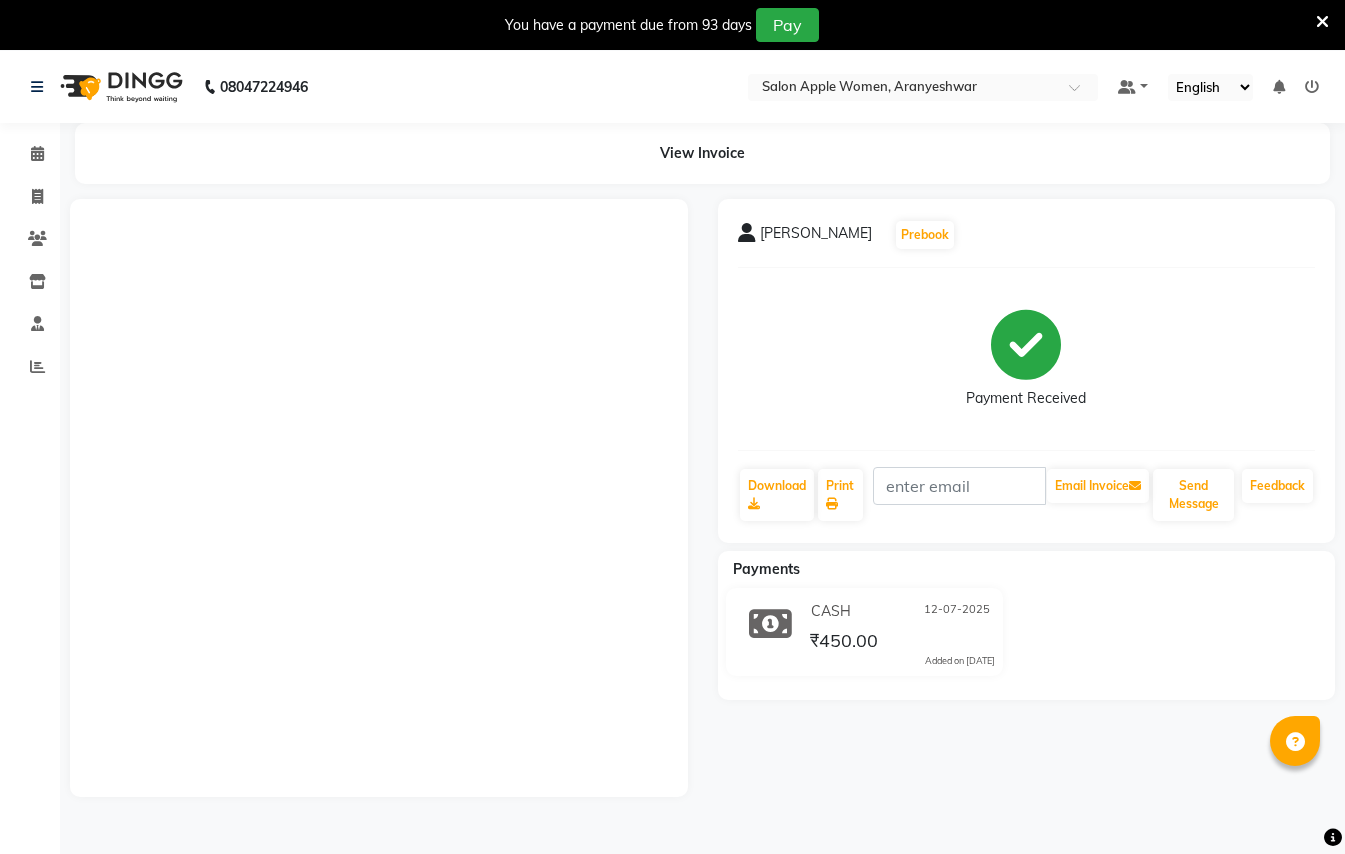 scroll, scrollTop: 50, scrollLeft: 0, axis: vertical 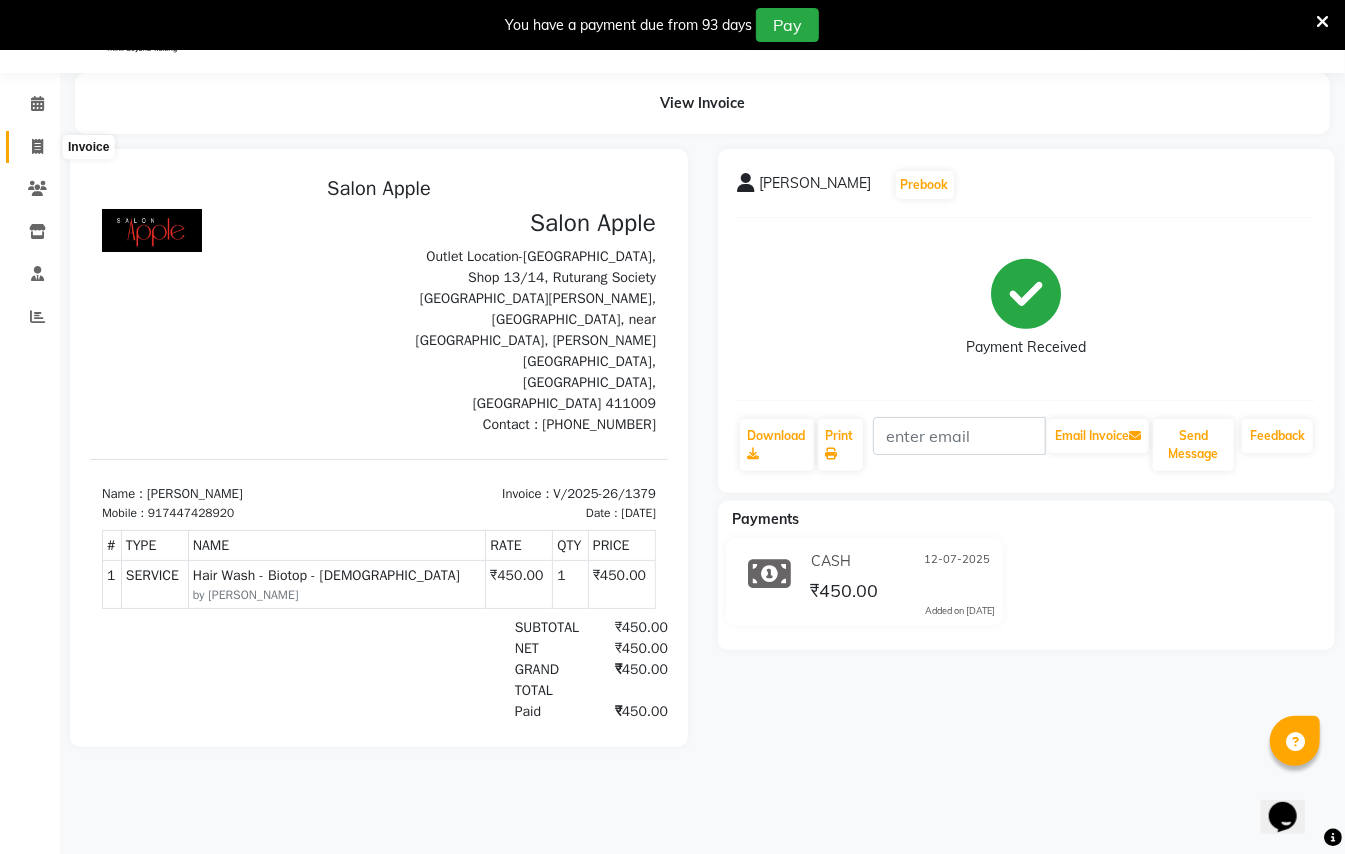 click 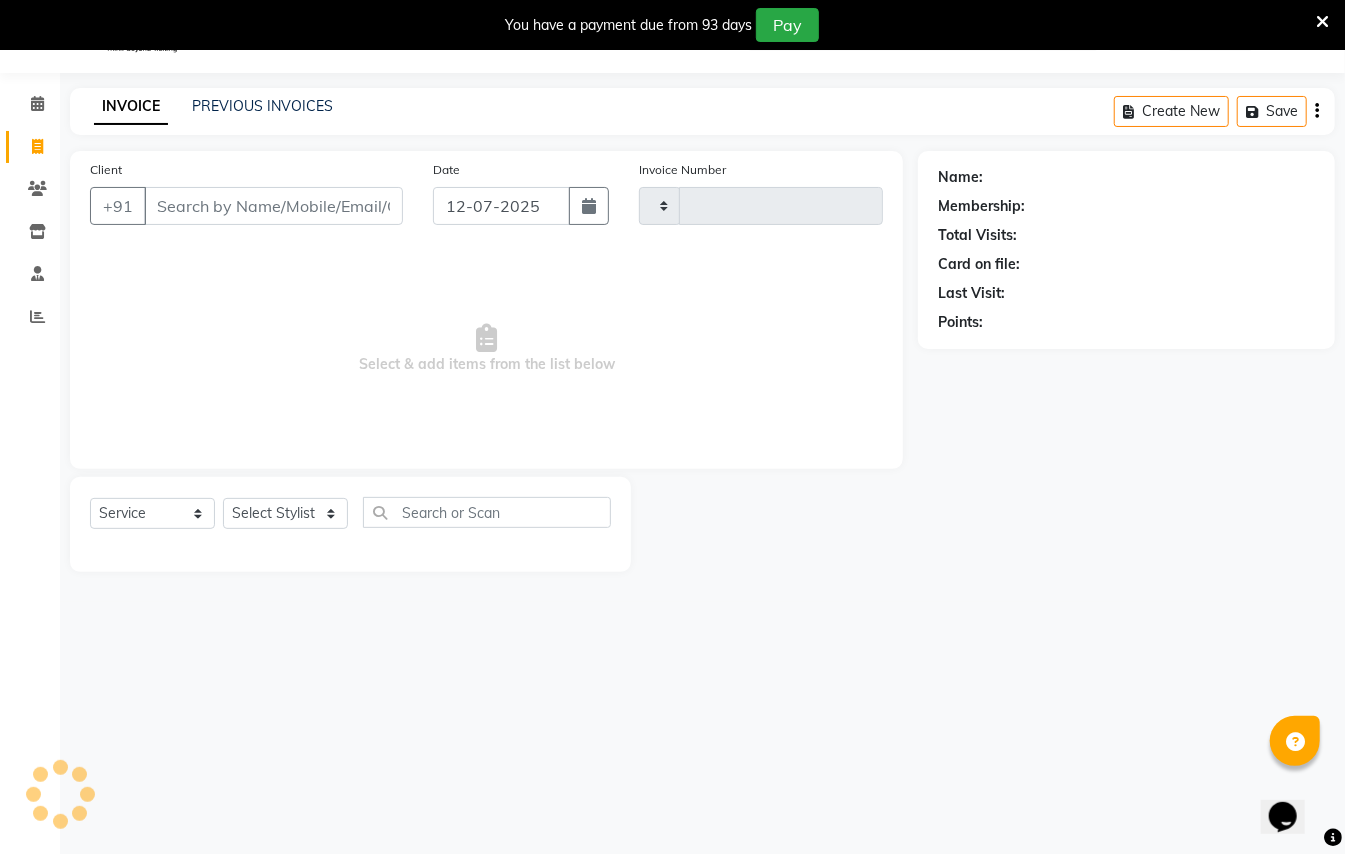 type on "1380" 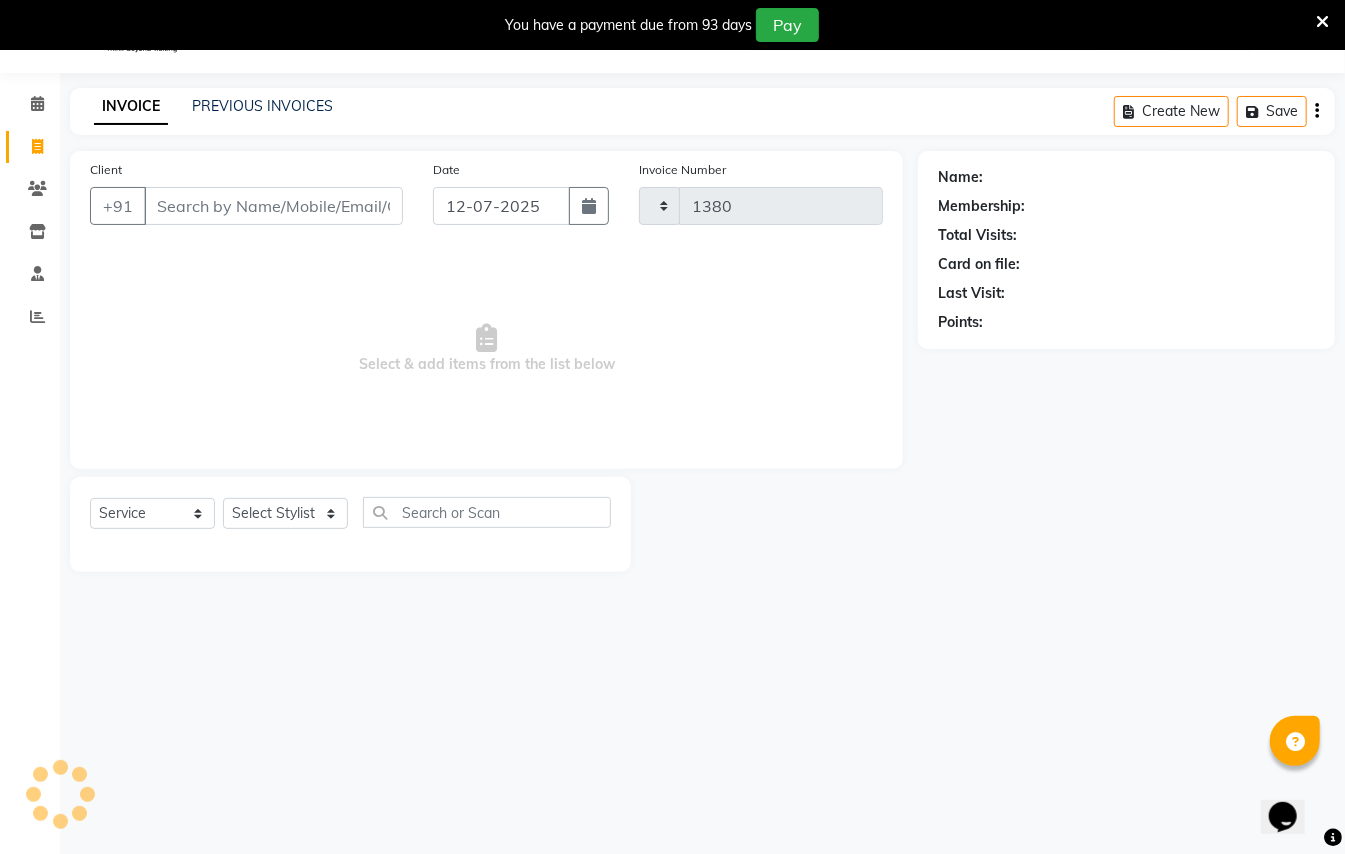 select on "123" 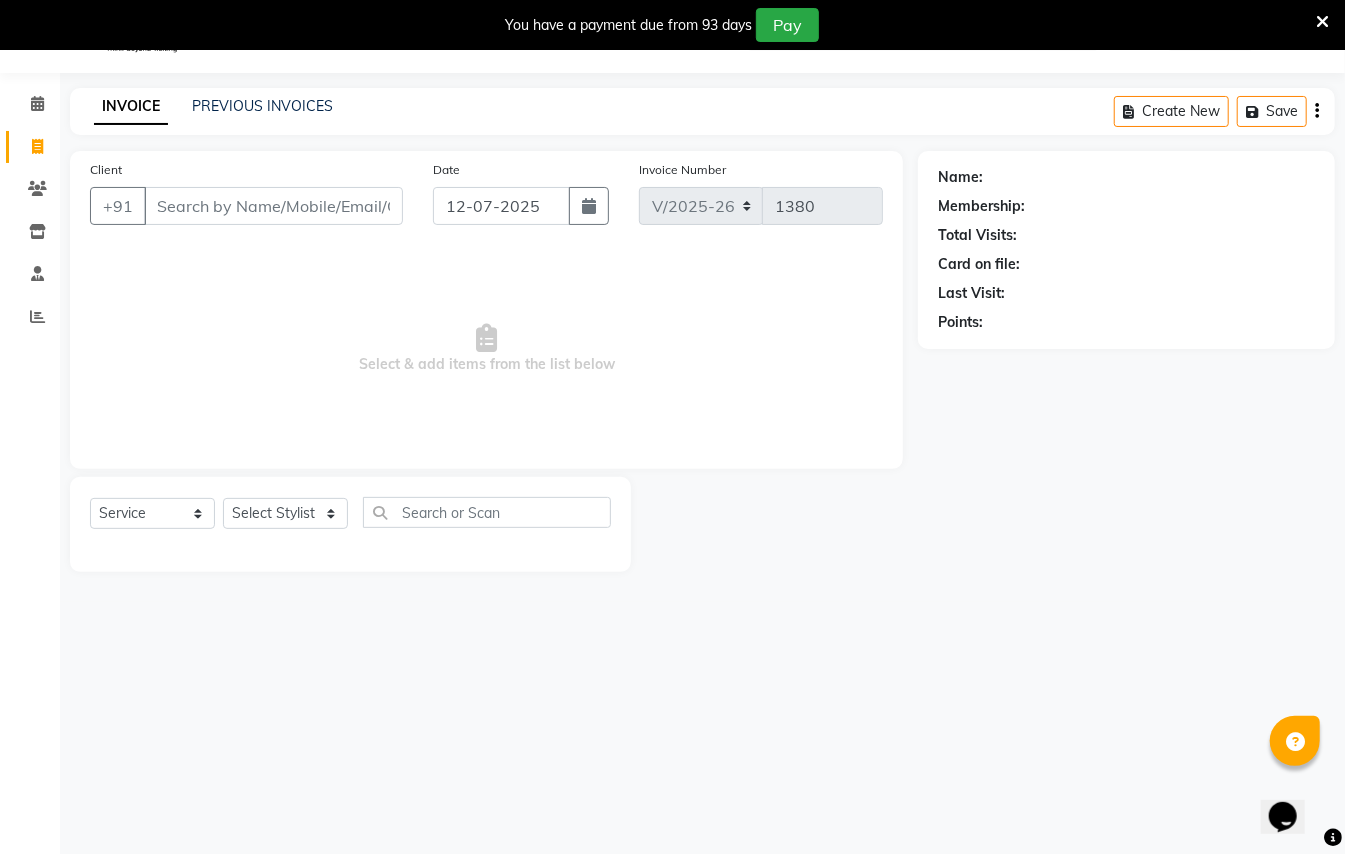 click on "Client" at bounding box center (273, 206) 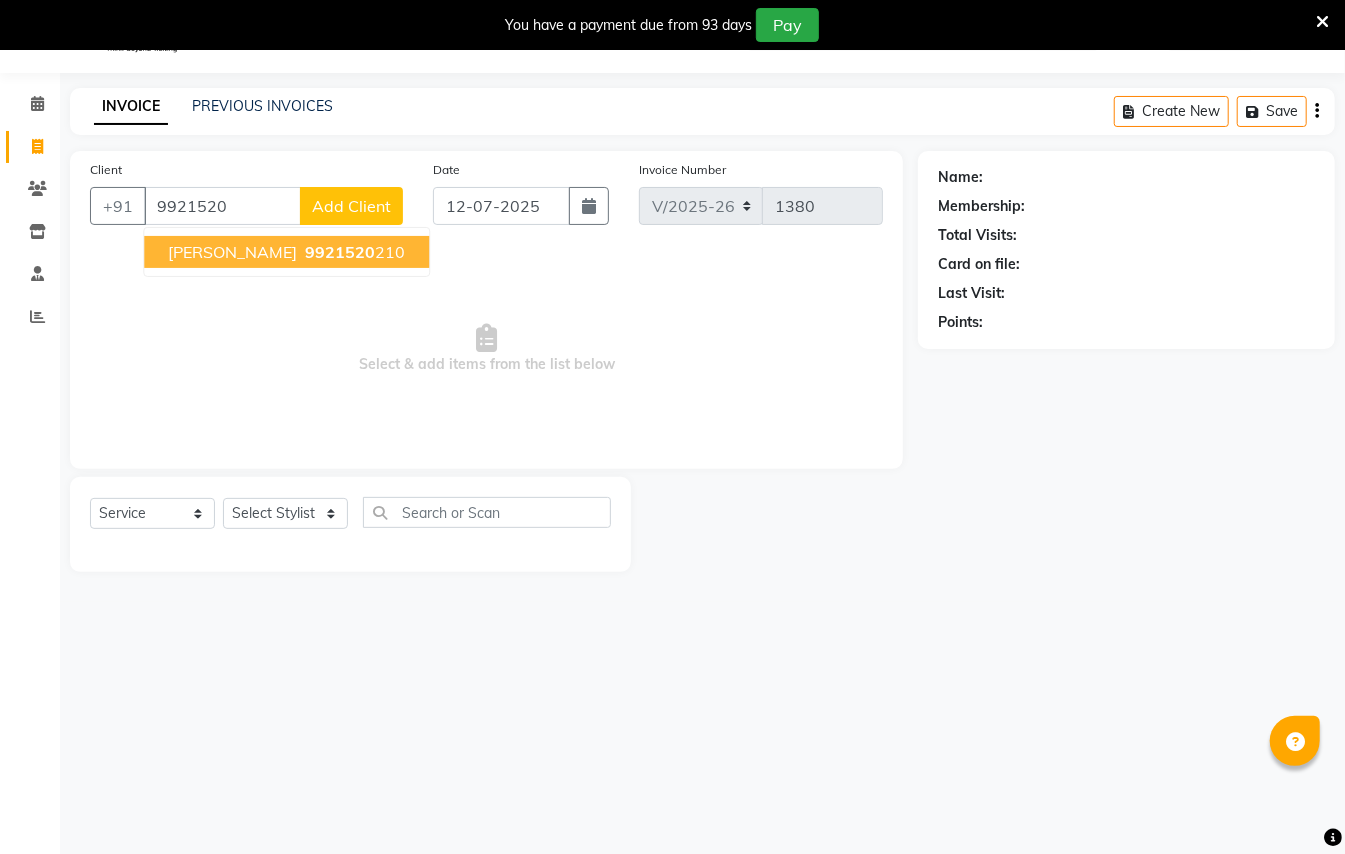 click on "9921520" at bounding box center (340, 252) 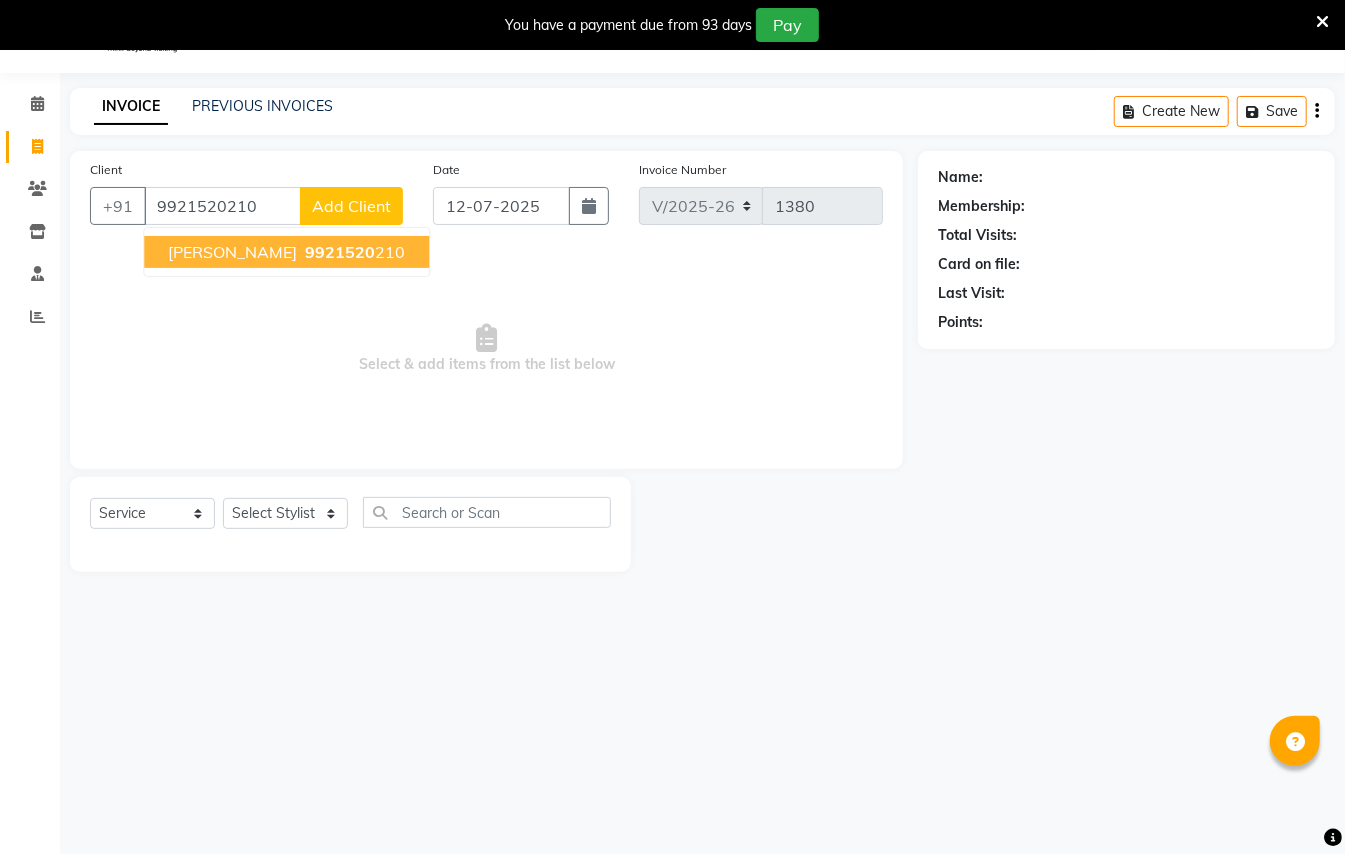 type on "9921520210" 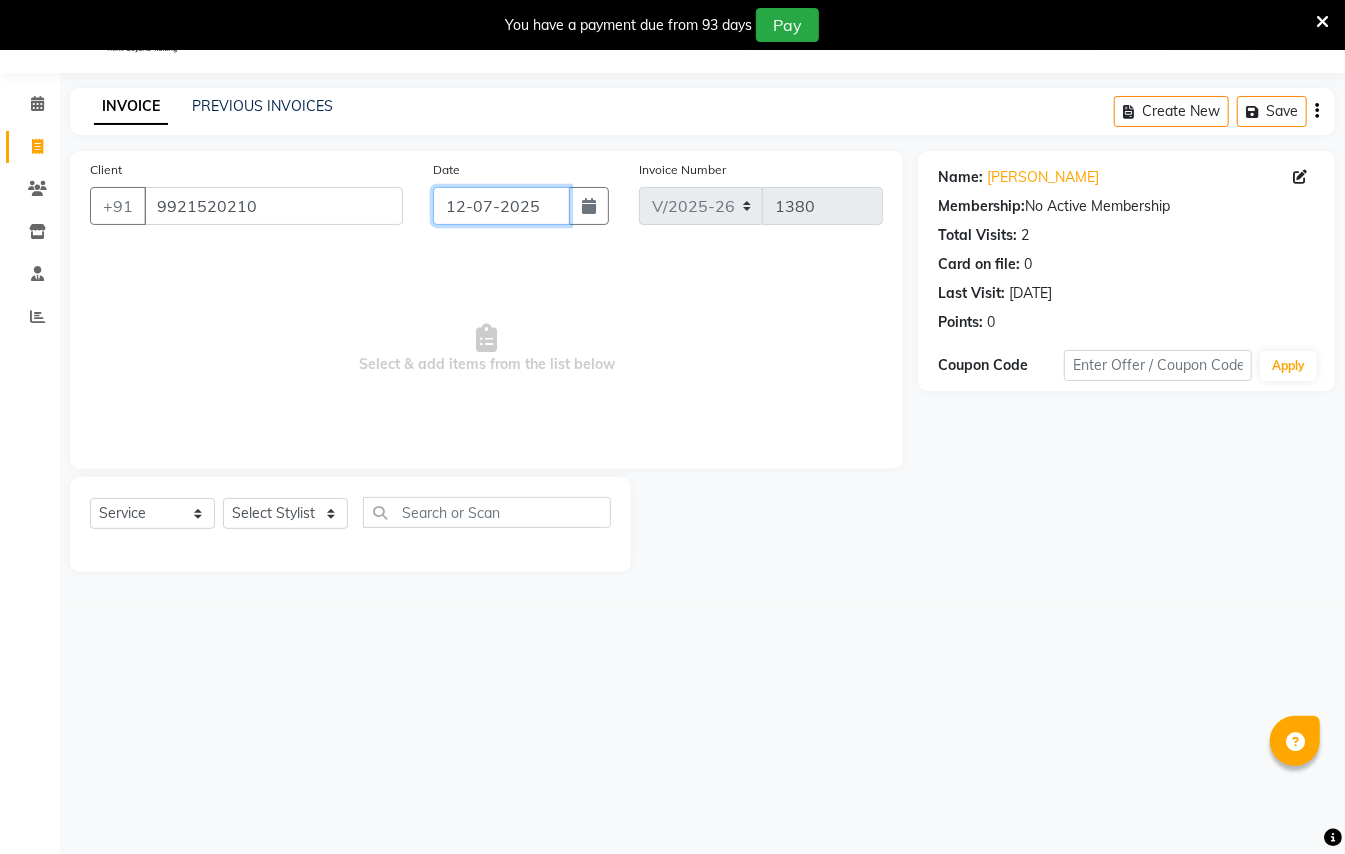 click on "12-07-2025" 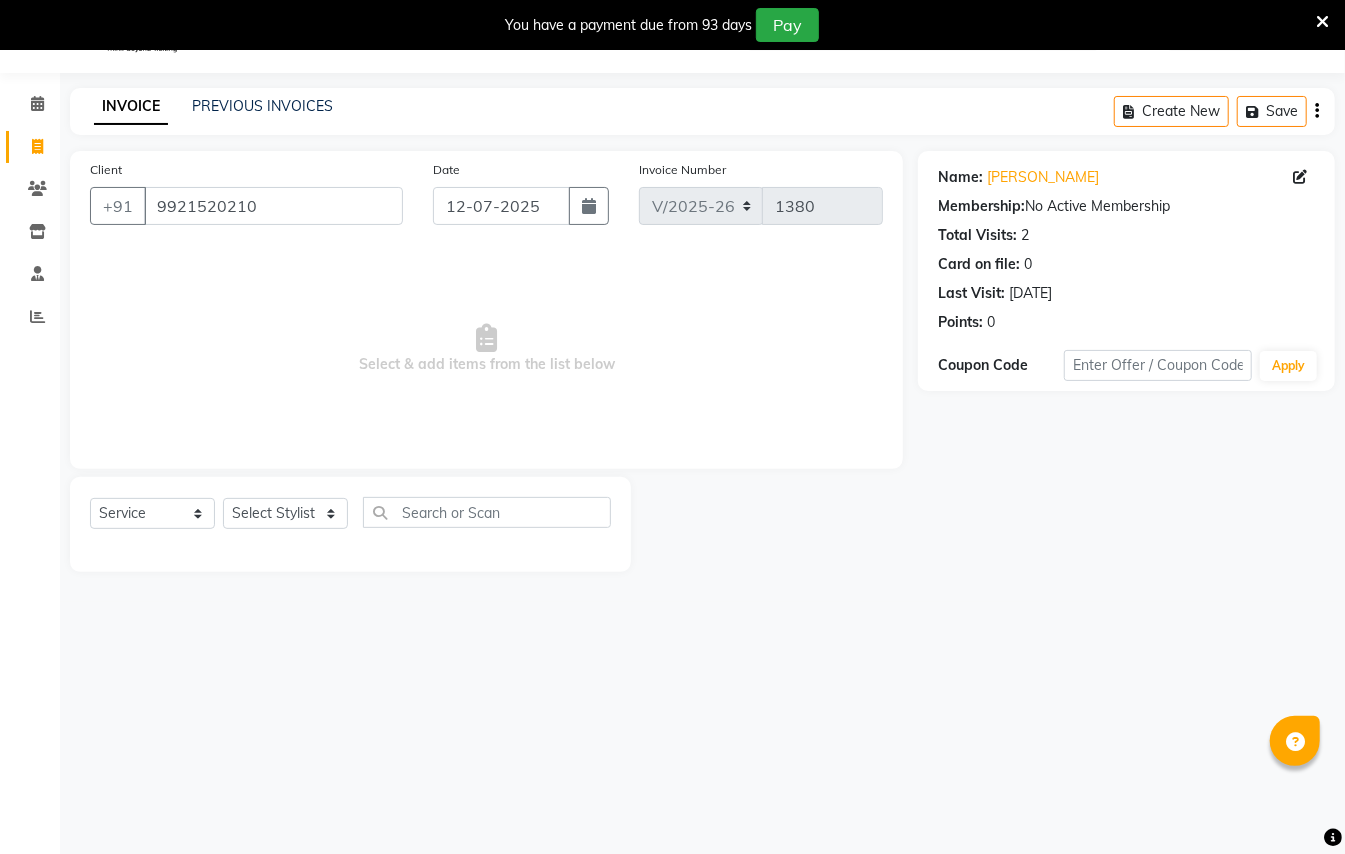 select on "7" 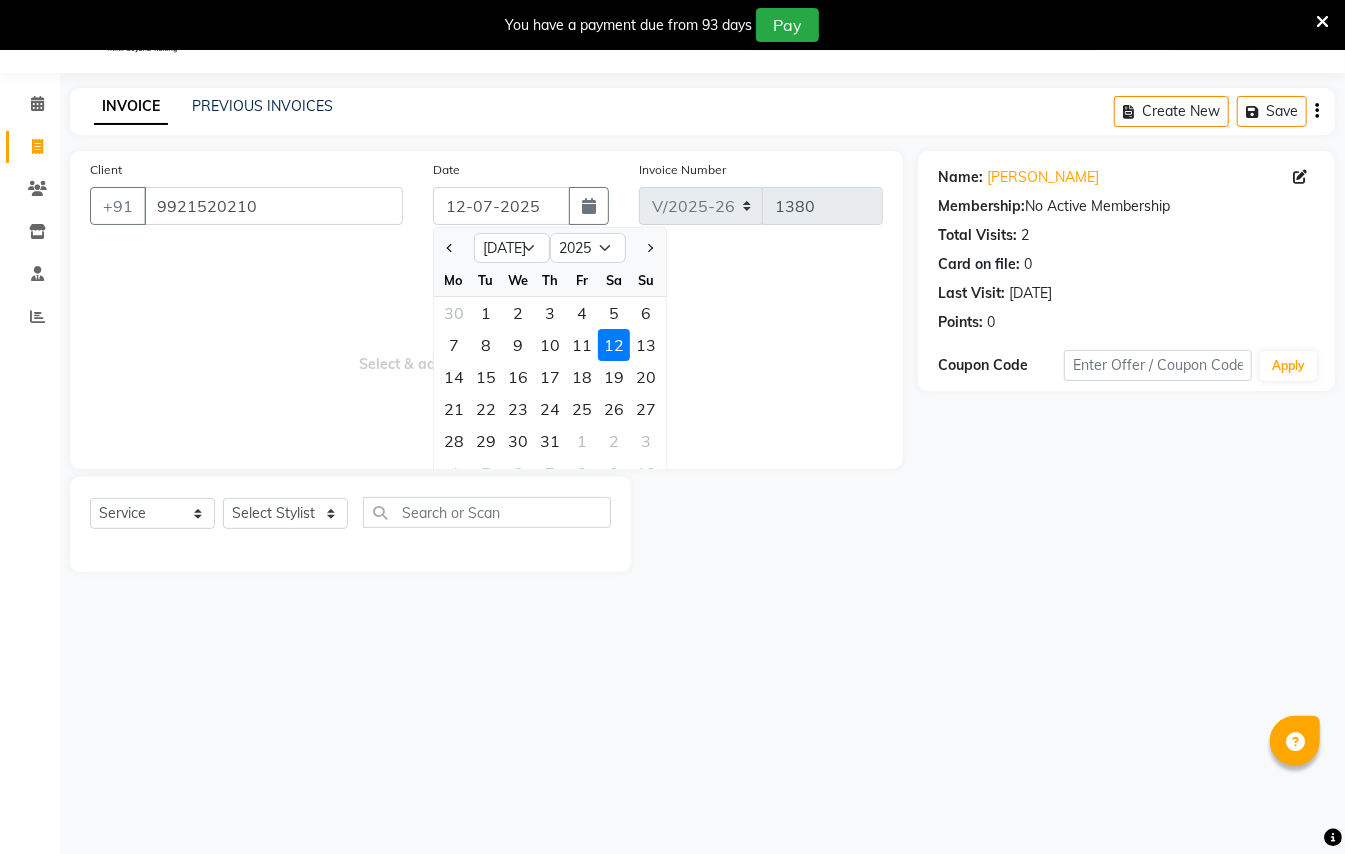 click on "Select & add items from the list below" at bounding box center [486, 349] 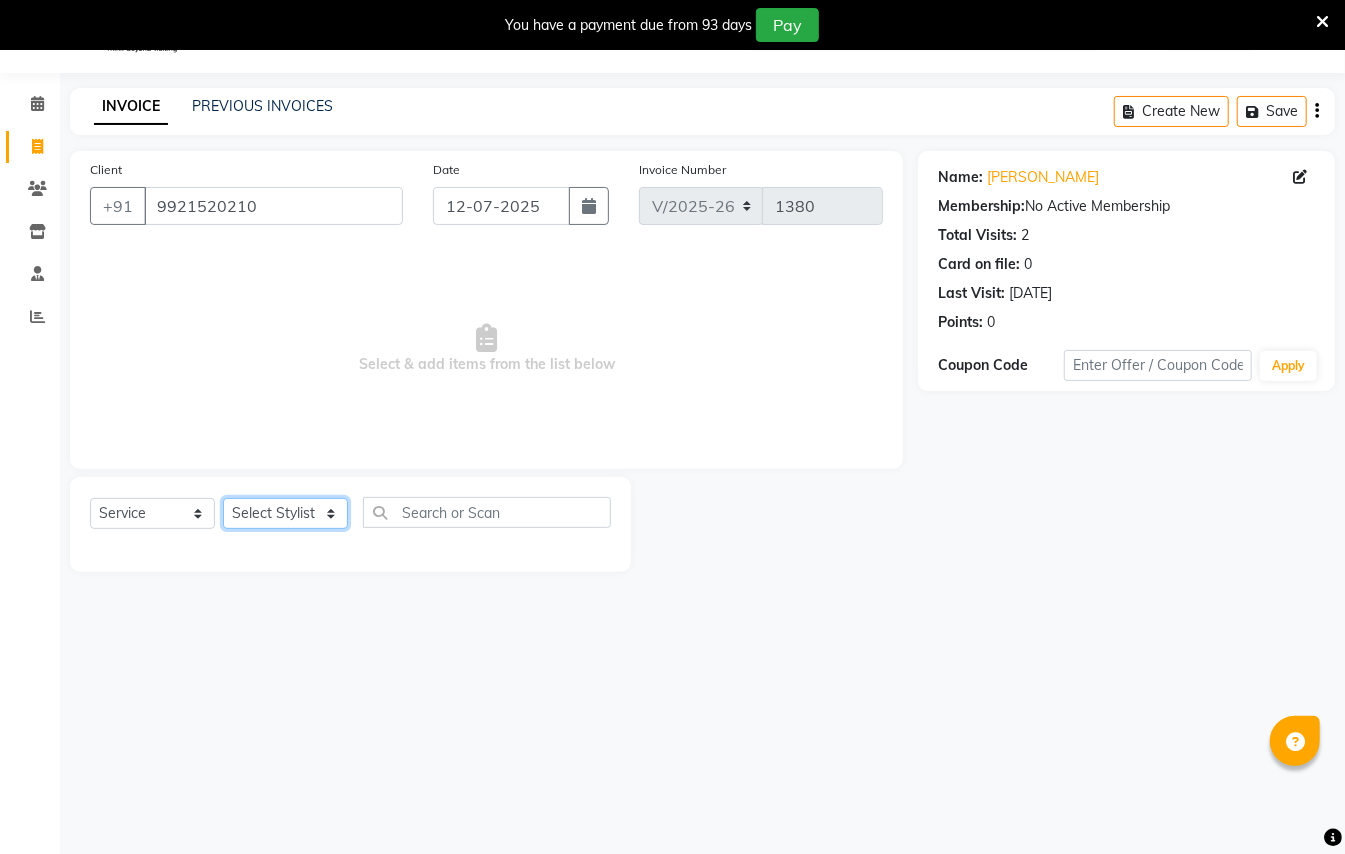 click on "Select Stylist [PERSON_NAME] [PERSON_NAME]  [PERSON_NAME] [PERSON_NAME] [PERSON_NAME] Mane Manager [PERSON_NAME]  [PERSON_NAME] Owner [PERSON_NAME]" 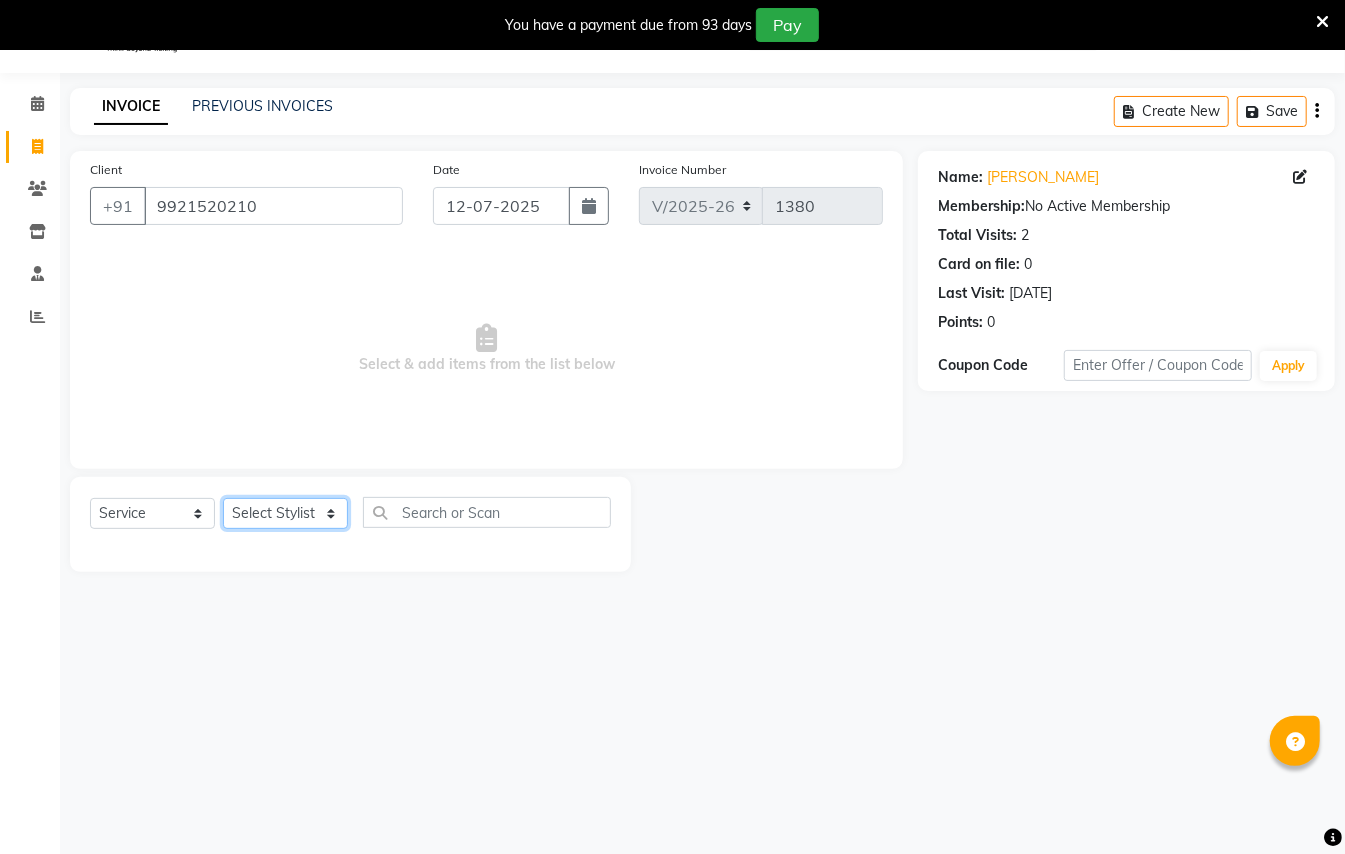 select on "7322" 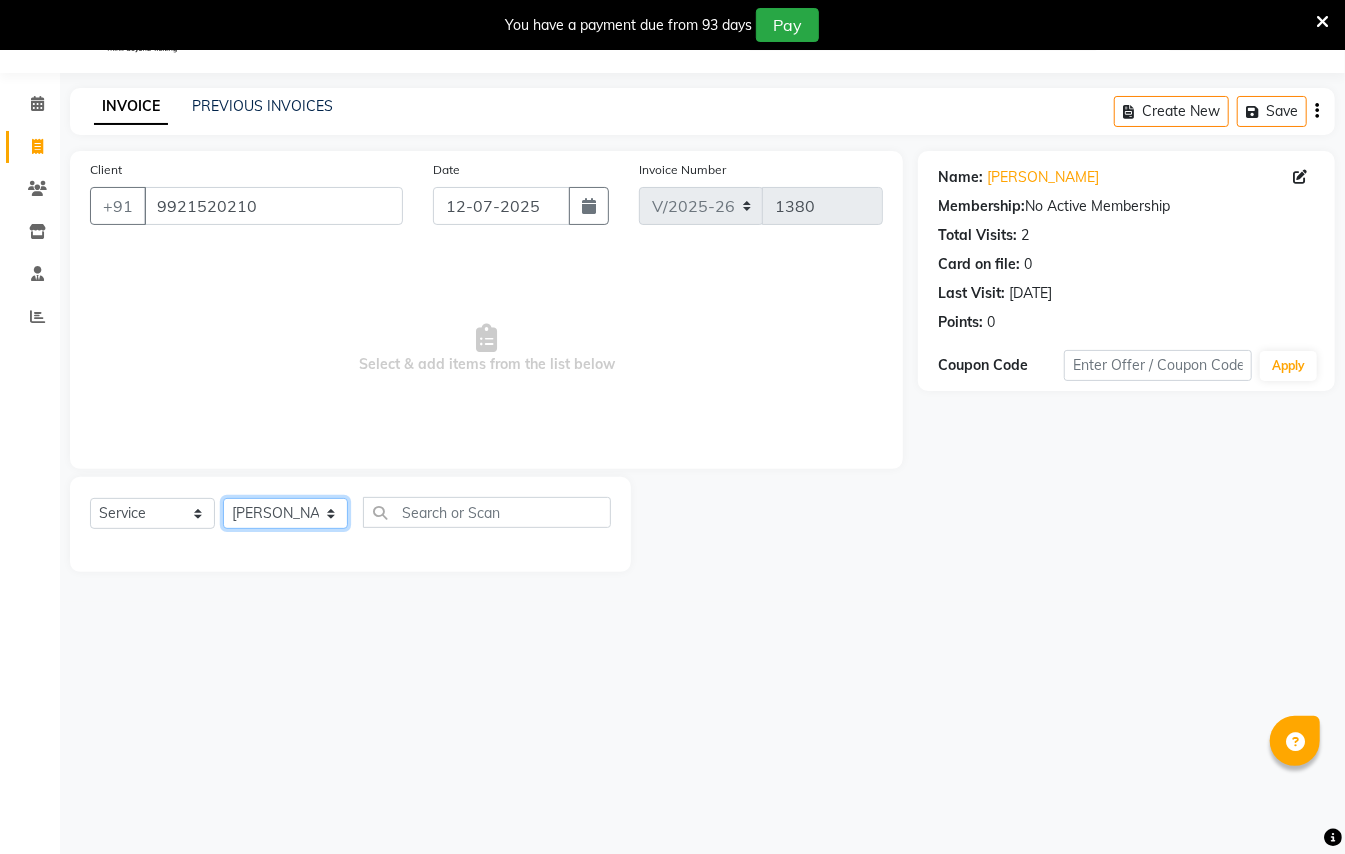 click on "Select Stylist [PERSON_NAME] [PERSON_NAME]  [PERSON_NAME] [PERSON_NAME] [PERSON_NAME] Mane Manager [PERSON_NAME]  [PERSON_NAME] Owner [PERSON_NAME]" 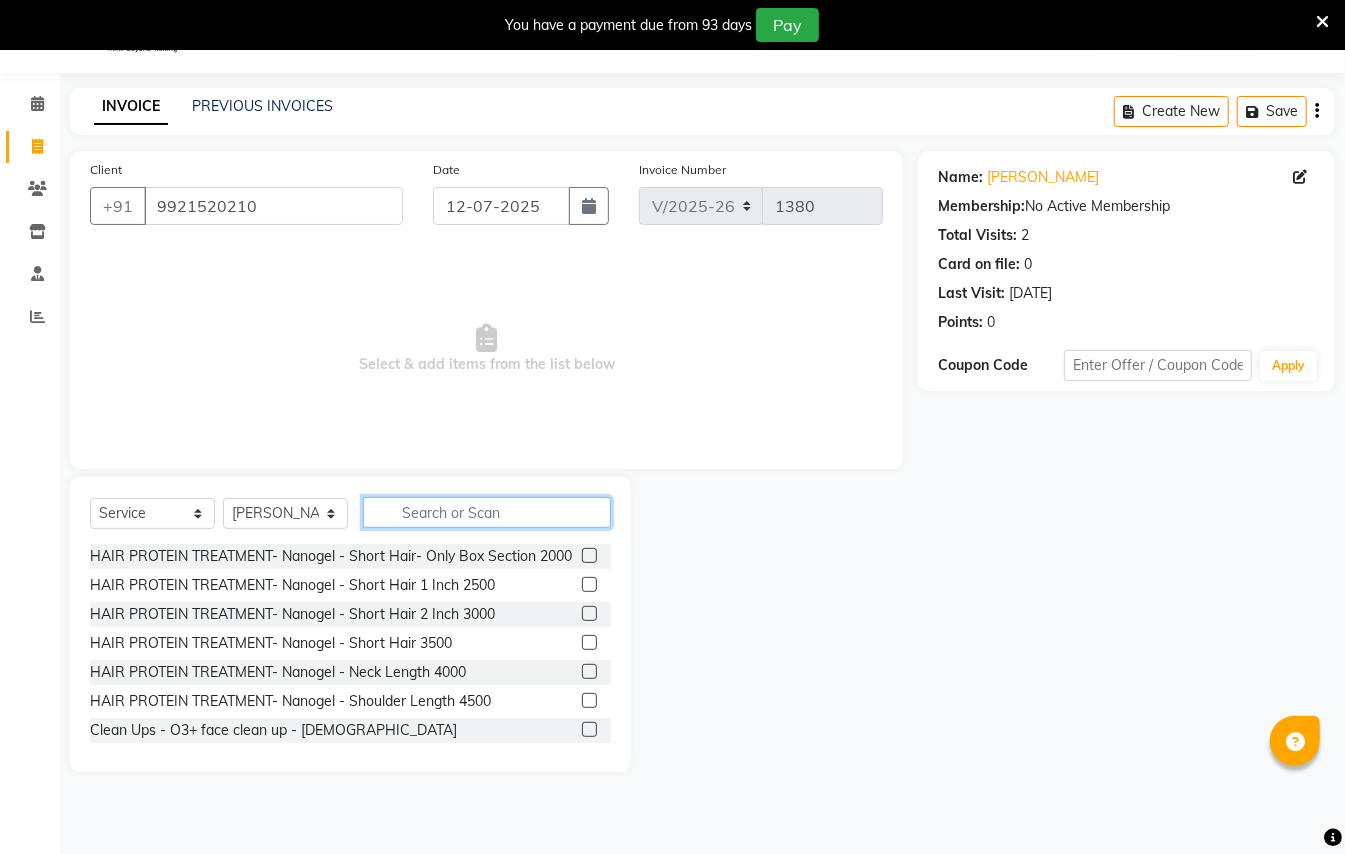 click 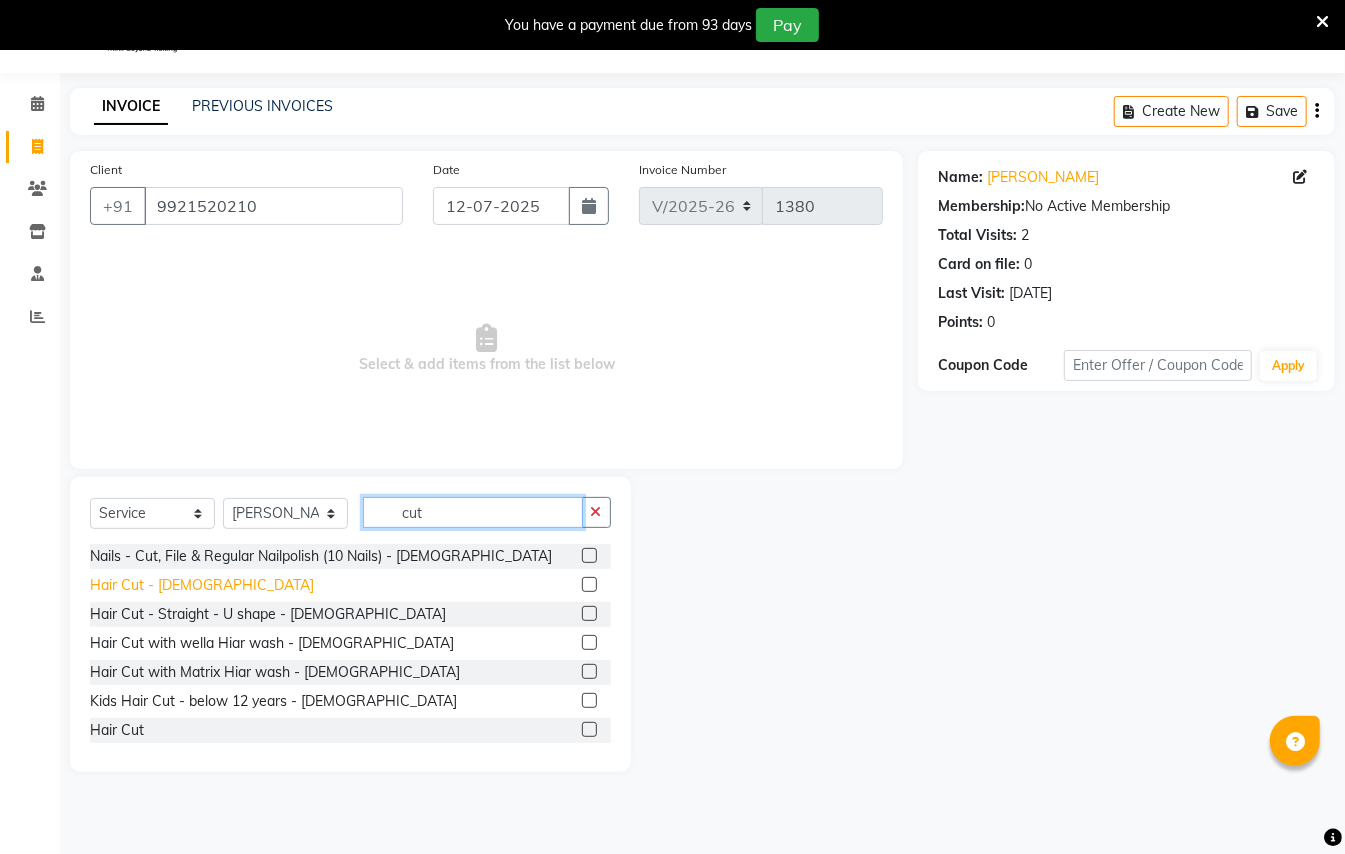 type on "cut" 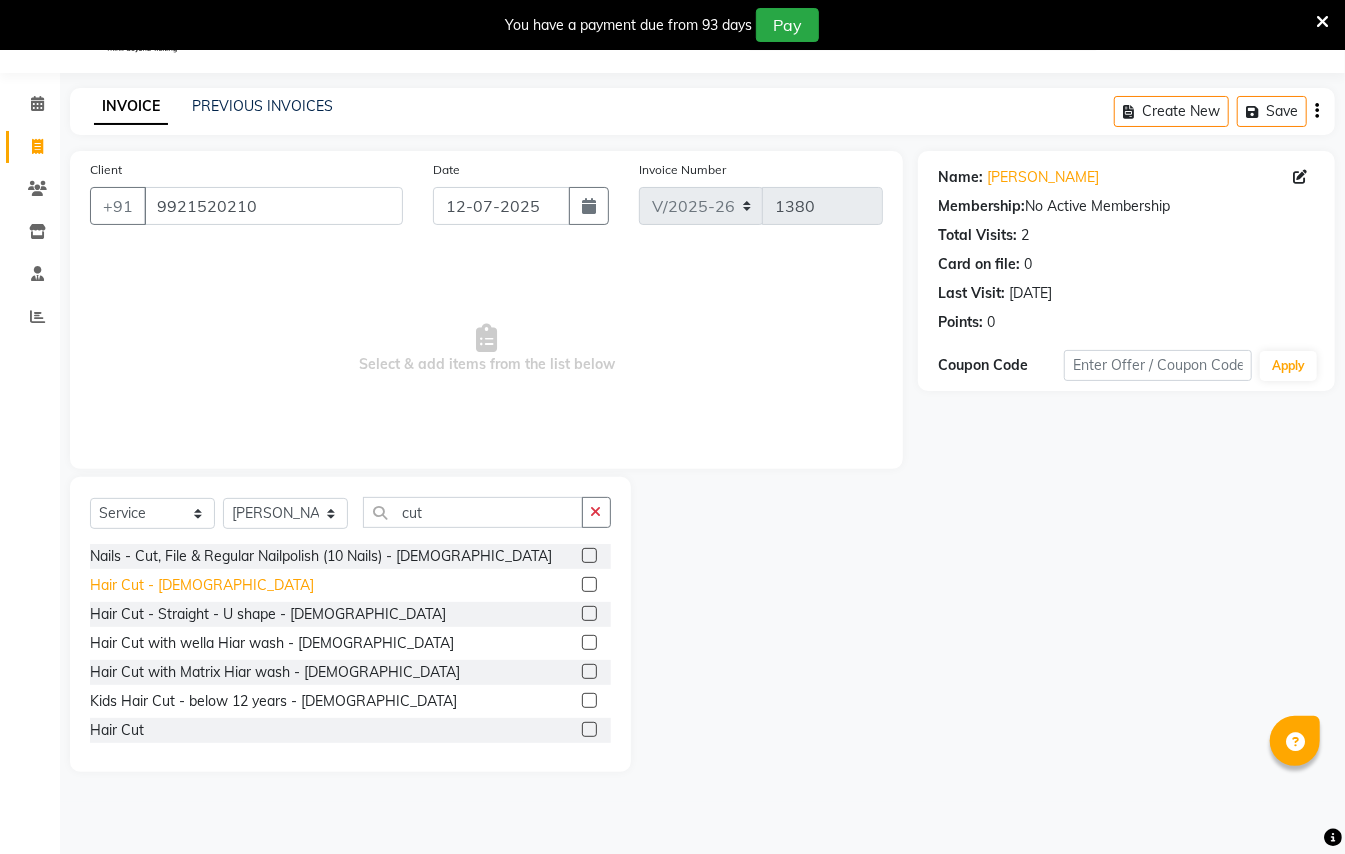 click on "Hair Cut - [DEMOGRAPHIC_DATA]" 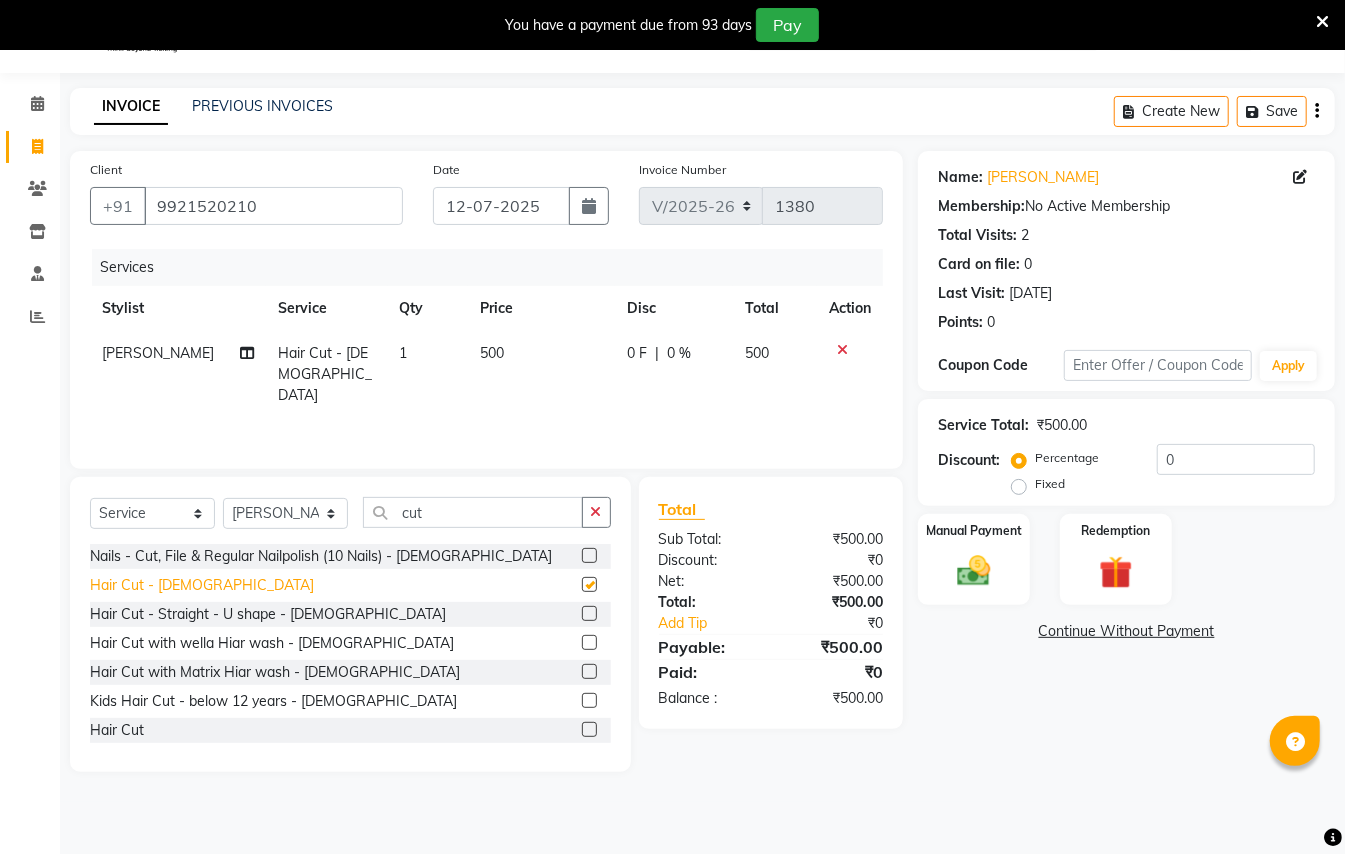 checkbox on "false" 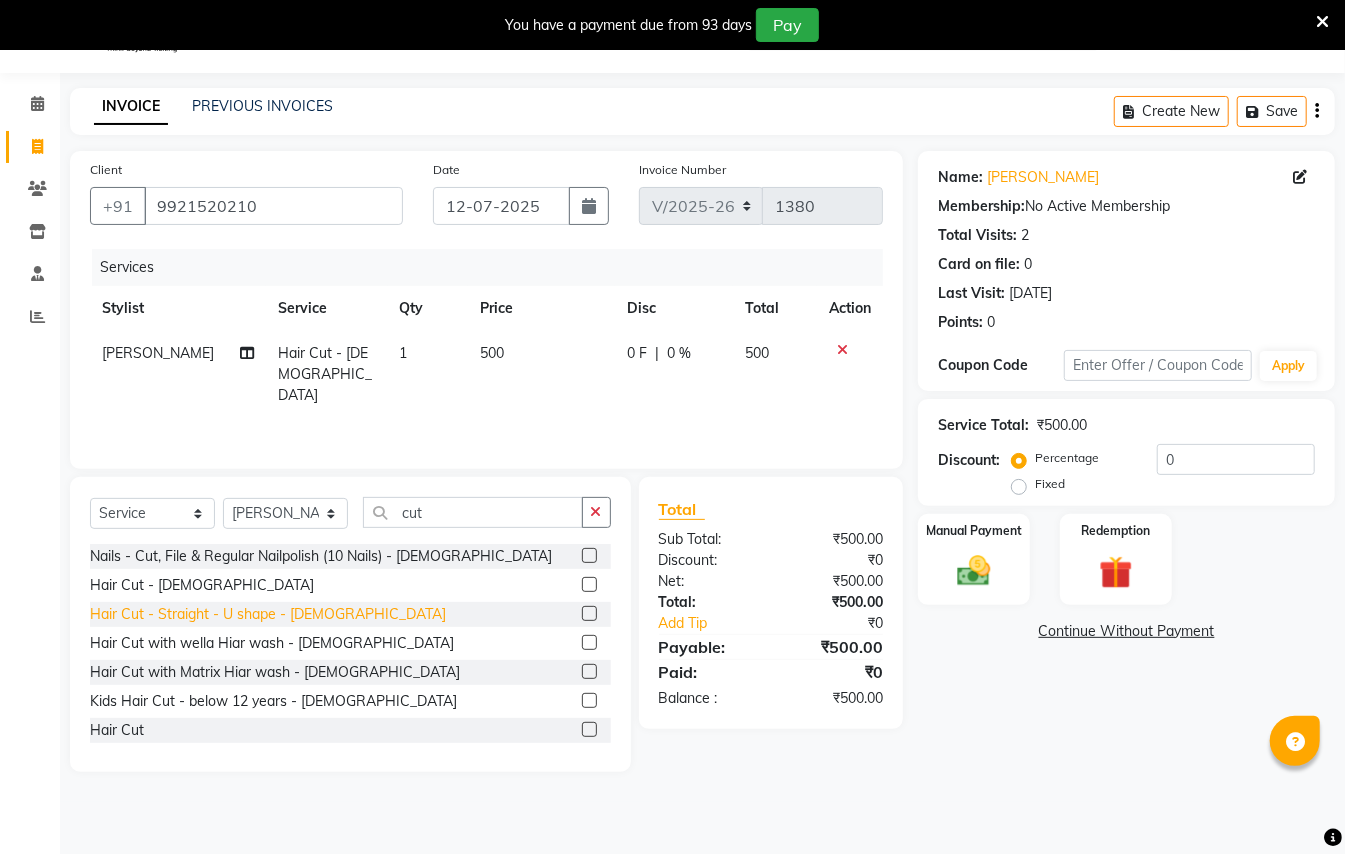 click on "Hair Cut - Straight - U shape - [DEMOGRAPHIC_DATA]" 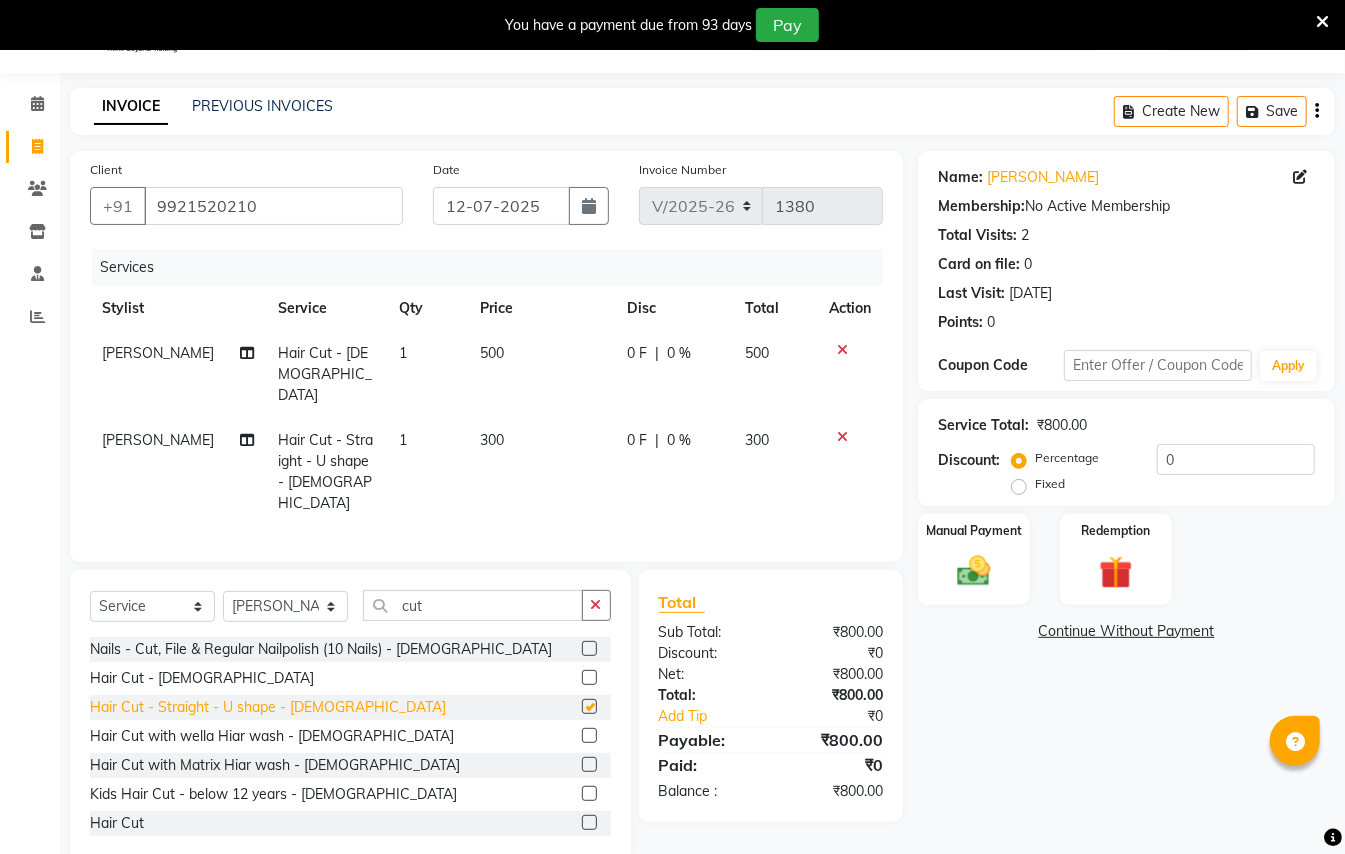 checkbox on "false" 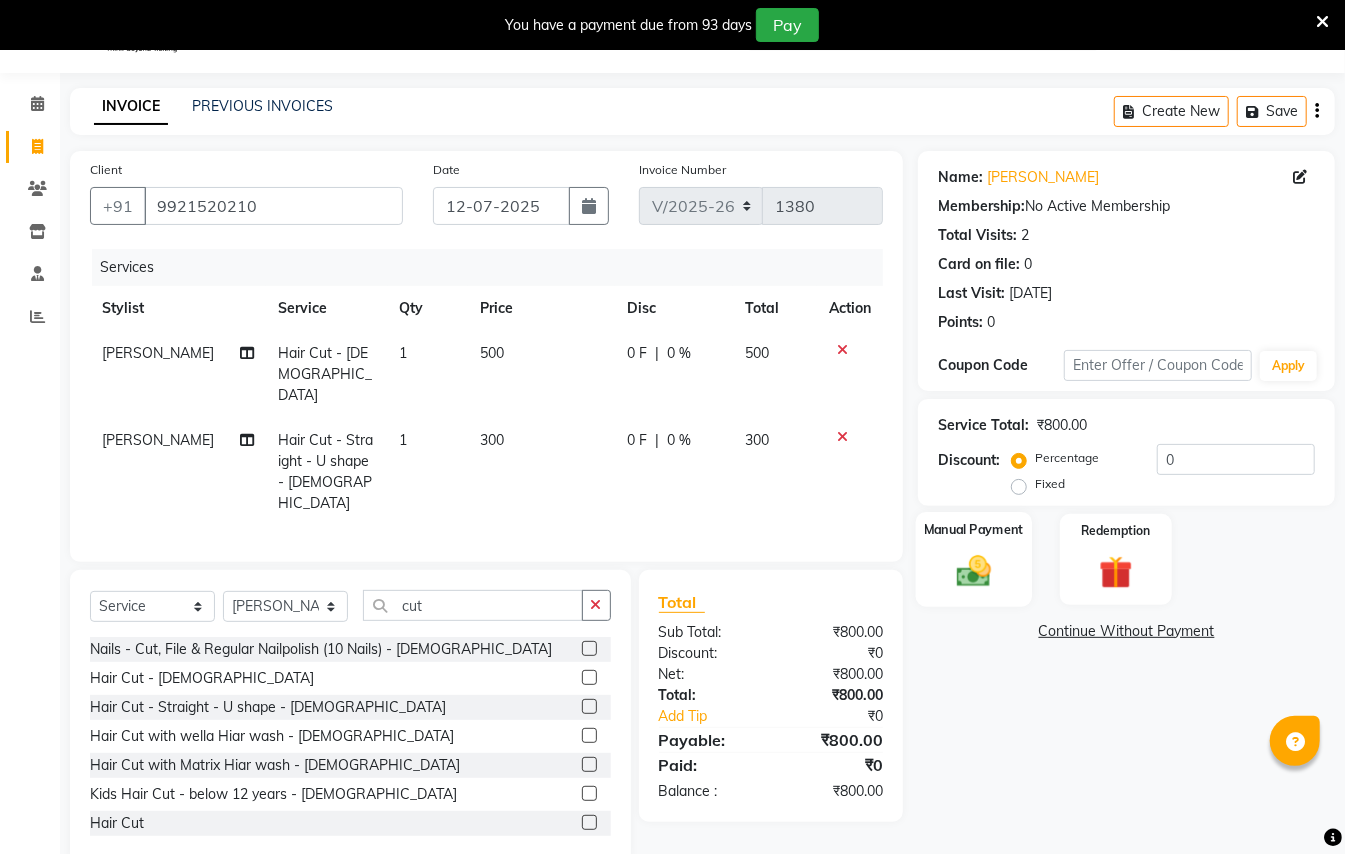 click 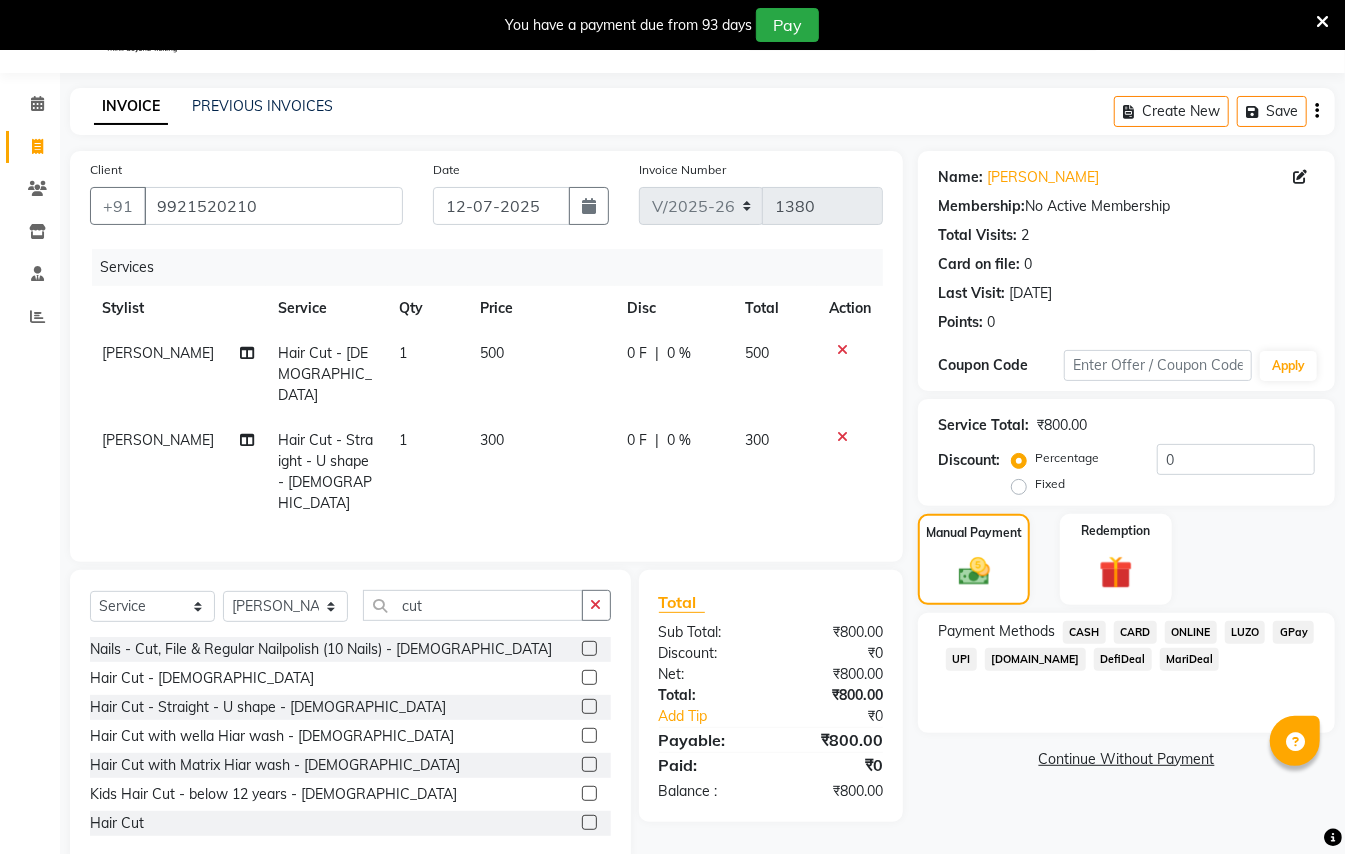 click on "GPay" 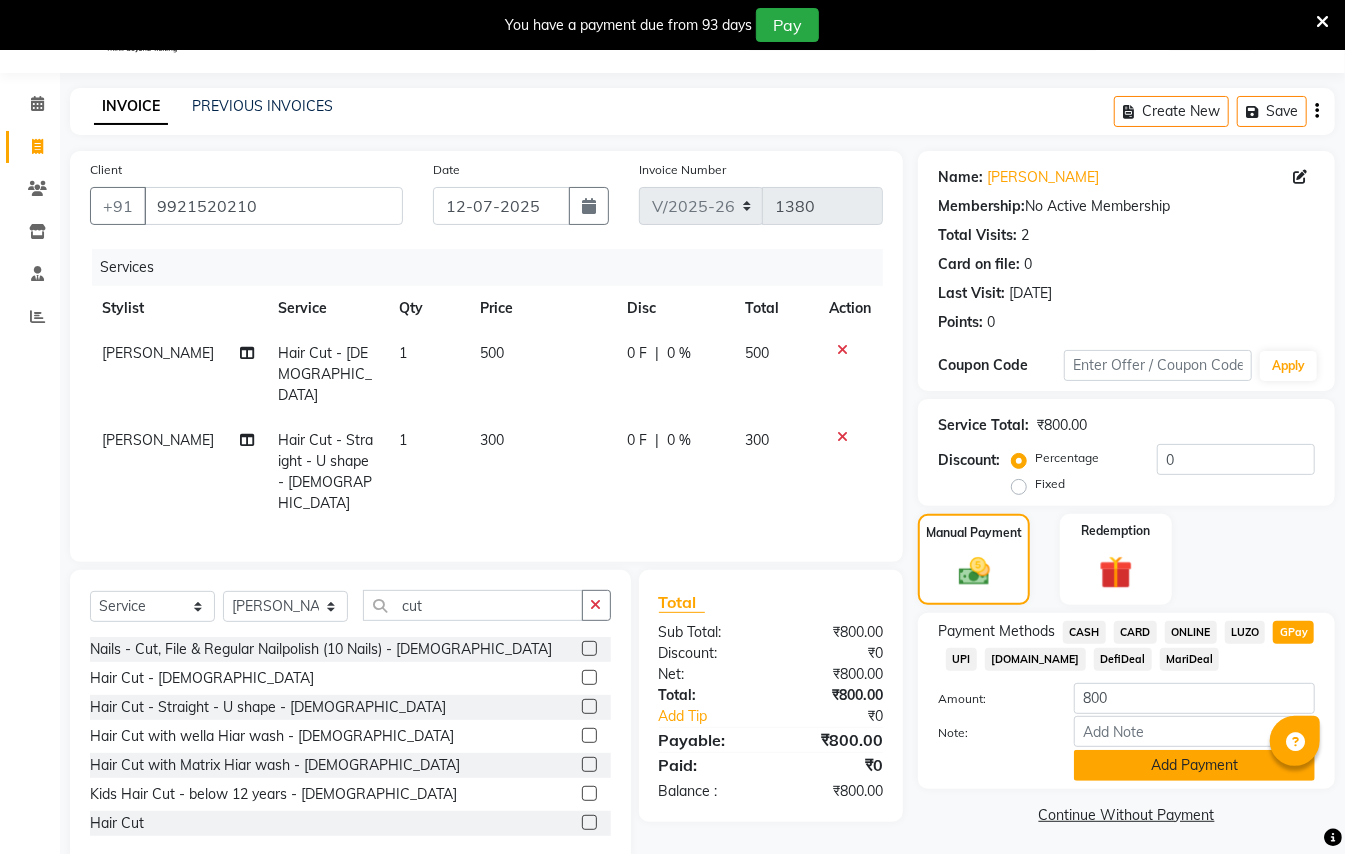 click on "Add Payment" 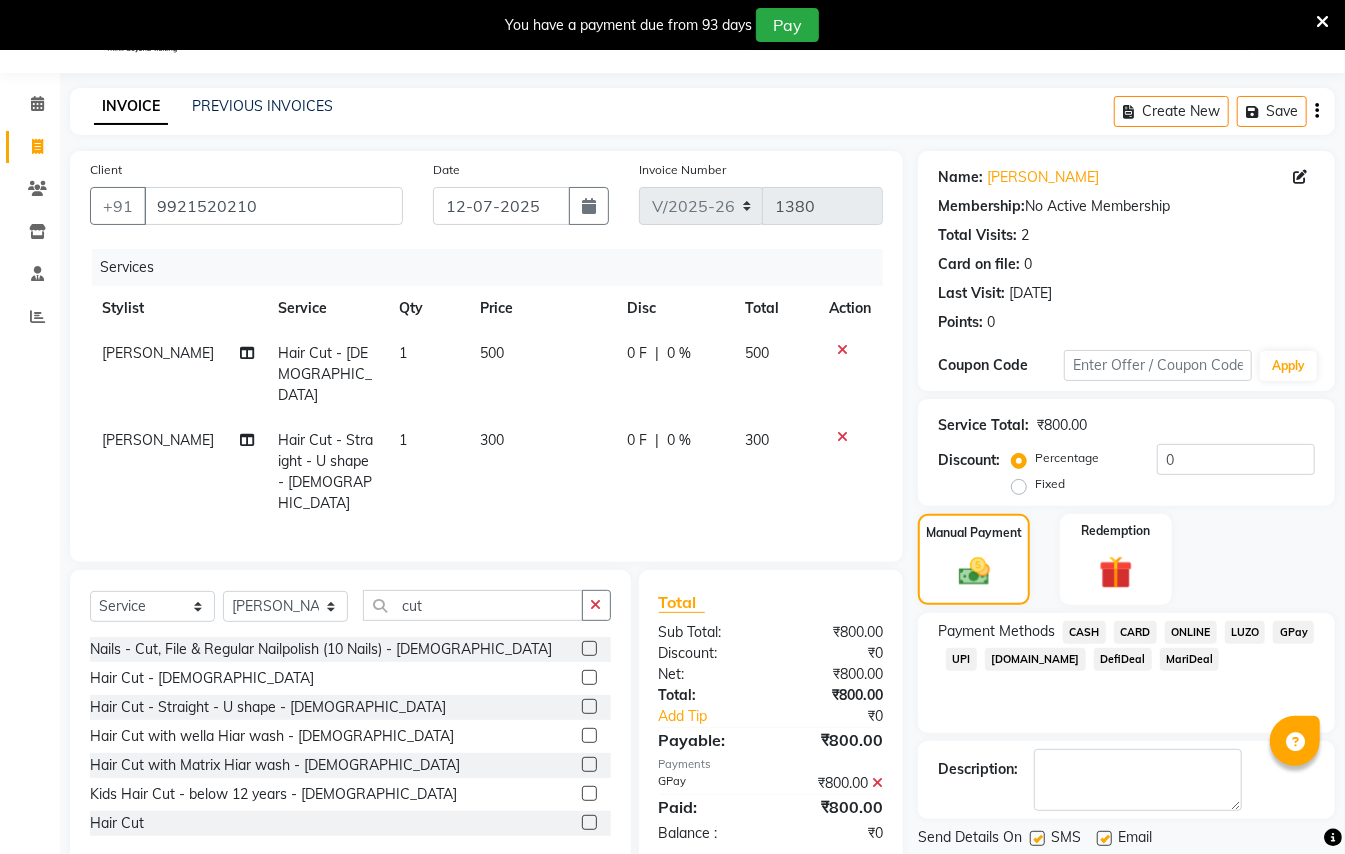 scroll, scrollTop: 114, scrollLeft: 0, axis: vertical 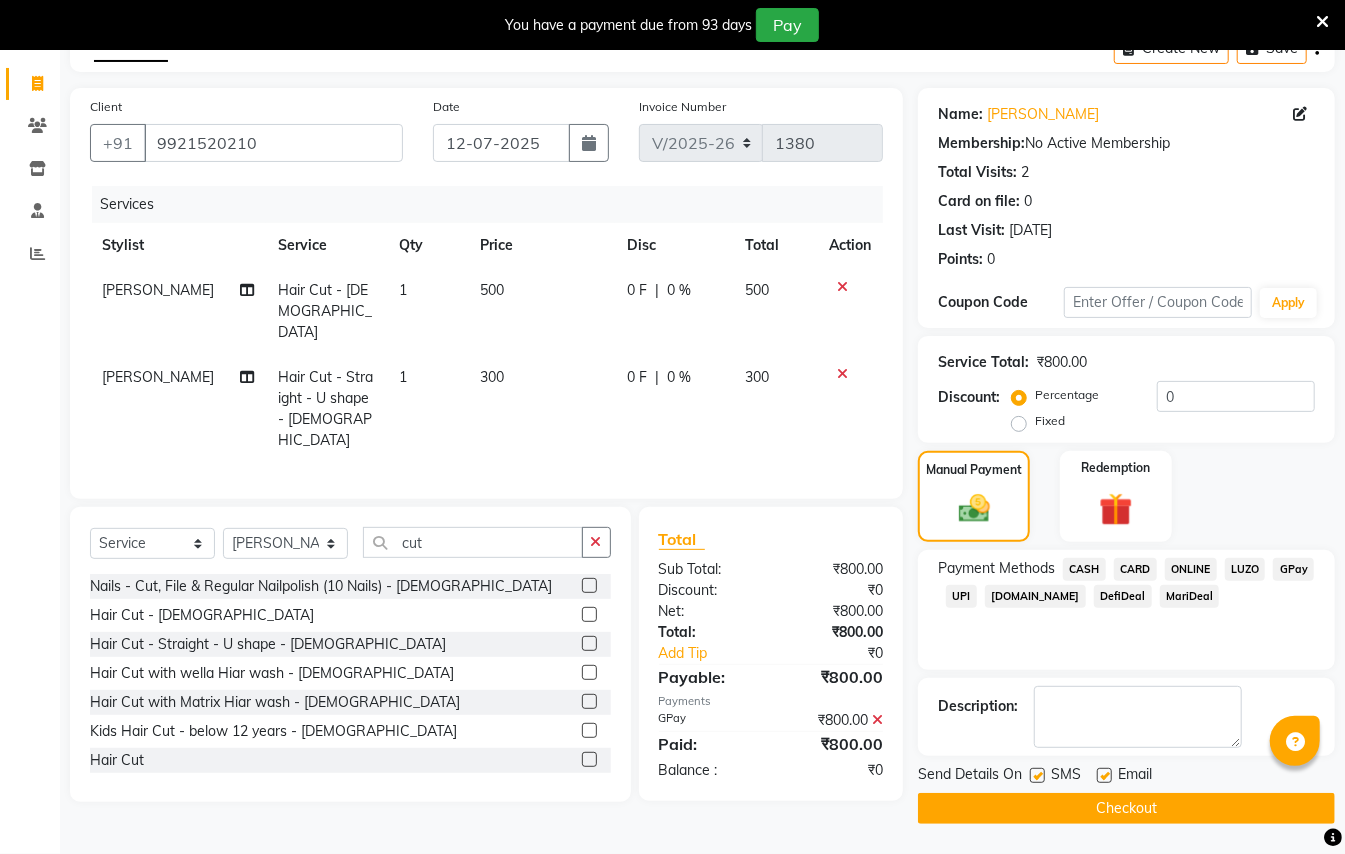 click on "Checkout" 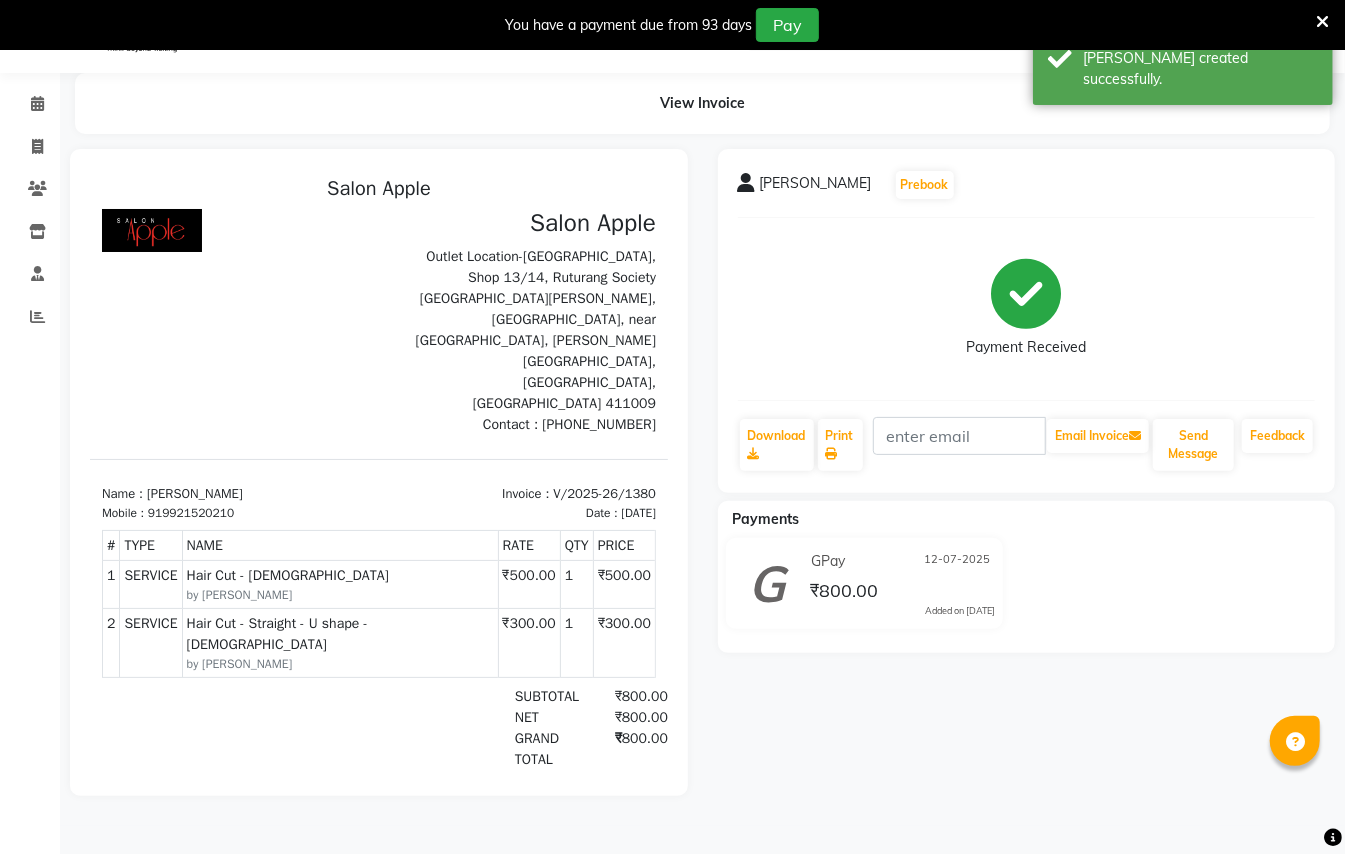 scroll, scrollTop: 0, scrollLeft: 0, axis: both 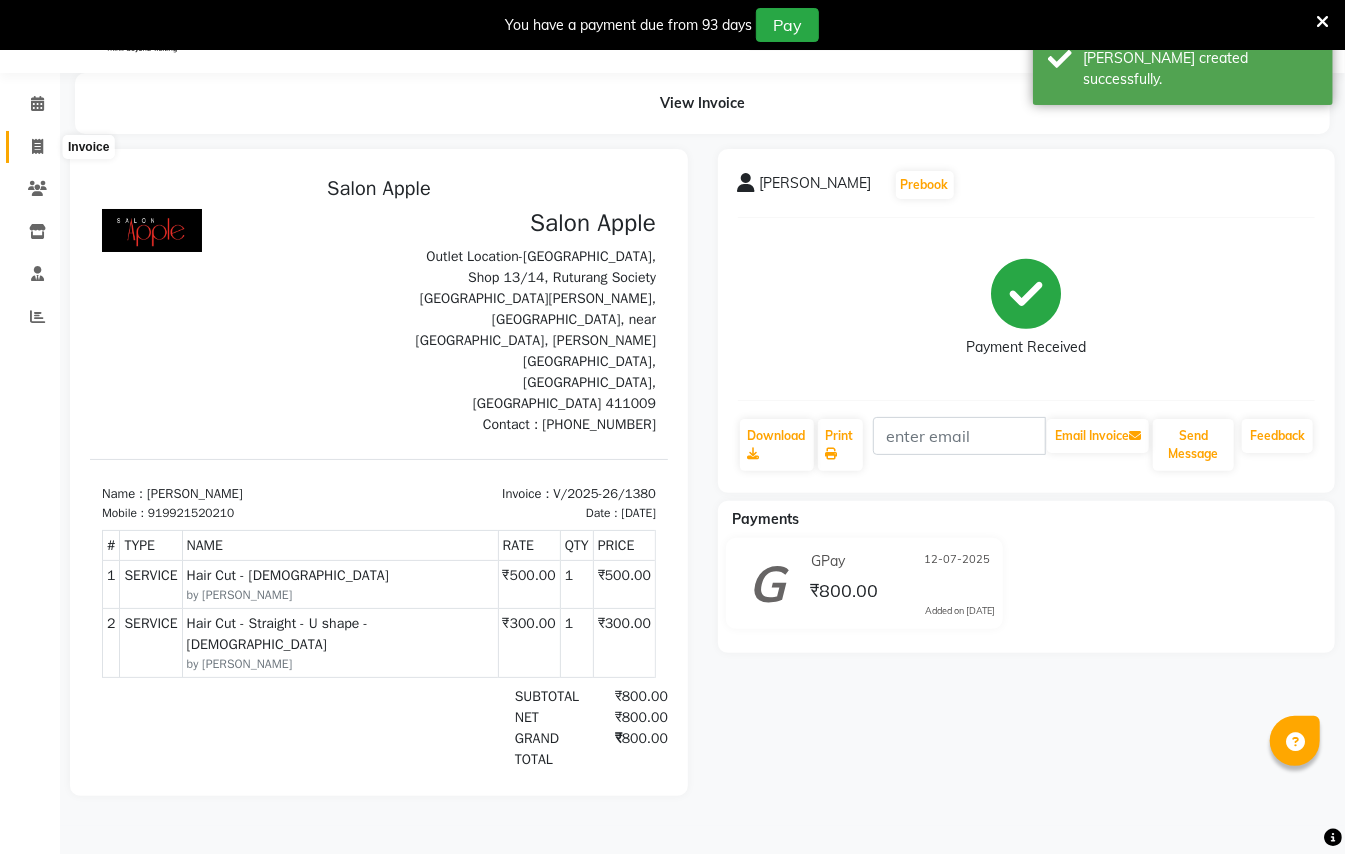click 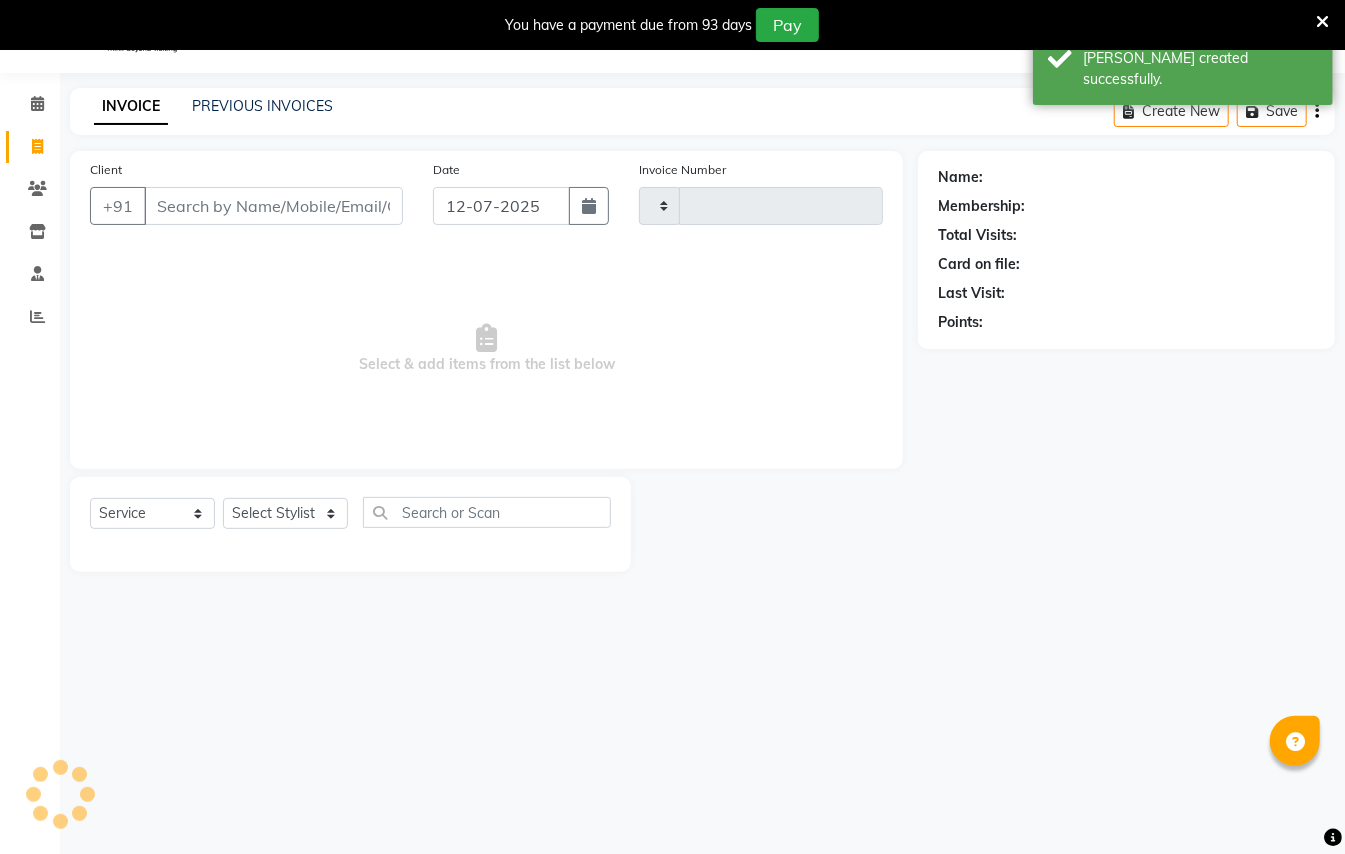 type on "1381" 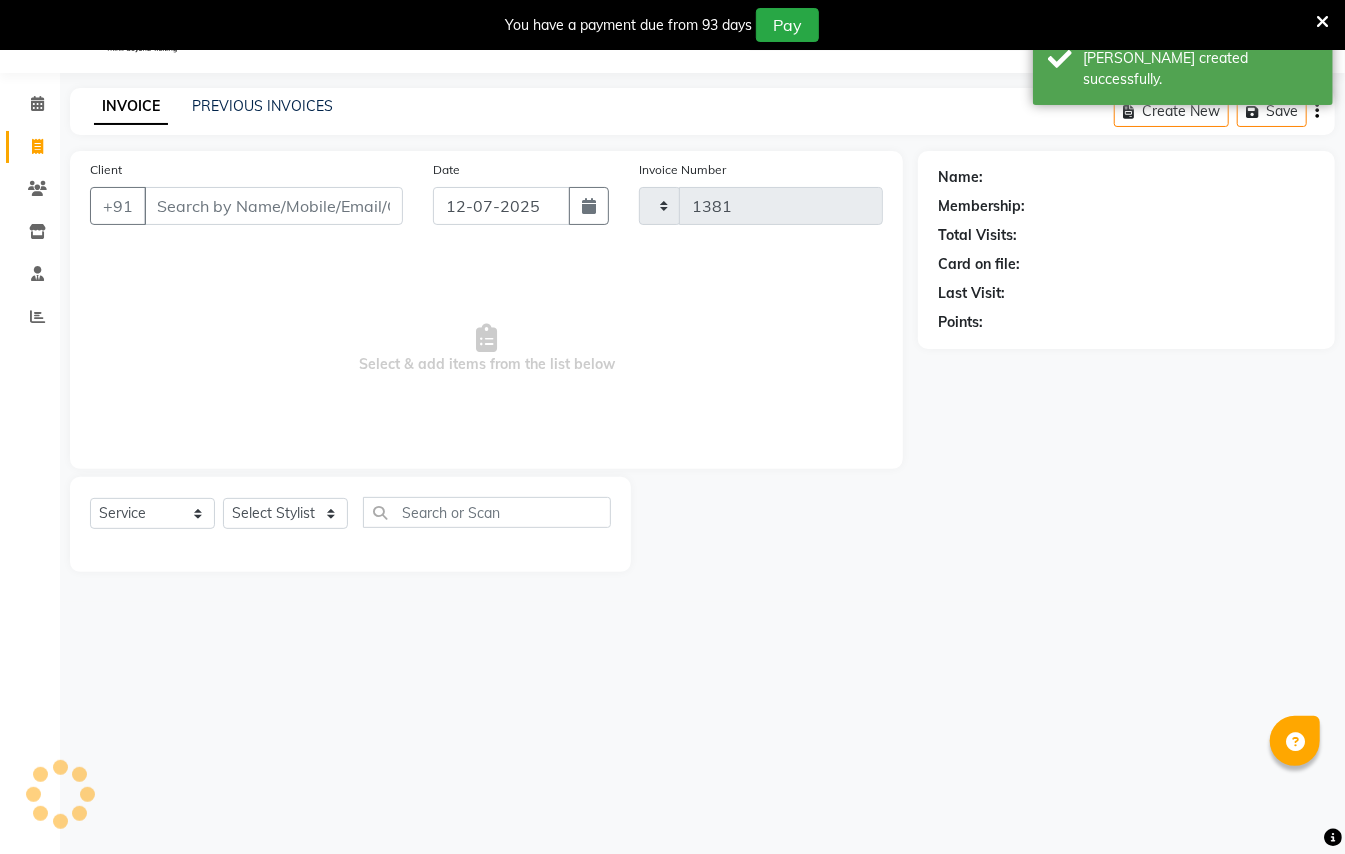 select on "123" 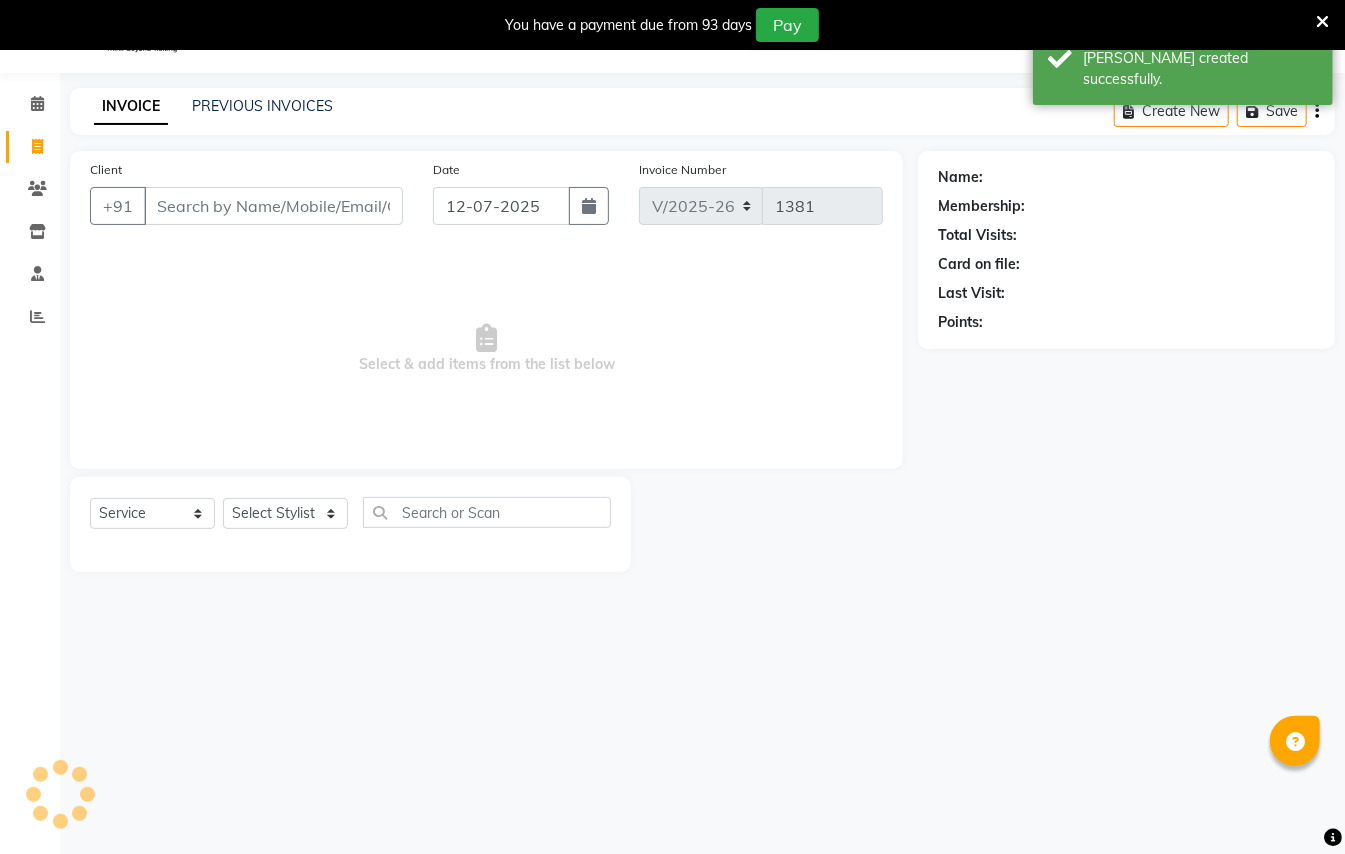 click on "Client" at bounding box center (273, 206) 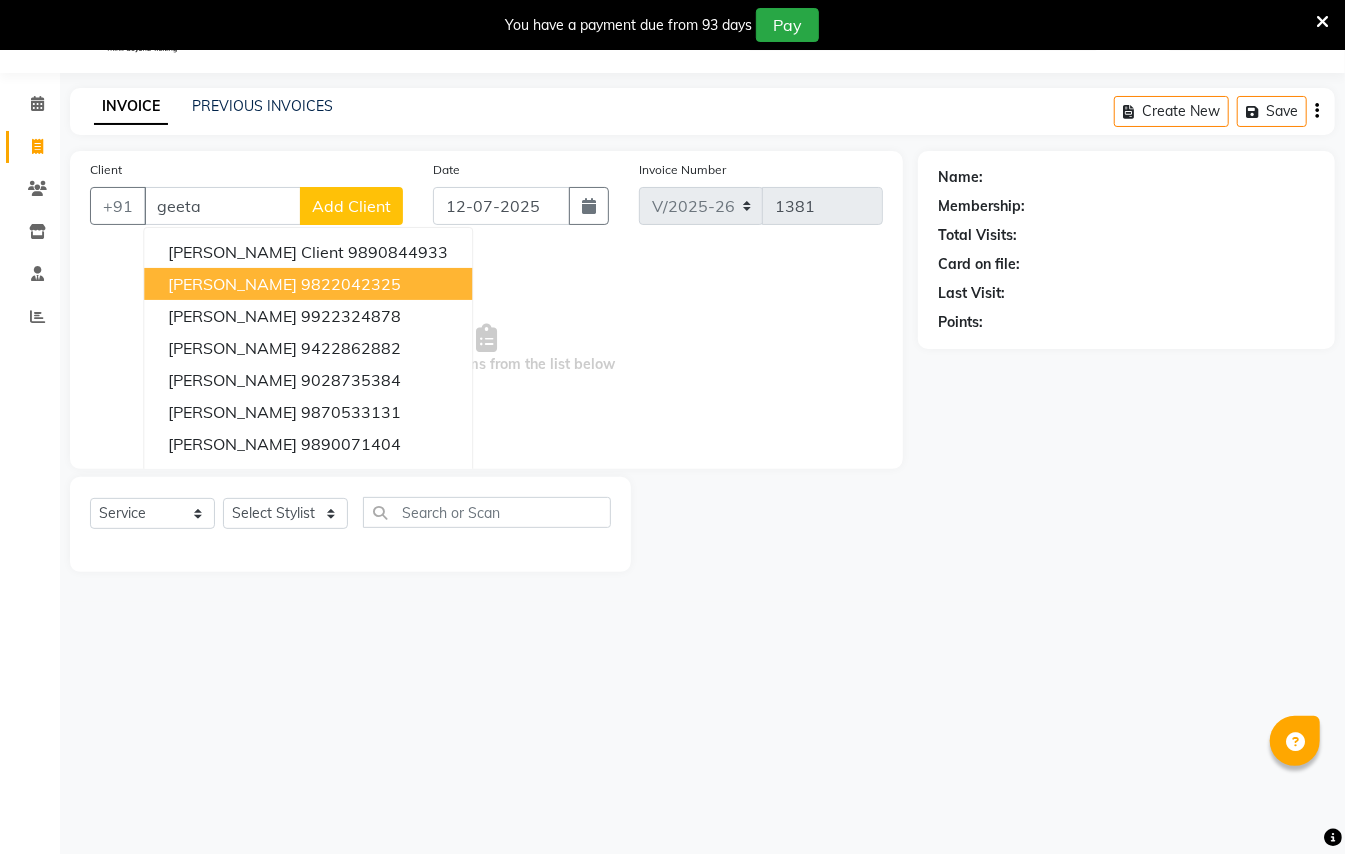 click on "9822042325" at bounding box center [351, 284] 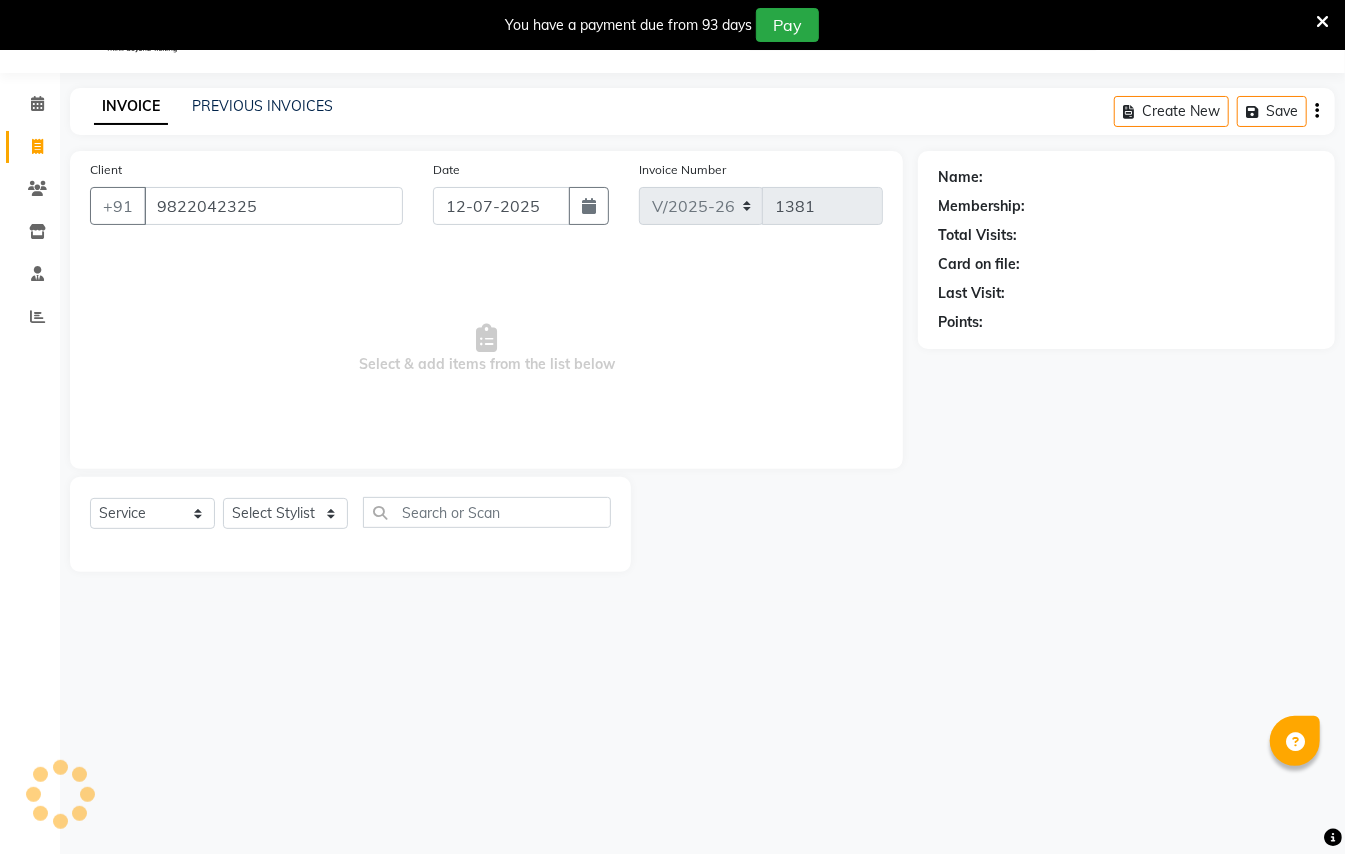 type on "9822042325" 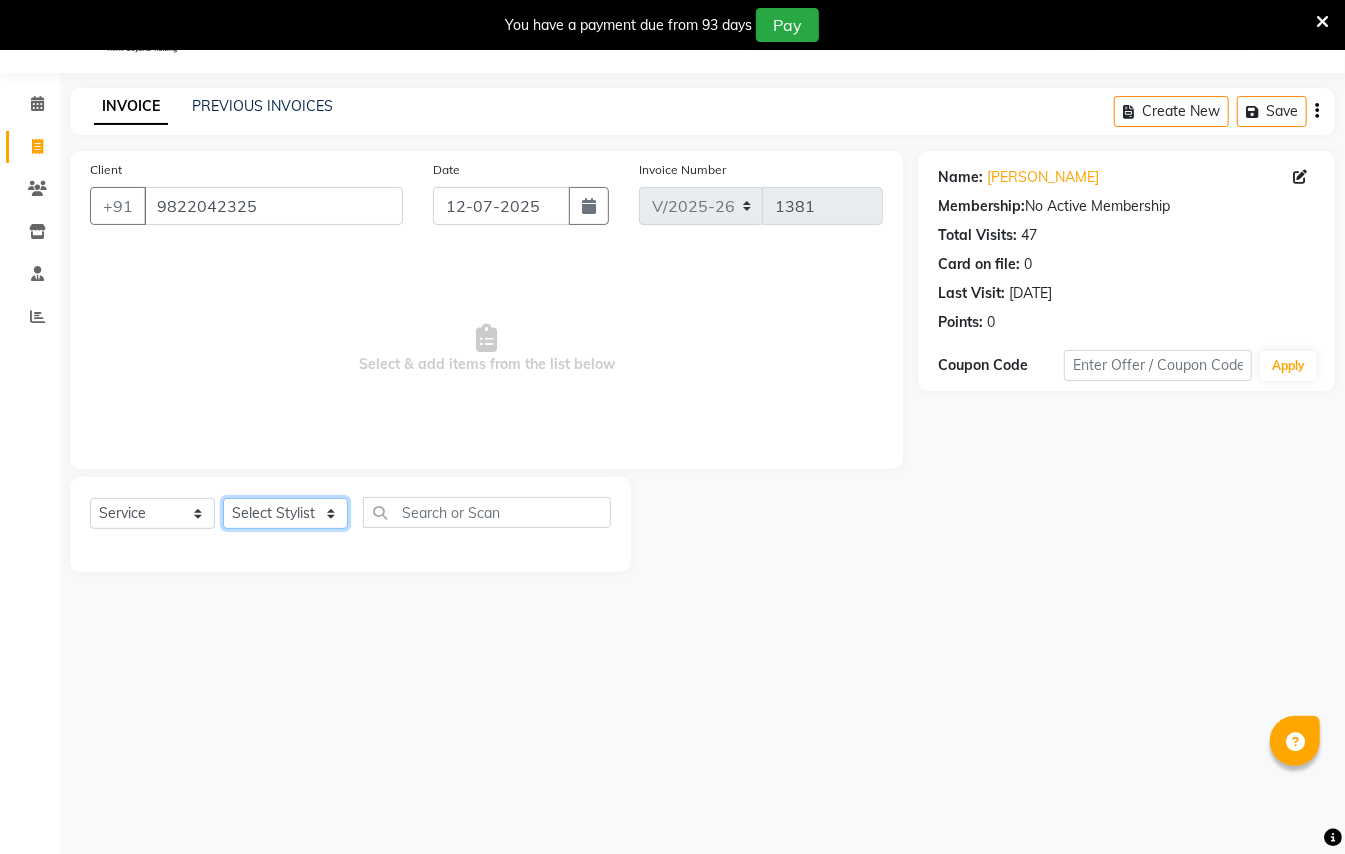 click on "Select Stylist [PERSON_NAME] [PERSON_NAME]  [PERSON_NAME] [PERSON_NAME] [PERSON_NAME] Mane Manager [PERSON_NAME]  [PERSON_NAME] Owner [PERSON_NAME]" 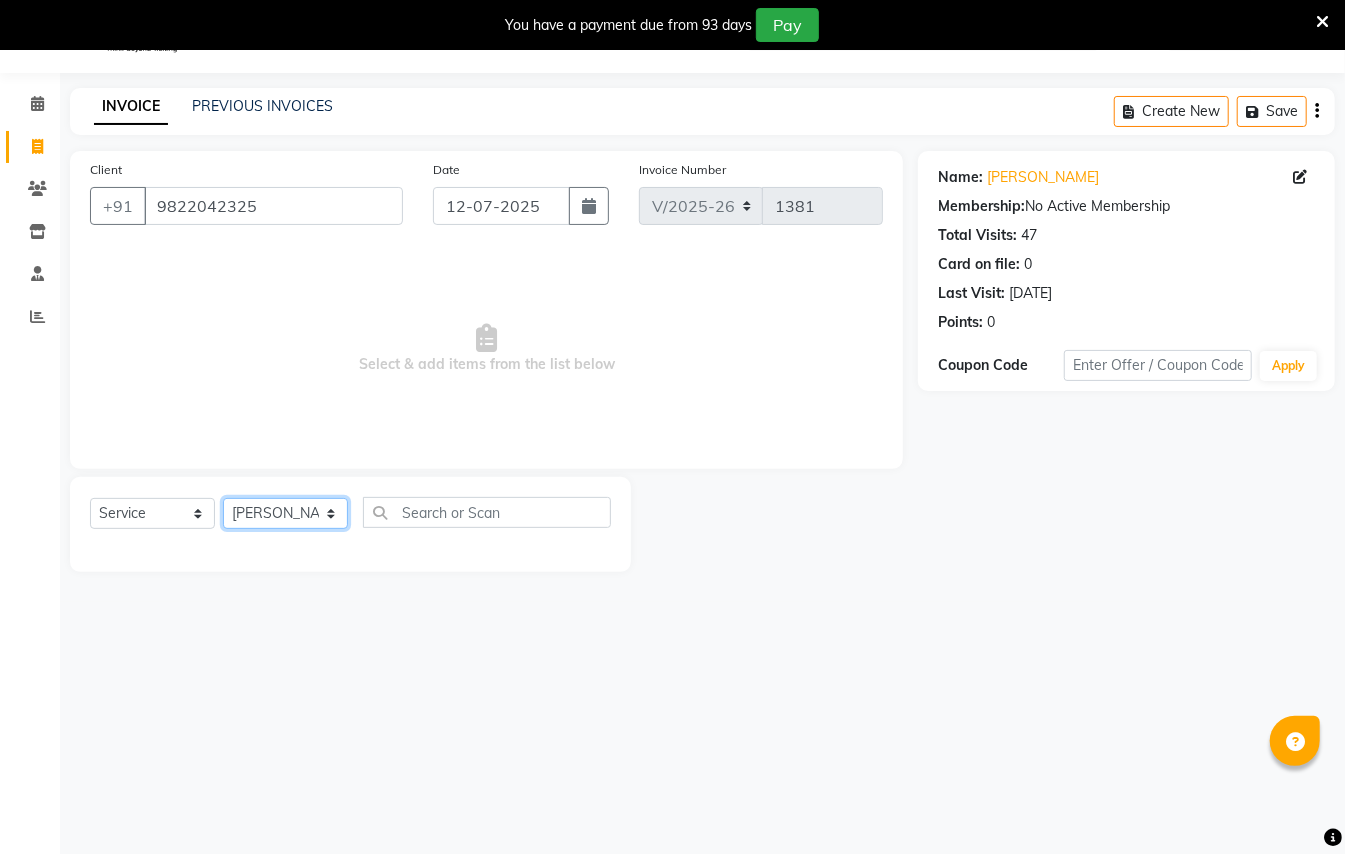 click on "Select Stylist [PERSON_NAME] [PERSON_NAME]  [PERSON_NAME] [PERSON_NAME] [PERSON_NAME] Mane Manager [PERSON_NAME]  [PERSON_NAME] Owner [PERSON_NAME]" 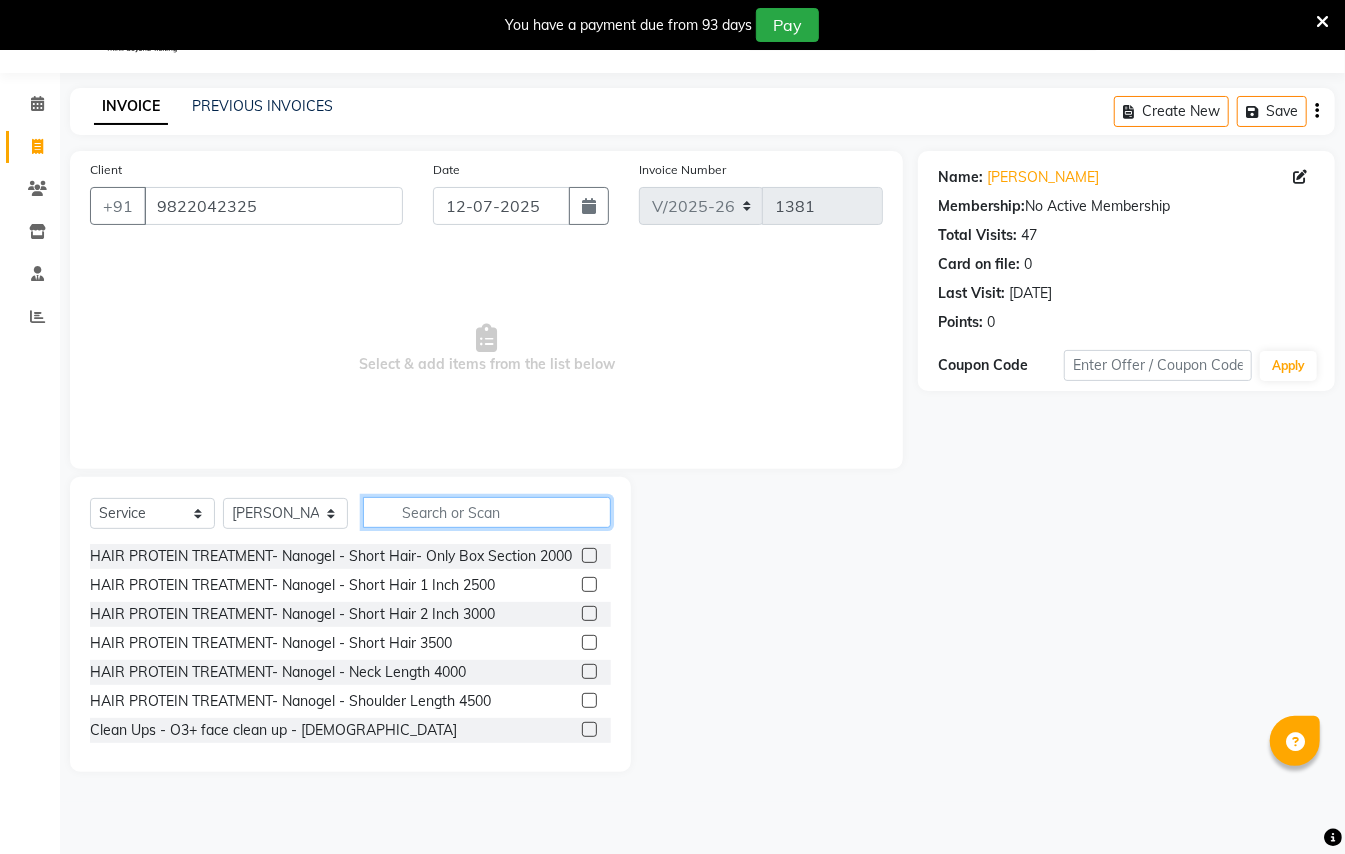 click 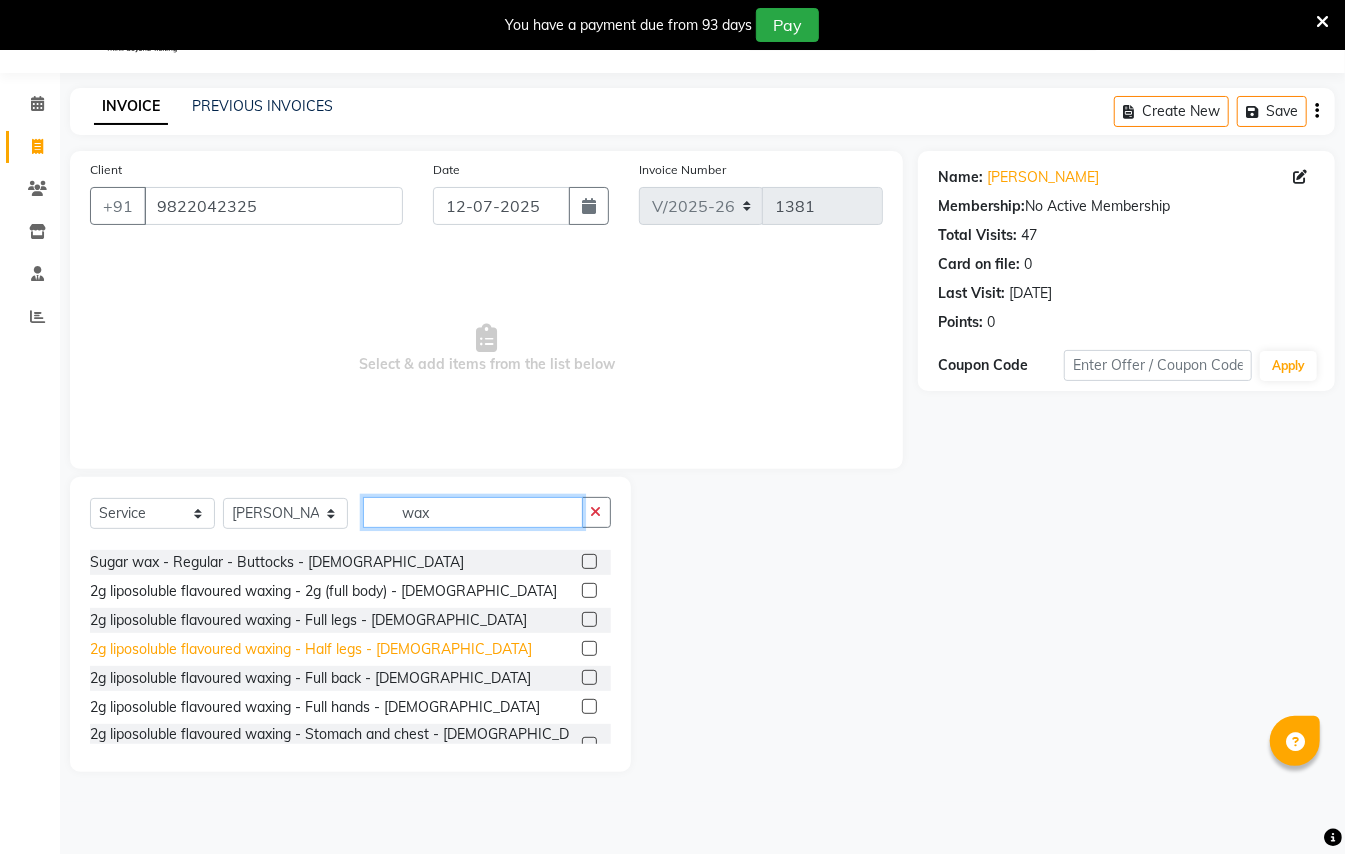 scroll, scrollTop: 533, scrollLeft: 0, axis: vertical 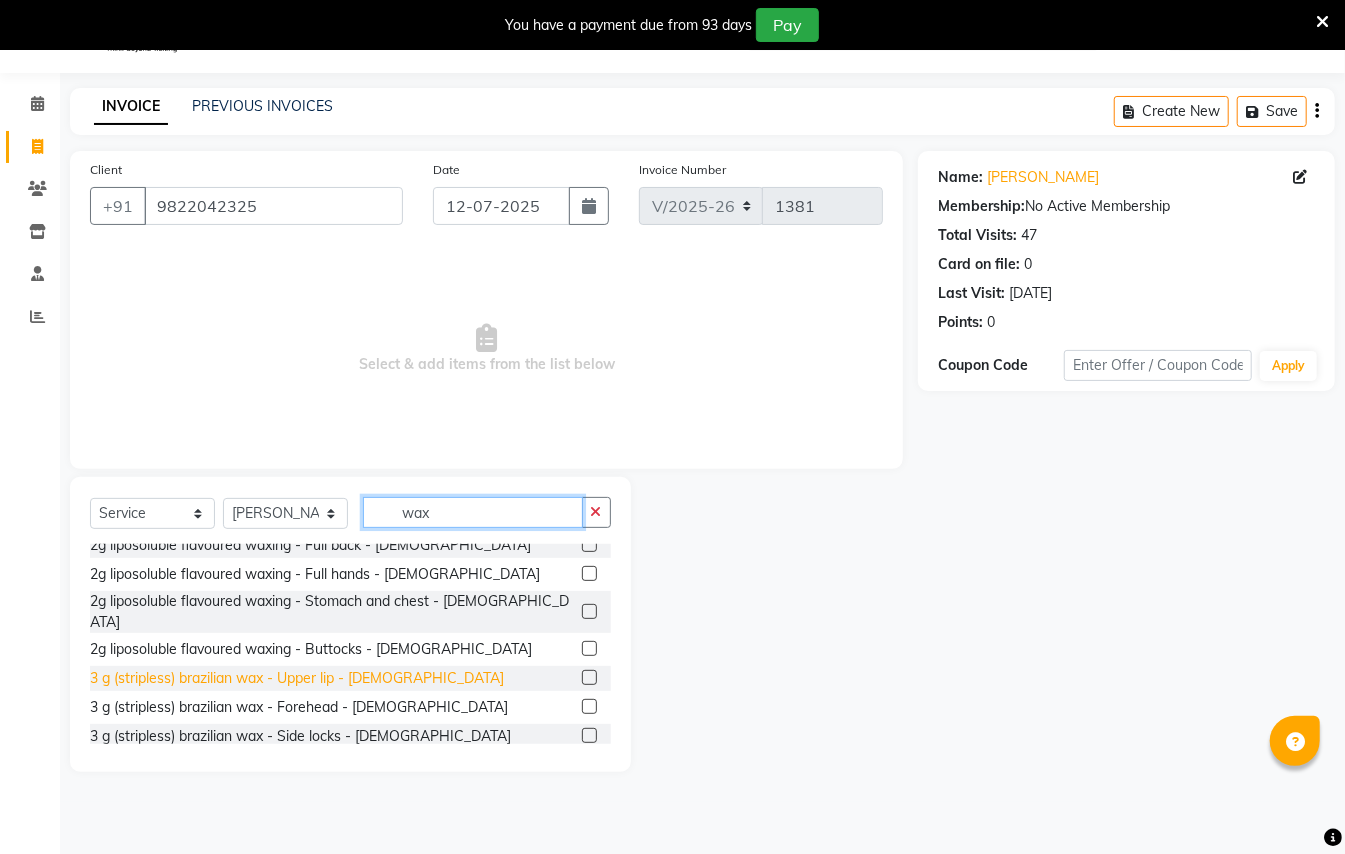 type on "wax" 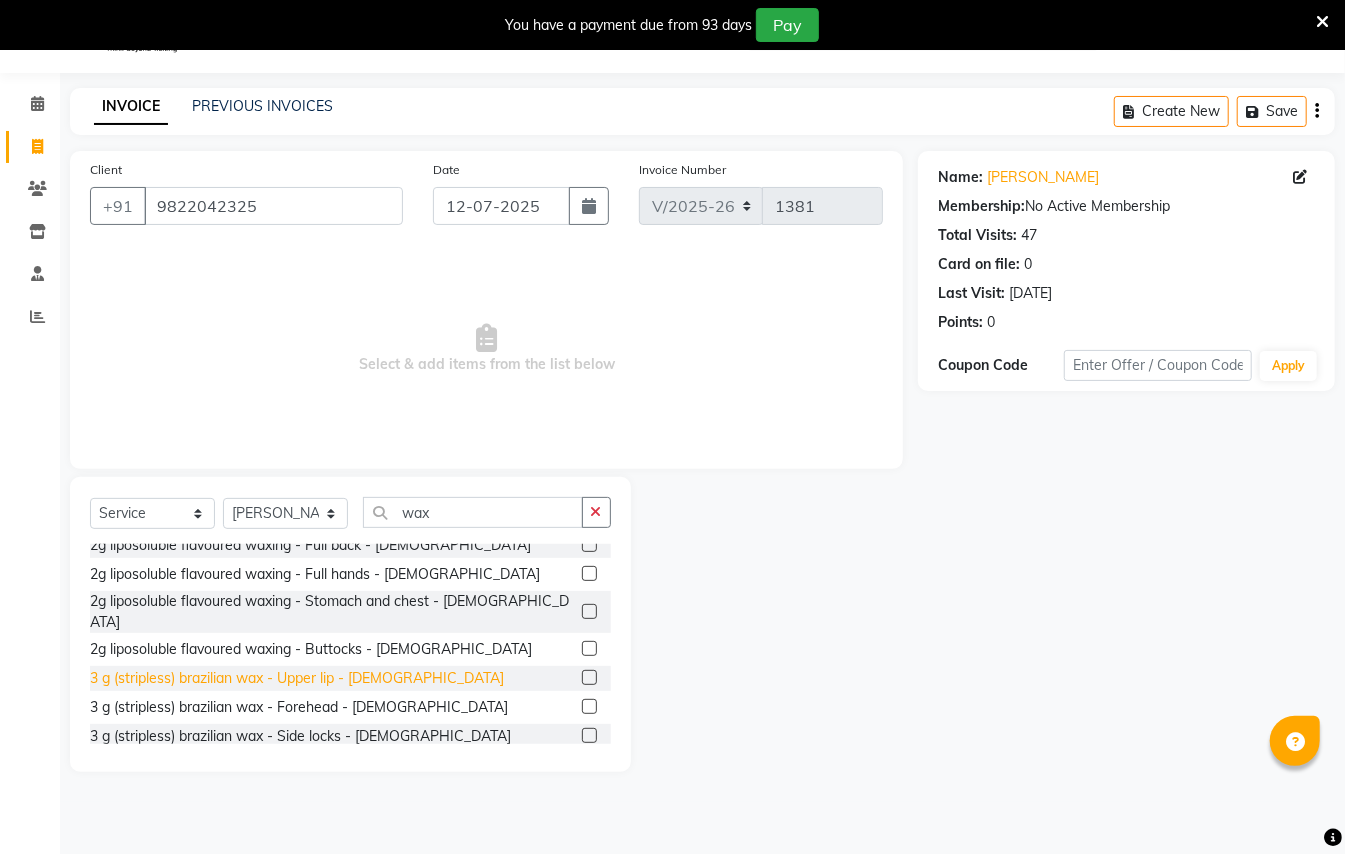 click on "3 g (stripless) brazilian wax - Upper lip - [DEMOGRAPHIC_DATA]" 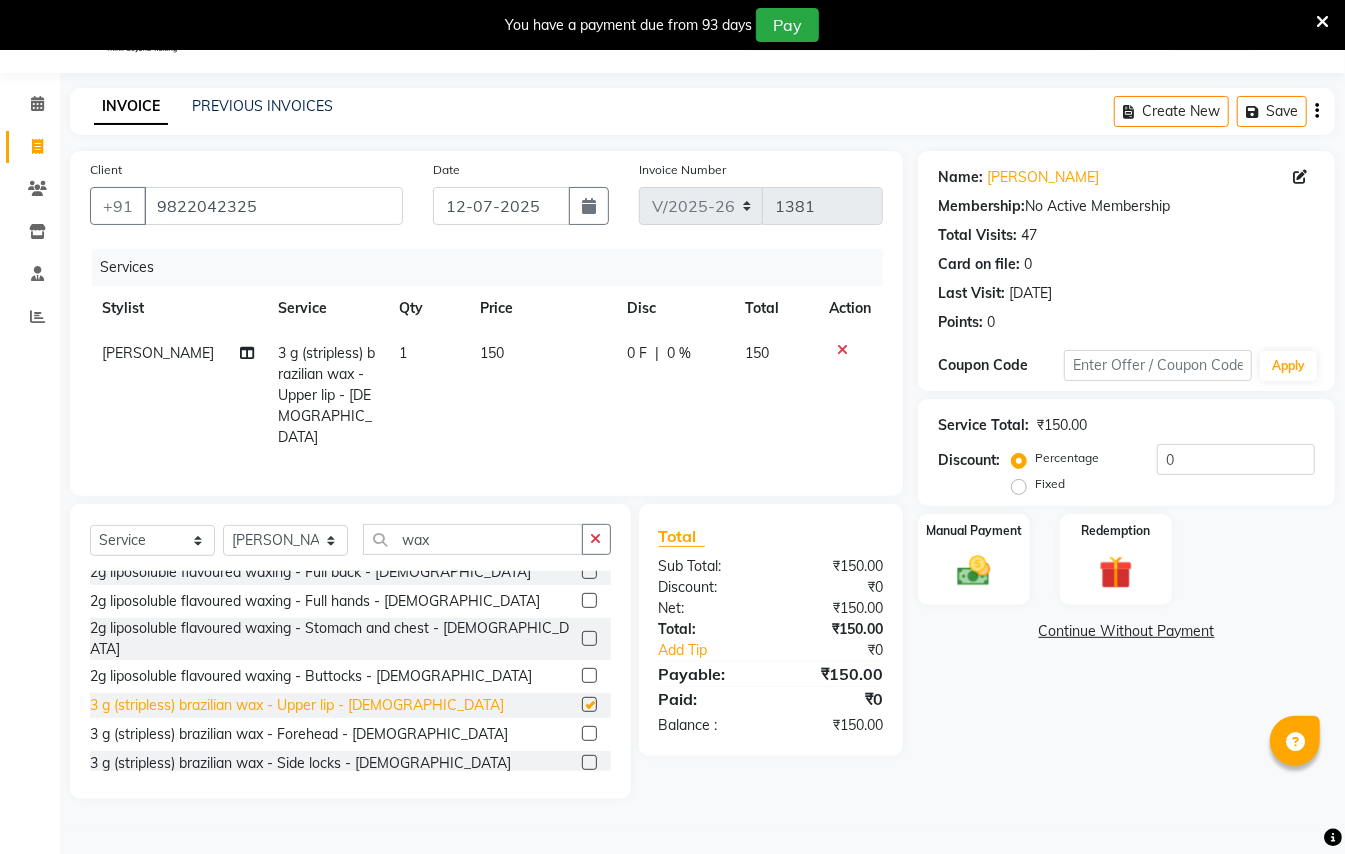checkbox on "false" 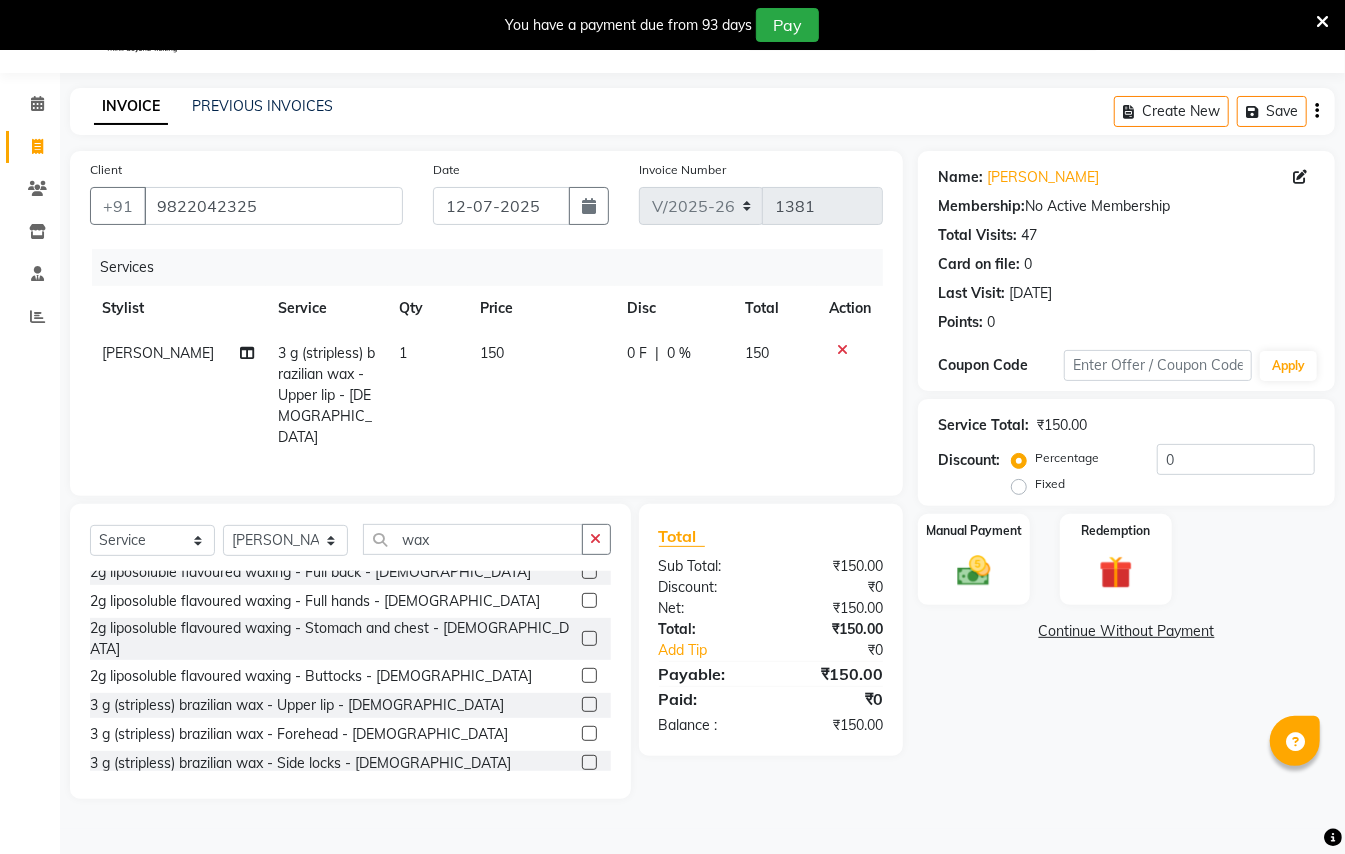 scroll, scrollTop: 666, scrollLeft: 0, axis: vertical 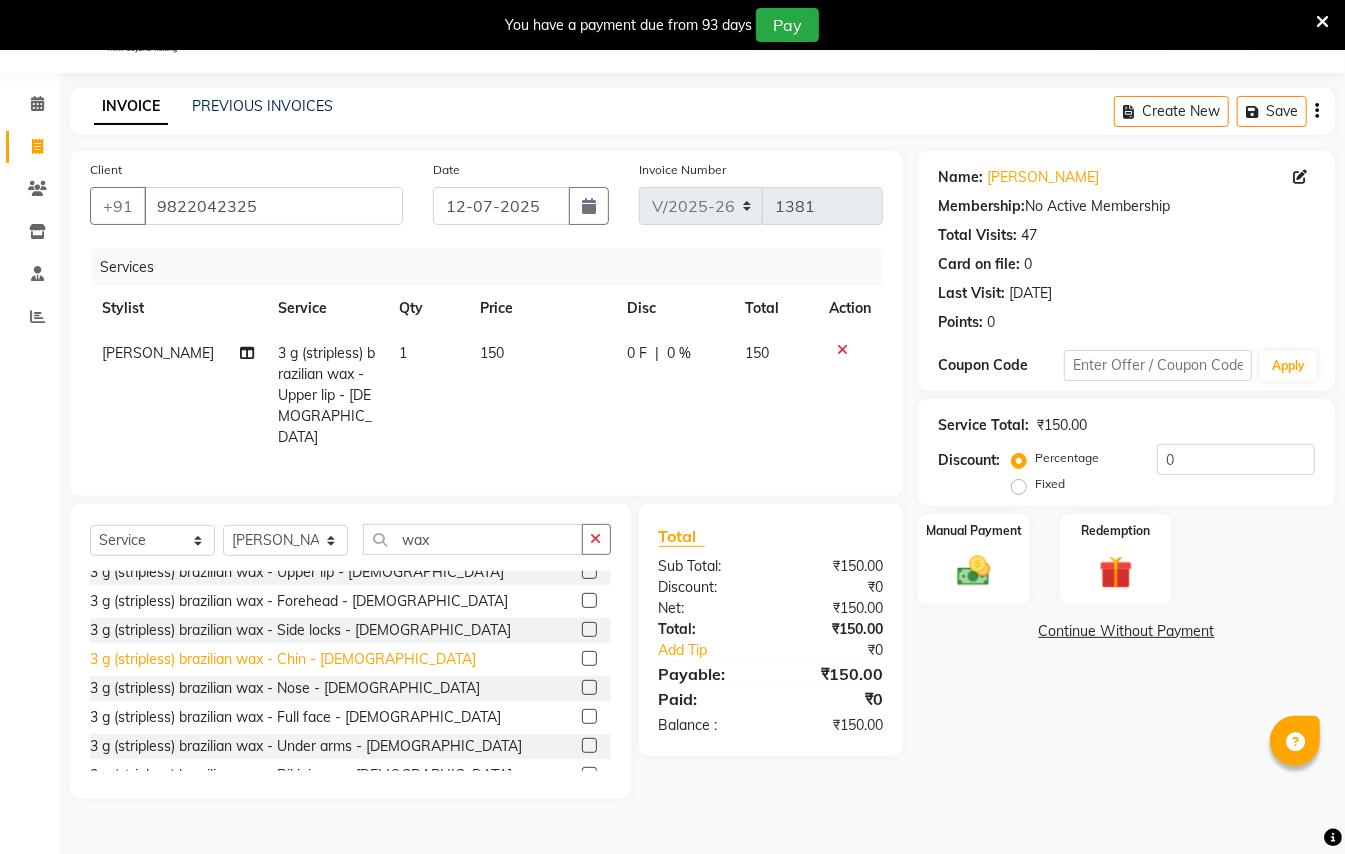 click on "3 g (stripless) brazilian wax - Chin - [DEMOGRAPHIC_DATA]" 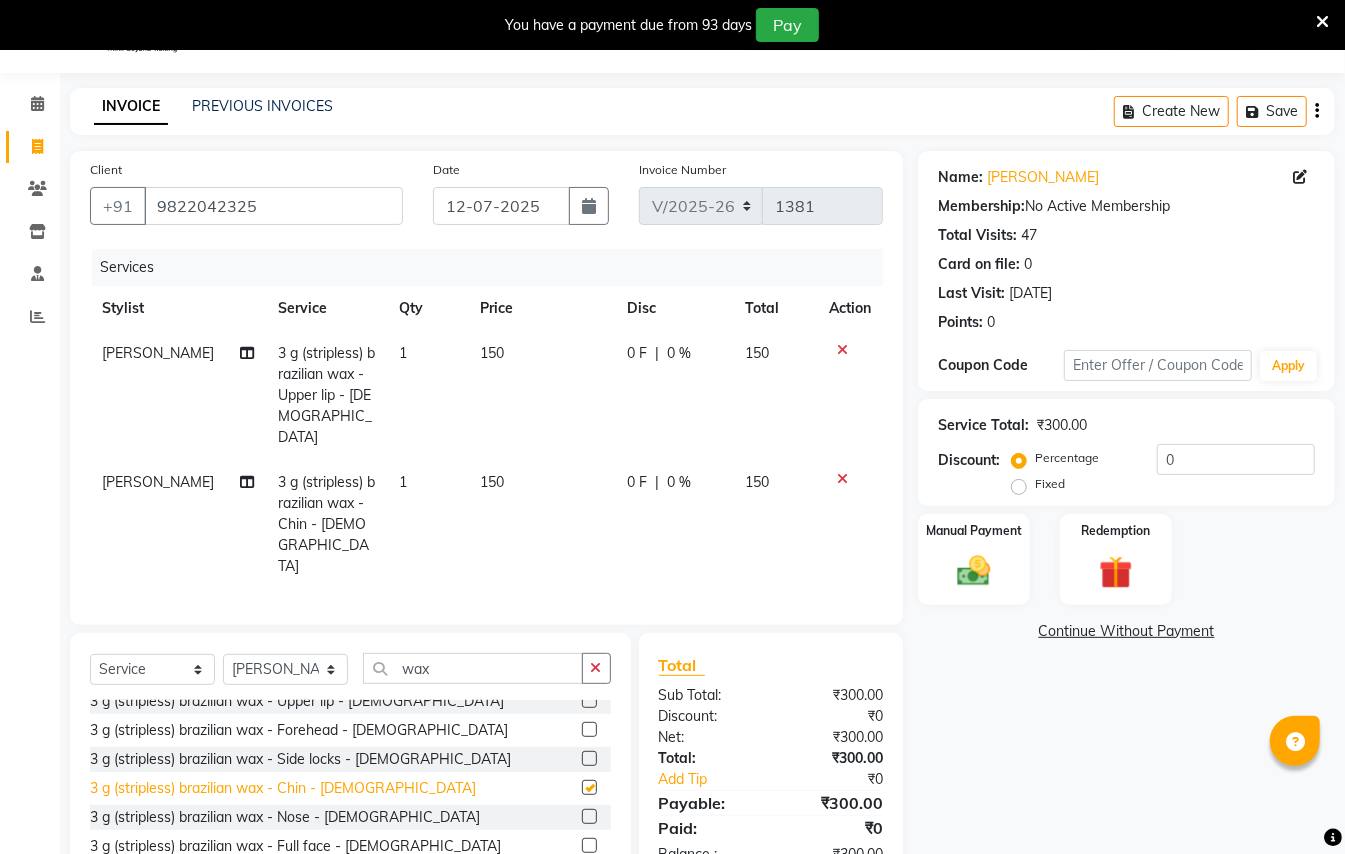 checkbox on "false" 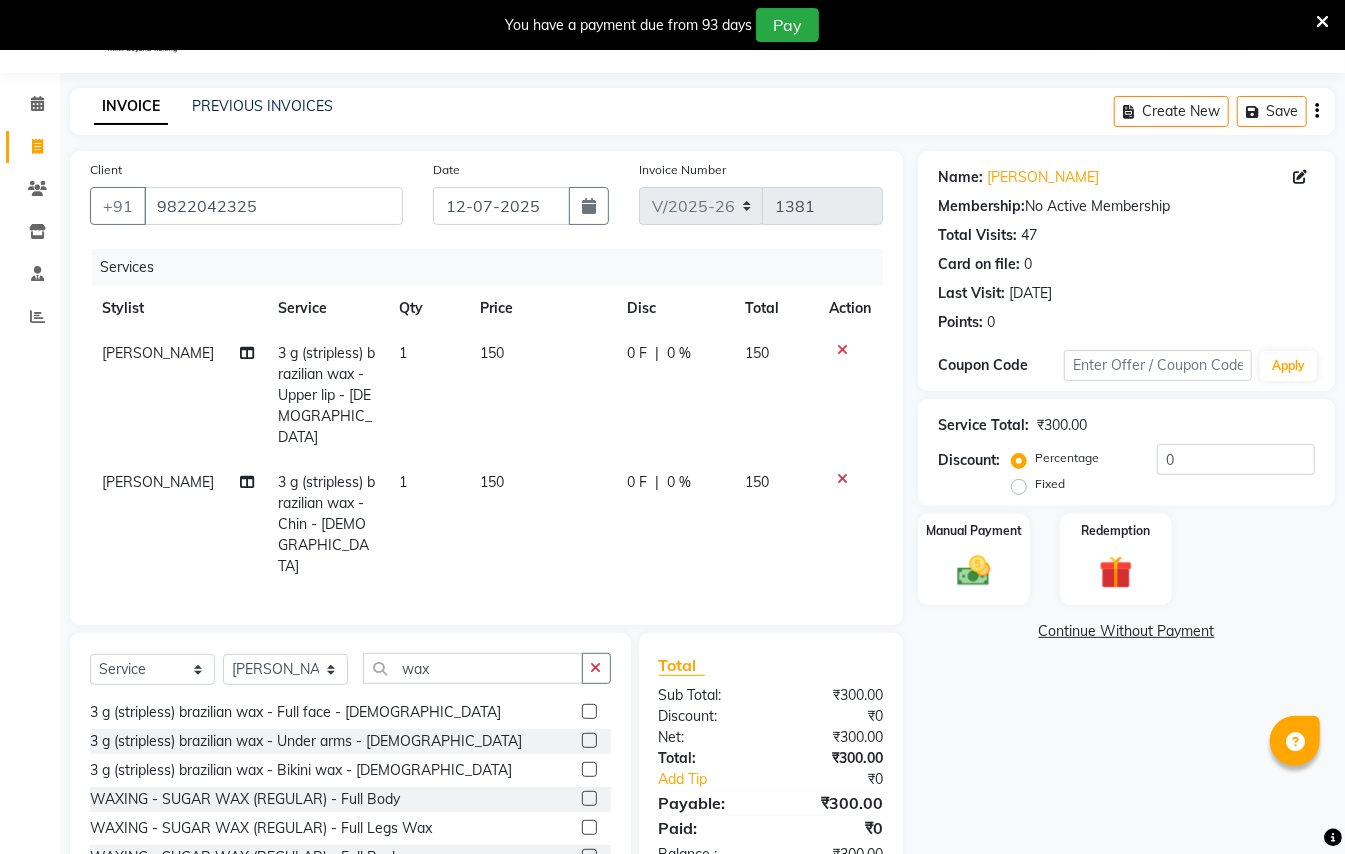 scroll, scrollTop: 666, scrollLeft: 0, axis: vertical 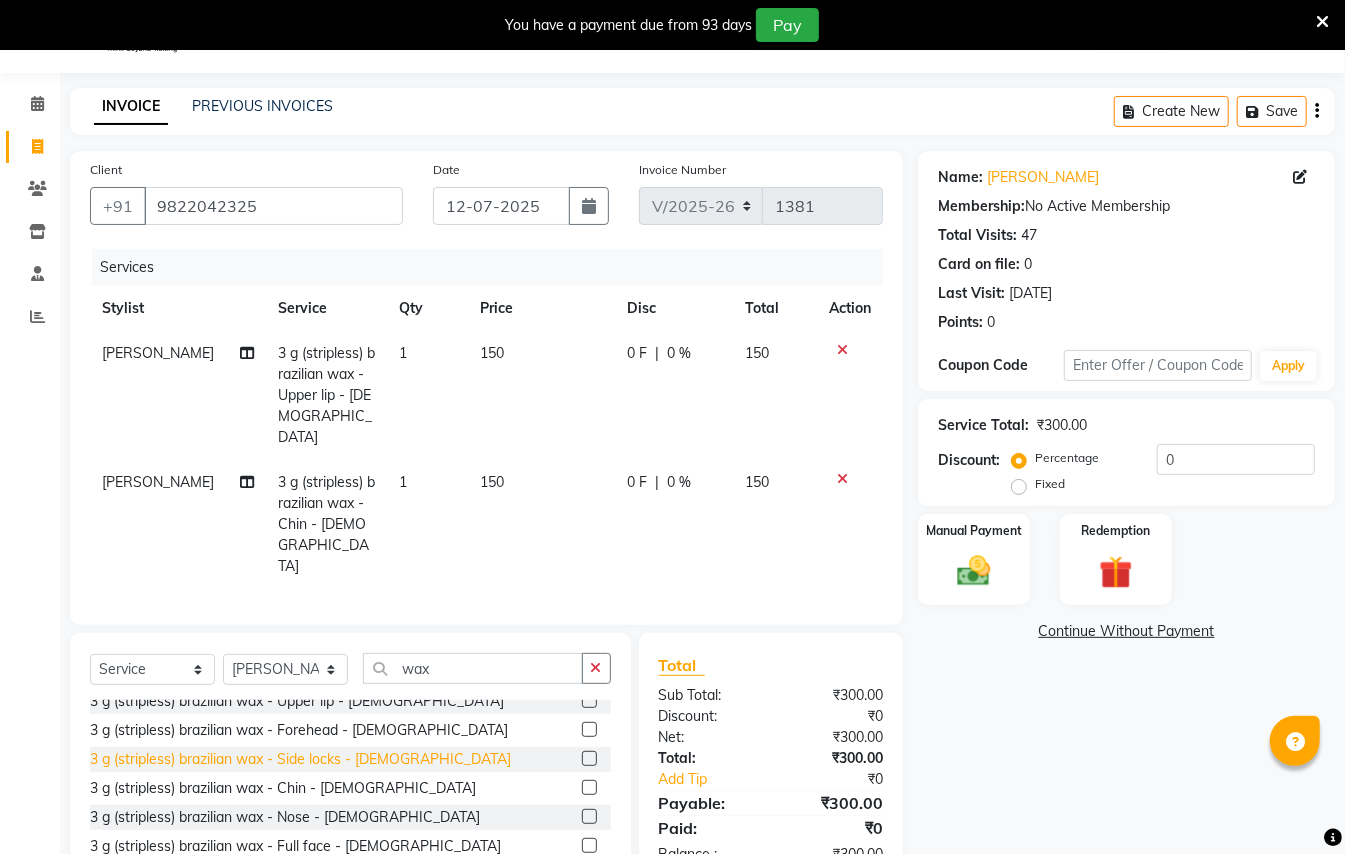 click on "3 g (stripless) brazilian wax - Side locks - [DEMOGRAPHIC_DATA]" 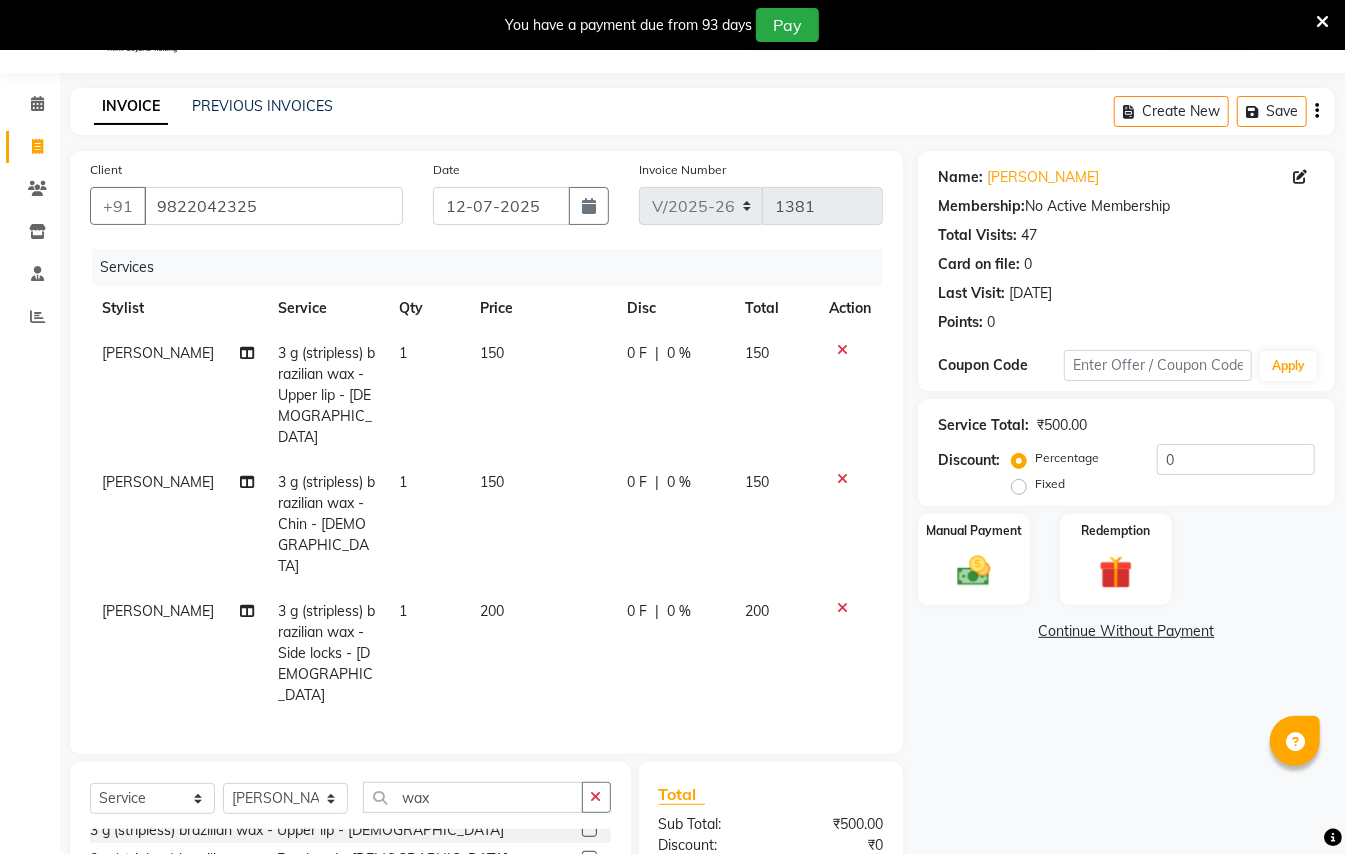 checkbox on "false" 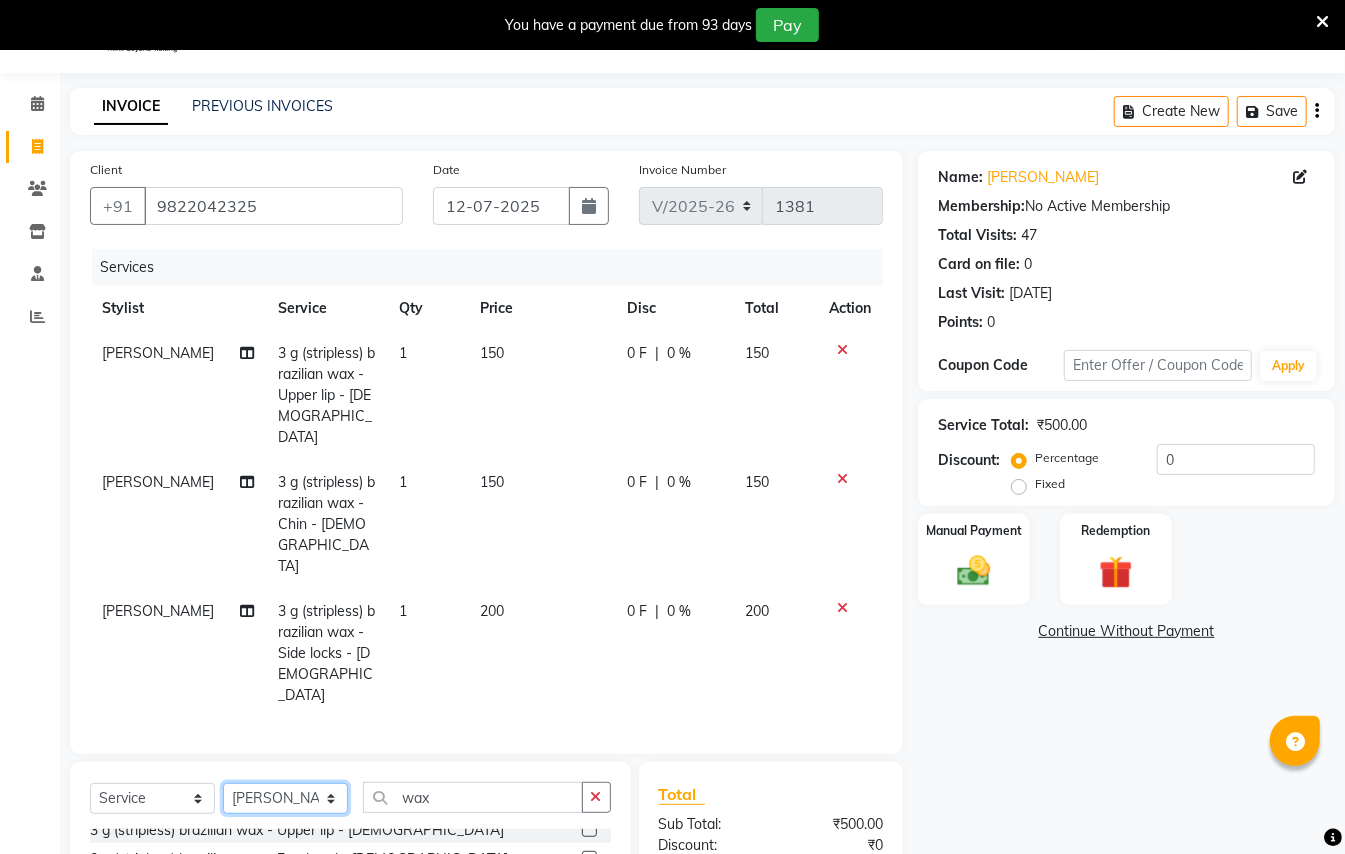 click on "Select Stylist [PERSON_NAME] [PERSON_NAME]  [PERSON_NAME] [PERSON_NAME] [PERSON_NAME] Mane Manager [PERSON_NAME]  [PERSON_NAME] Owner [PERSON_NAME]" 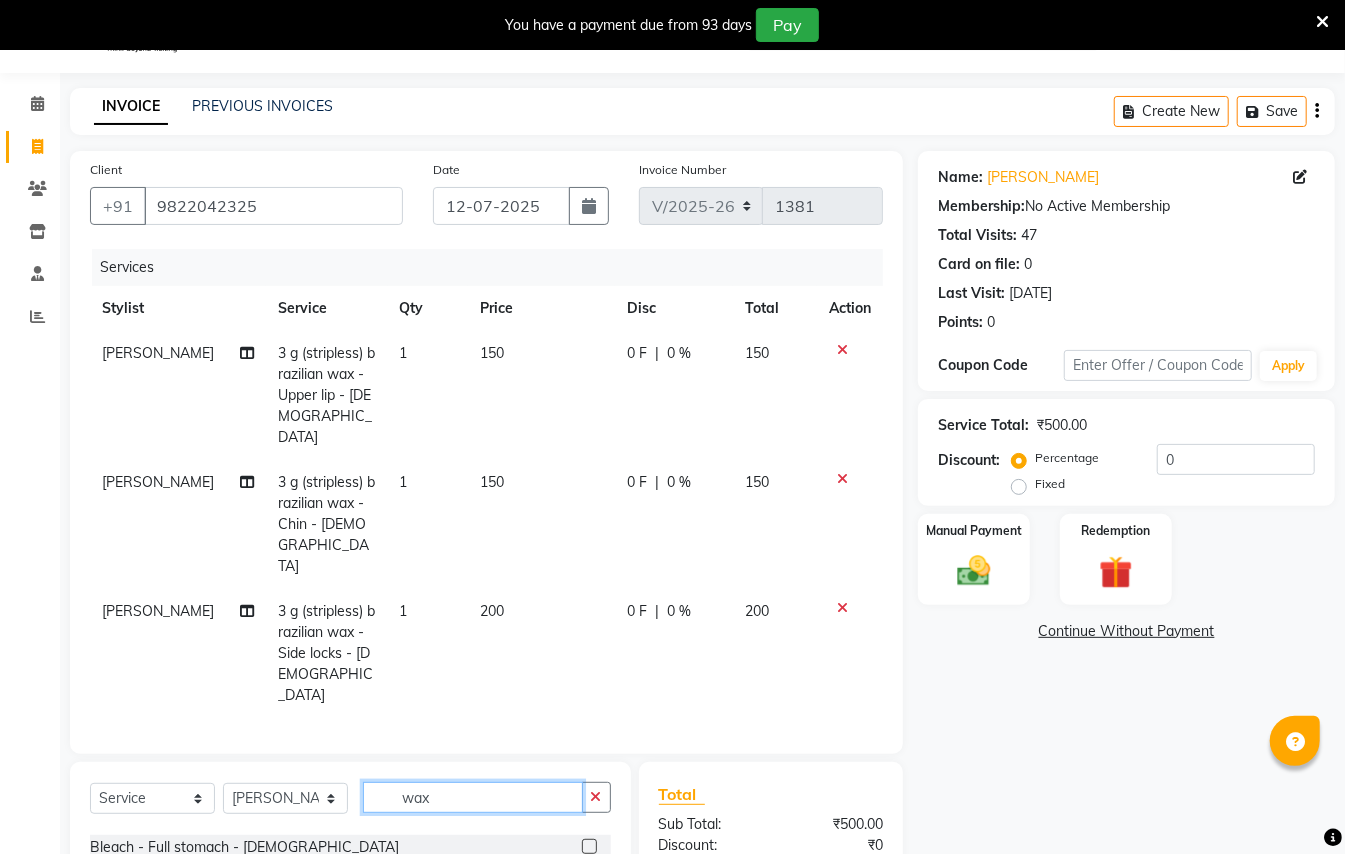 click on "wax" 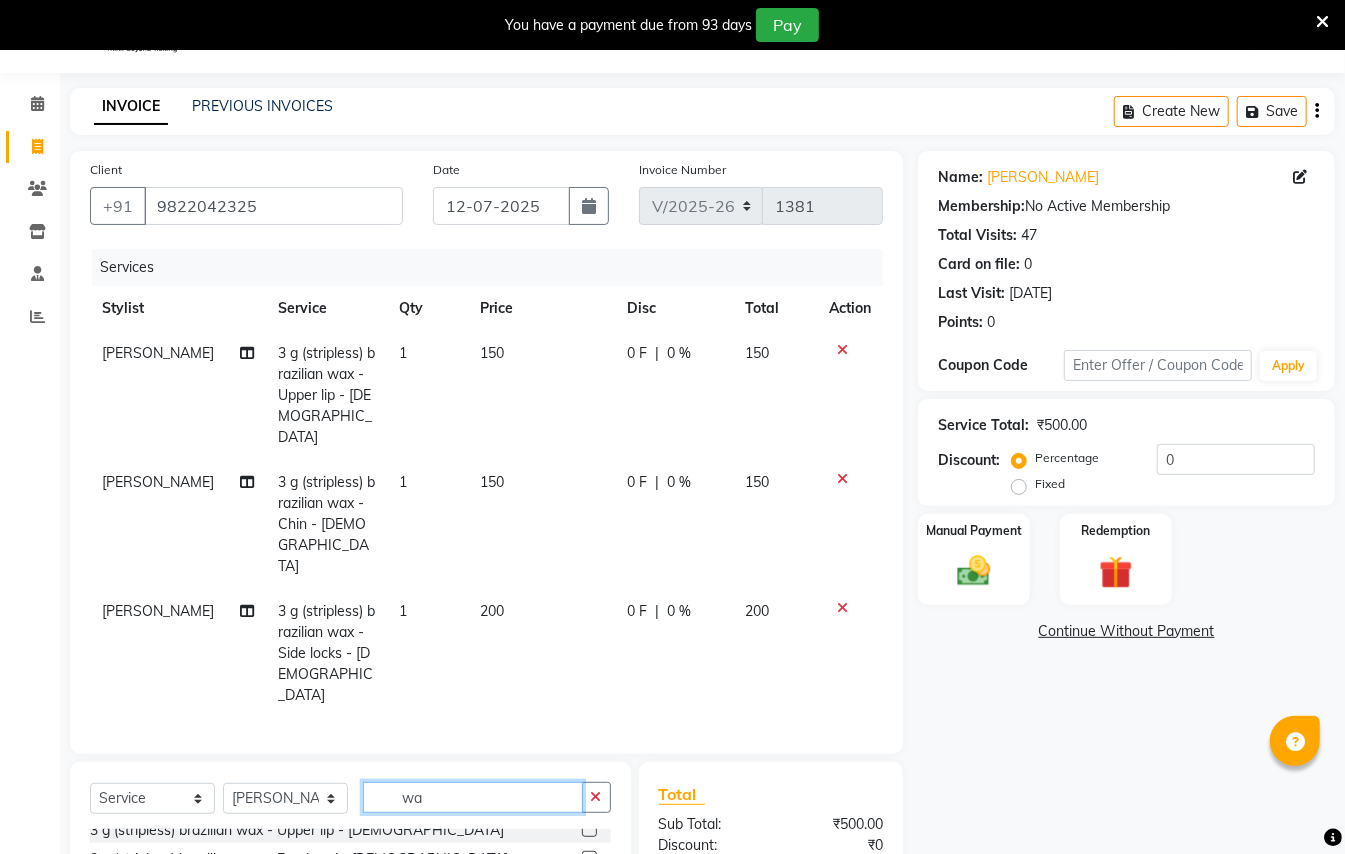 type on "w" 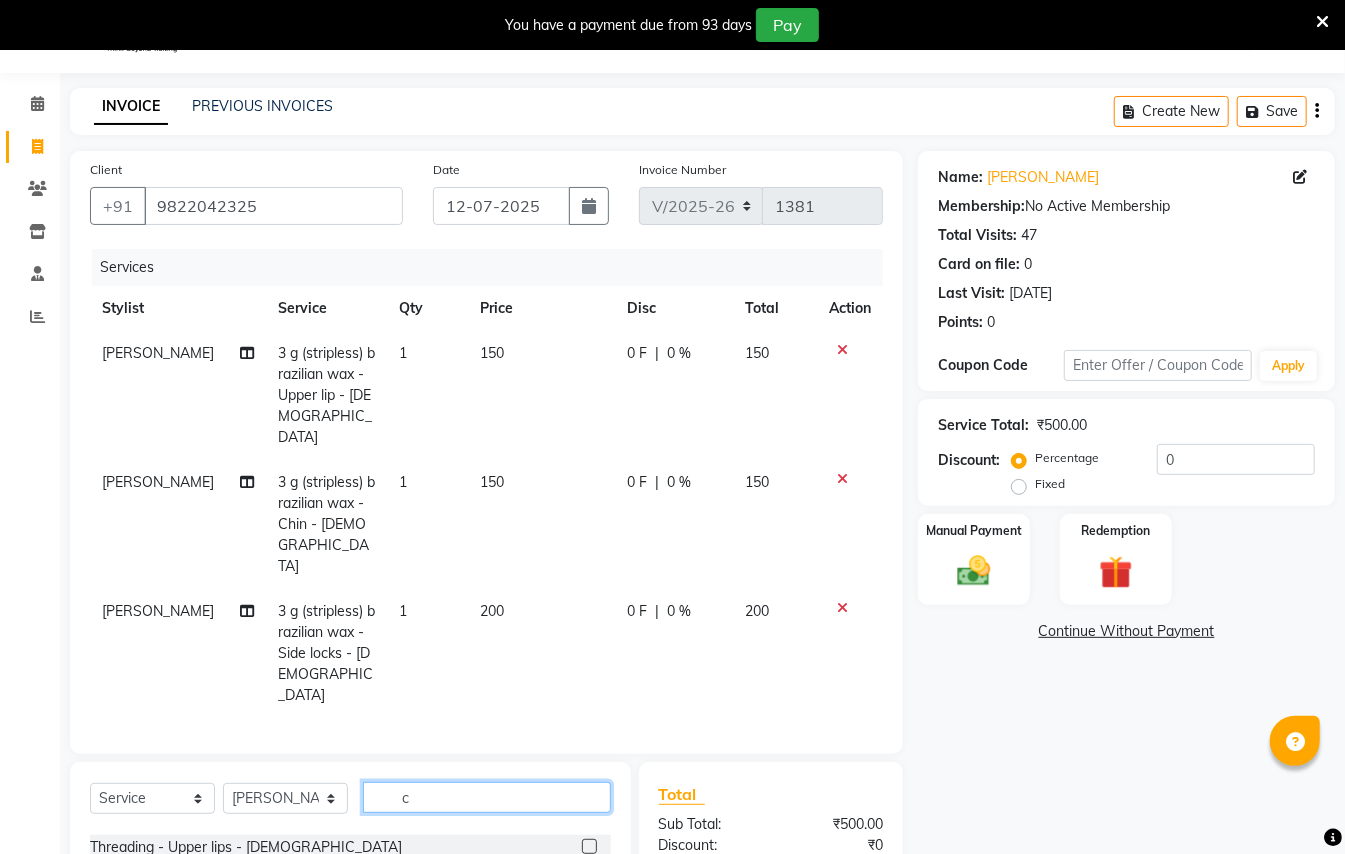 scroll, scrollTop: 666, scrollLeft: 0, axis: vertical 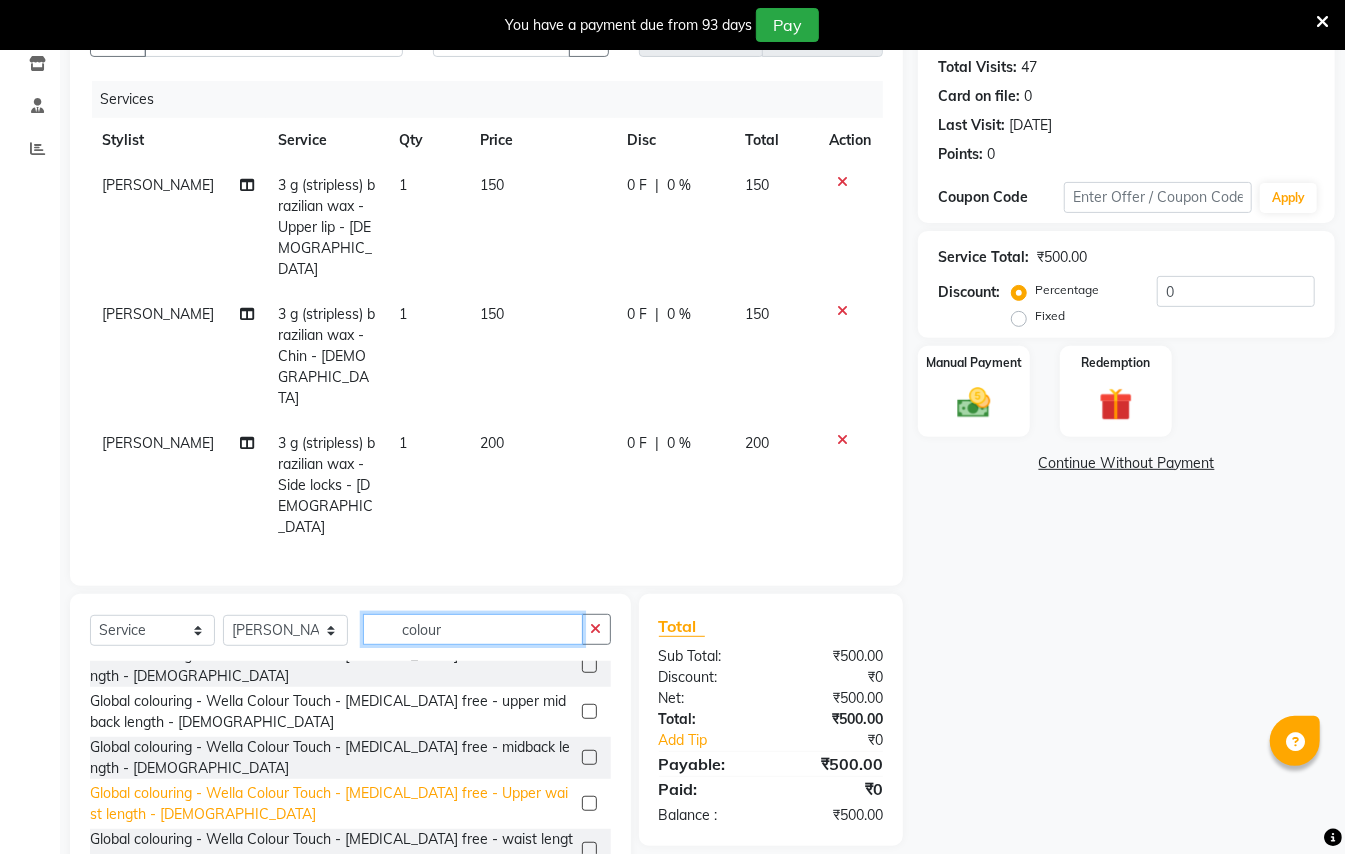 type on "colour" 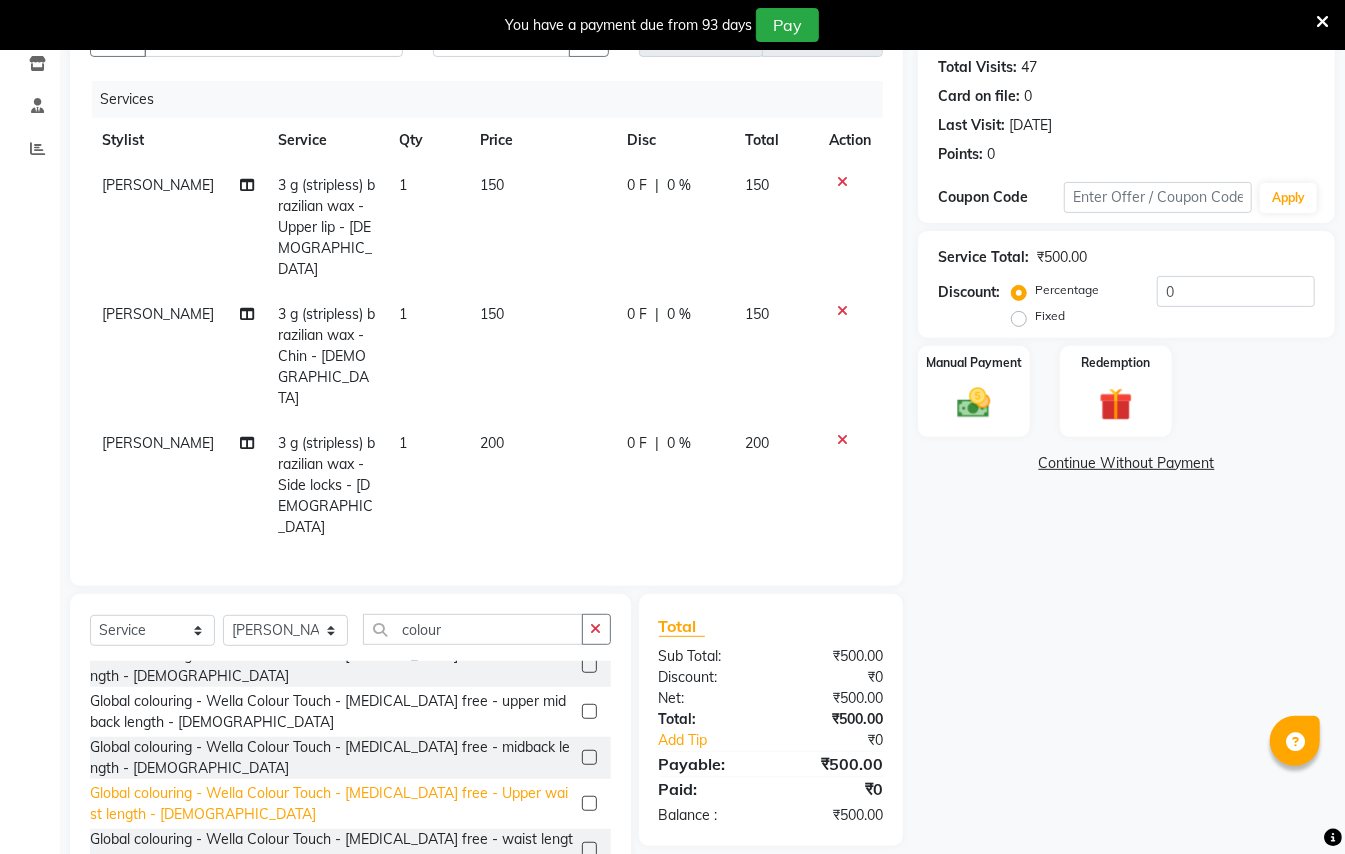 click on "Global colouring - Wella Colour Touch - [MEDICAL_DATA] free - Upper waist length - [DEMOGRAPHIC_DATA]" 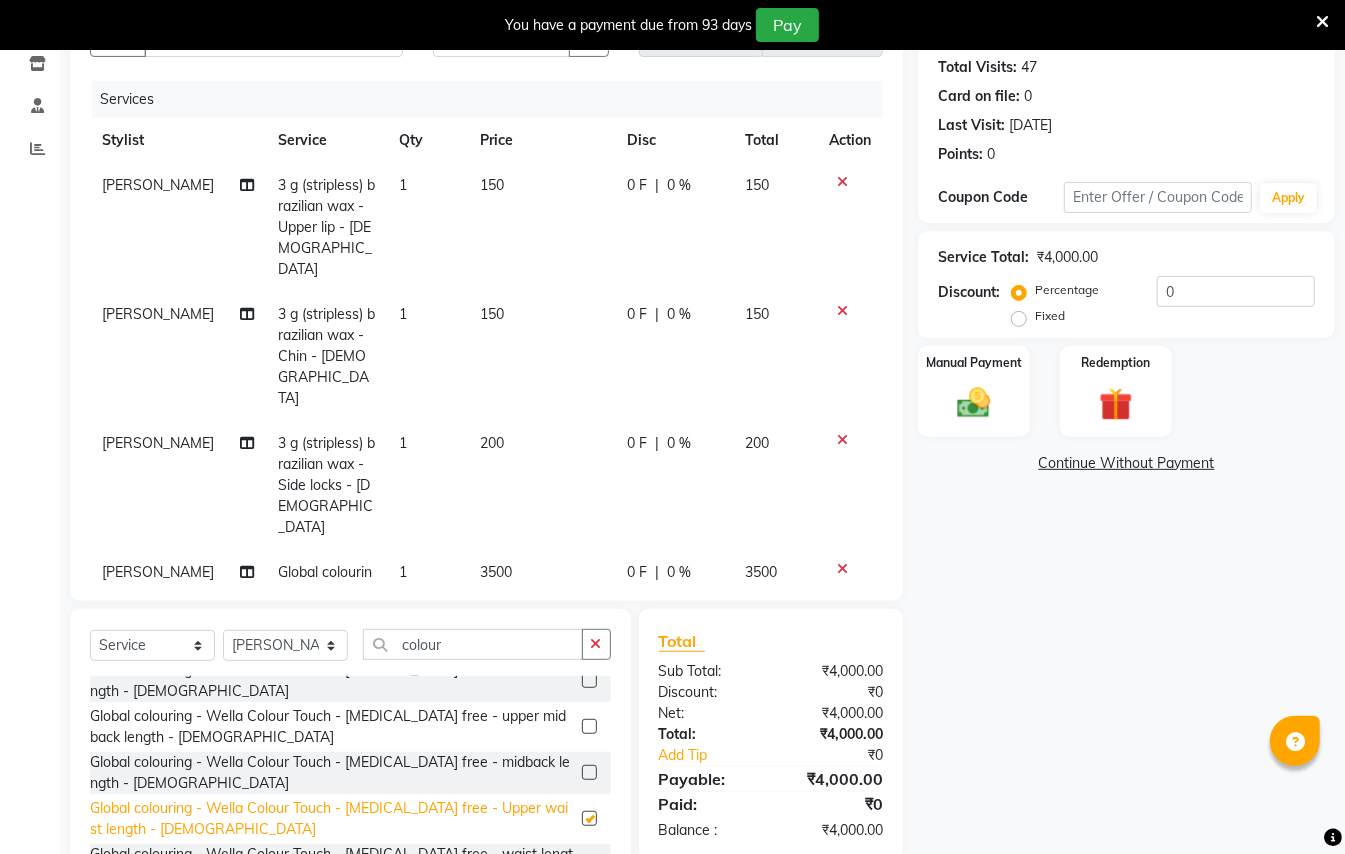 checkbox on "false" 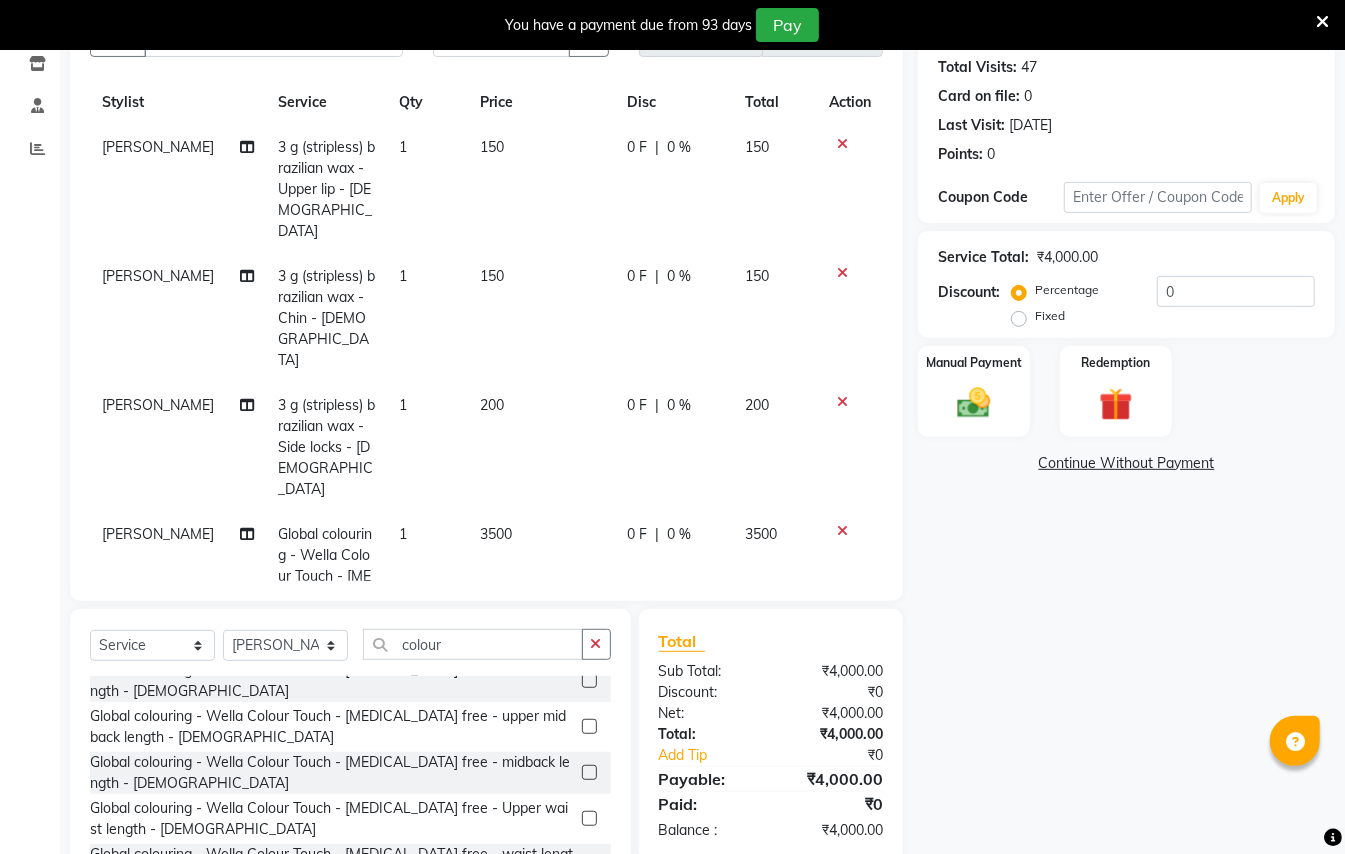 scroll, scrollTop: 70, scrollLeft: 0, axis: vertical 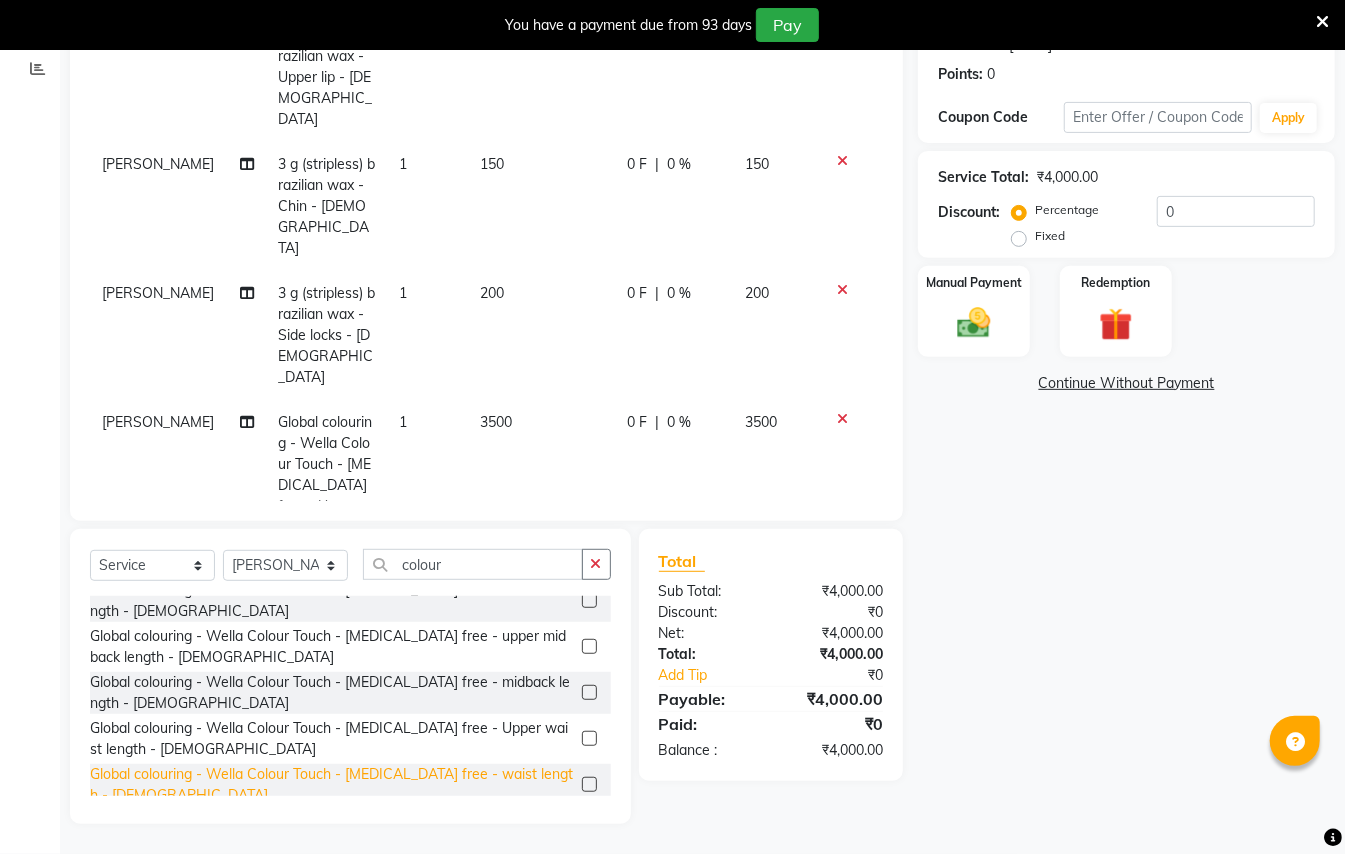 click on "Global colouring - Wella Colour Touch - [MEDICAL_DATA] free - waist length - [DEMOGRAPHIC_DATA]" 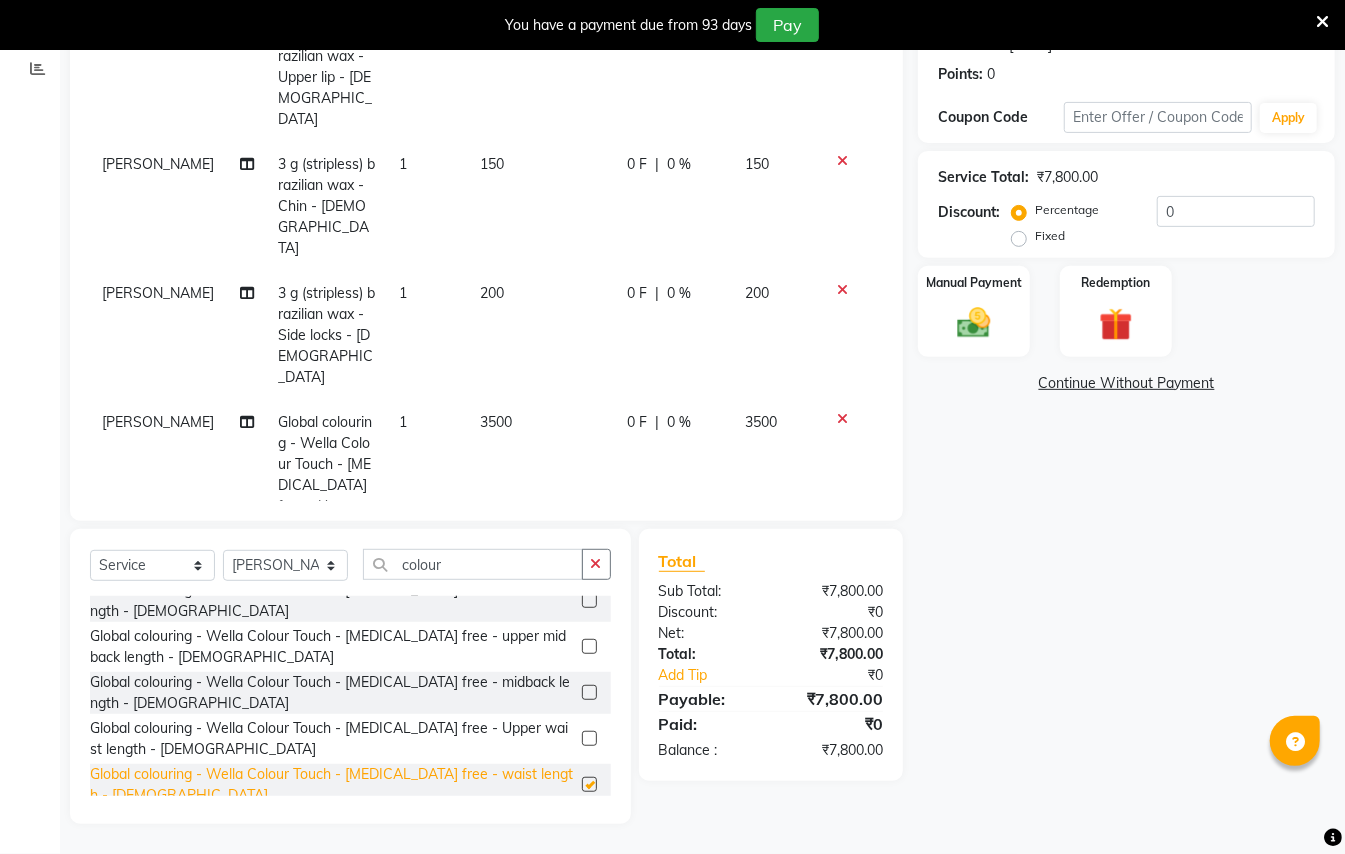checkbox on "false" 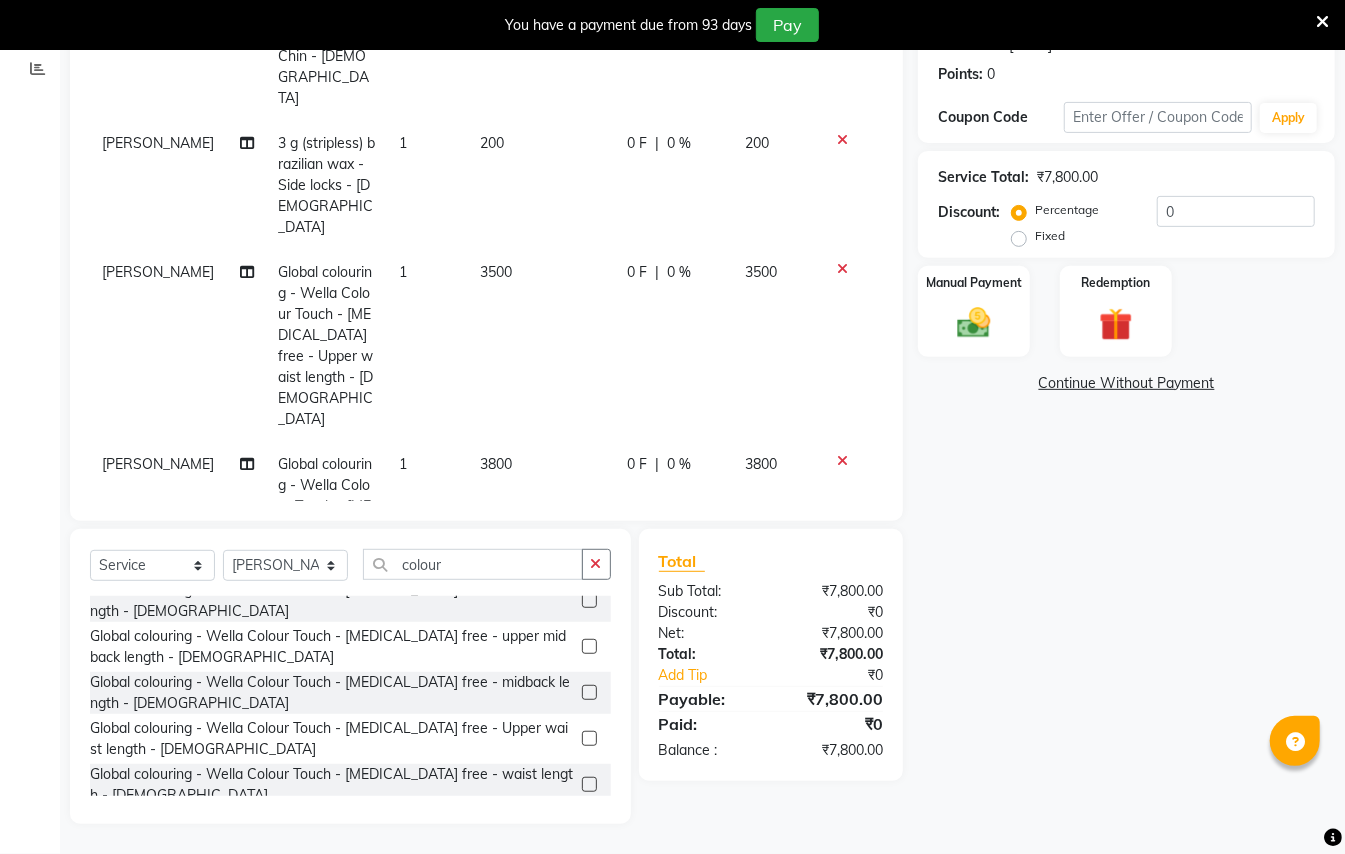 scroll, scrollTop: 221, scrollLeft: 0, axis: vertical 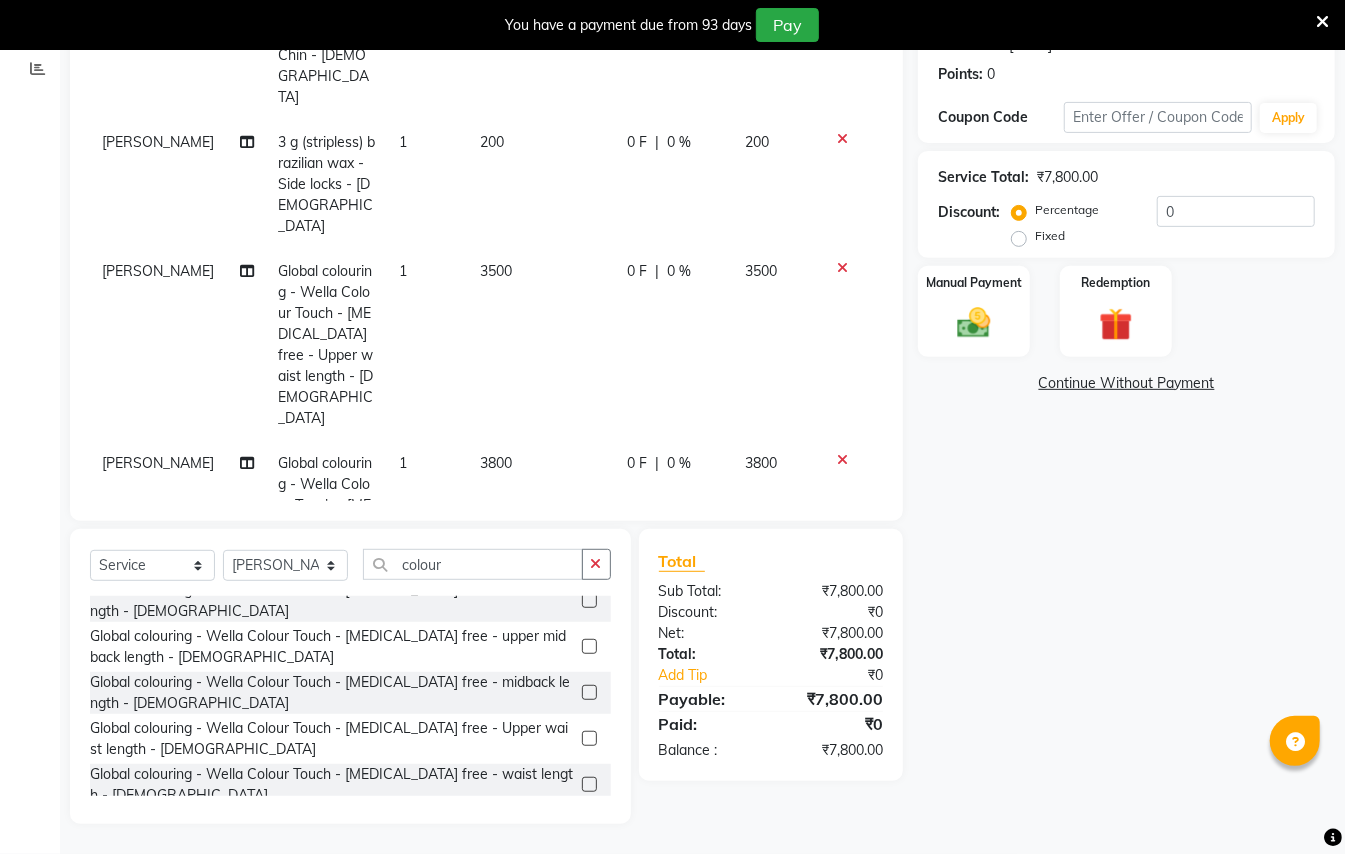 click 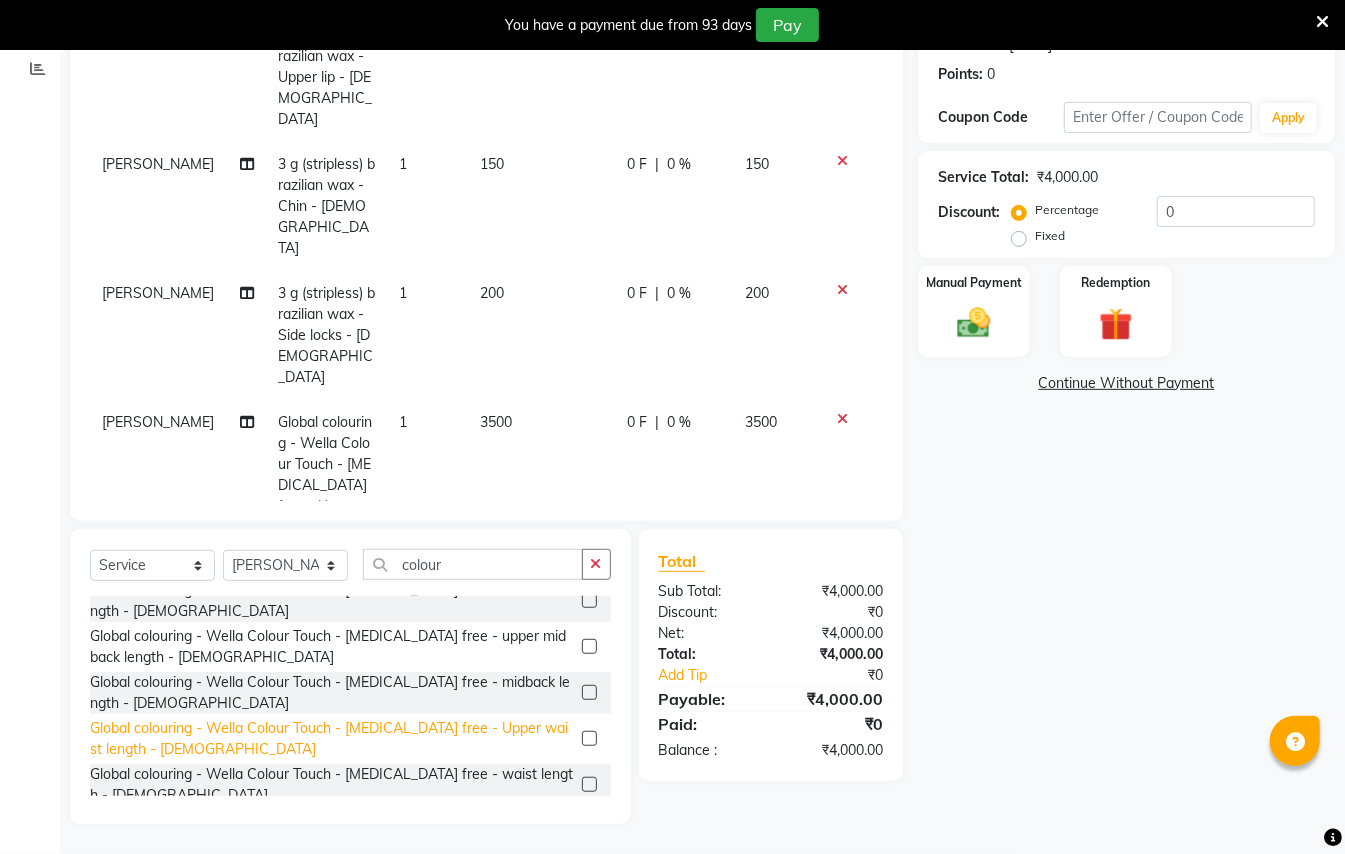 click on "Global colouring - Wella Colour Touch - [MEDICAL_DATA] free - Upper waist length - [DEMOGRAPHIC_DATA]" 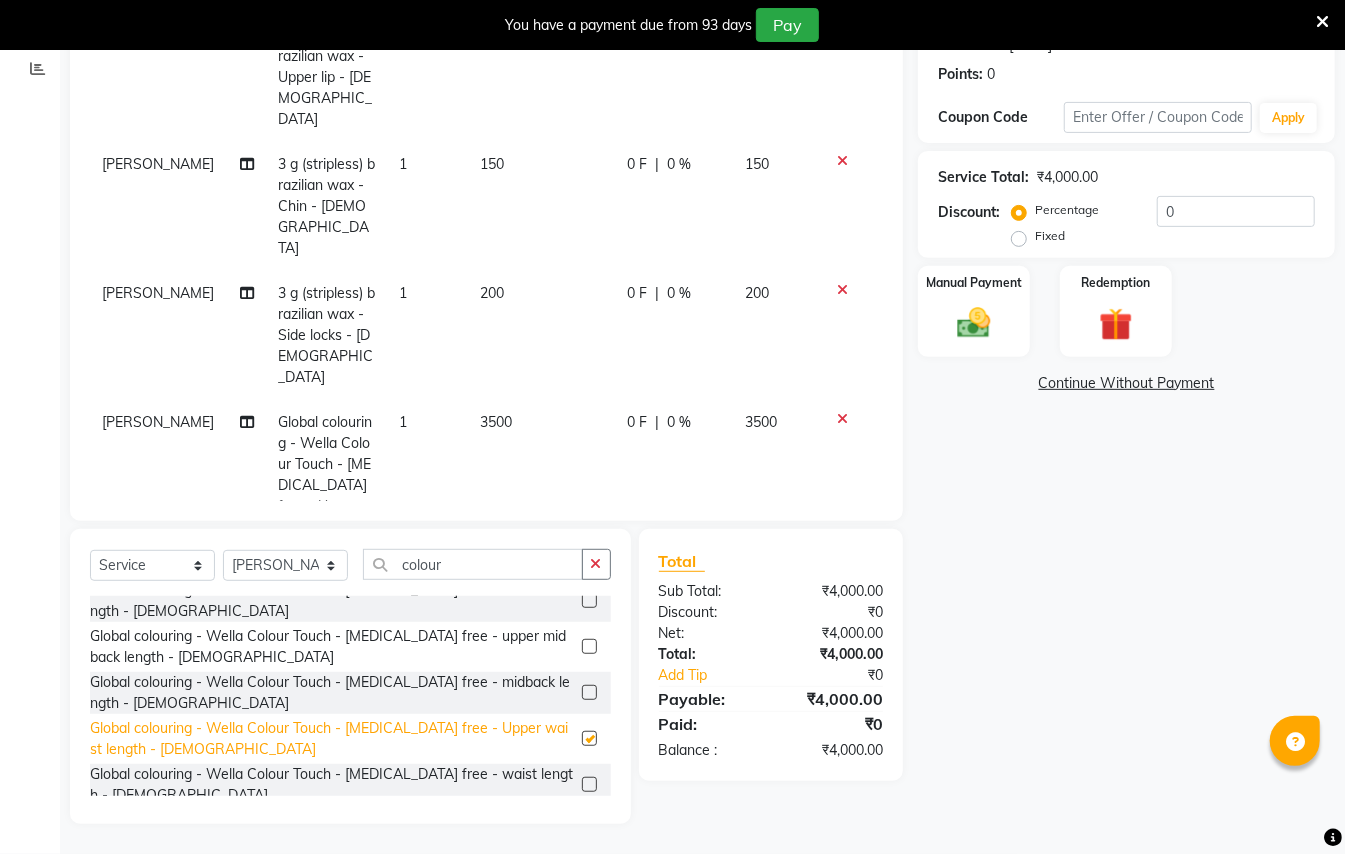 scroll, scrollTop: 221, scrollLeft: 0, axis: vertical 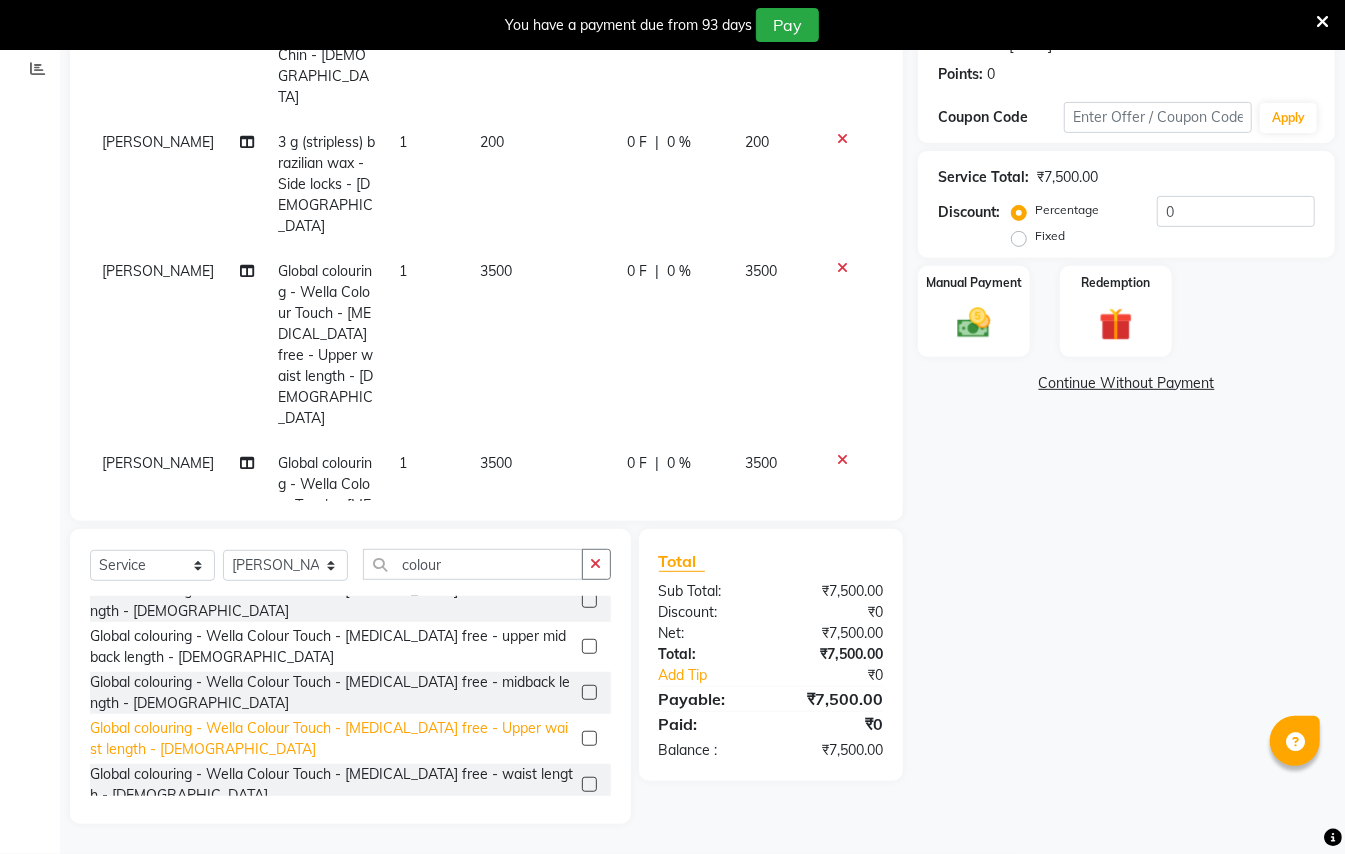 checkbox on "false" 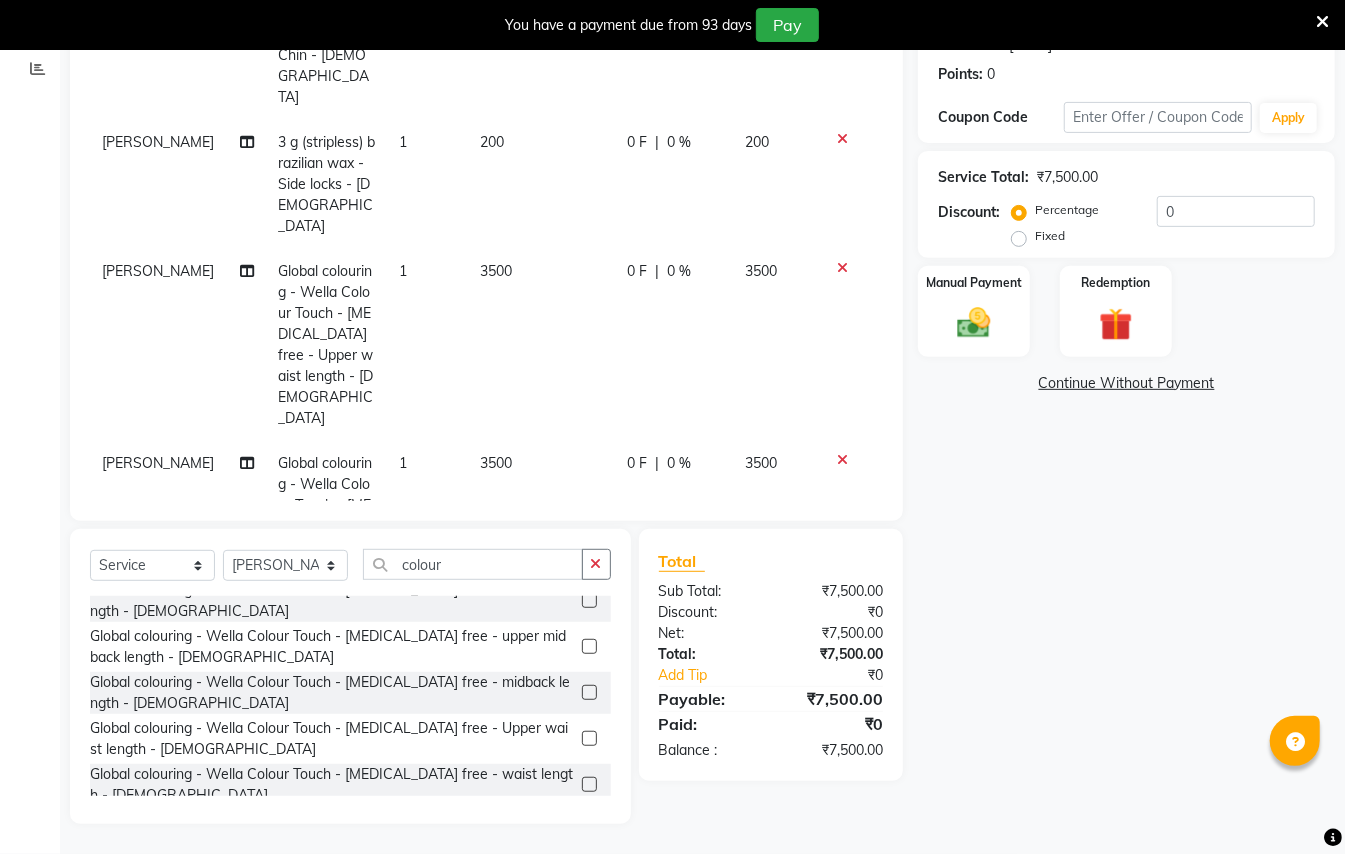 click 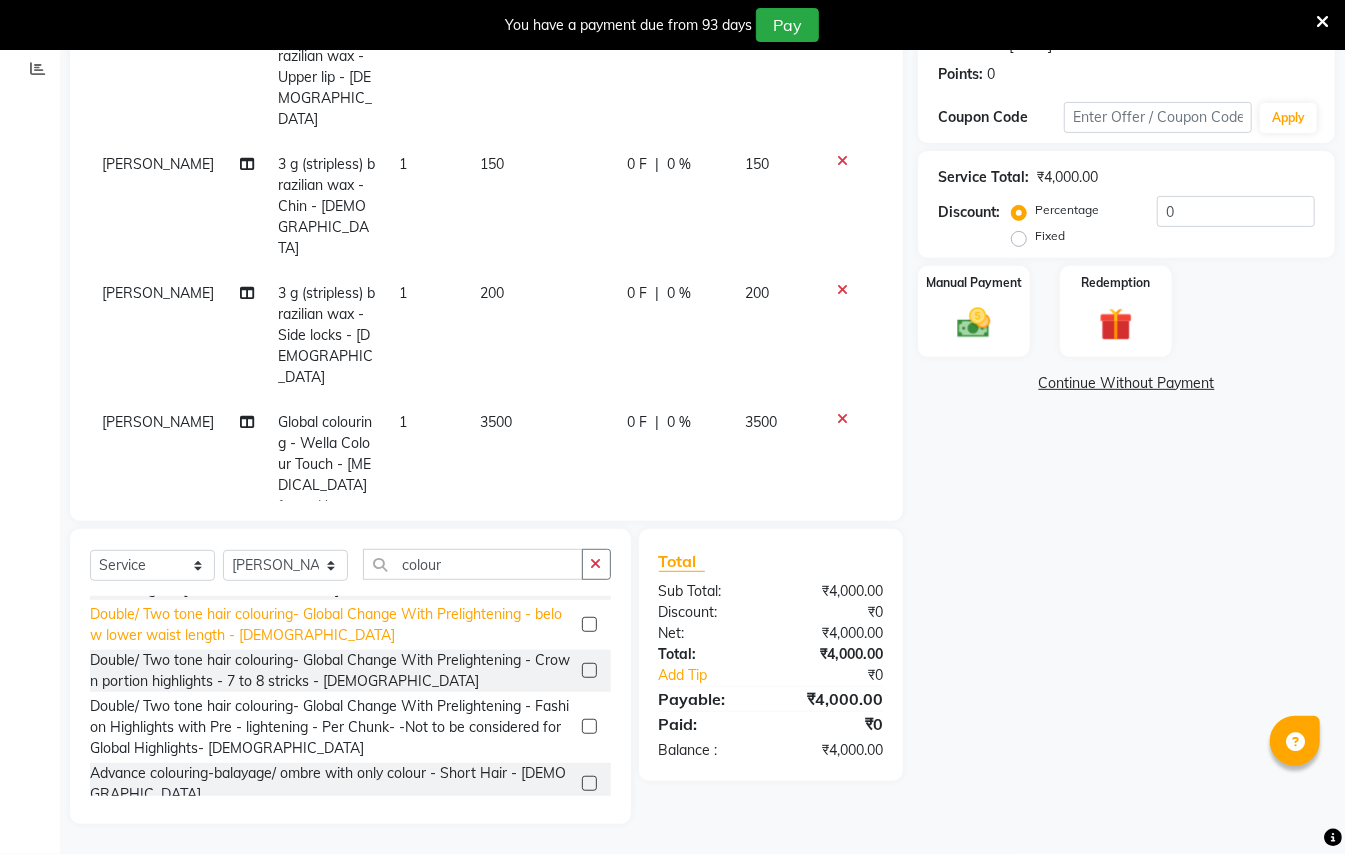 scroll, scrollTop: 1600, scrollLeft: 0, axis: vertical 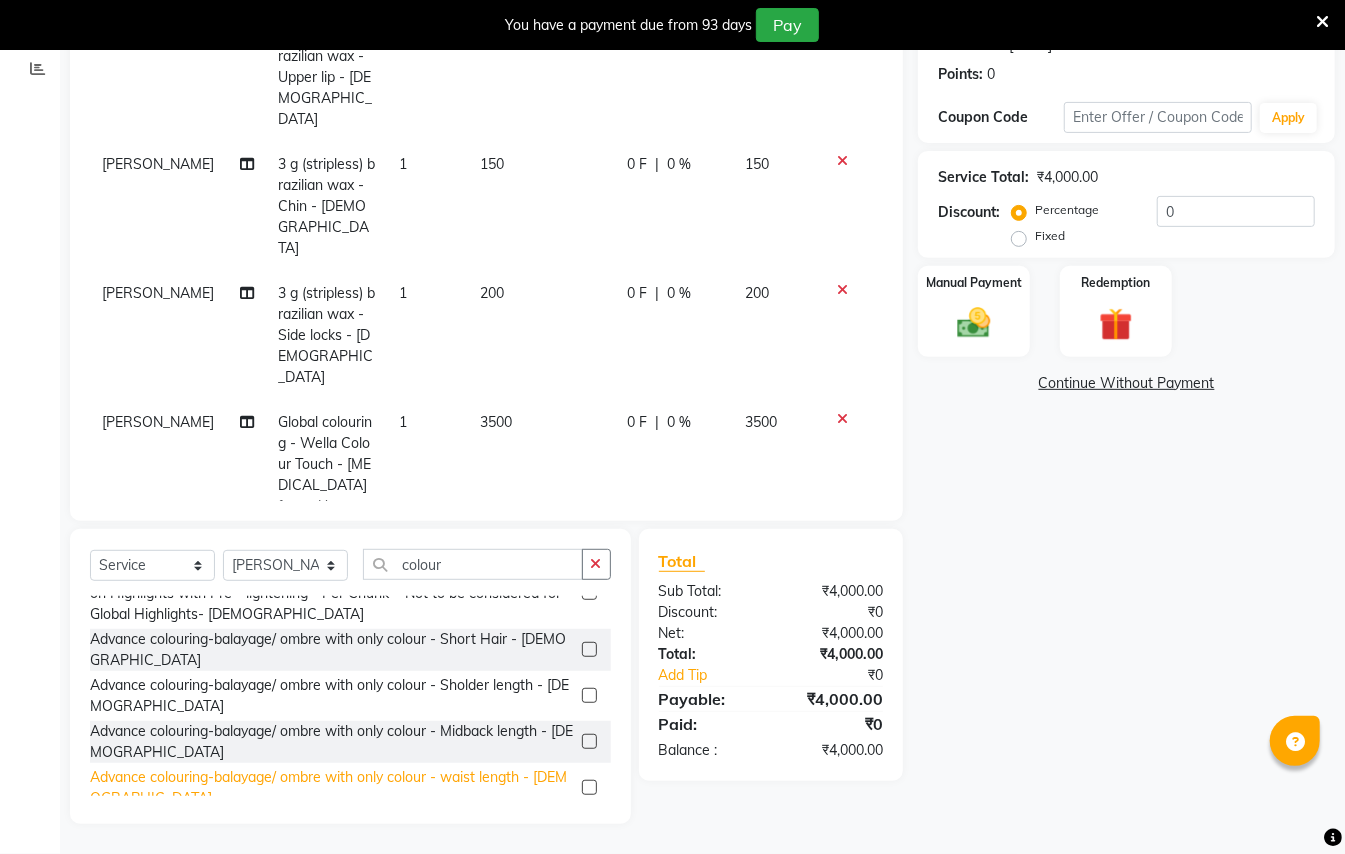 click on "Advance colouring-balayage/ ombre with only colour  - waist length - [DEMOGRAPHIC_DATA]" 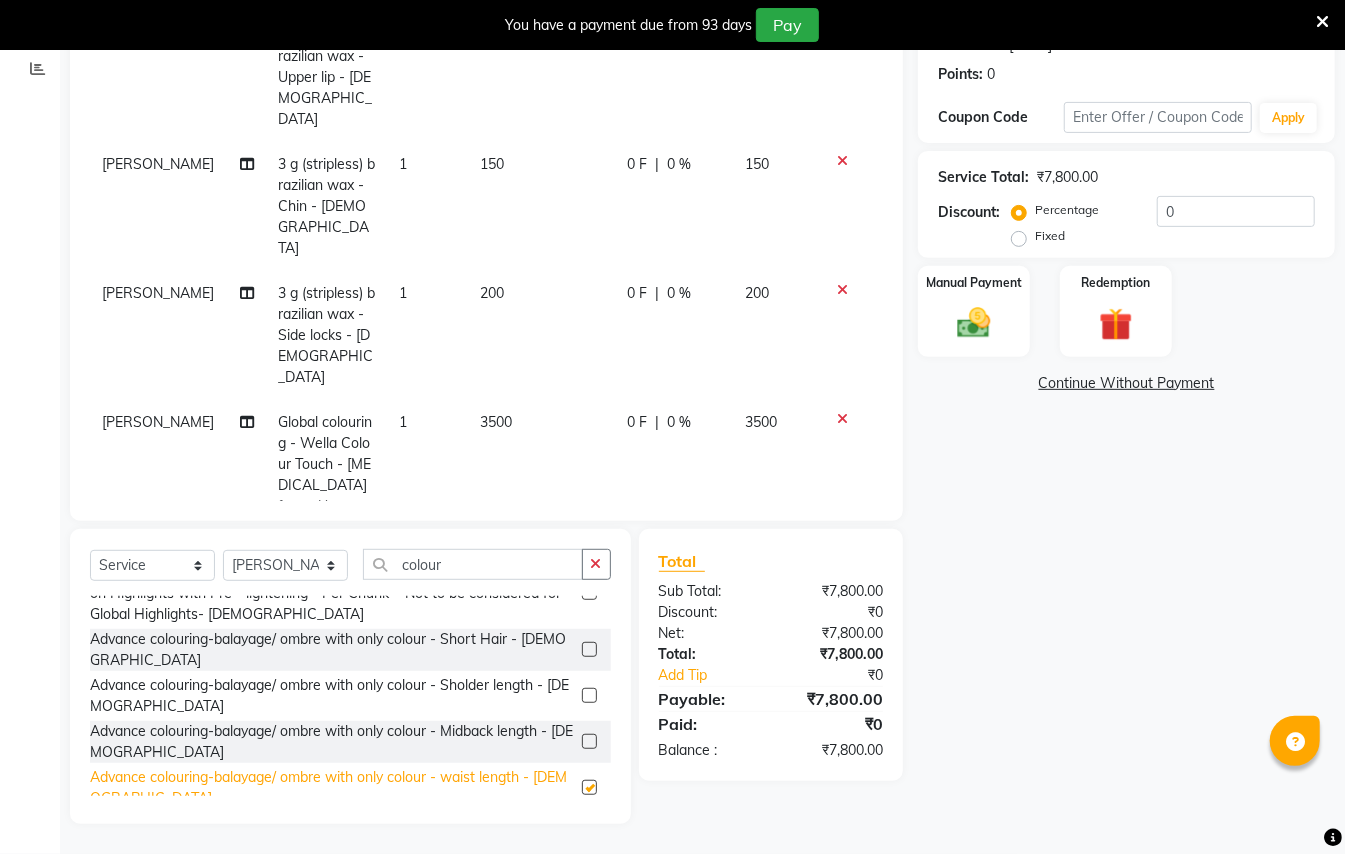 scroll, scrollTop: 221, scrollLeft: 0, axis: vertical 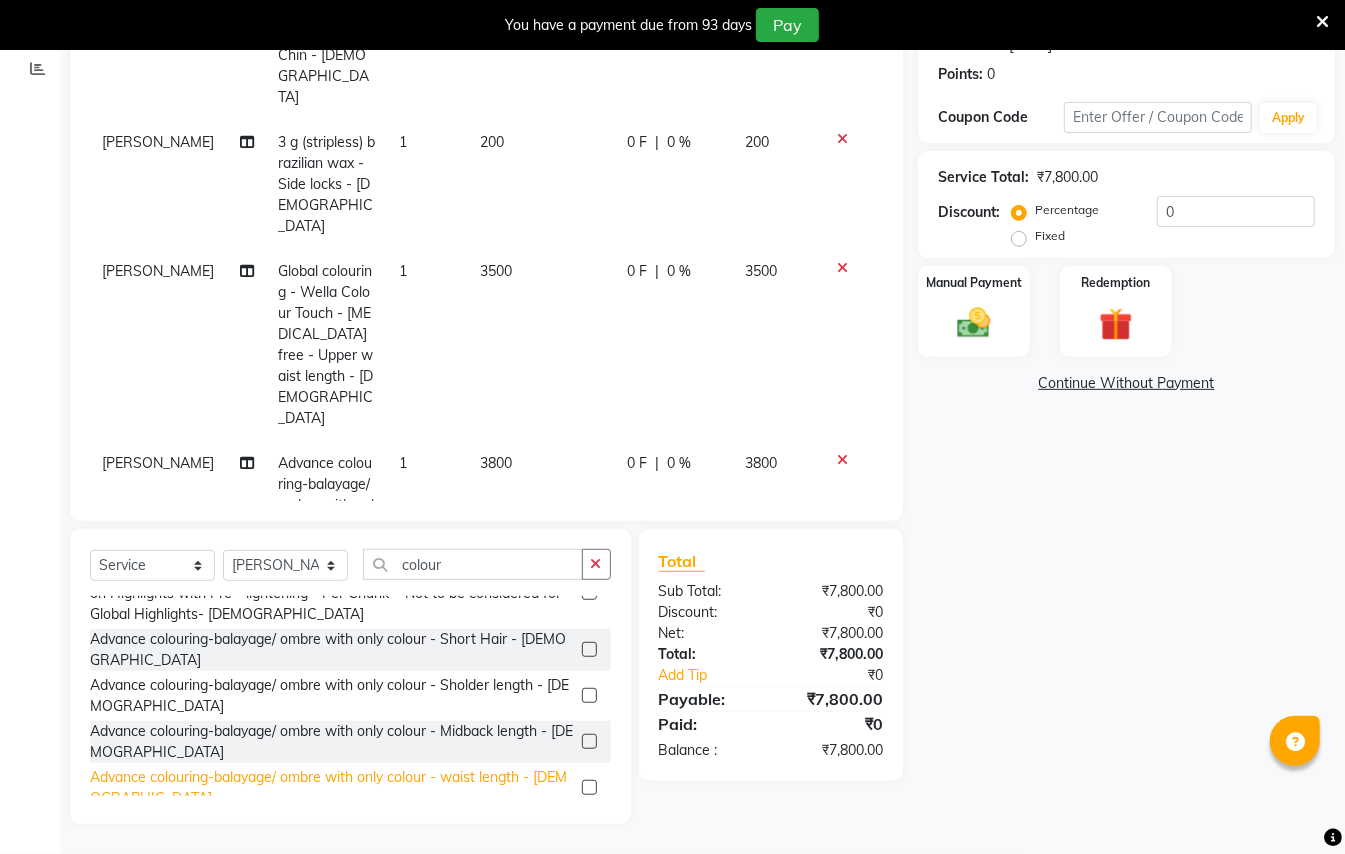 checkbox on "false" 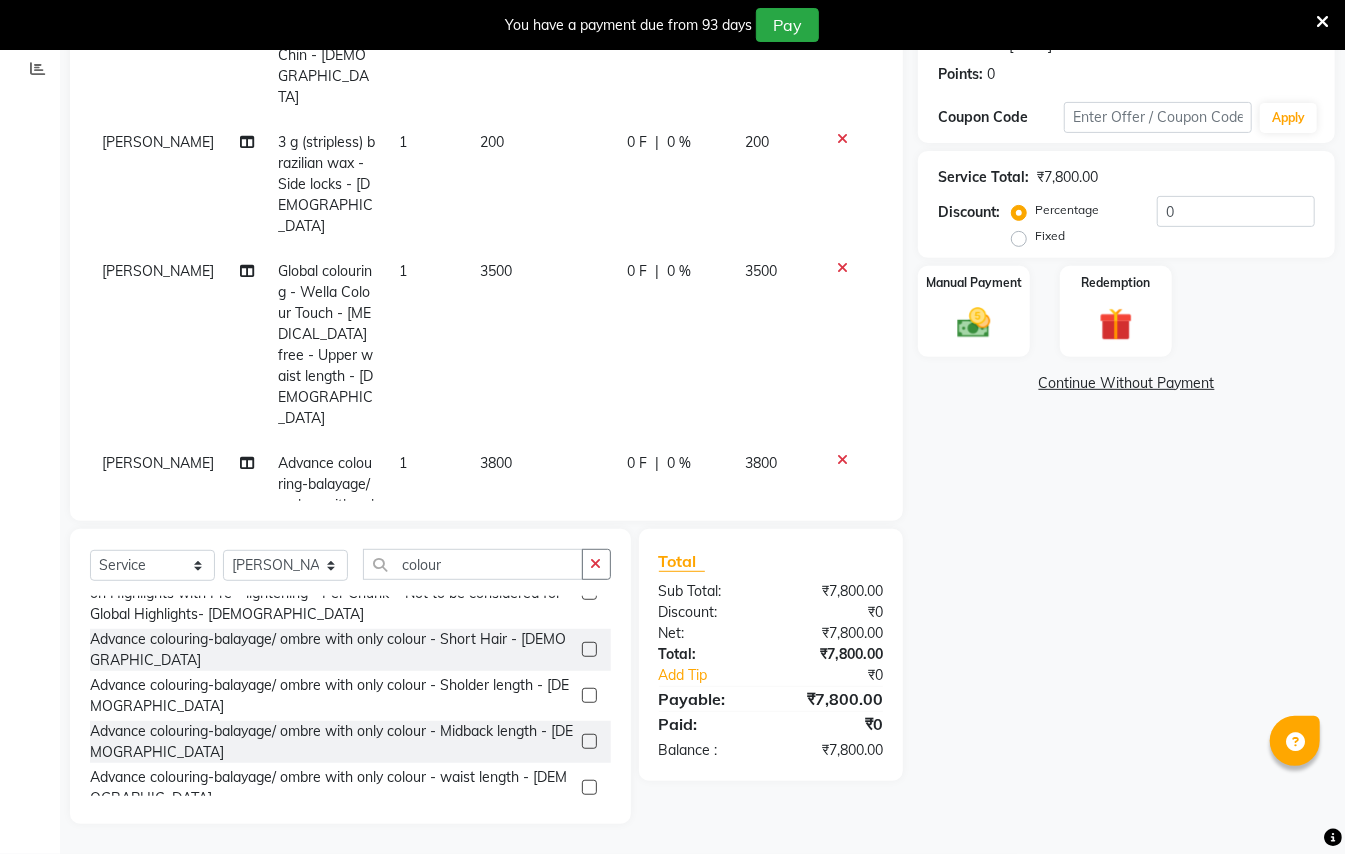 click 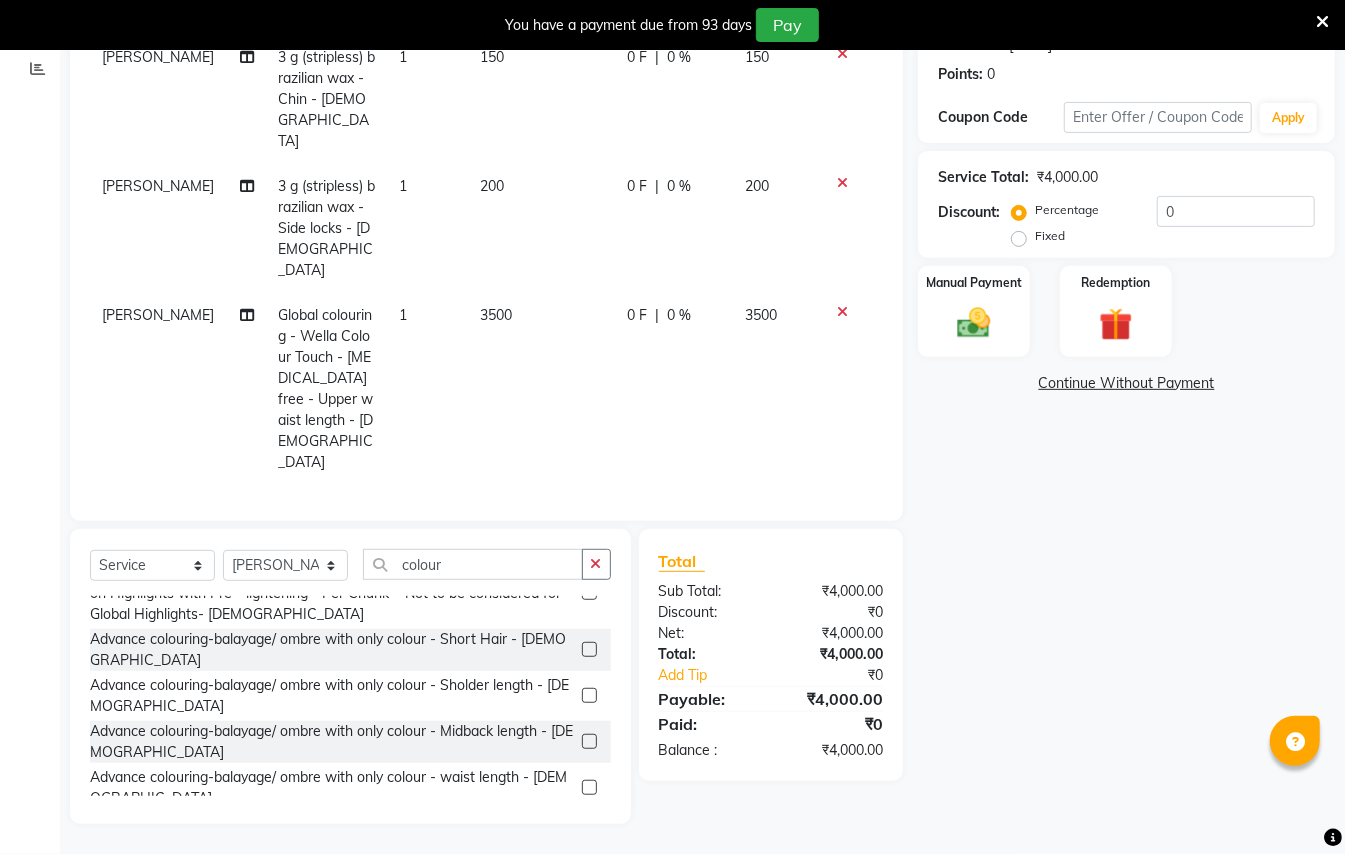 scroll, scrollTop: 70, scrollLeft: 0, axis: vertical 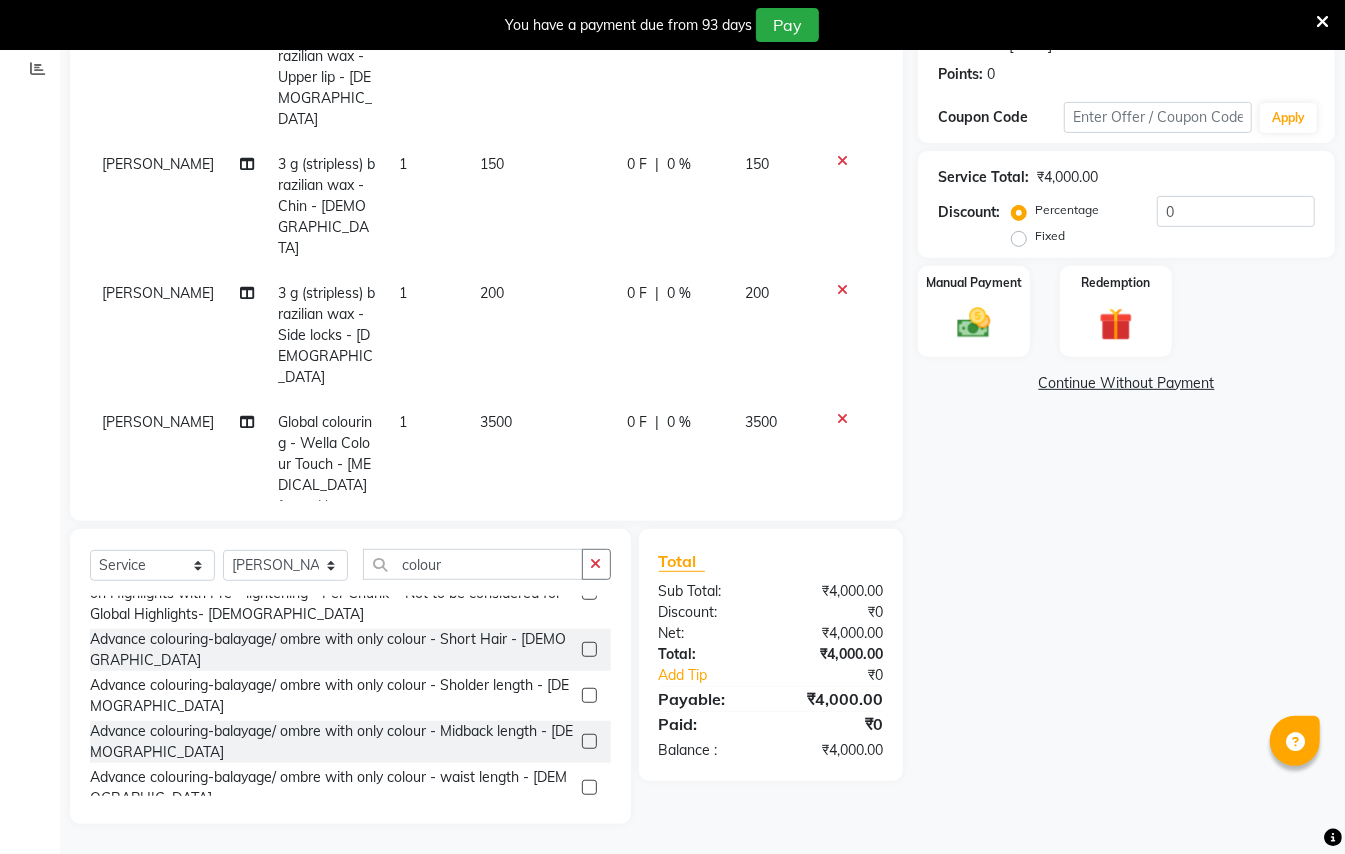 click 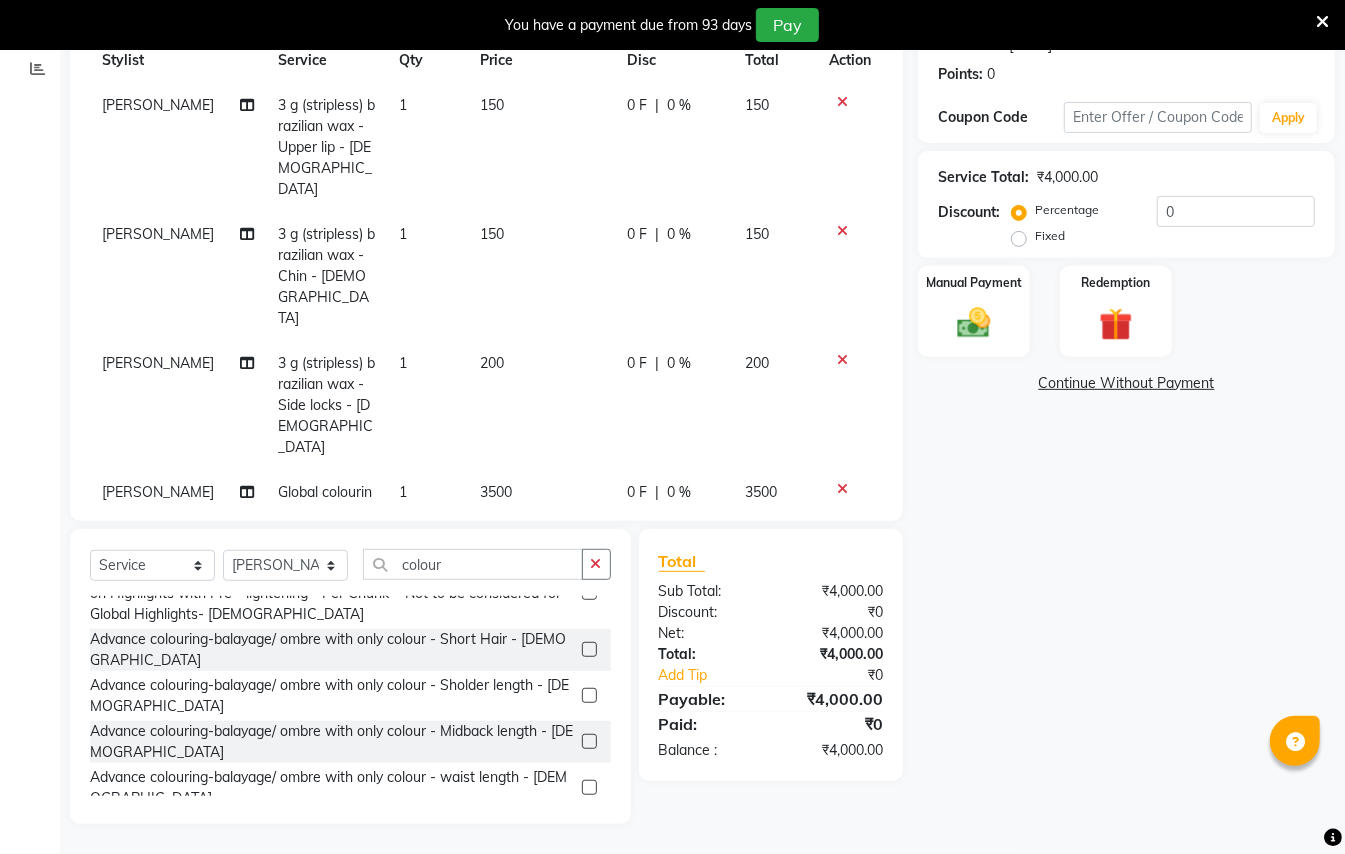 scroll, scrollTop: 198, scrollLeft: 0, axis: vertical 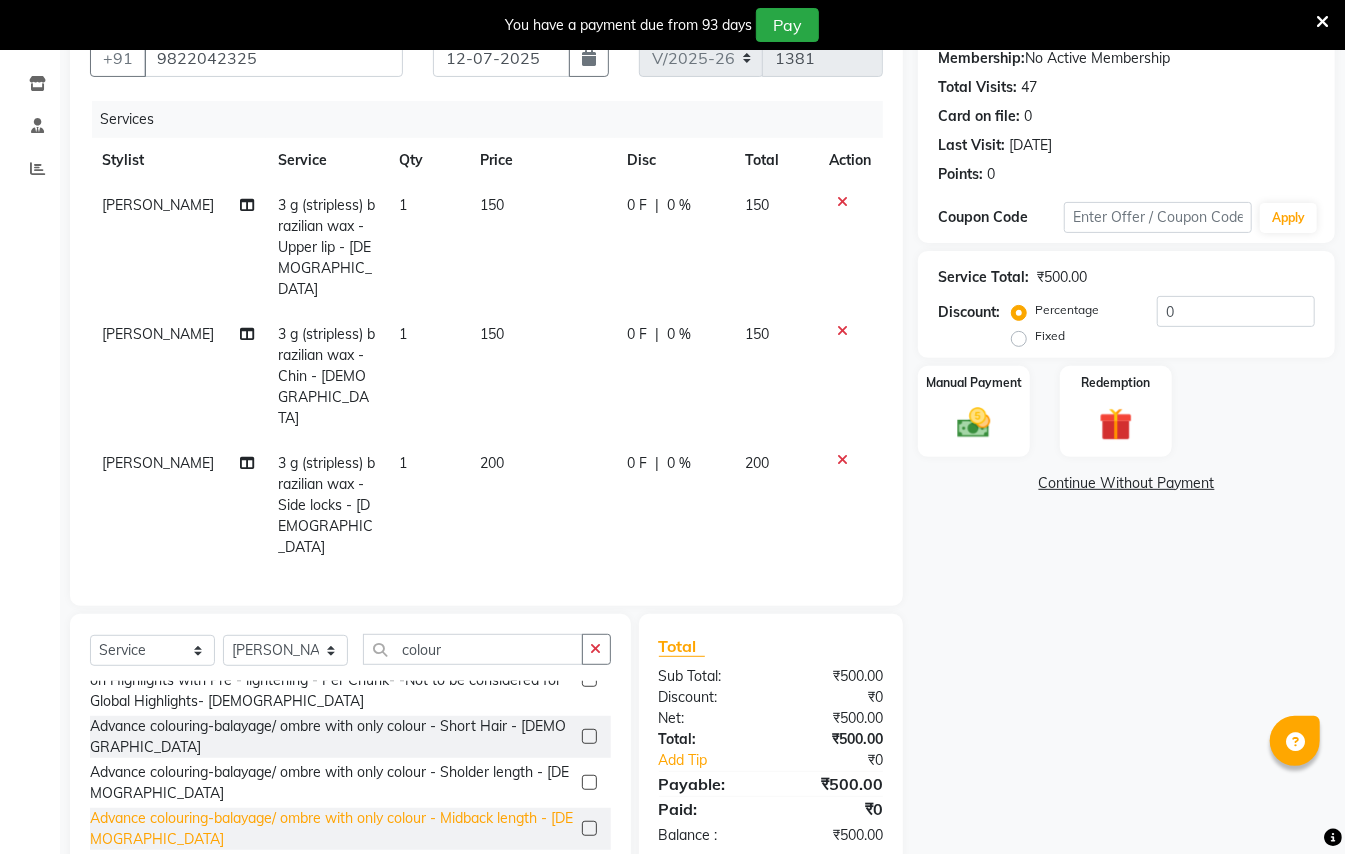 click on "Advance colouring-balayage/ ombre with only colour - Midback length - [DEMOGRAPHIC_DATA]" 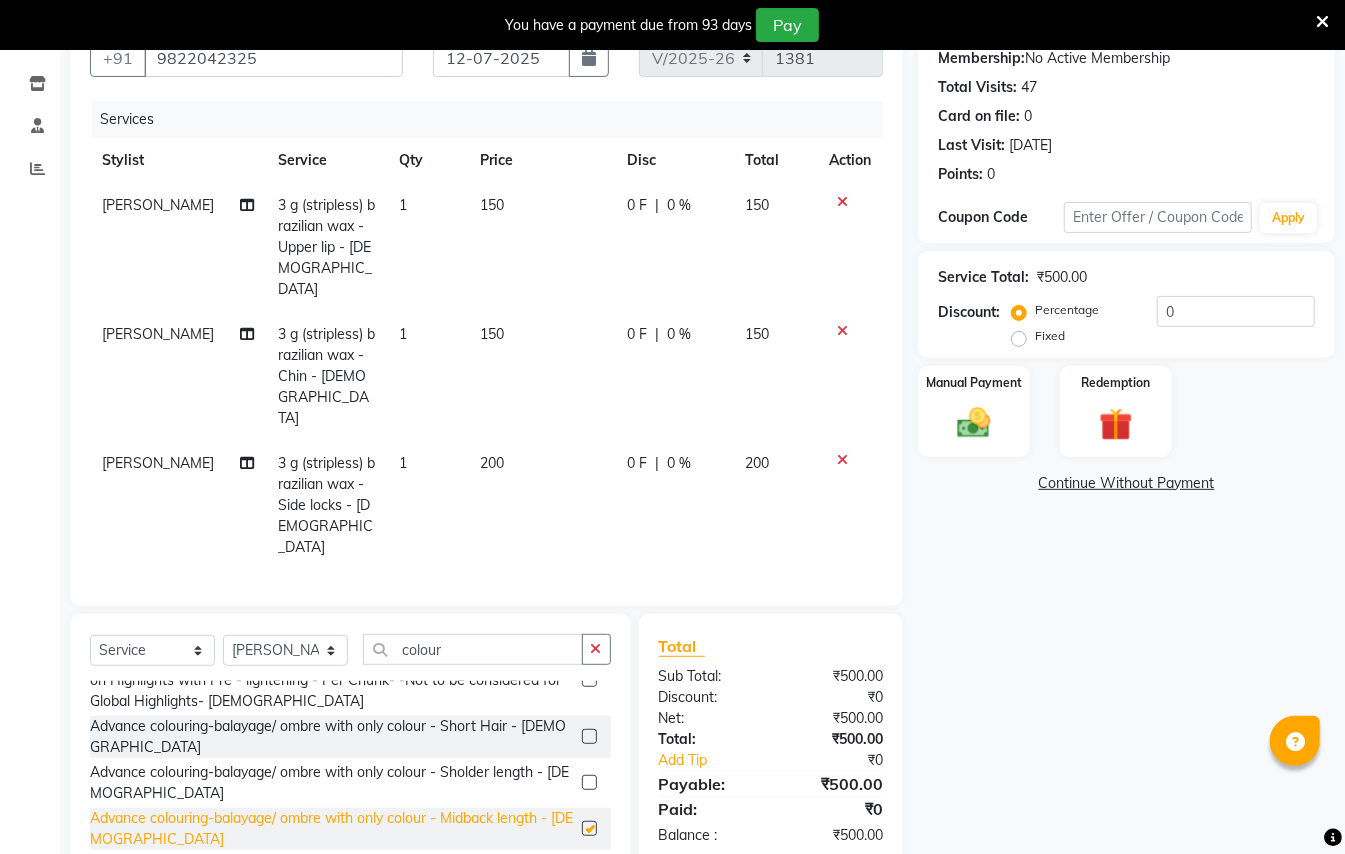 checkbox on "false" 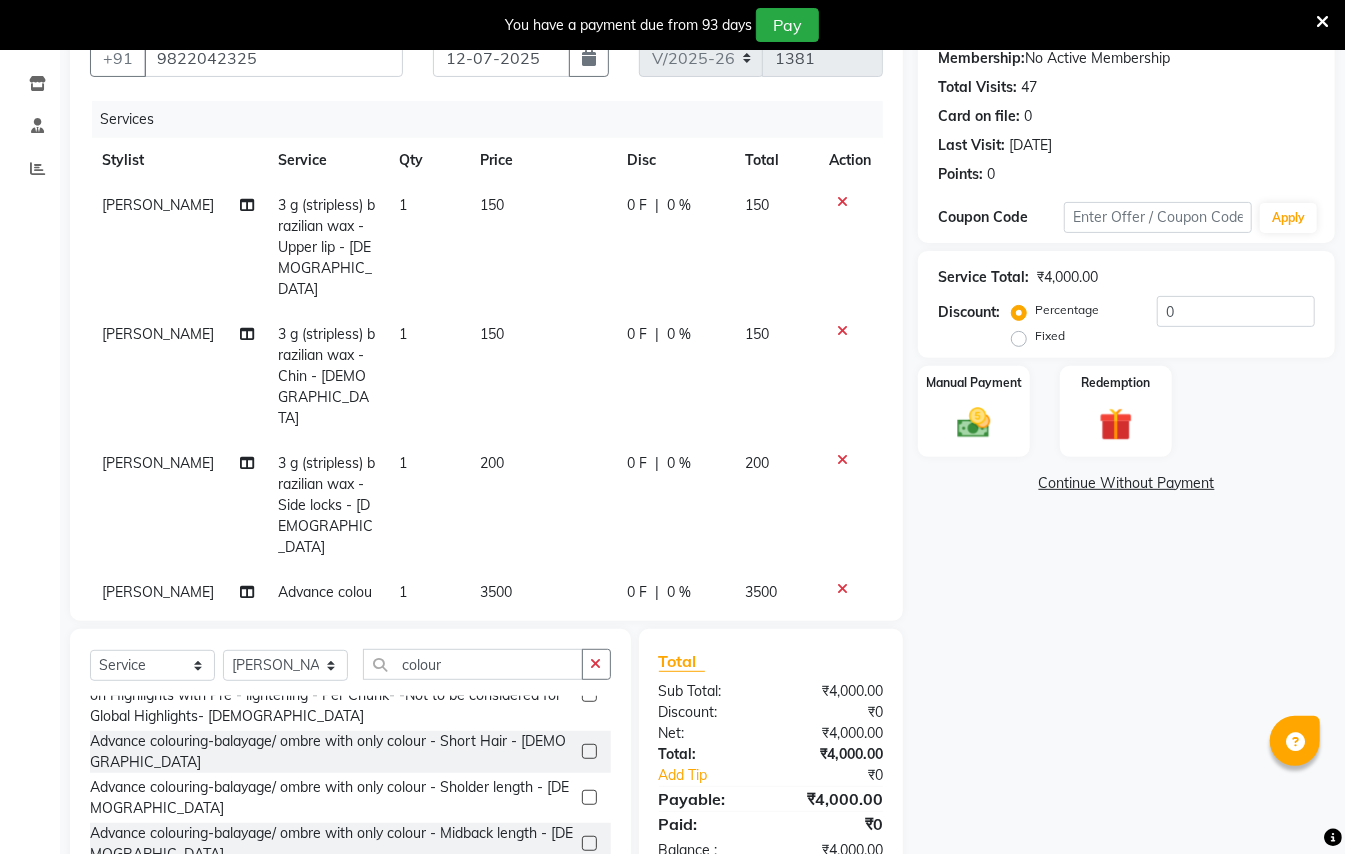 click 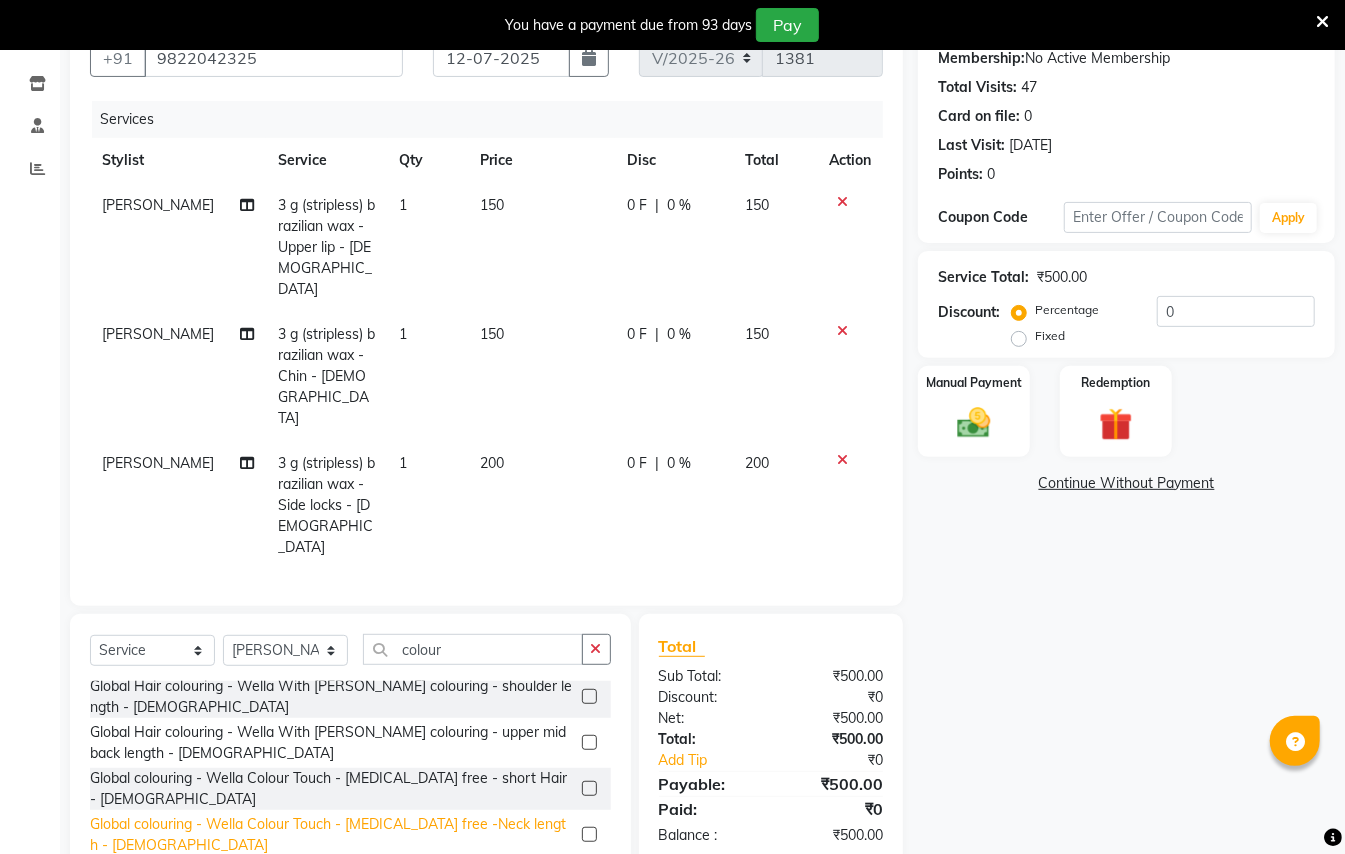 scroll, scrollTop: 665, scrollLeft: 0, axis: vertical 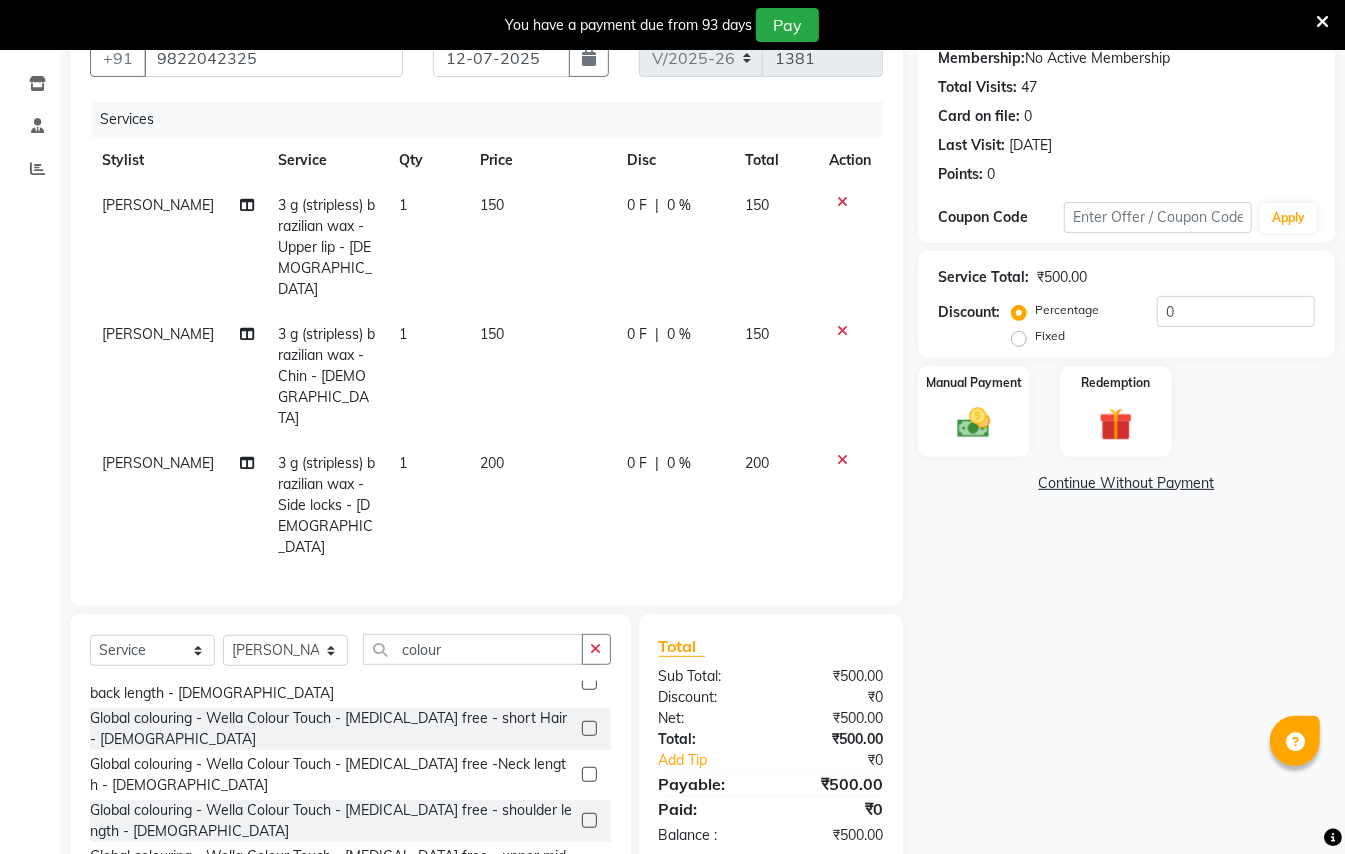 click on "Global colouring - Wella Colour Touch - [MEDICAL_DATA] free - midback length - [DEMOGRAPHIC_DATA]" 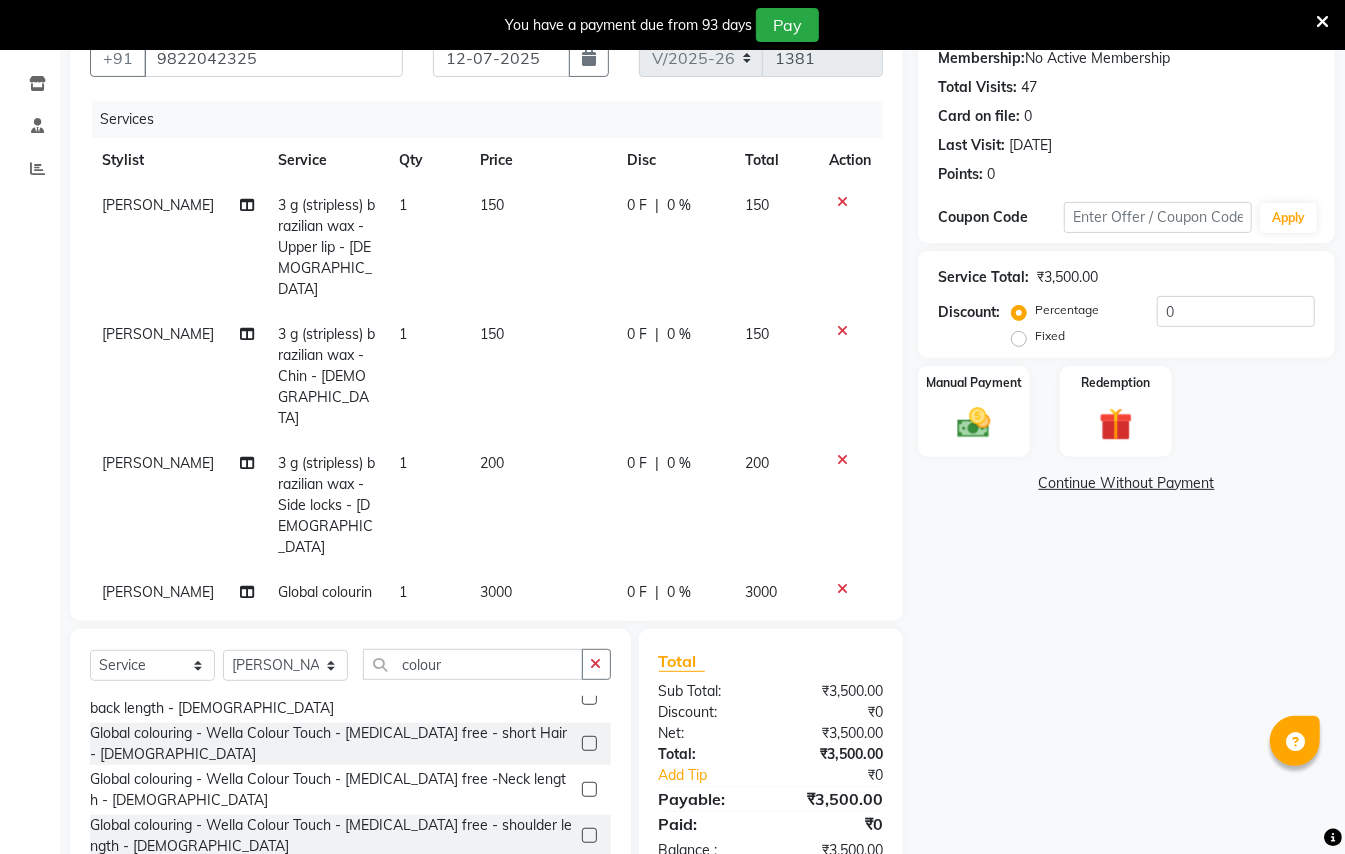 click 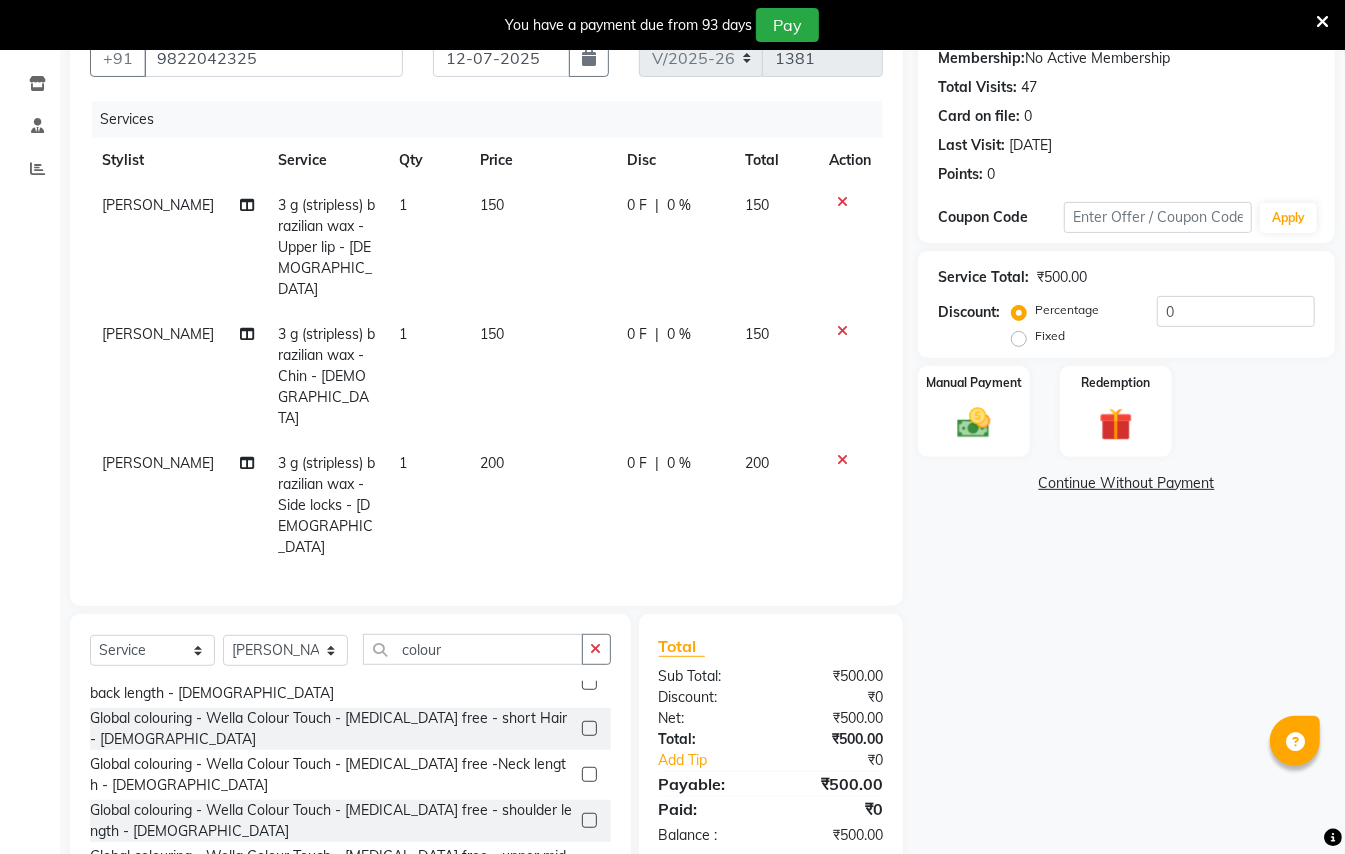 click on "Global colouring - Wella Colour Touch - [MEDICAL_DATA] free - midback length - [DEMOGRAPHIC_DATA]" 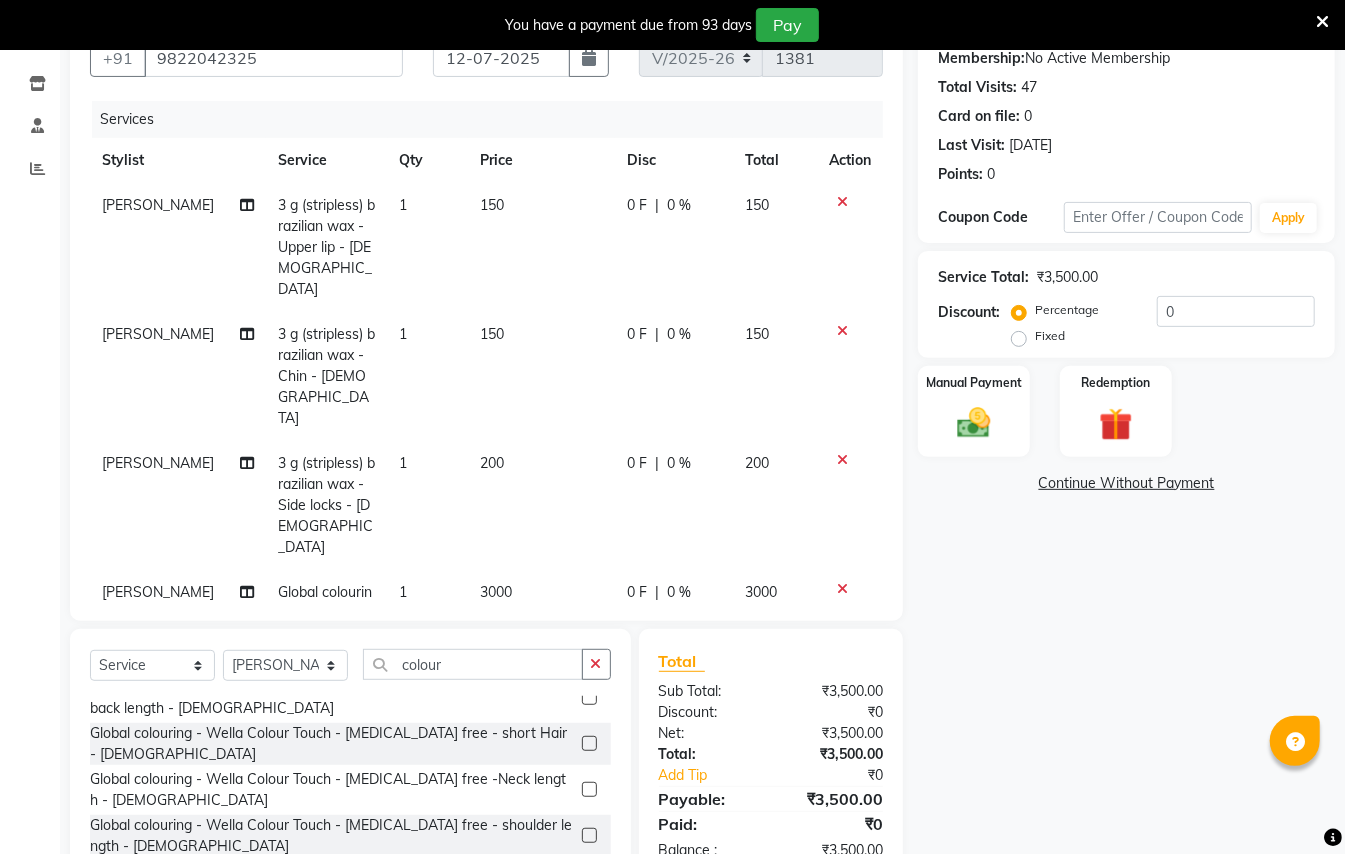 checkbox on "false" 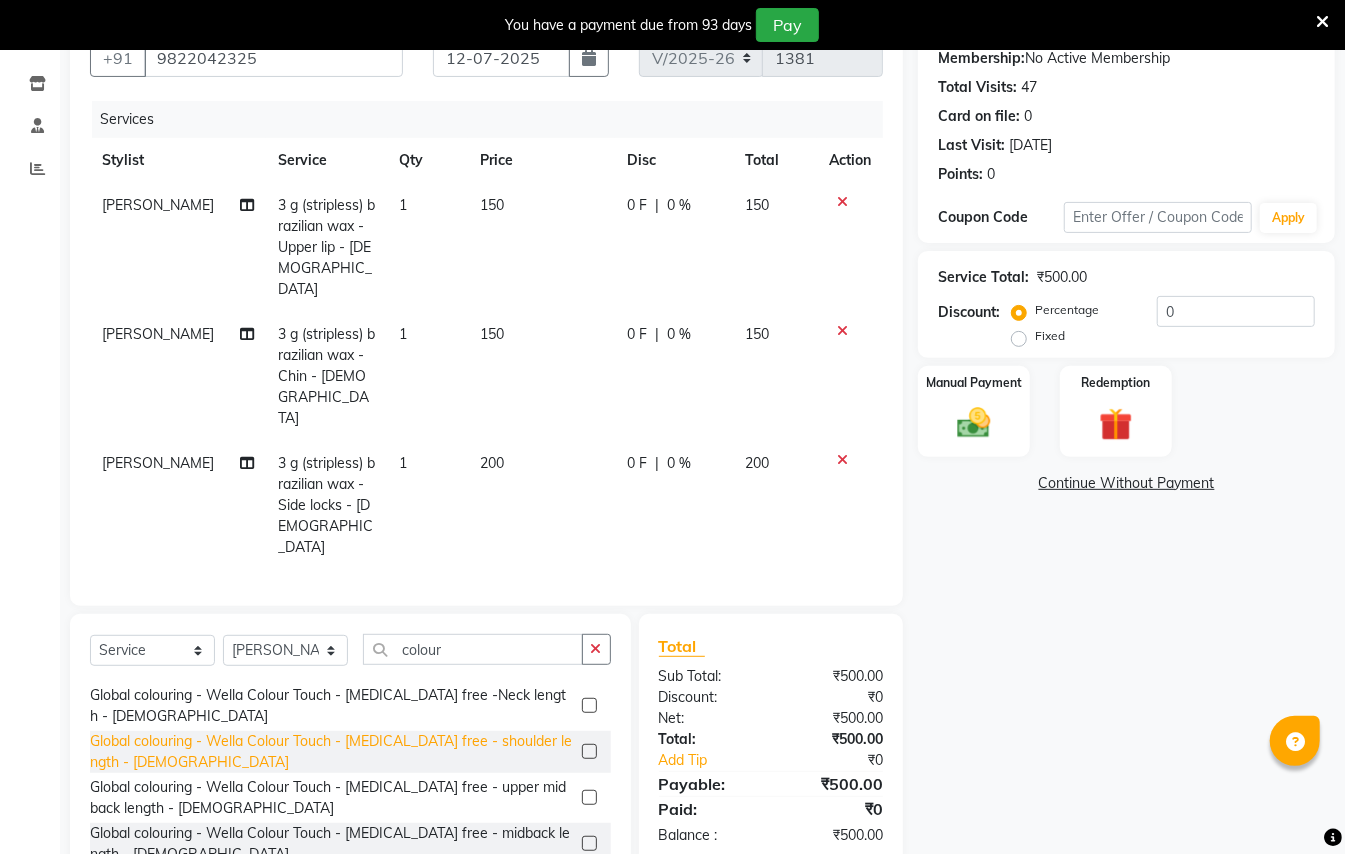 scroll, scrollTop: 798, scrollLeft: 0, axis: vertical 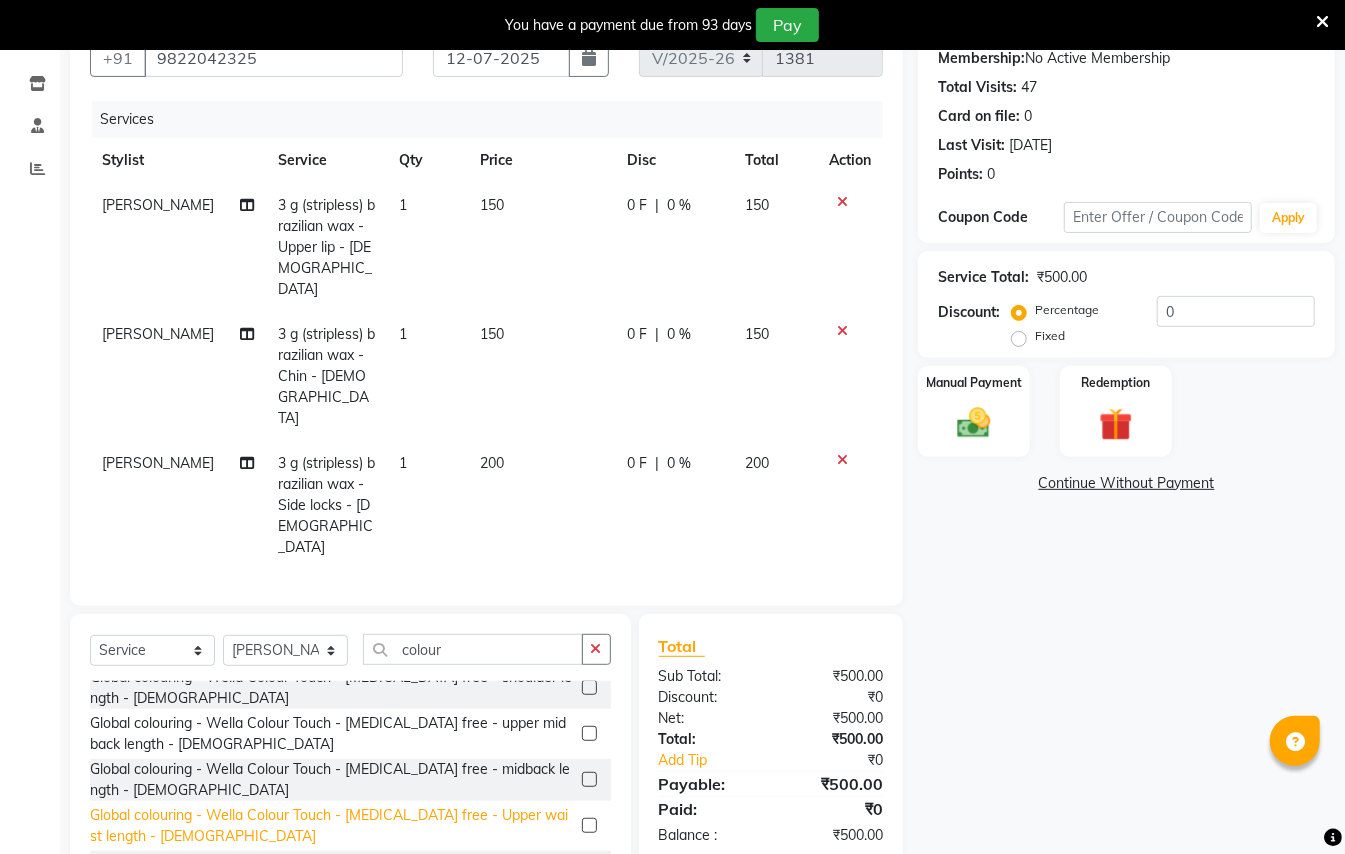 click on "Global colouring - Wella Colour Touch - [MEDICAL_DATA] free - Upper waist length - [DEMOGRAPHIC_DATA]" 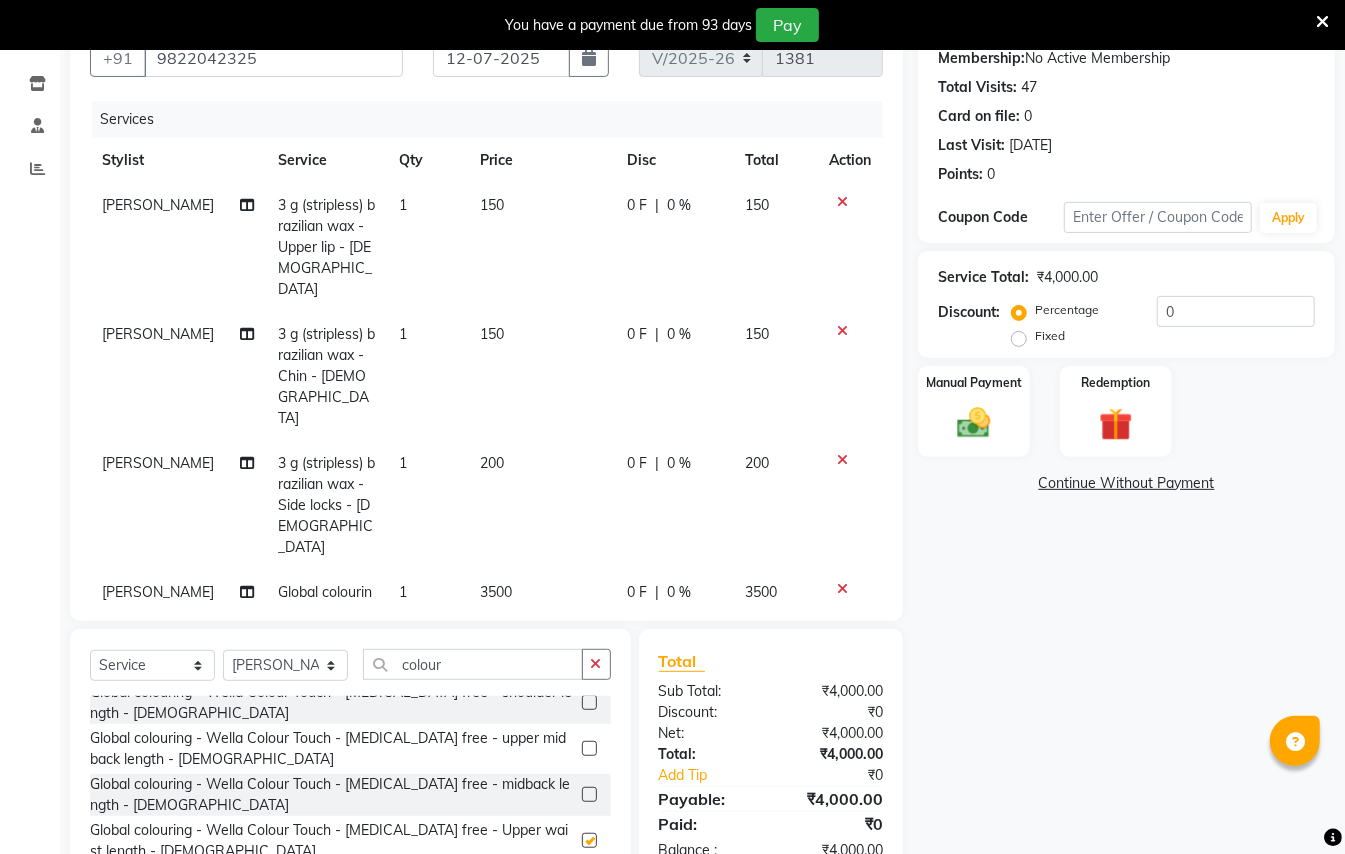 checkbox on "false" 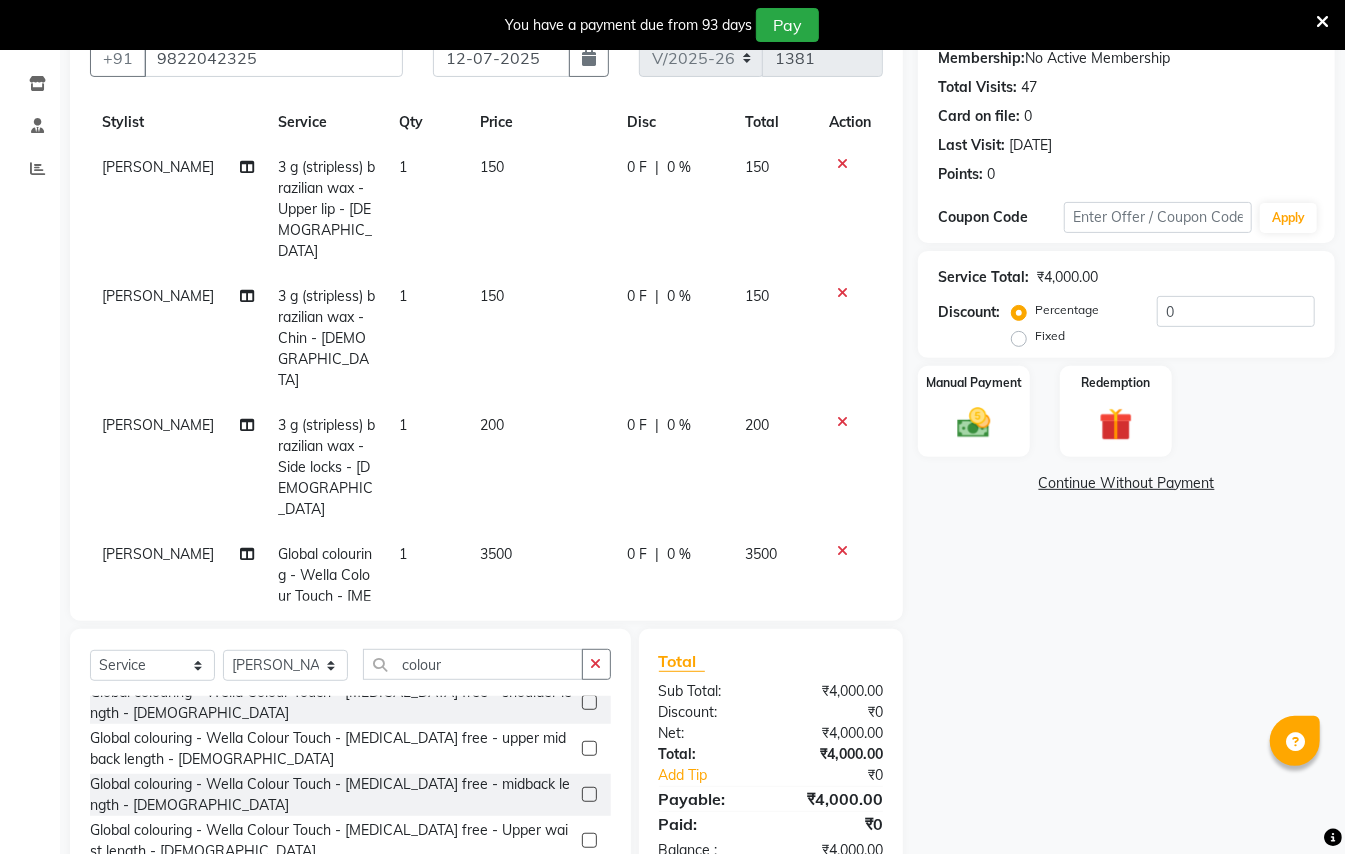 scroll, scrollTop: 70, scrollLeft: 0, axis: vertical 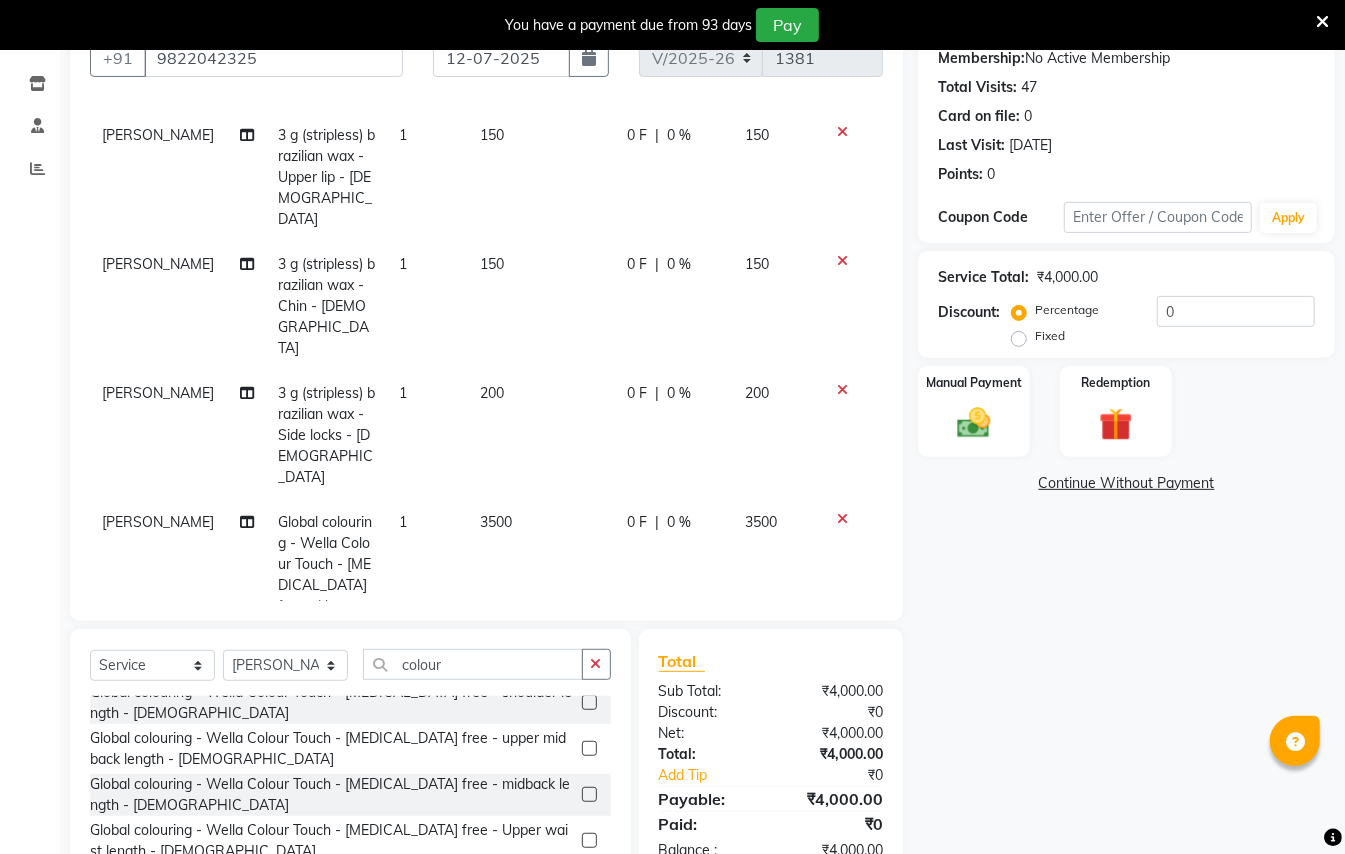 click 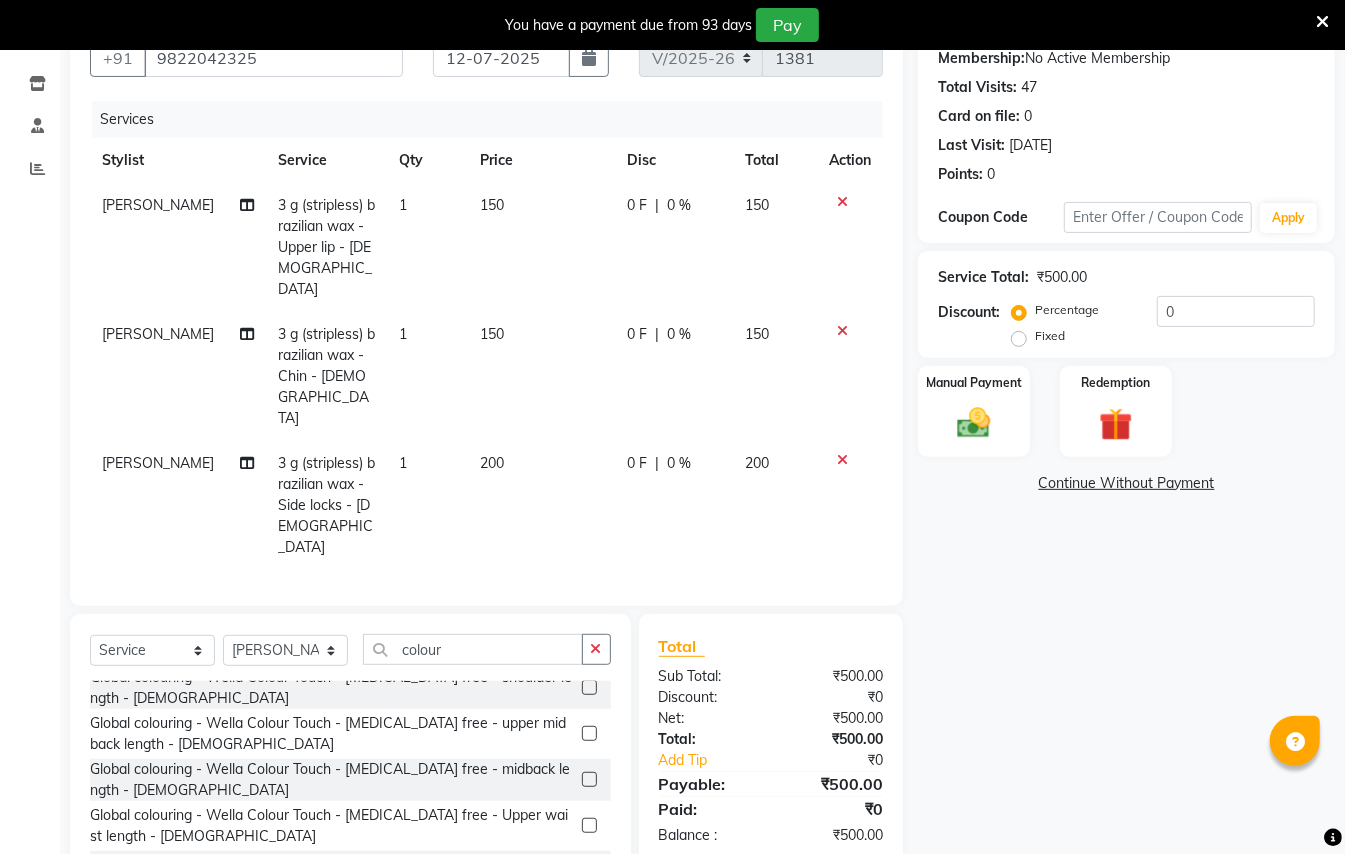 scroll, scrollTop: 0, scrollLeft: 0, axis: both 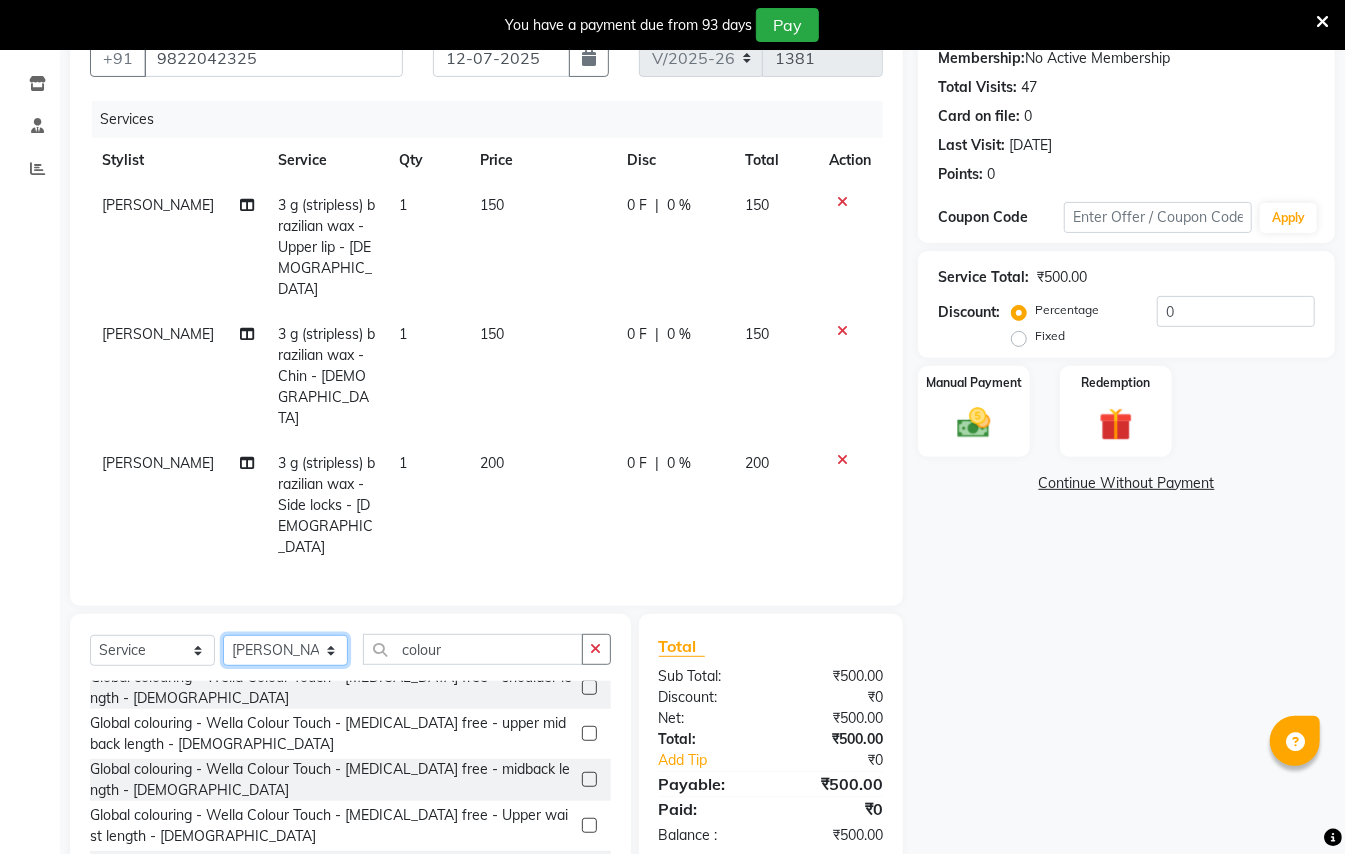 click on "Select Stylist [PERSON_NAME] [PERSON_NAME]  [PERSON_NAME] [PERSON_NAME] [PERSON_NAME] Mane Manager [PERSON_NAME]  [PERSON_NAME] Owner [PERSON_NAME]" 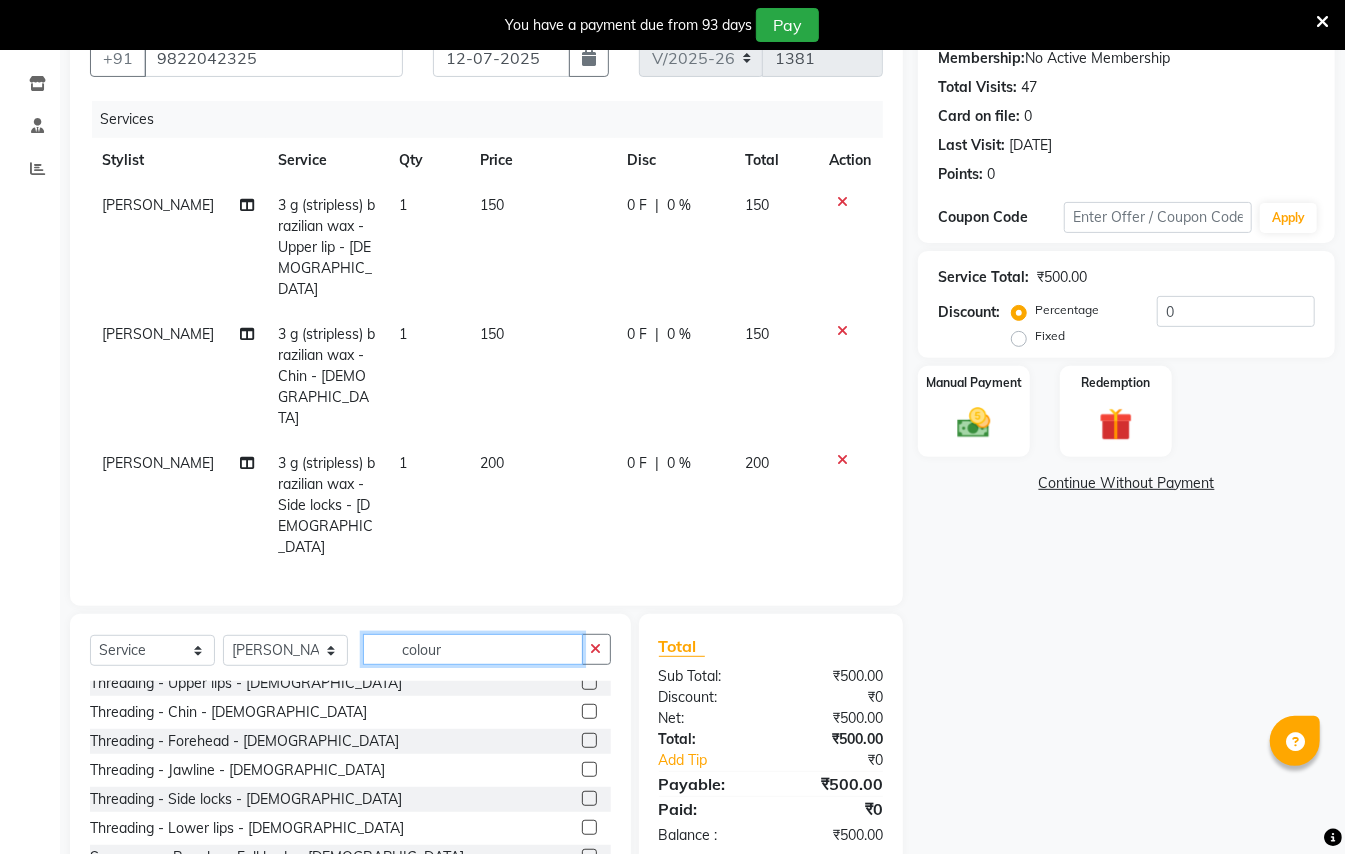 click on "colour" 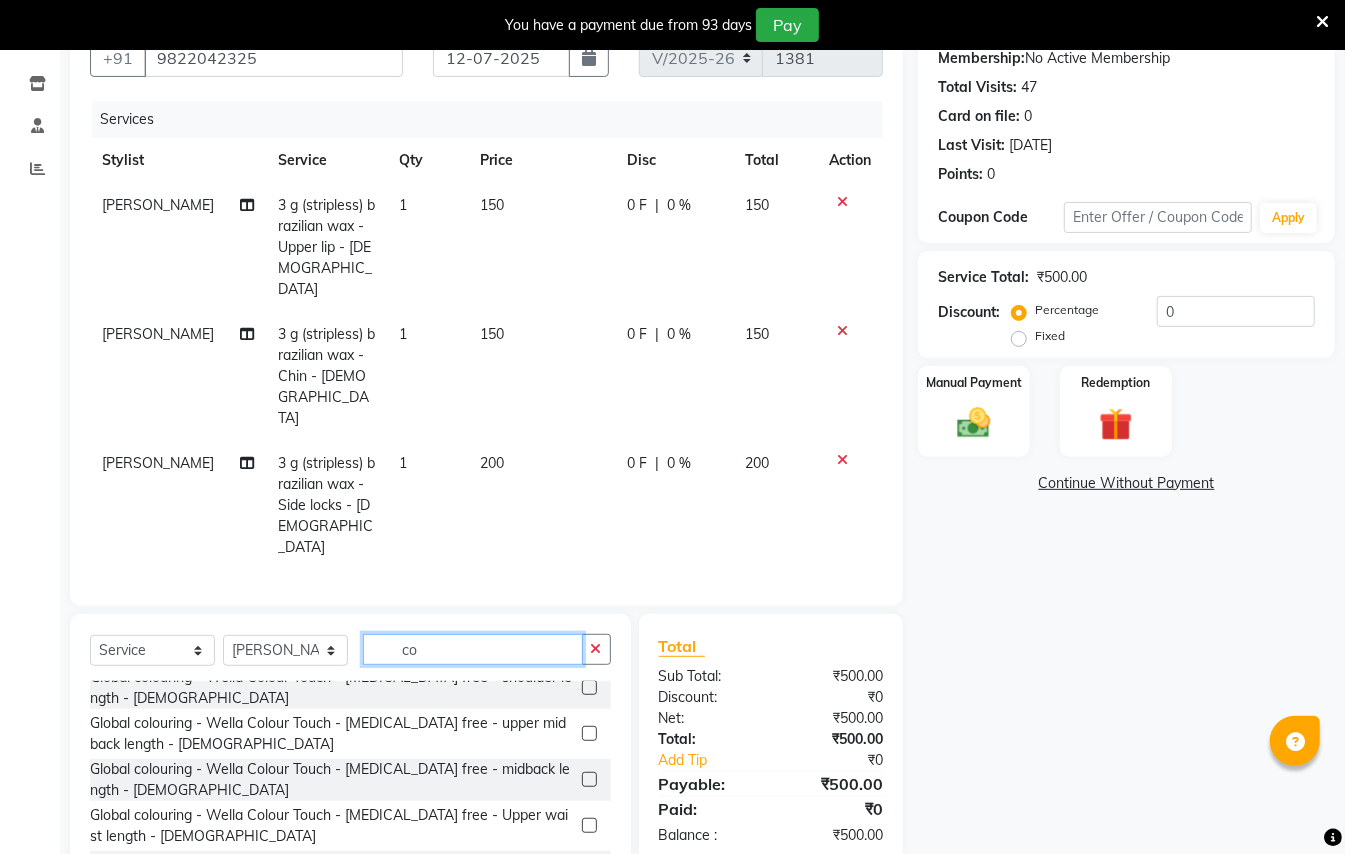 type on "c" 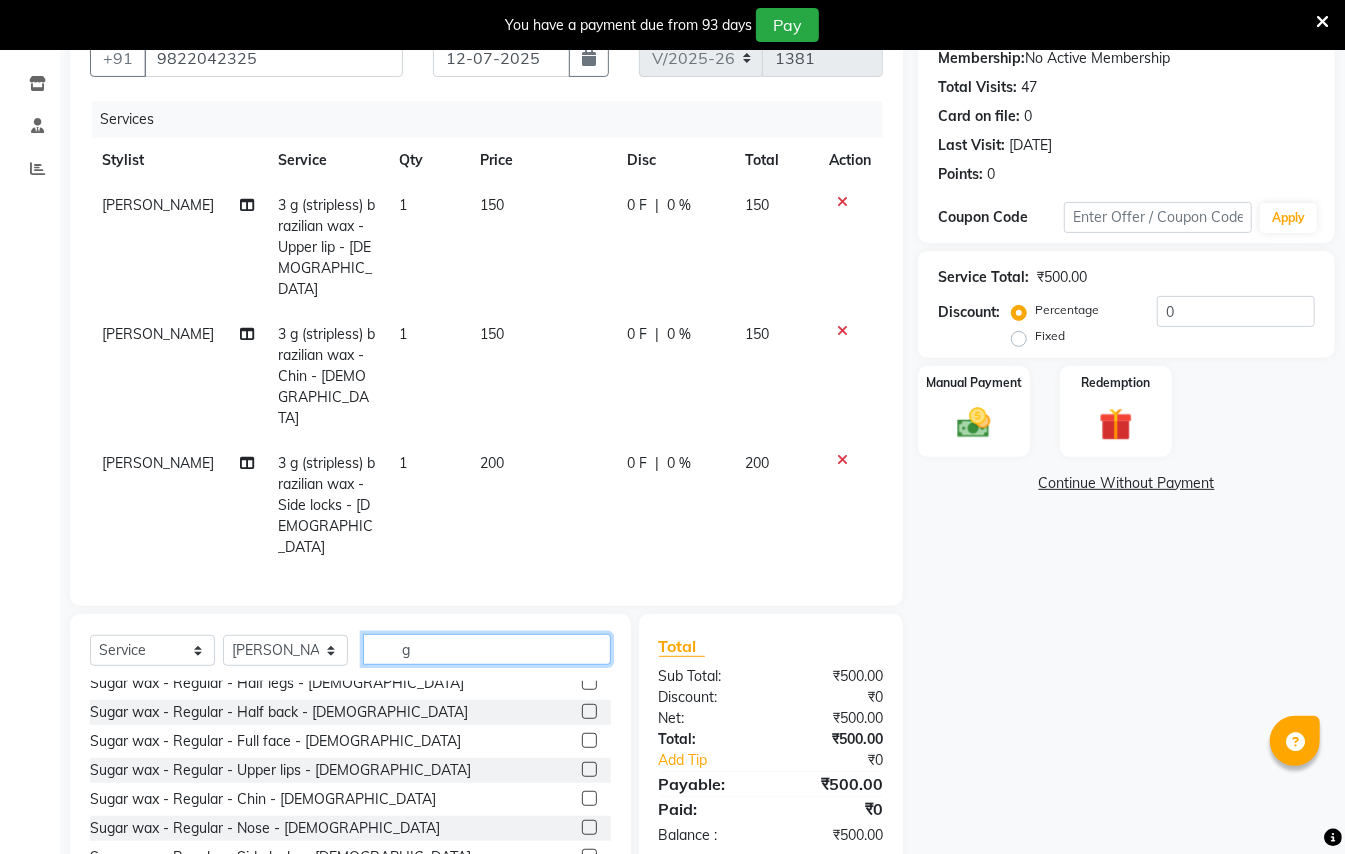 scroll, scrollTop: 712, scrollLeft: 0, axis: vertical 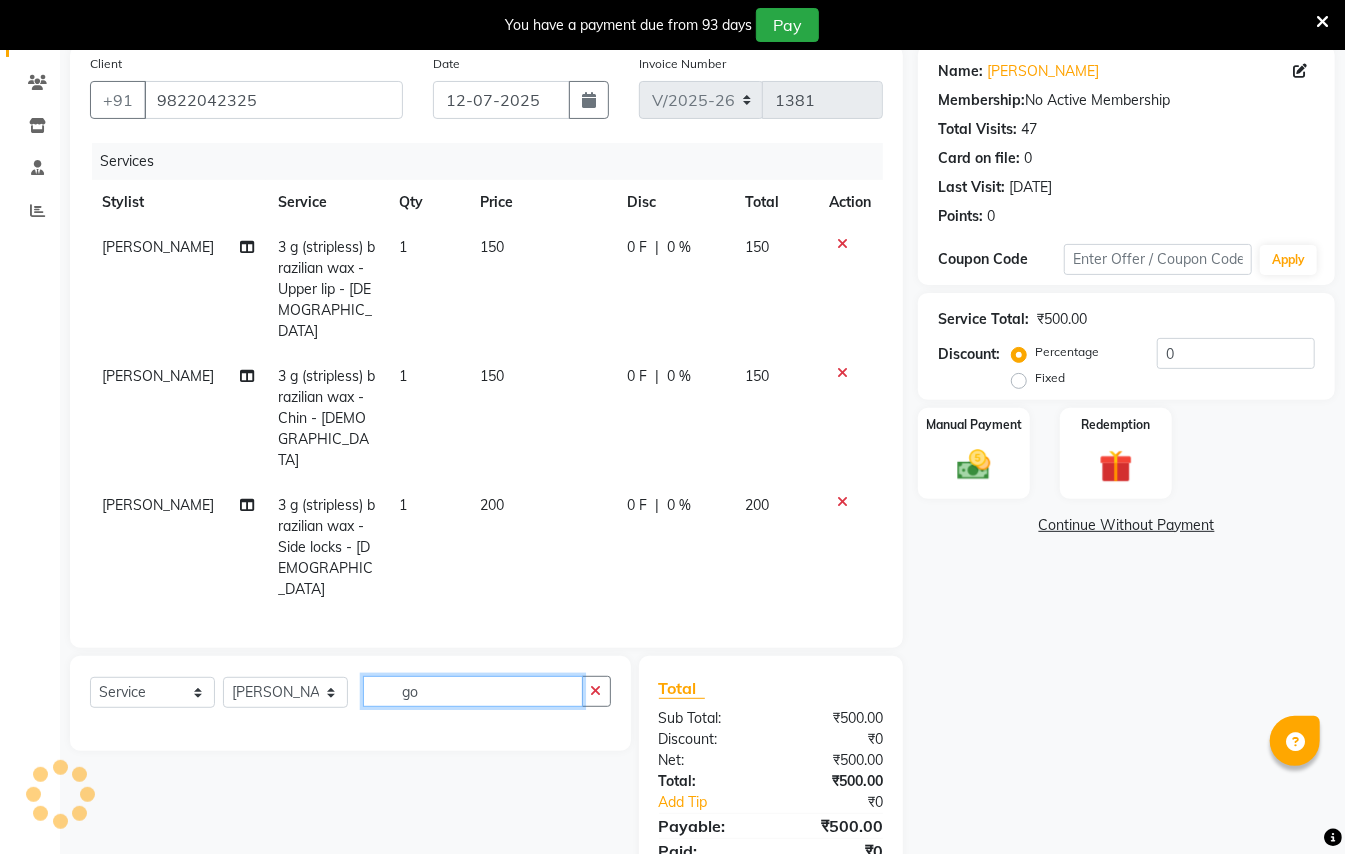 type on "g" 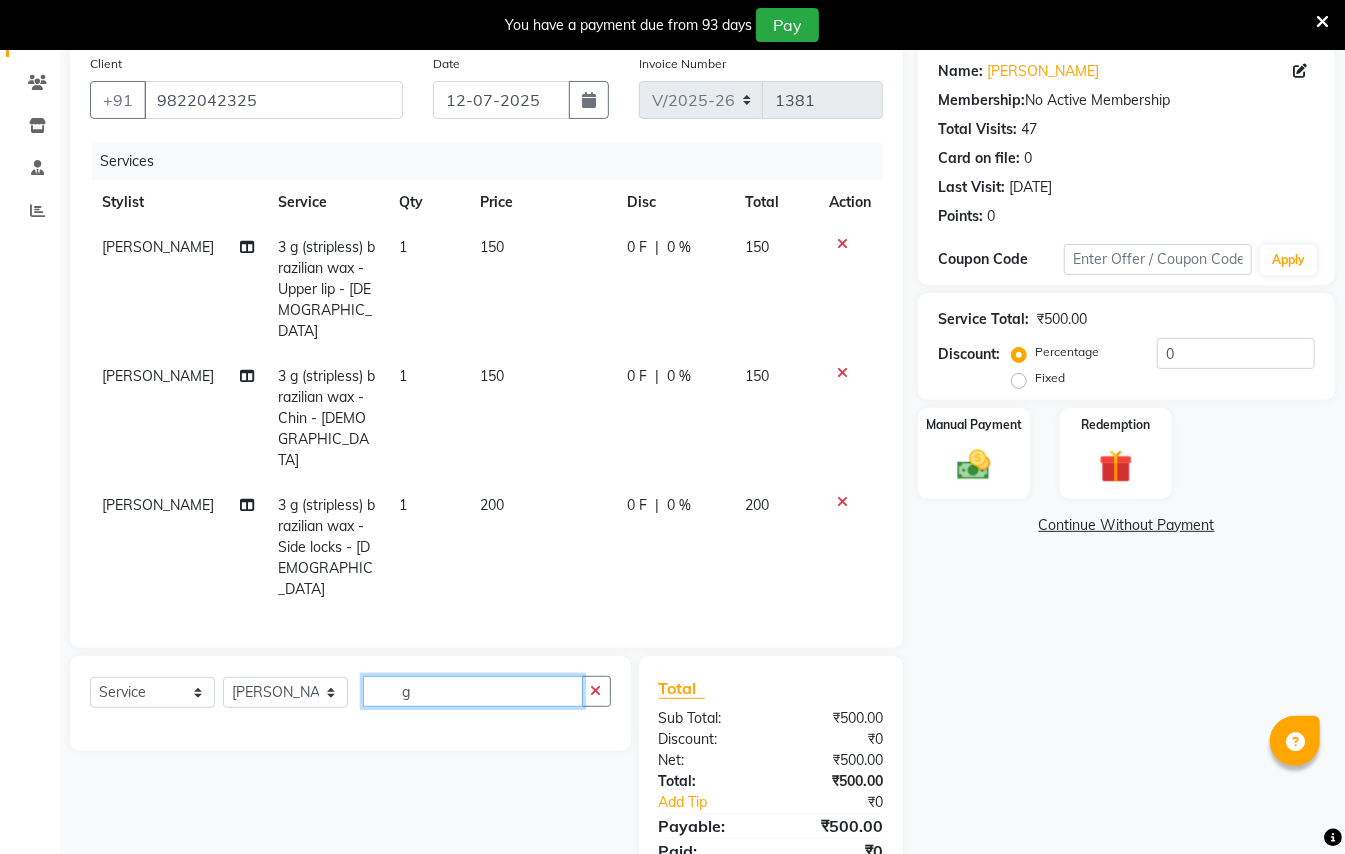 scroll, scrollTop: 198, scrollLeft: 0, axis: vertical 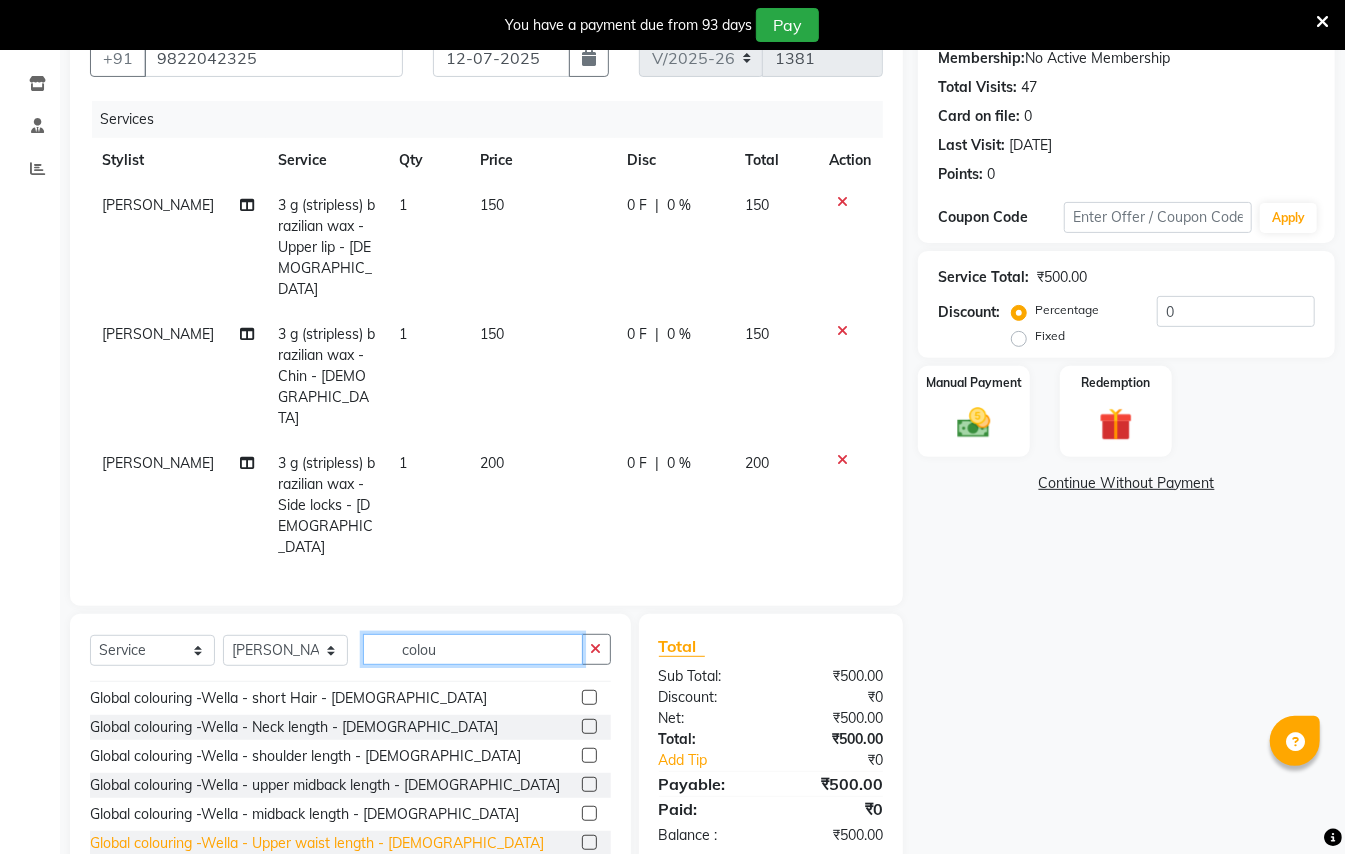 type on "colou" 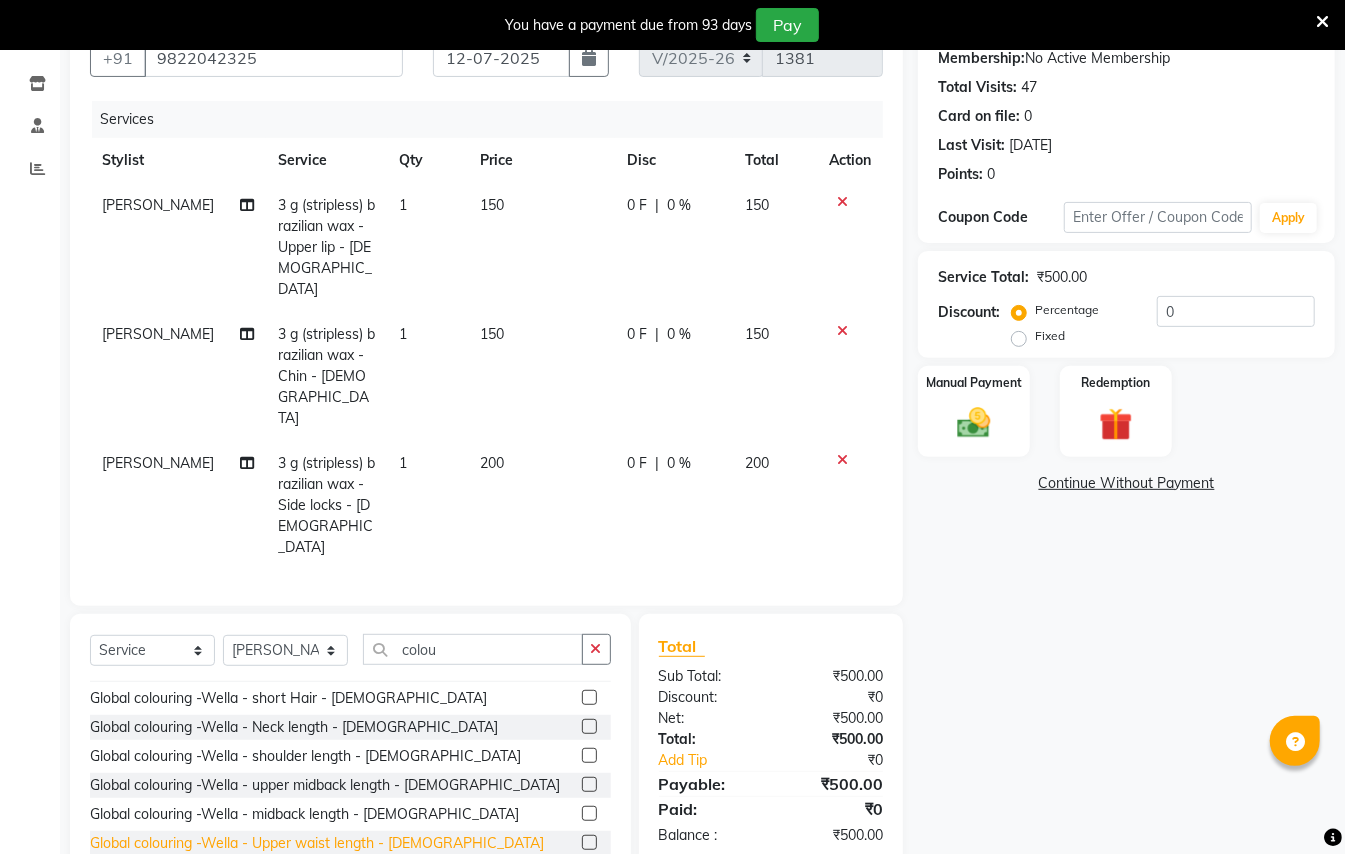 click on "Global colouring -Wella - Upper waist length - [DEMOGRAPHIC_DATA]" 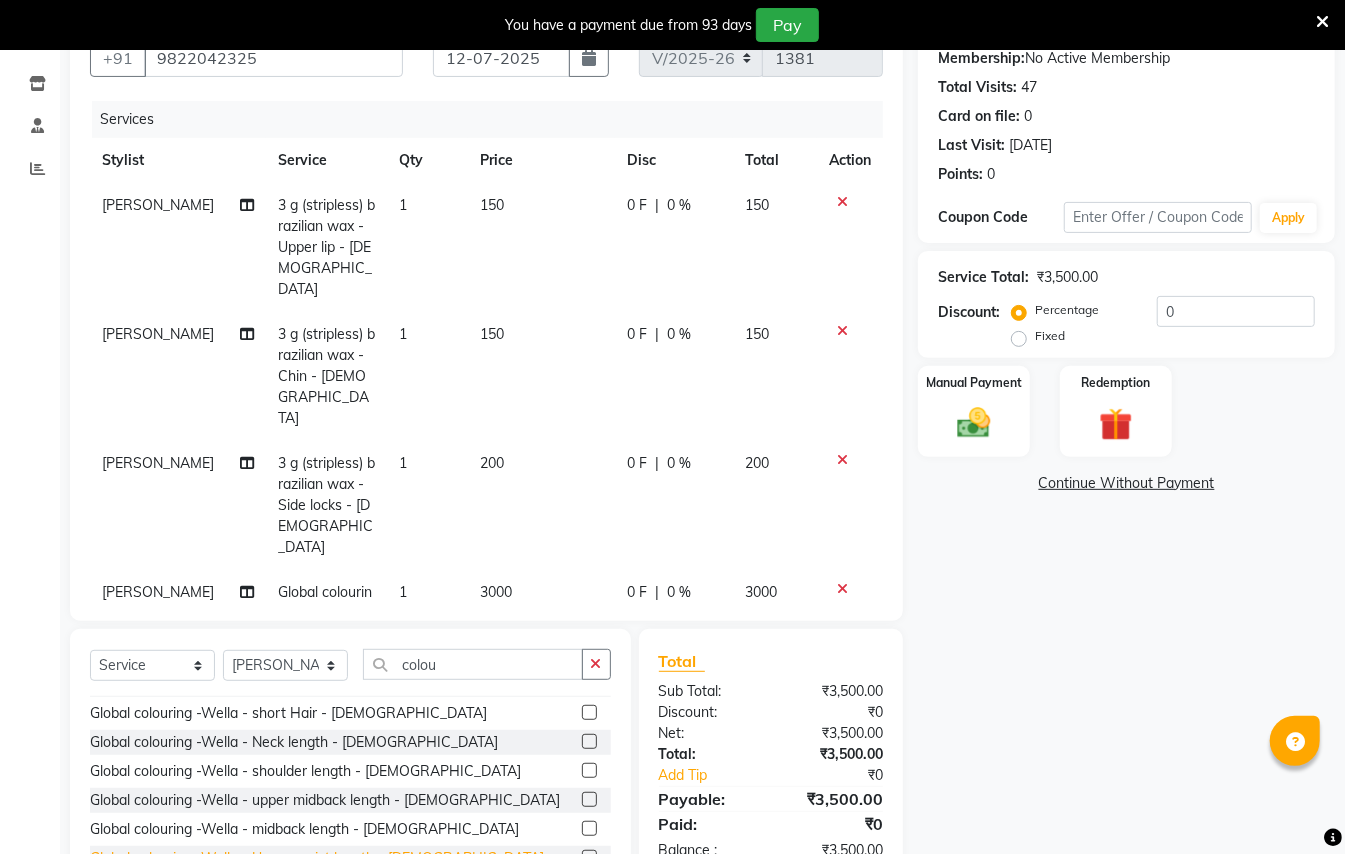 checkbox on "false" 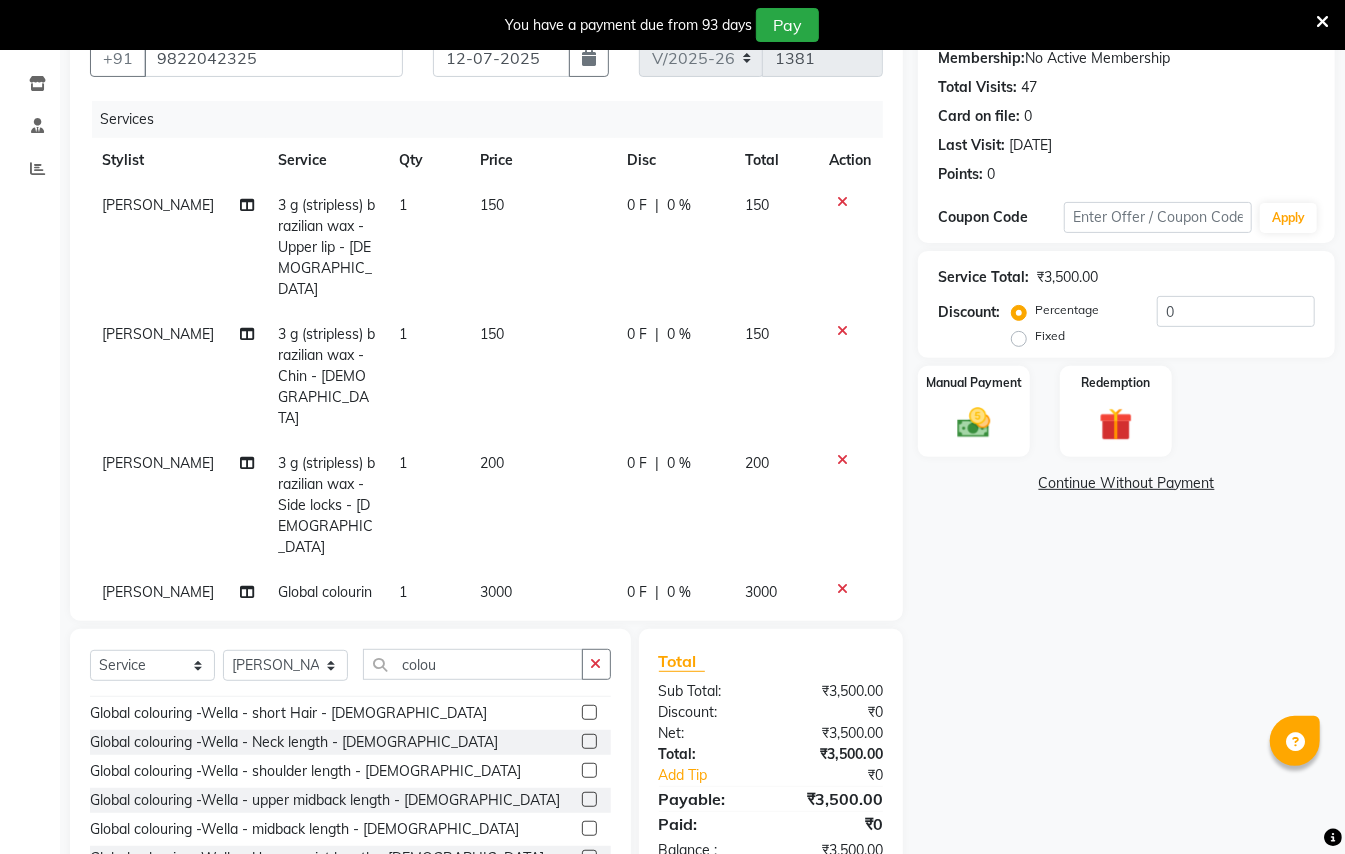 click 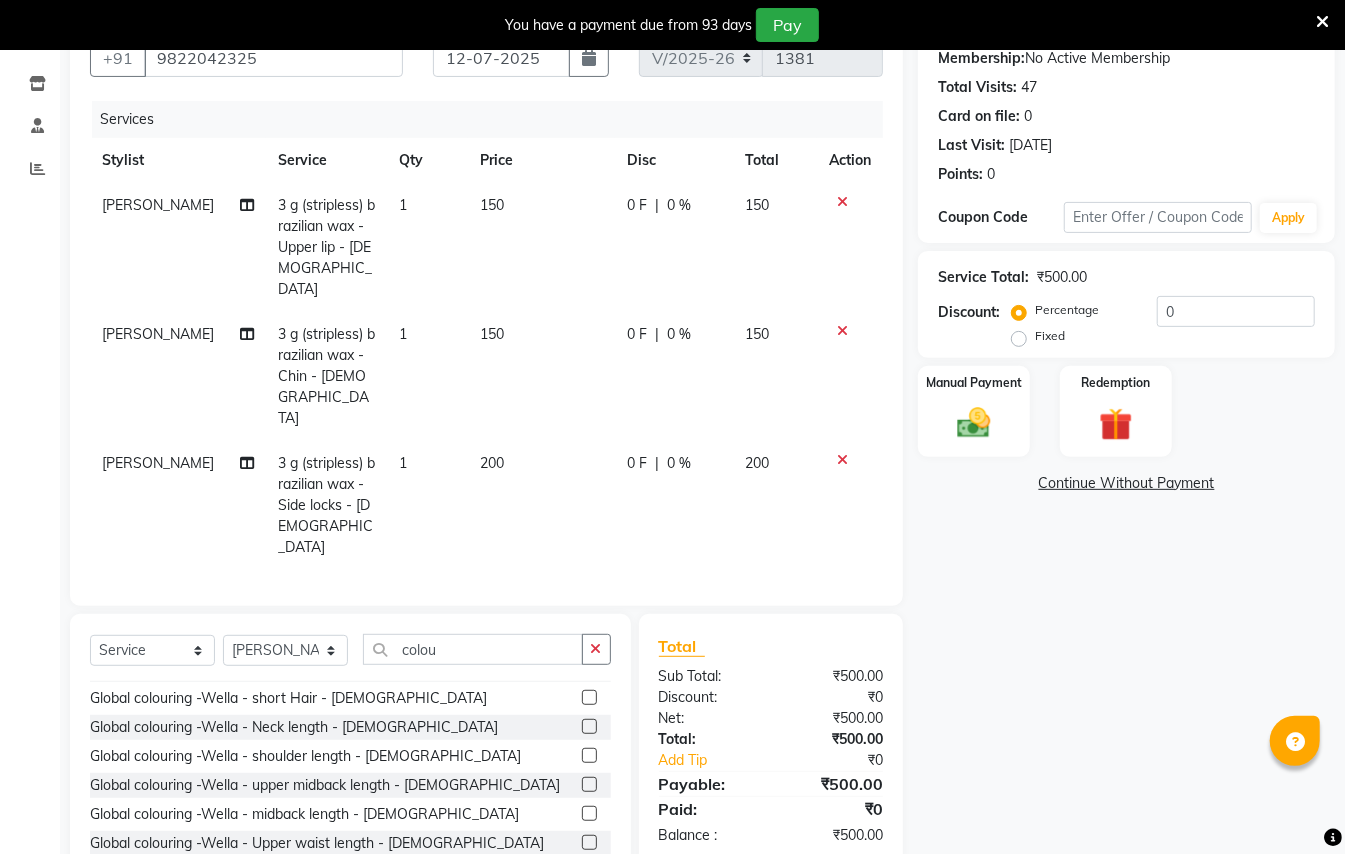 click on "Global colouring -Wella - waist length - [DEMOGRAPHIC_DATA]" 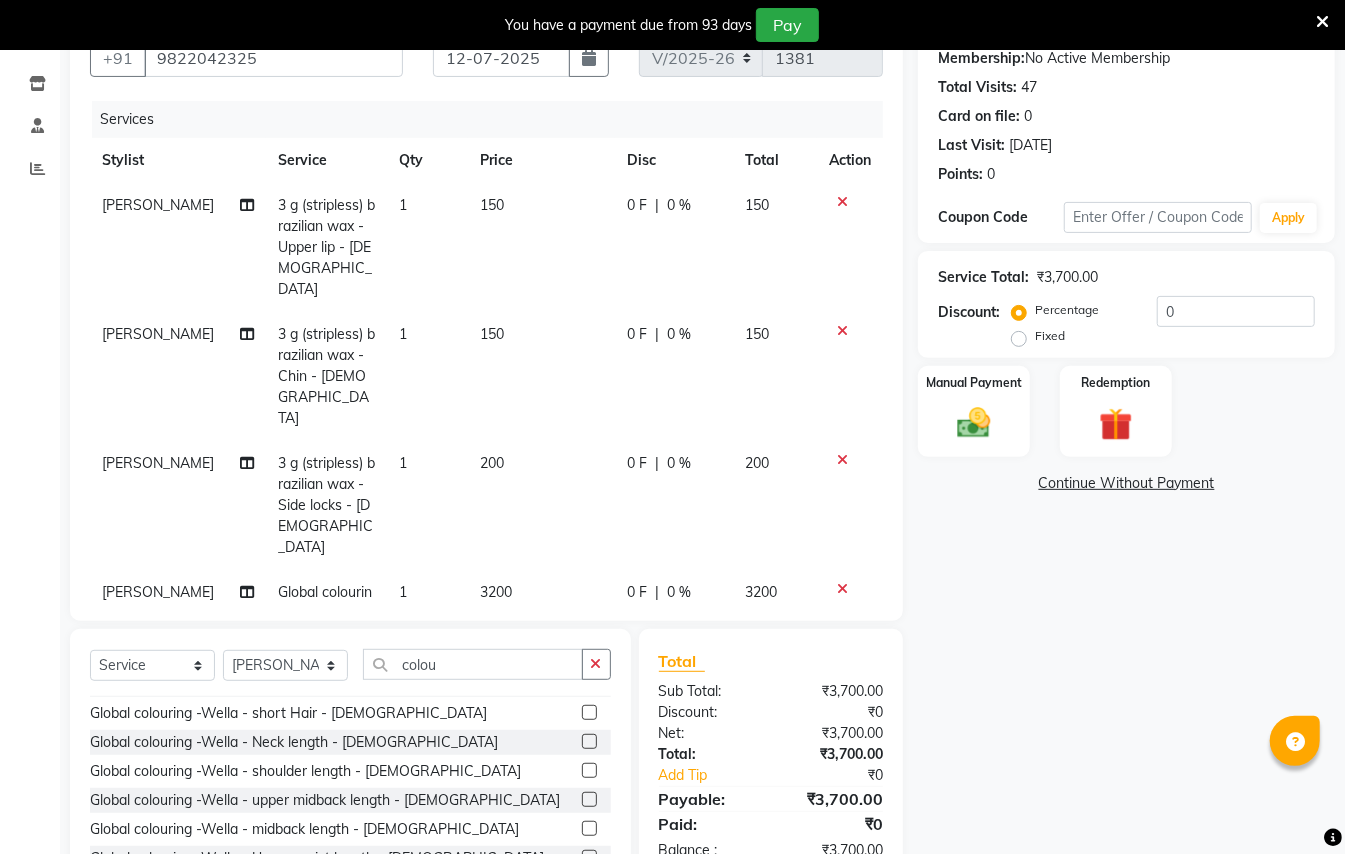 checkbox on "false" 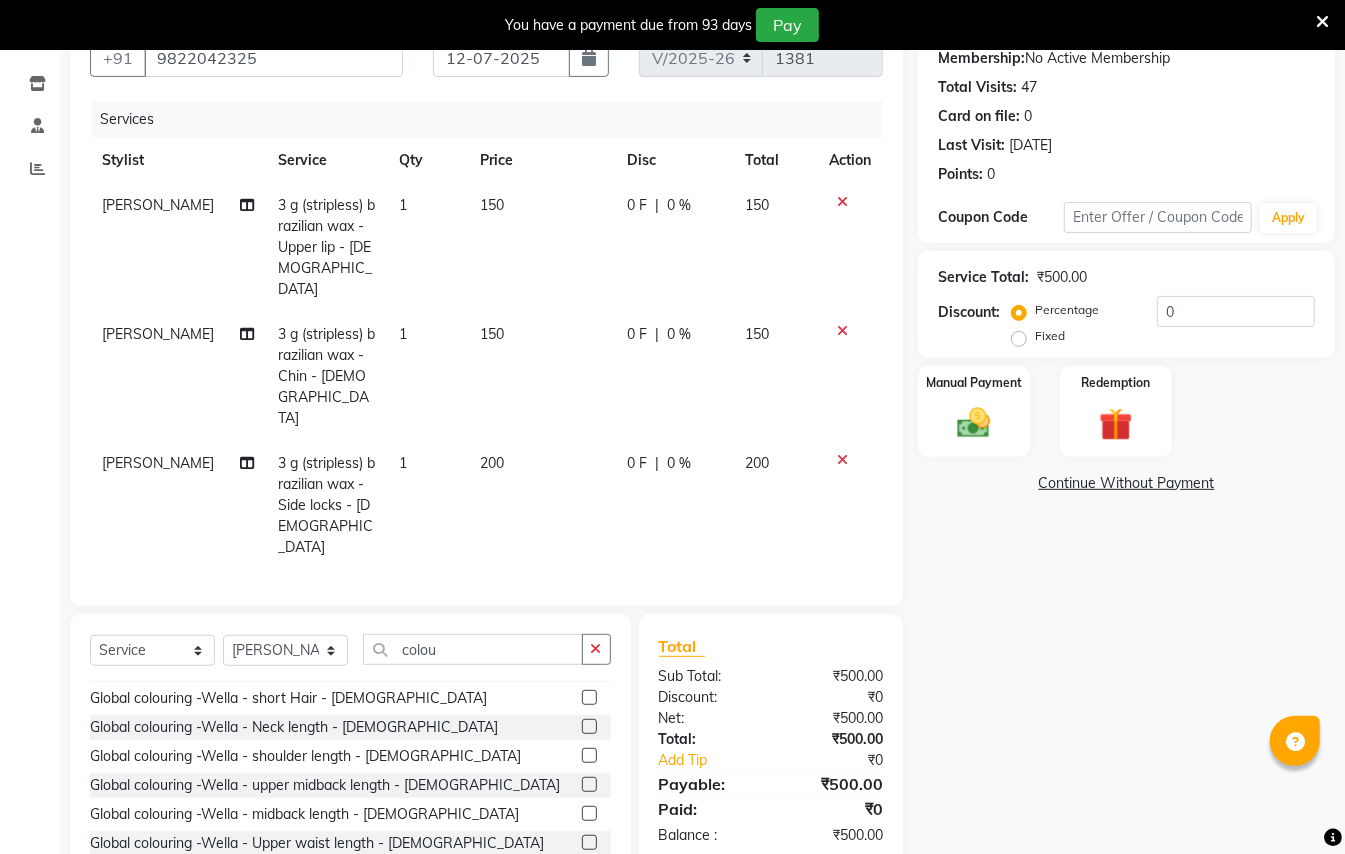 click on "Global colouring -Wella - lower waist length - [DEMOGRAPHIC_DATA]" 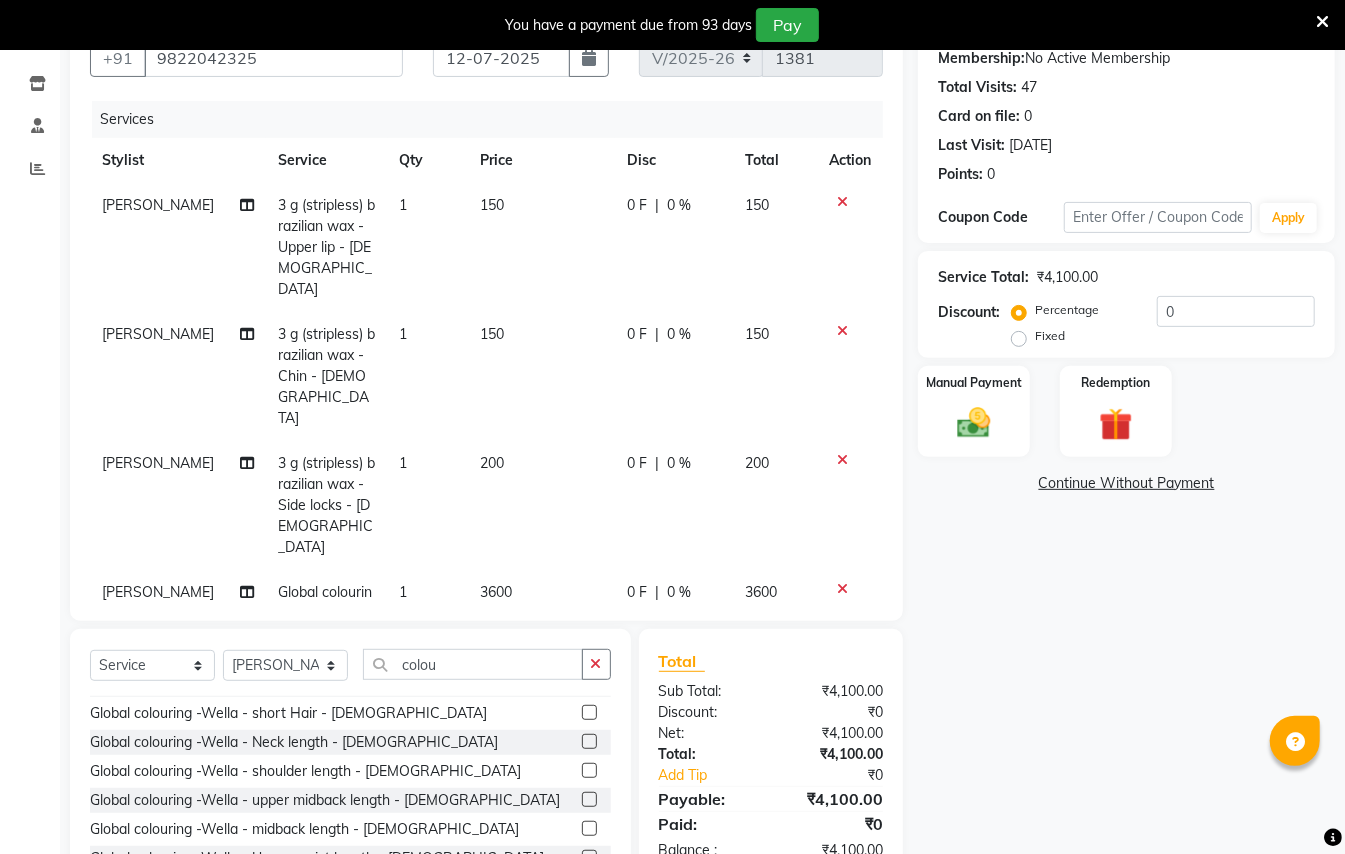 scroll, scrollTop: 298, scrollLeft: 0, axis: vertical 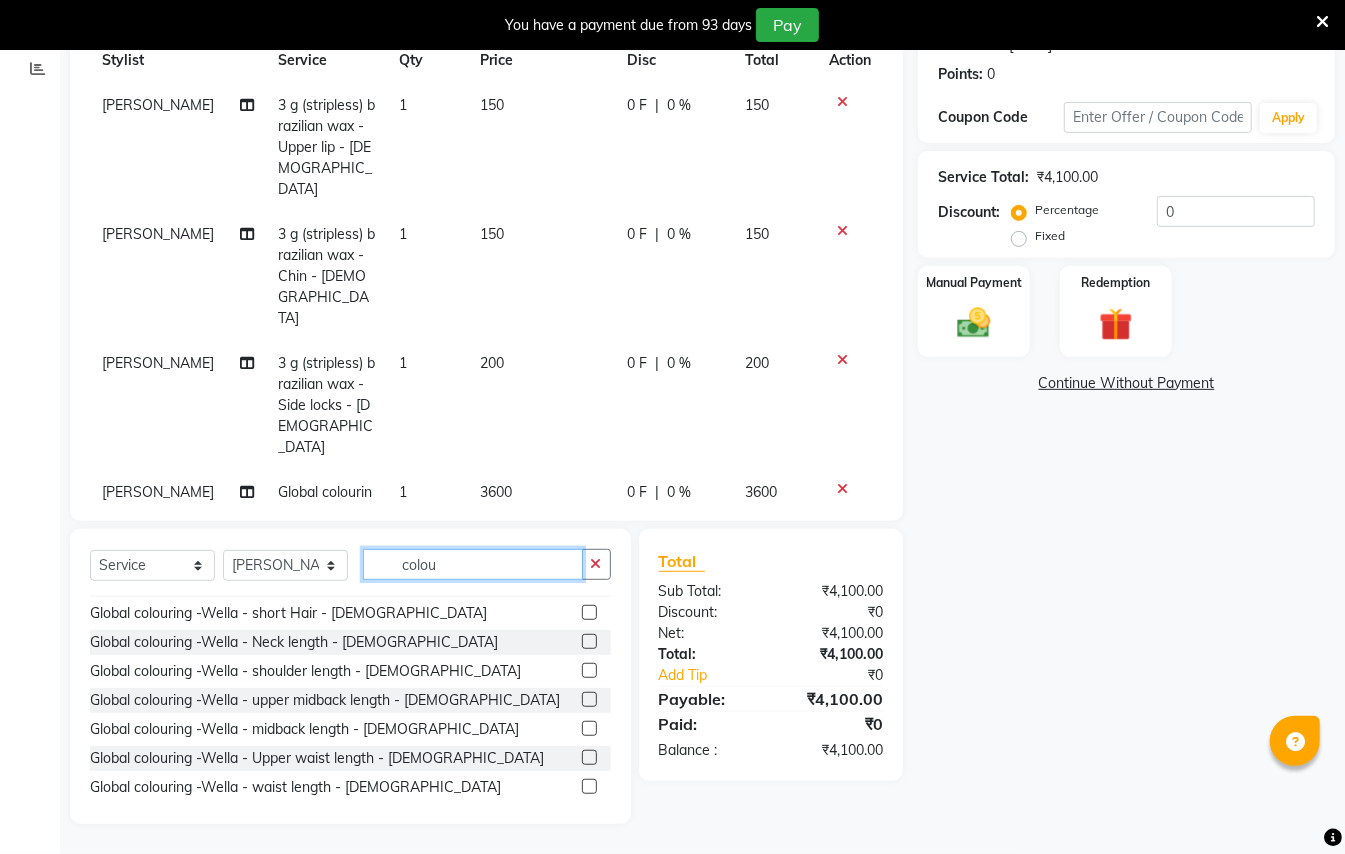 click on "colou" 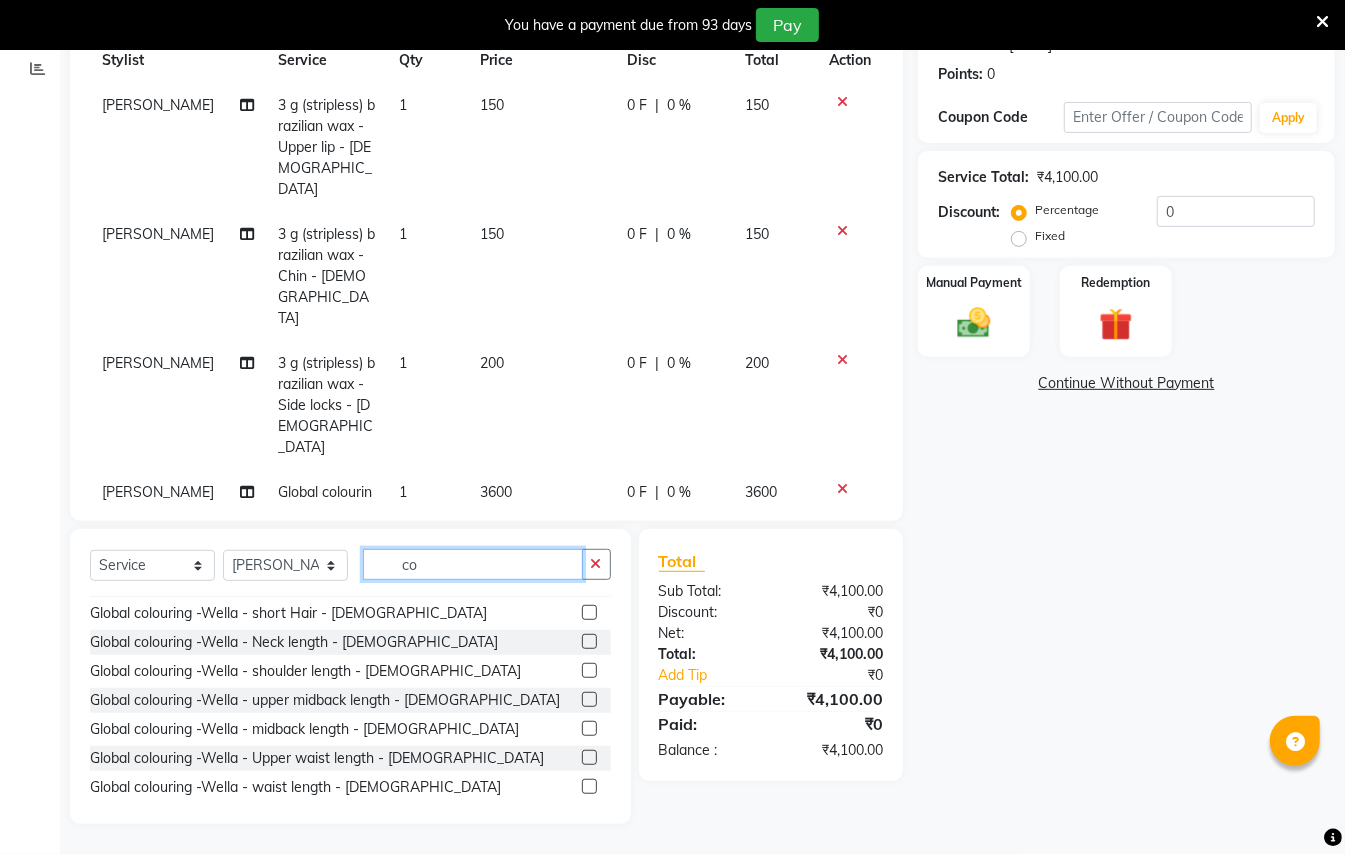 type on "c" 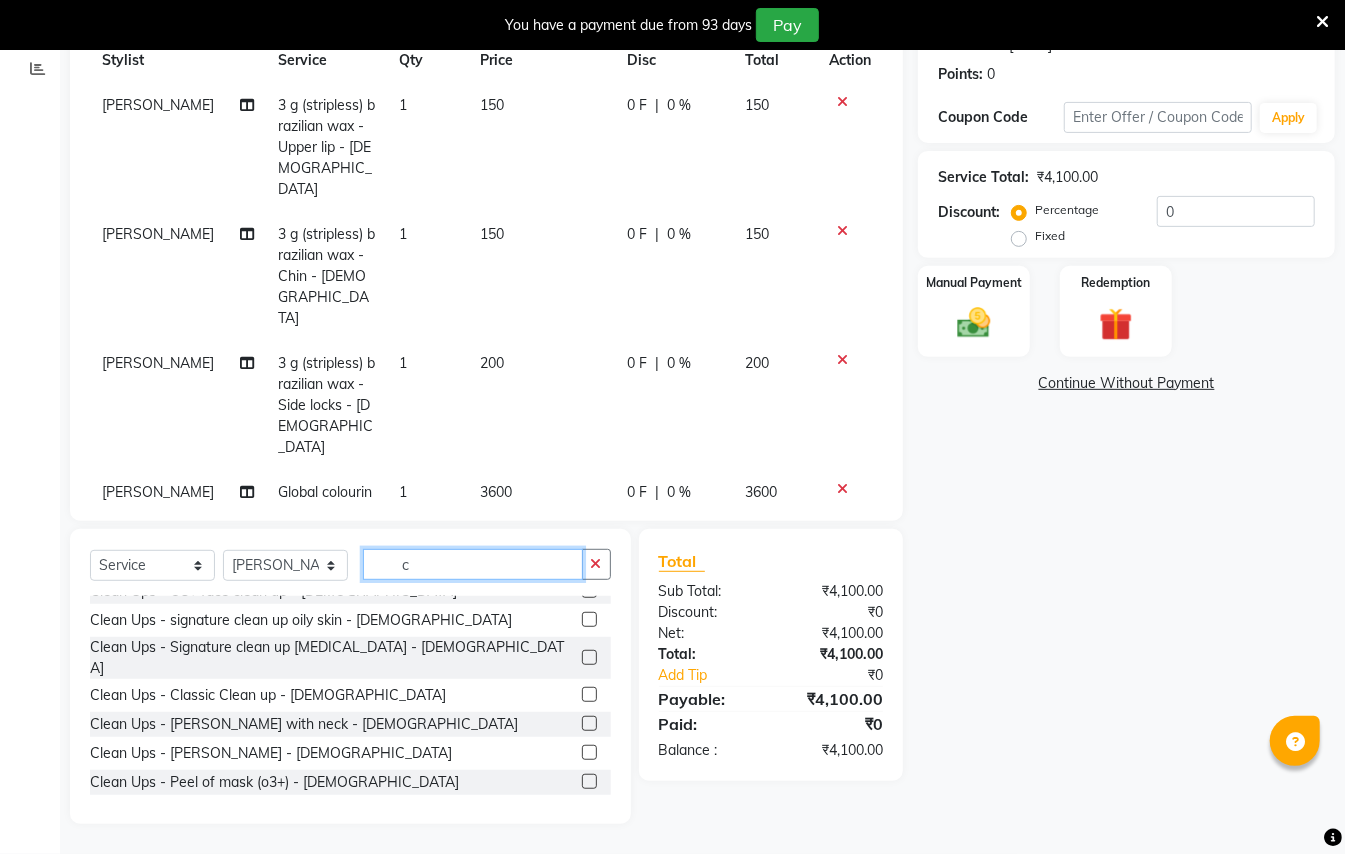 scroll, scrollTop: 297, scrollLeft: 0, axis: vertical 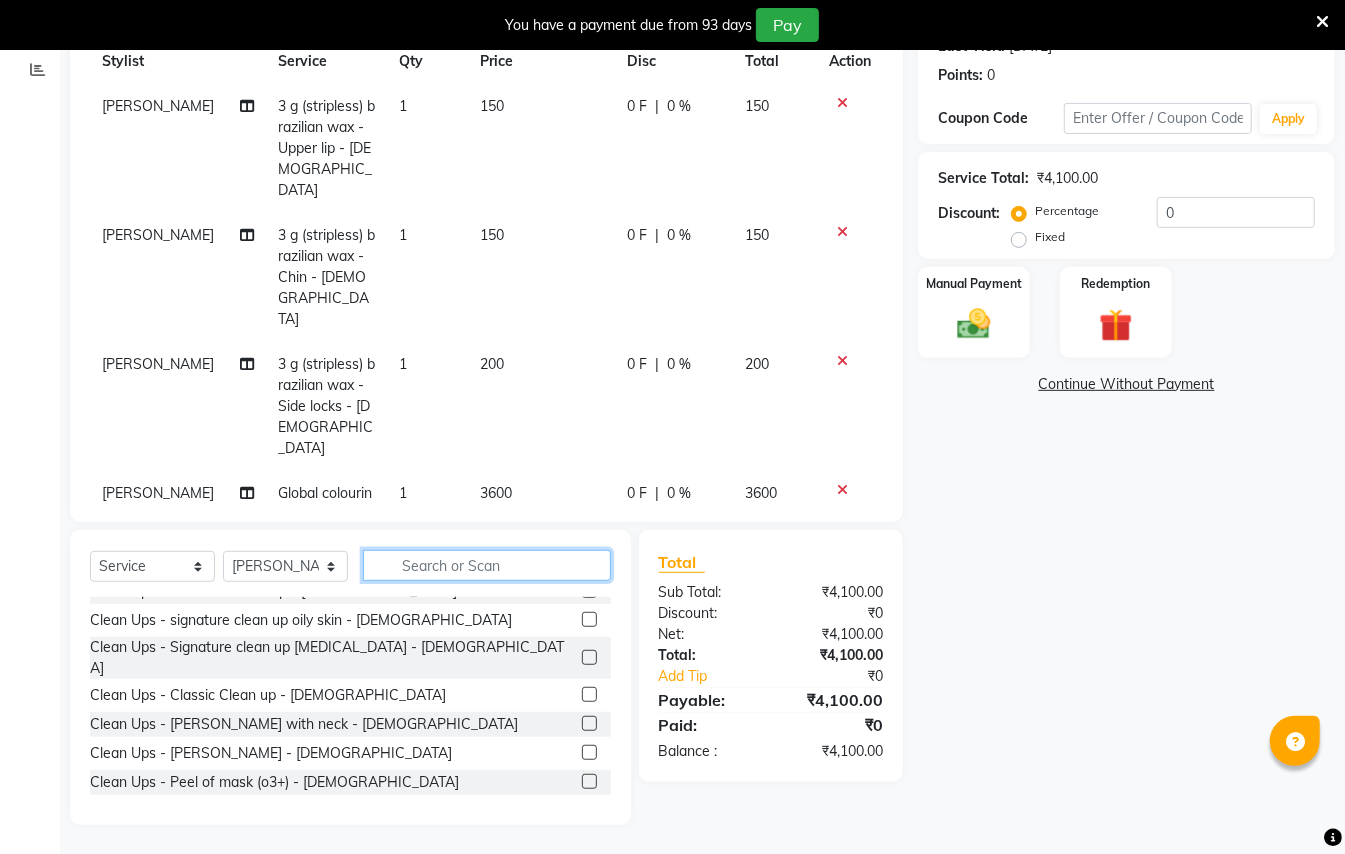 type 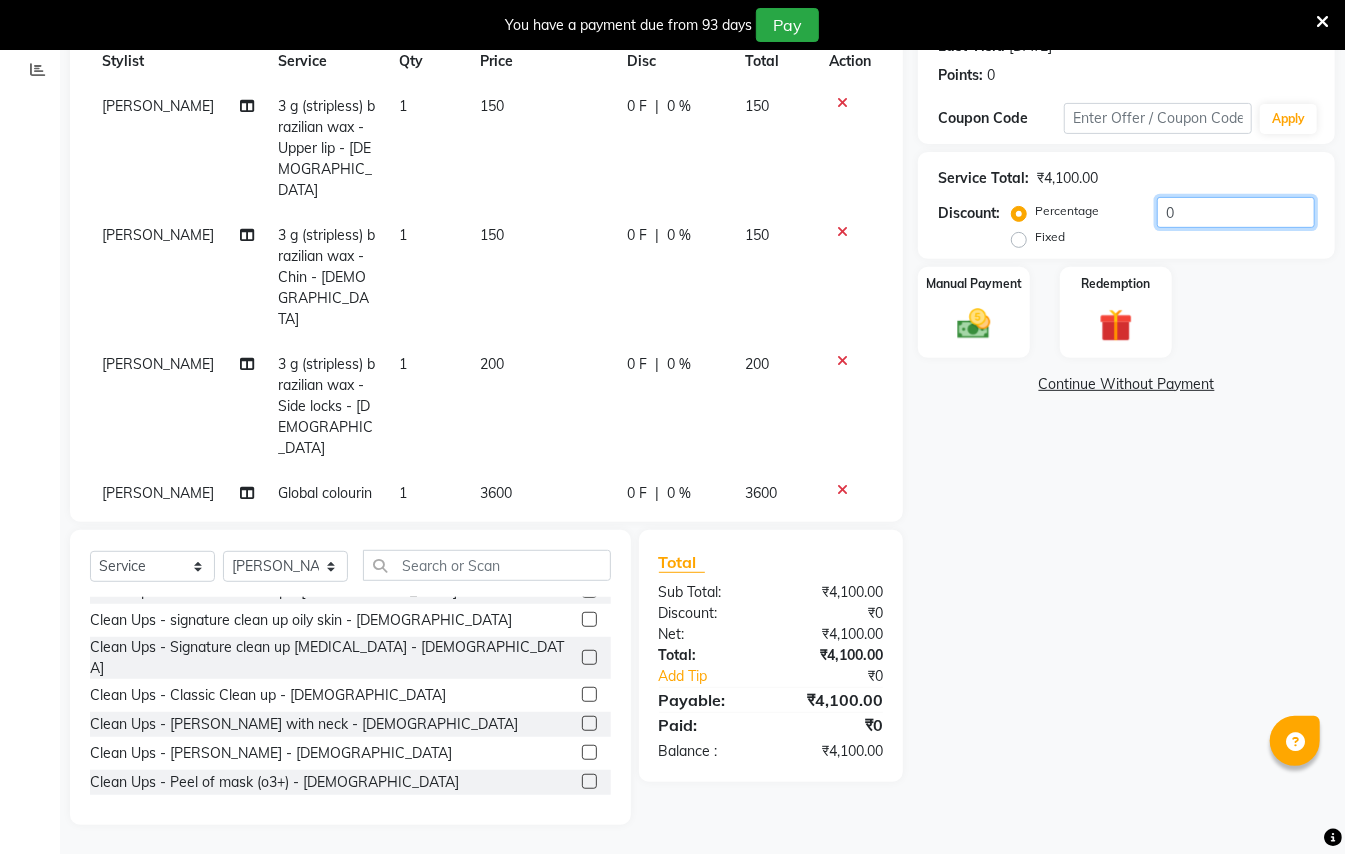 click on "0" 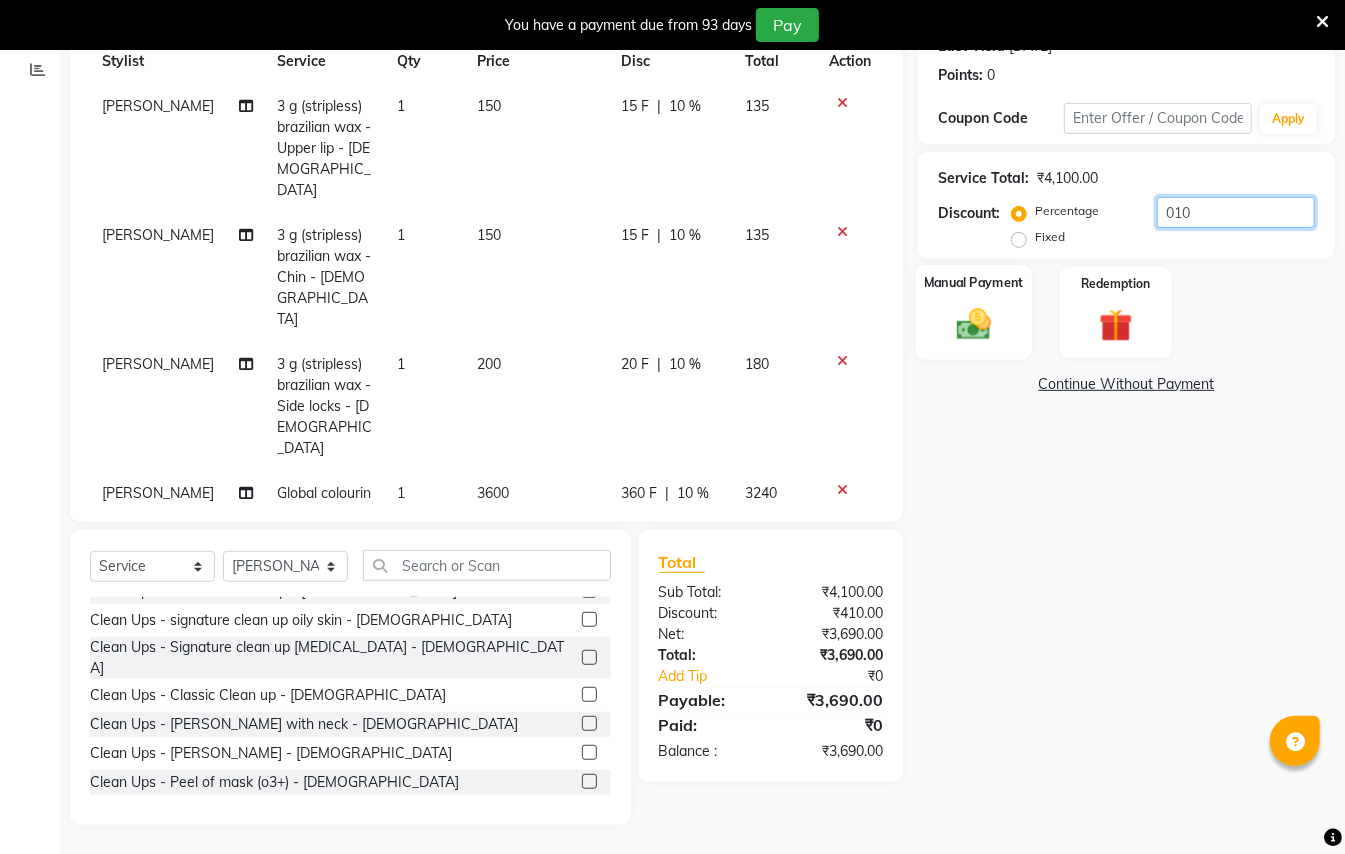 type on "010" 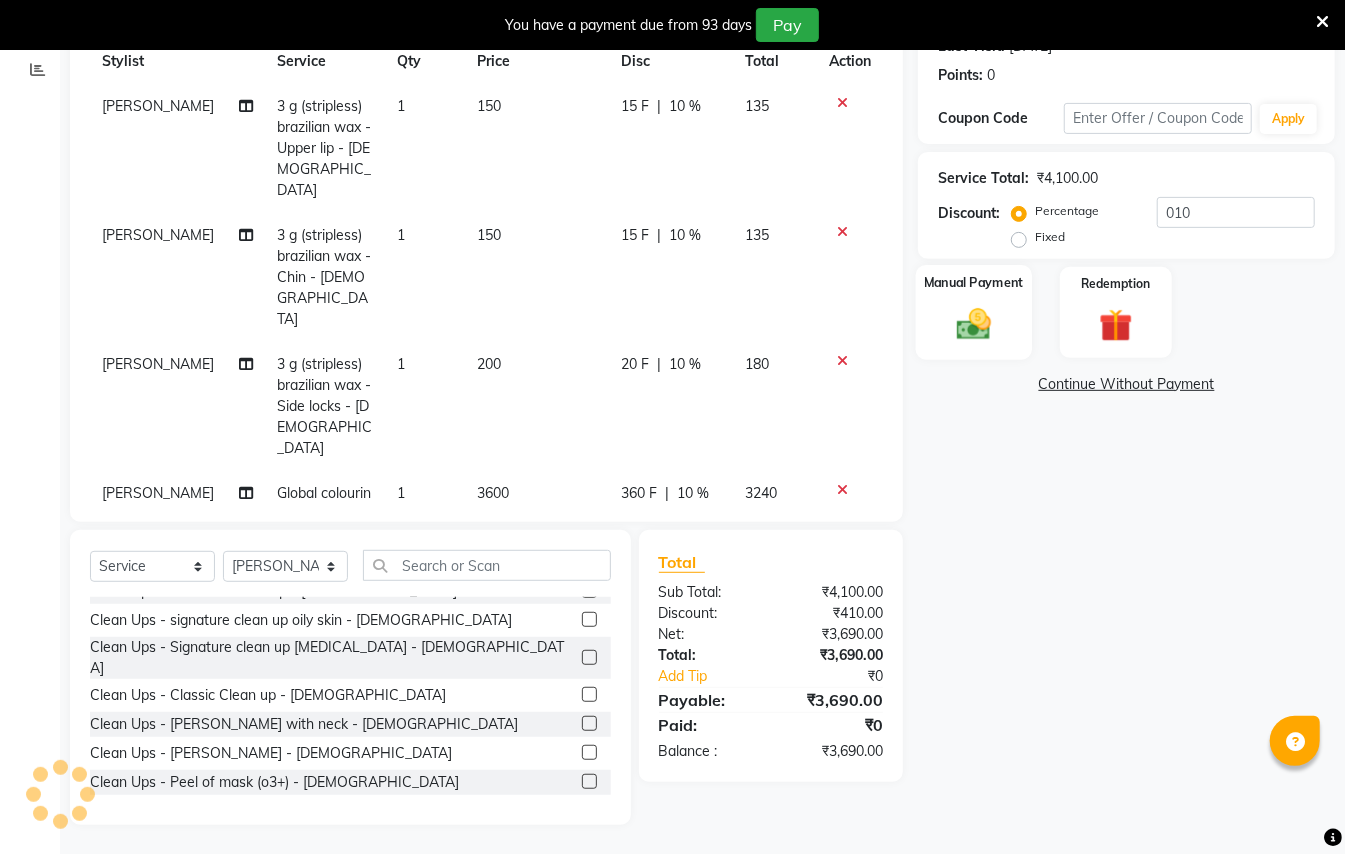 click 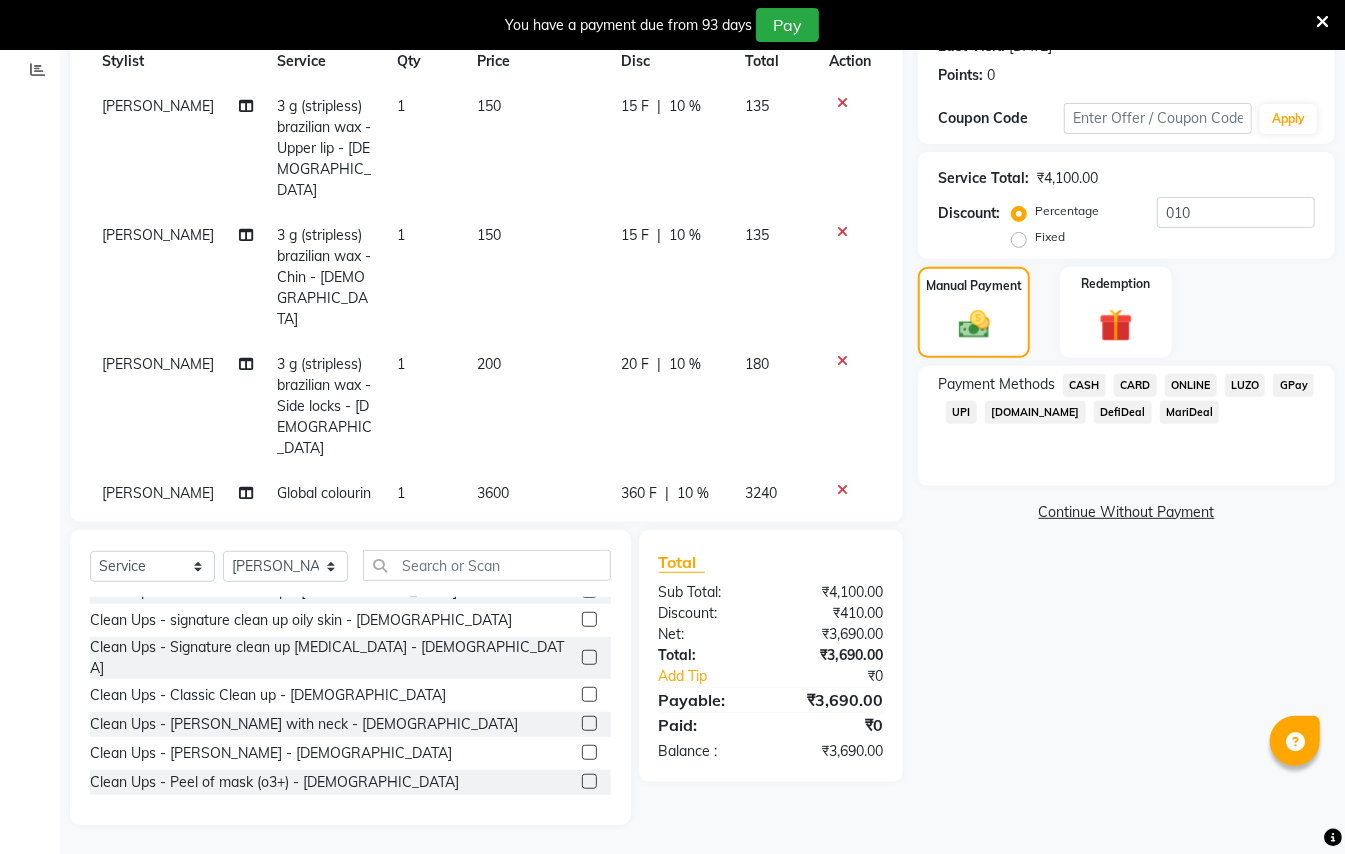 click on "GPay" 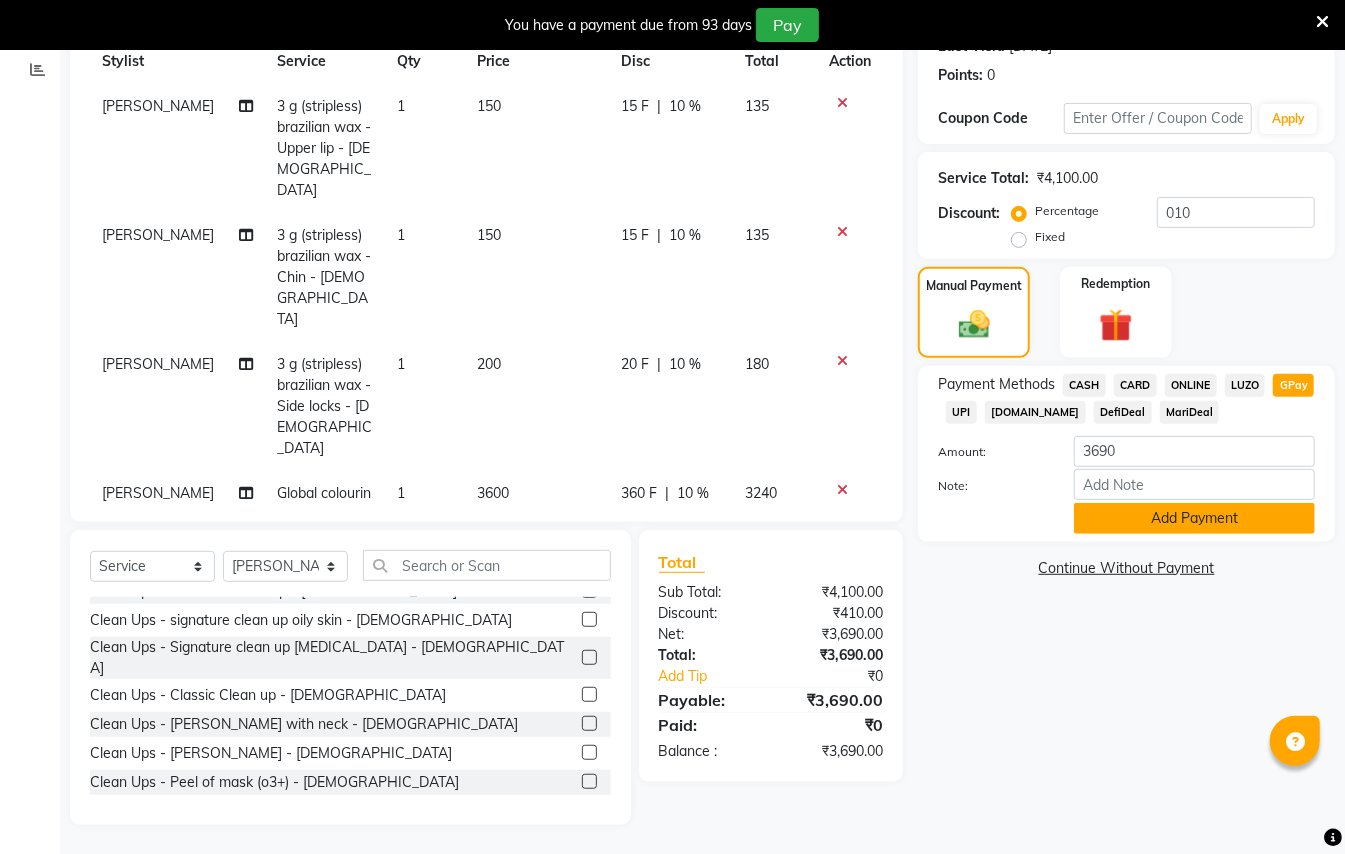 click on "Add Payment" 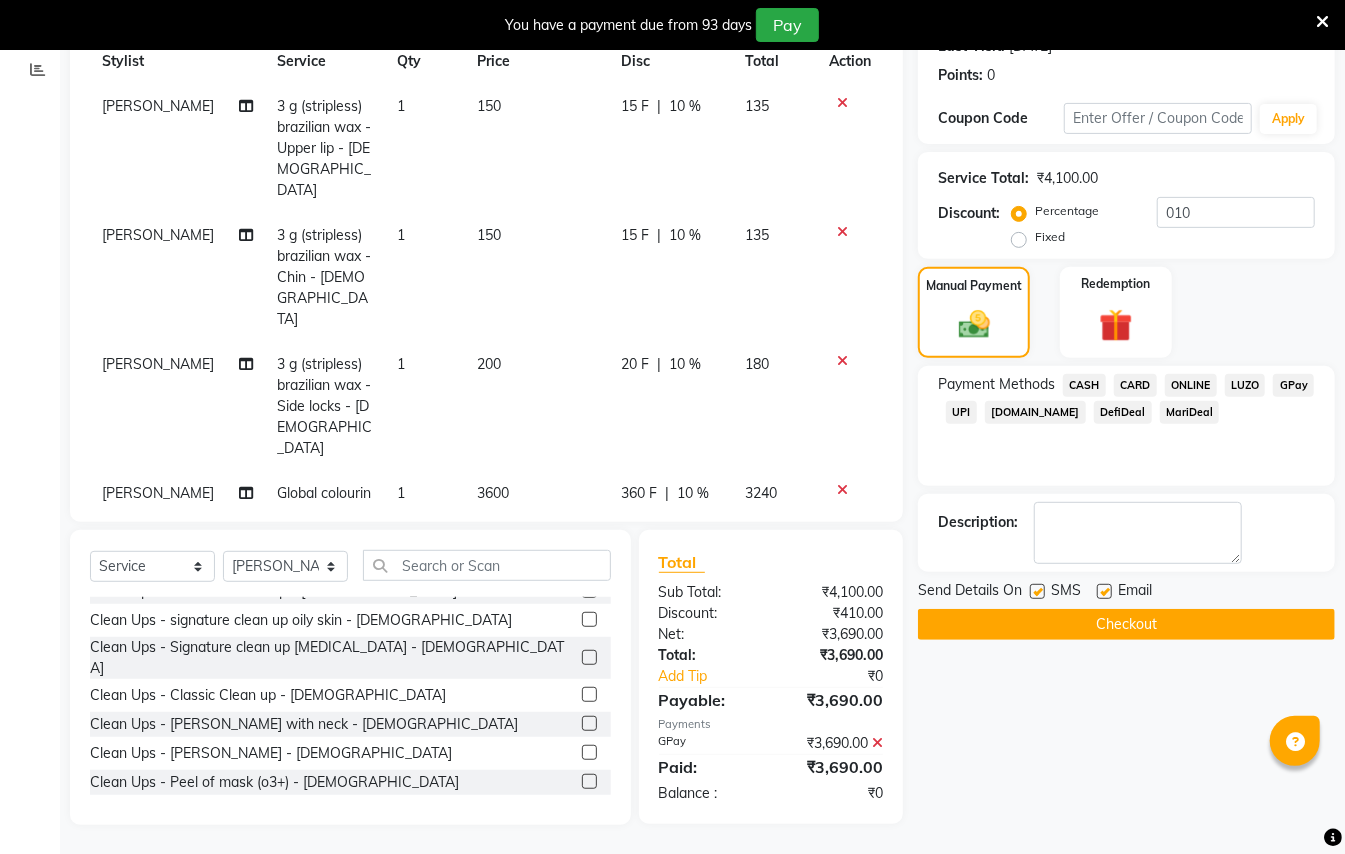 click on "Checkout" 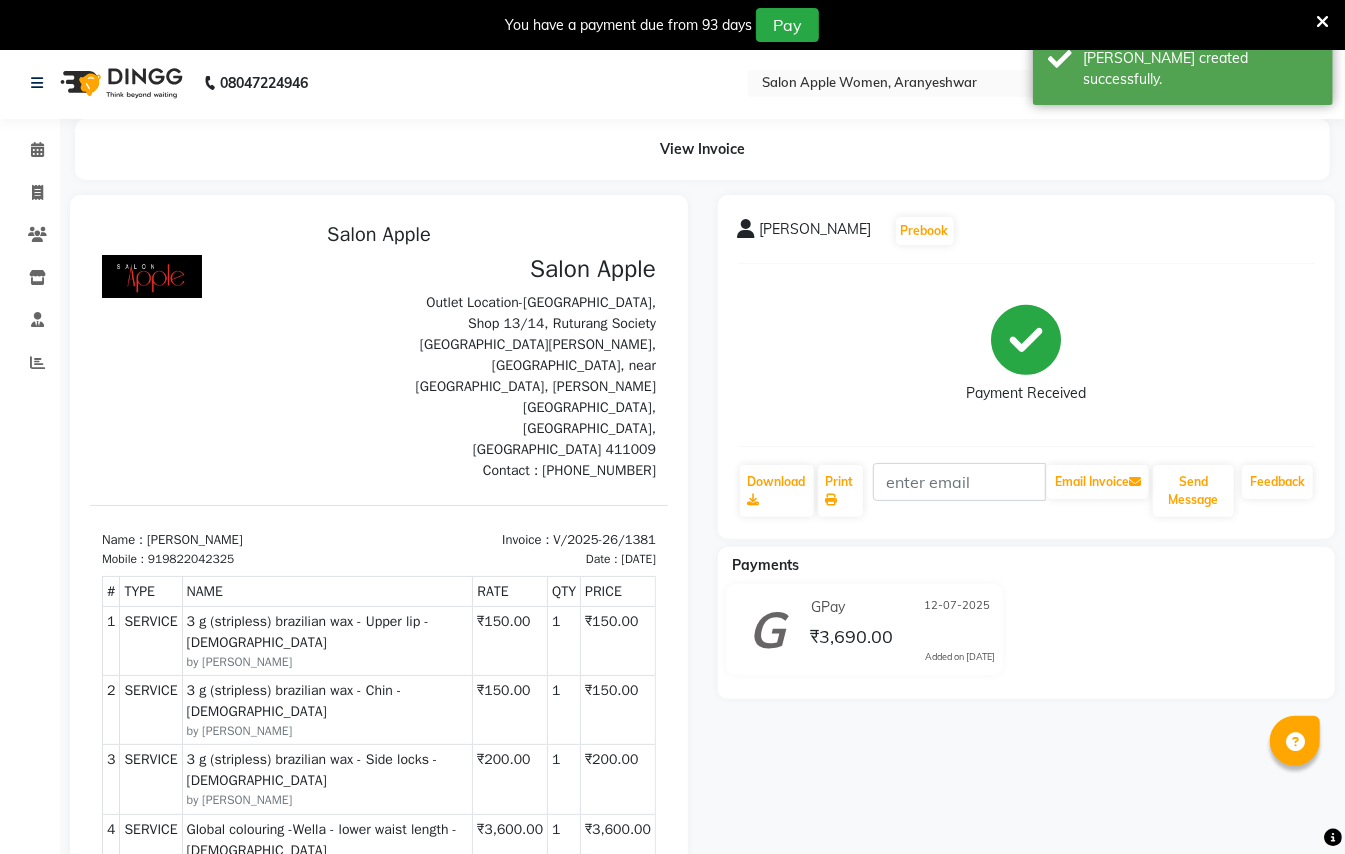 scroll, scrollTop: 0, scrollLeft: 0, axis: both 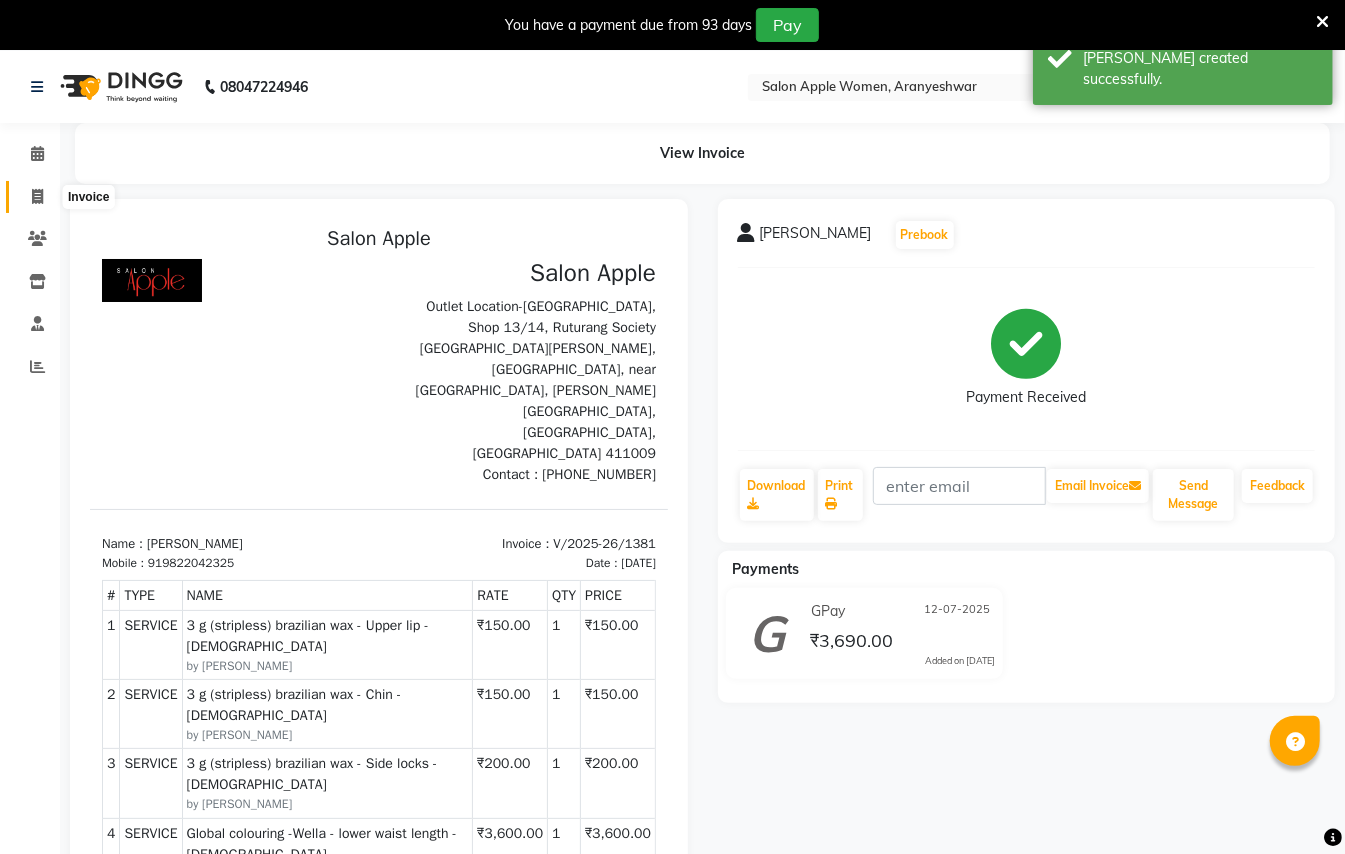 click 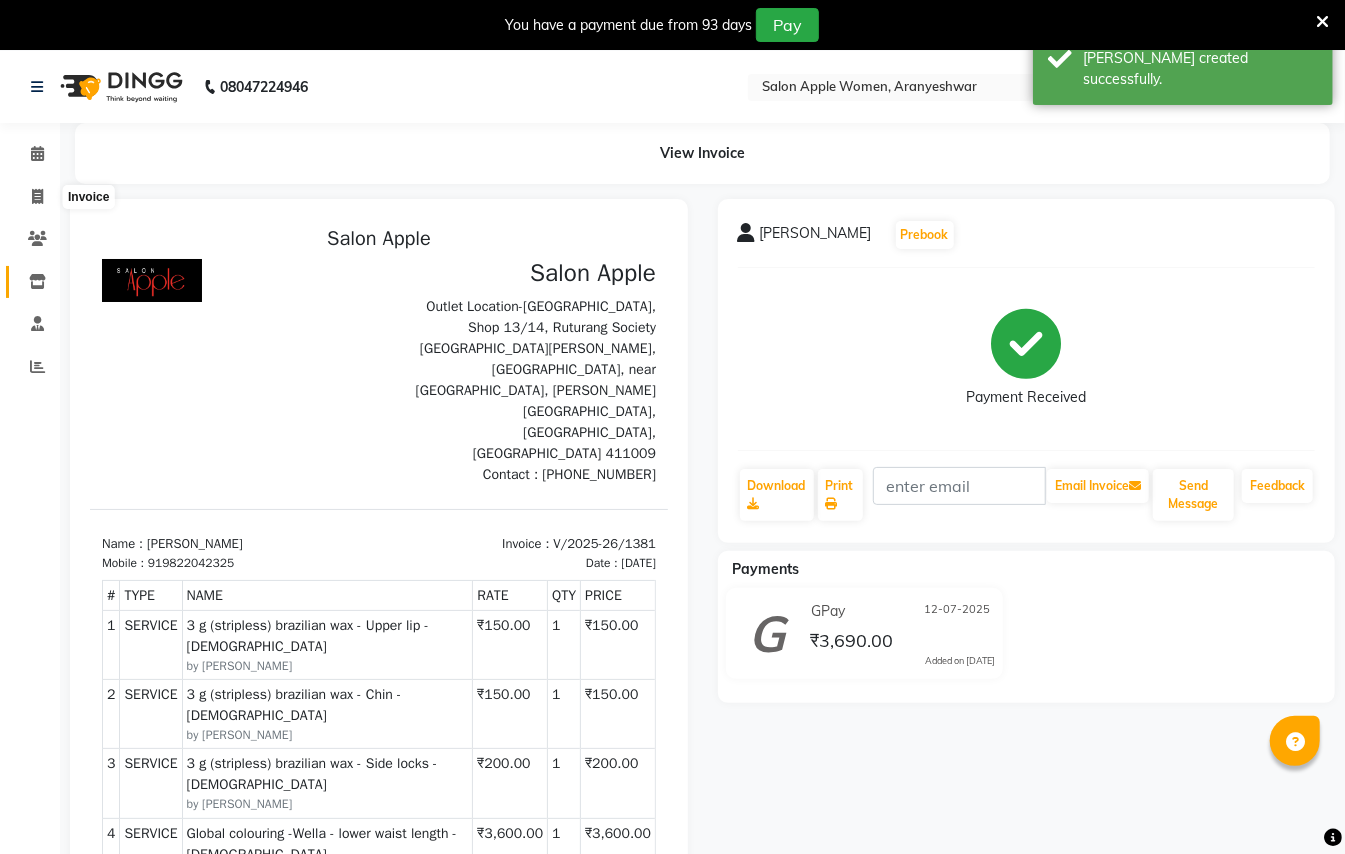 select on "123" 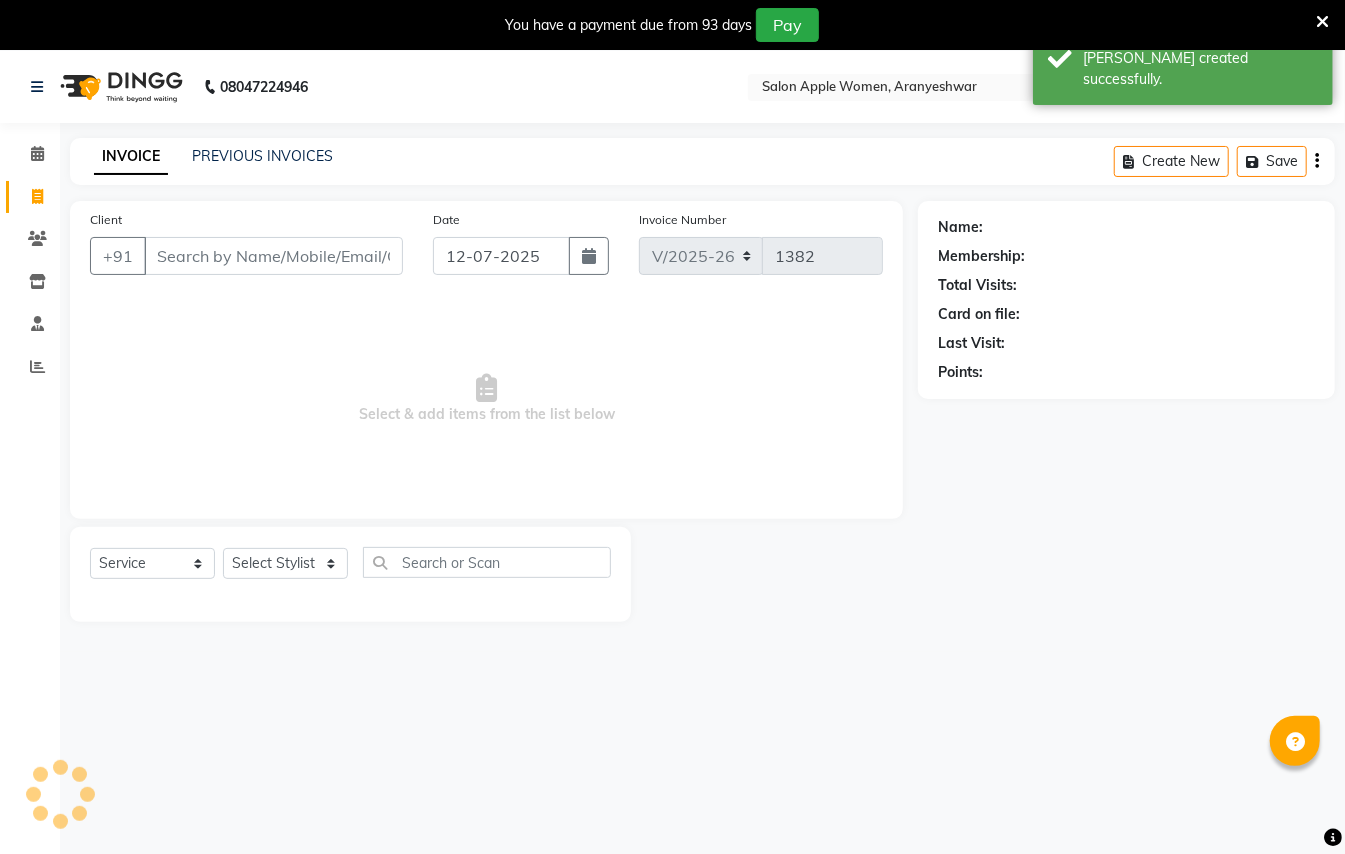 scroll, scrollTop: 50, scrollLeft: 0, axis: vertical 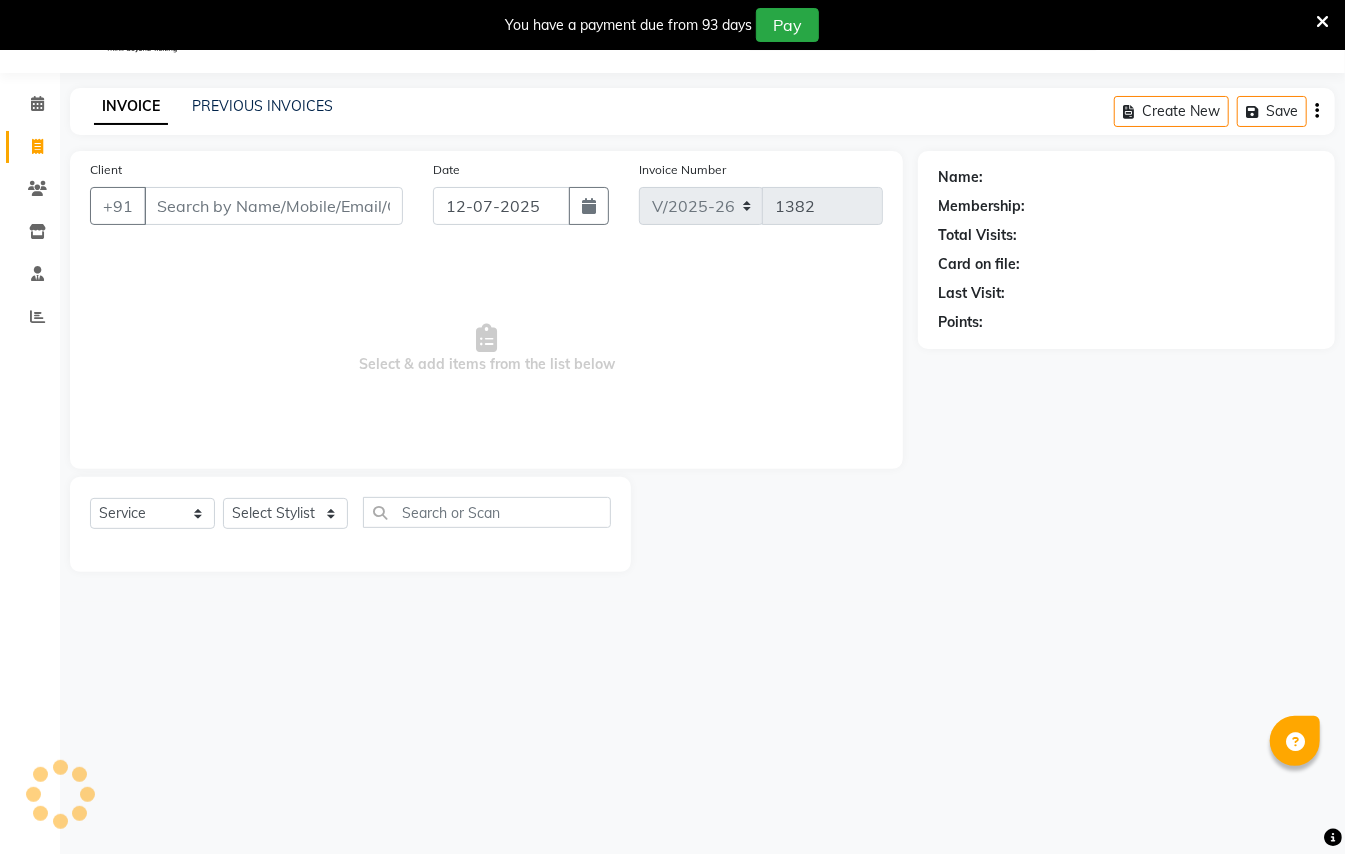 click on "Client" at bounding box center [273, 206] 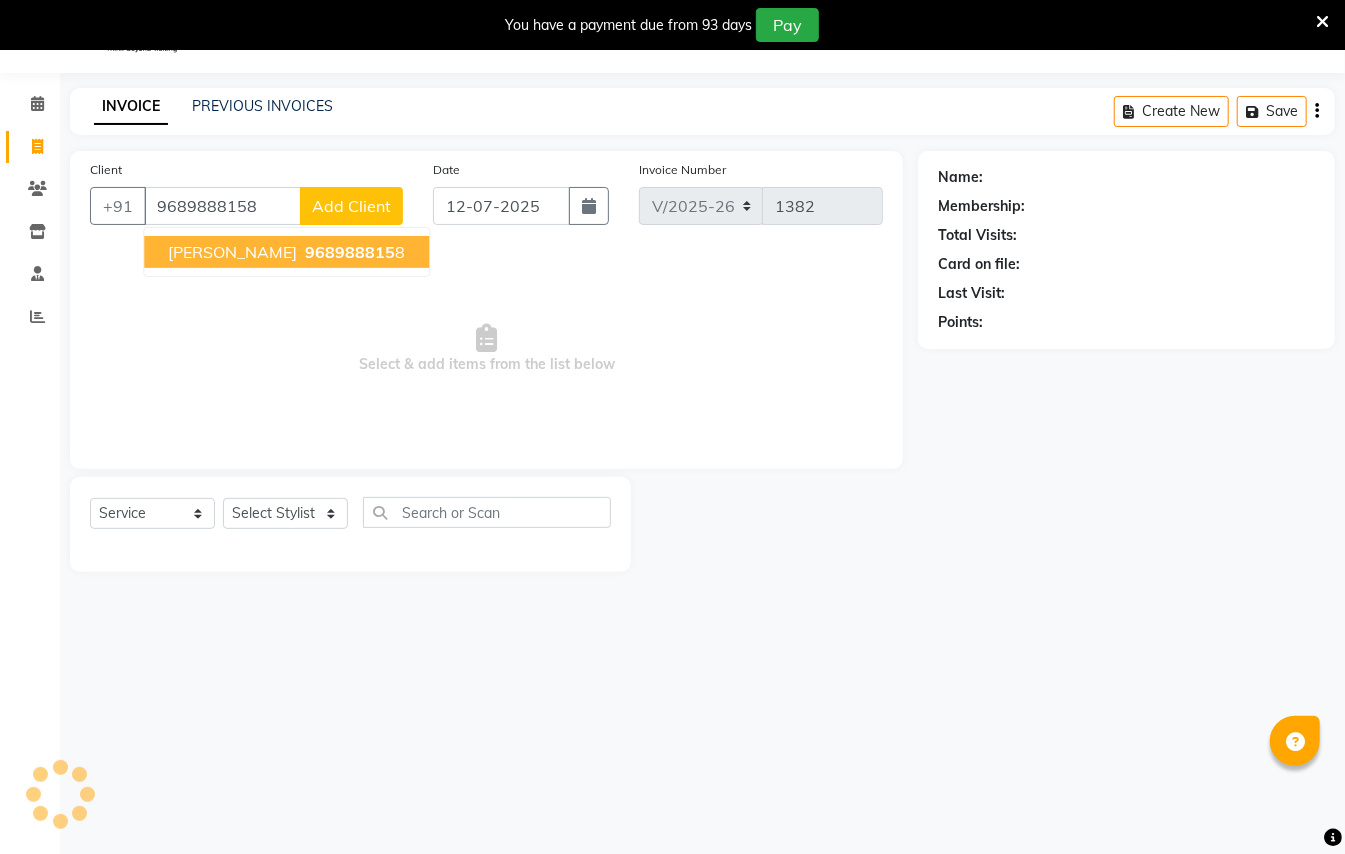 type on "9689888158" 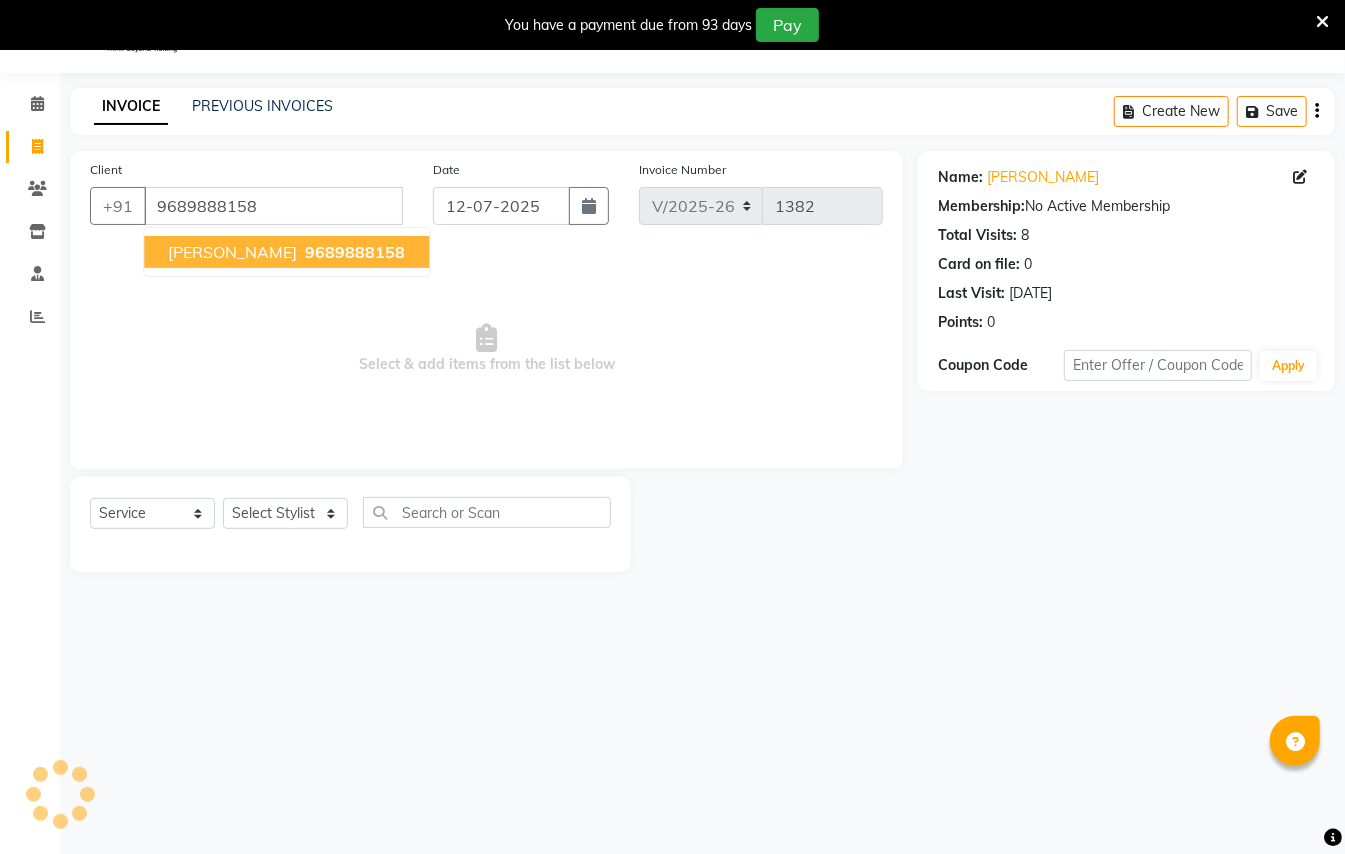 click on "9689888158" at bounding box center [355, 252] 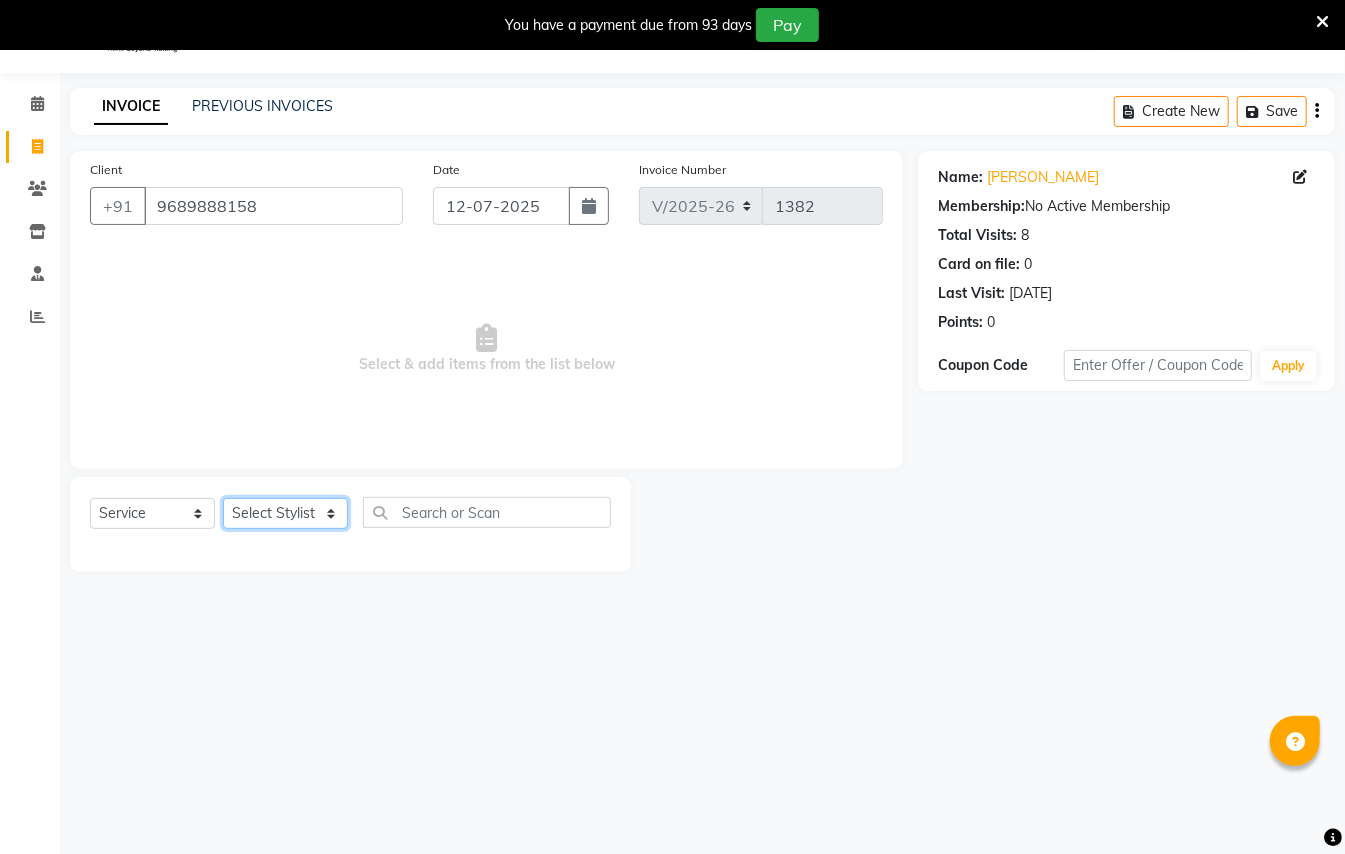 click on "Select Stylist [PERSON_NAME] [PERSON_NAME]  [PERSON_NAME] [PERSON_NAME] [PERSON_NAME] Mane Manager [PERSON_NAME]  [PERSON_NAME] Owner [PERSON_NAME]" 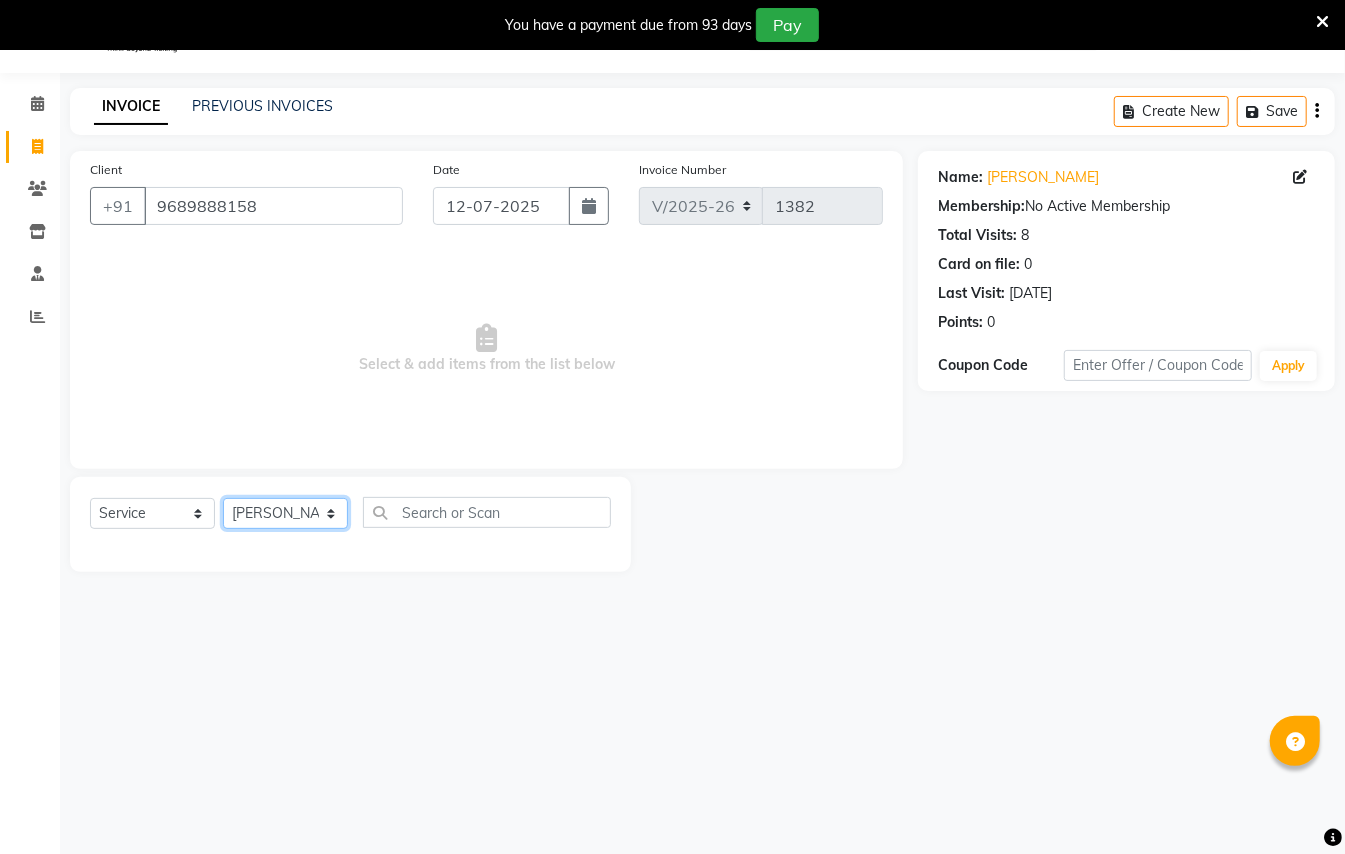click on "Select Stylist [PERSON_NAME] [PERSON_NAME]  [PERSON_NAME] [PERSON_NAME] [PERSON_NAME] Mane Manager [PERSON_NAME]  [PERSON_NAME] Owner [PERSON_NAME]" 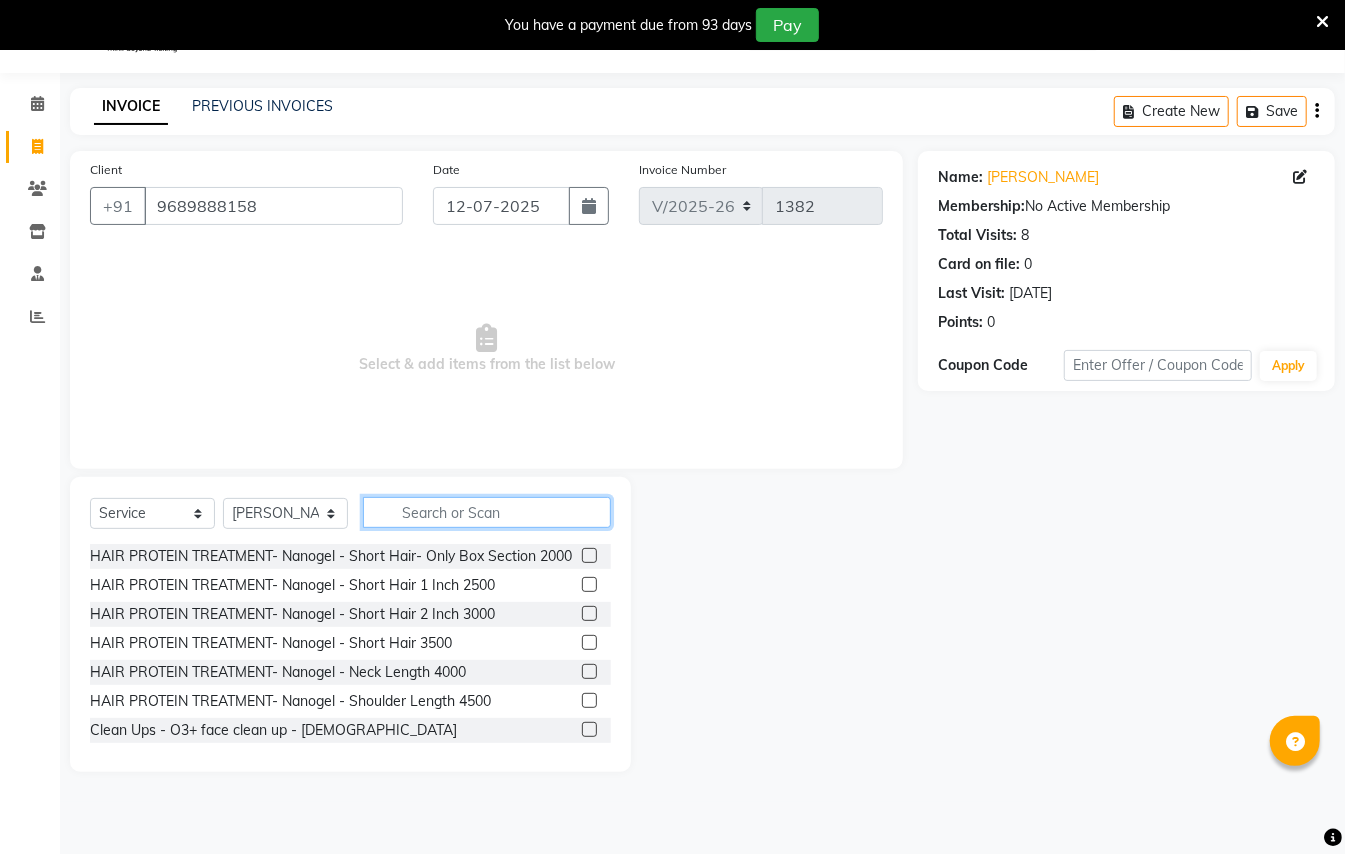 click 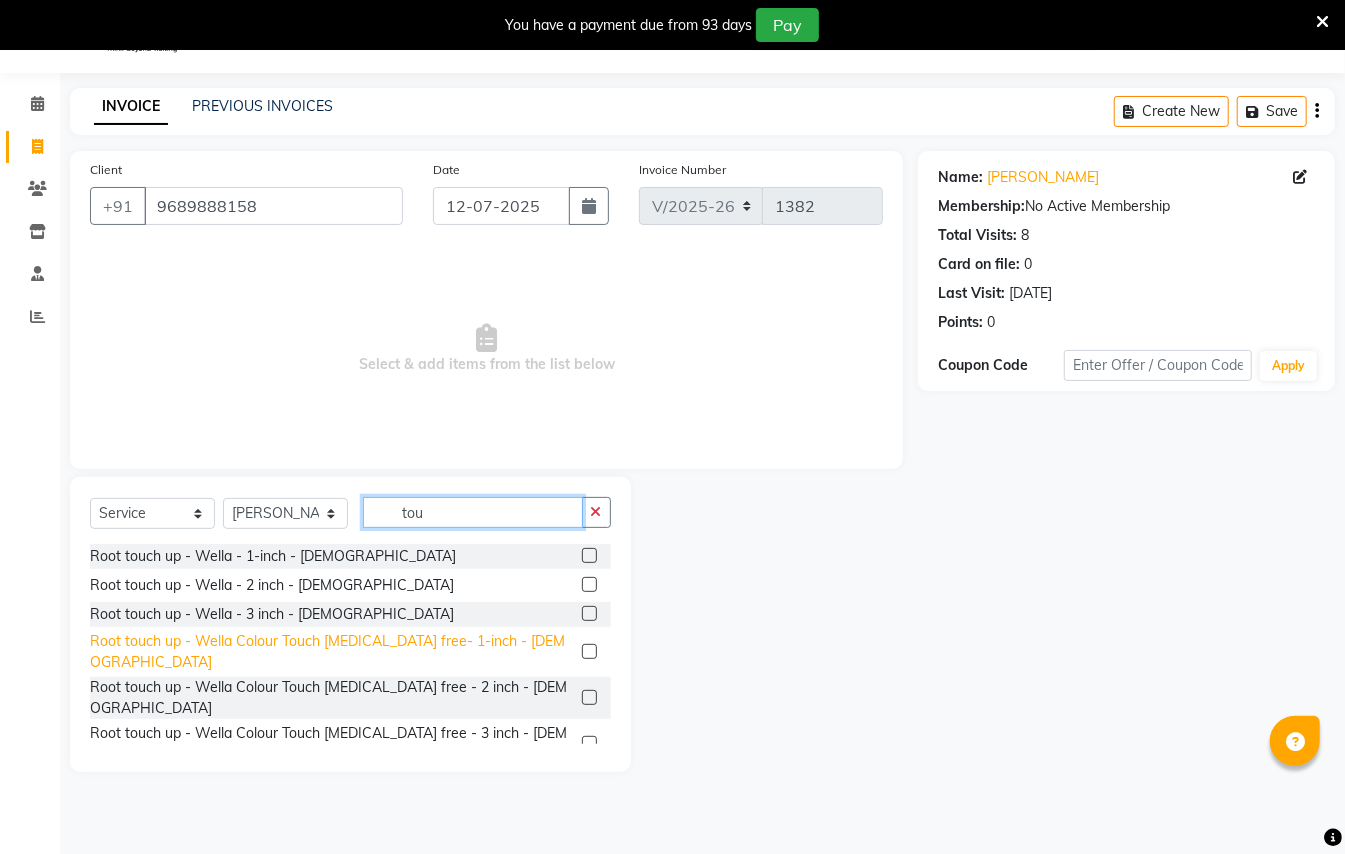 type on "tou" 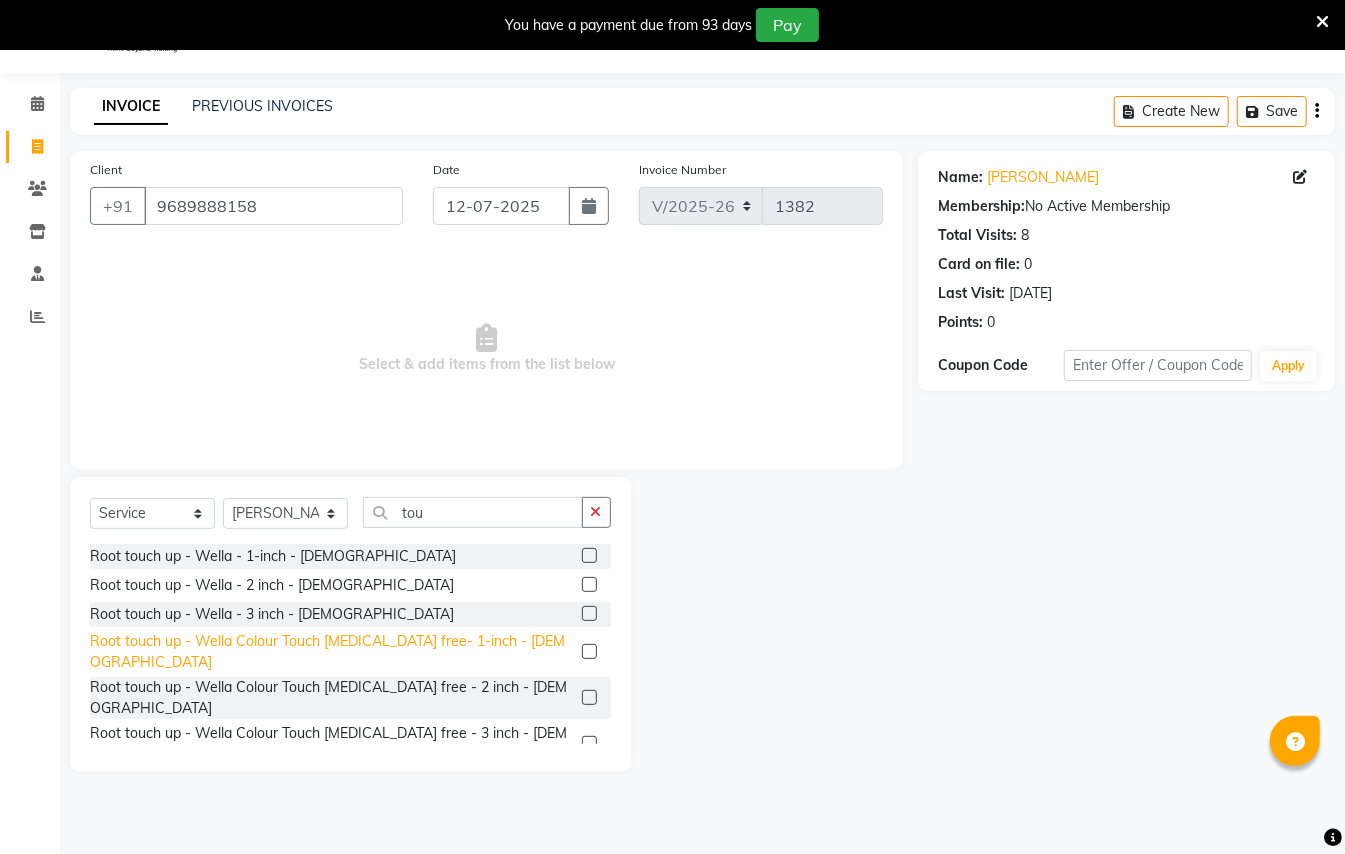 click on "Root touch up - Wella Colour Touch [MEDICAL_DATA] free- 1-inch - [DEMOGRAPHIC_DATA]" 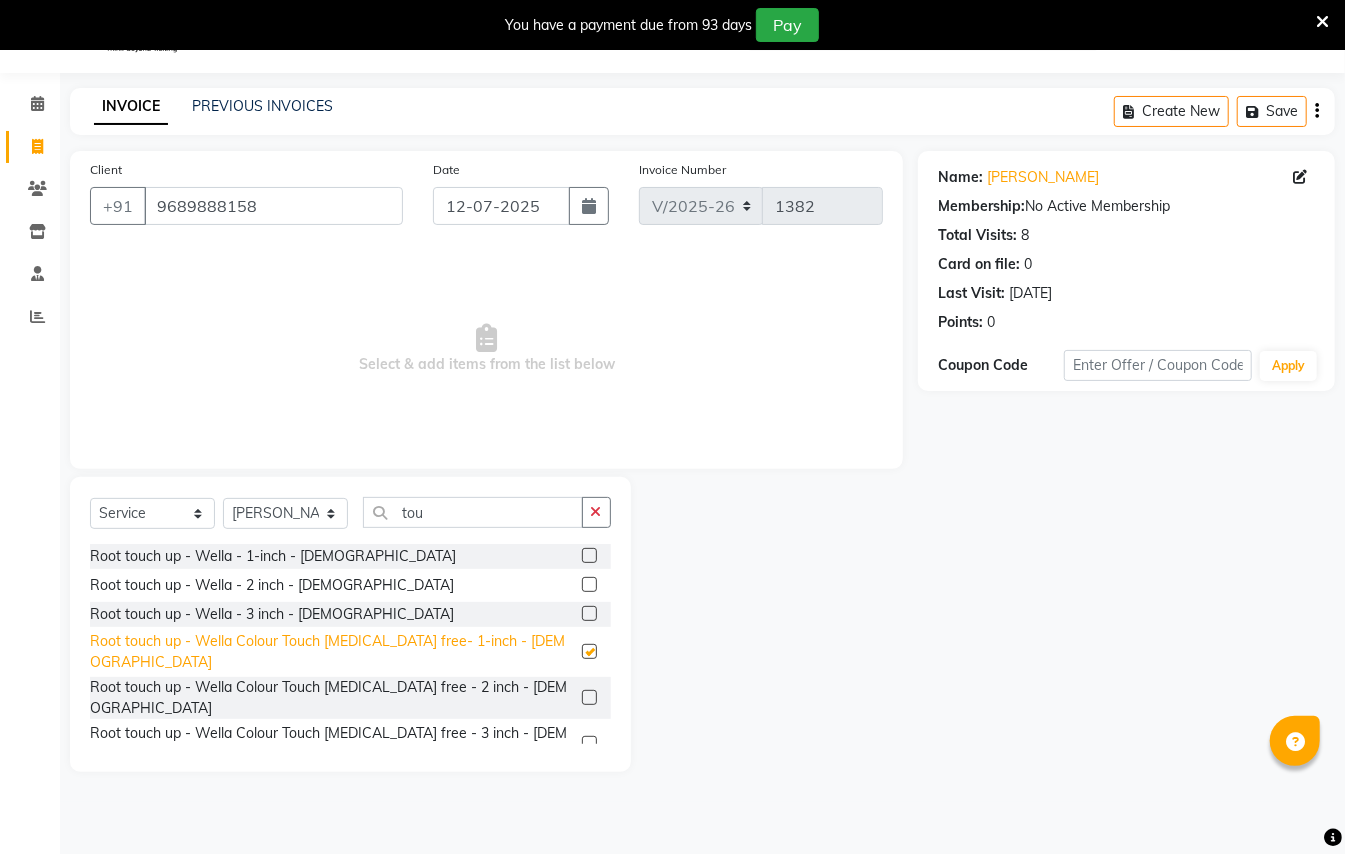 checkbox on "false" 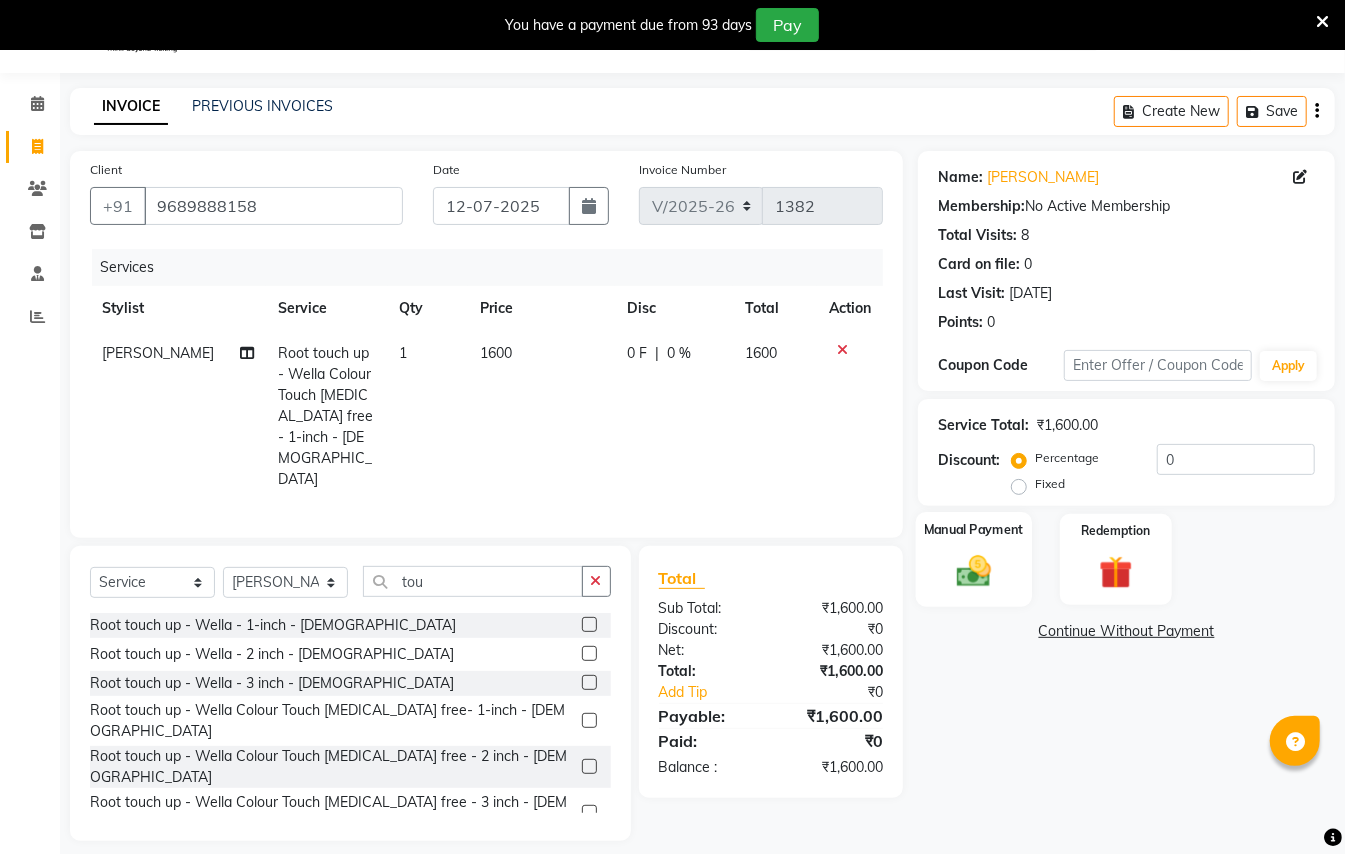 click 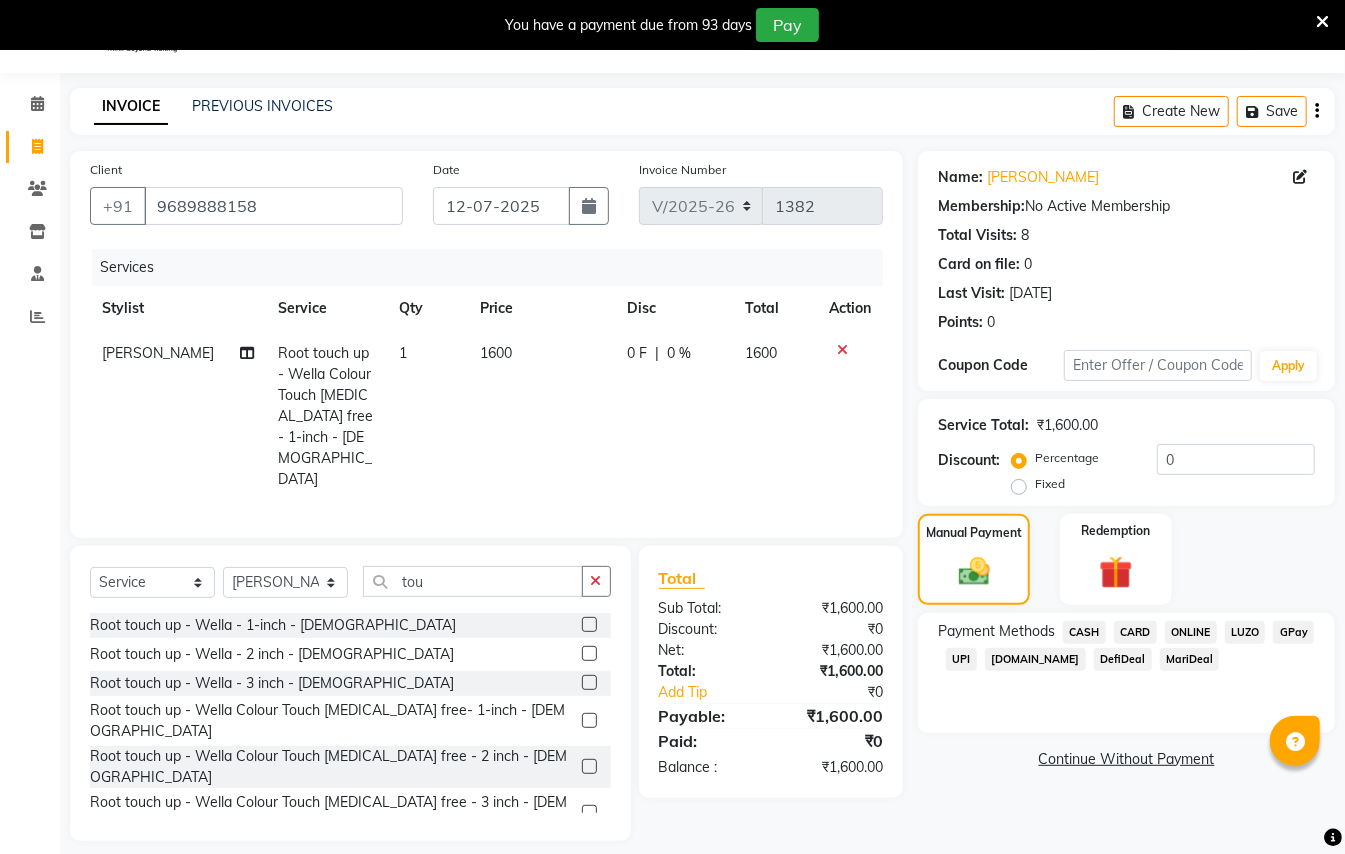 click on "GPay" 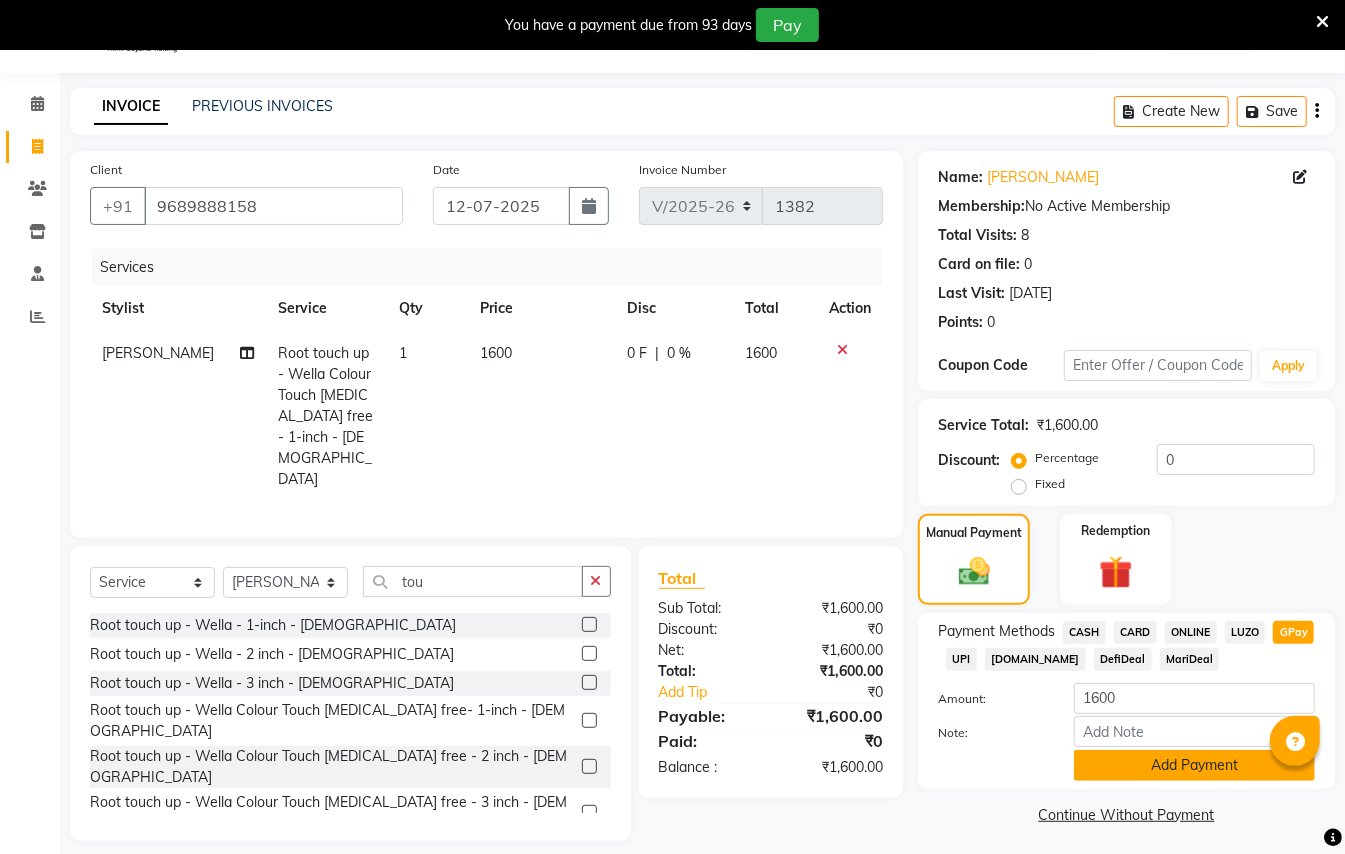 click on "Add Payment" 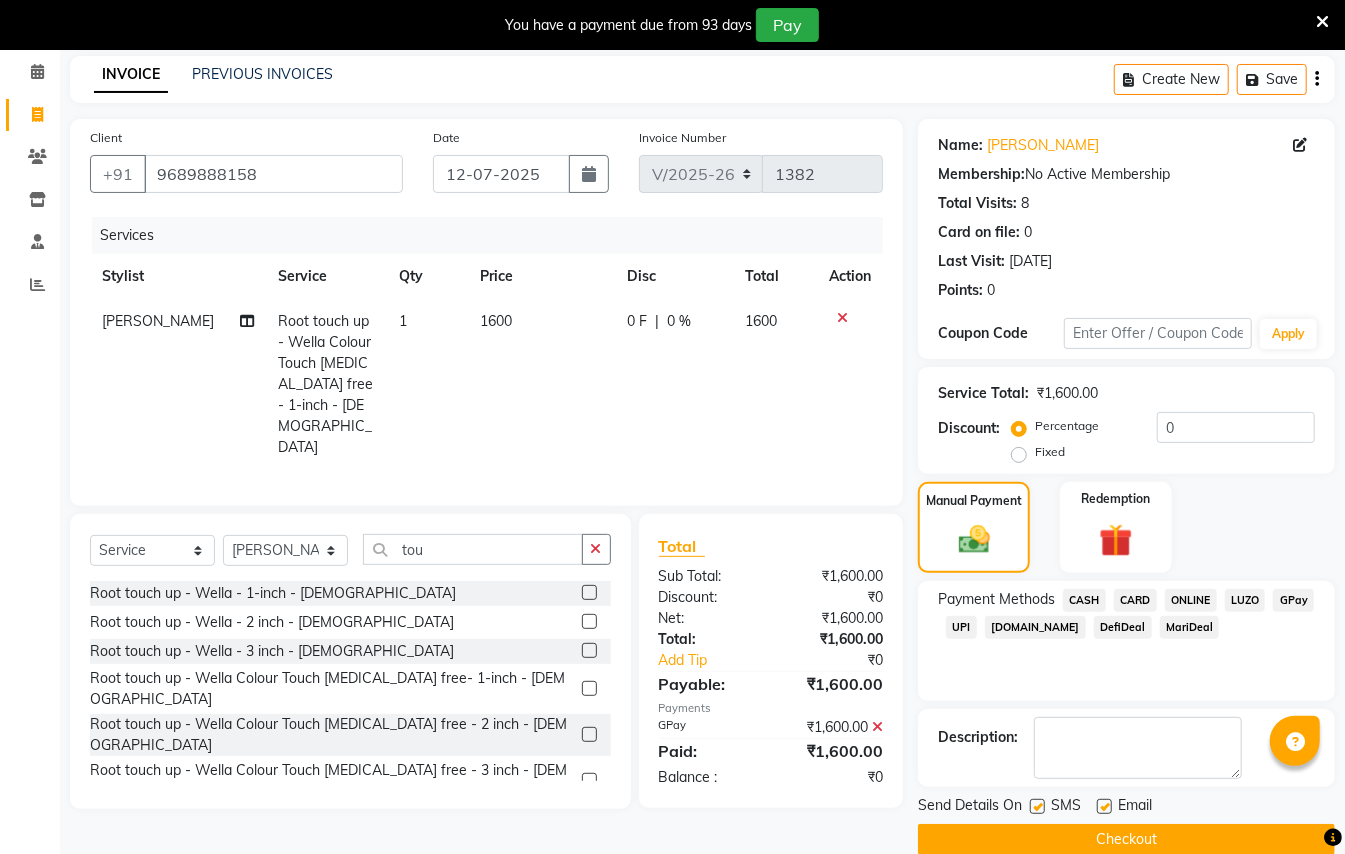scroll, scrollTop: 114, scrollLeft: 0, axis: vertical 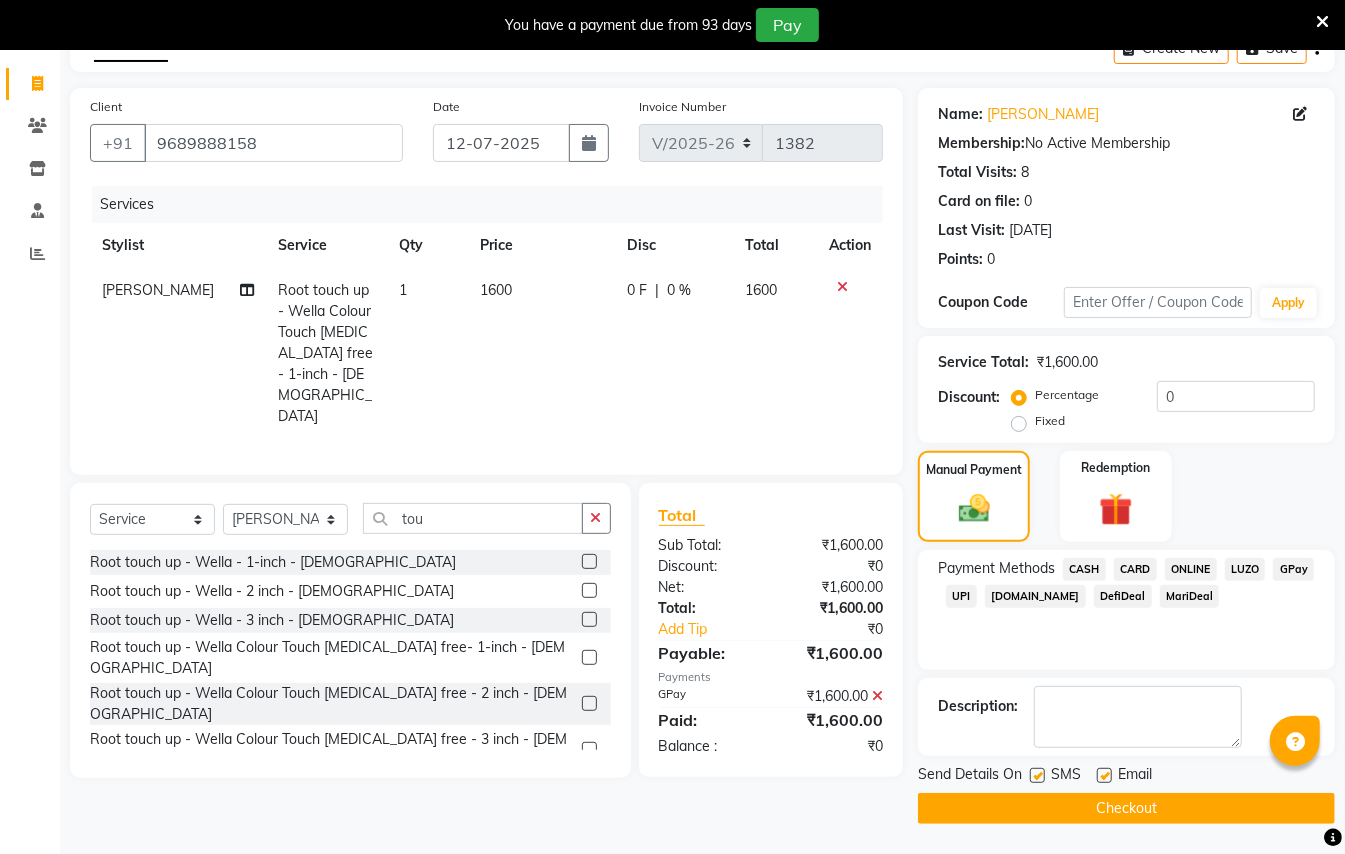 click on "Checkout" 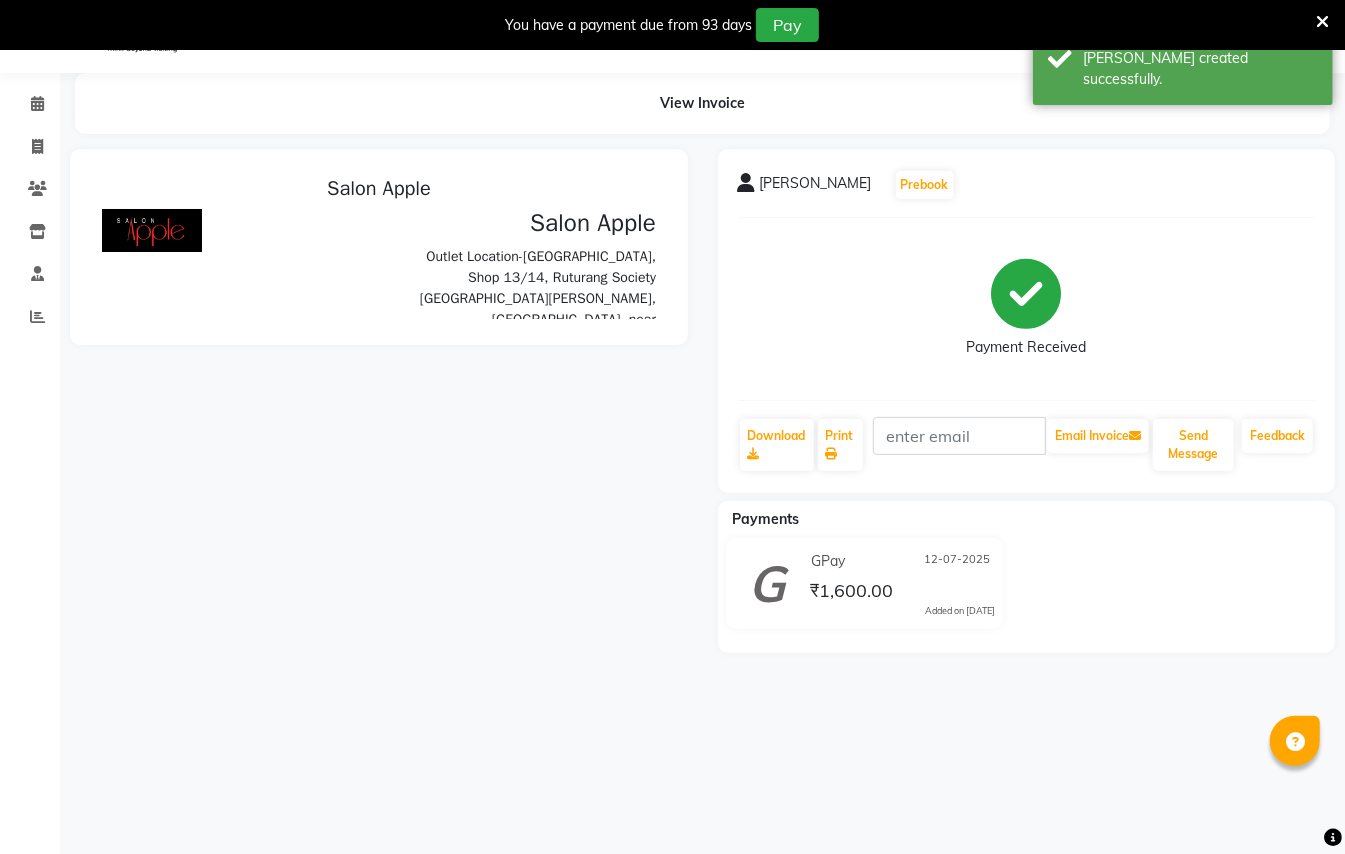 scroll, scrollTop: 0, scrollLeft: 0, axis: both 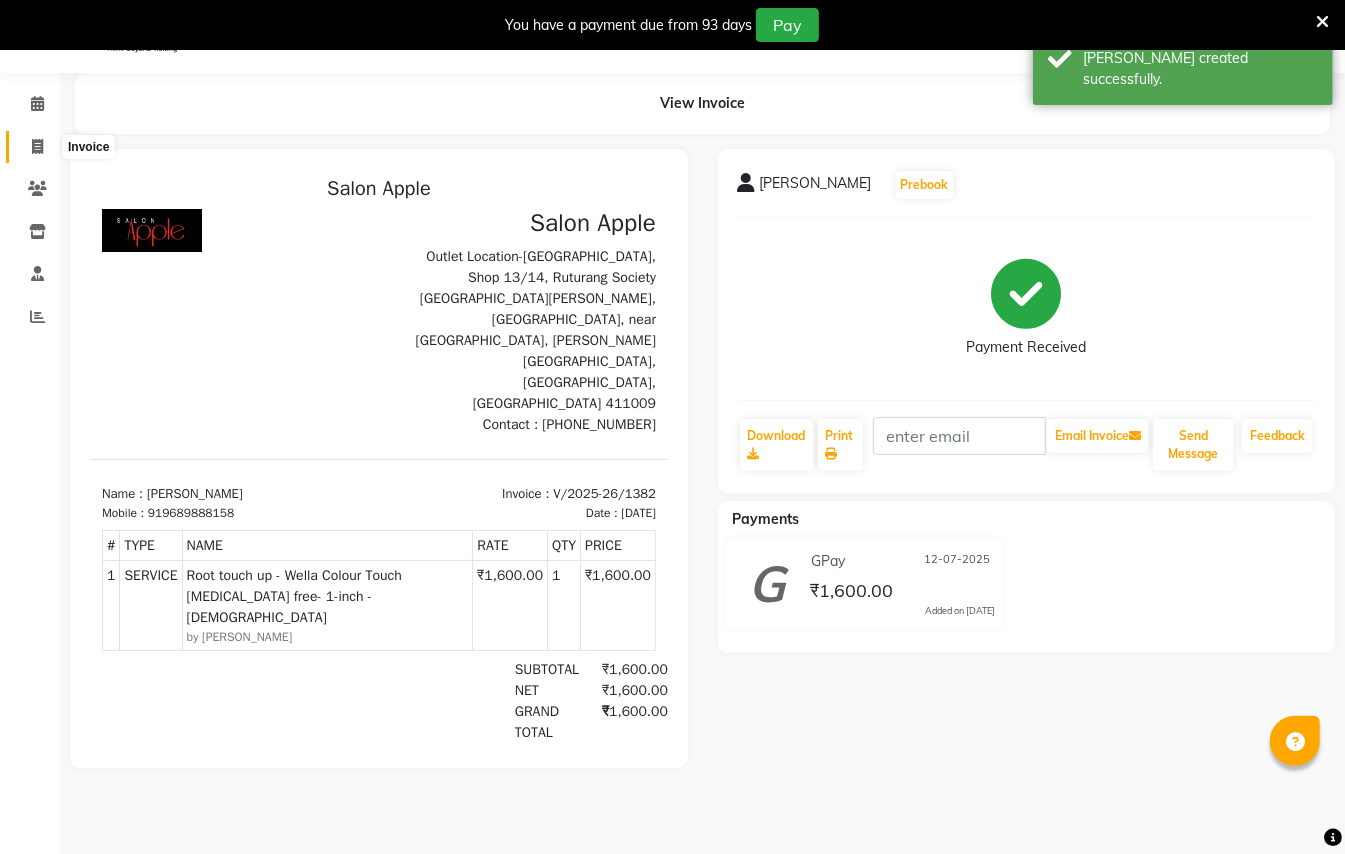 click 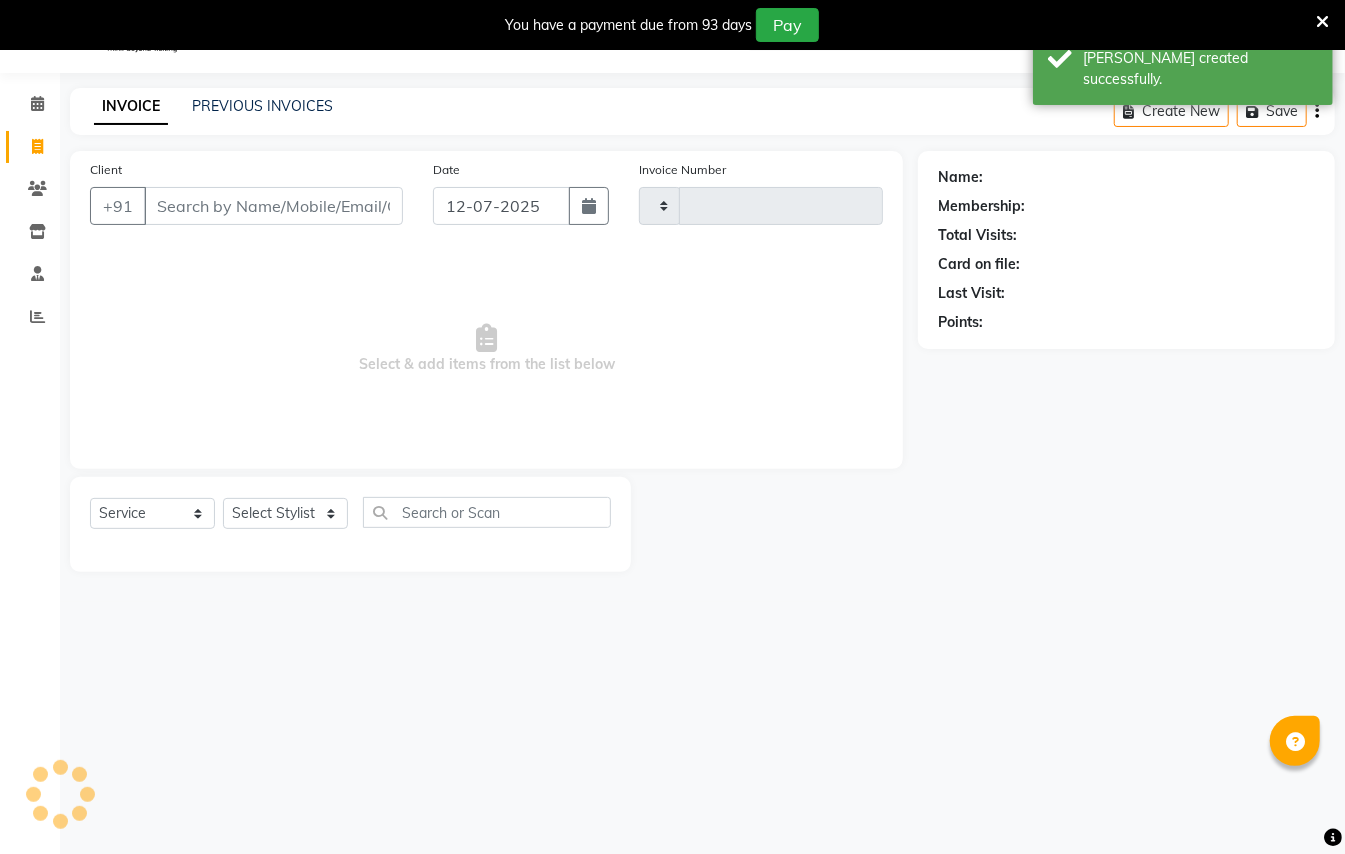 type on "1383" 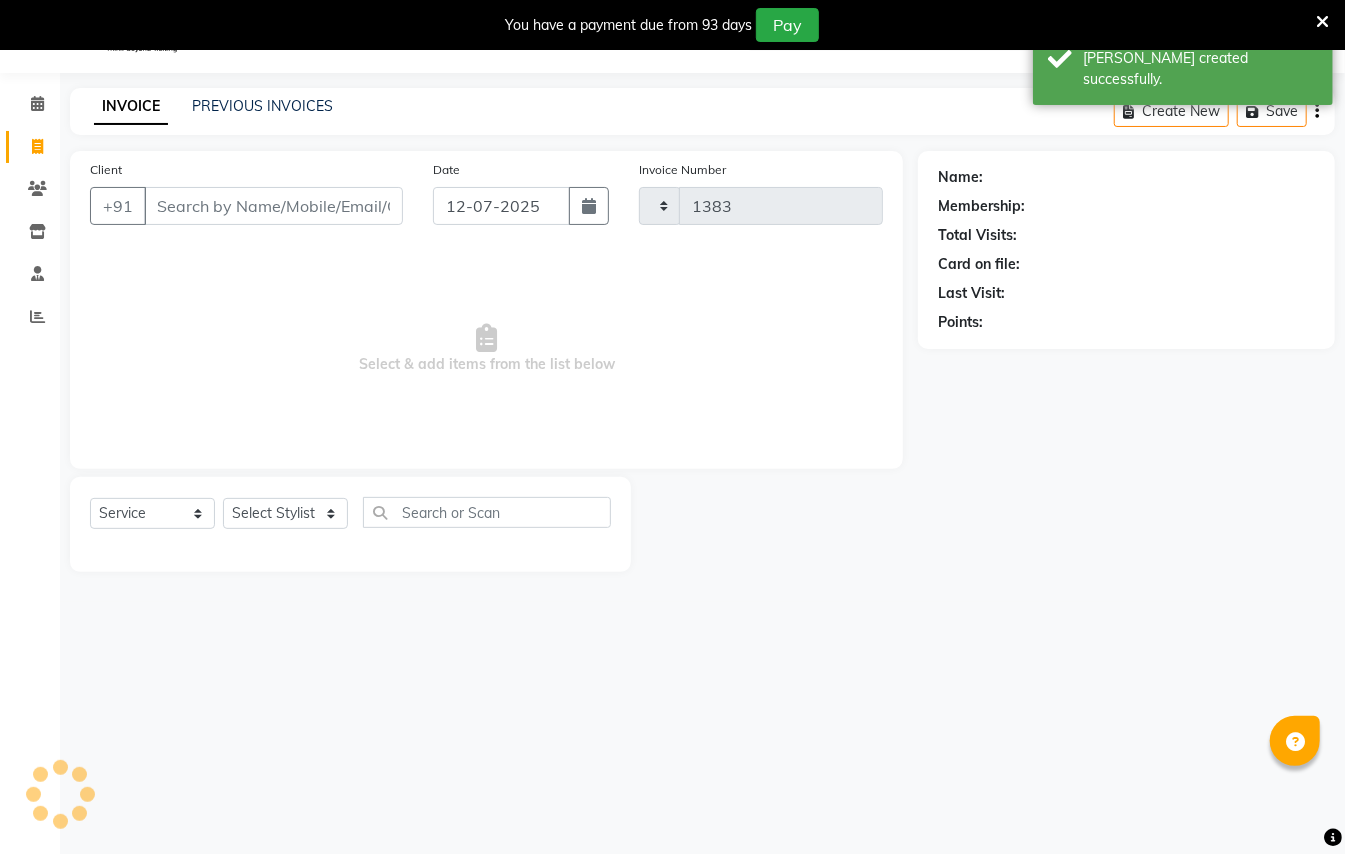 select on "123" 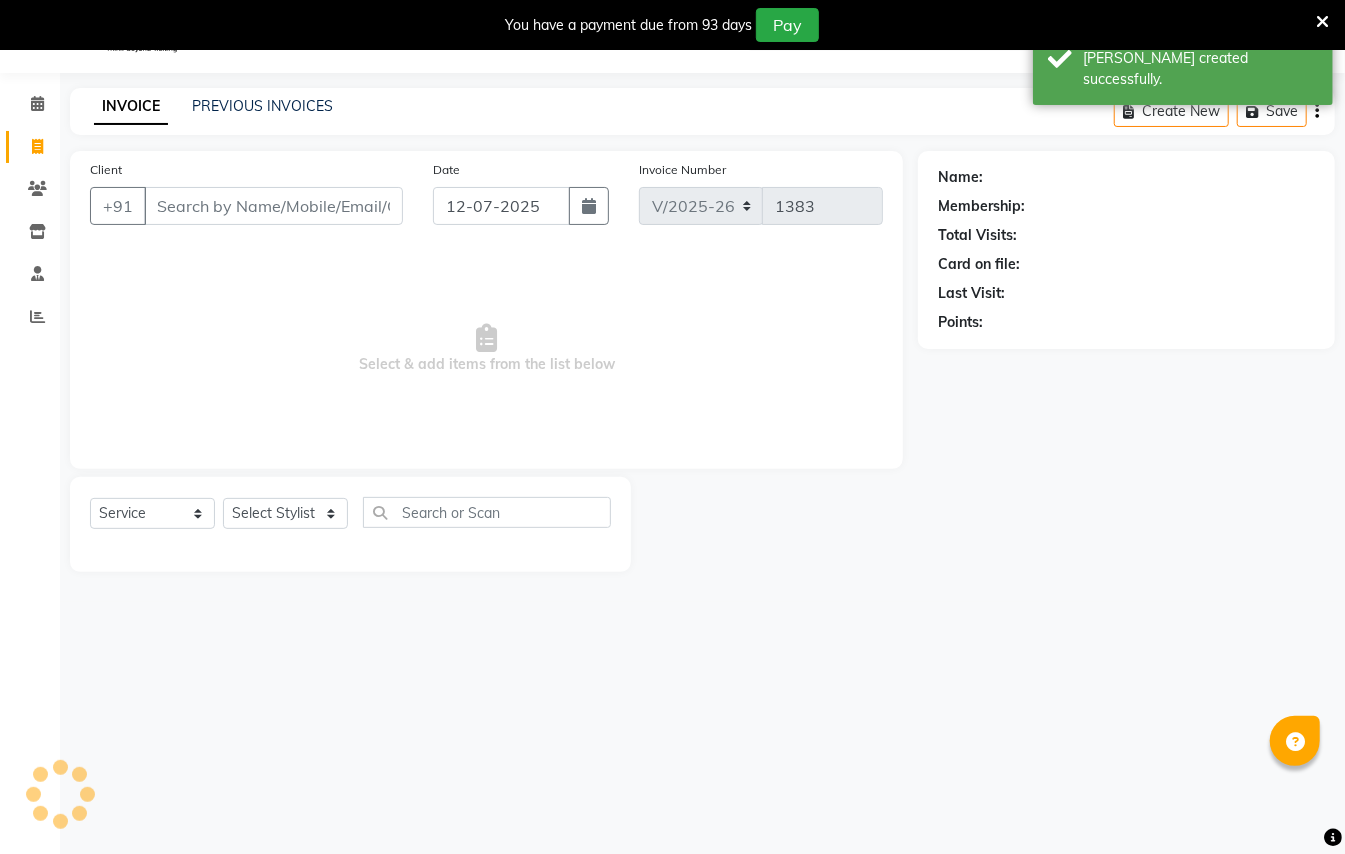 click on "Client" at bounding box center [273, 206] 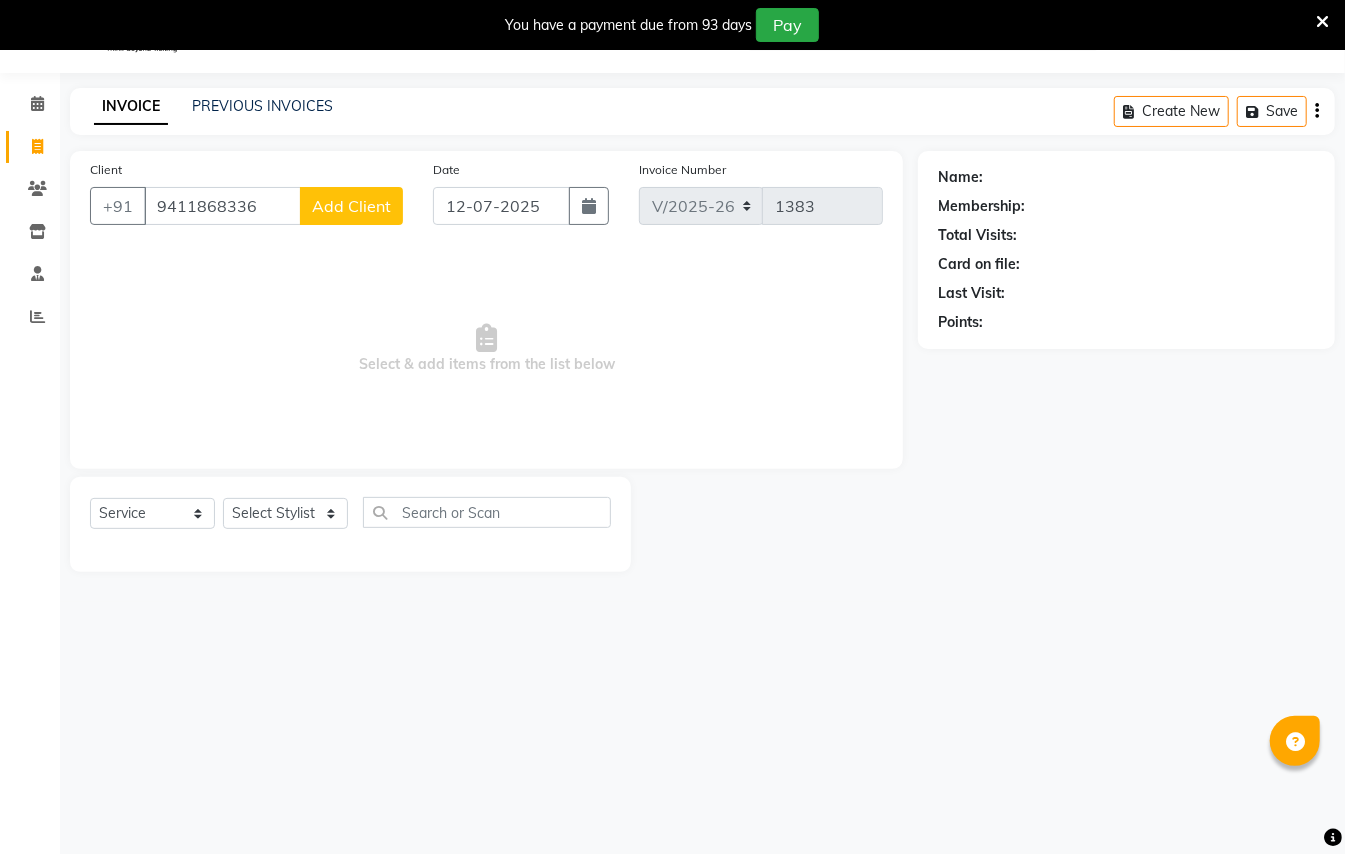 type on "9411868336" 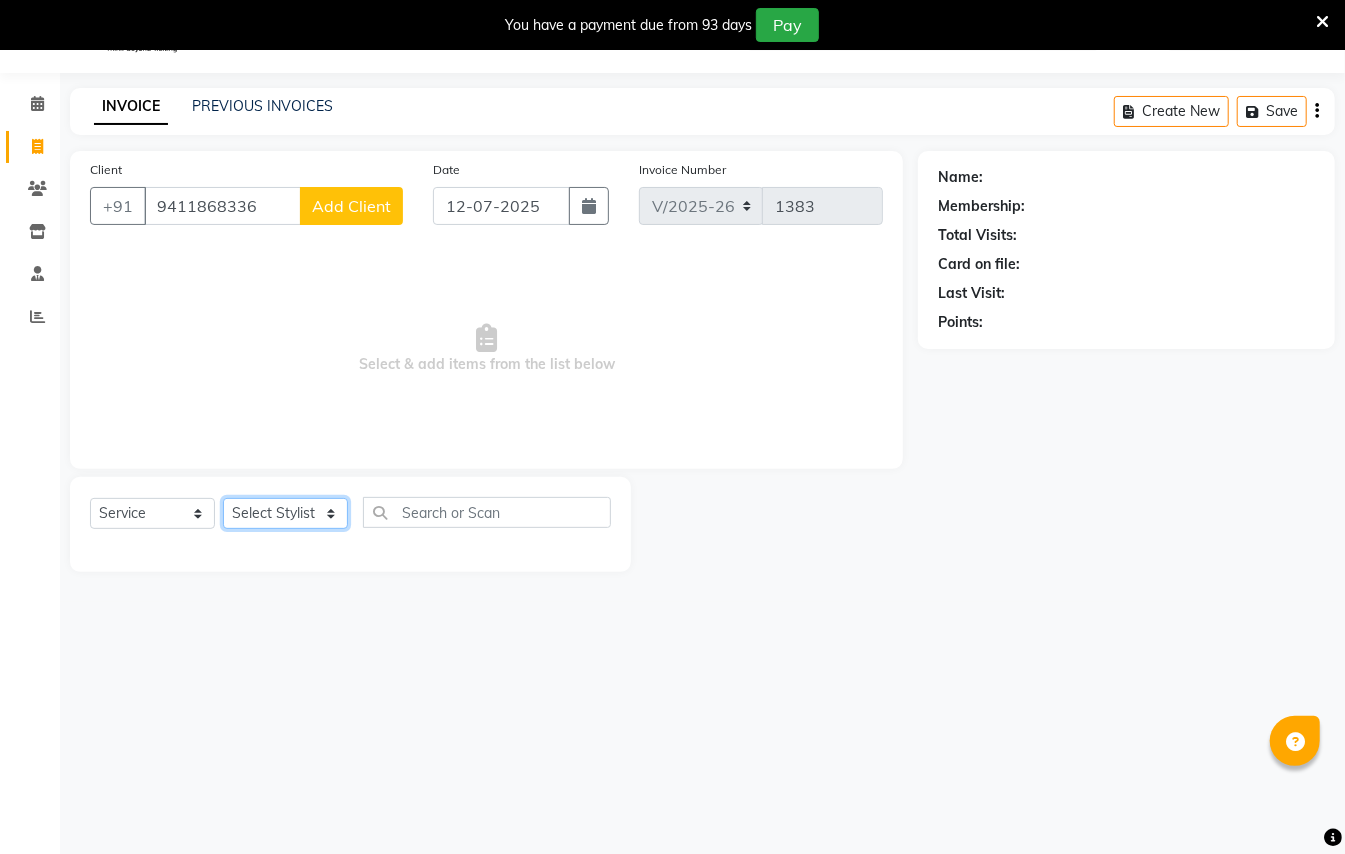 click on "Select Stylist [PERSON_NAME] [PERSON_NAME]  [PERSON_NAME] [PERSON_NAME] [PERSON_NAME] Mane Manager [PERSON_NAME]  [PERSON_NAME] Owner [PERSON_NAME]" 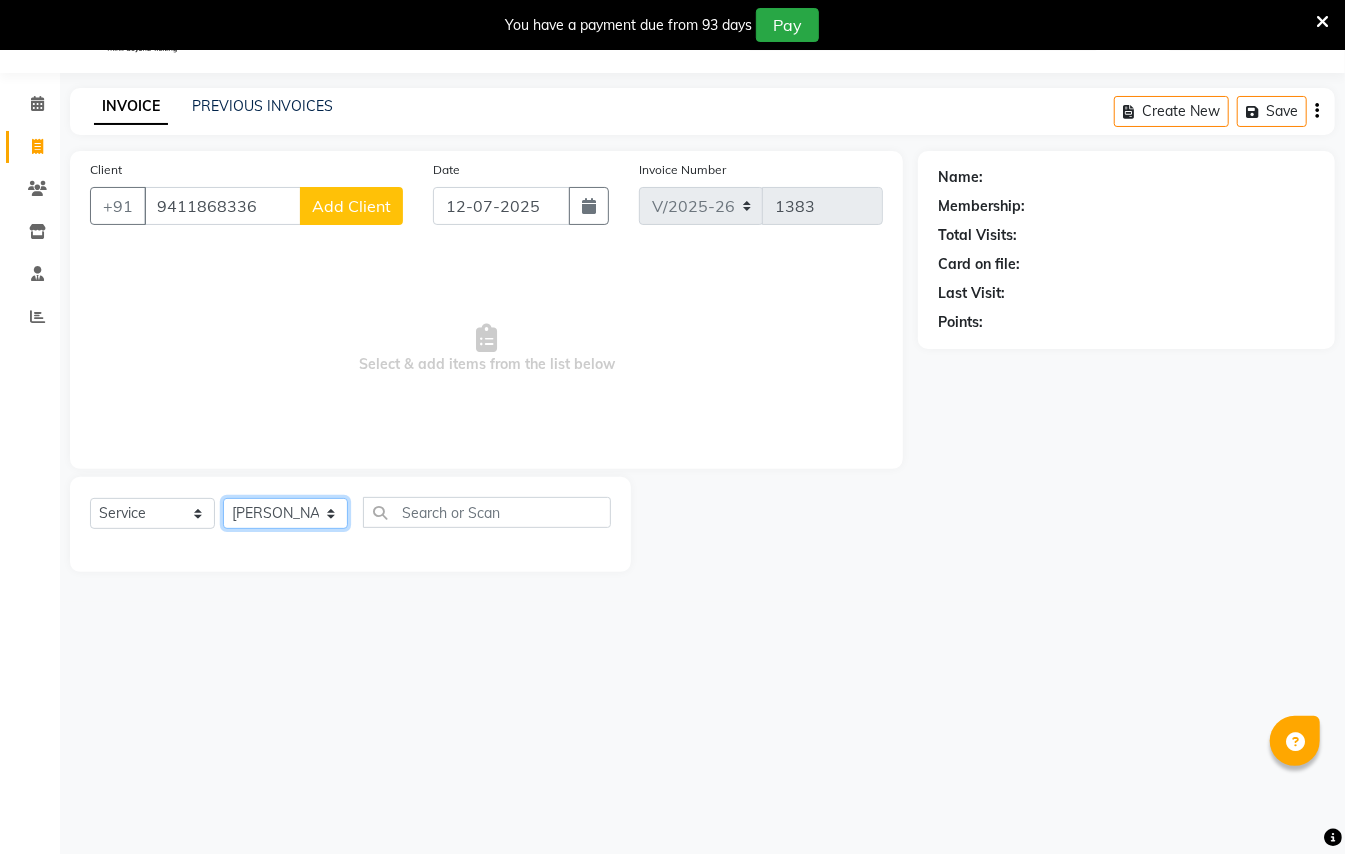 click on "Select Stylist [PERSON_NAME] [PERSON_NAME]  [PERSON_NAME] [PERSON_NAME] [PERSON_NAME] Mane Manager [PERSON_NAME]  [PERSON_NAME] Owner [PERSON_NAME]" 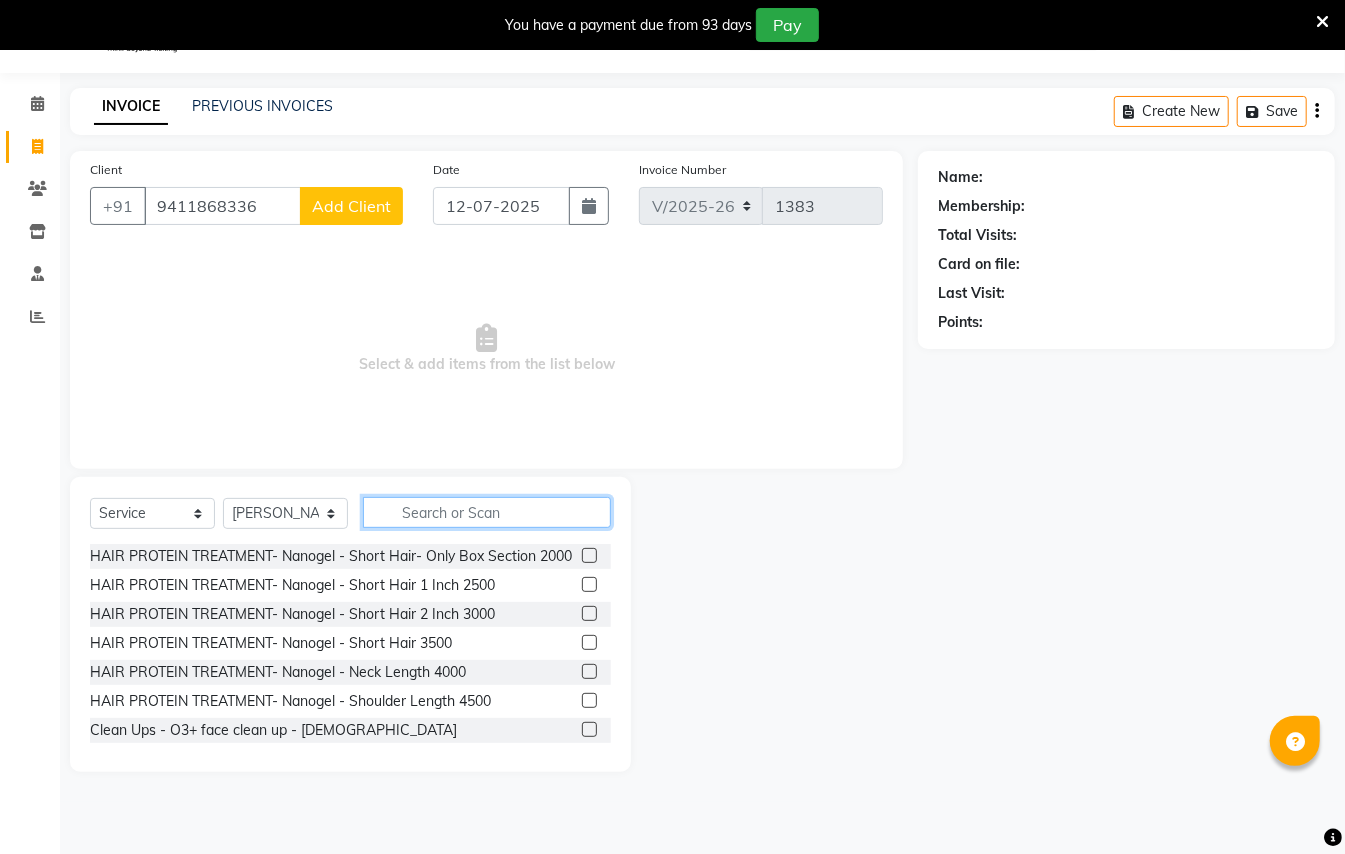 click 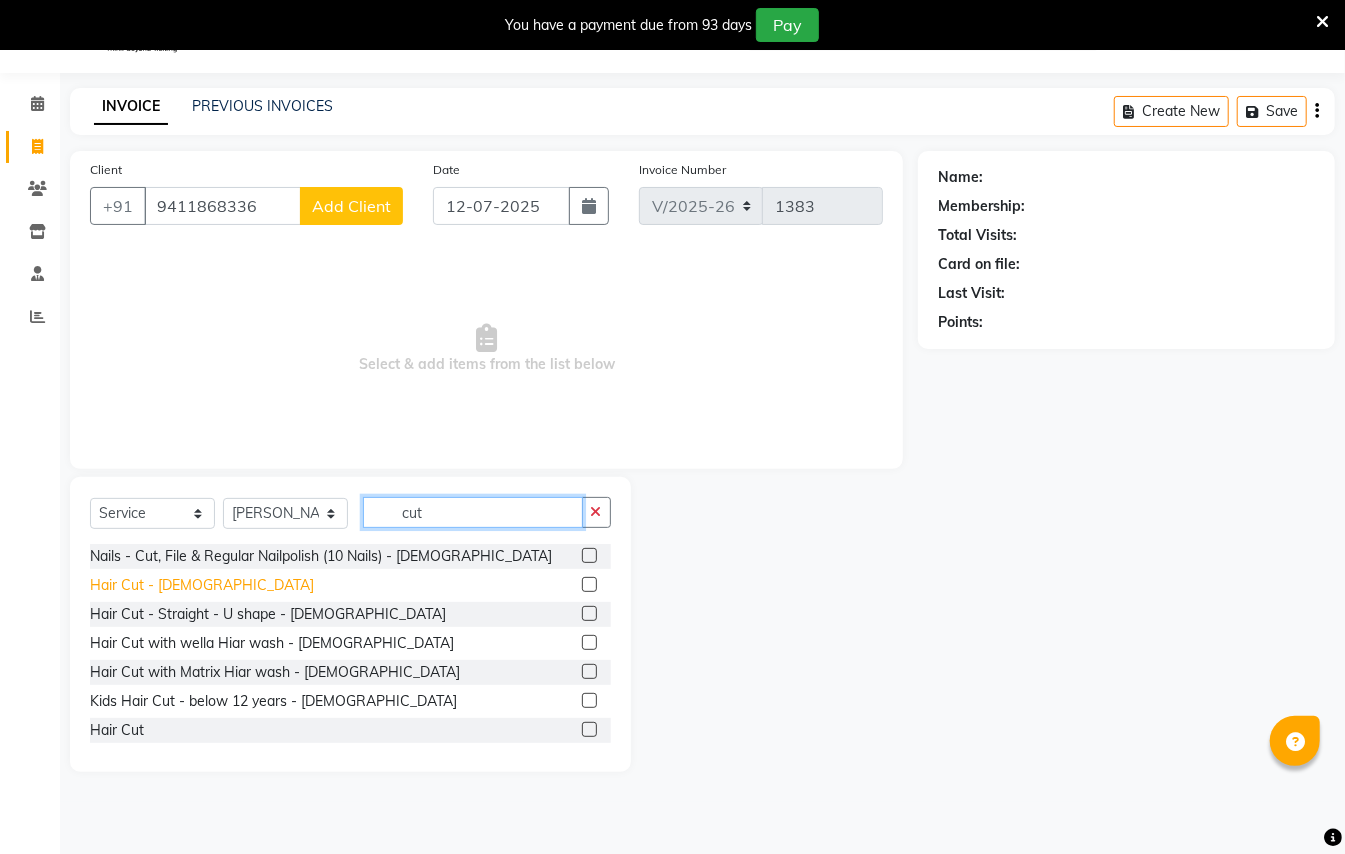 type on "cut" 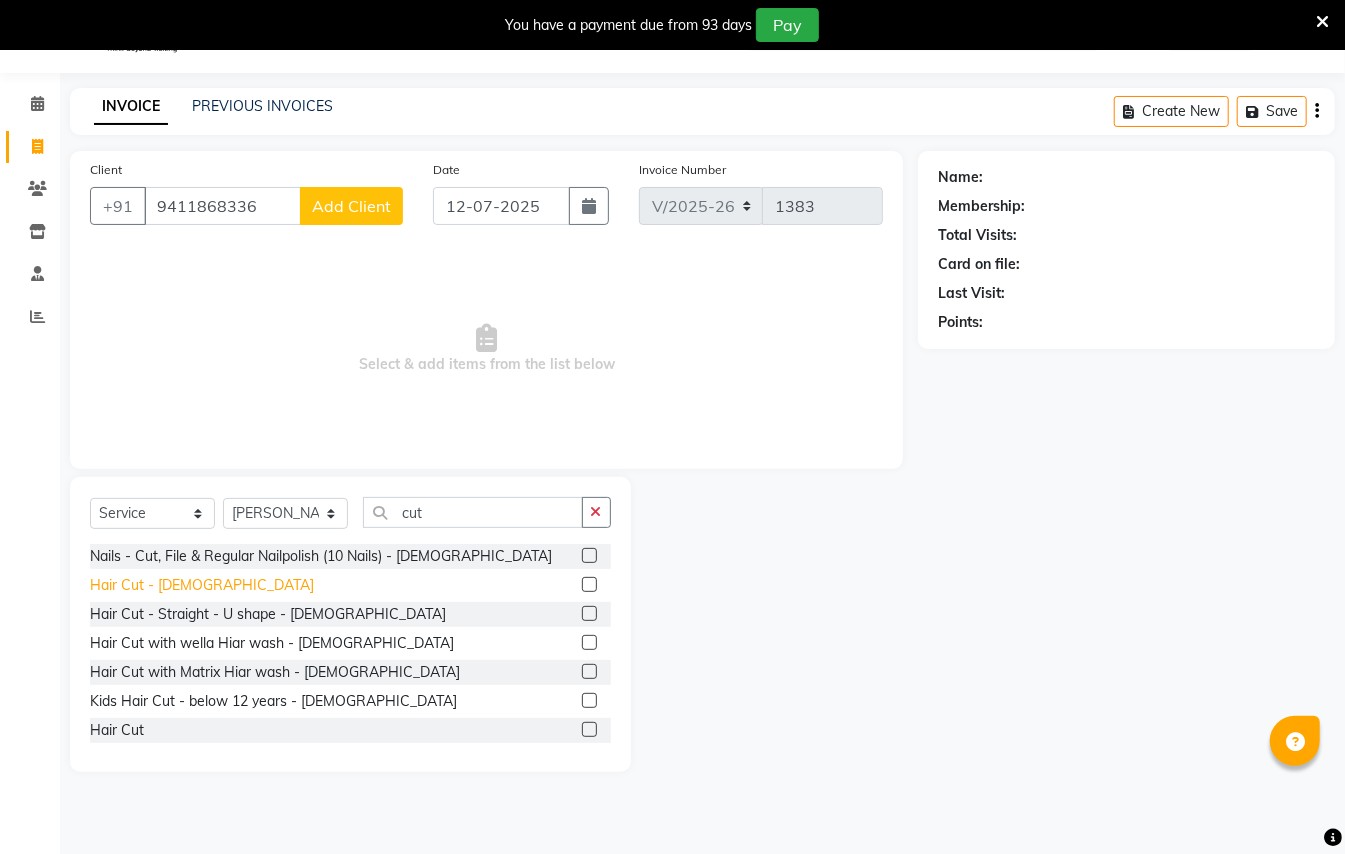 click on "Hair Cut - [DEMOGRAPHIC_DATA]" 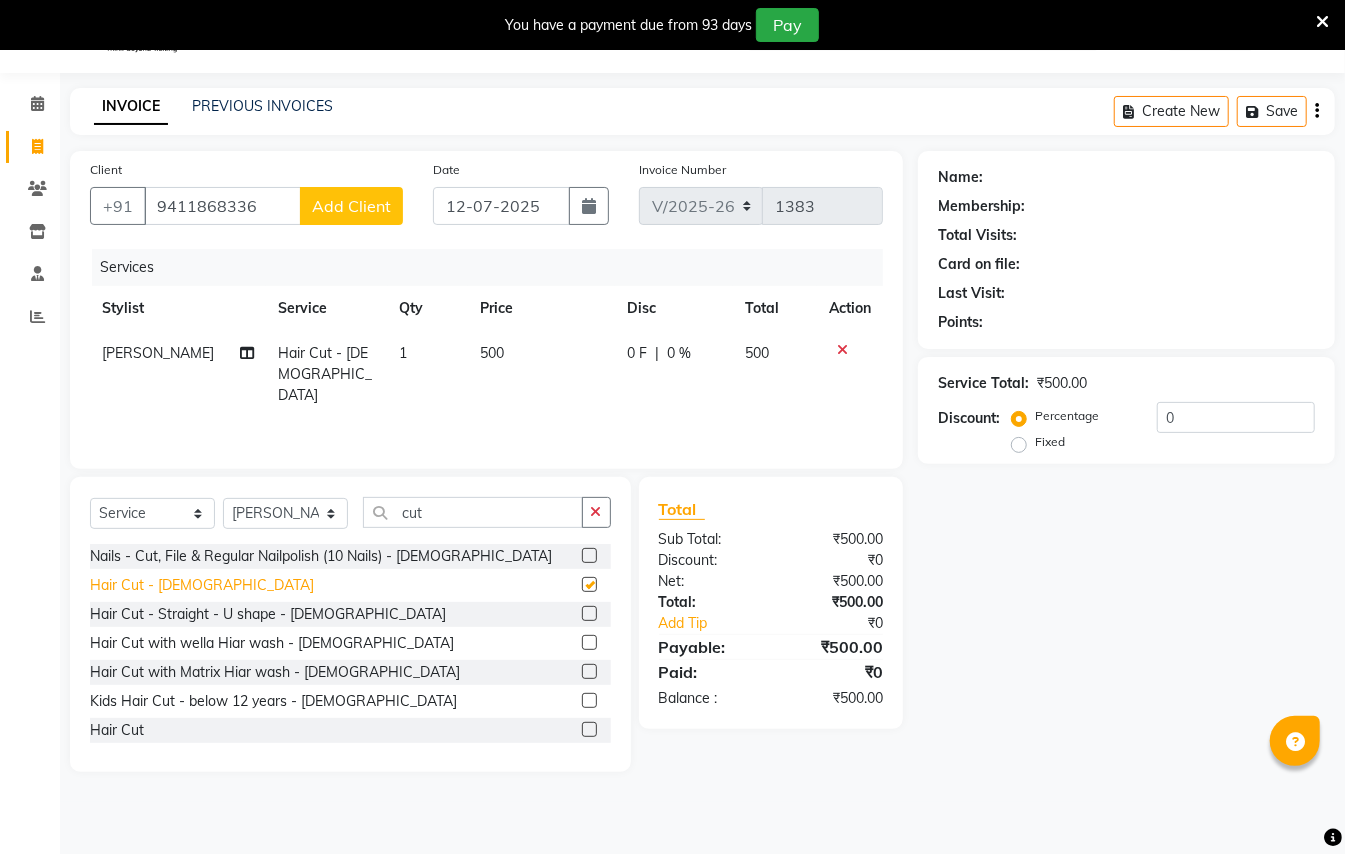 checkbox on "false" 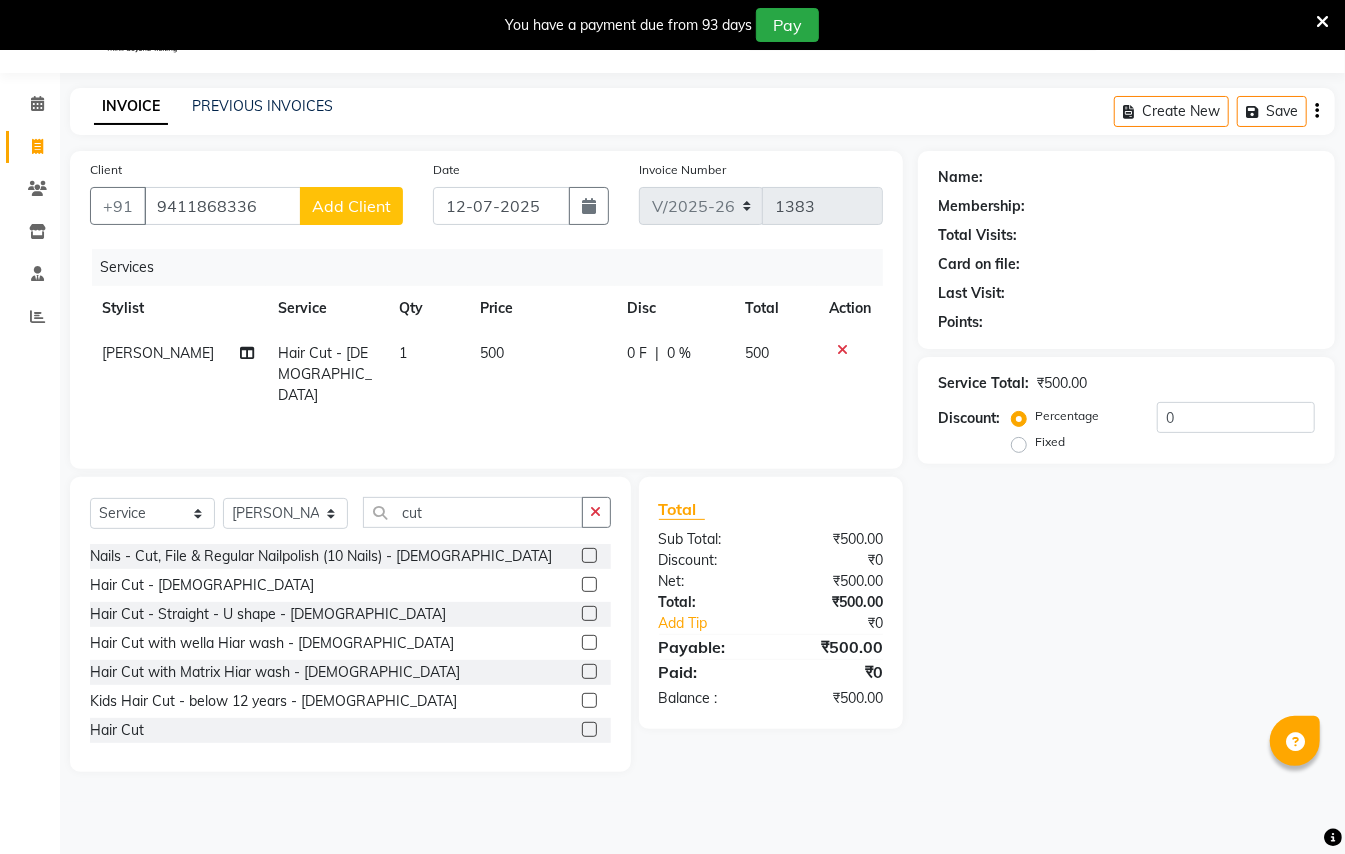 click on "Add Client" 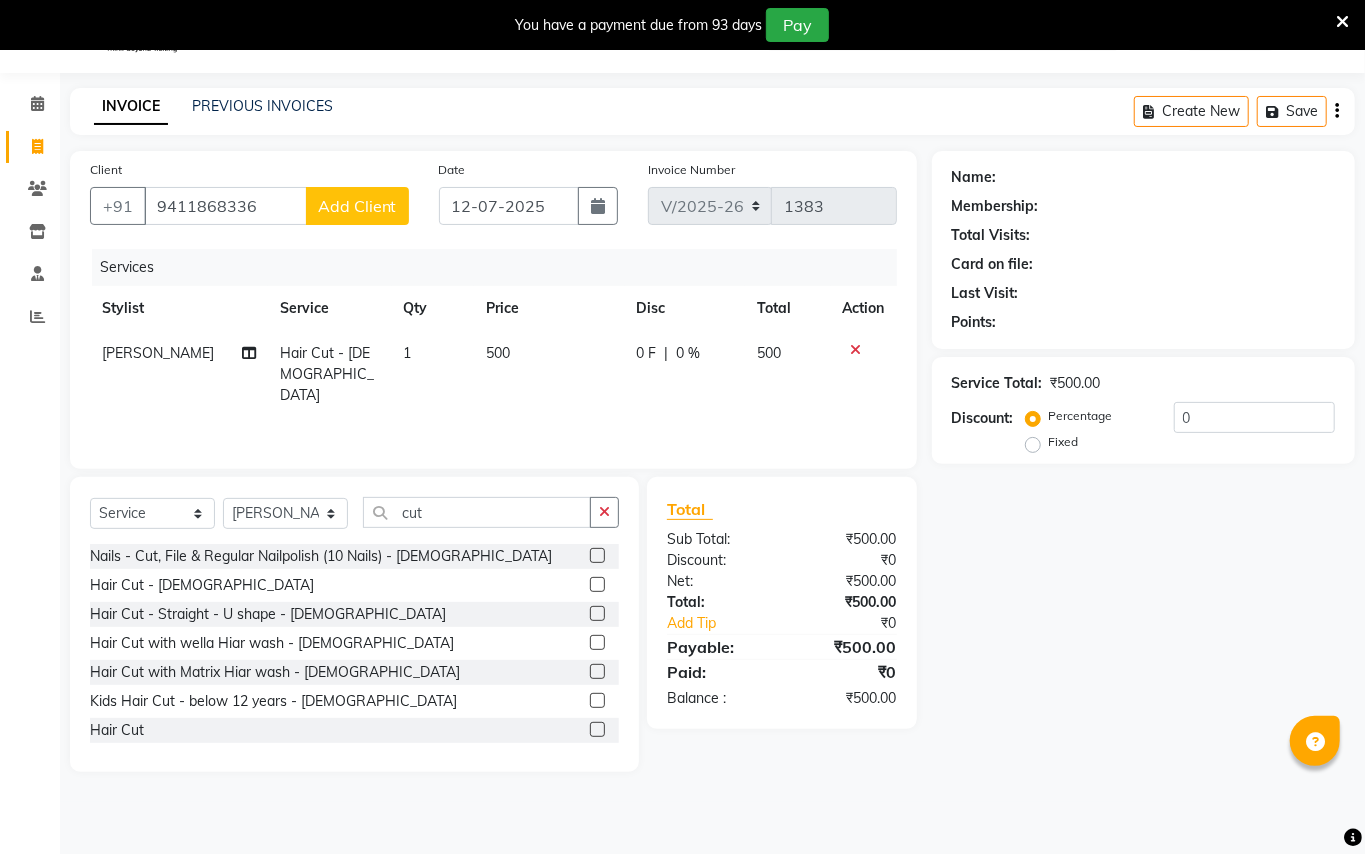 select on "22" 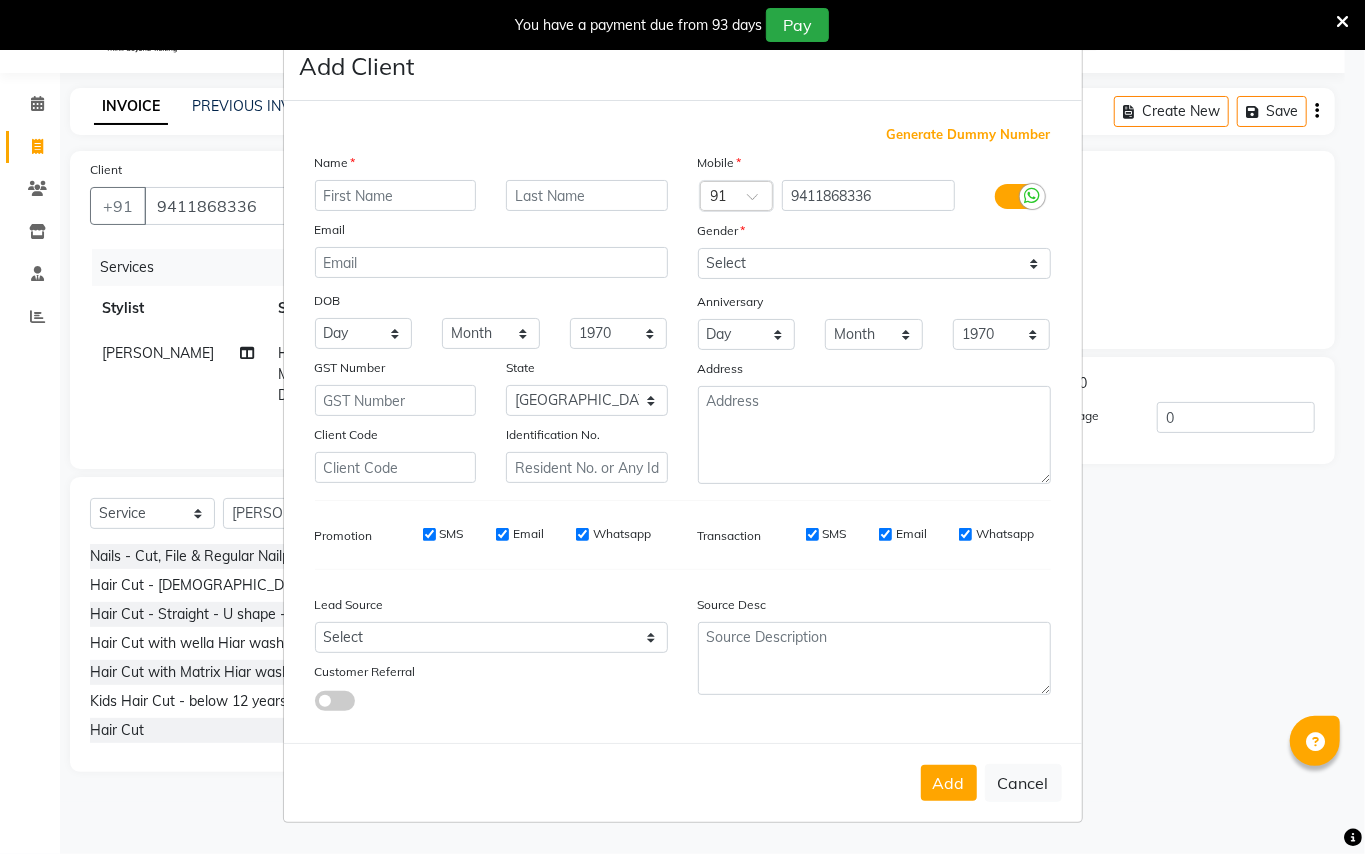 click at bounding box center (396, 195) 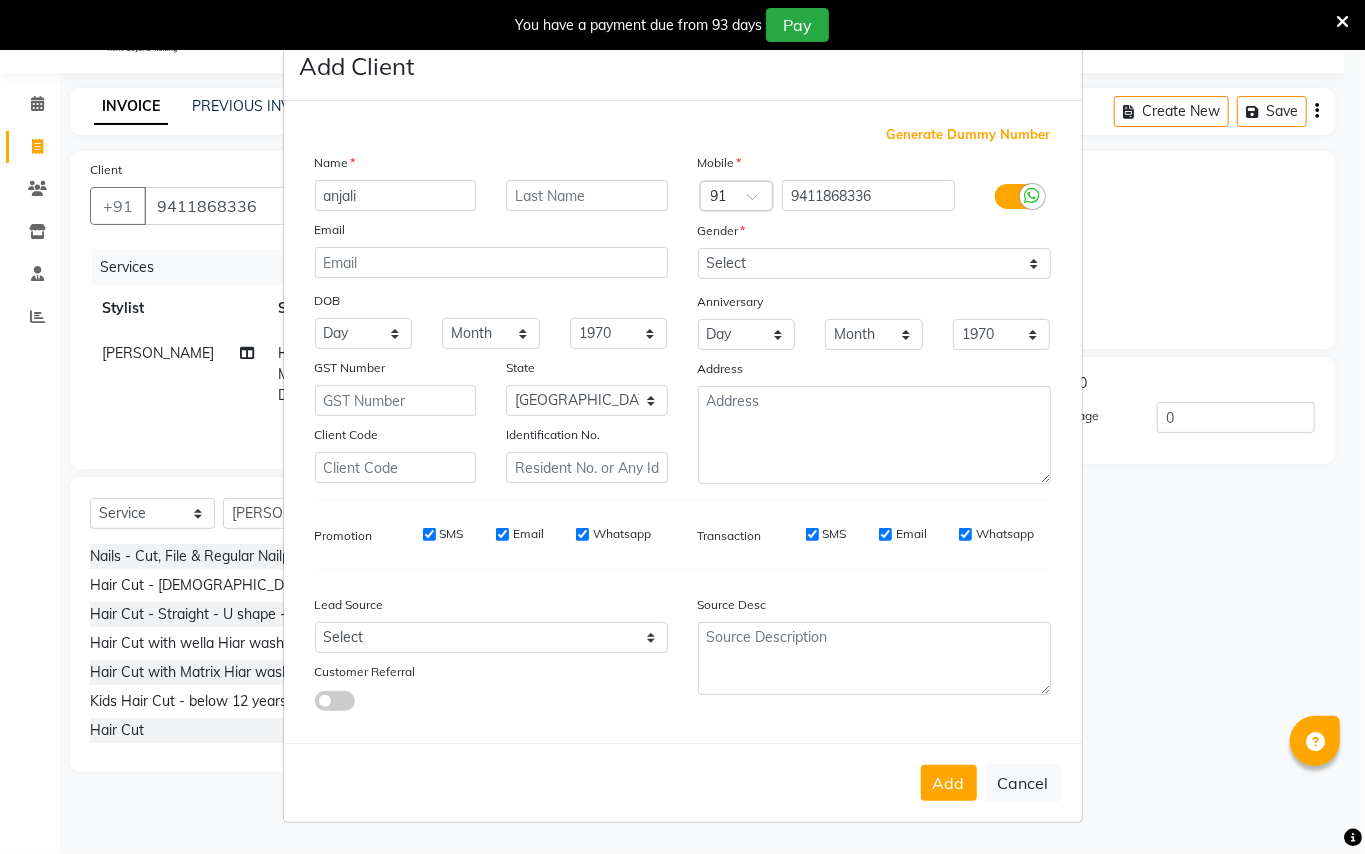 type on "anjali" 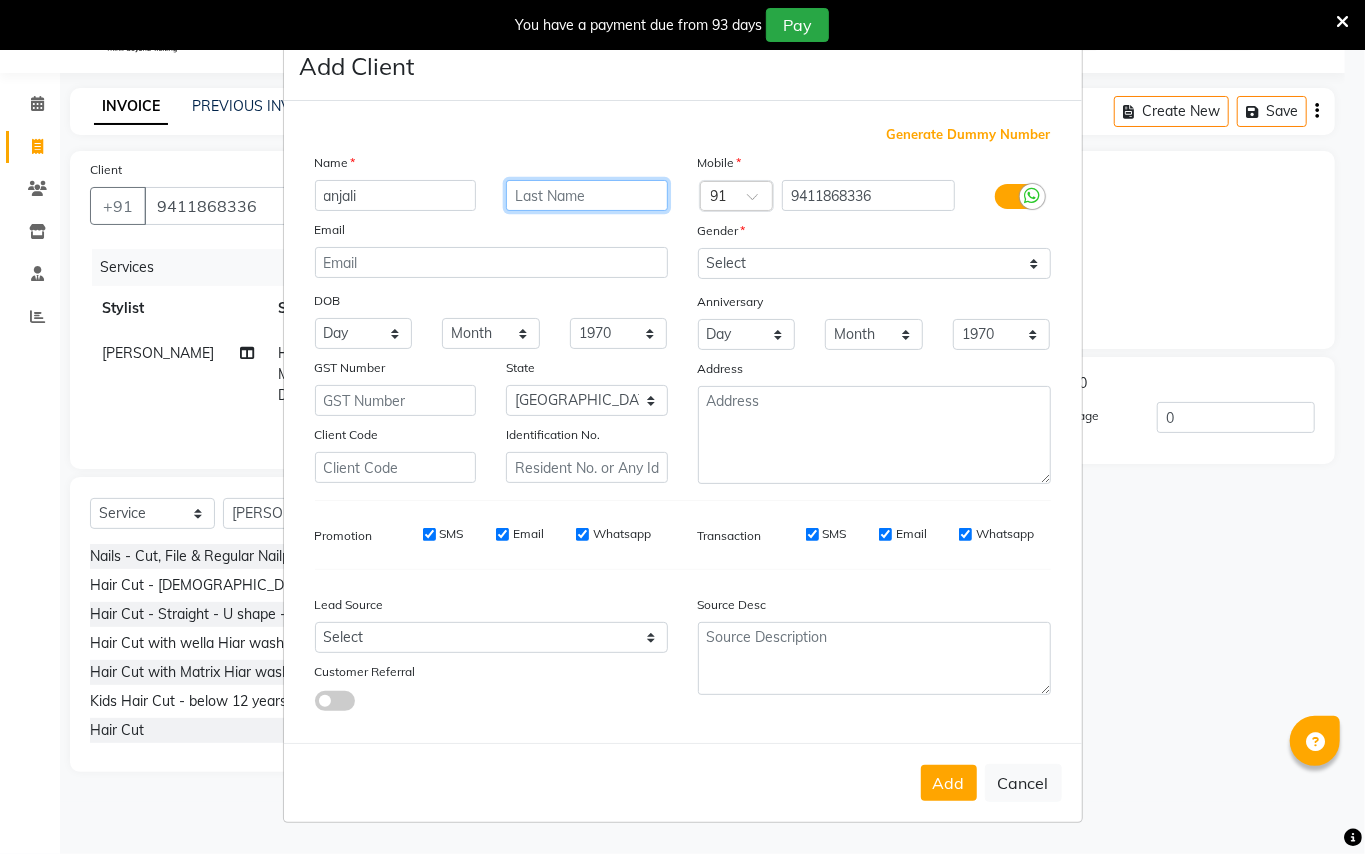 click at bounding box center [587, 195] 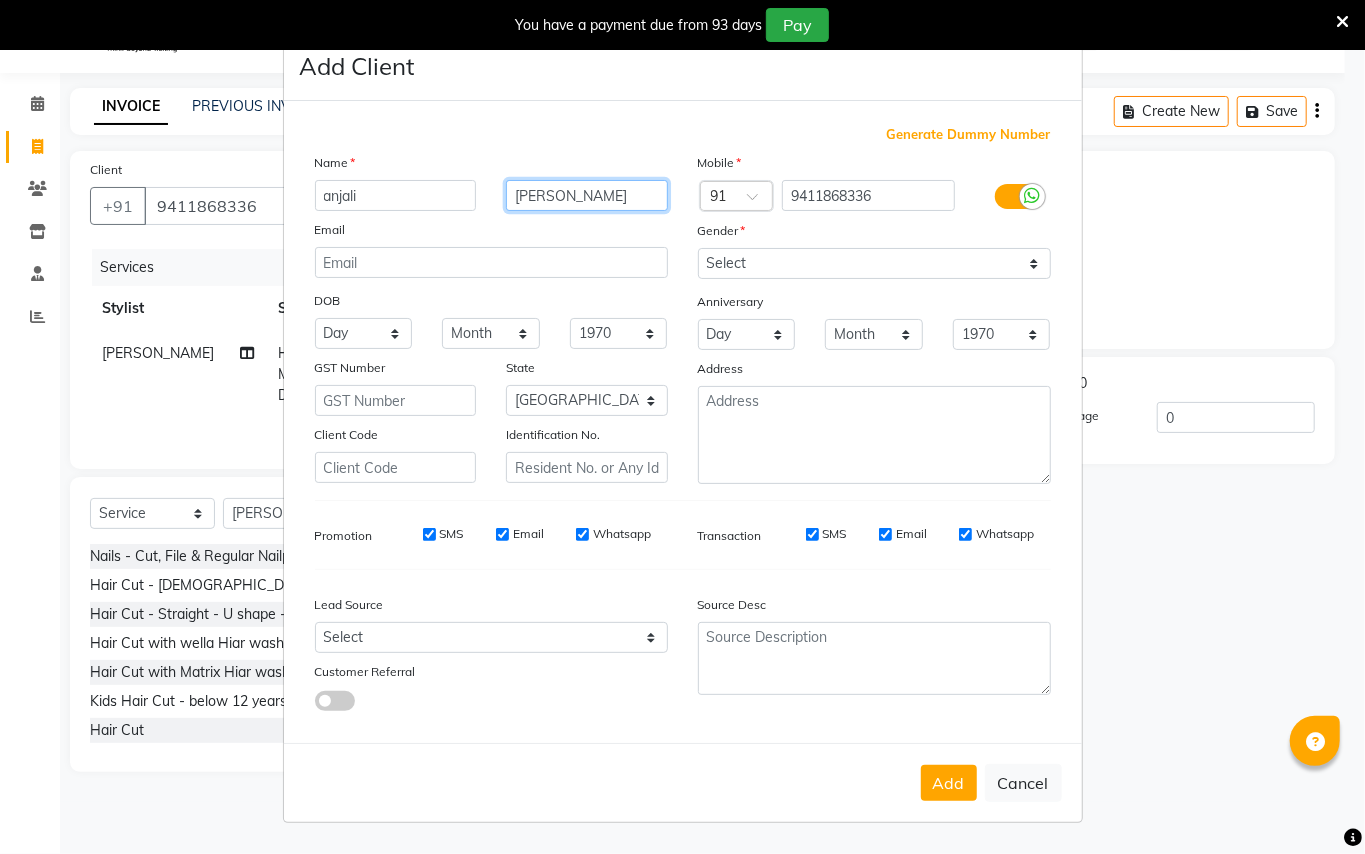 type on "[PERSON_NAME]" 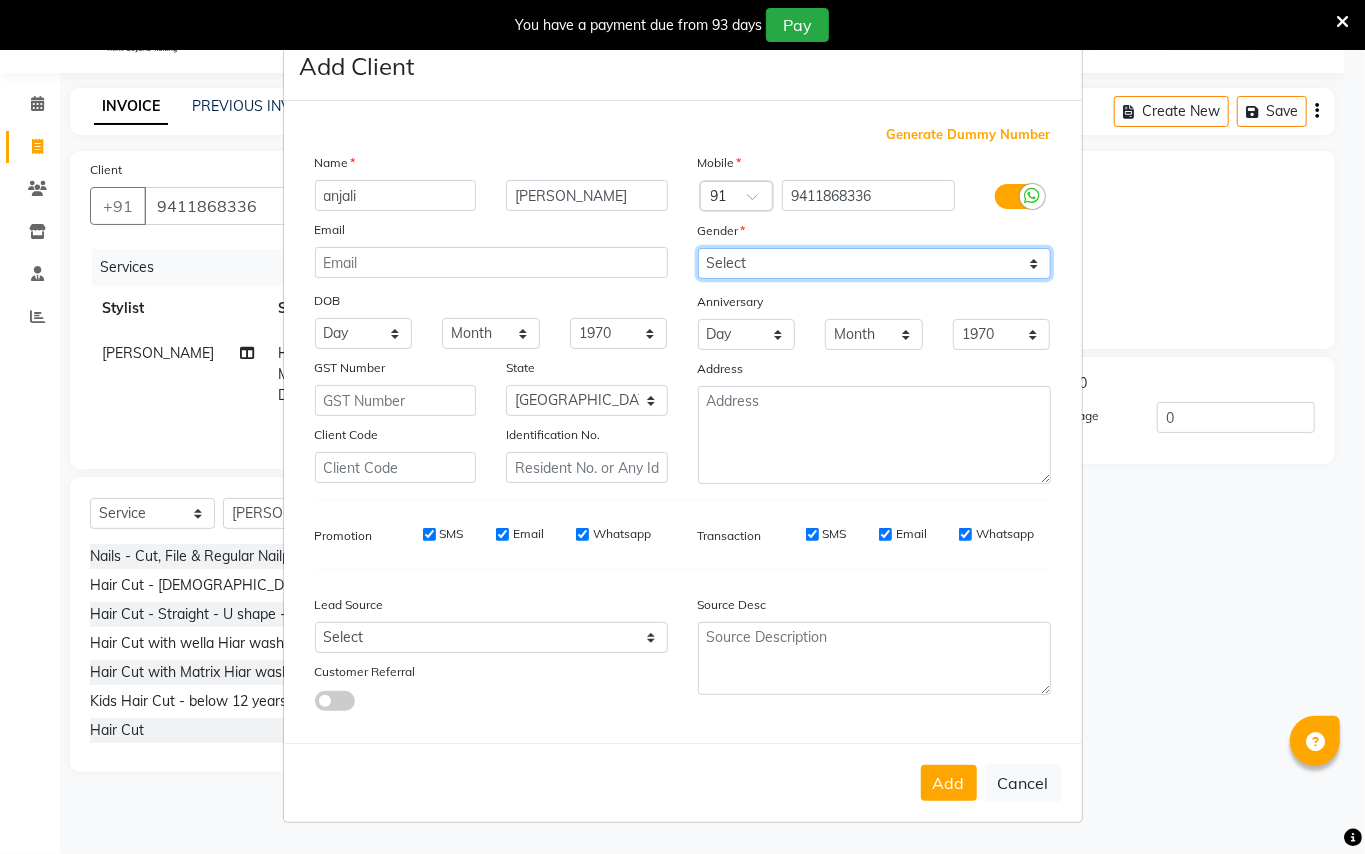 click on "Select [DEMOGRAPHIC_DATA] [DEMOGRAPHIC_DATA] Other Prefer Not To Say" at bounding box center [874, 263] 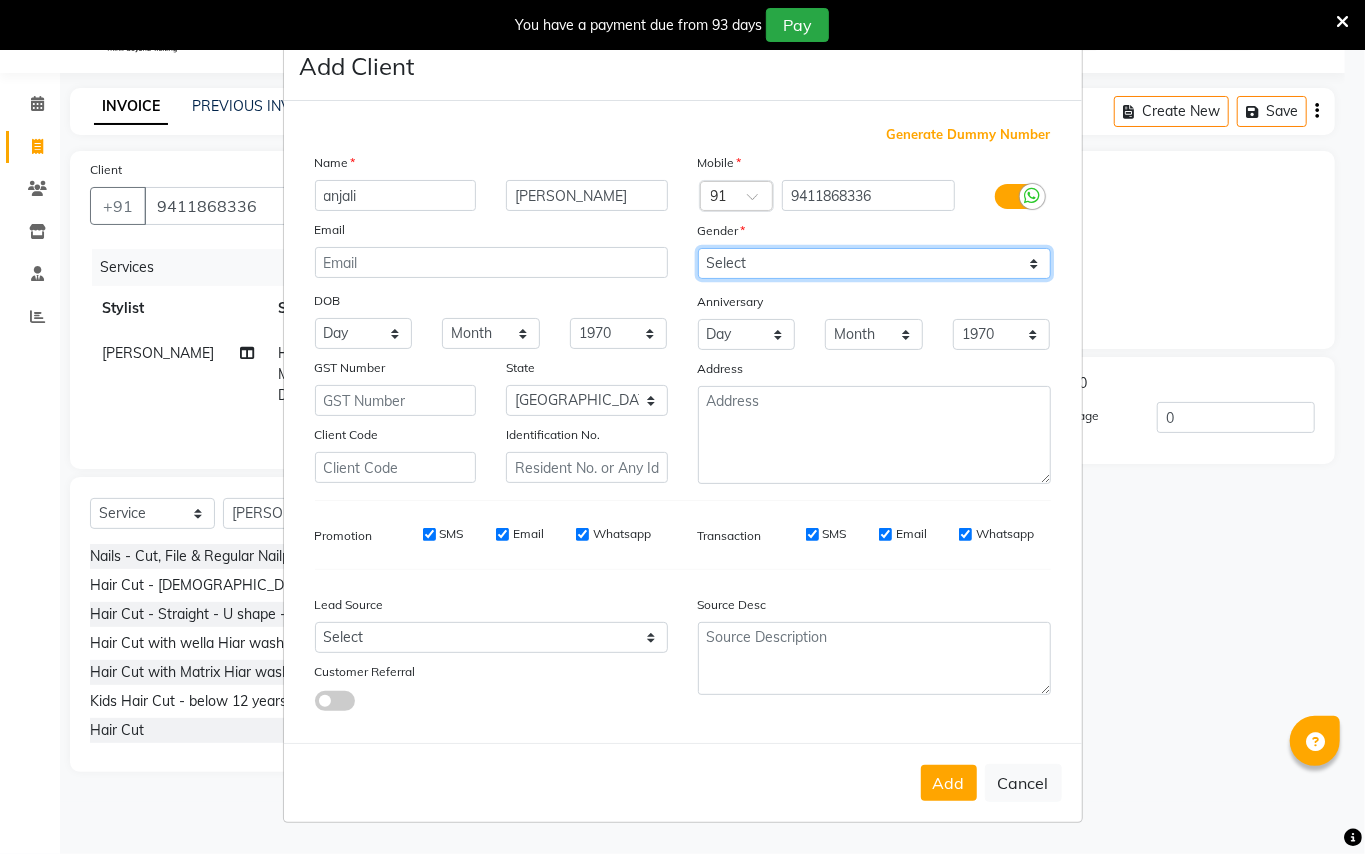 select on "[DEMOGRAPHIC_DATA]" 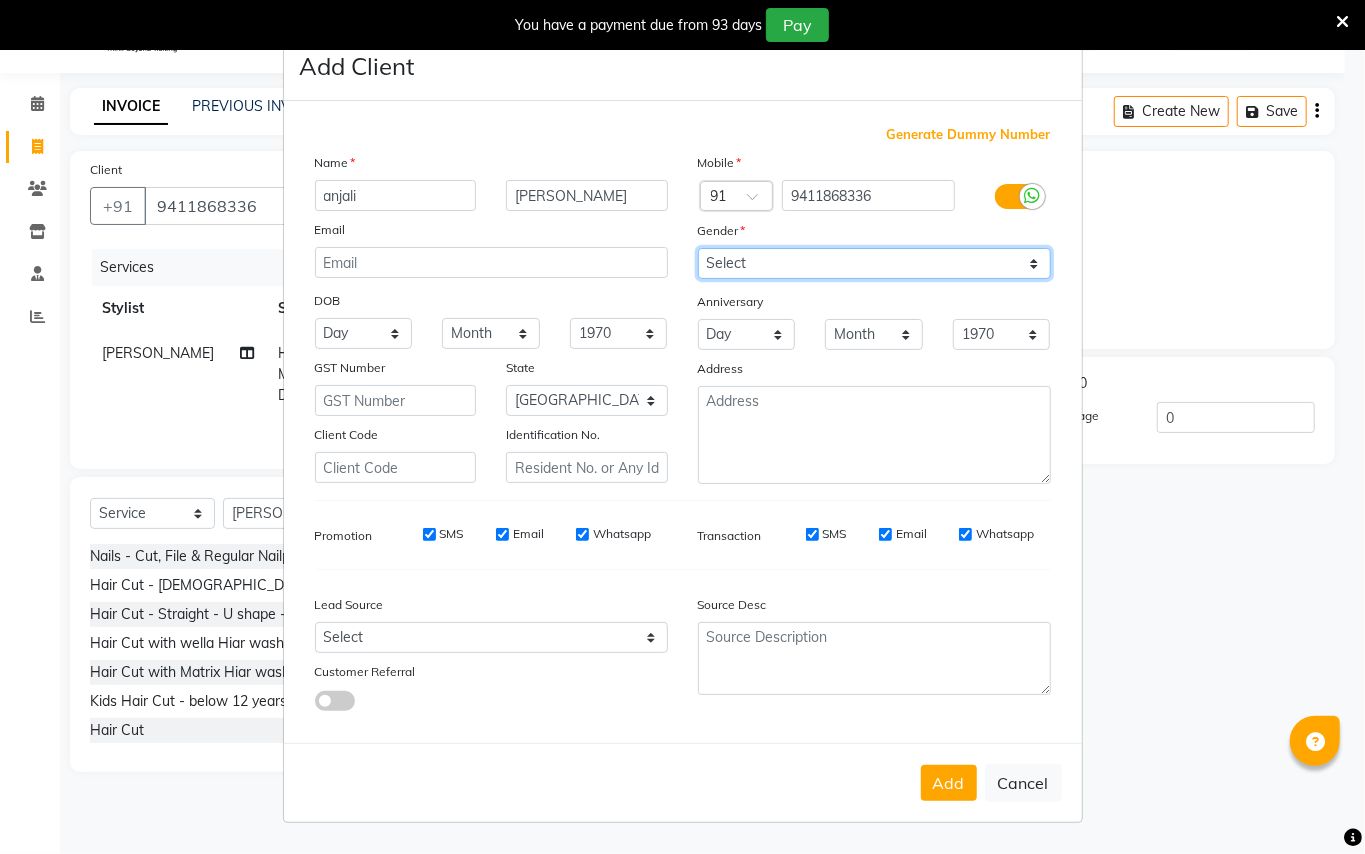 click on "Select [DEMOGRAPHIC_DATA] [DEMOGRAPHIC_DATA] Other Prefer Not To Say" at bounding box center [874, 263] 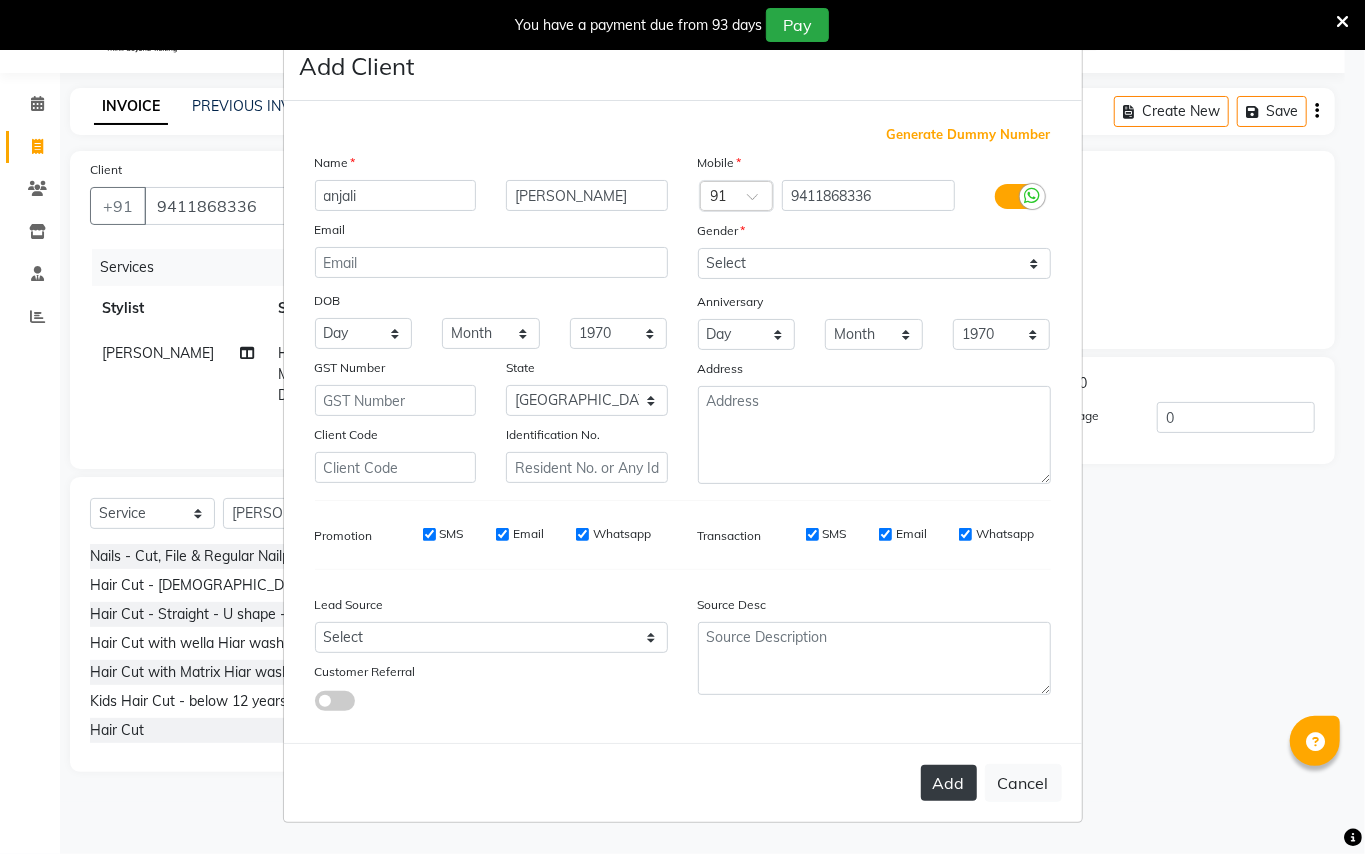 click on "Add" at bounding box center (949, 783) 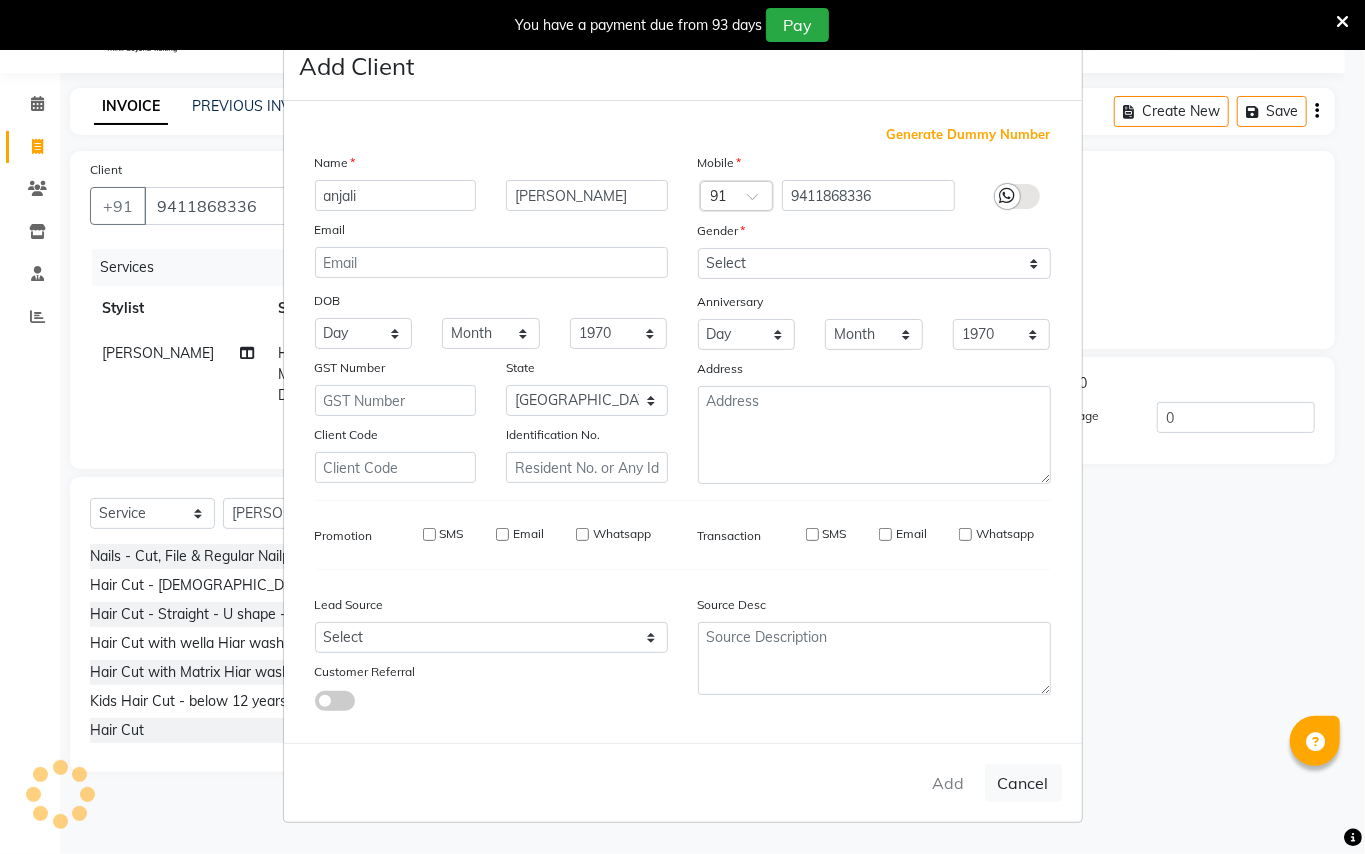 type 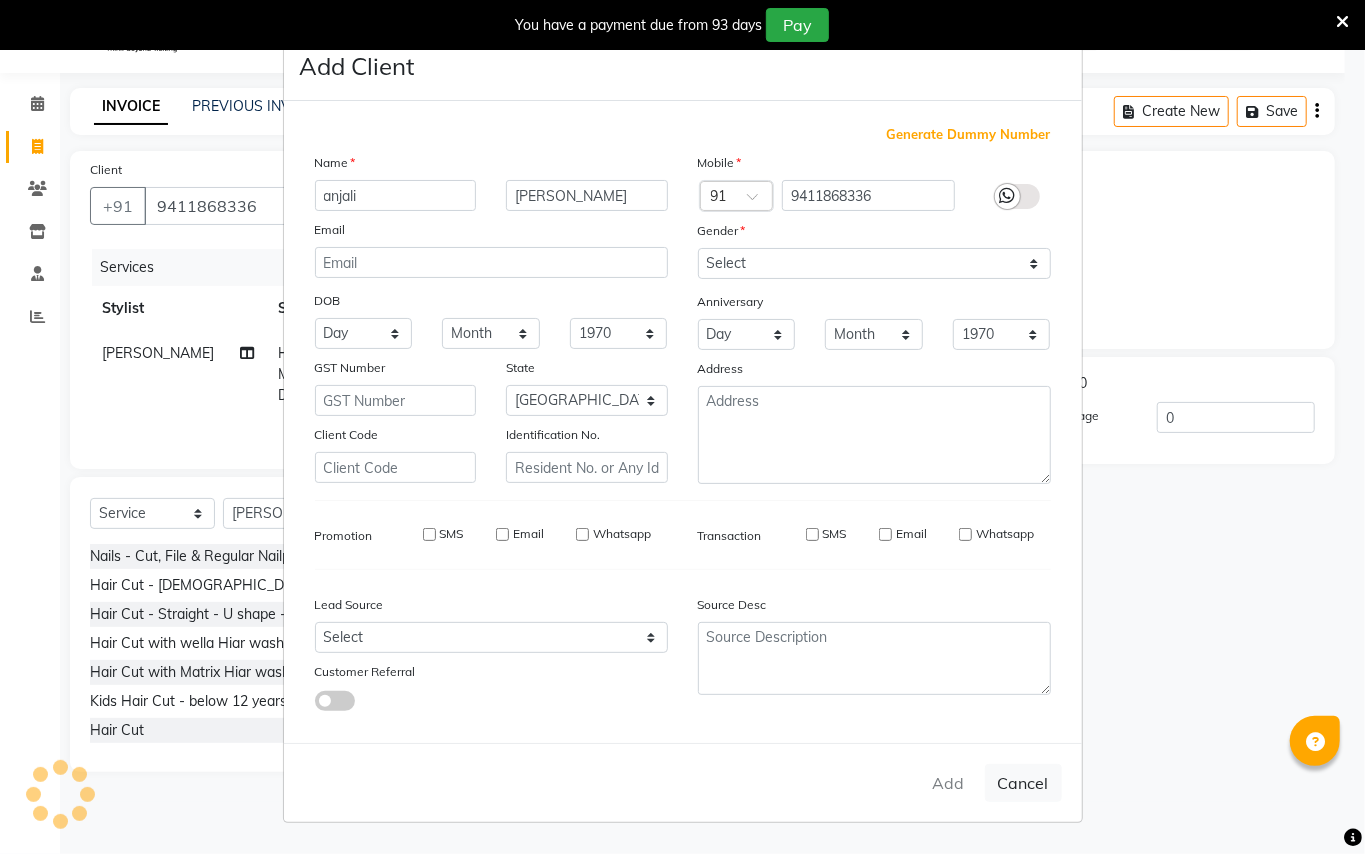 type 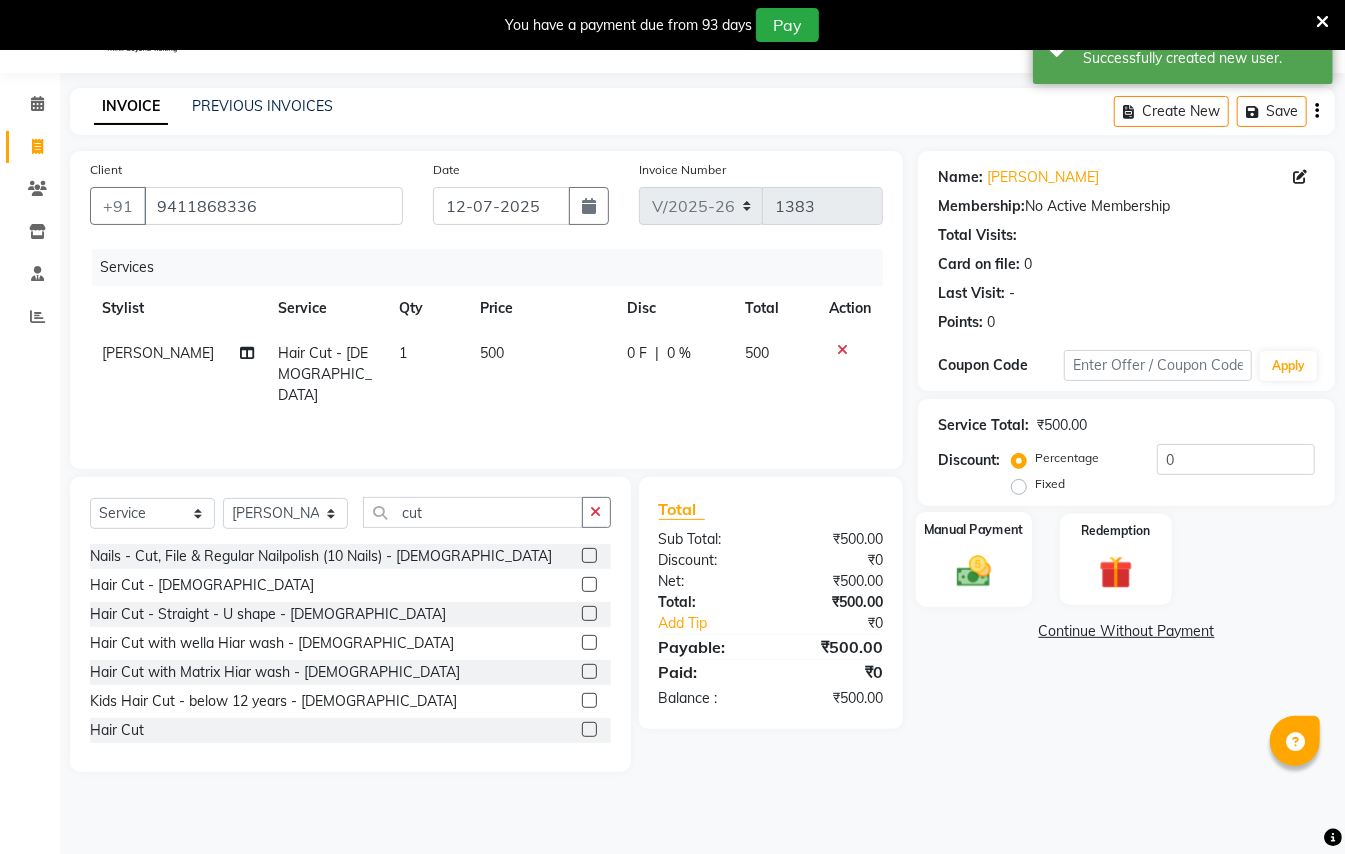 click 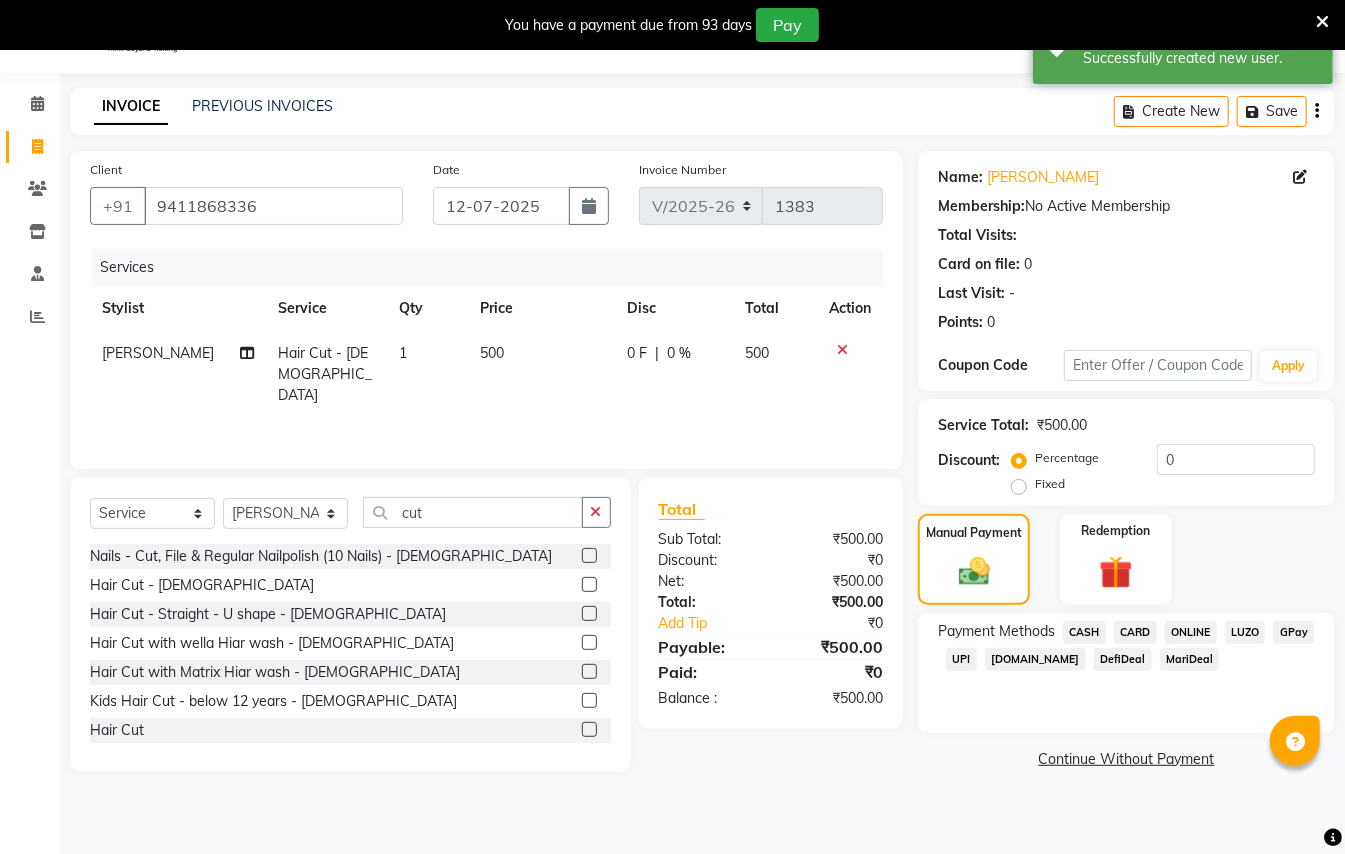 click on "GPay" 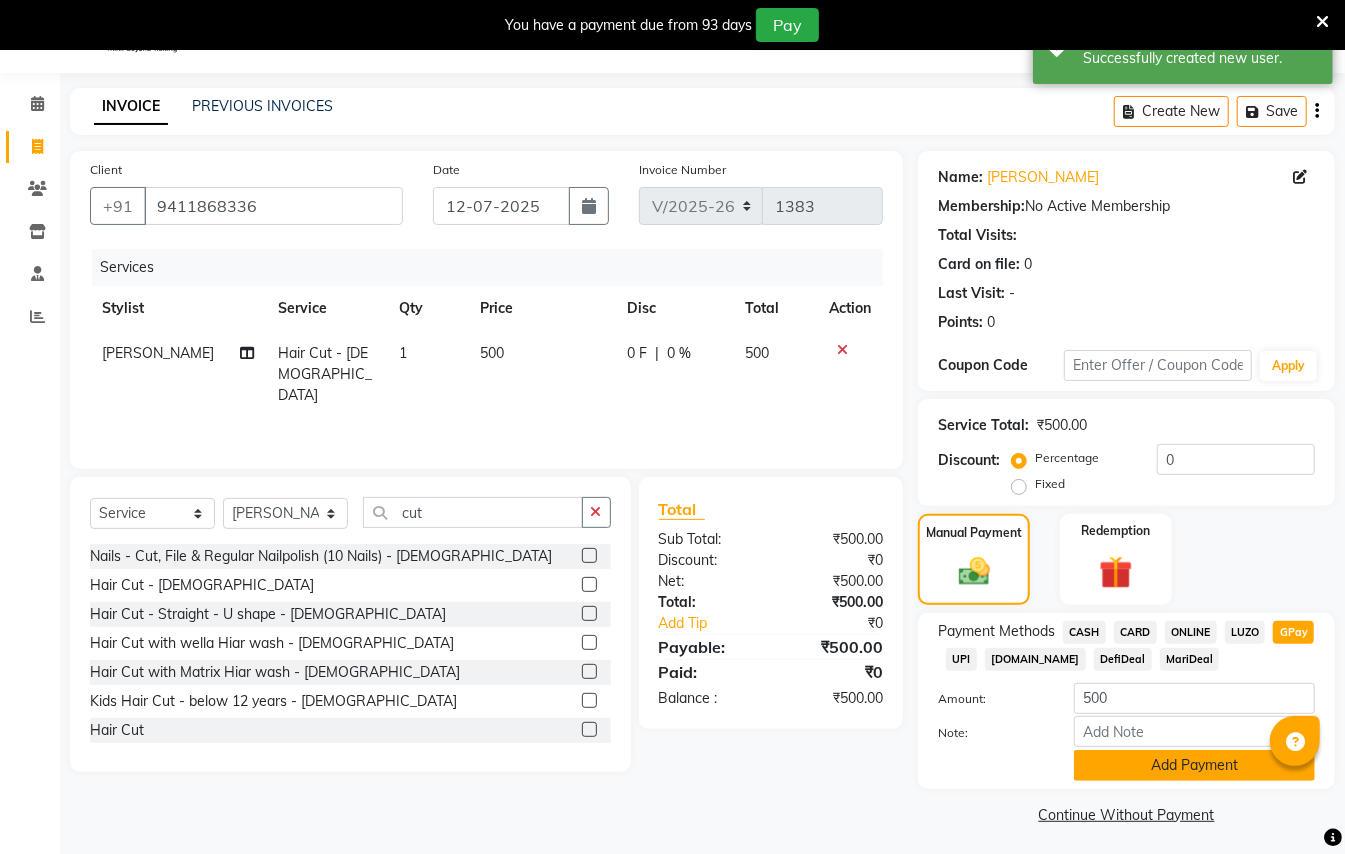 click on "Add Payment" 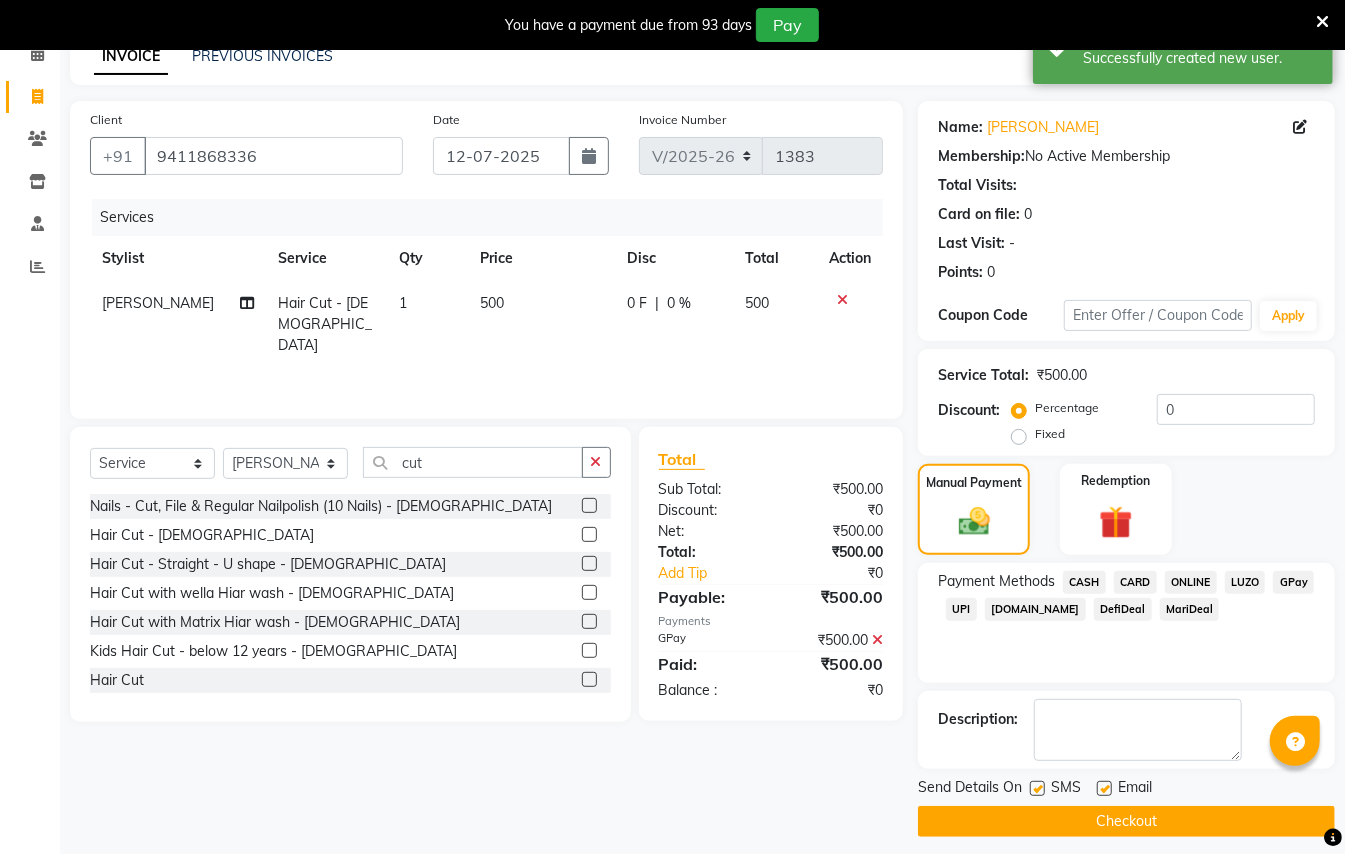 scroll, scrollTop: 114, scrollLeft: 0, axis: vertical 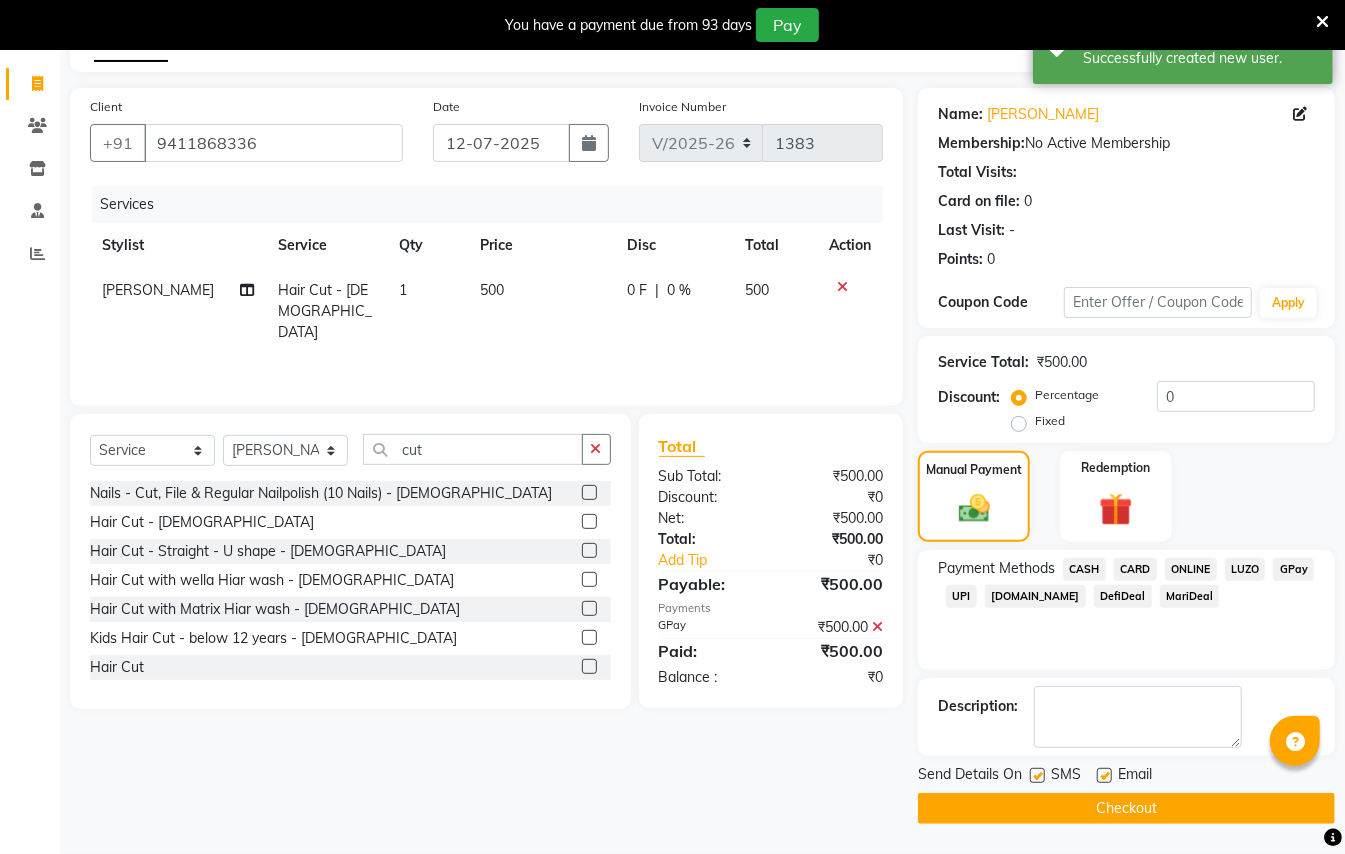 click on "Checkout" 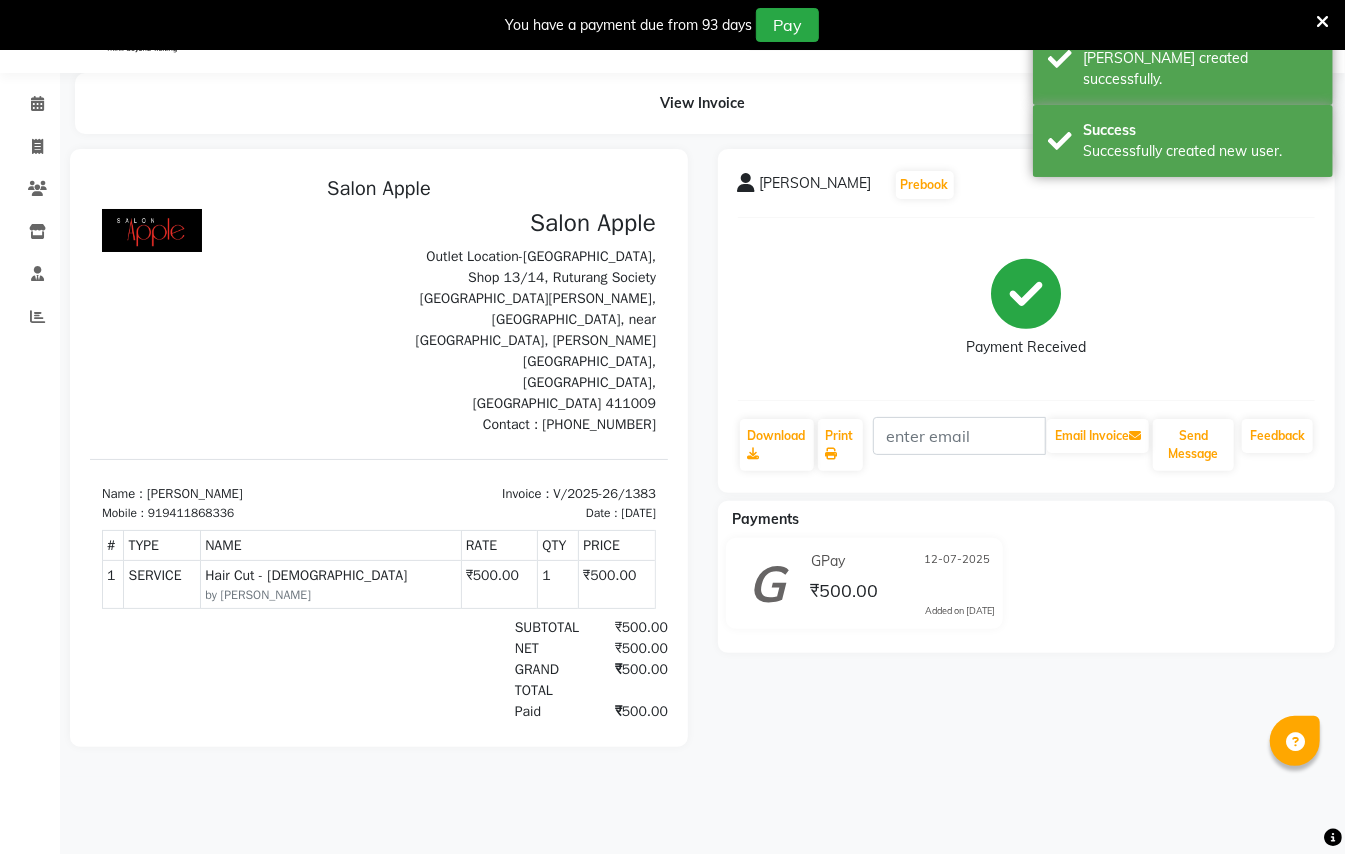 scroll, scrollTop: 0, scrollLeft: 0, axis: both 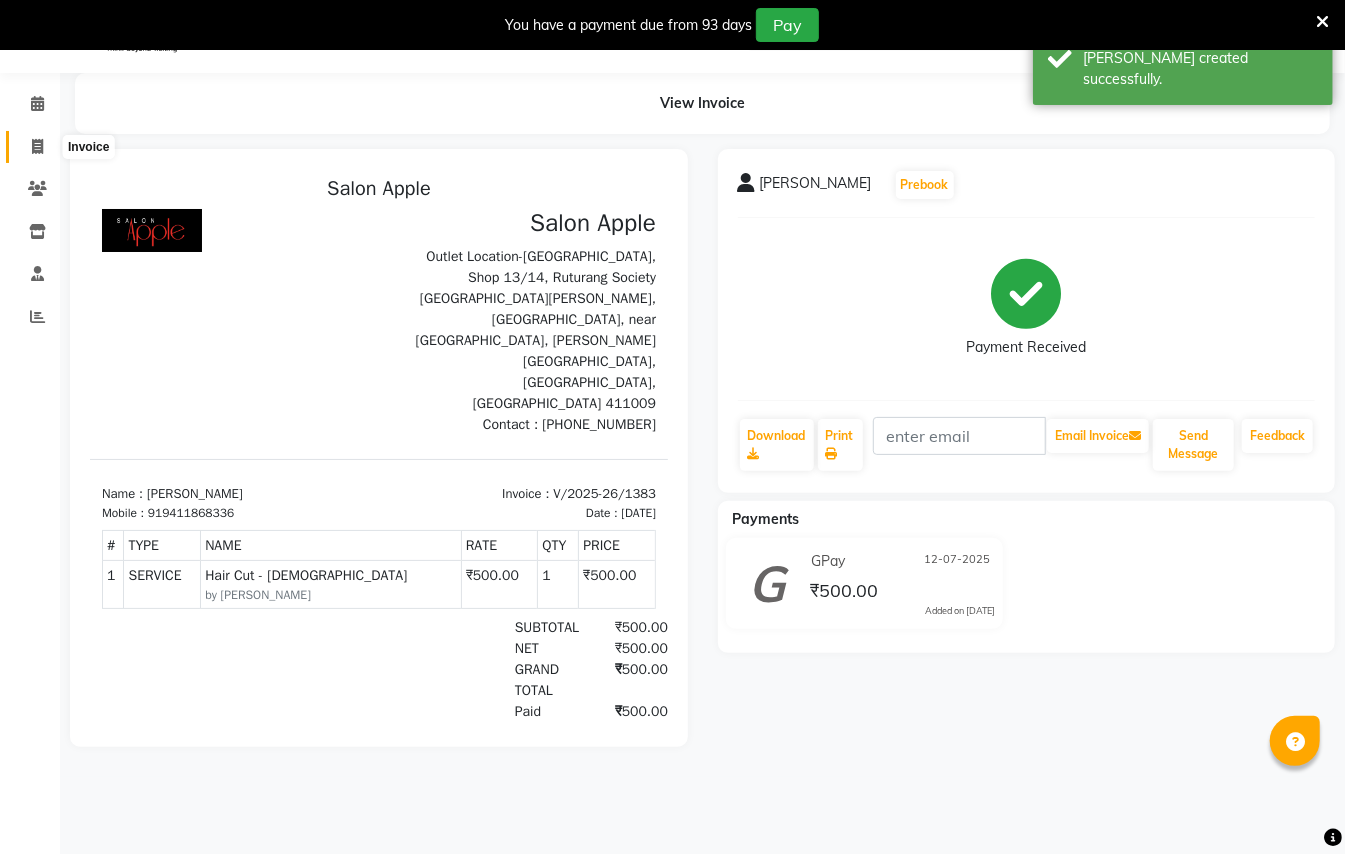 click 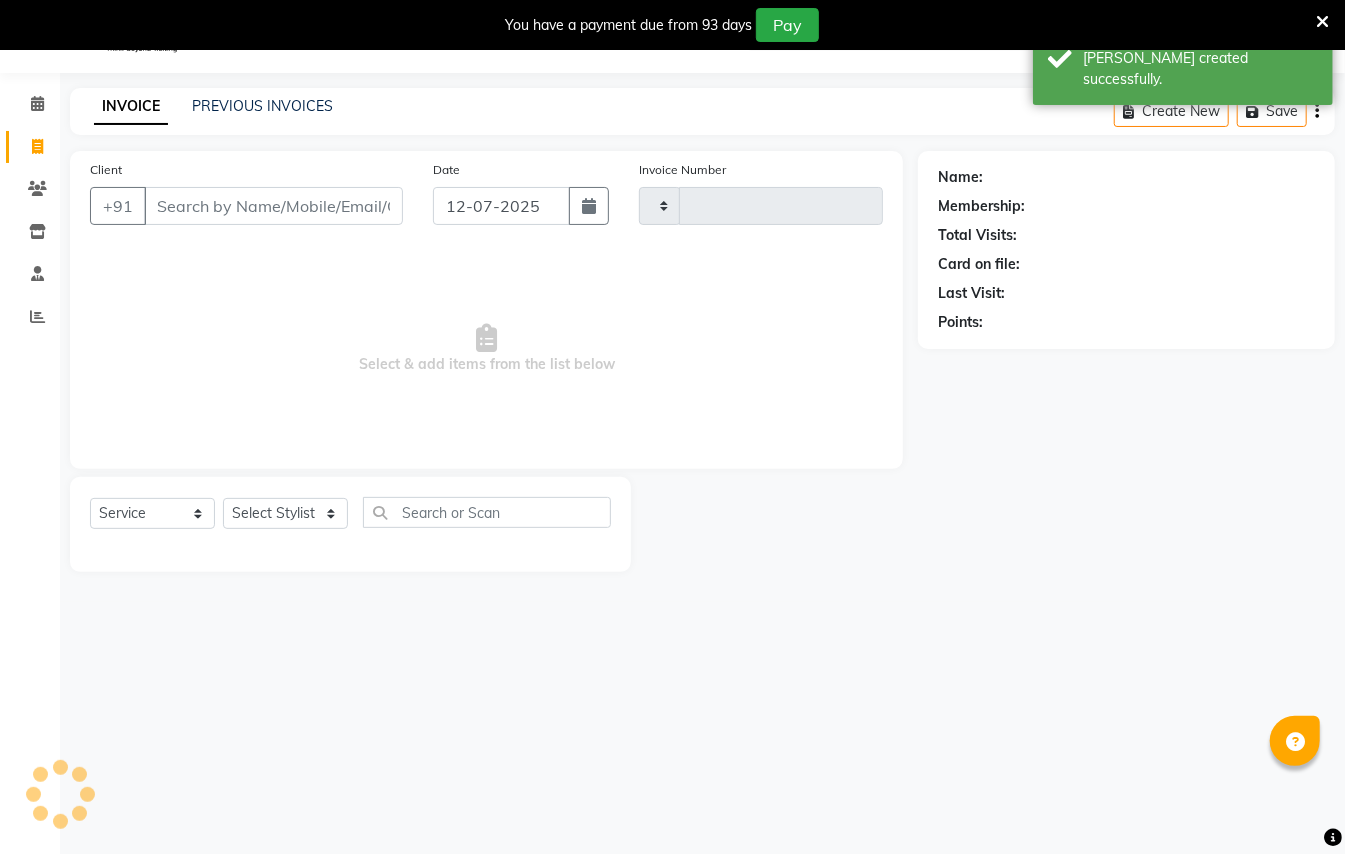type on "1384" 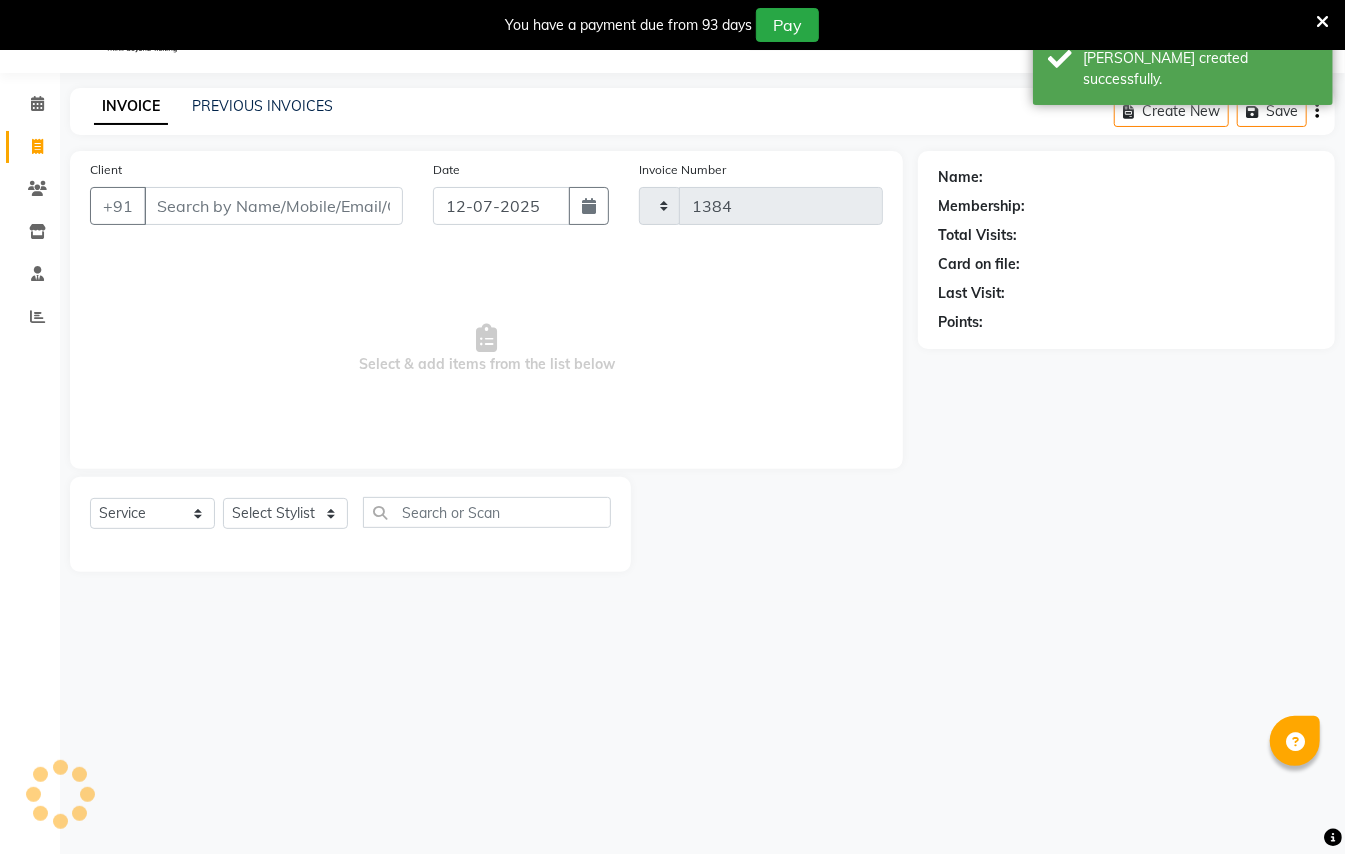 select on "123" 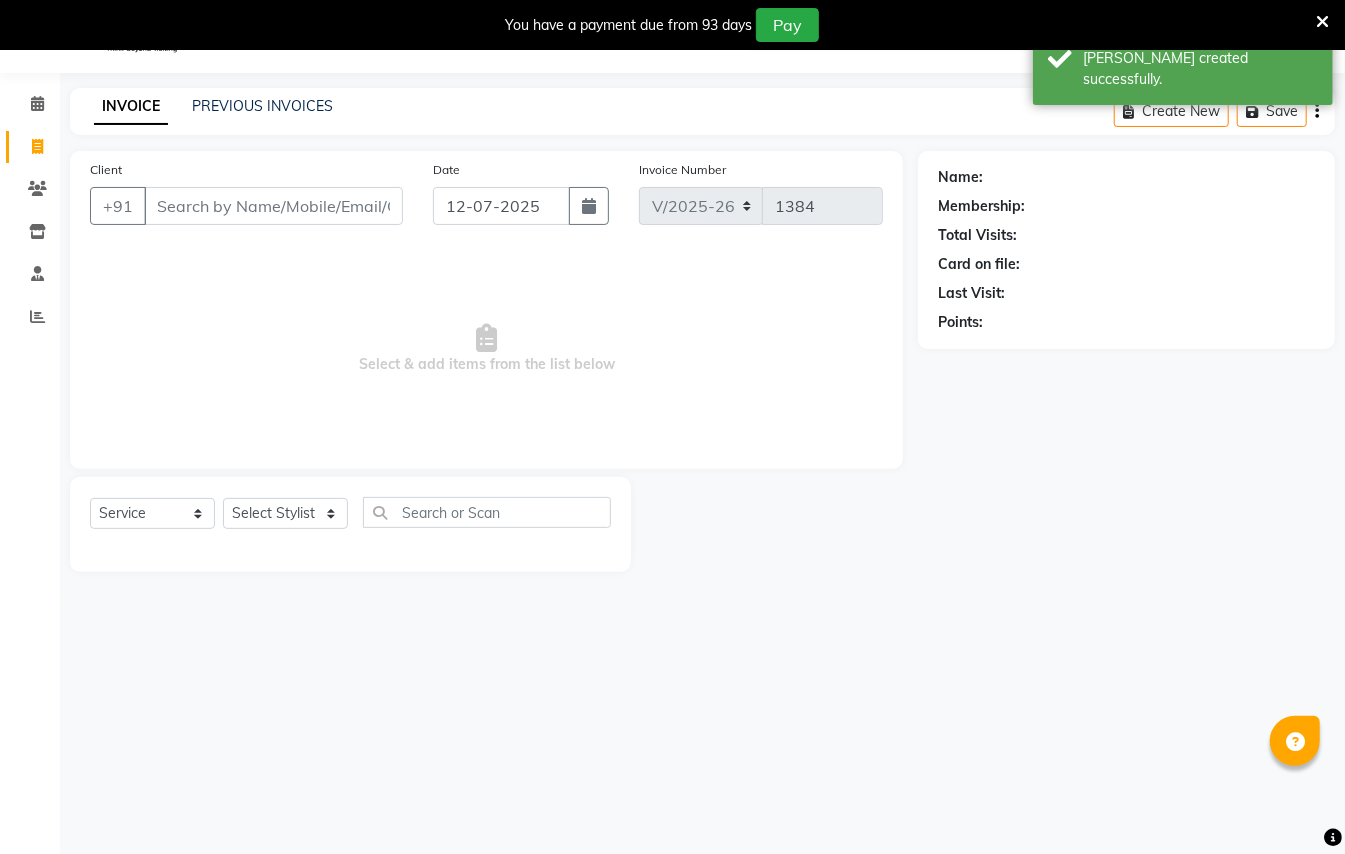 click on "Client" at bounding box center [273, 206] 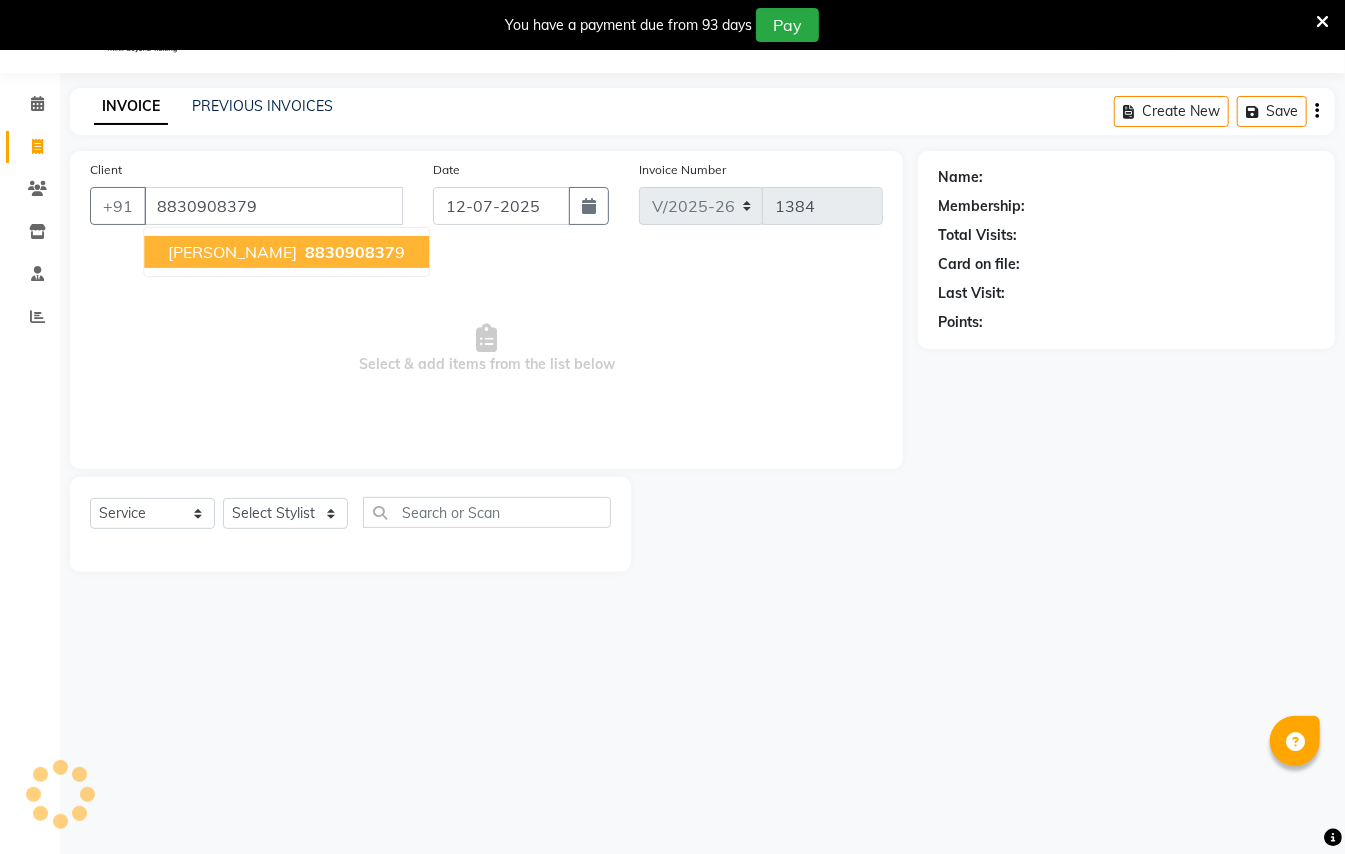 type on "8830908379" 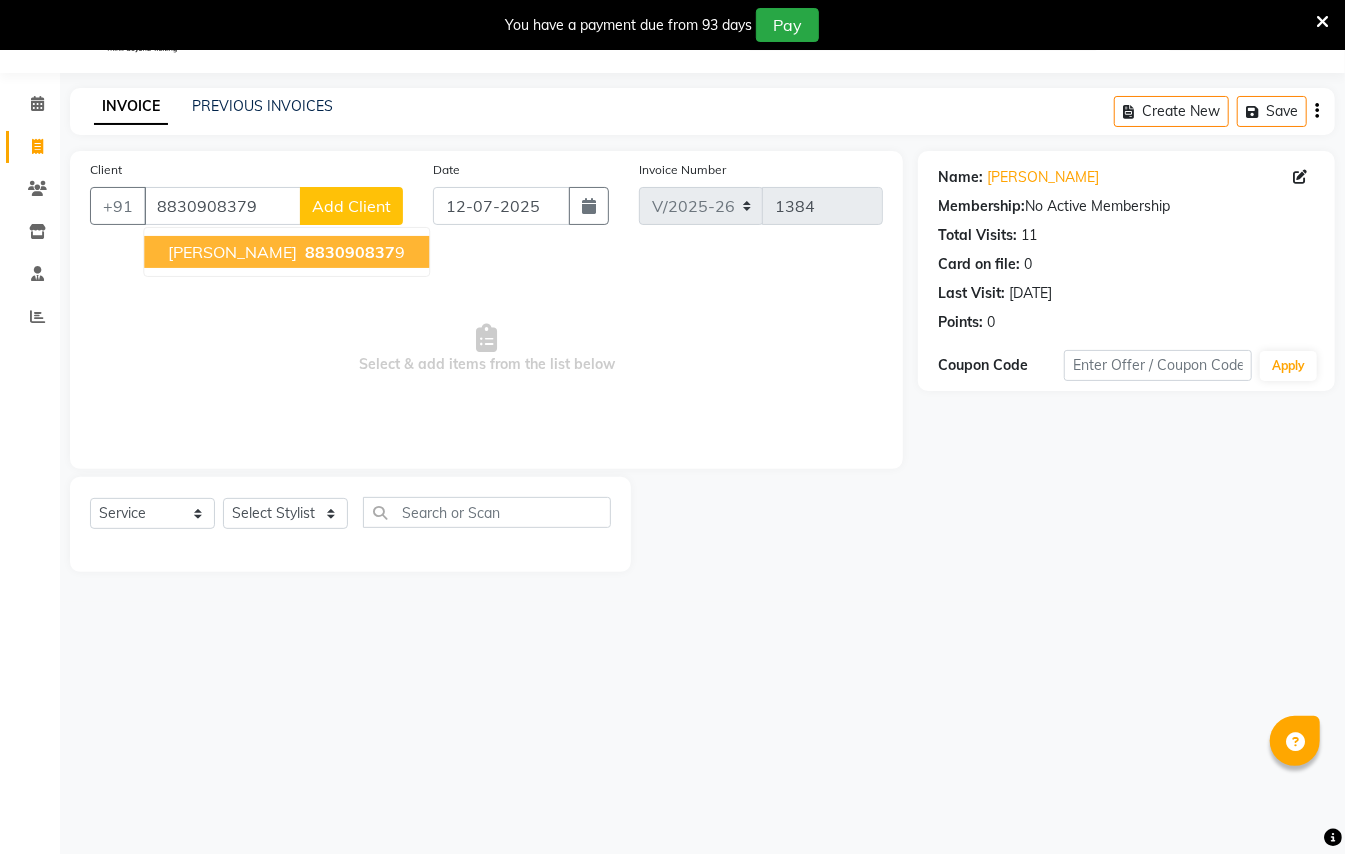 click on "883090837" at bounding box center (350, 252) 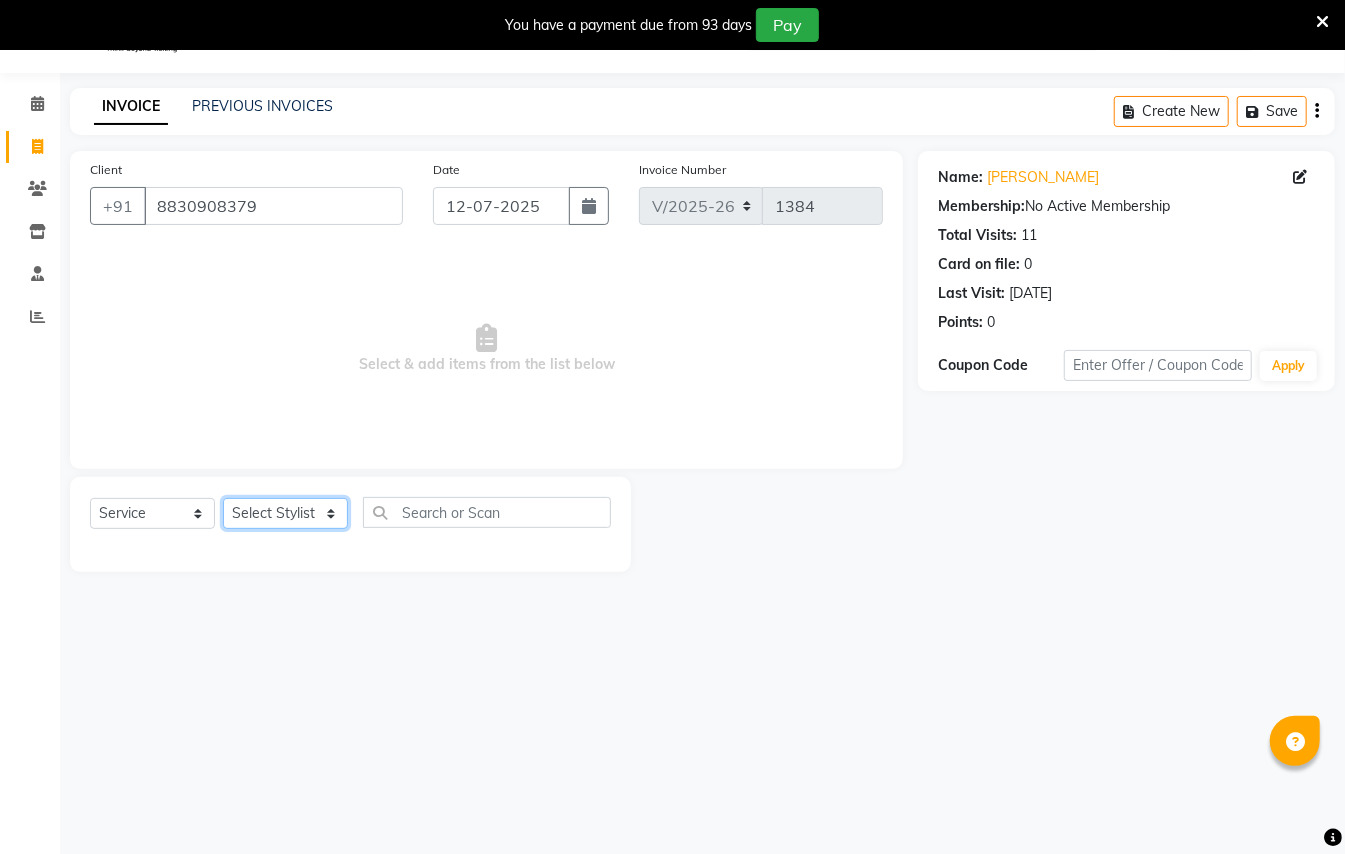 click on "Select Stylist [PERSON_NAME] [PERSON_NAME]  [PERSON_NAME] [PERSON_NAME] [PERSON_NAME] Mane Manager [PERSON_NAME]  [PERSON_NAME] Owner [PERSON_NAME]" 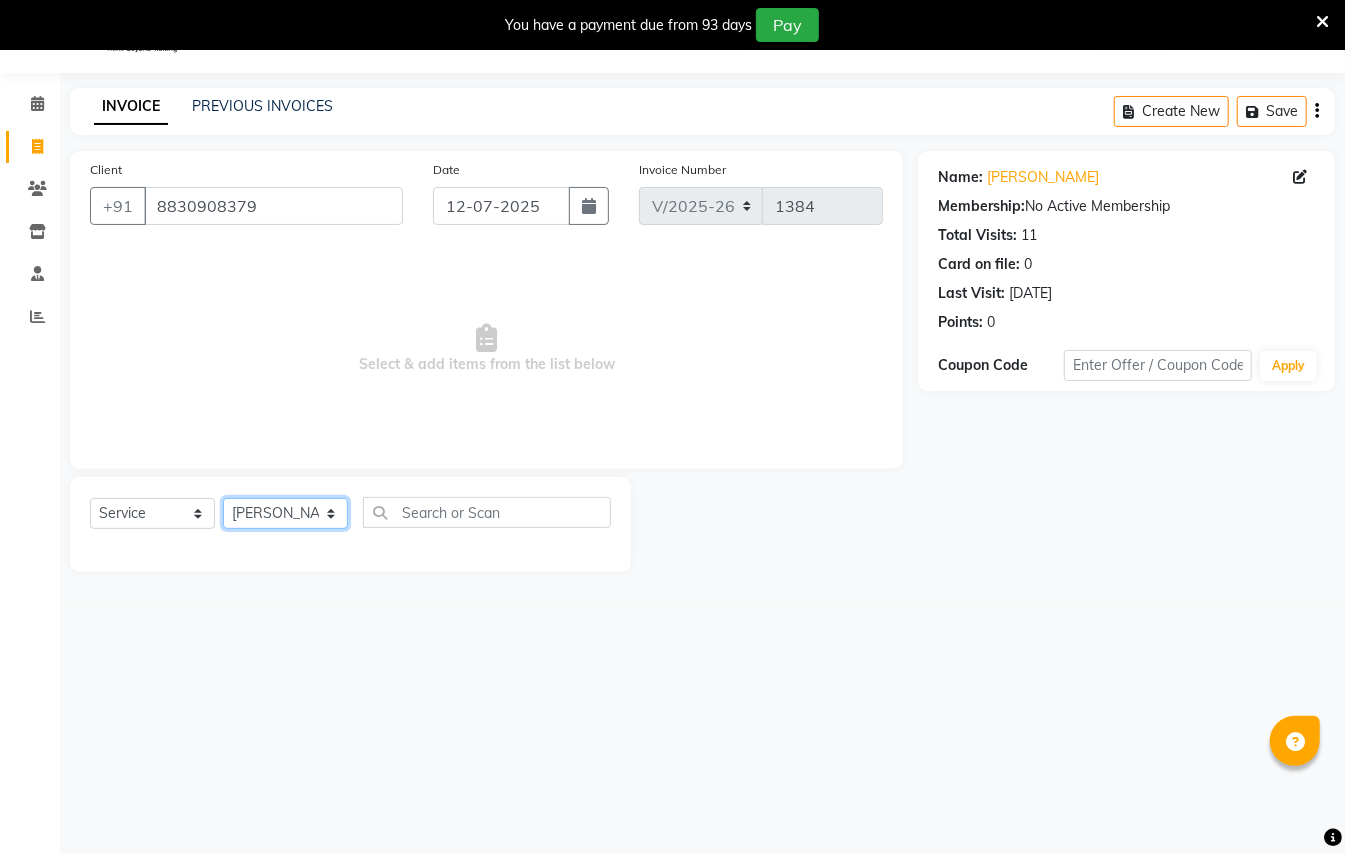 click on "Select Stylist [PERSON_NAME] [PERSON_NAME]  [PERSON_NAME] [PERSON_NAME] [PERSON_NAME] Mane Manager [PERSON_NAME]  [PERSON_NAME] Owner [PERSON_NAME]" 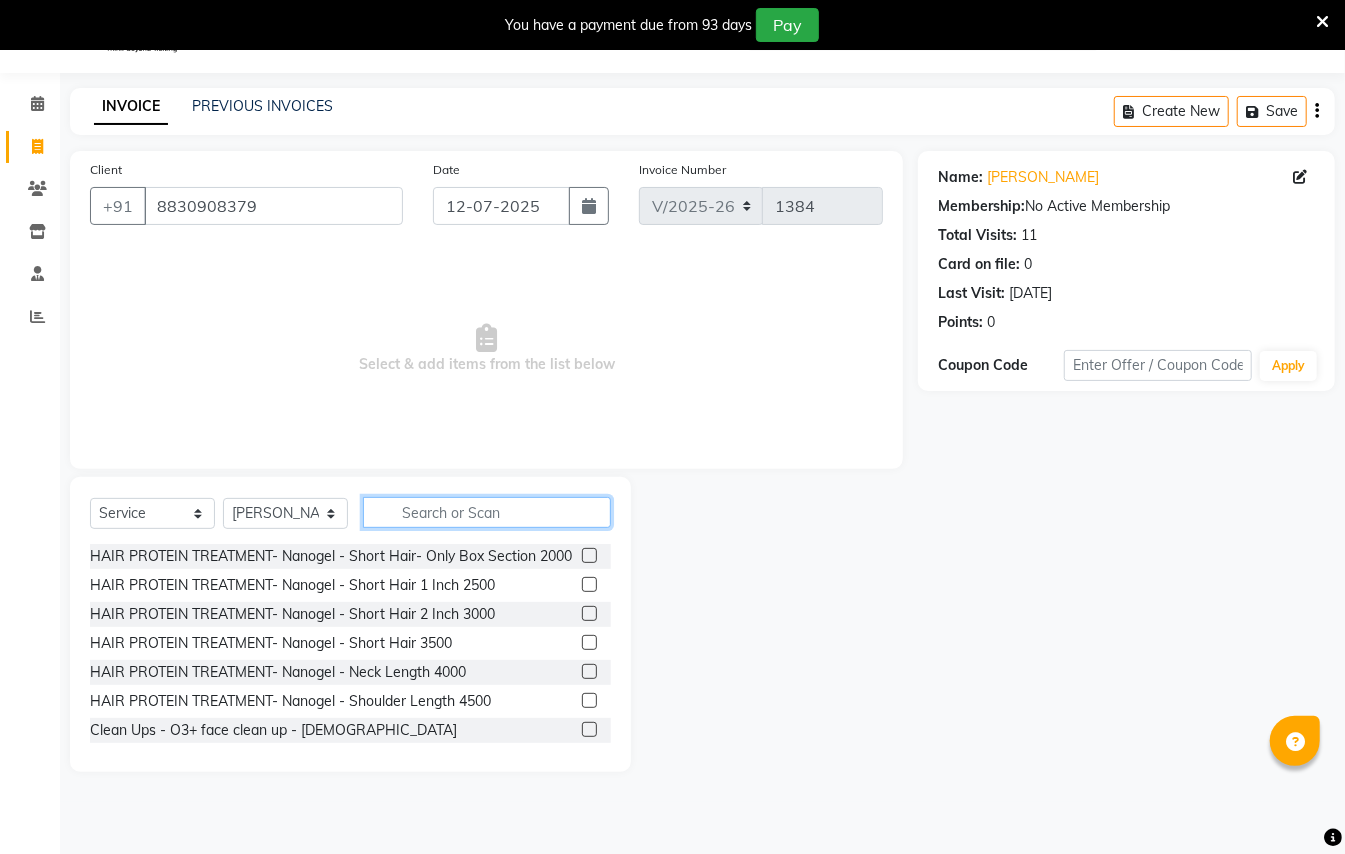 click 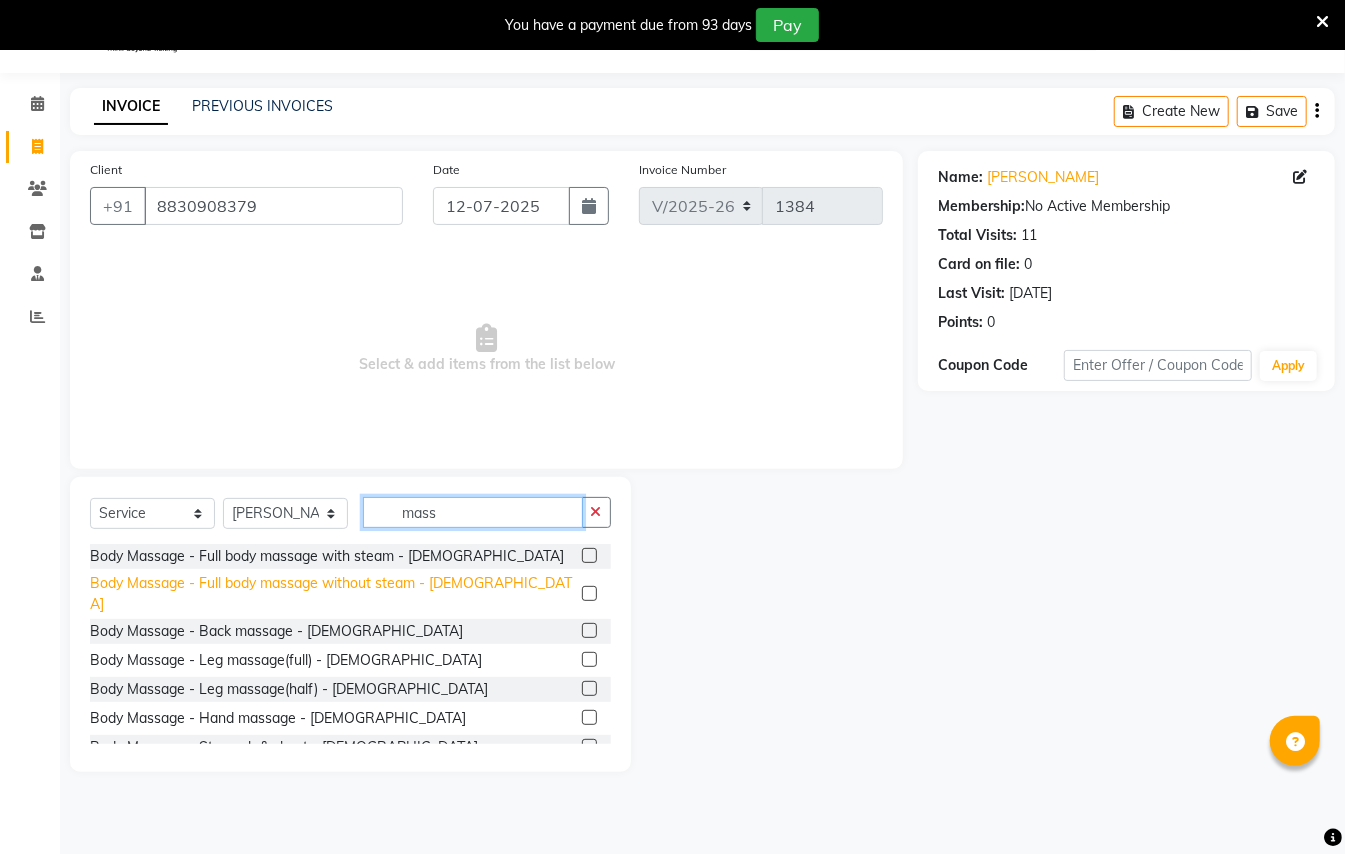 type on "mass" 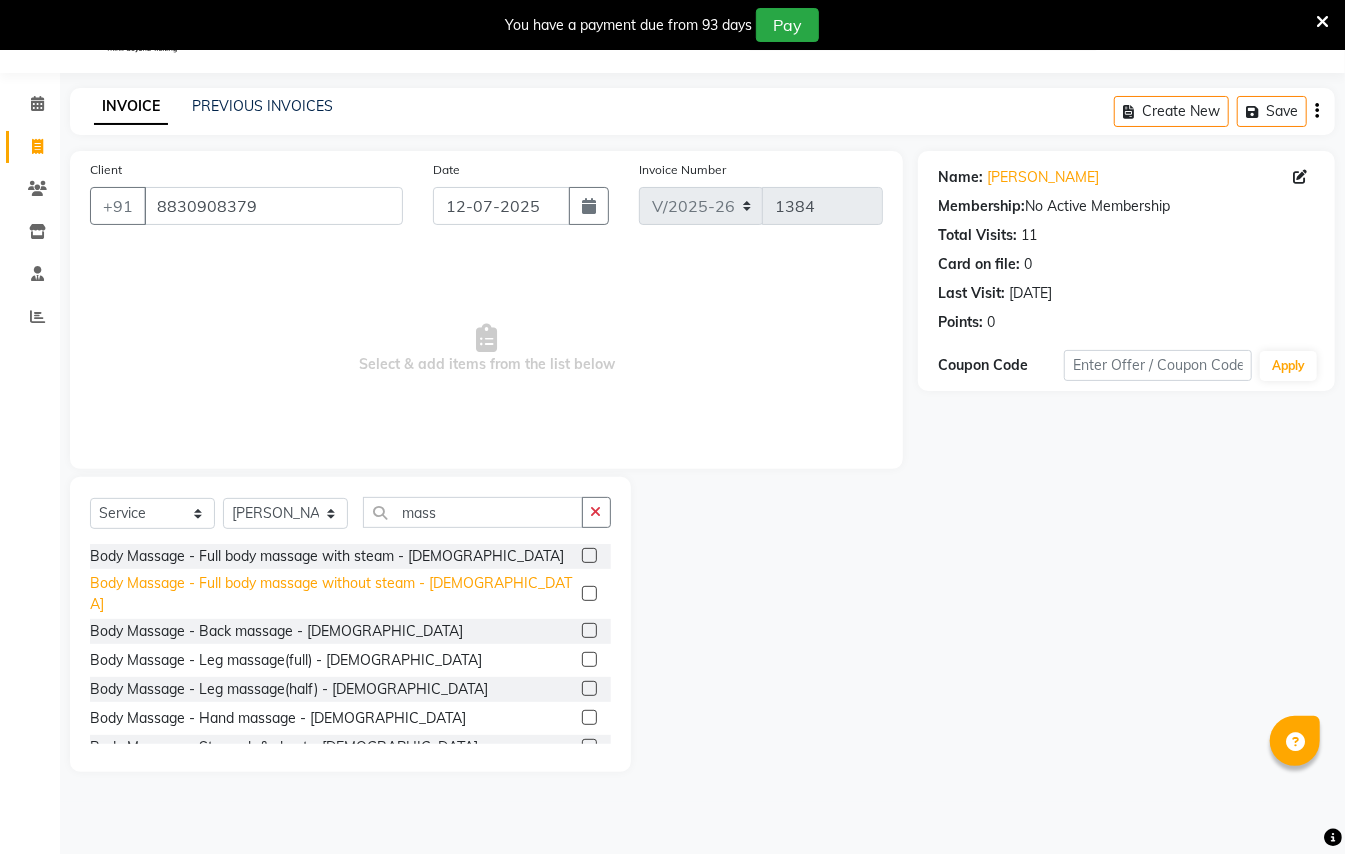 click on "Body Massage - Full body massage without steam - [DEMOGRAPHIC_DATA]" 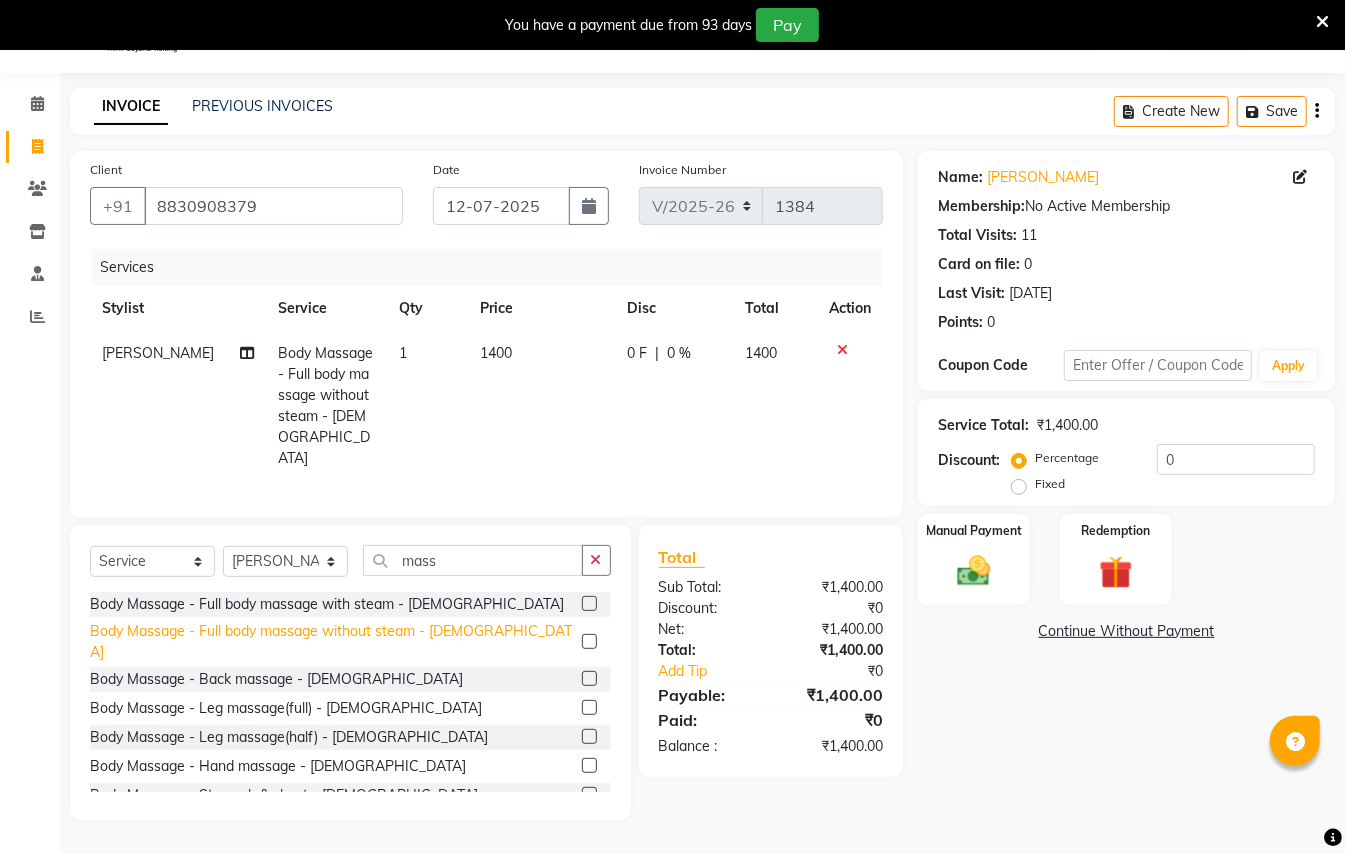 click on "Body Massage - Full body massage without steam - [DEMOGRAPHIC_DATA]" 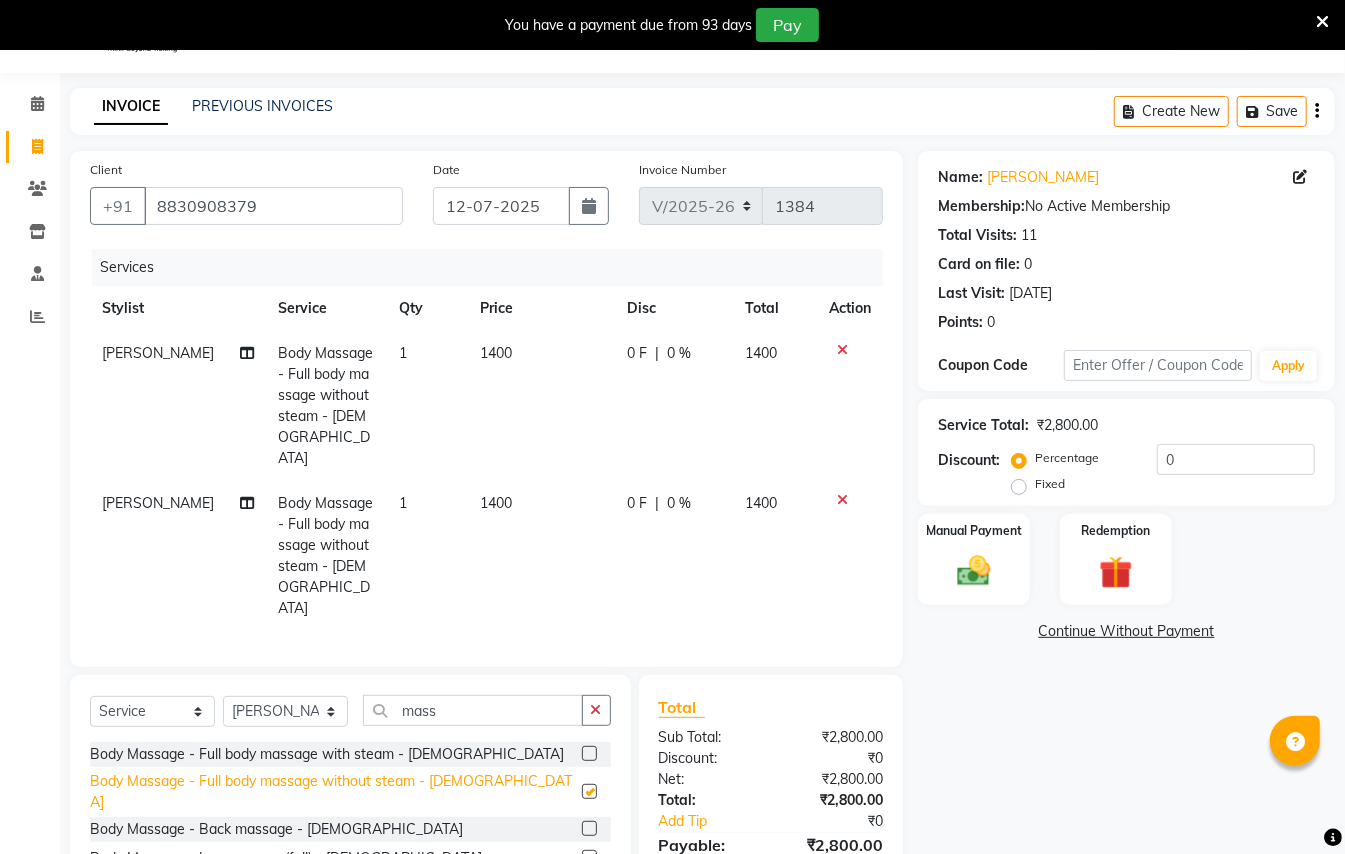 checkbox on "false" 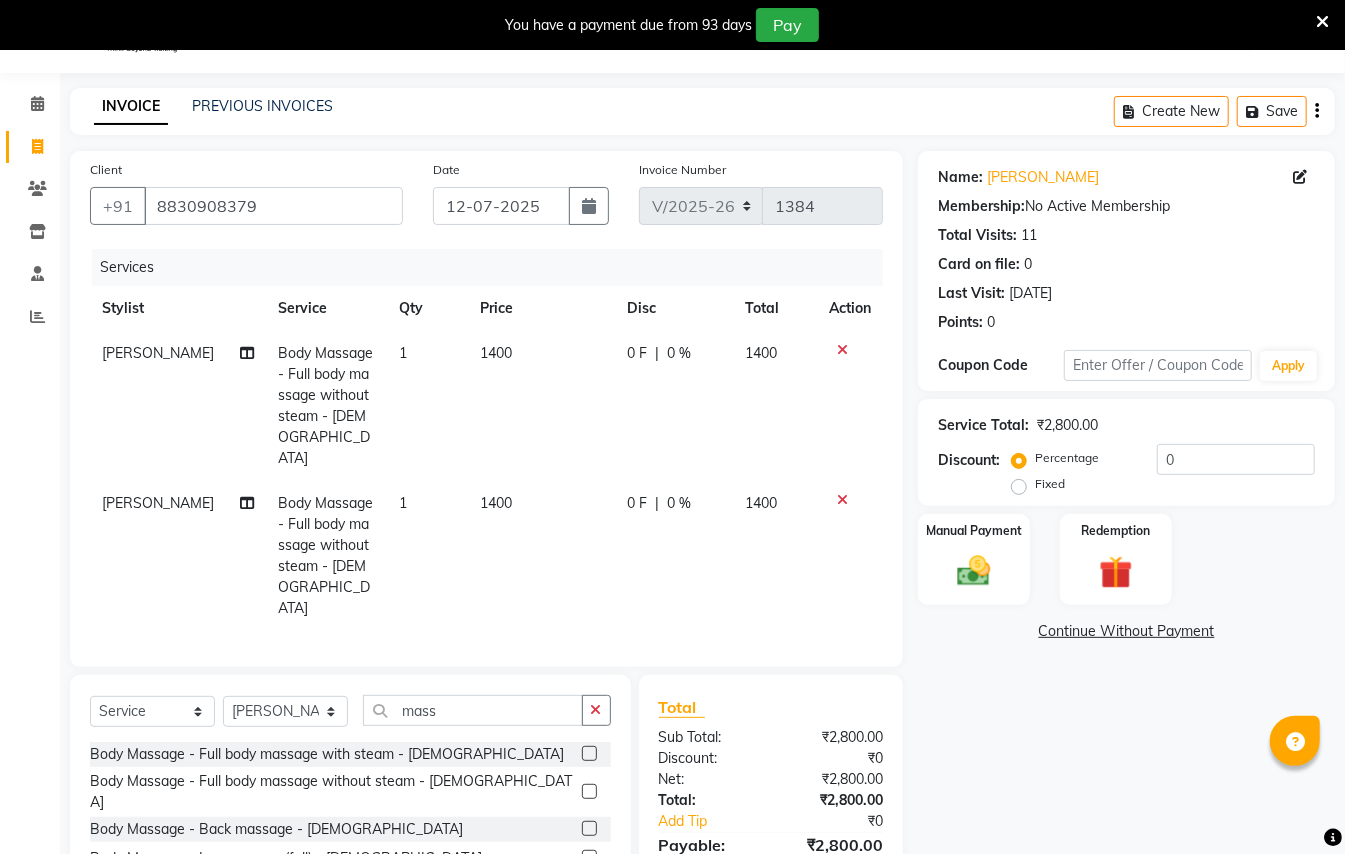 click 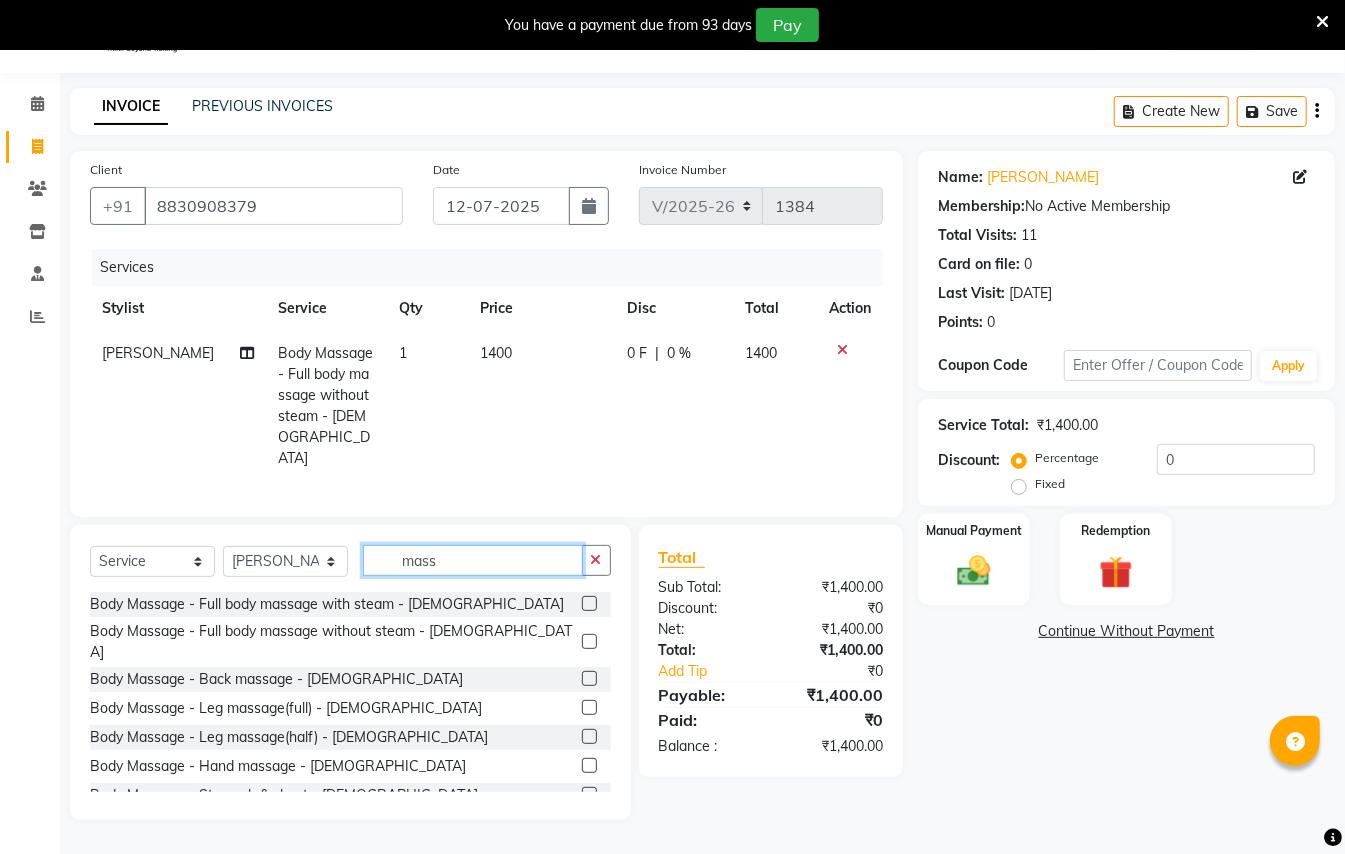click on "mass" 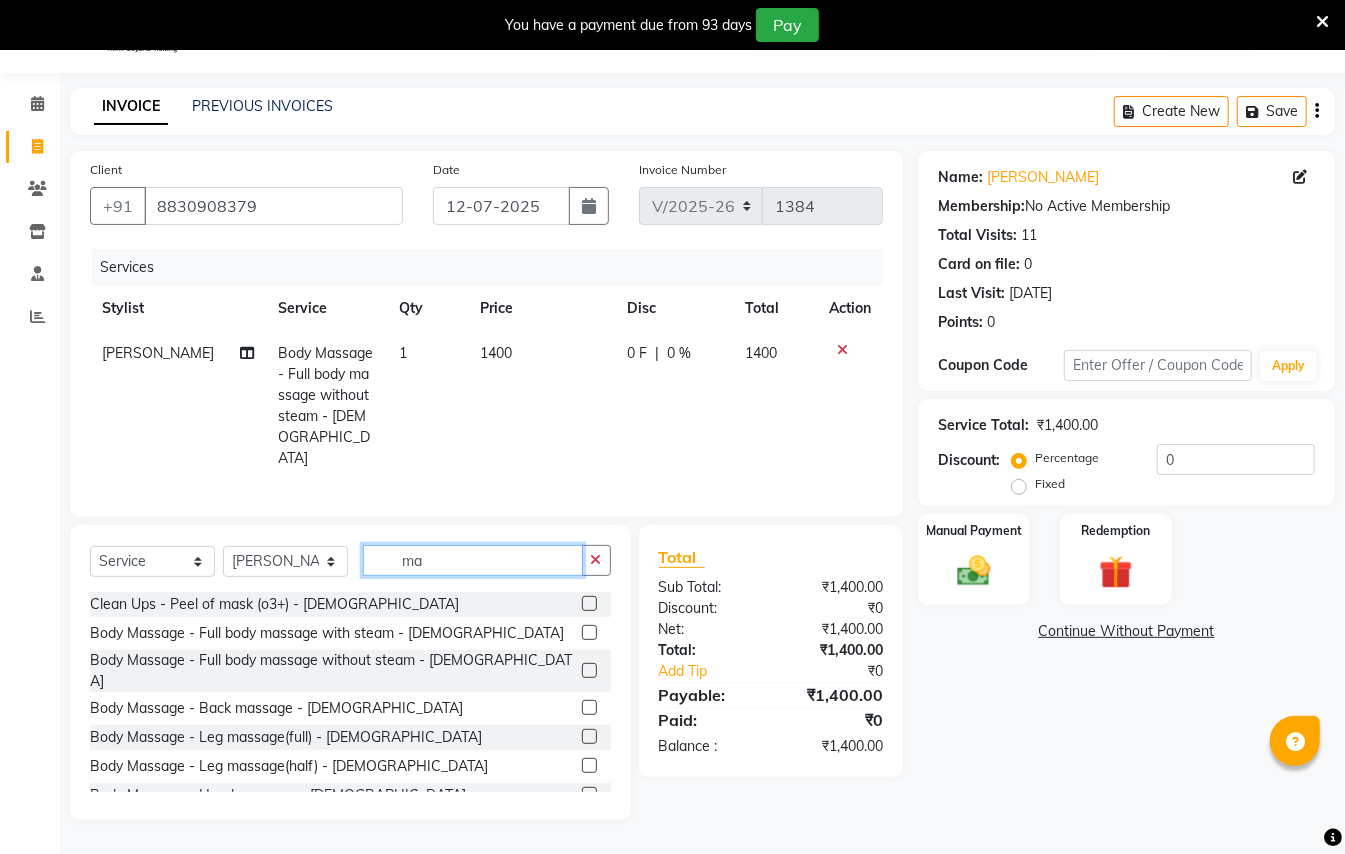 type on "m" 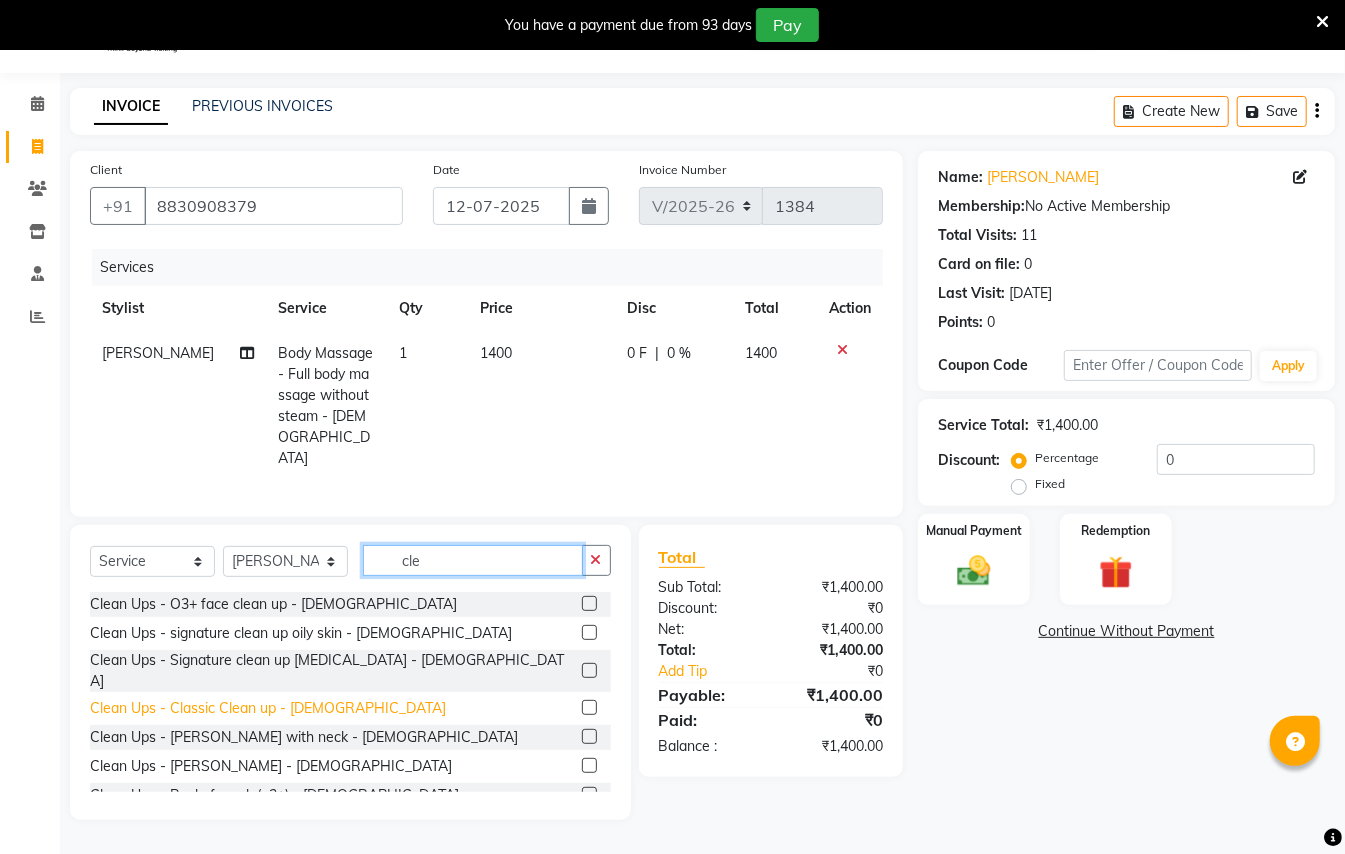type on "cle" 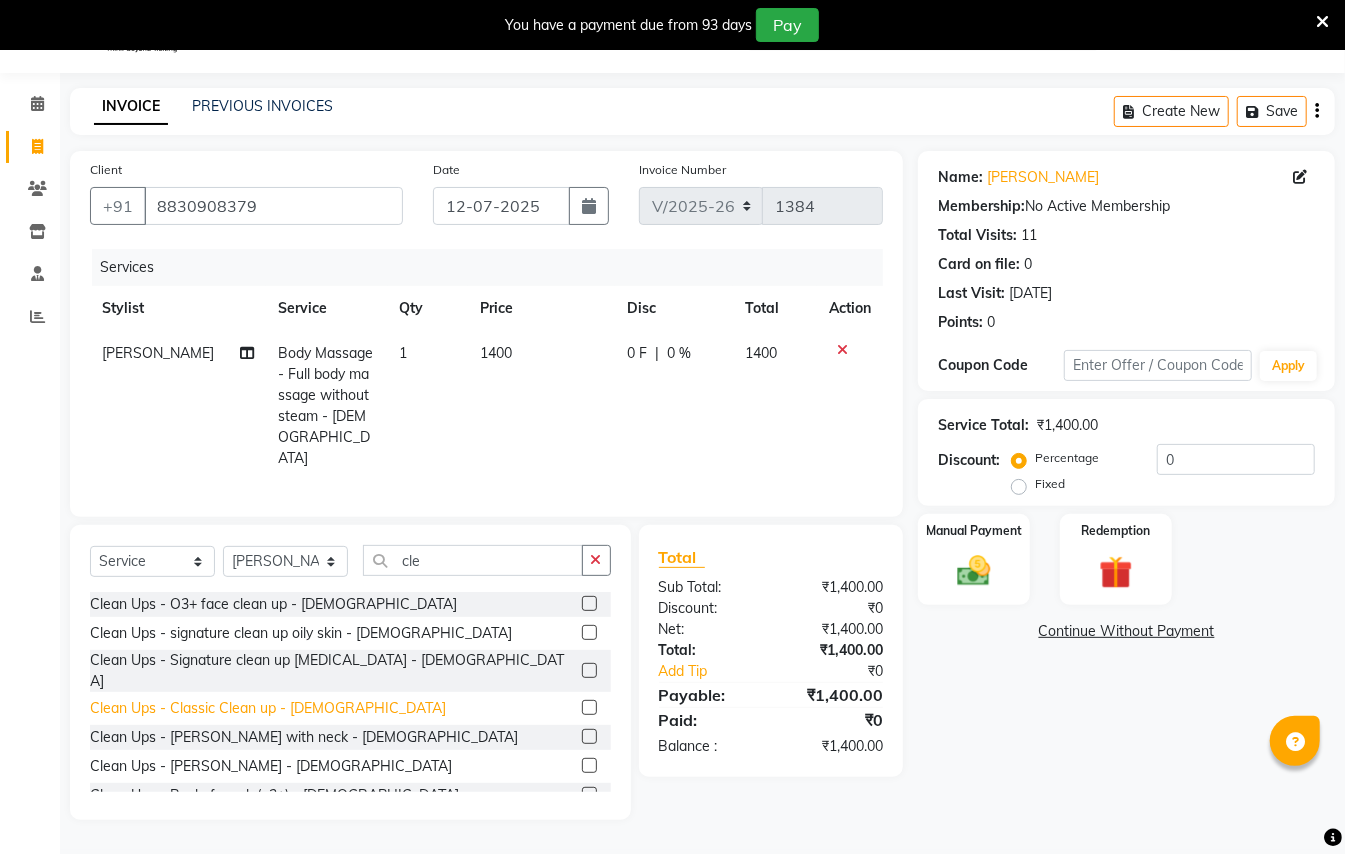 click on "Clean Ups - Classic Clean up - [DEMOGRAPHIC_DATA]" 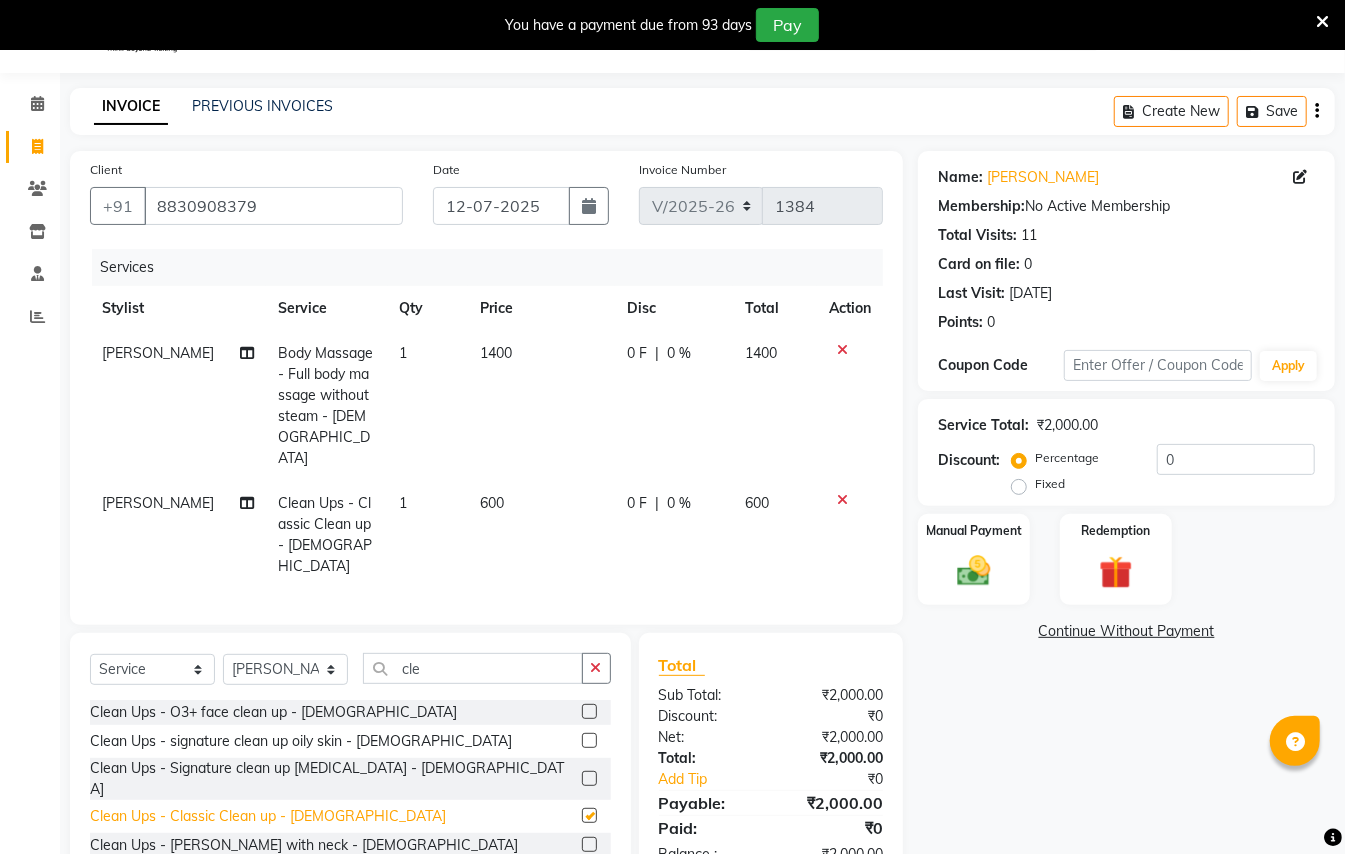 checkbox on "false" 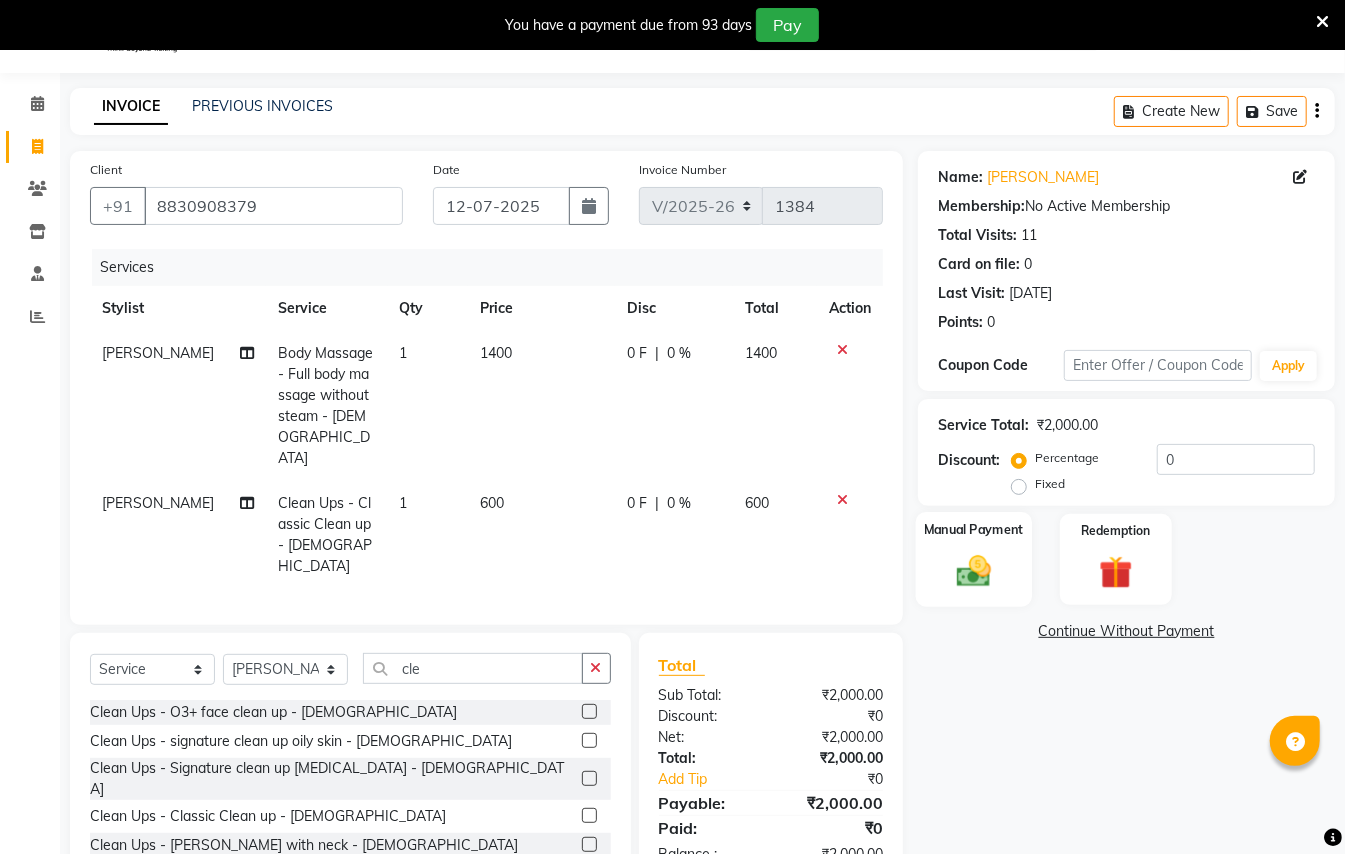 click 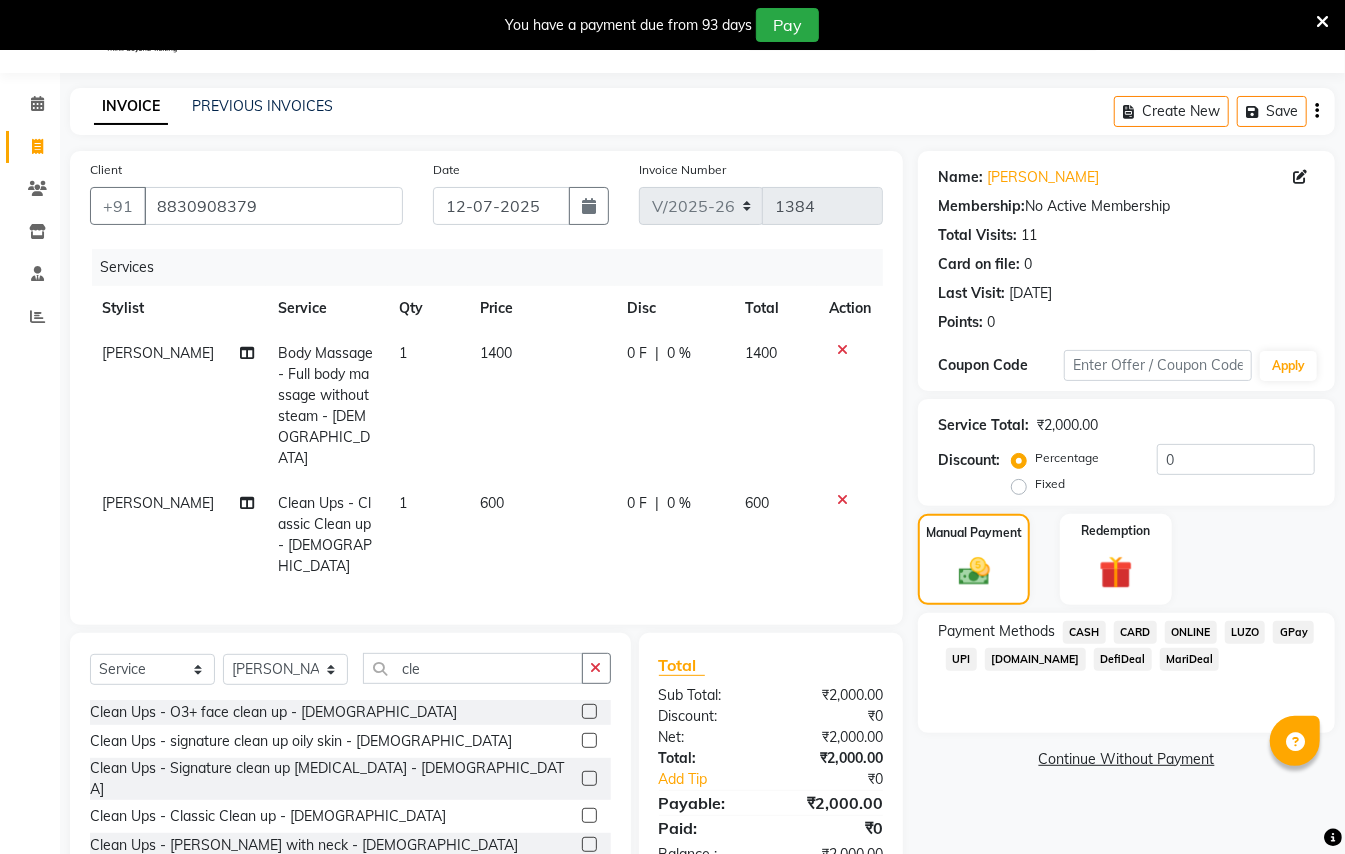 click on "GPay" 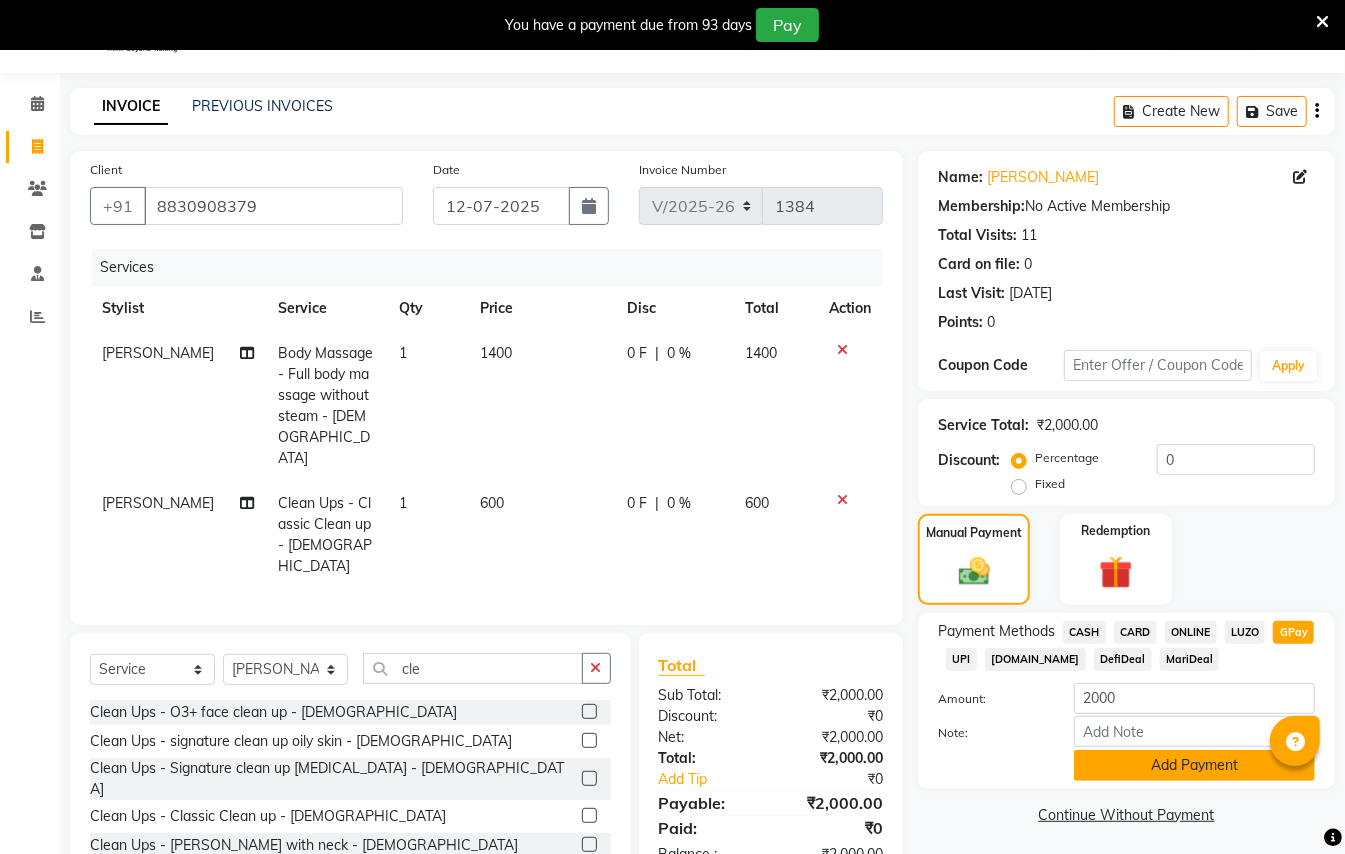 click on "Add Payment" 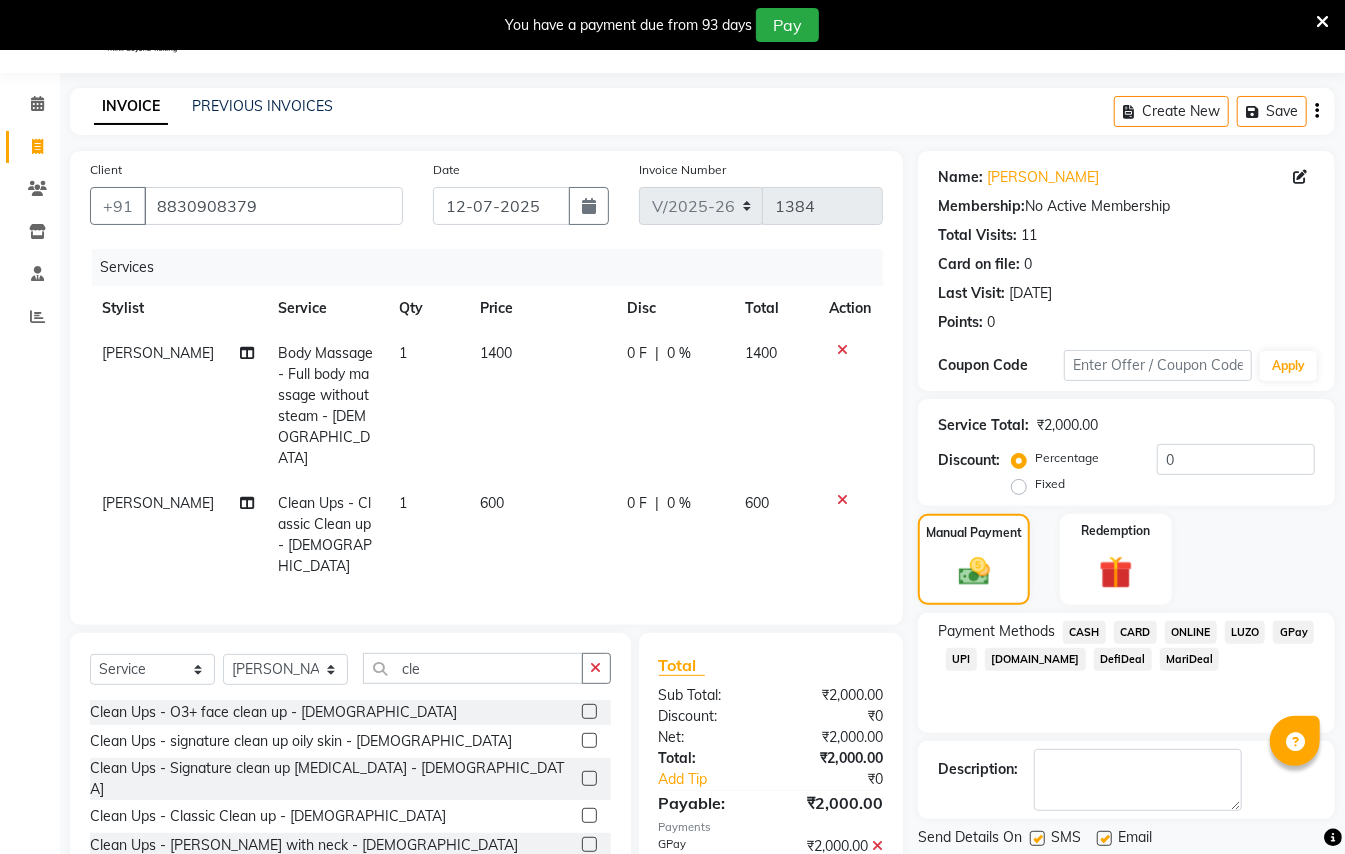 scroll, scrollTop: 114, scrollLeft: 0, axis: vertical 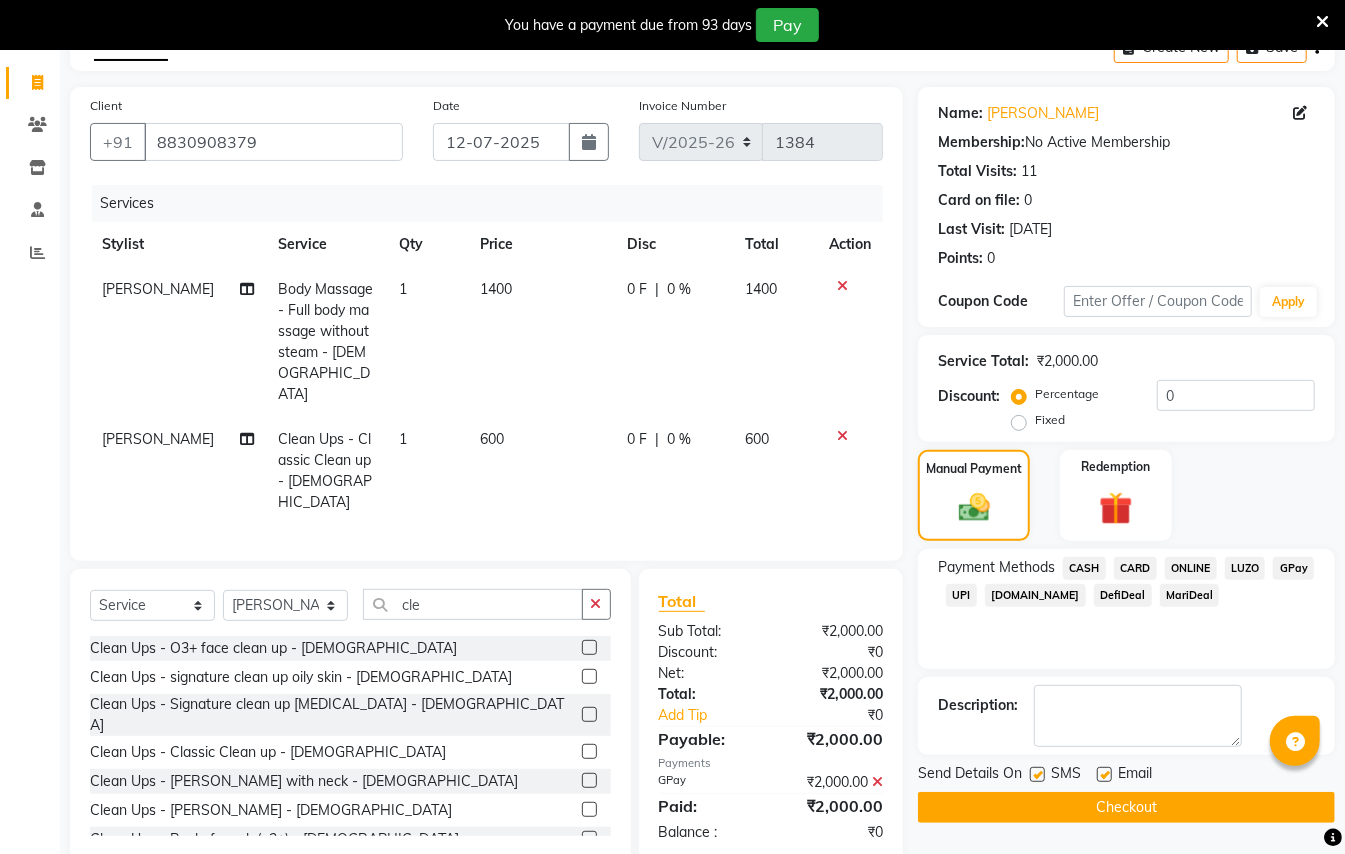 click on "Checkout" 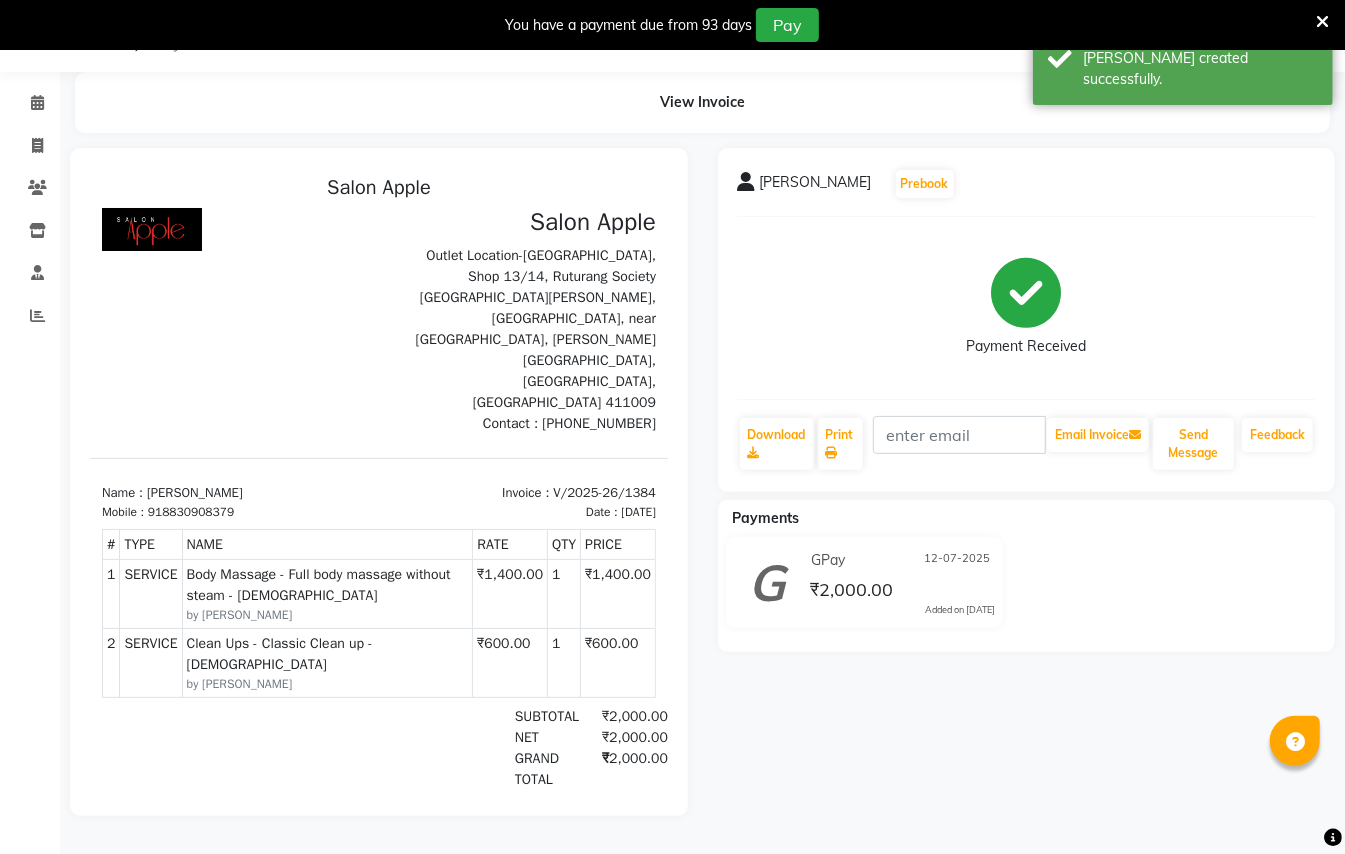 scroll, scrollTop: 0, scrollLeft: 0, axis: both 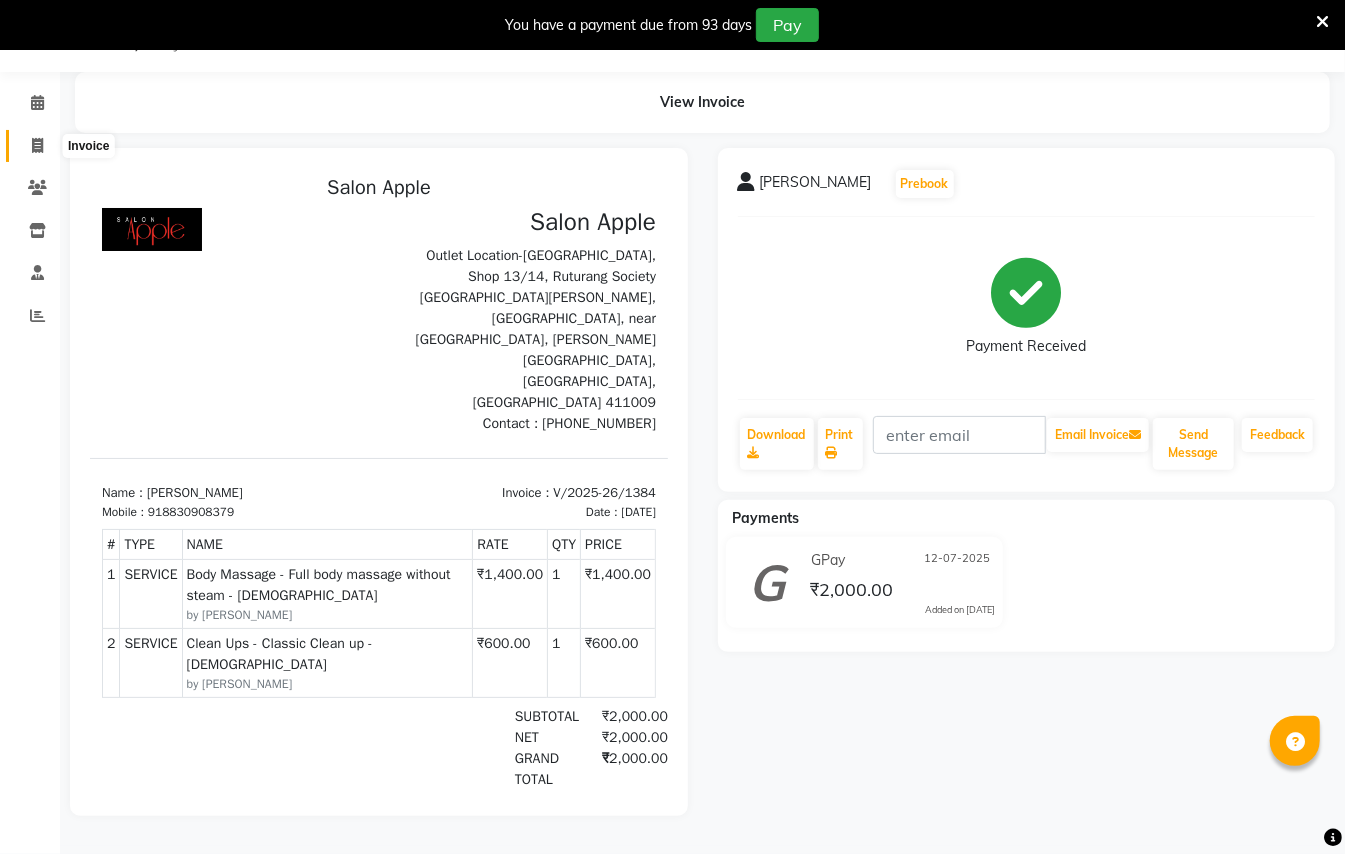 click 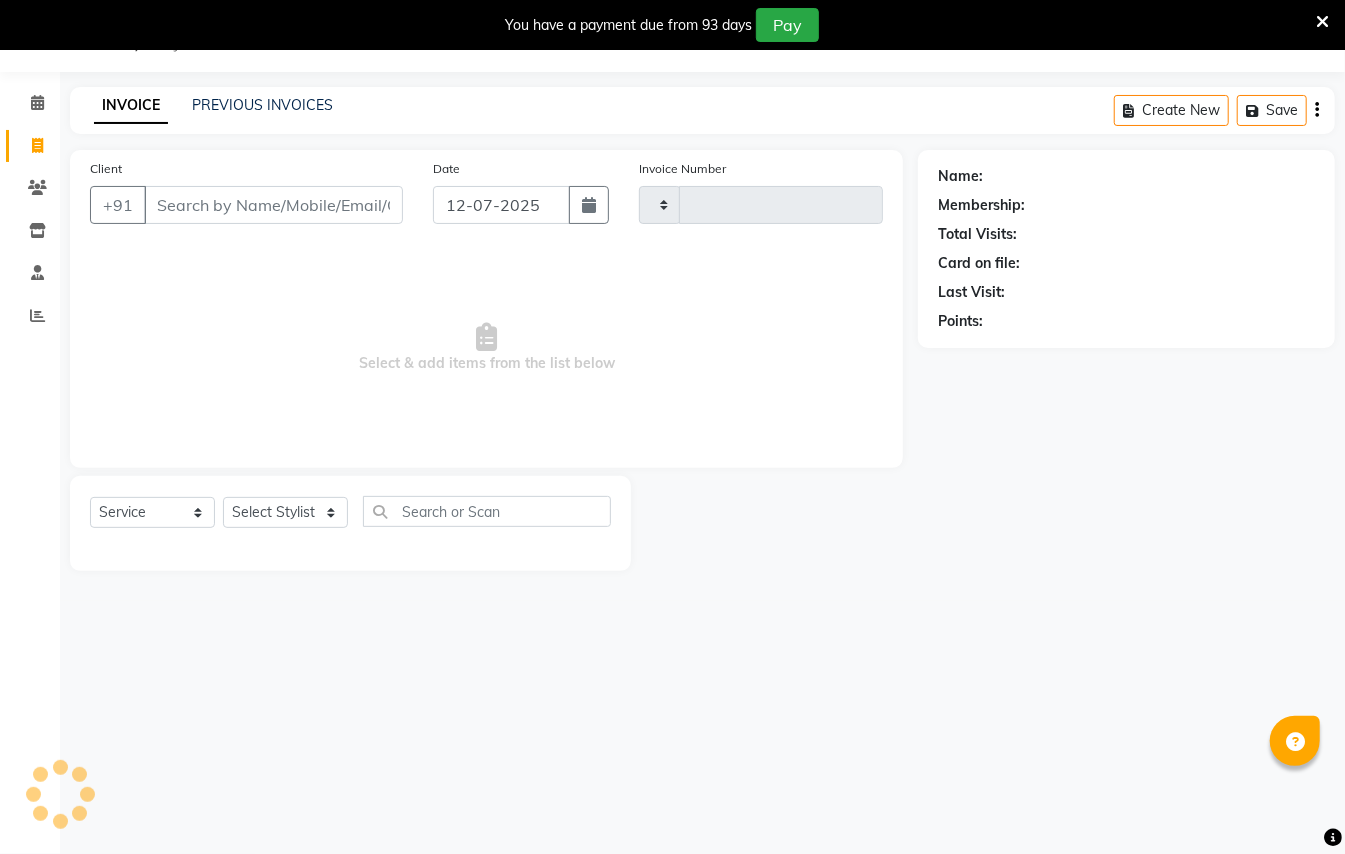 scroll, scrollTop: 50, scrollLeft: 0, axis: vertical 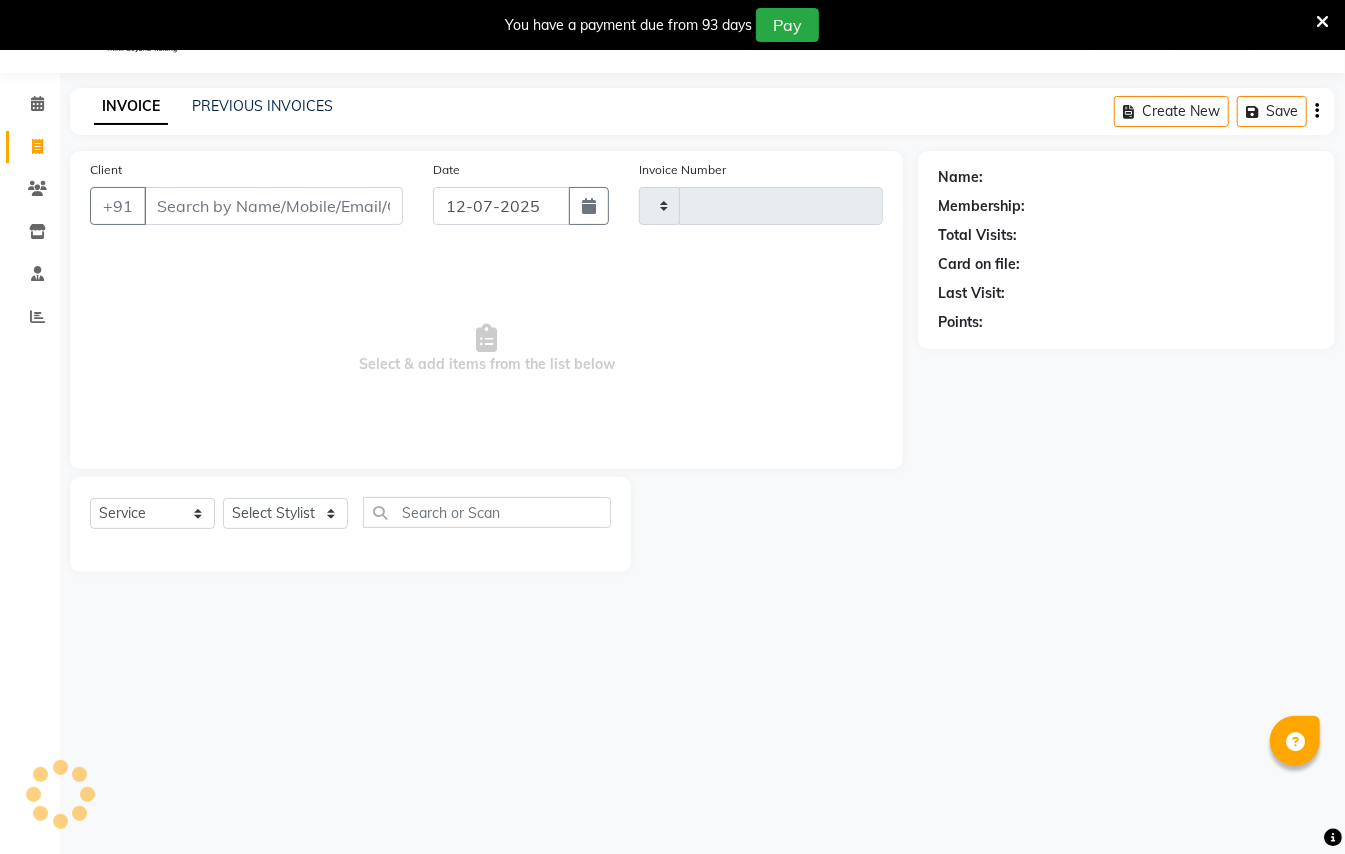 type on "1385" 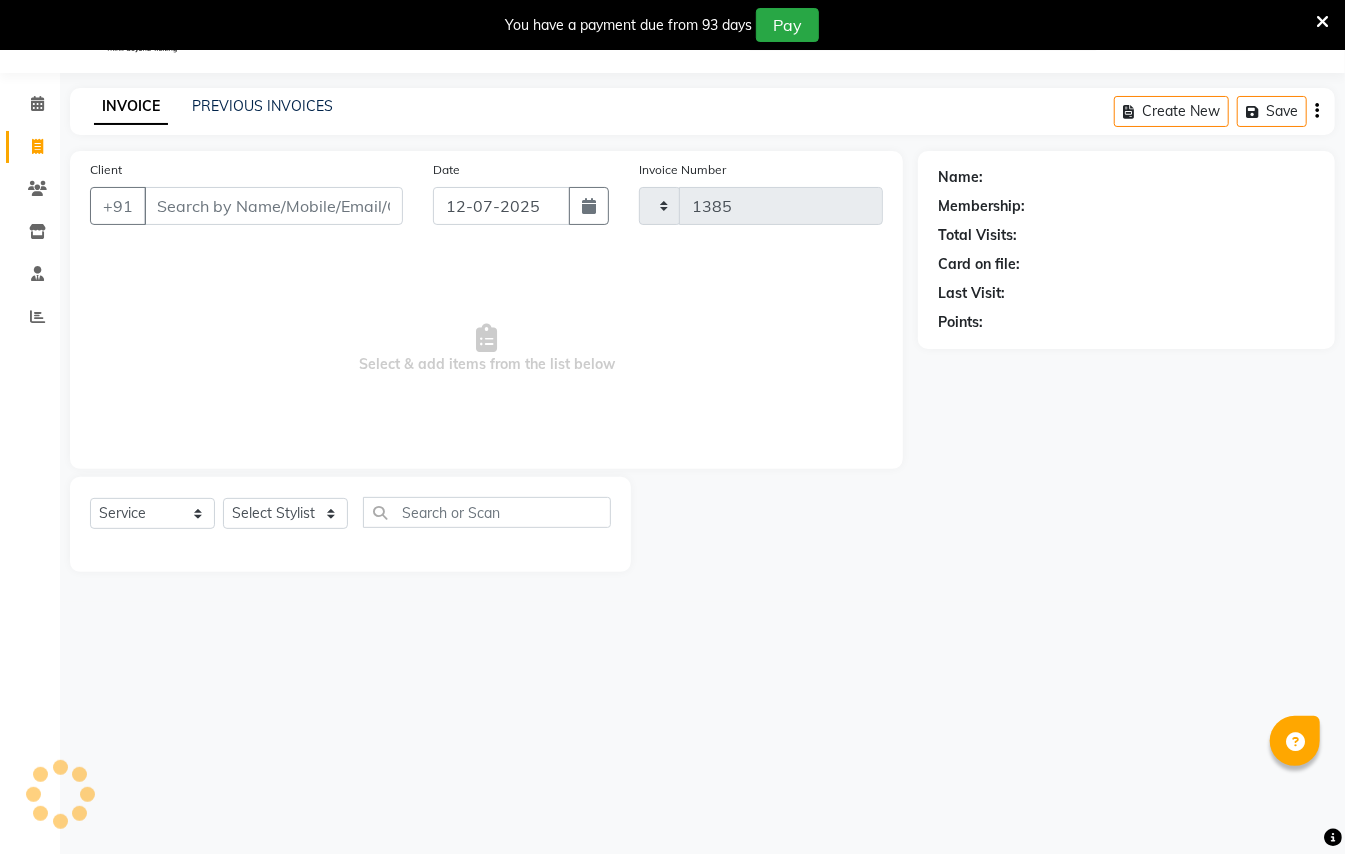 select on "123" 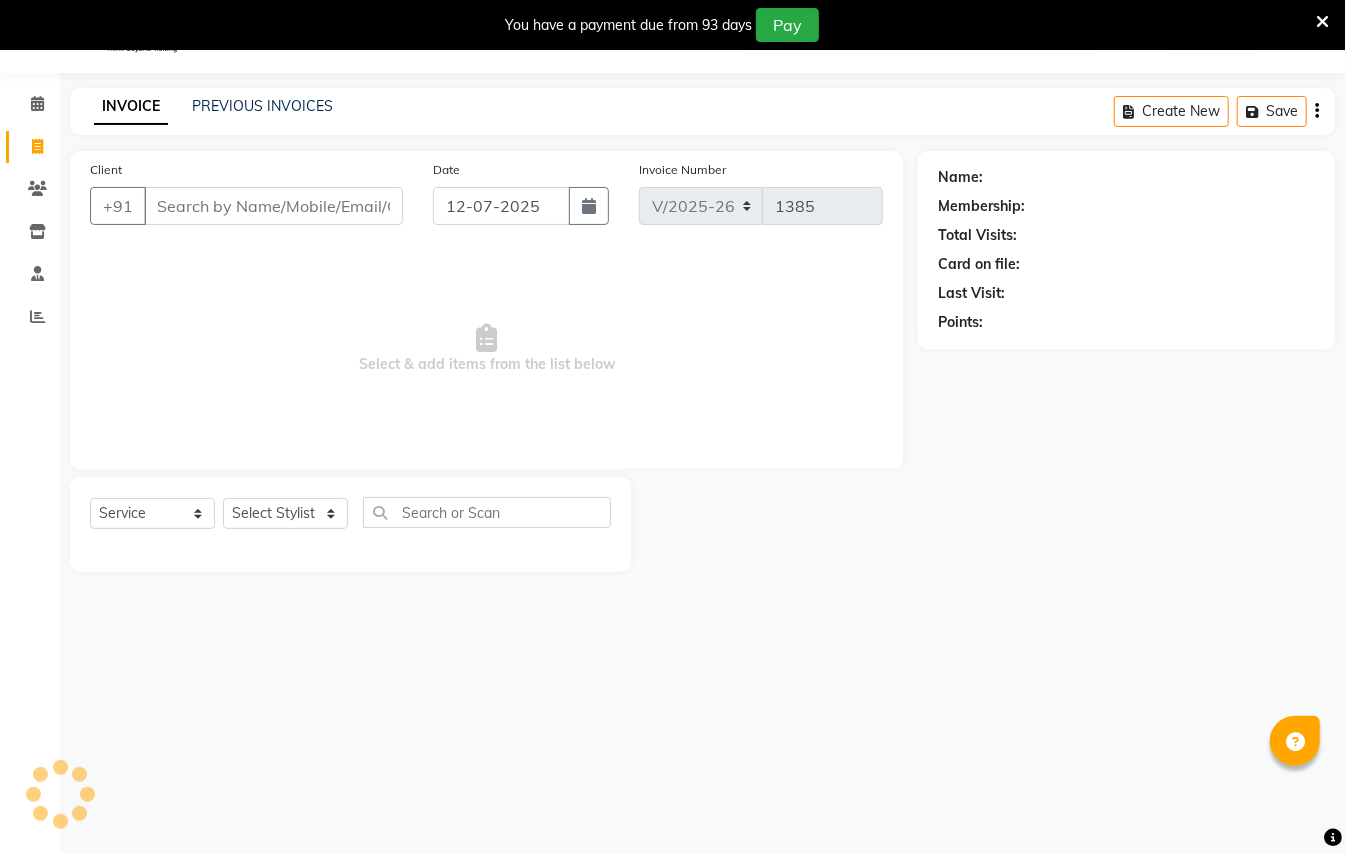 click on "Client" at bounding box center [273, 206] 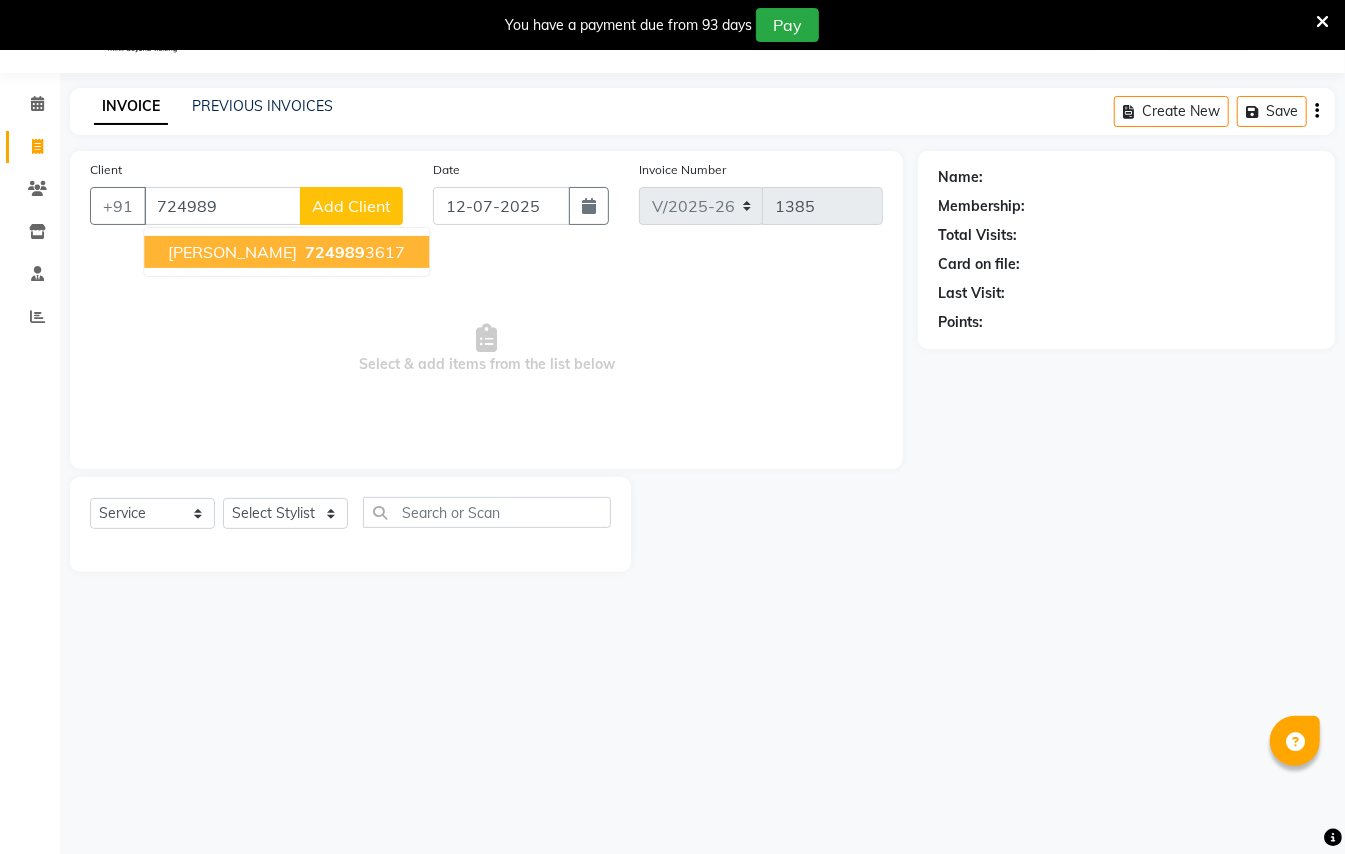 click on "[PERSON_NAME]" at bounding box center (232, 252) 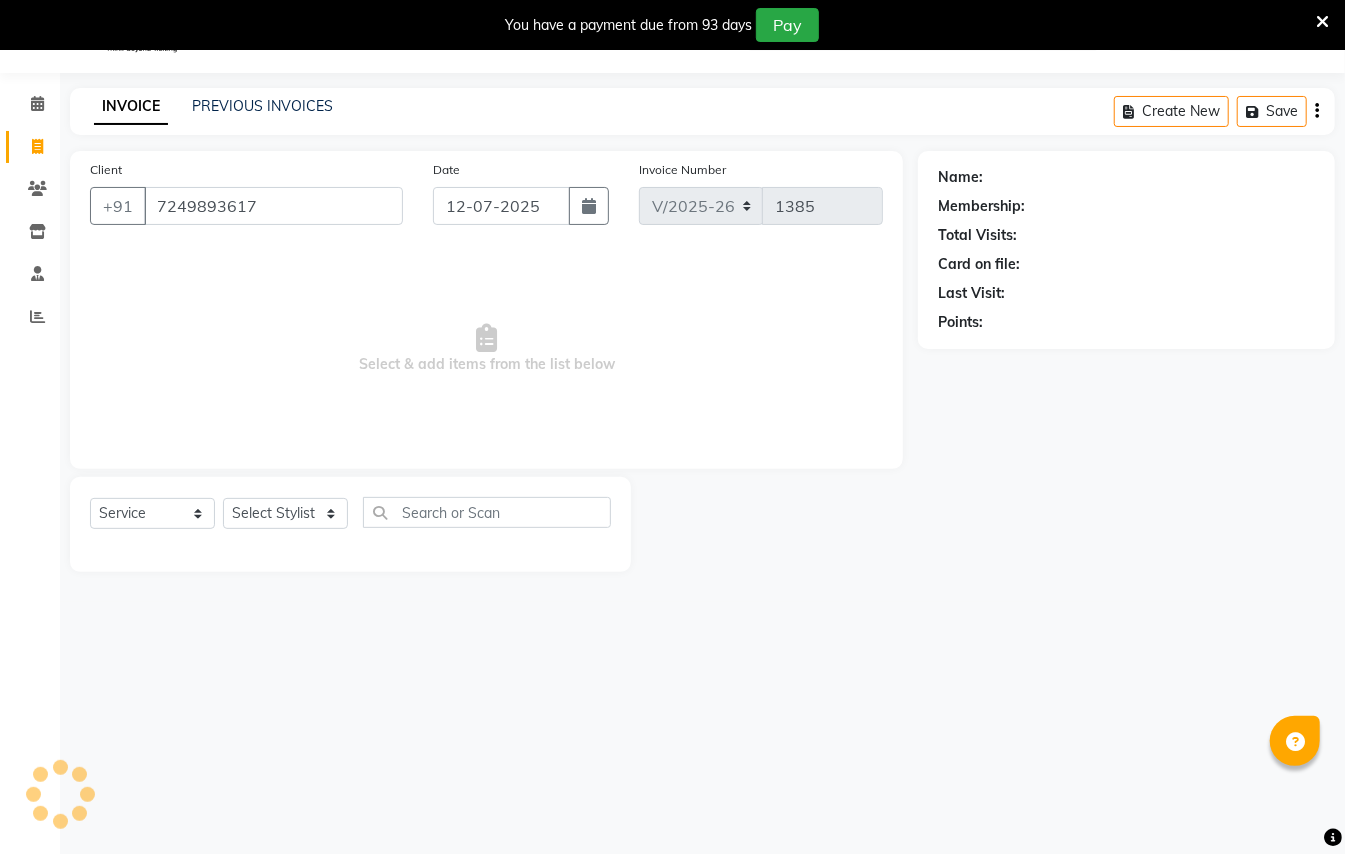 type on "7249893617" 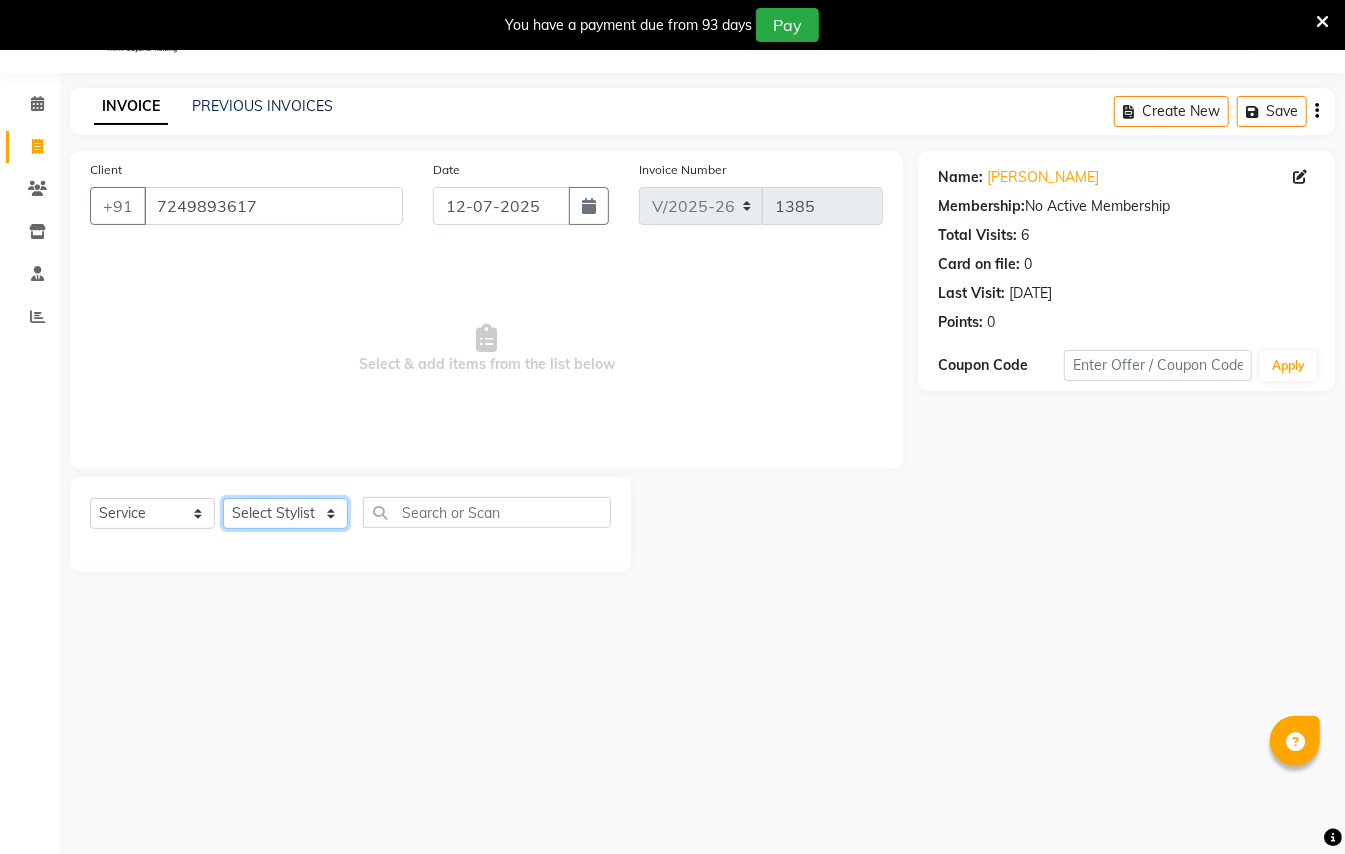 click on "Select Stylist [PERSON_NAME] [PERSON_NAME]  [PERSON_NAME] [PERSON_NAME] [PERSON_NAME] Mane Manager [PERSON_NAME]  [PERSON_NAME] Owner [PERSON_NAME]" 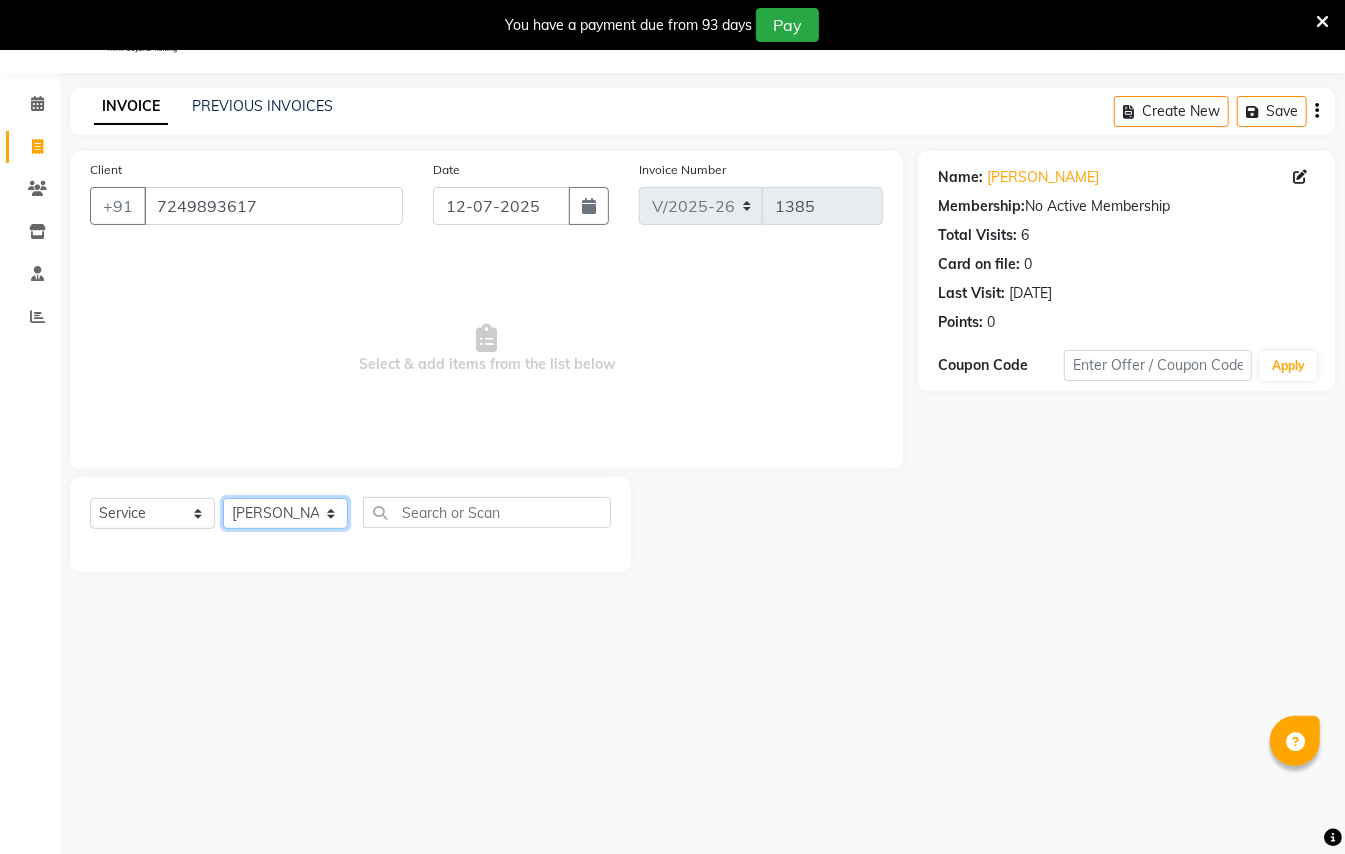 click on "Select Stylist [PERSON_NAME] [PERSON_NAME]  [PERSON_NAME] [PERSON_NAME] [PERSON_NAME] Mane Manager [PERSON_NAME]  [PERSON_NAME] Owner [PERSON_NAME]" 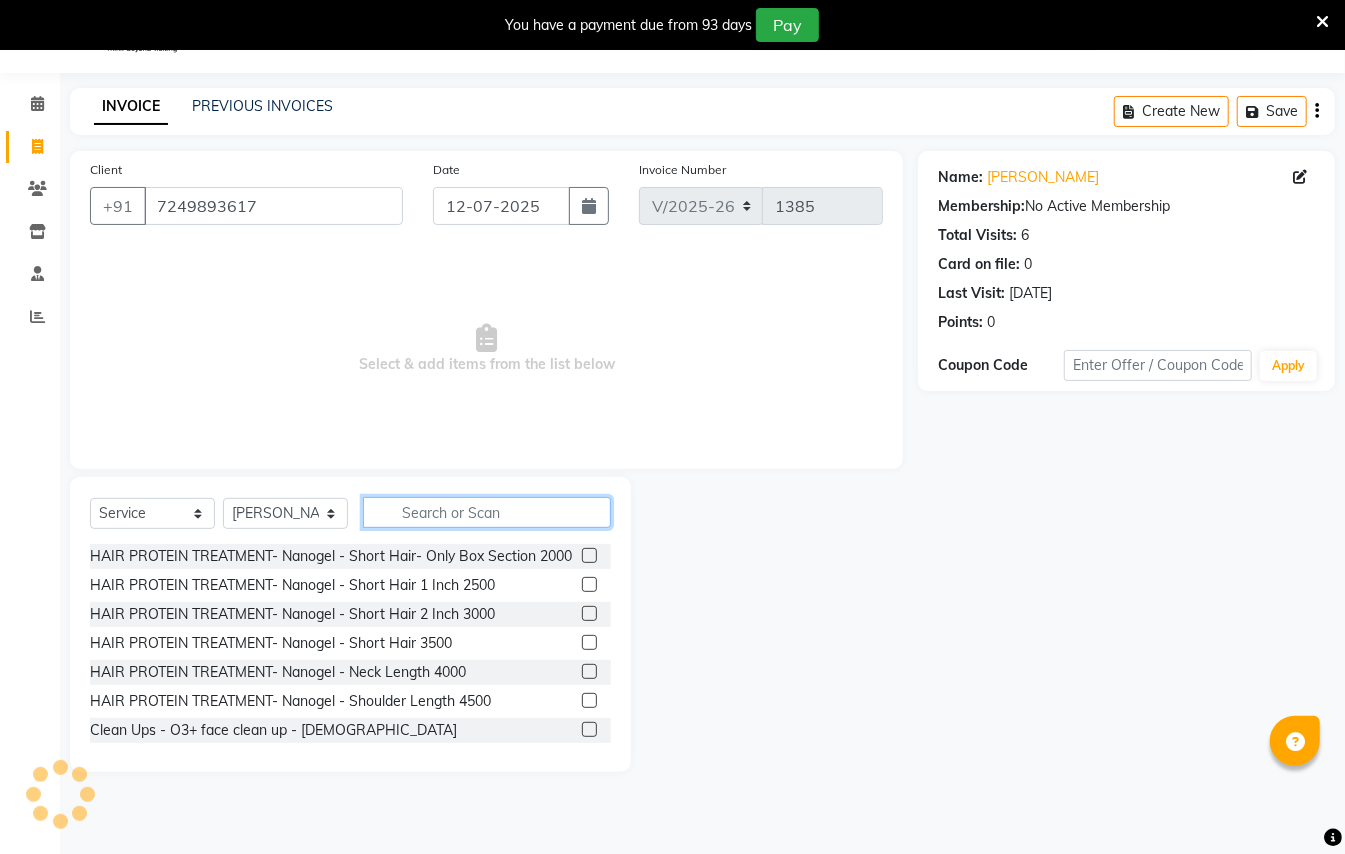 click 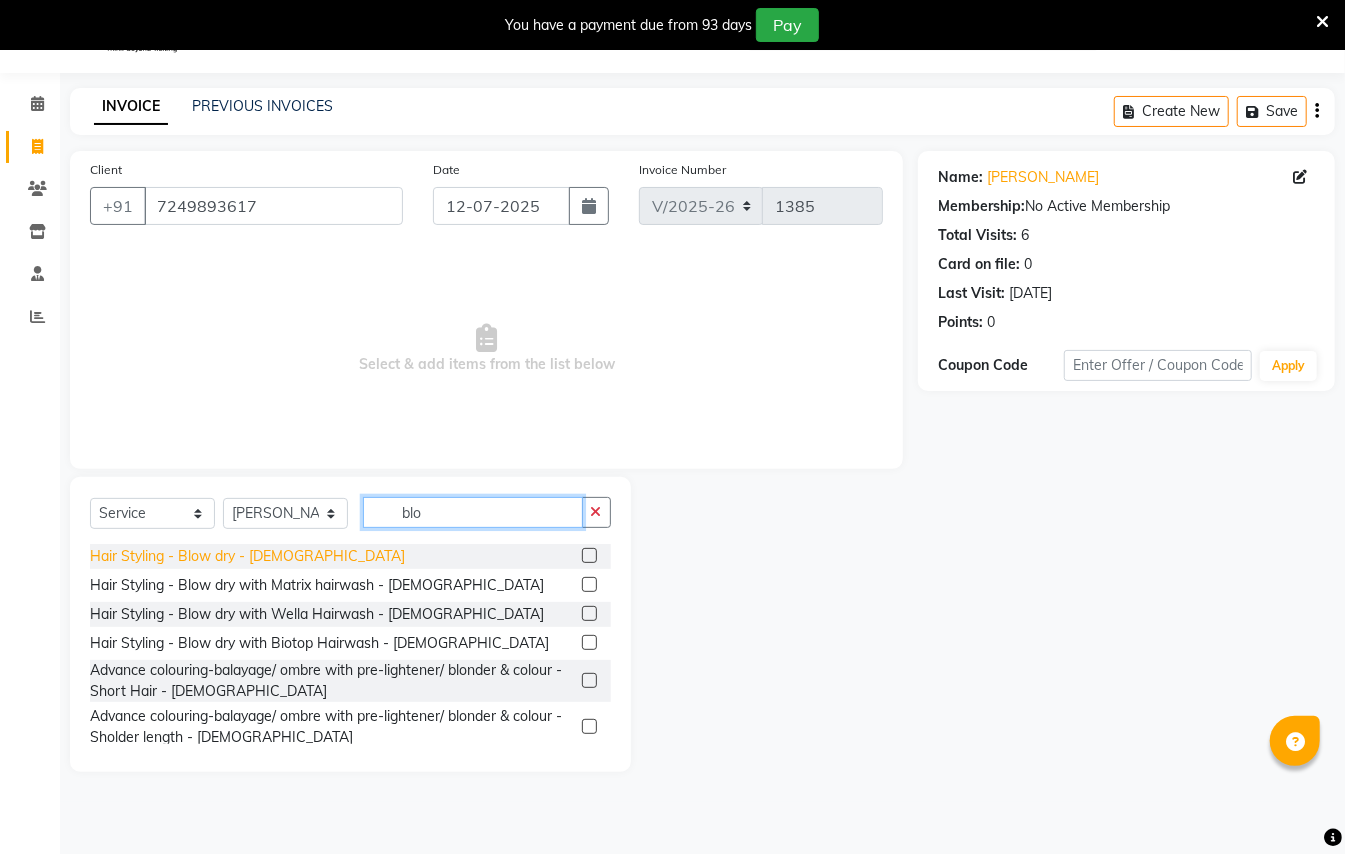type on "blo" 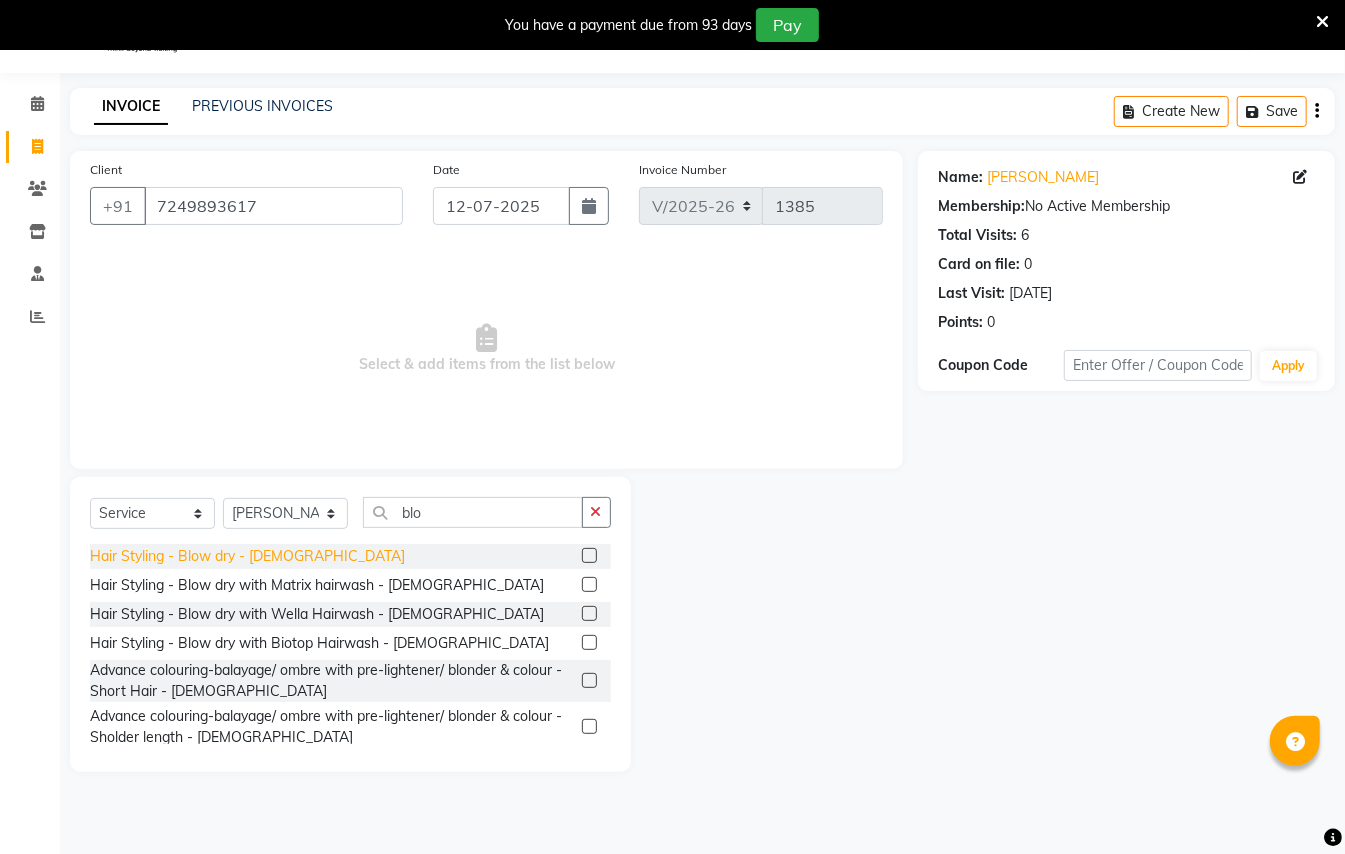 click on "Hair Styling - Blow dry - [DEMOGRAPHIC_DATA]" 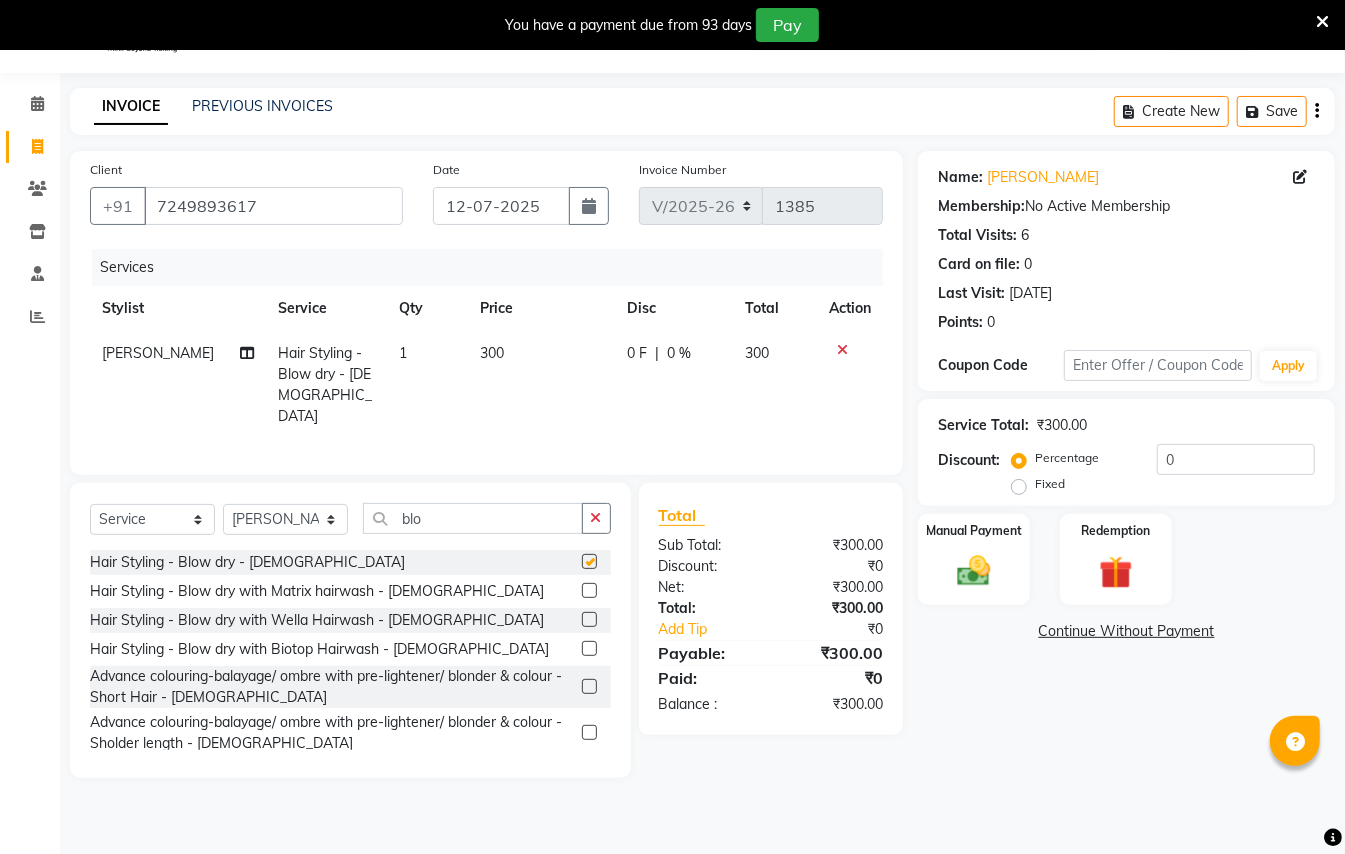 checkbox on "false" 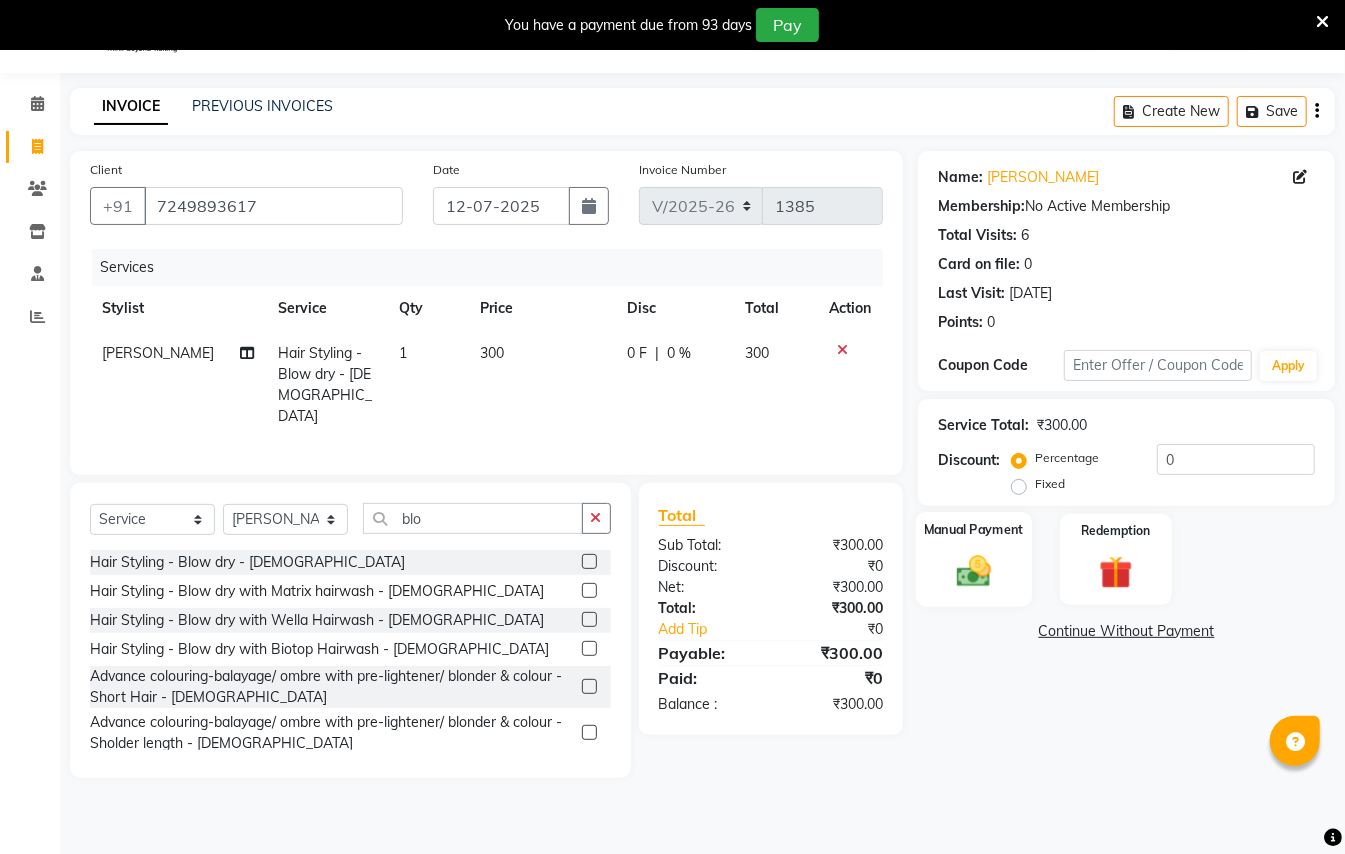 click 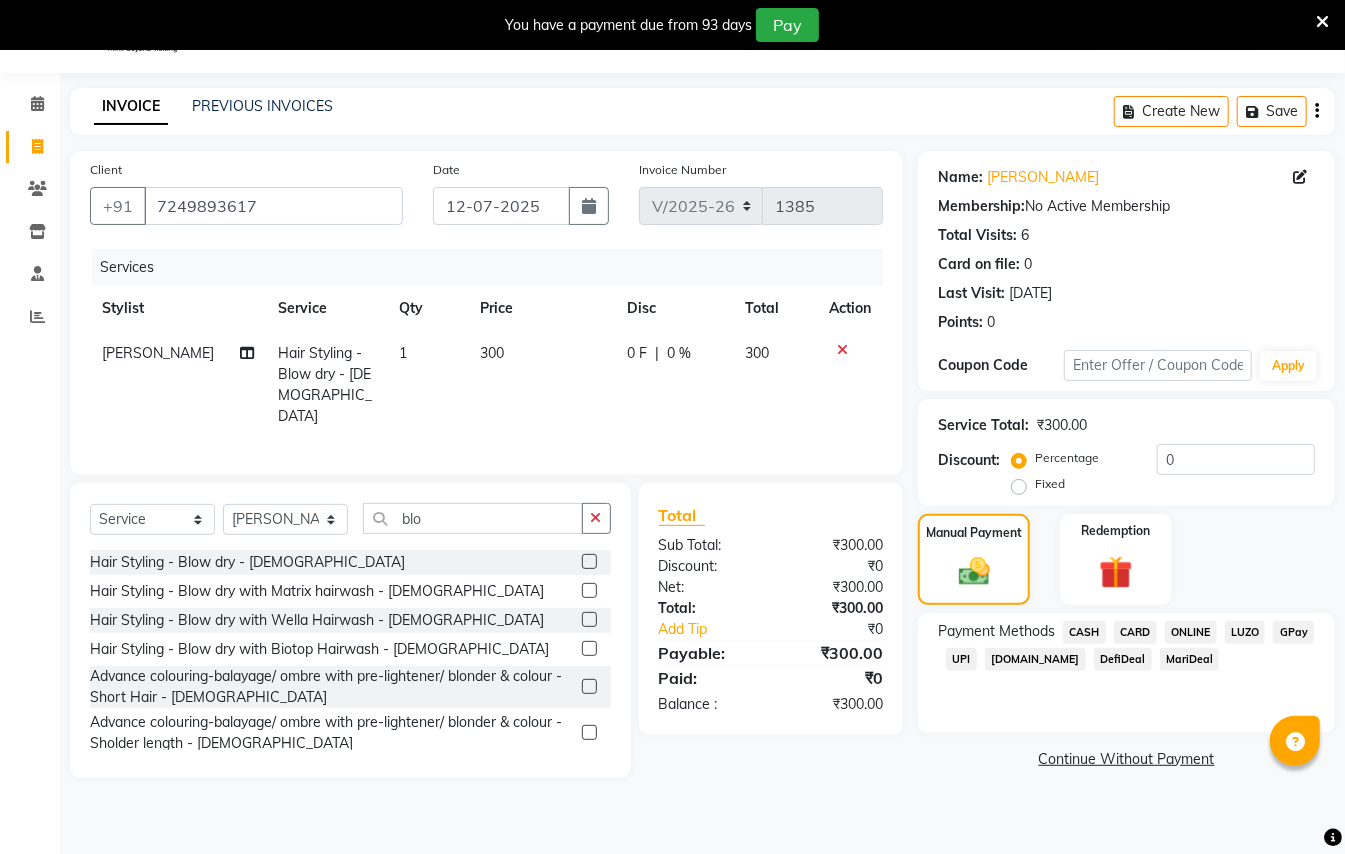 click on "GPay" 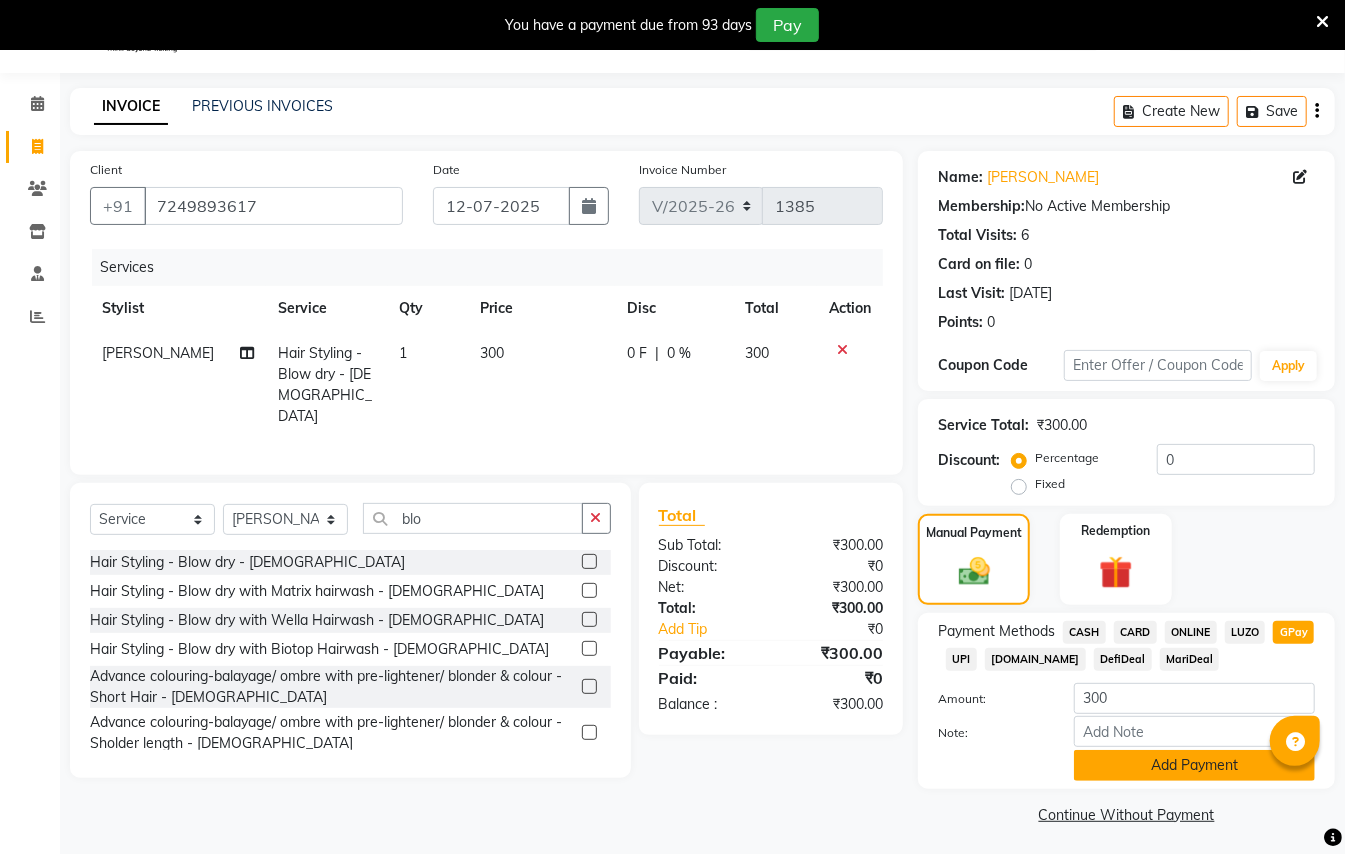 click on "Add Payment" 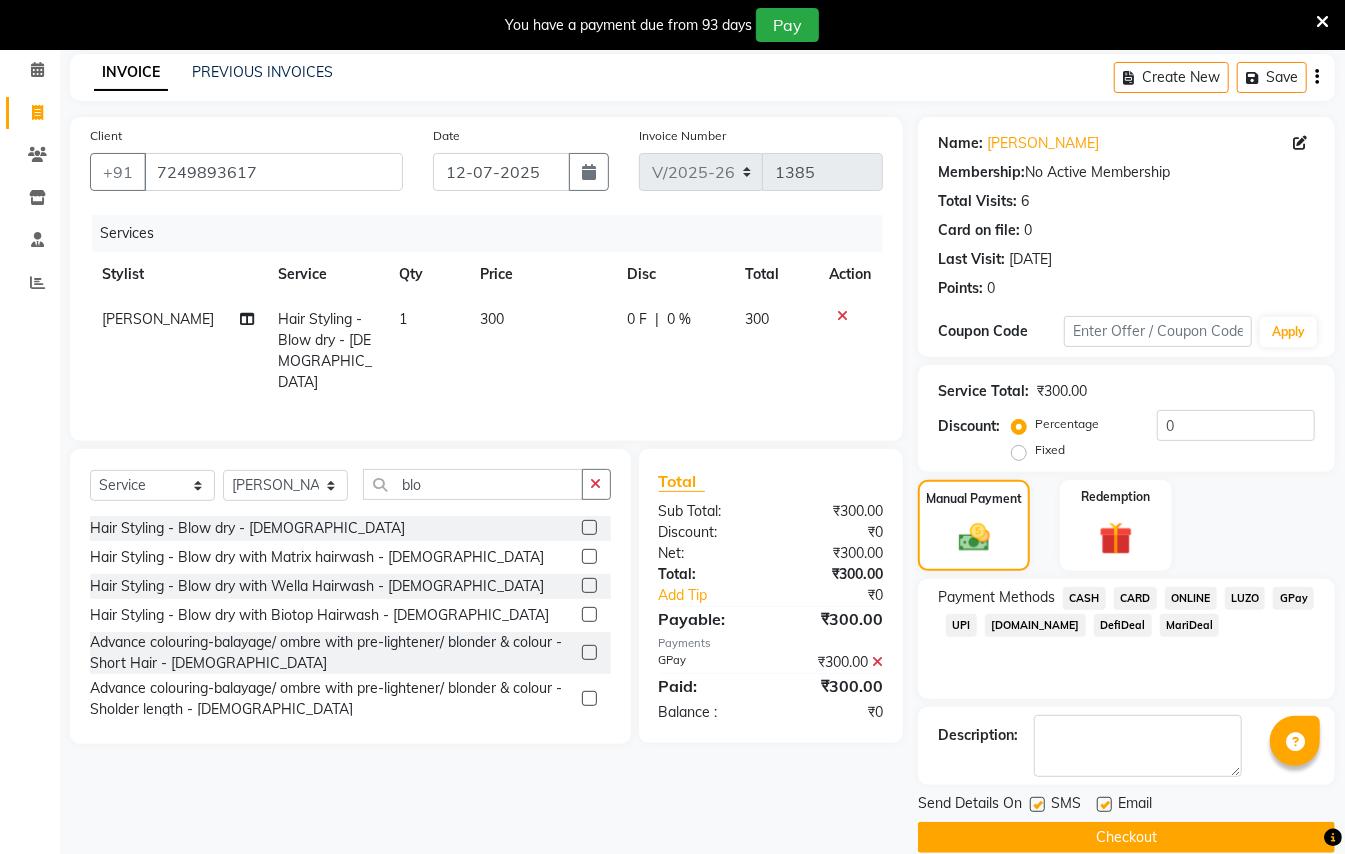 scroll, scrollTop: 114, scrollLeft: 0, axis: vertical 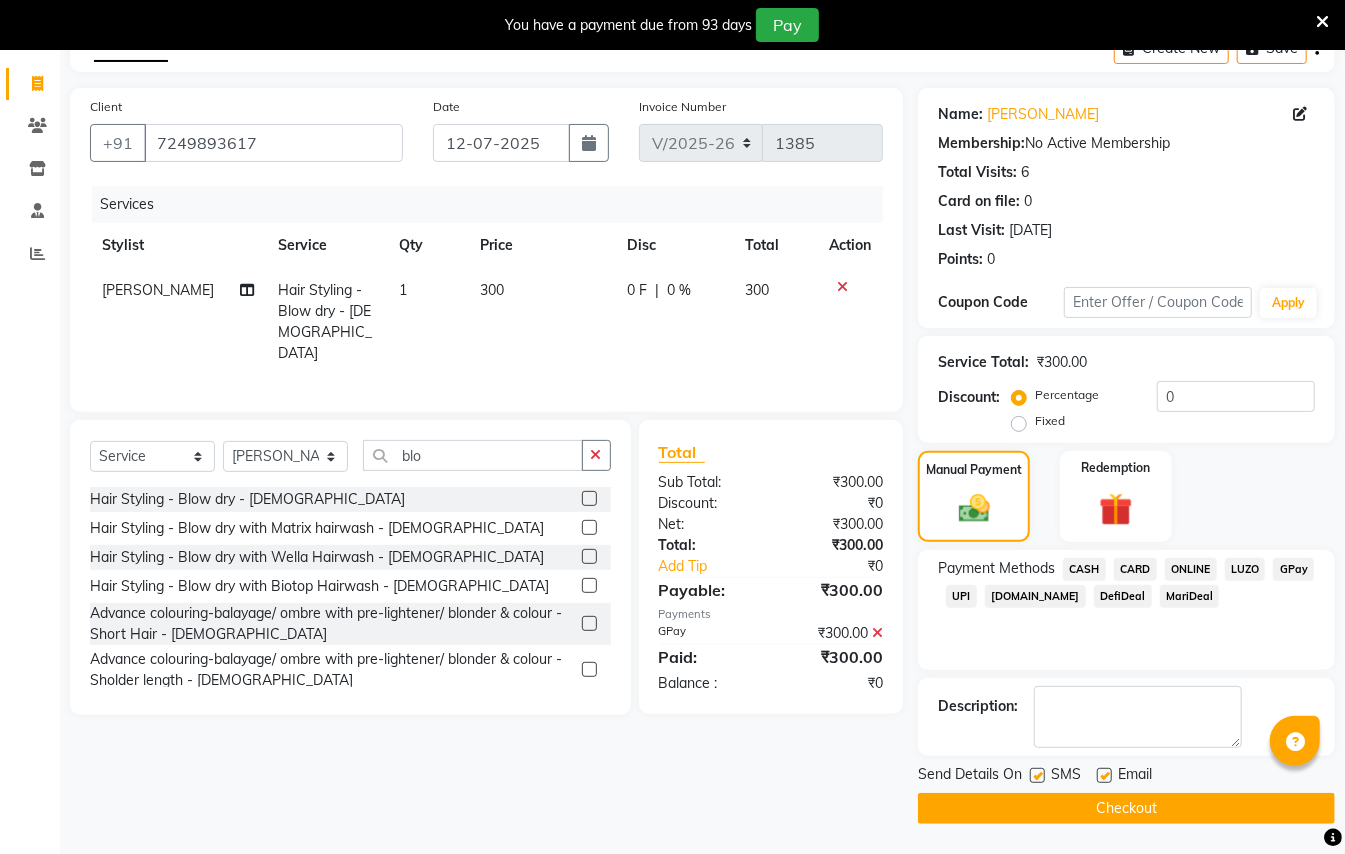 click on "Checkout" 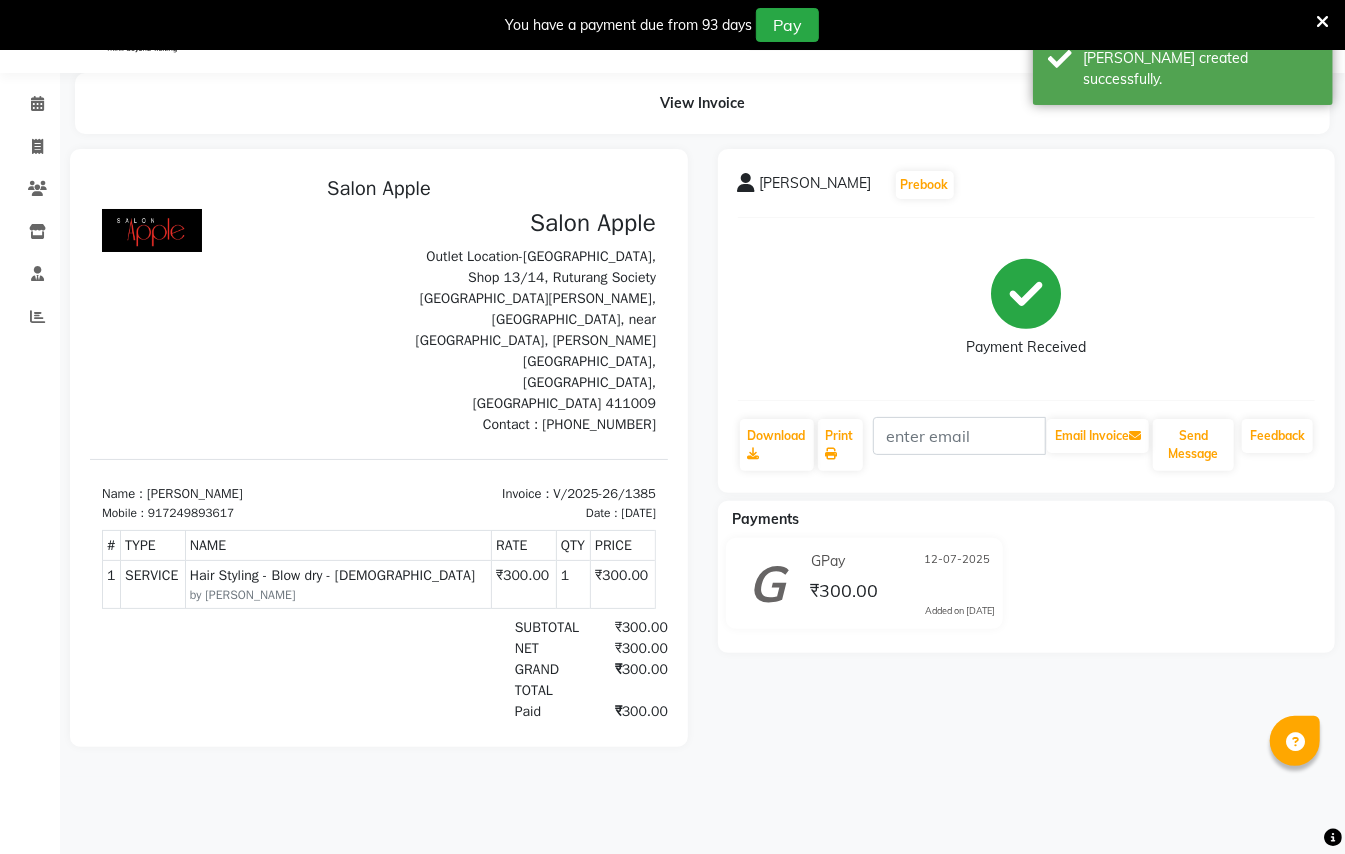scroll, scrollTop: 0, scrollLeft: 0, axis: both 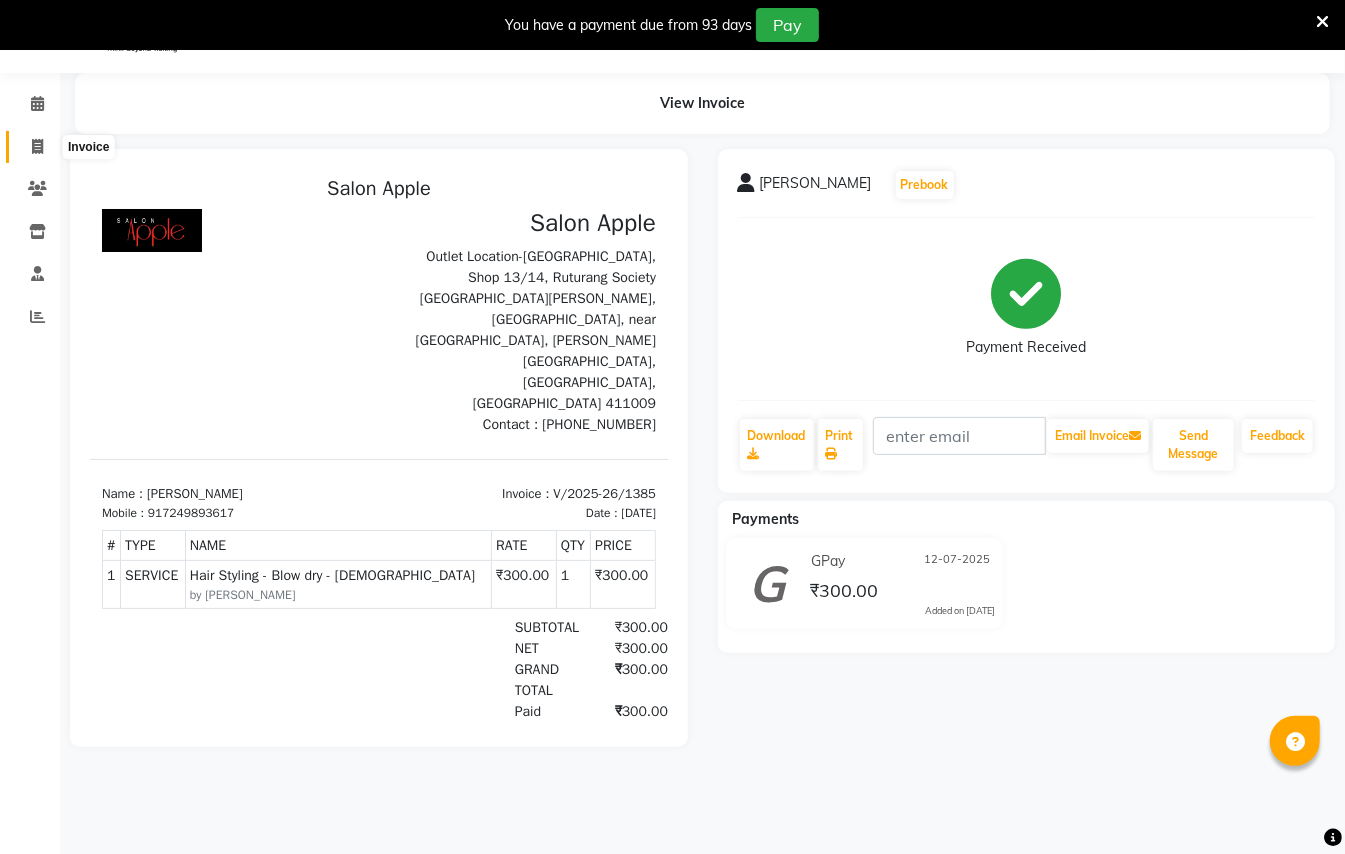 click 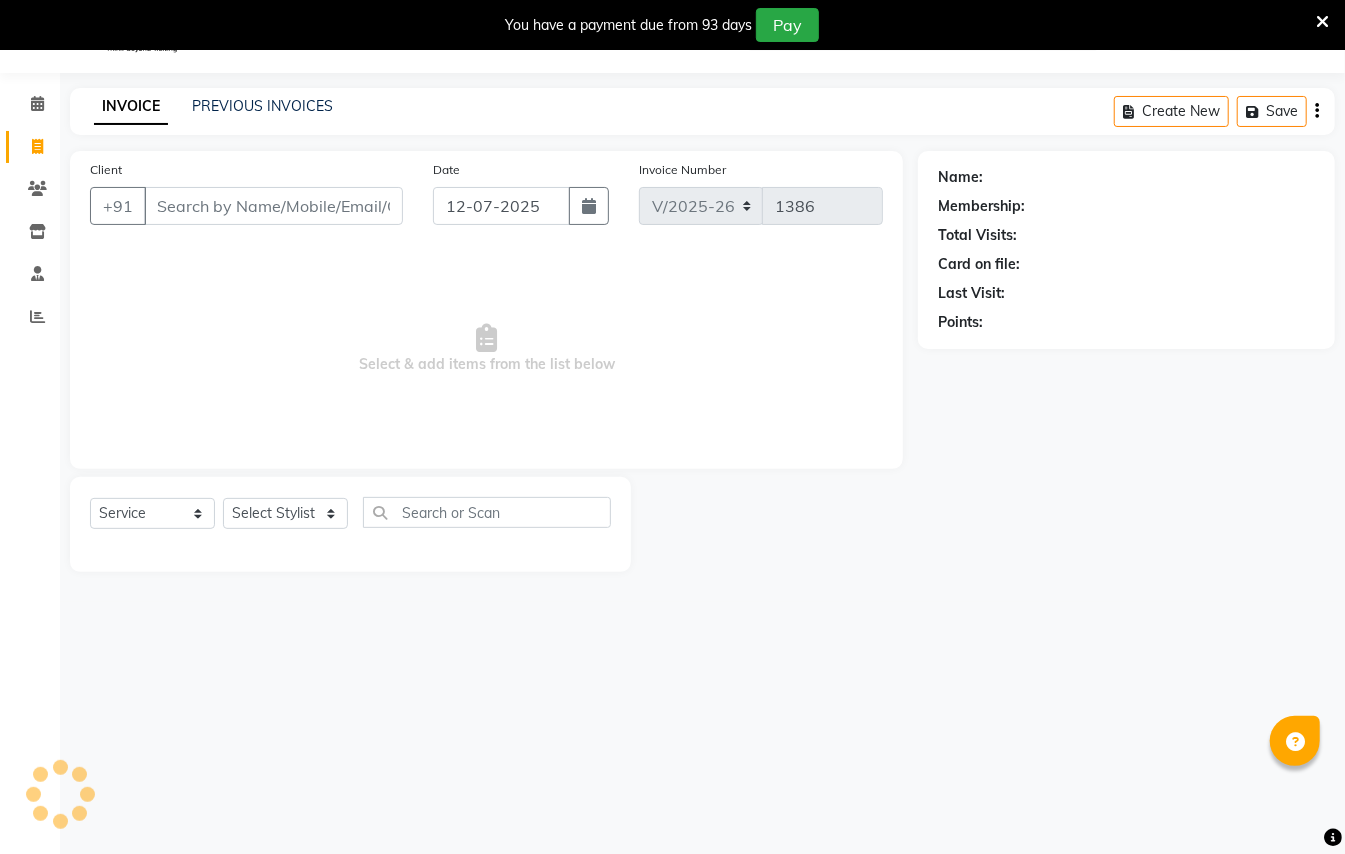 click on "Client" at bounding box center (273, 206) 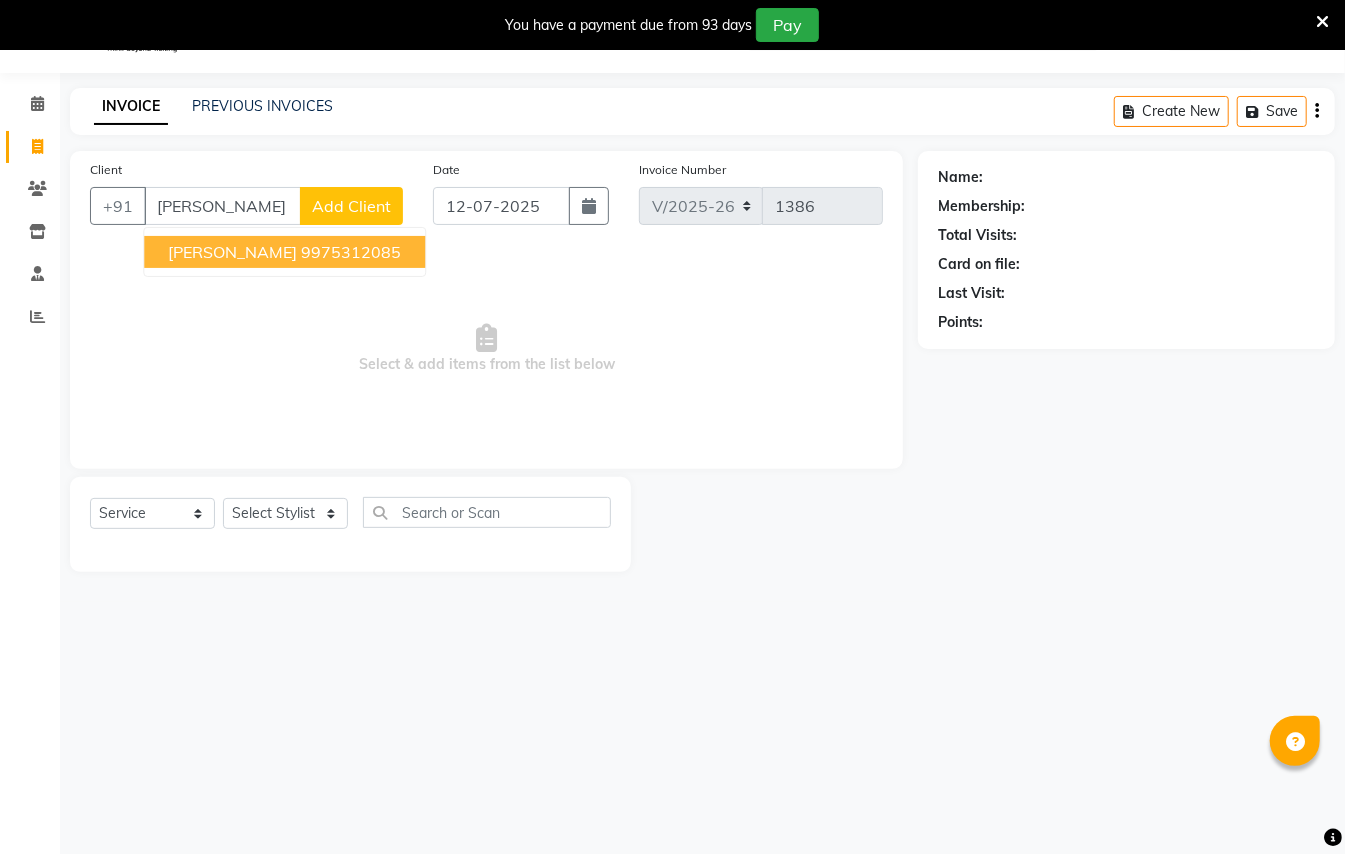 click on "9975312085" at bounding box center (351, 252) 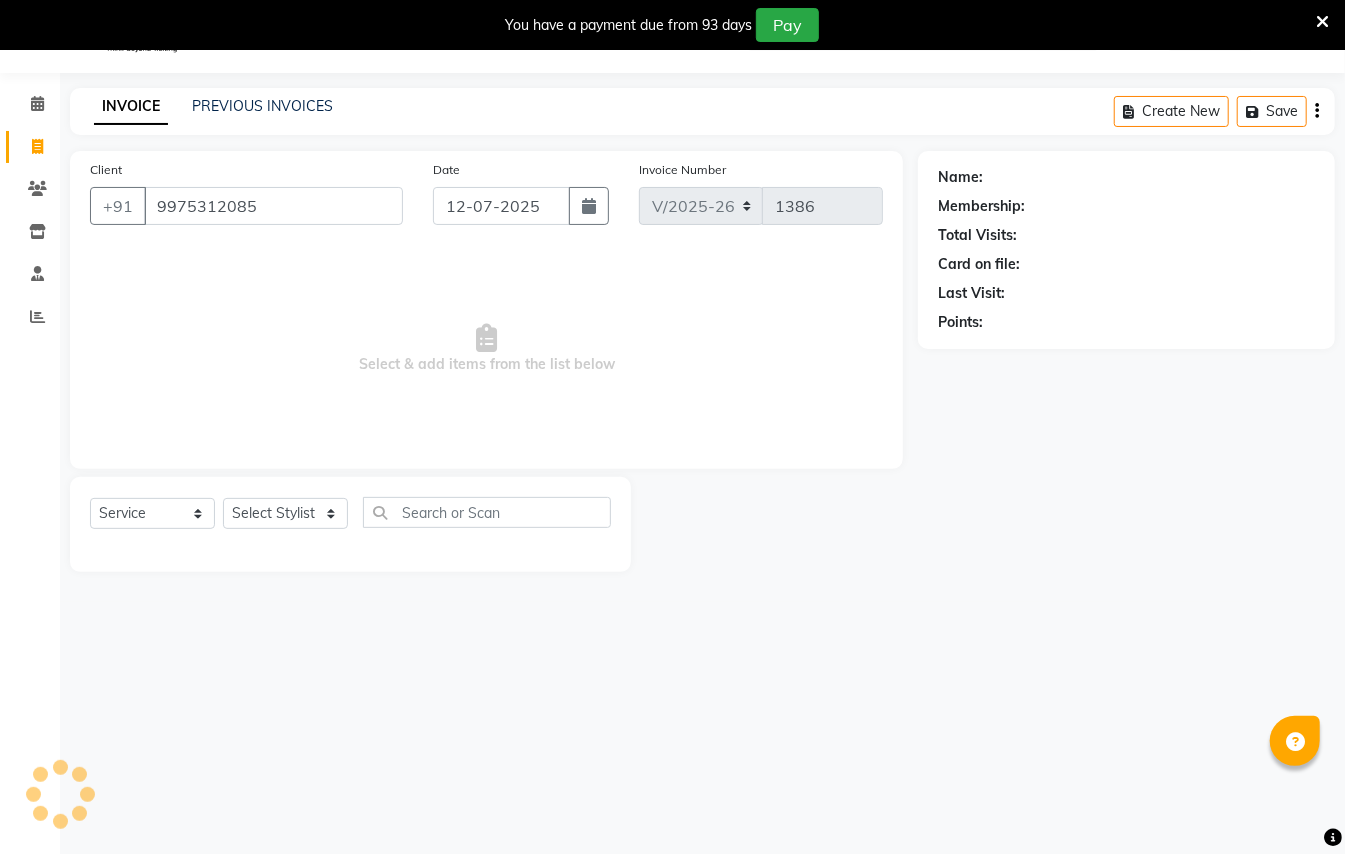 type on "9975312085" 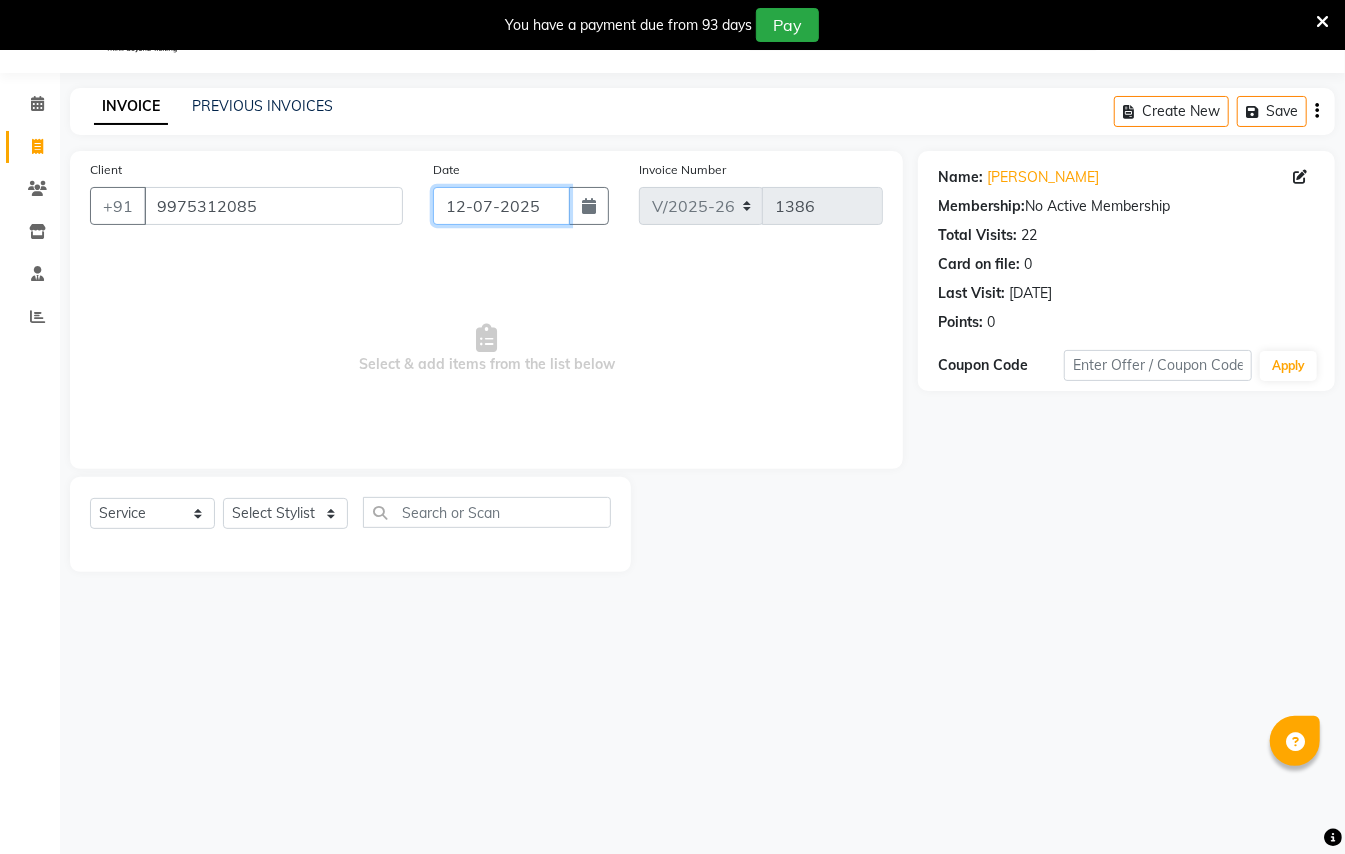 click on "12-07-2025" 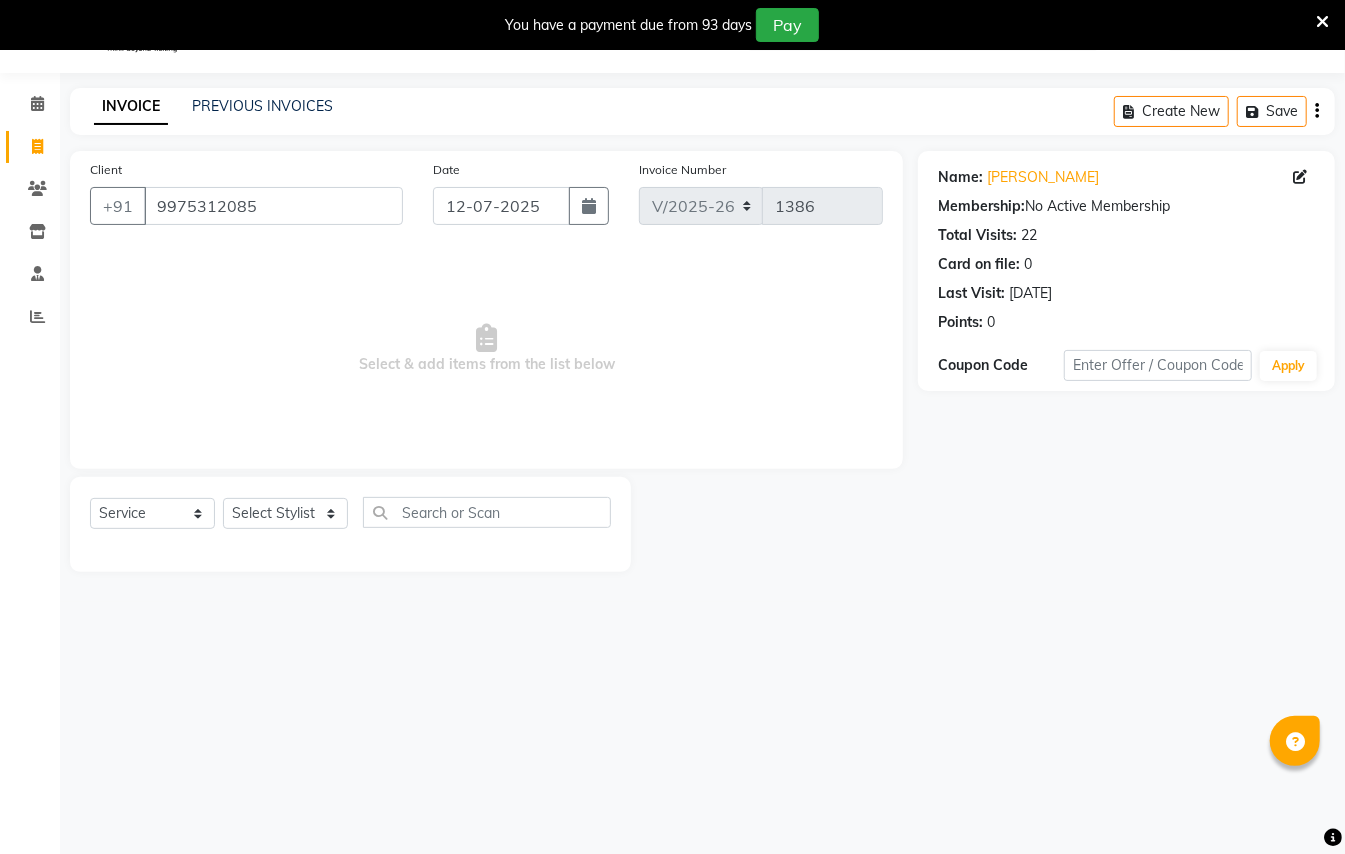 select on "7" 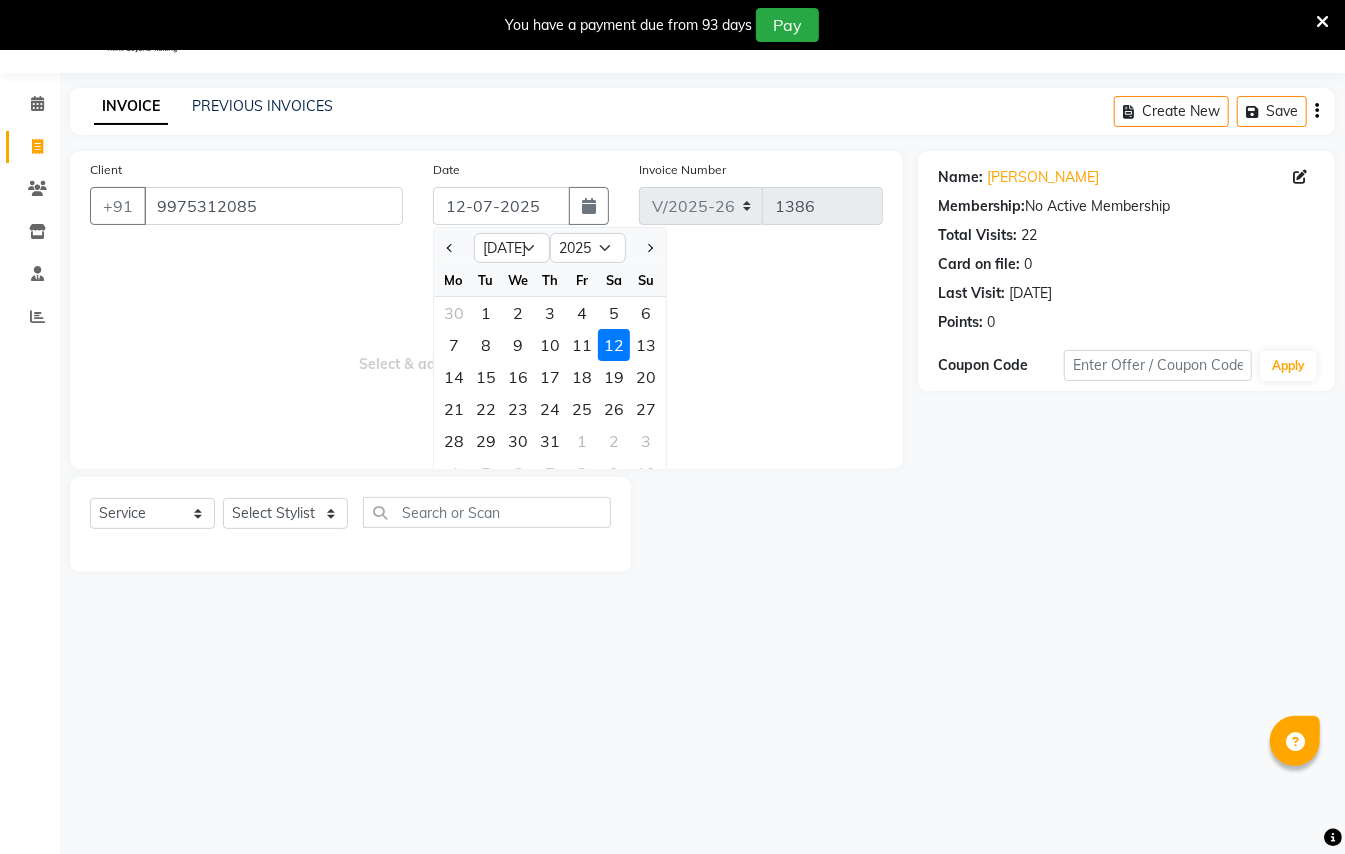 click on "Select & add items from the list below" at bounding box center (486, 349) 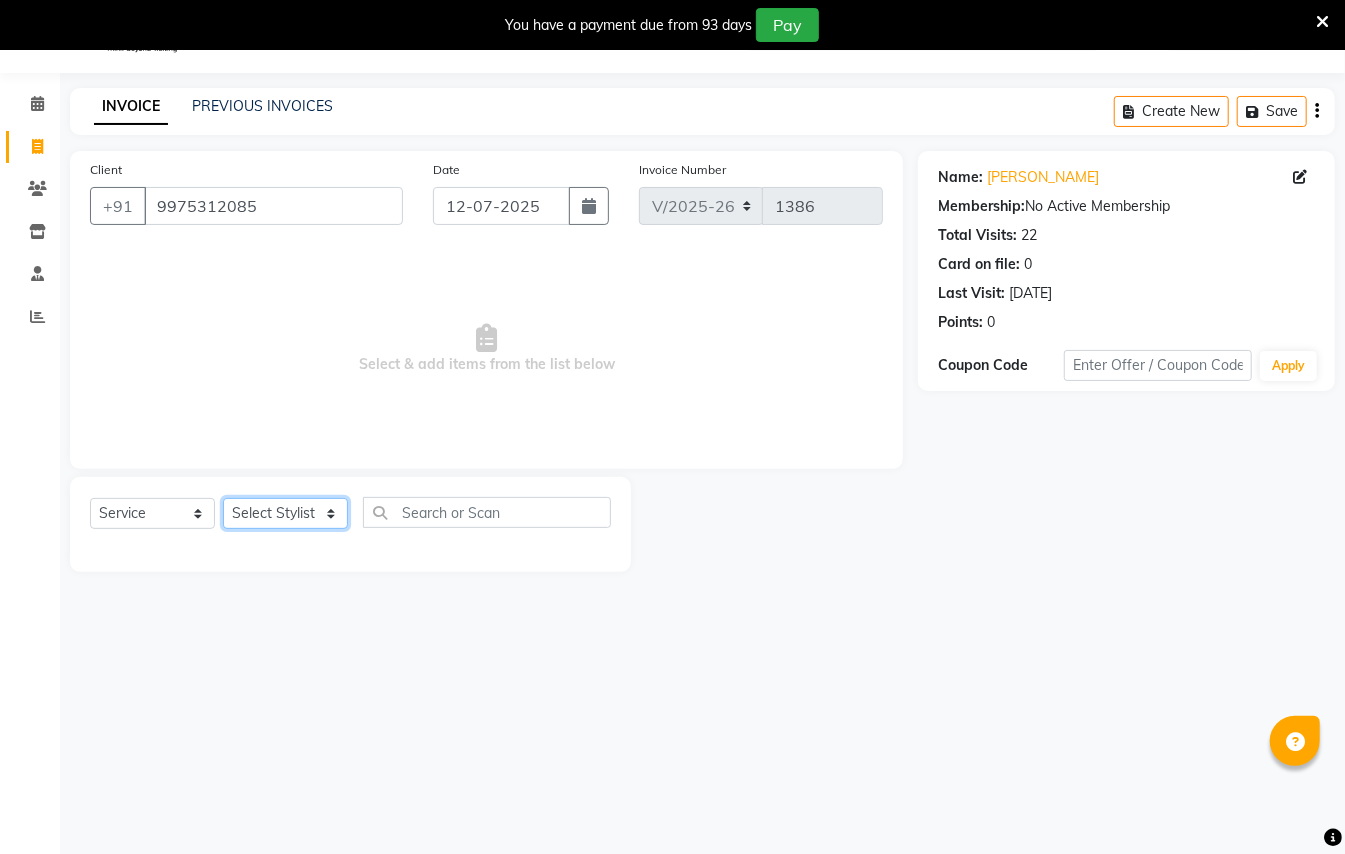 click on "Select Stylist [PERSON_NAME] [PERSON_NAME]  [PERSON_NAME] [PERSON_NAME] [PERSON_NAME] Mane Manager [PERSON_NAME]  [PERSON_NAME] Owner [PERSON_NAME]" 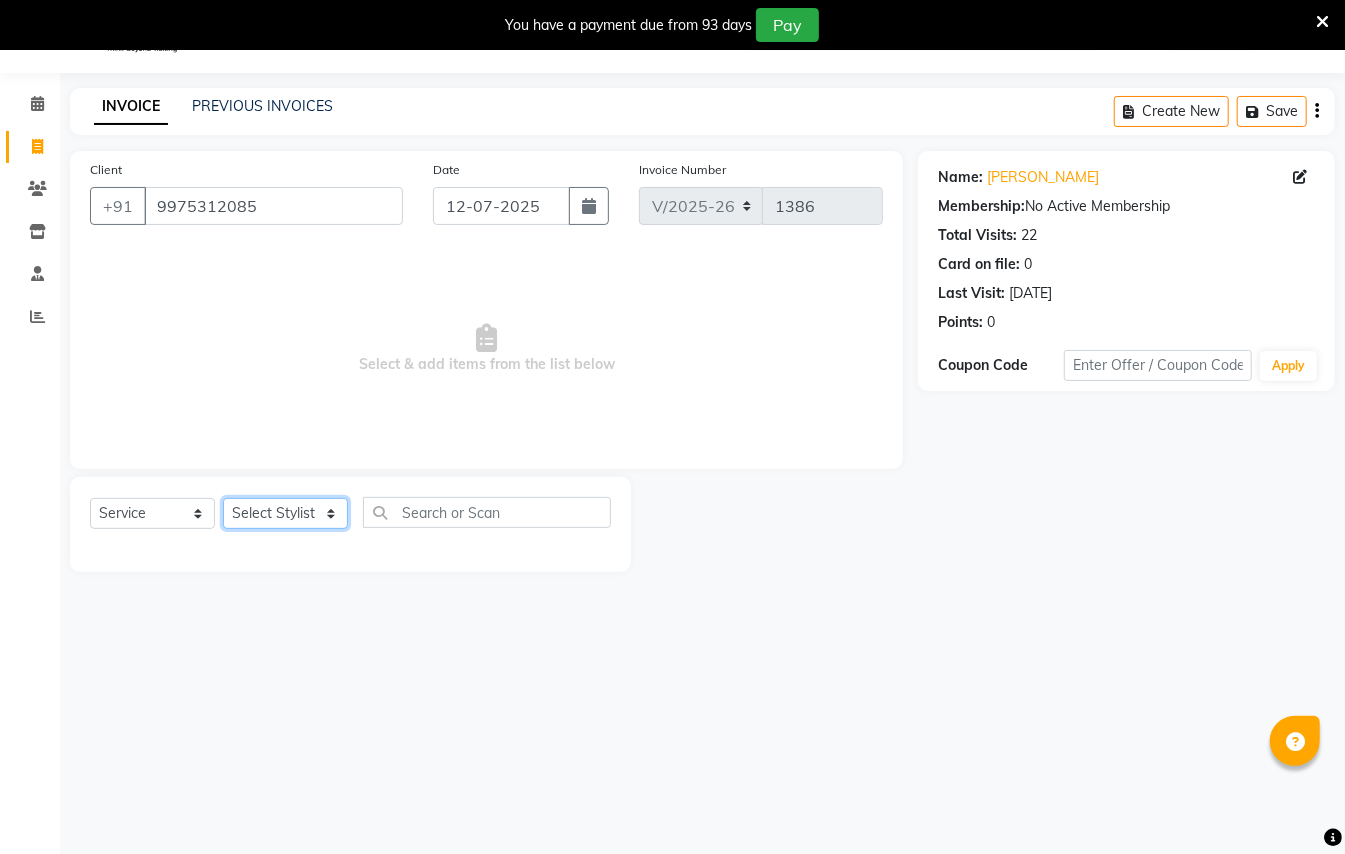 select on "3707" 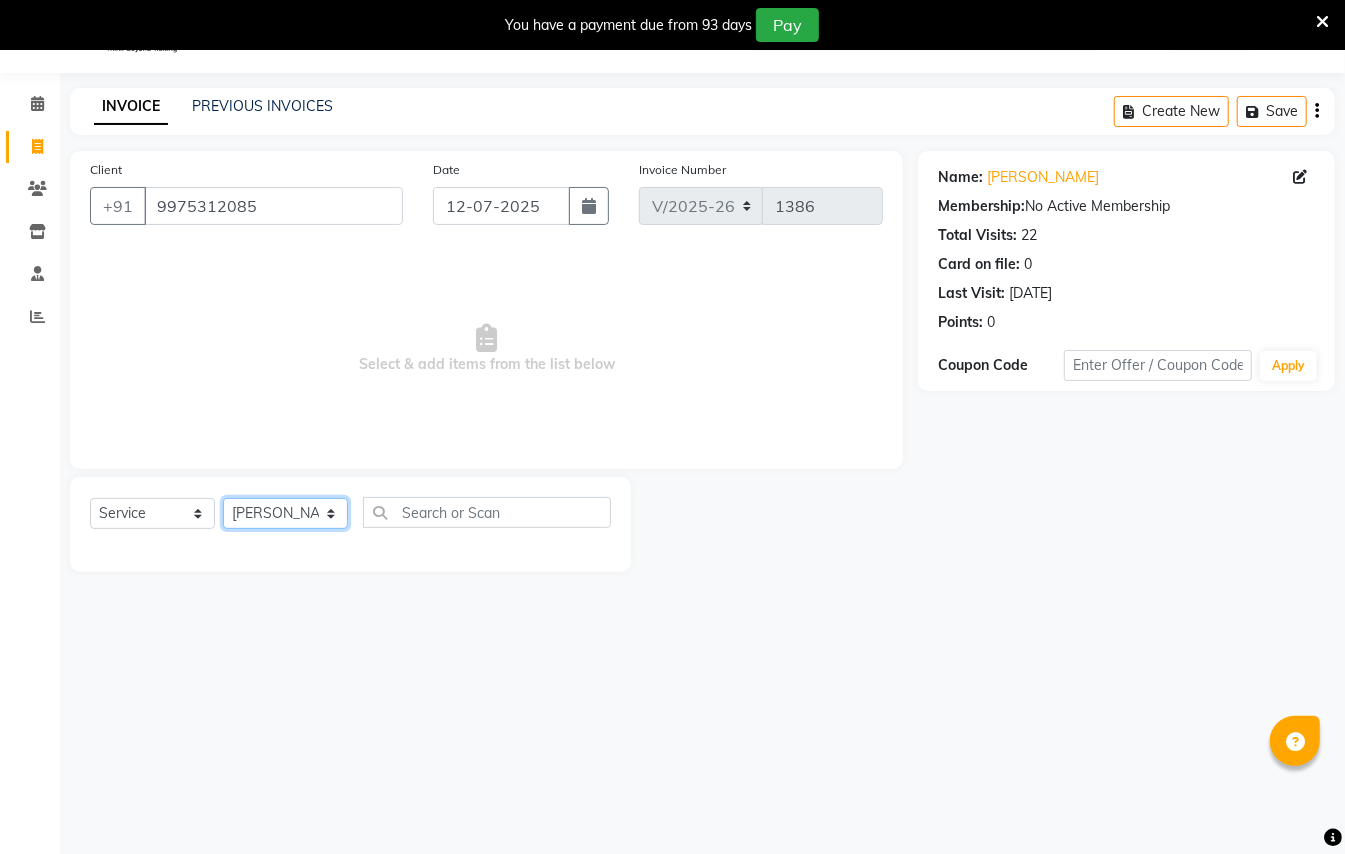 click on "Select Stylist [PERSON_NAME] [PERSON_NAME]  [PERSON_NAME] [PERSON_NAME] [PERSON_NAME] Mane Manager [PERSON_NAME]  [PERSON_NAME] Owner [PERSON_NAME]" 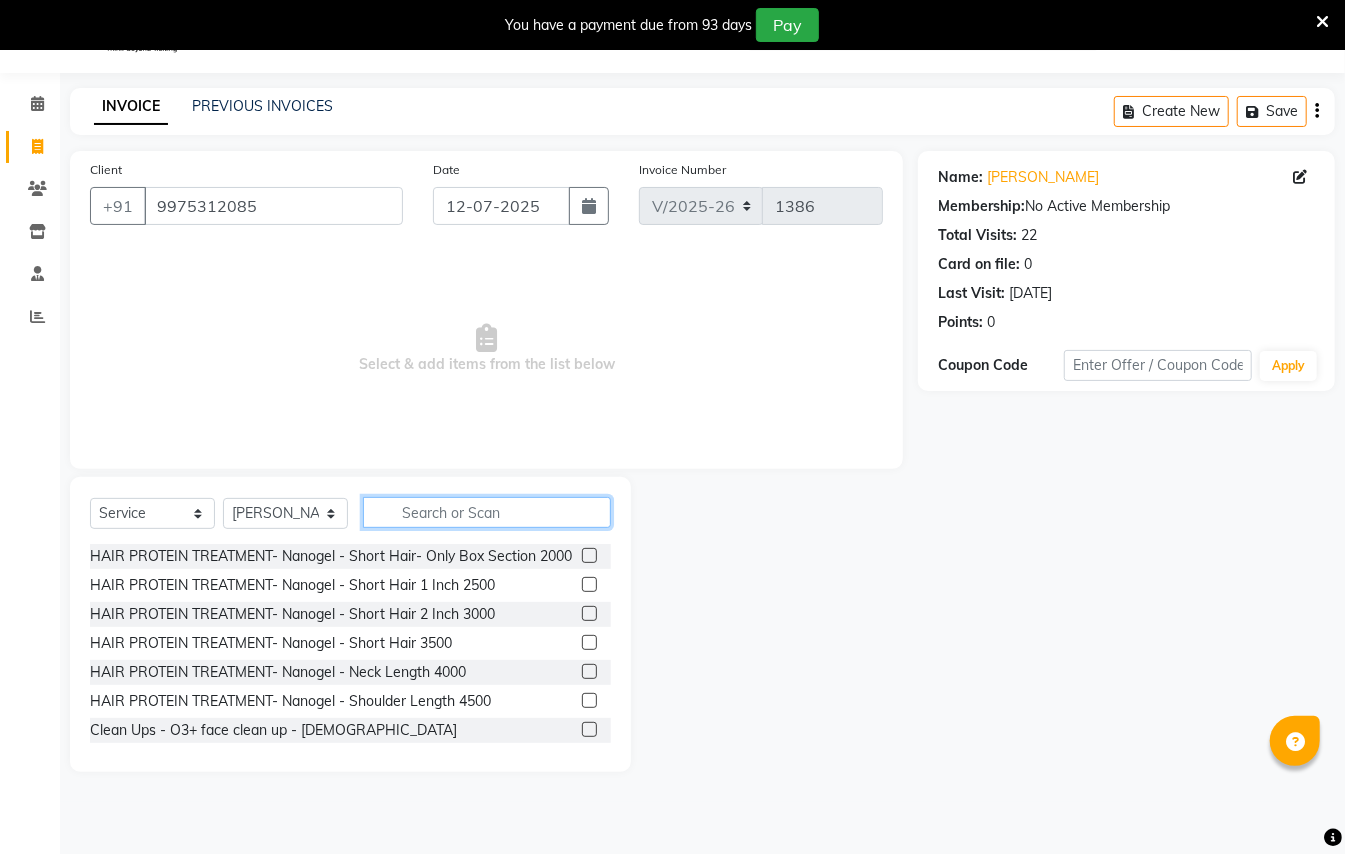 click 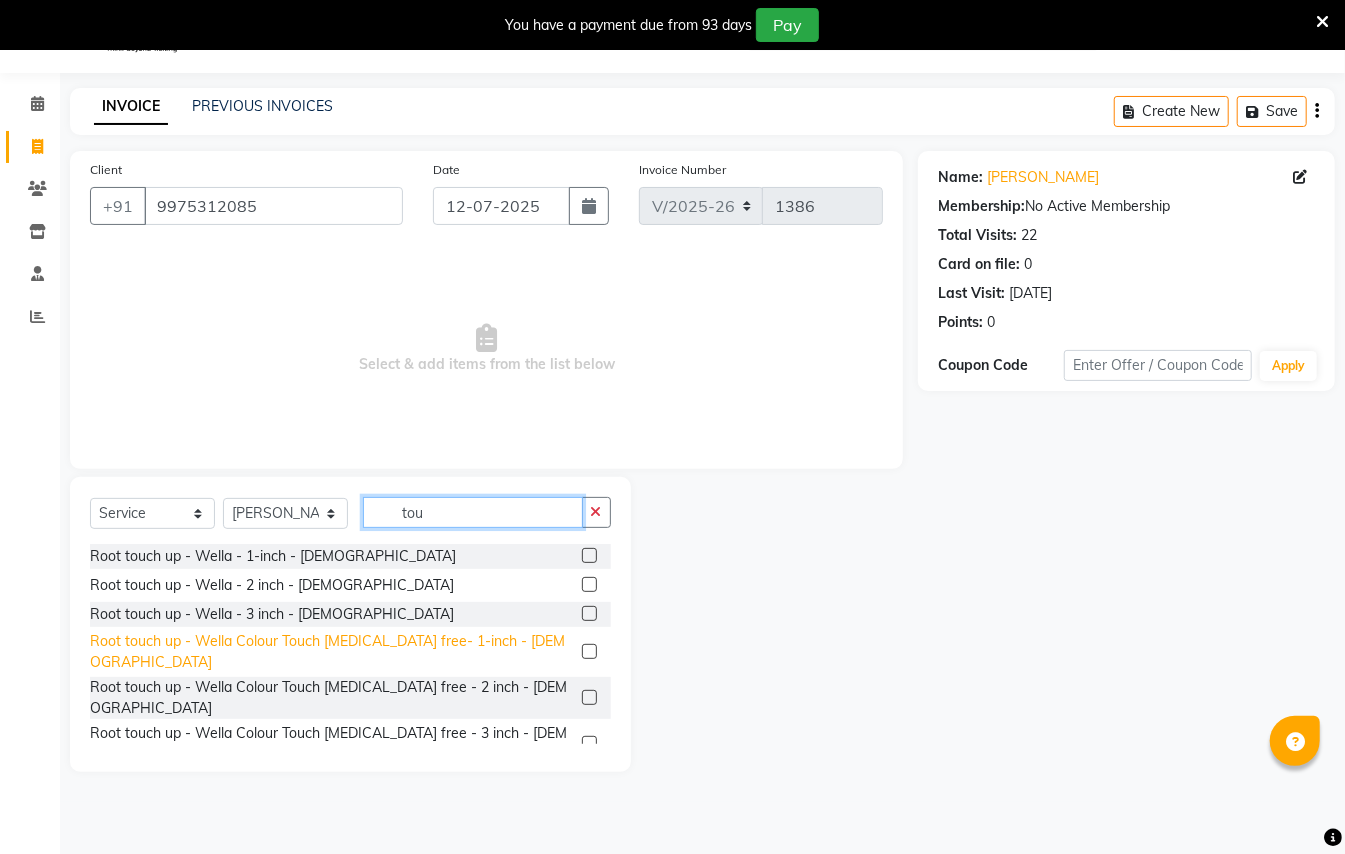 type on "tou" 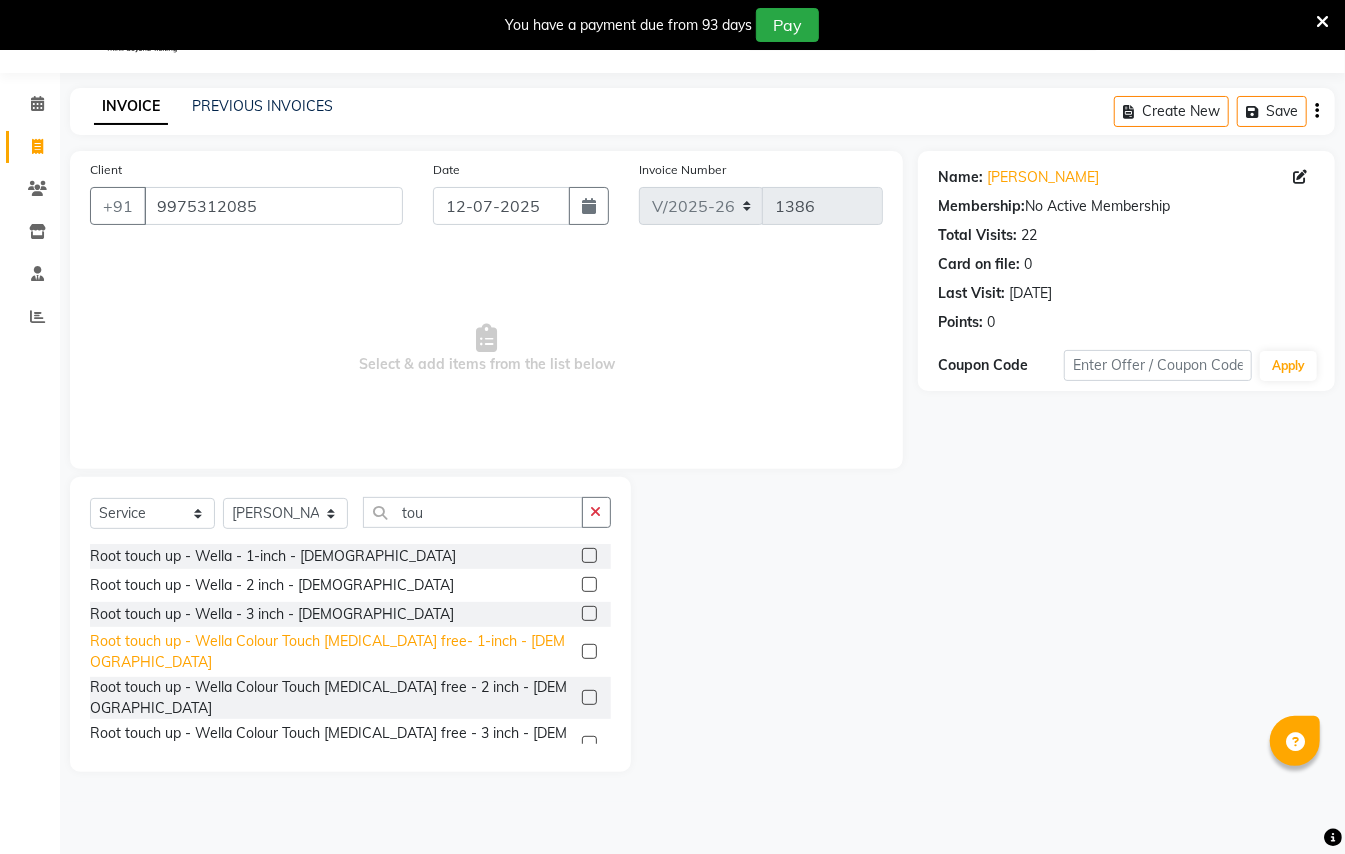 click on "Root touch up - Wella Colour Touch [MEDICAL_DATA] free- 1-inch - [DEMOGRAPHIC_DATA]" 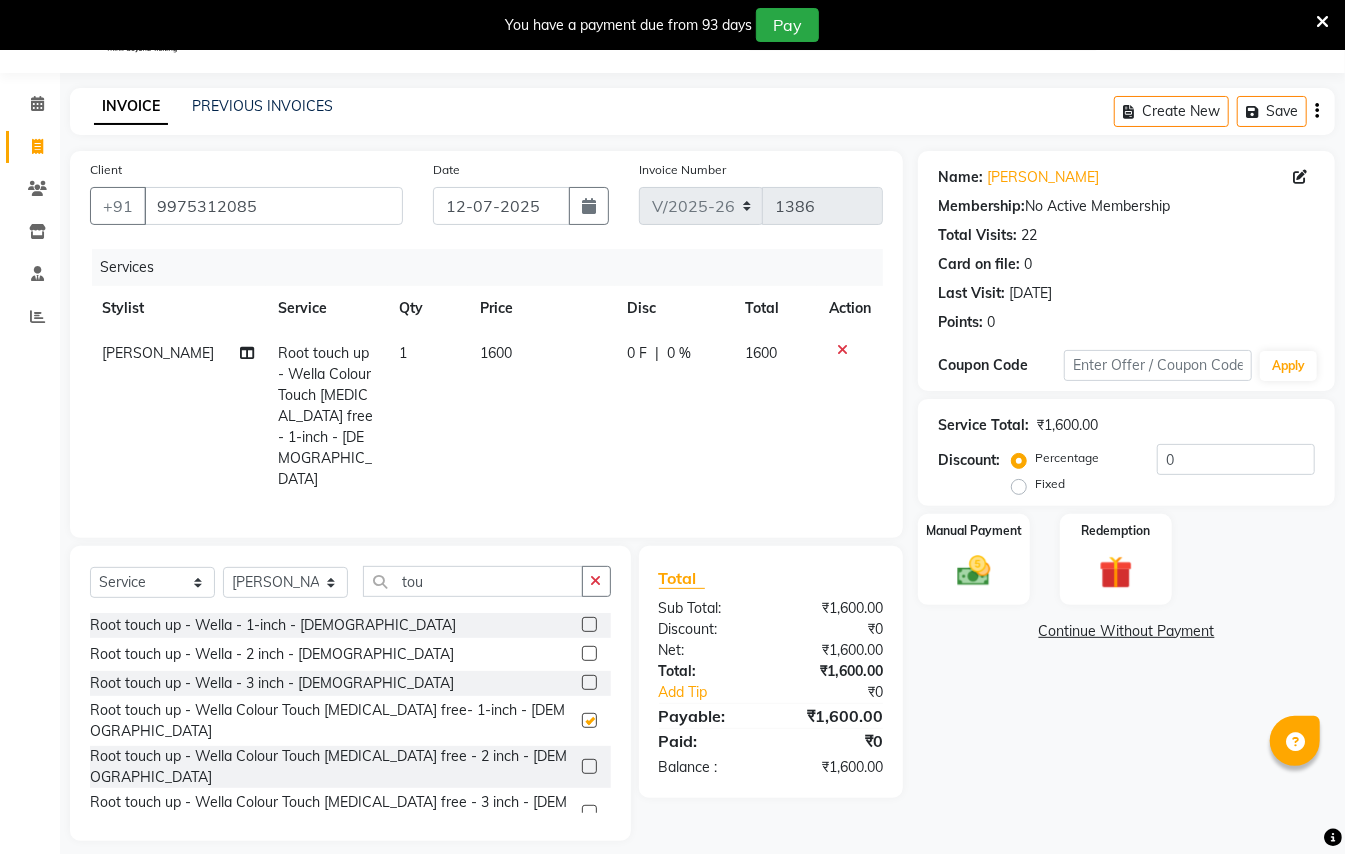 checkbox on "false" 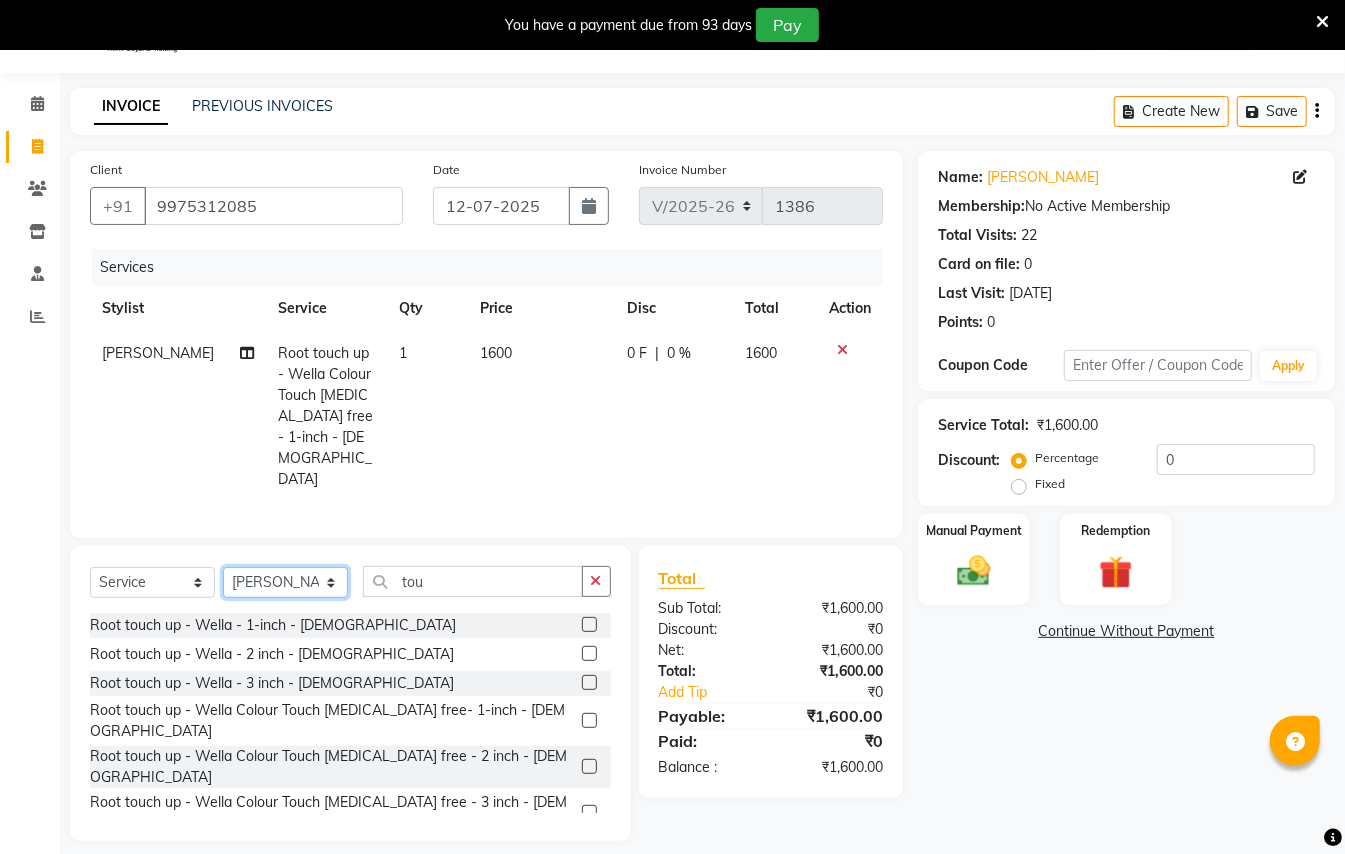 click on "Select Stylist [PERSON_NAME] [PERSON_NAME]  [PERSON_NAME] [PERSON_NAME] [PERSON_NAME] Mane Manager [PERSON_NAME]  [PERSON_NAME] Owner [PERSON_NAME]" 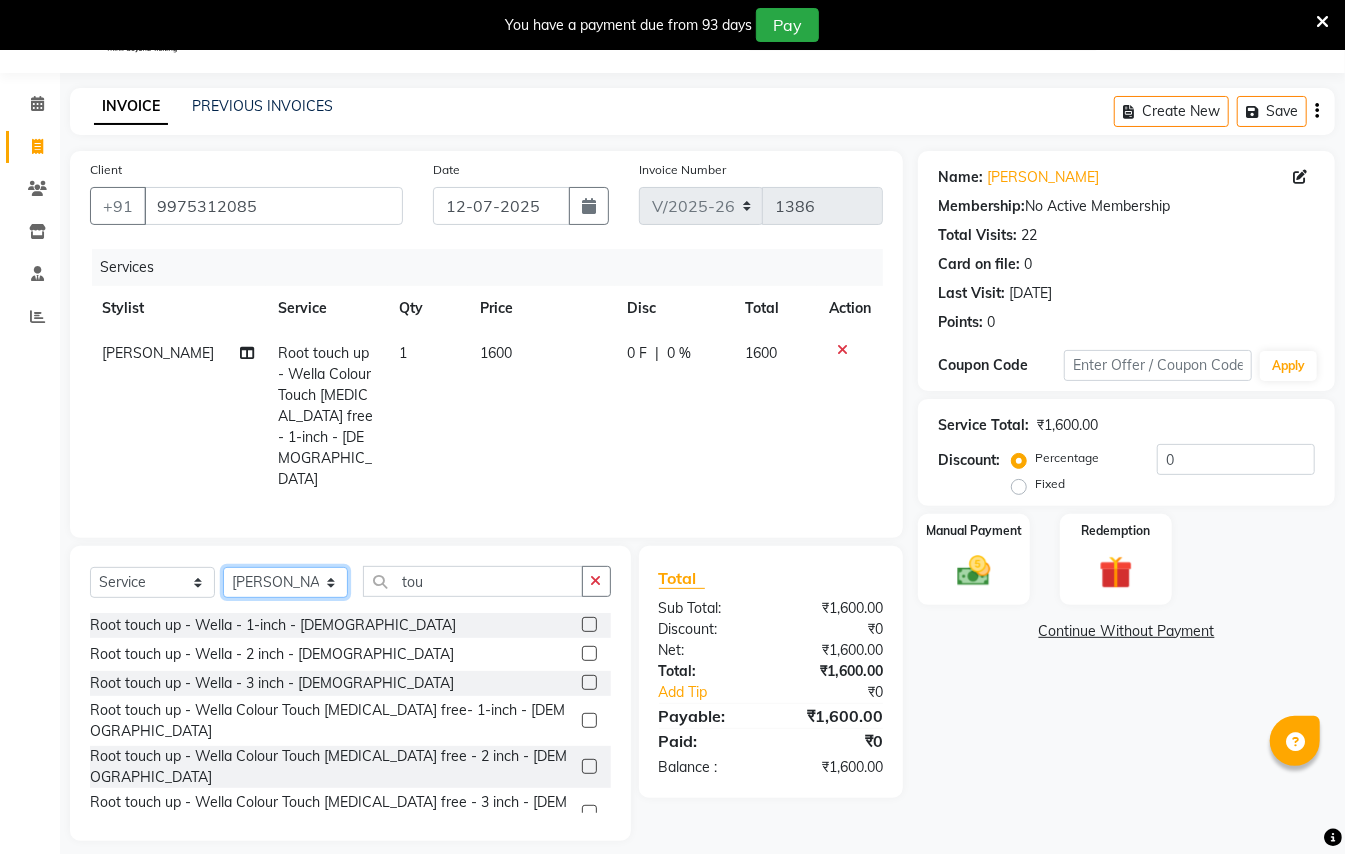 select on "44601" 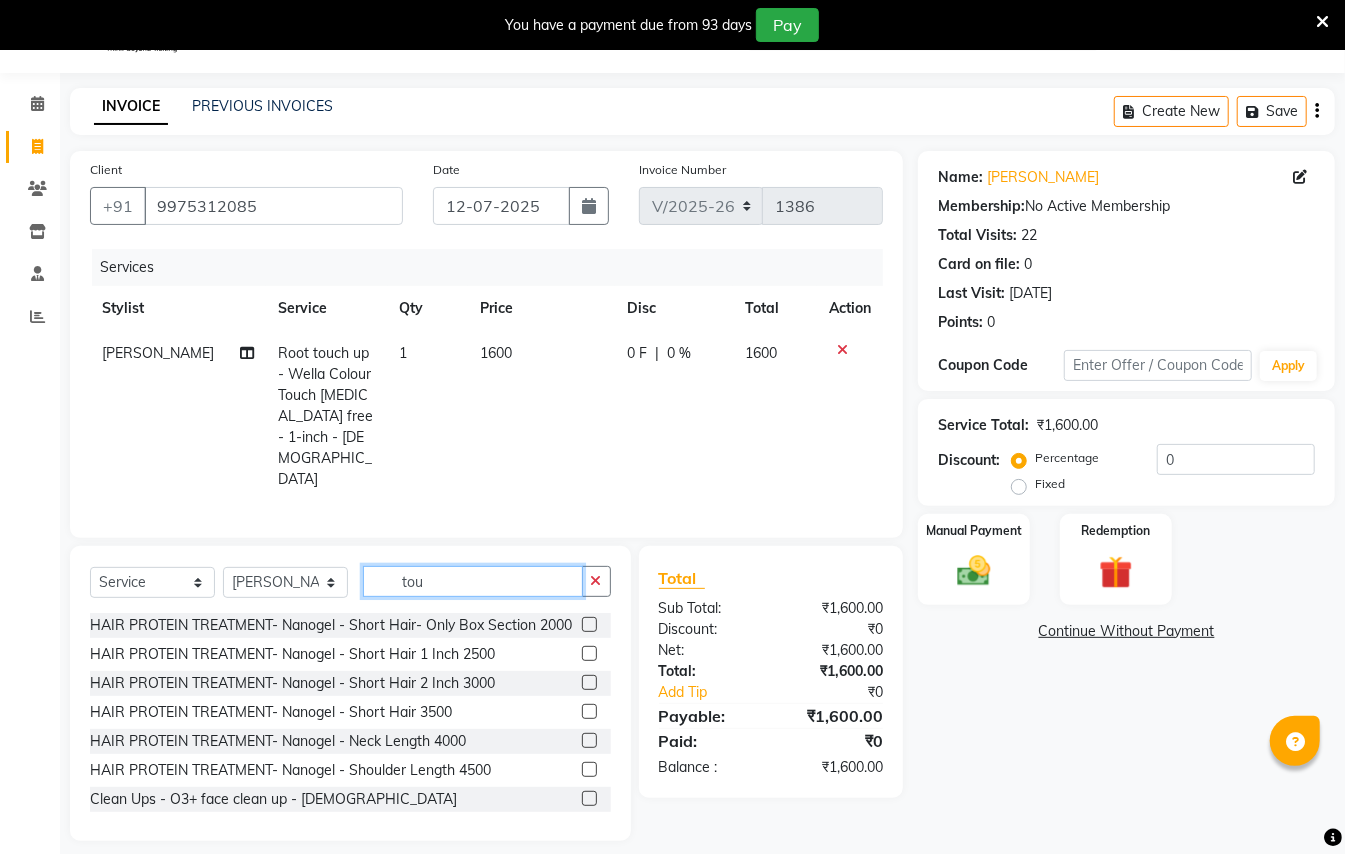 click on "tou" 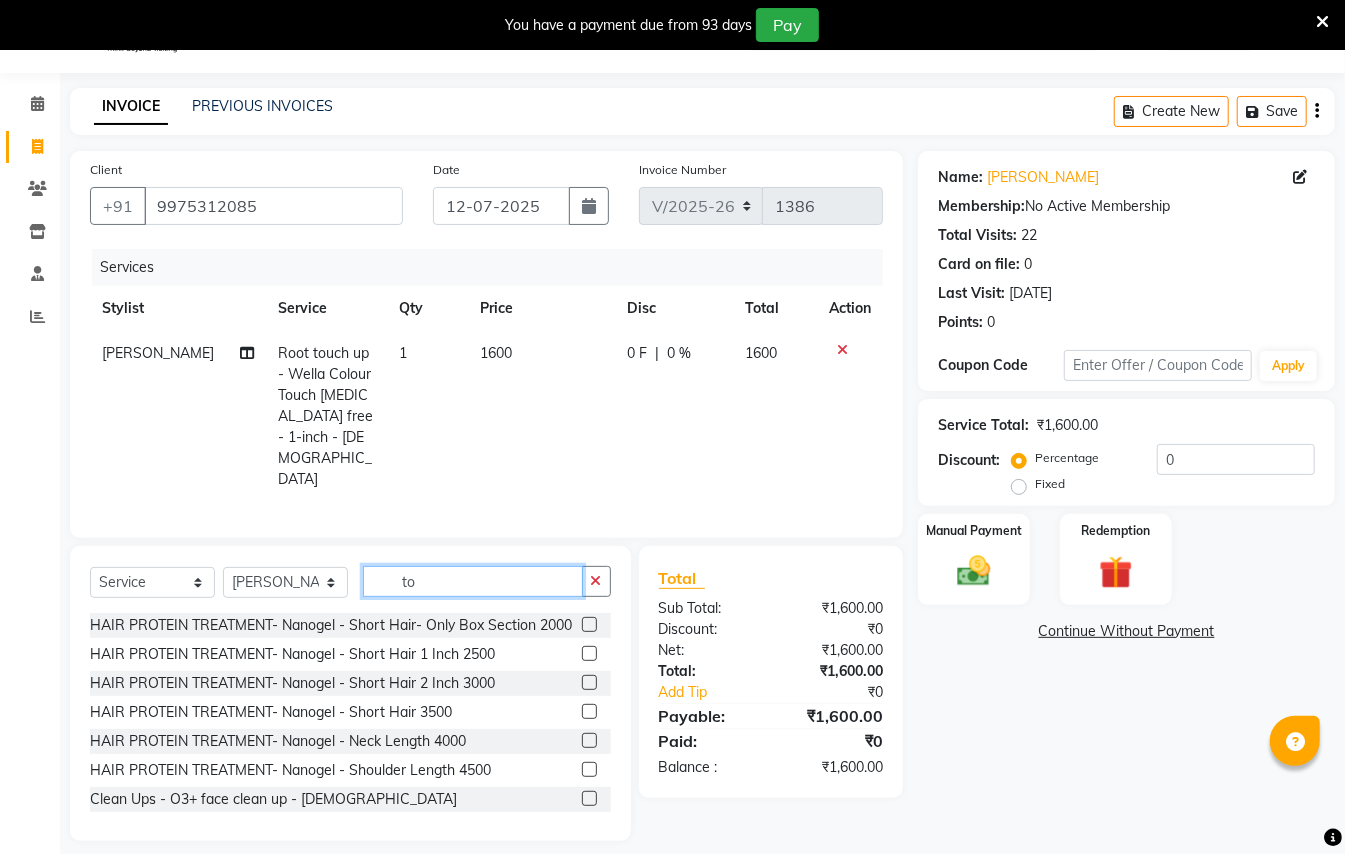 type on "t" 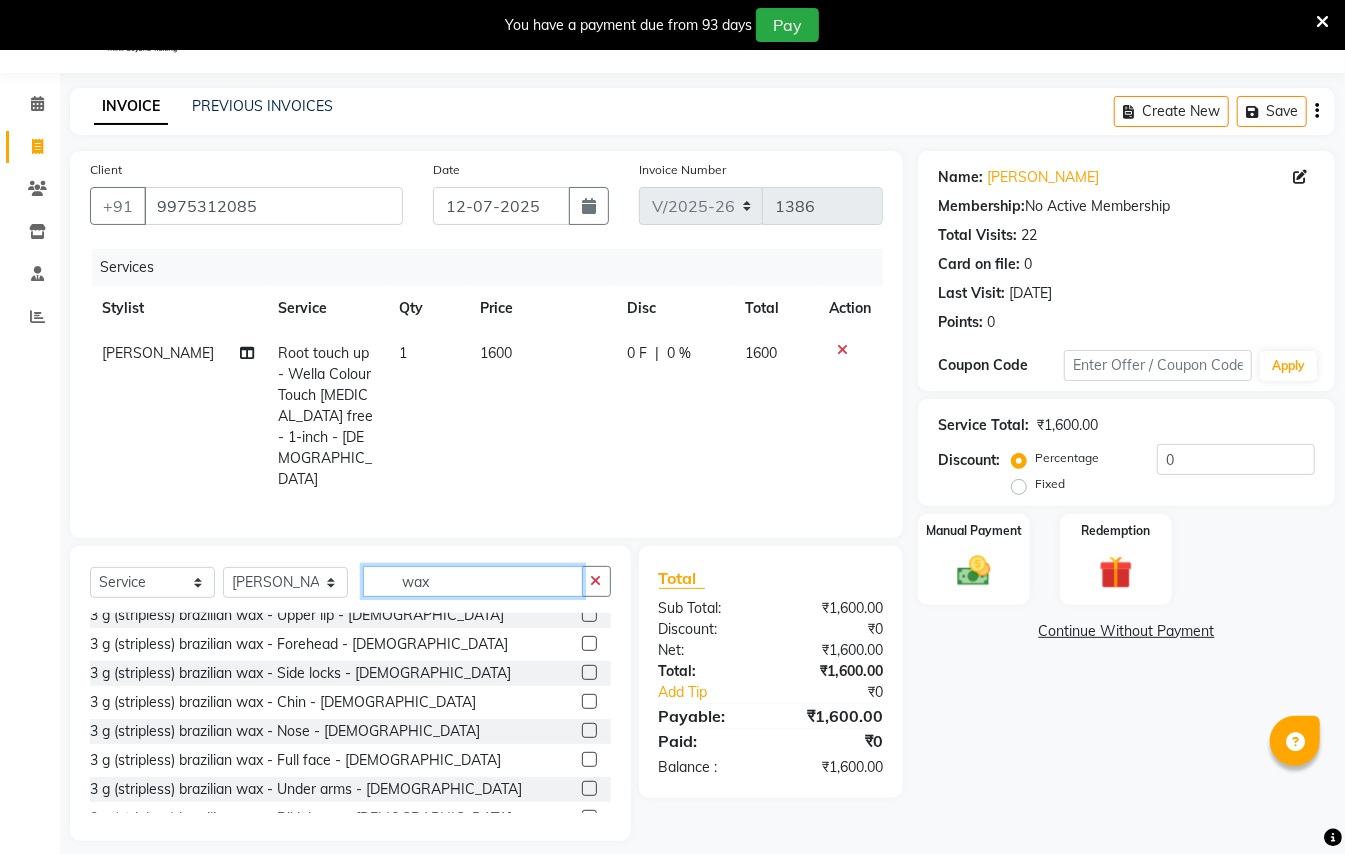 scroll, scrollTop: 666, scrollLeft: 0, axis: vertical 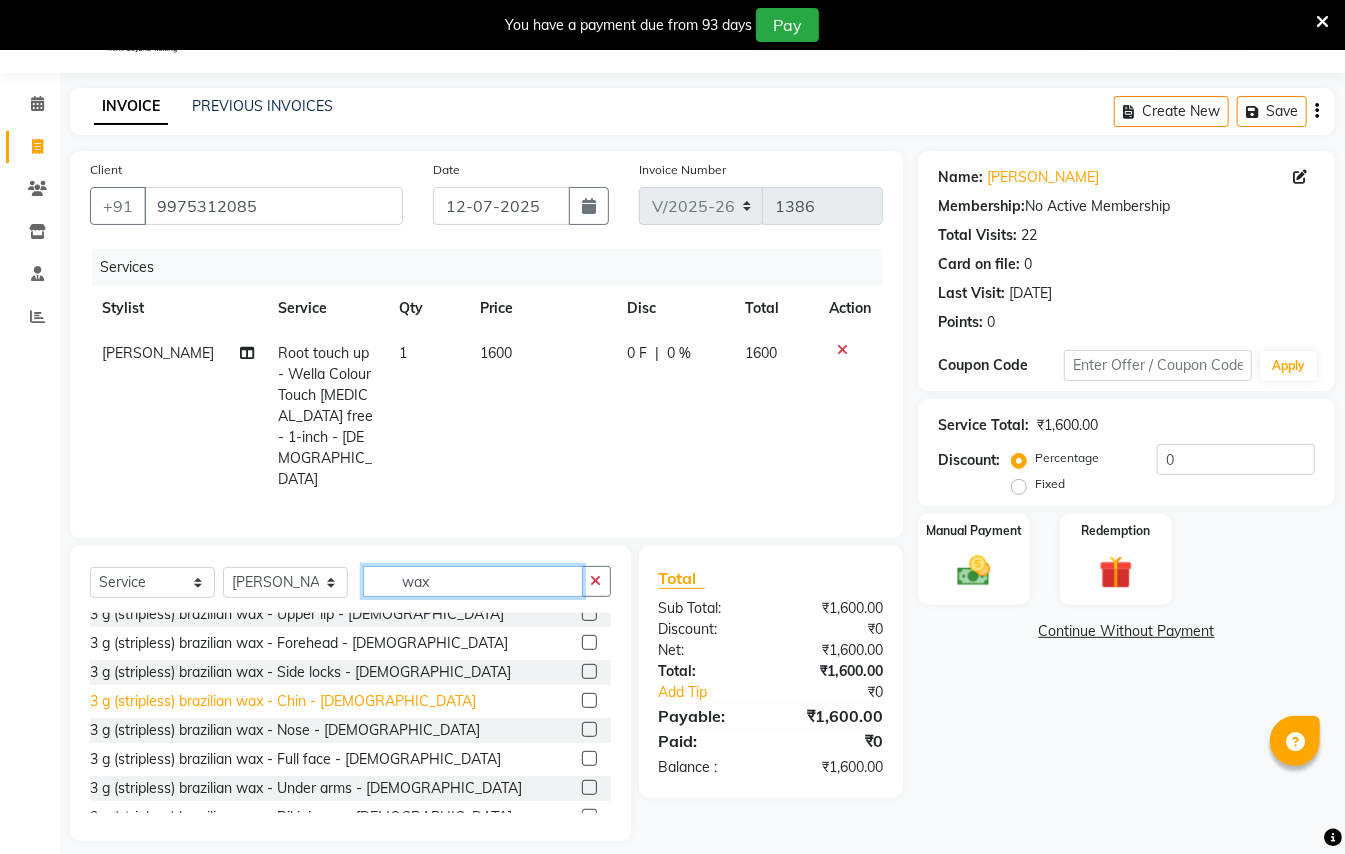 type on "wax" 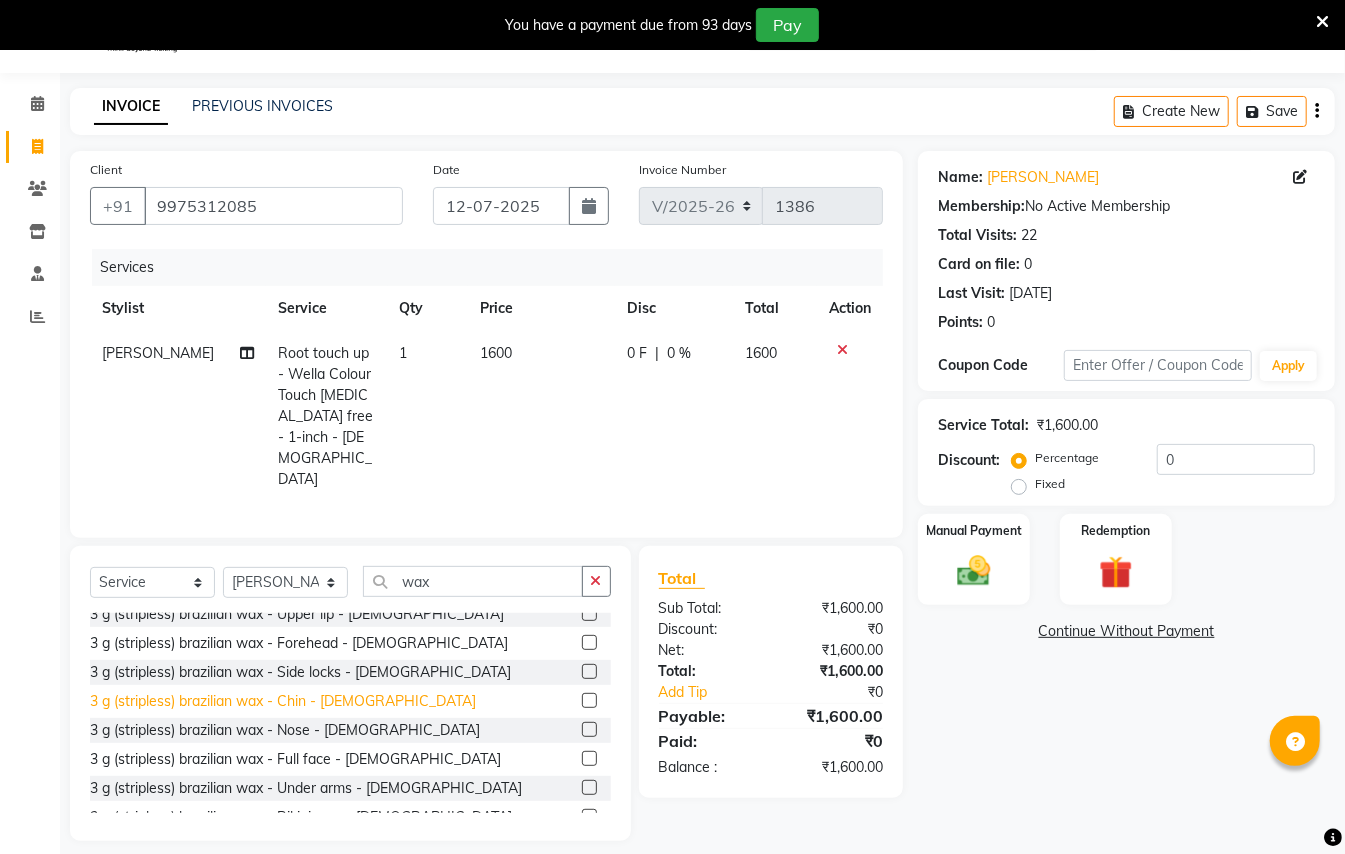 click on "3 g (stripless) brazilian wax - Chin - [DEMOGRAPHIC_DATA]" 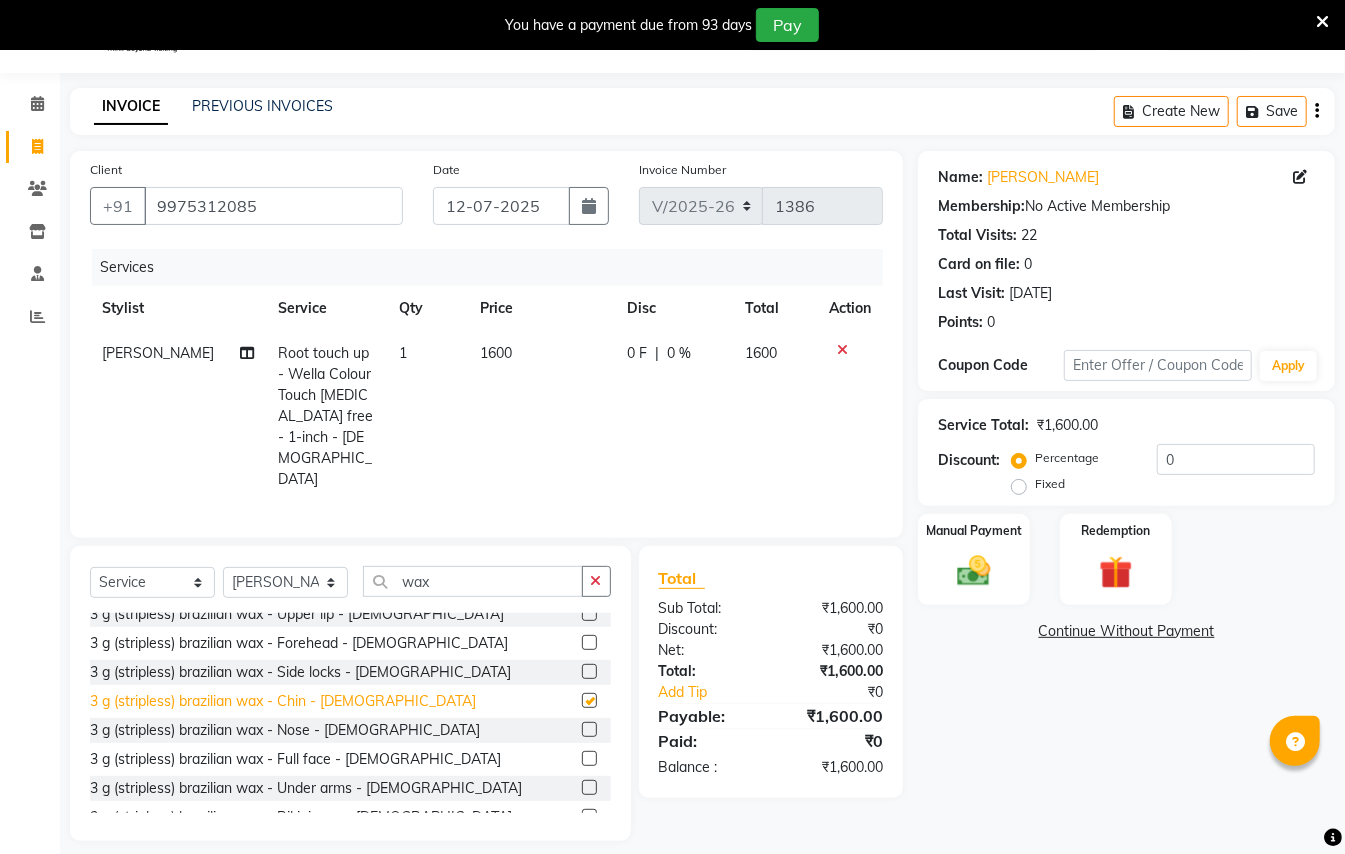 checkbox on "false" 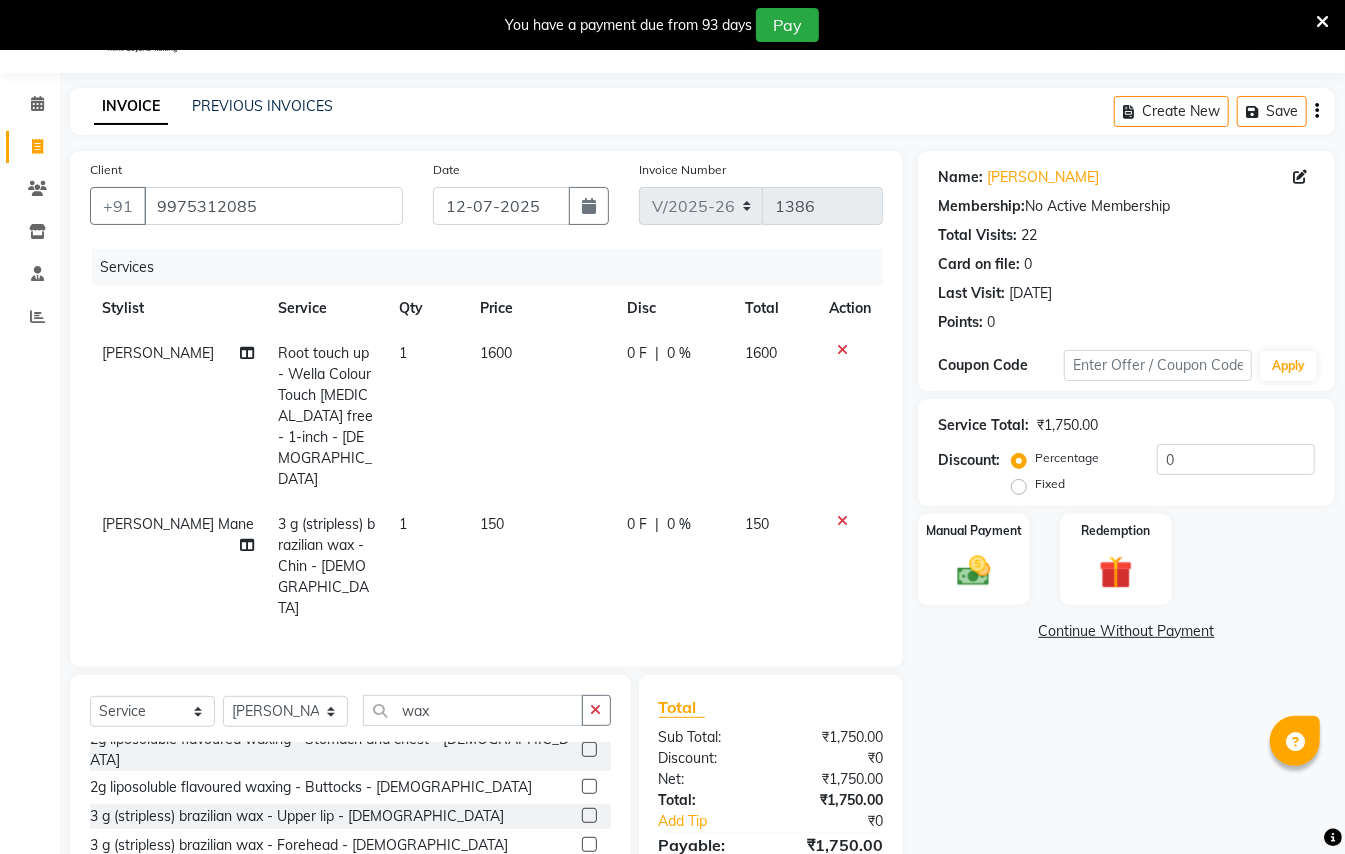 scroll, scrollTop: 533, scrollLeft: 0, axis: vertical 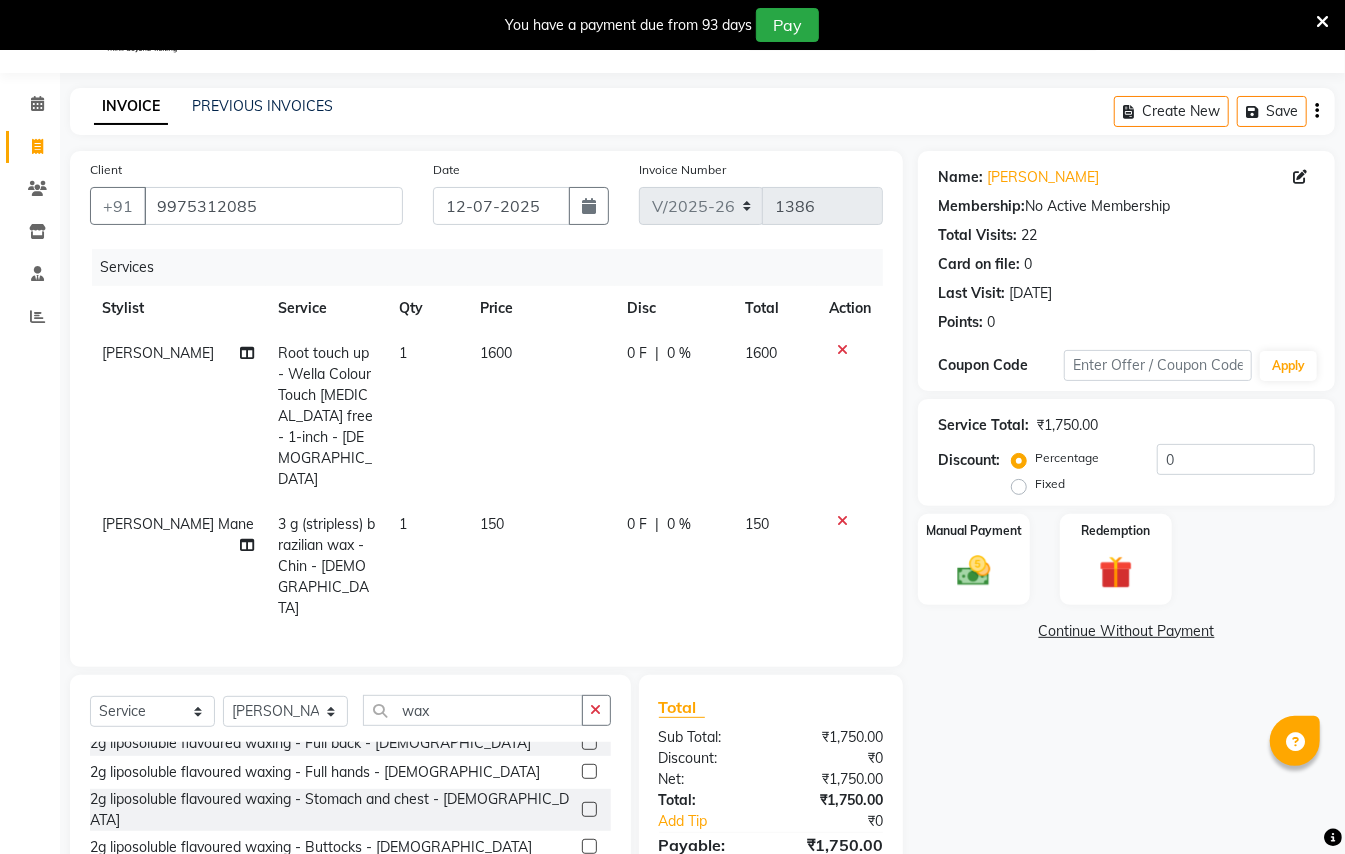 click on "3 g (stripless) brazilian wax - Upper lip - [DEMOGRAPHIC_DATA]" 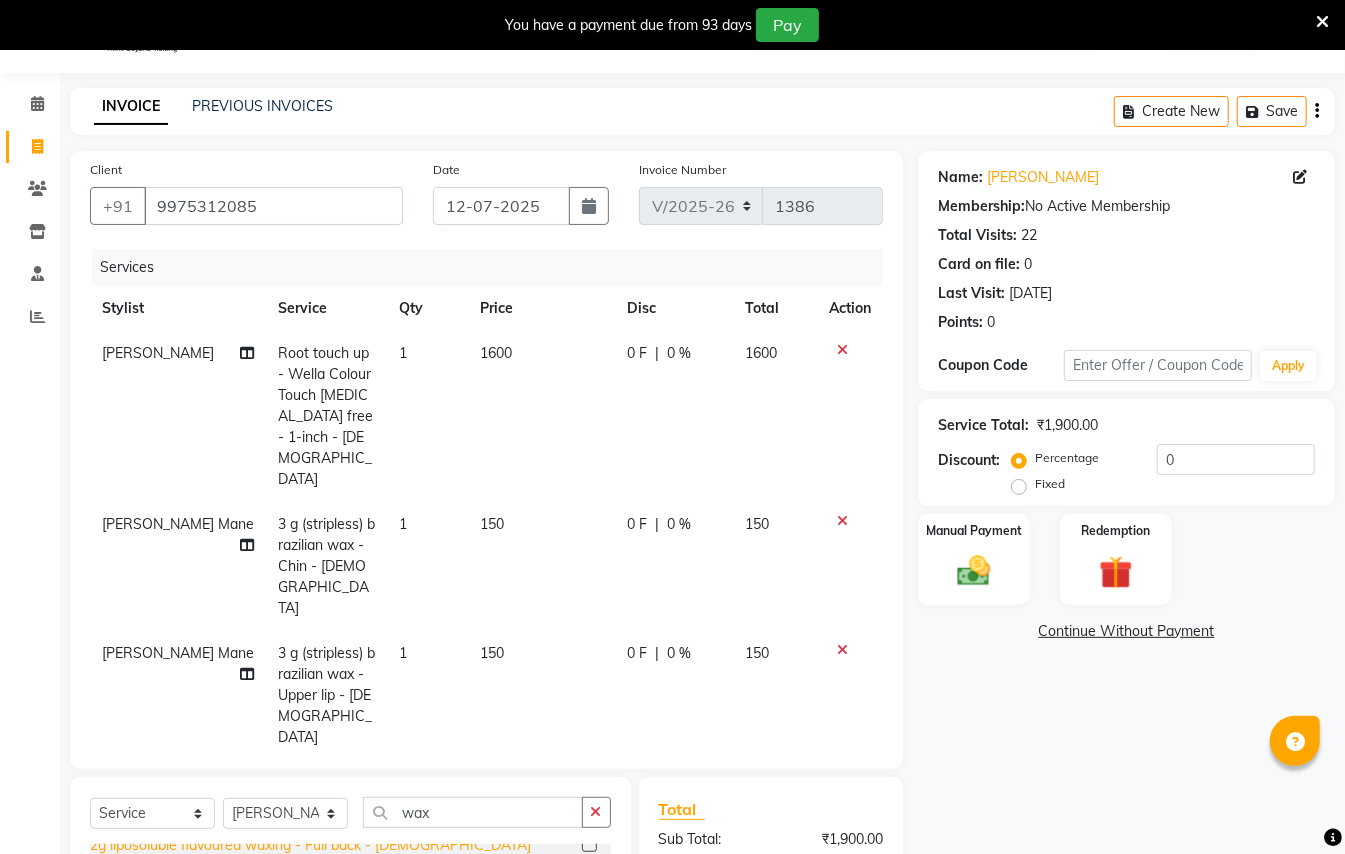 checkbox on "false" 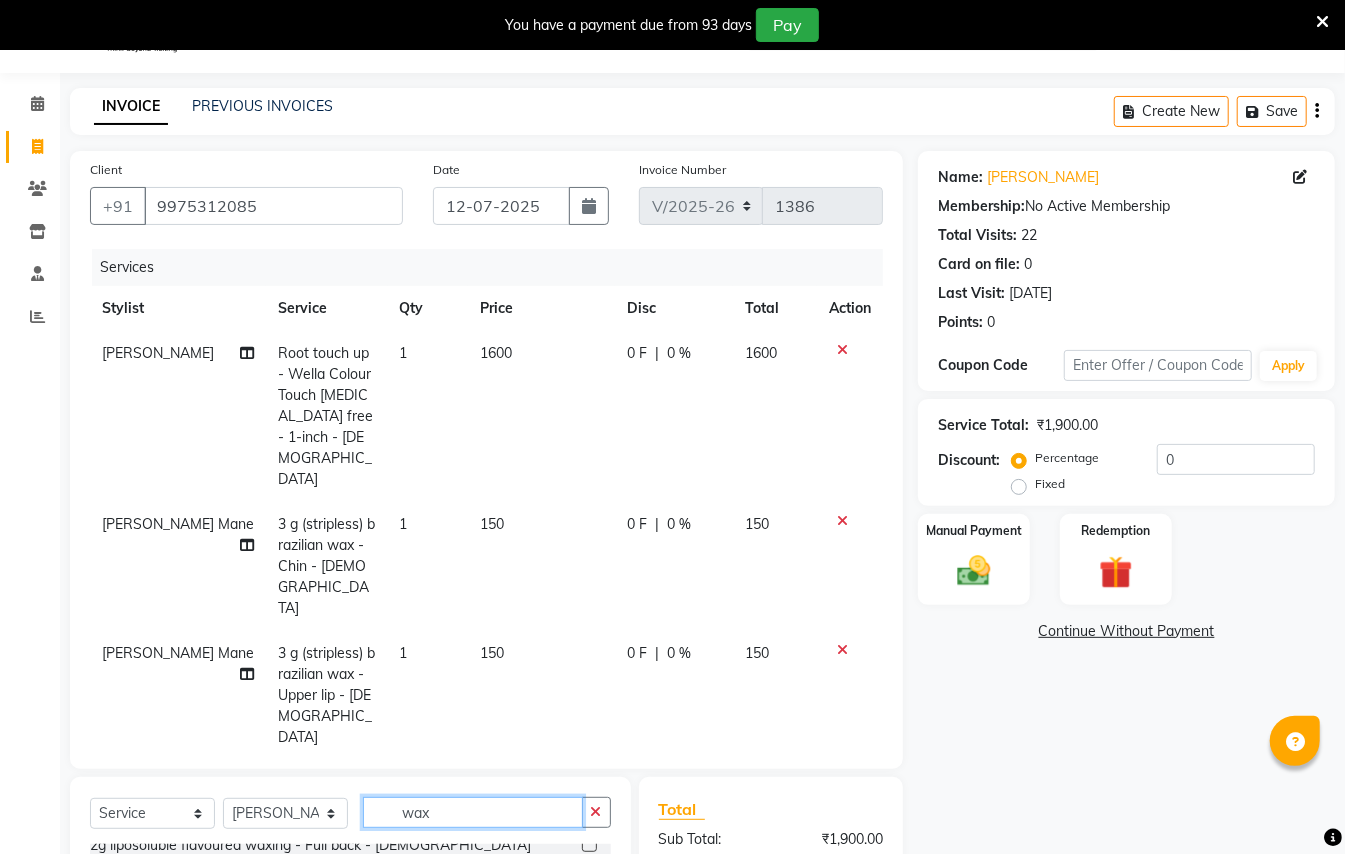 click on "wax" 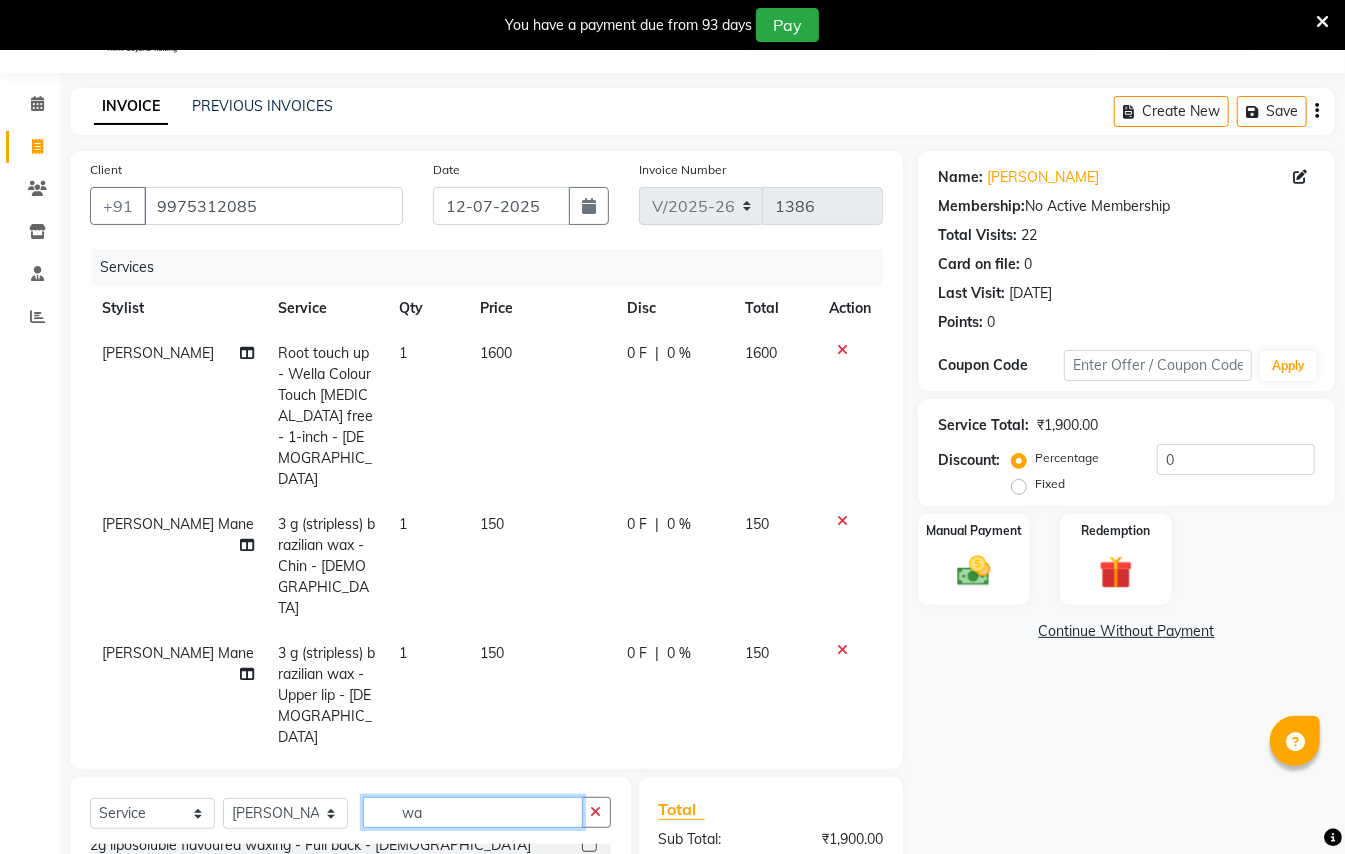 type on "w" 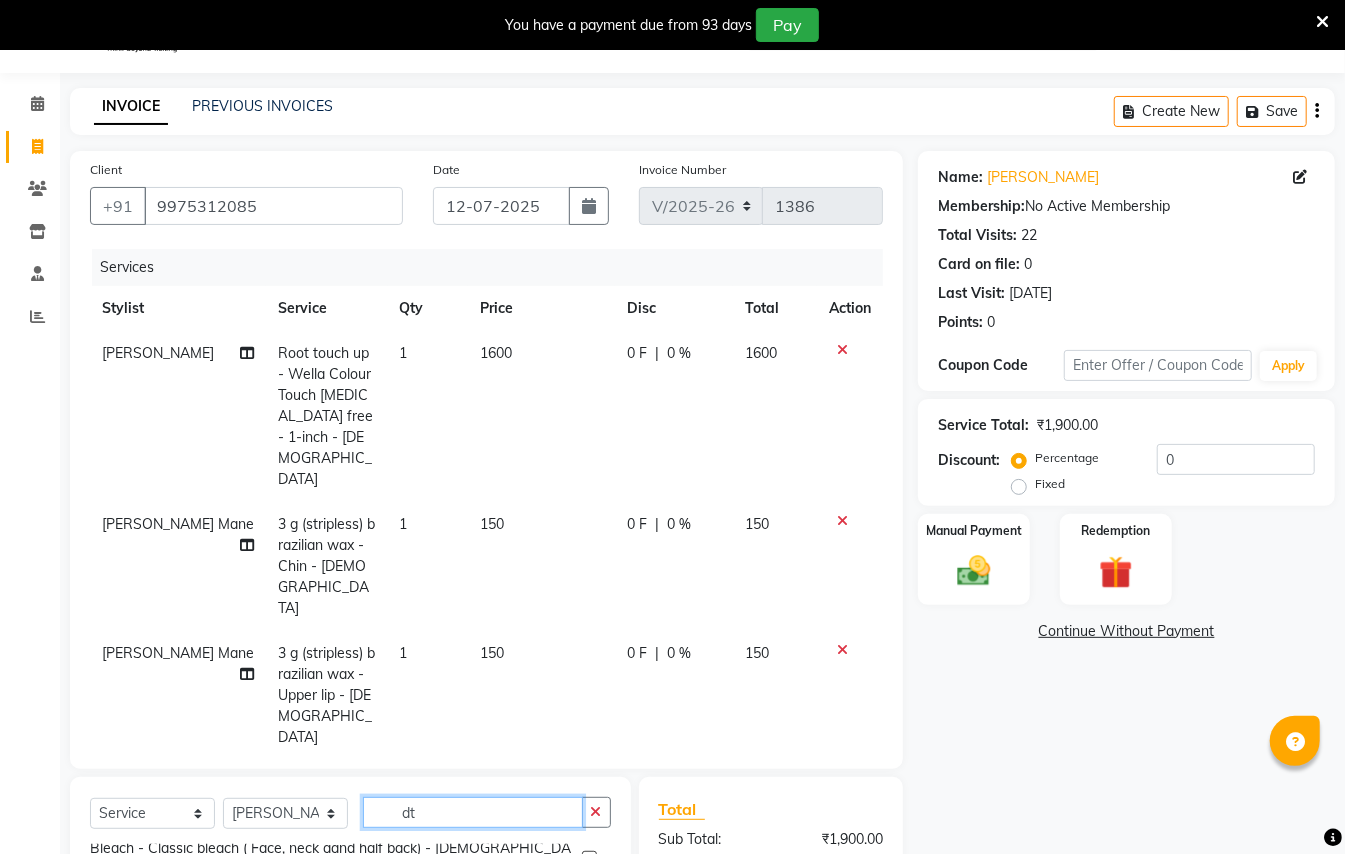 scroll, scrollTop: 0, scrollLeft: 0, axis: both 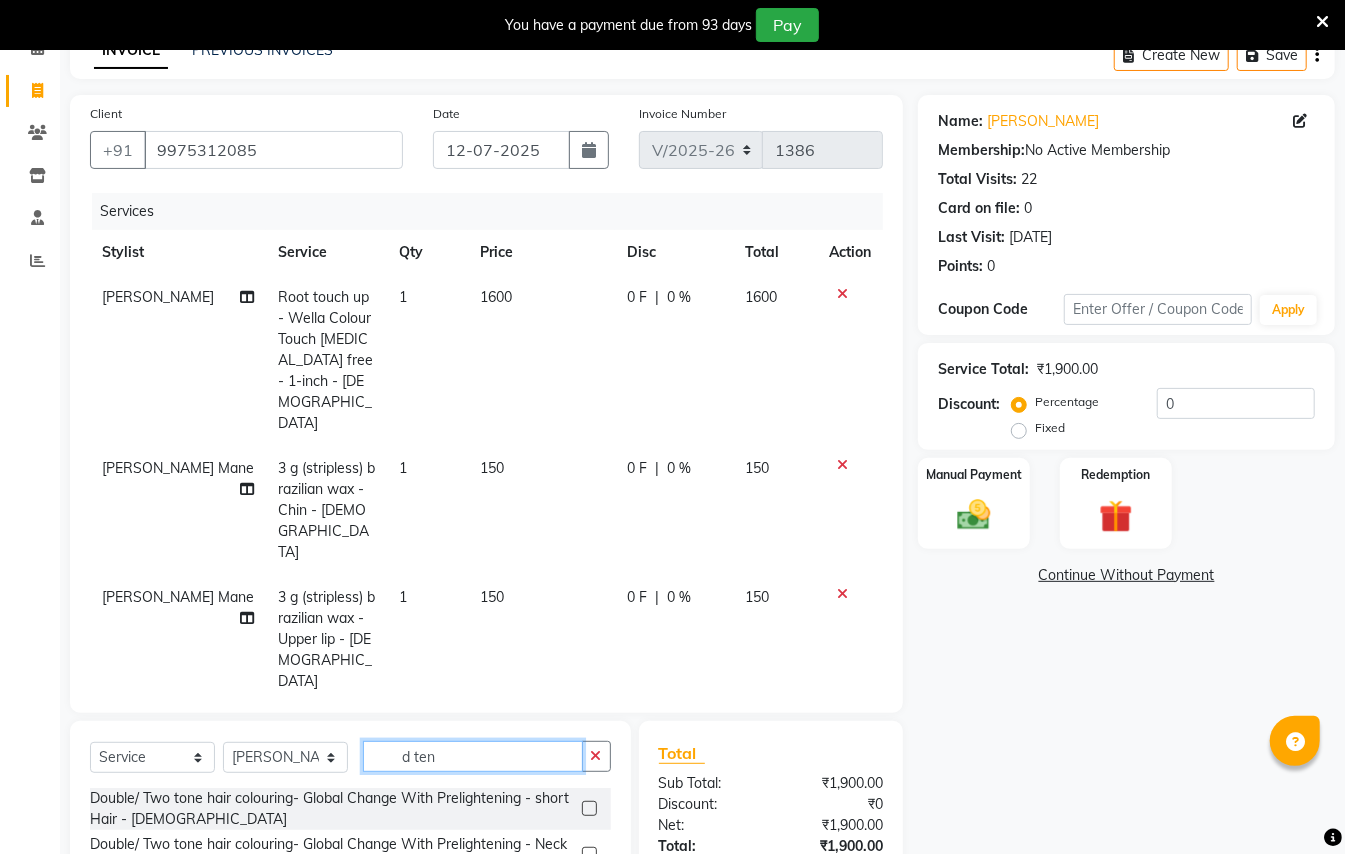 click on "d ten" 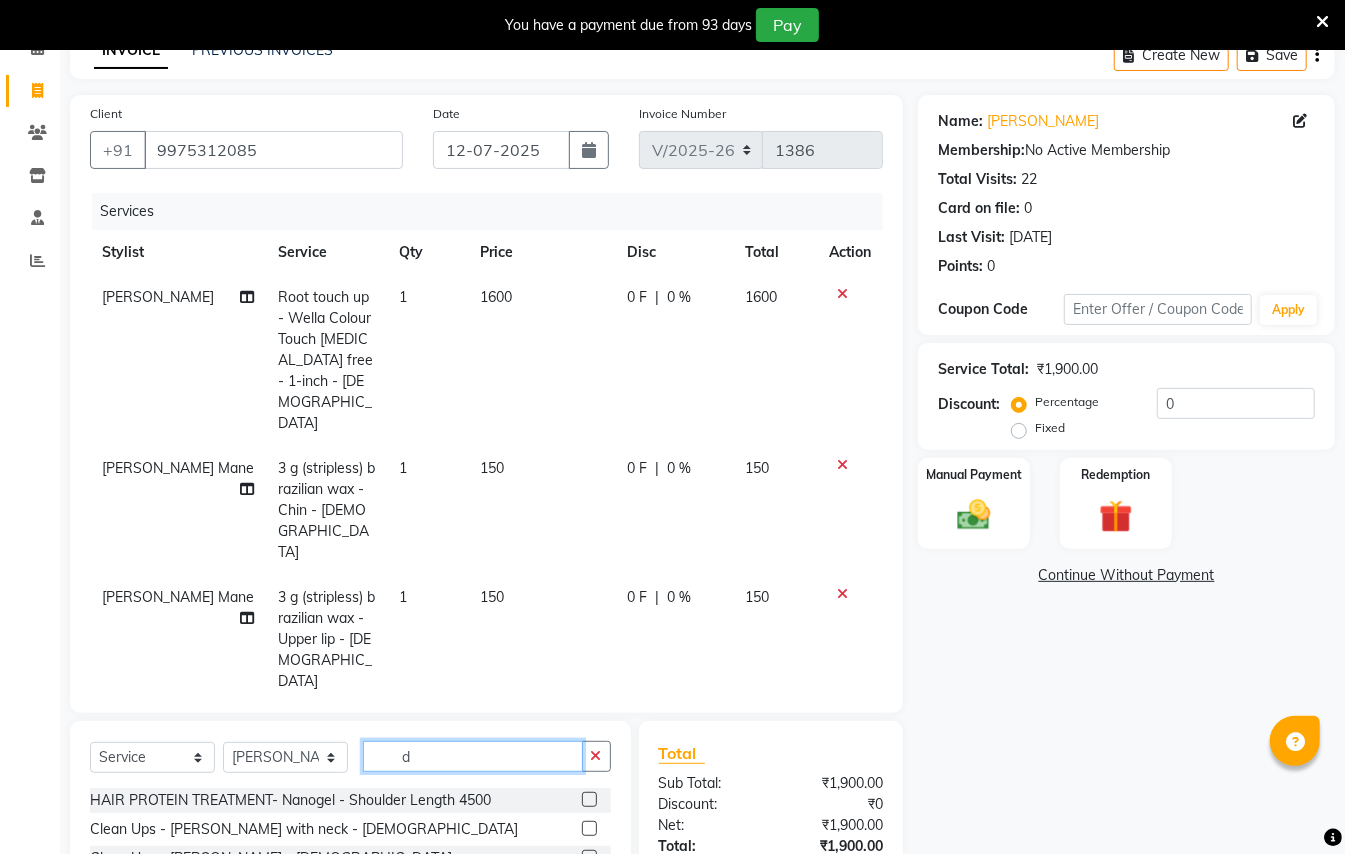 type on "d" 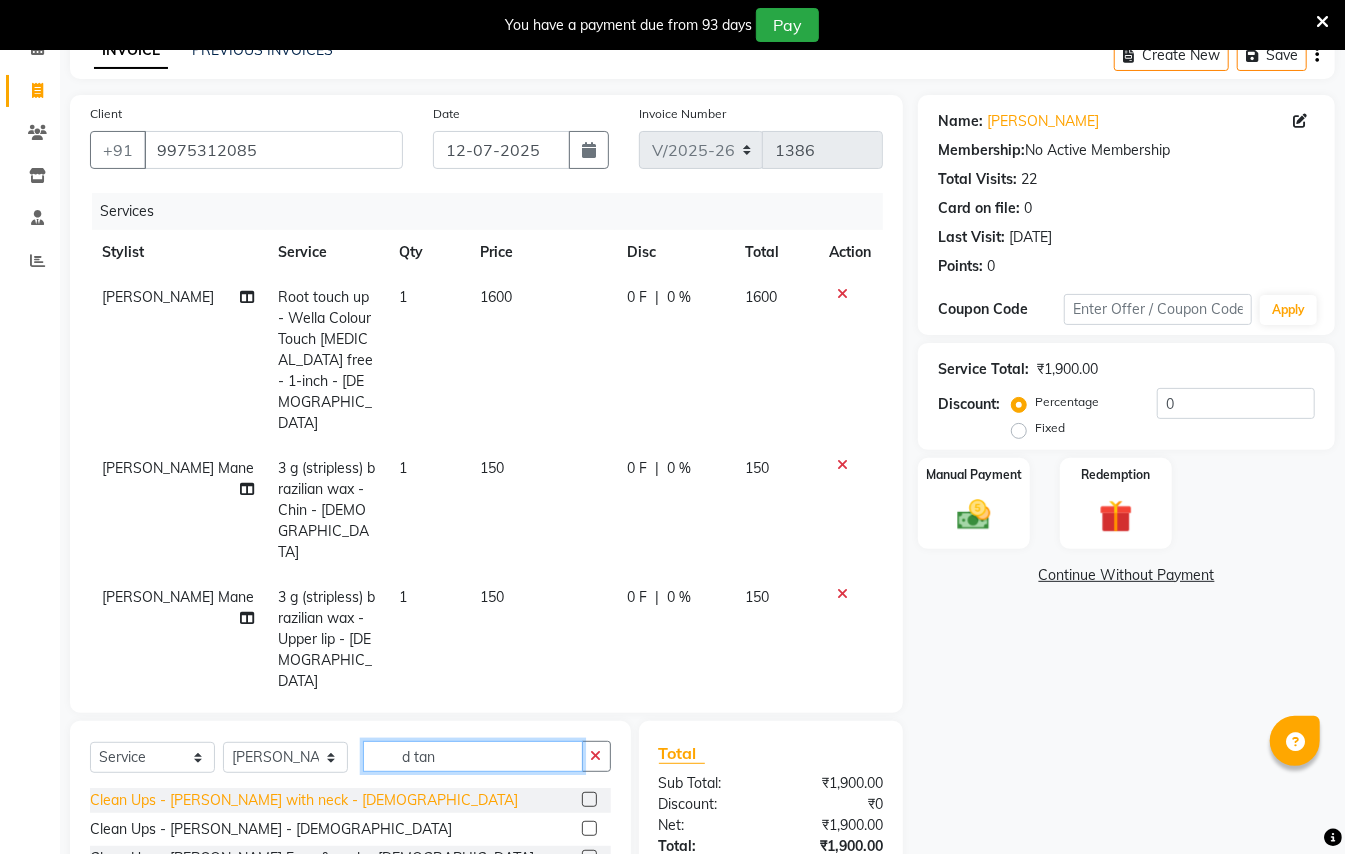 type on "d tan" 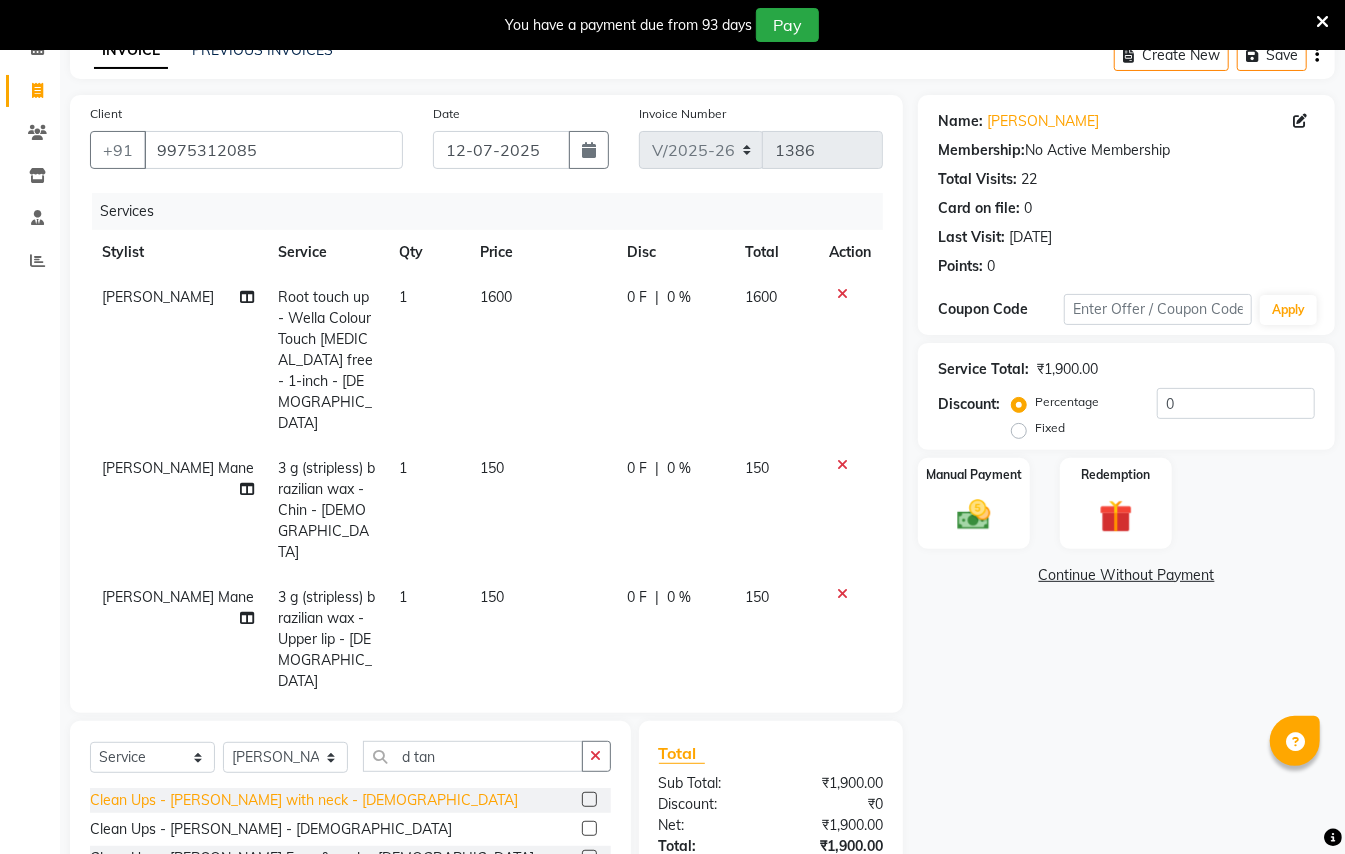 click on "Clean Ups - [PERSON_NAME] with neck - [DEMOGRAPHIC_DATA]" 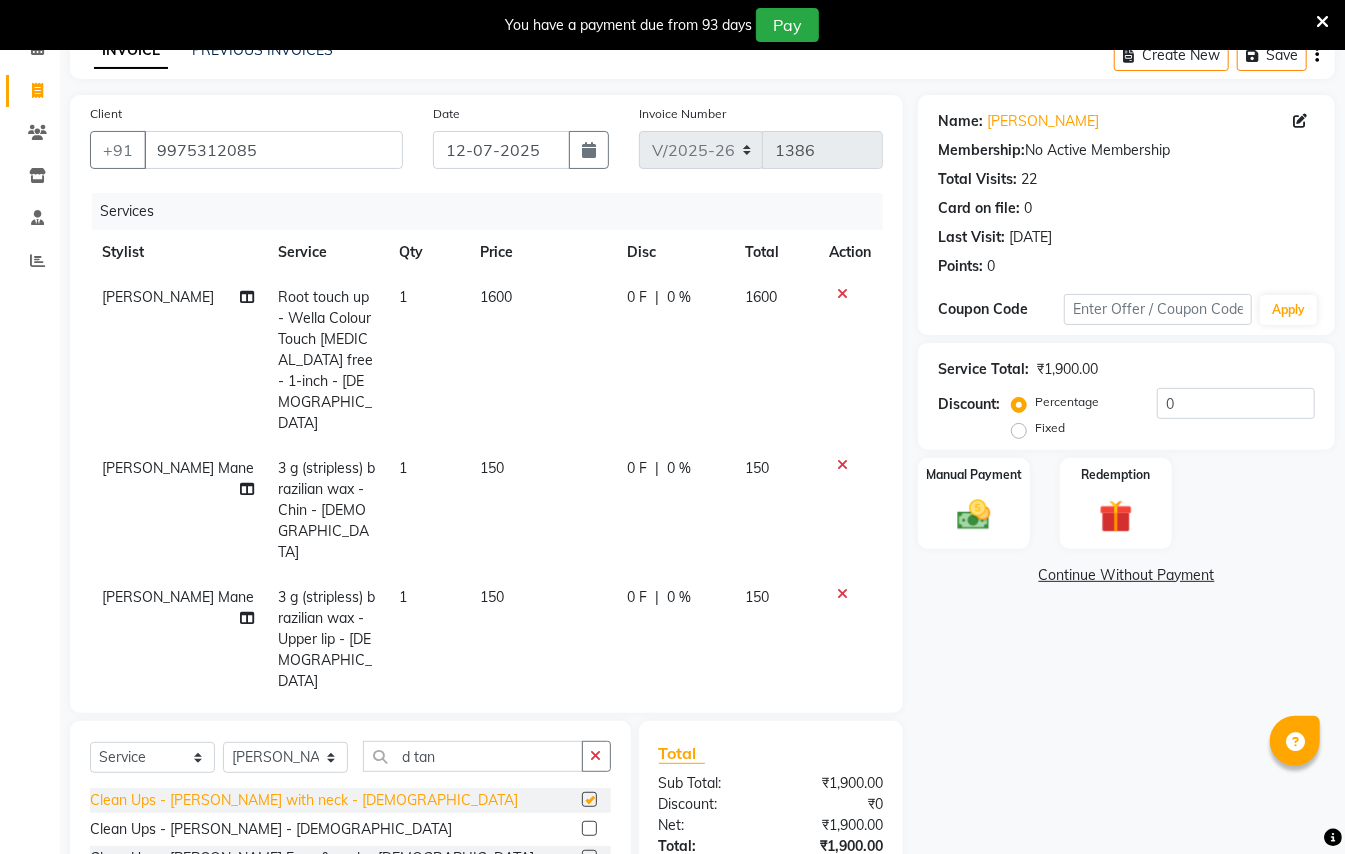 checkbox on "false" 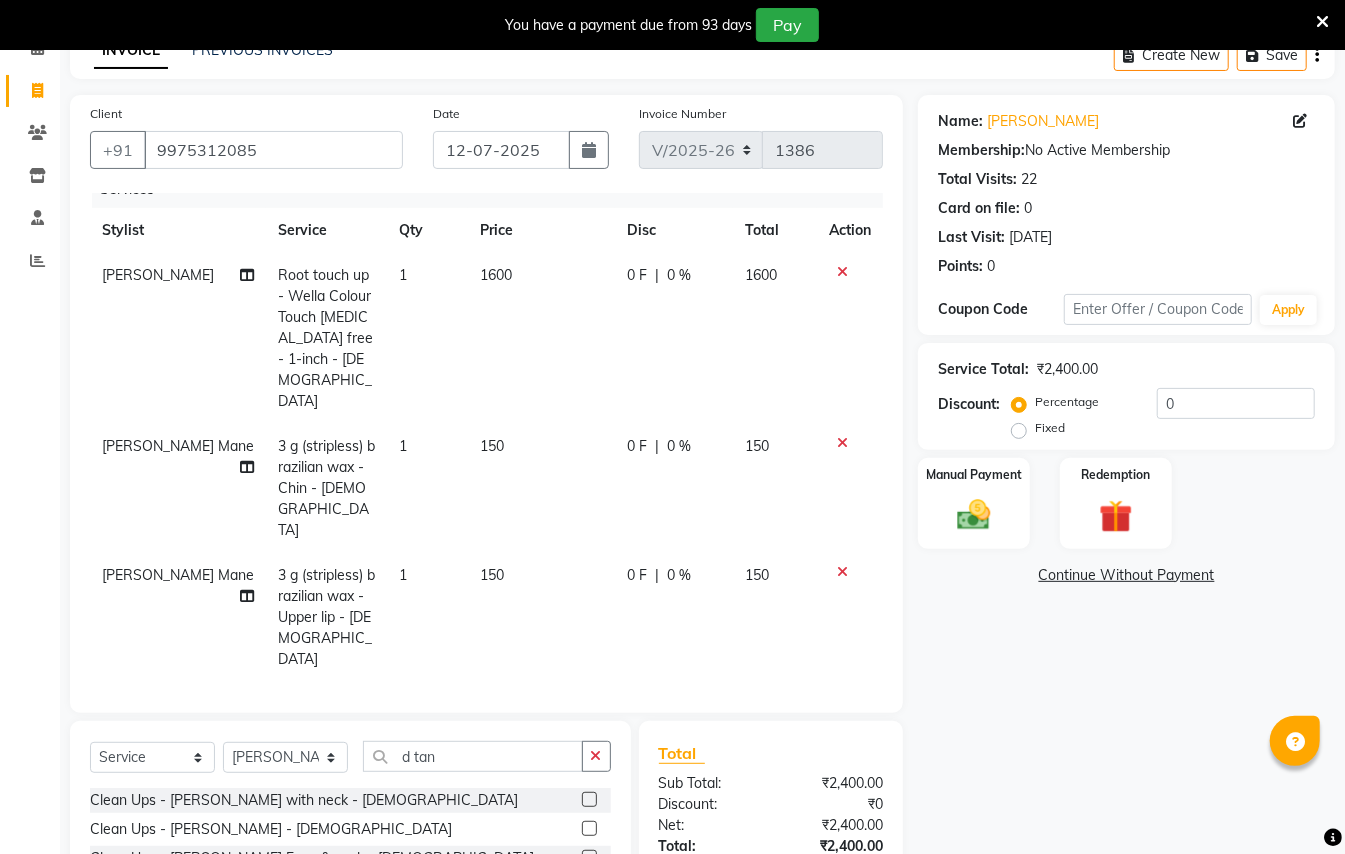 scroll, scrollTop: 29, scrollLeft: 0, axis: vertical 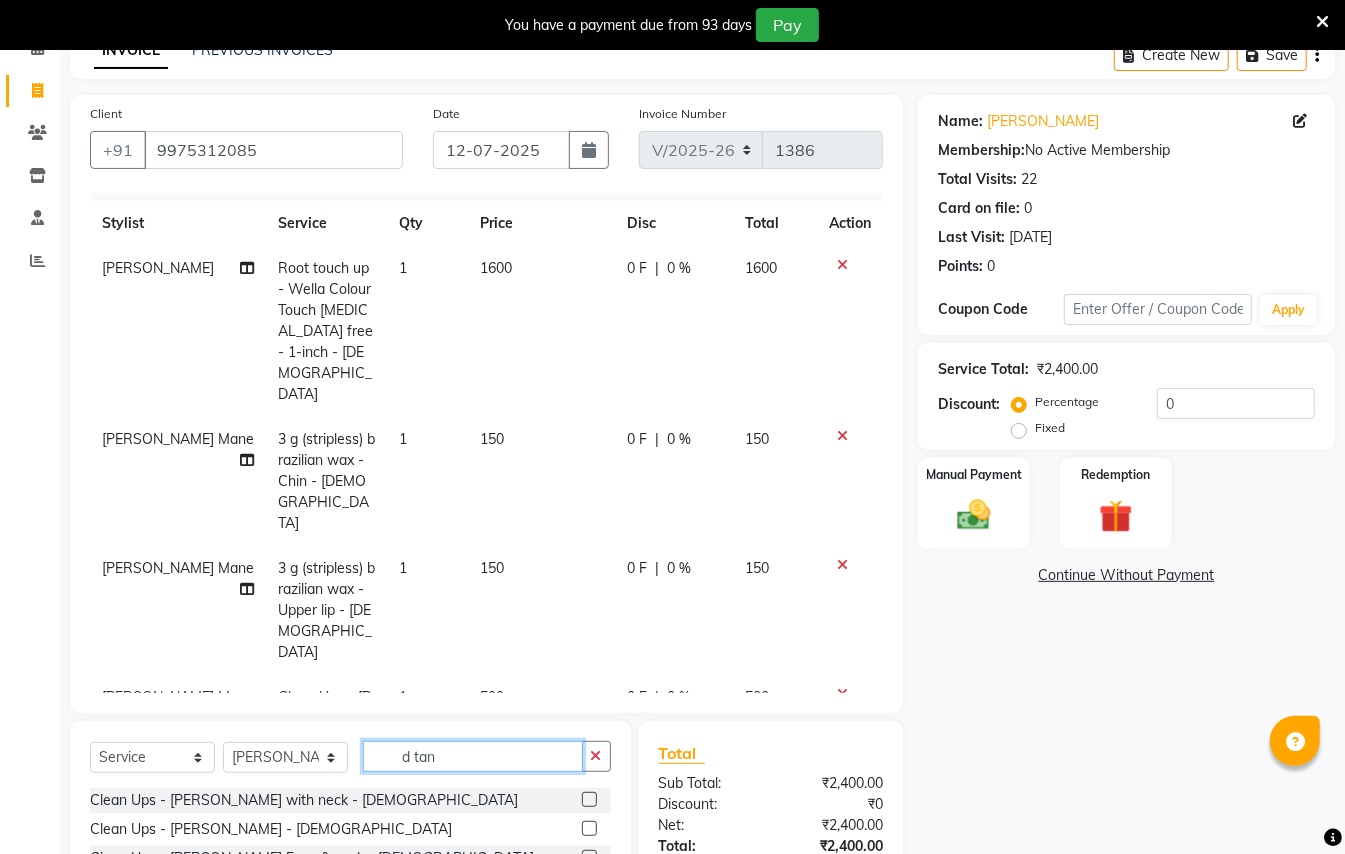 click on "d tan" 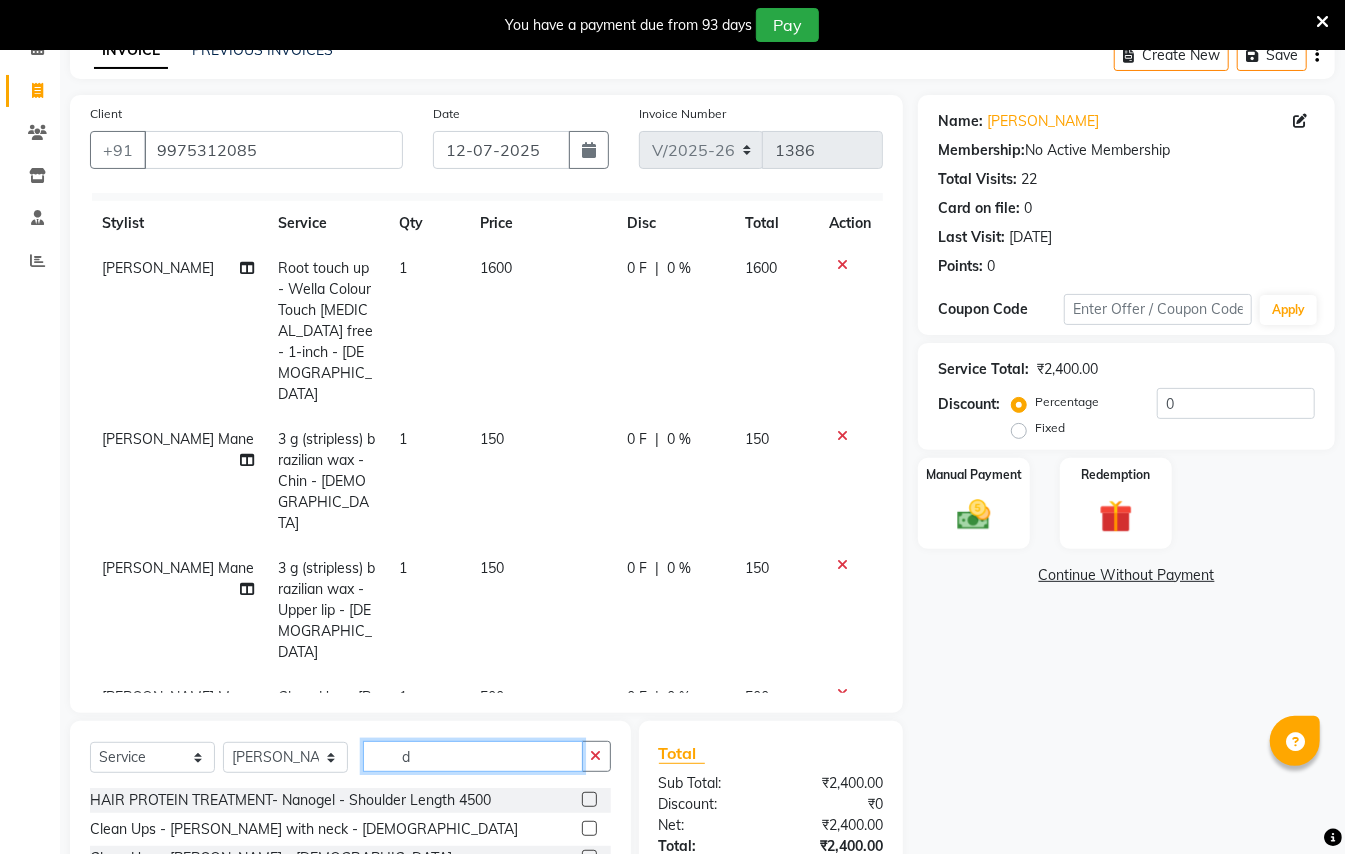 type on "d" 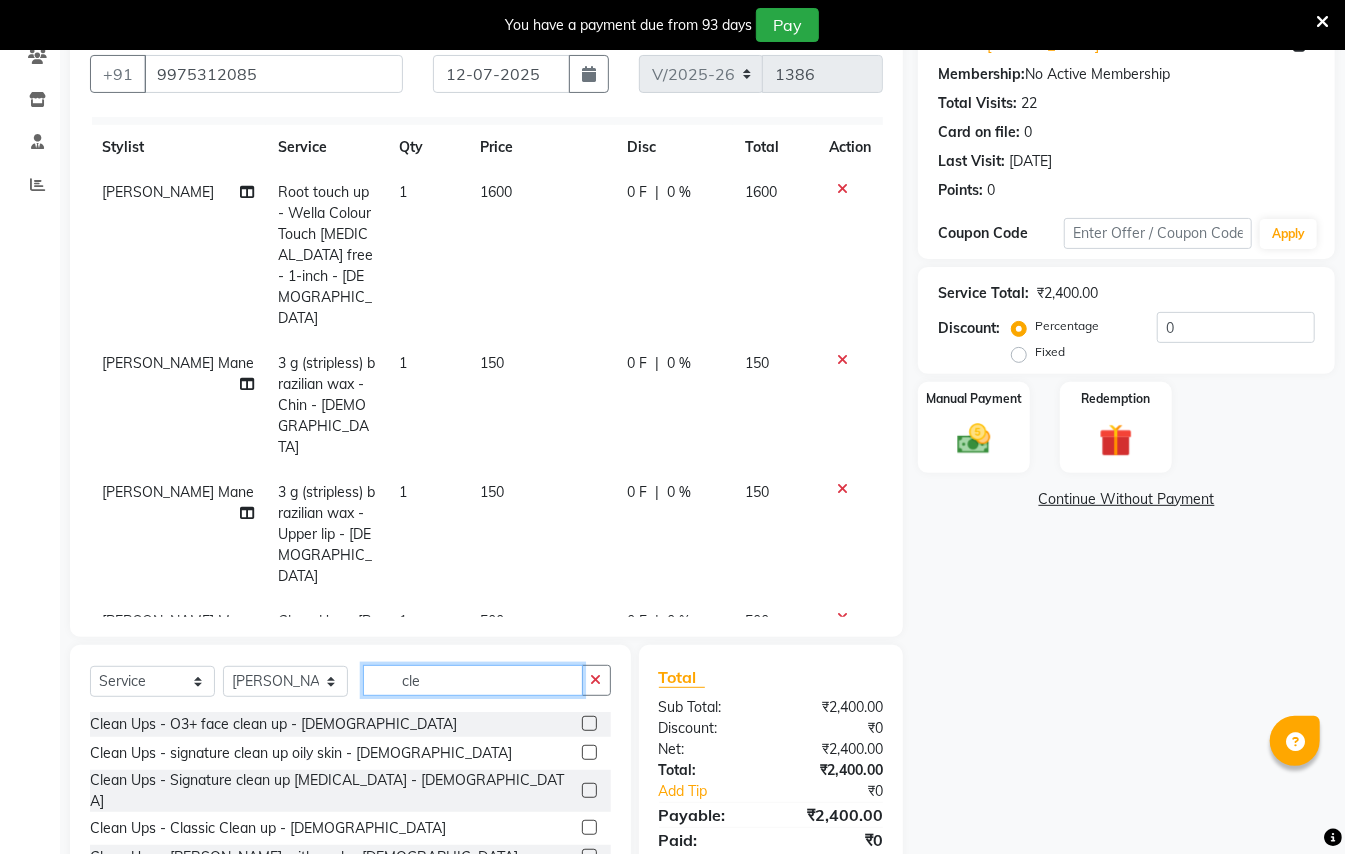 scroll, scrollTop: 298, scrollLeft: 0, axis: vertical 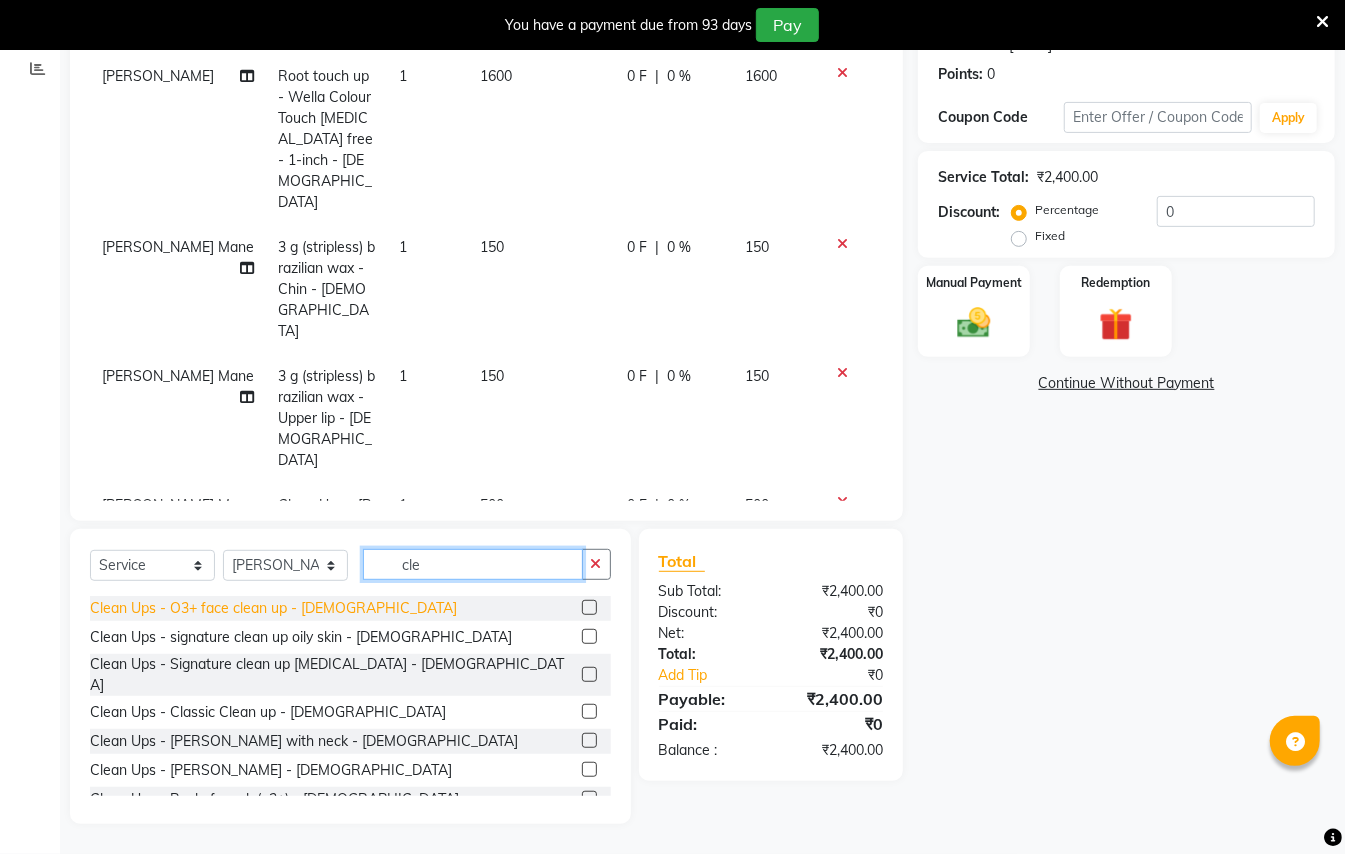 type on "cle" 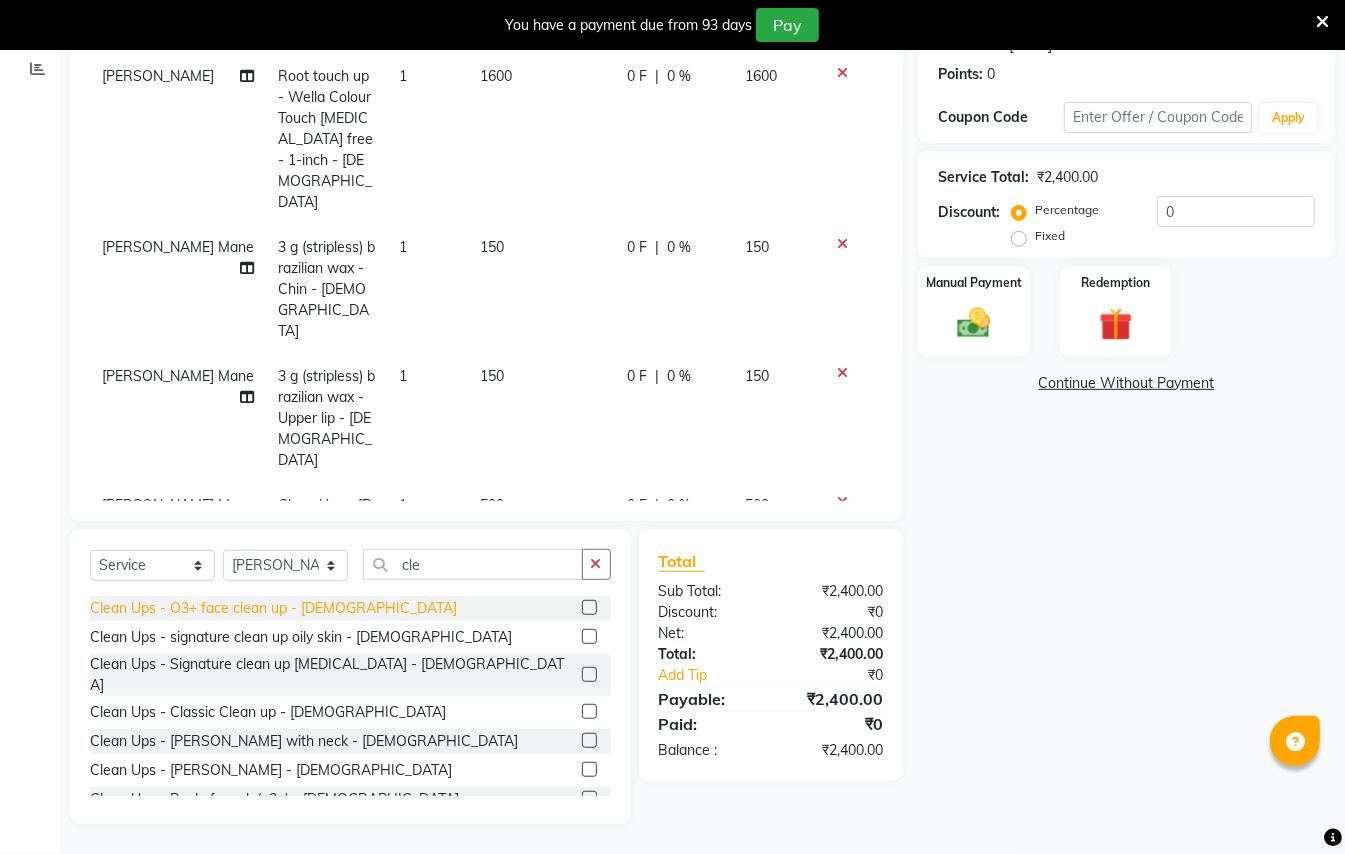 click on "Clean Ups - O3+ face clean up - [DEMOGRAPHIC_DATA]" 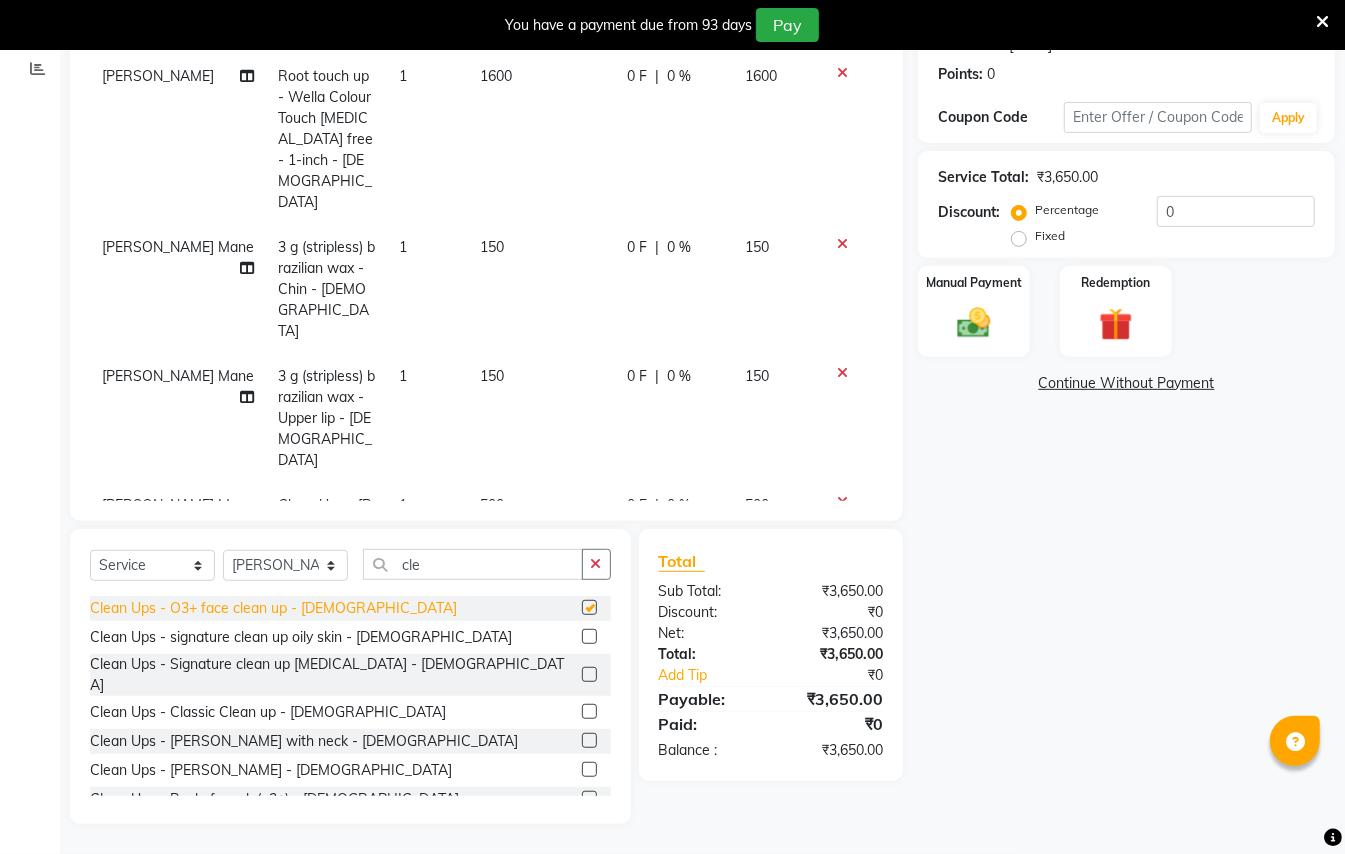 checkbox on "false" 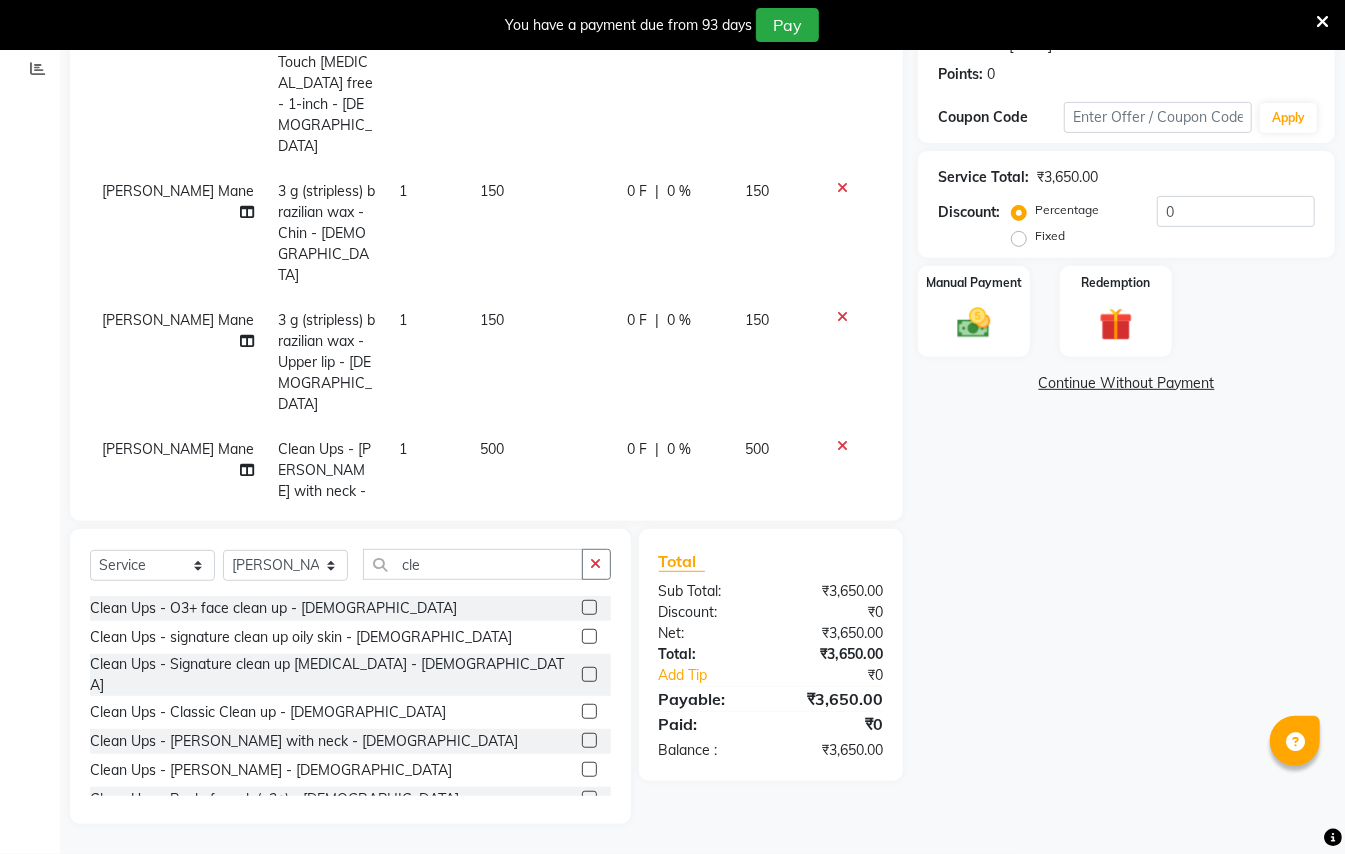 scroll, scrollTop: 116, scrollLeft: 0, axis: vertical 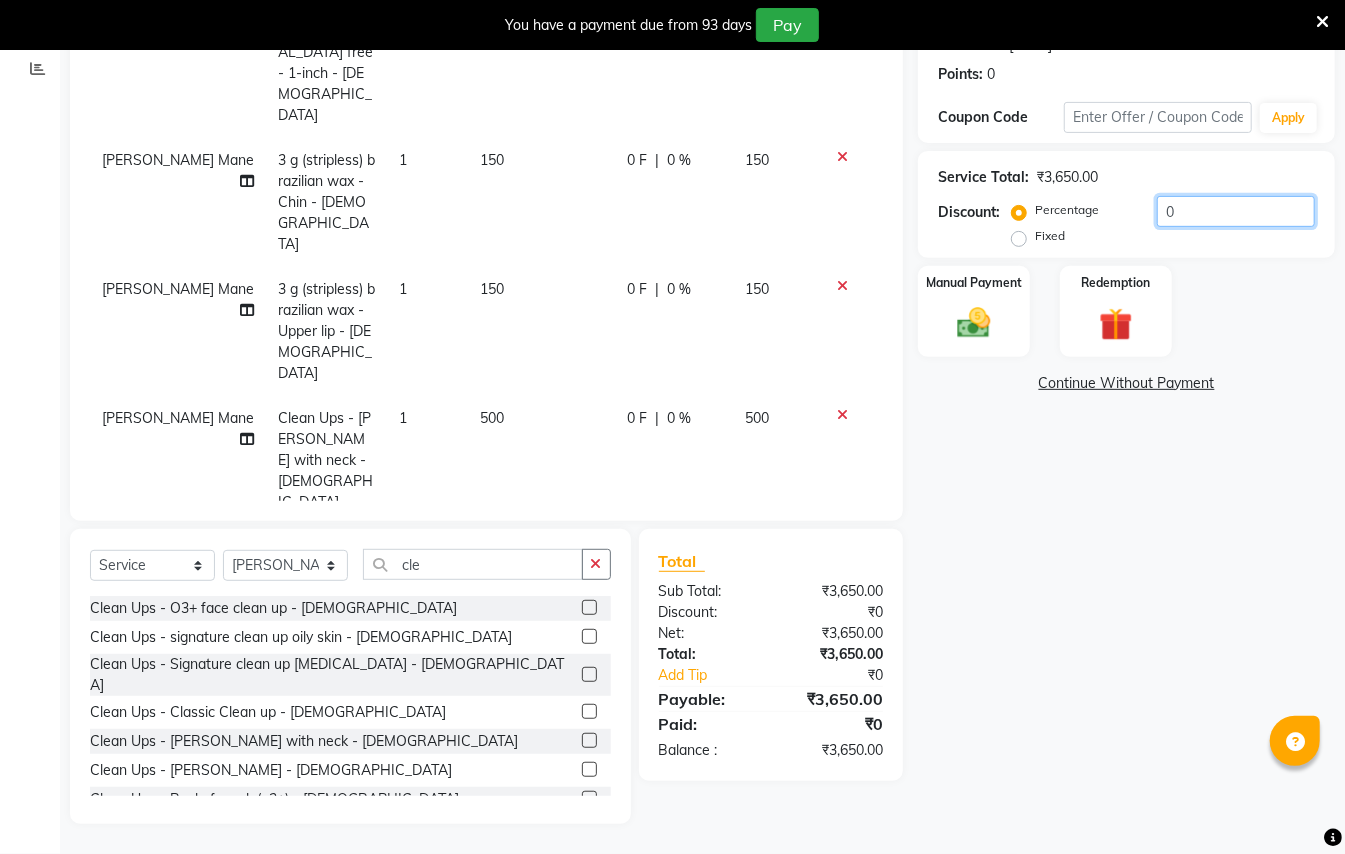 click on "0" 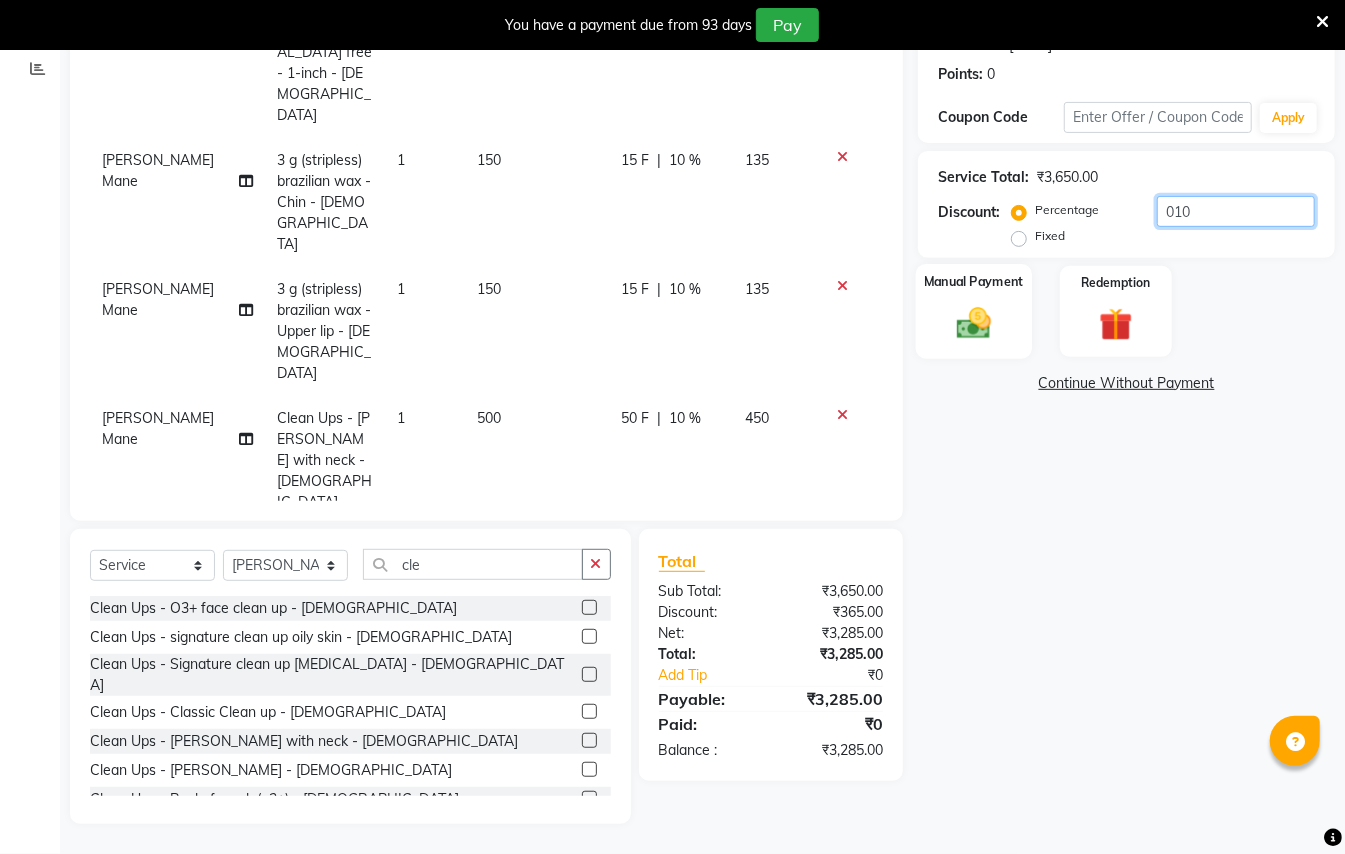 type on "010" 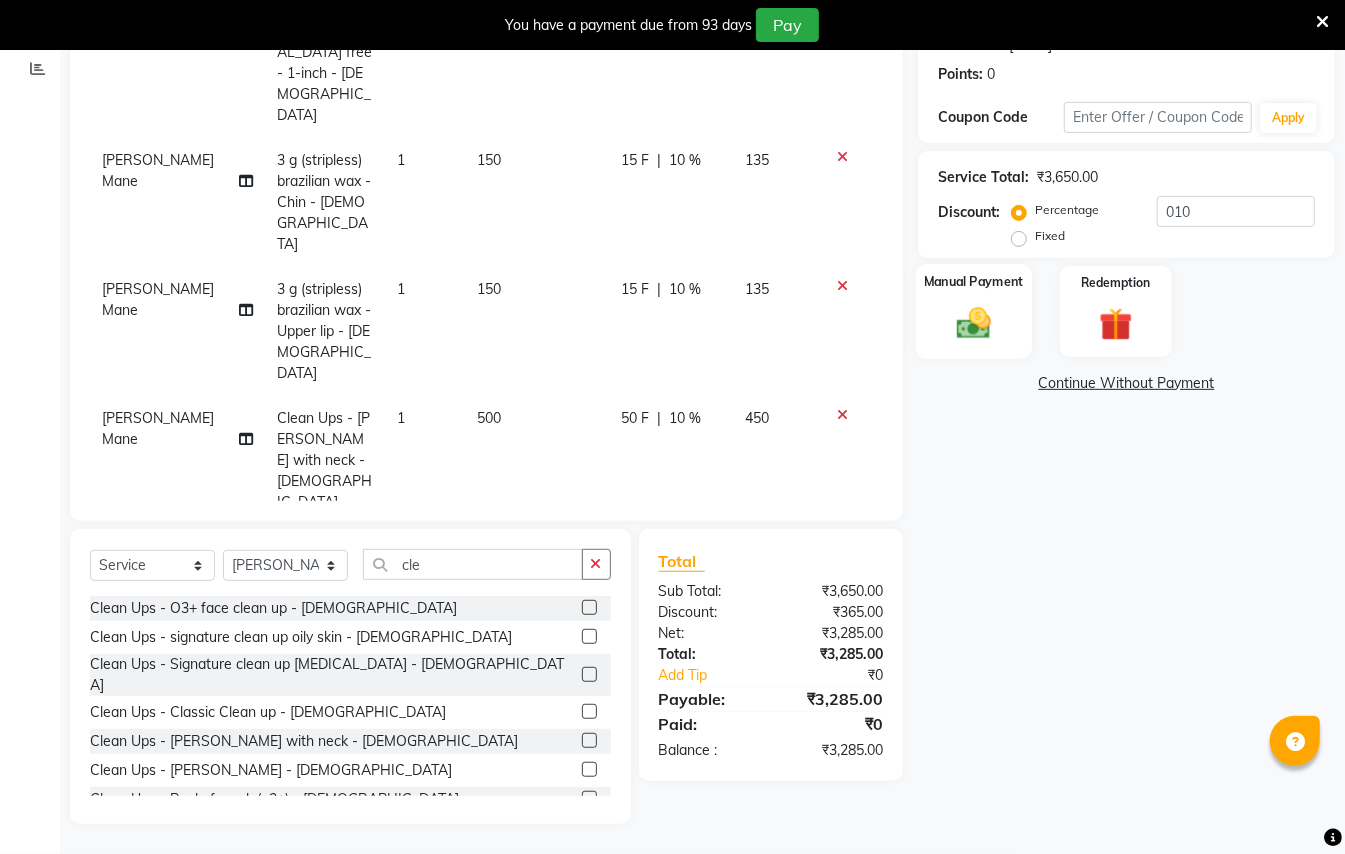 click 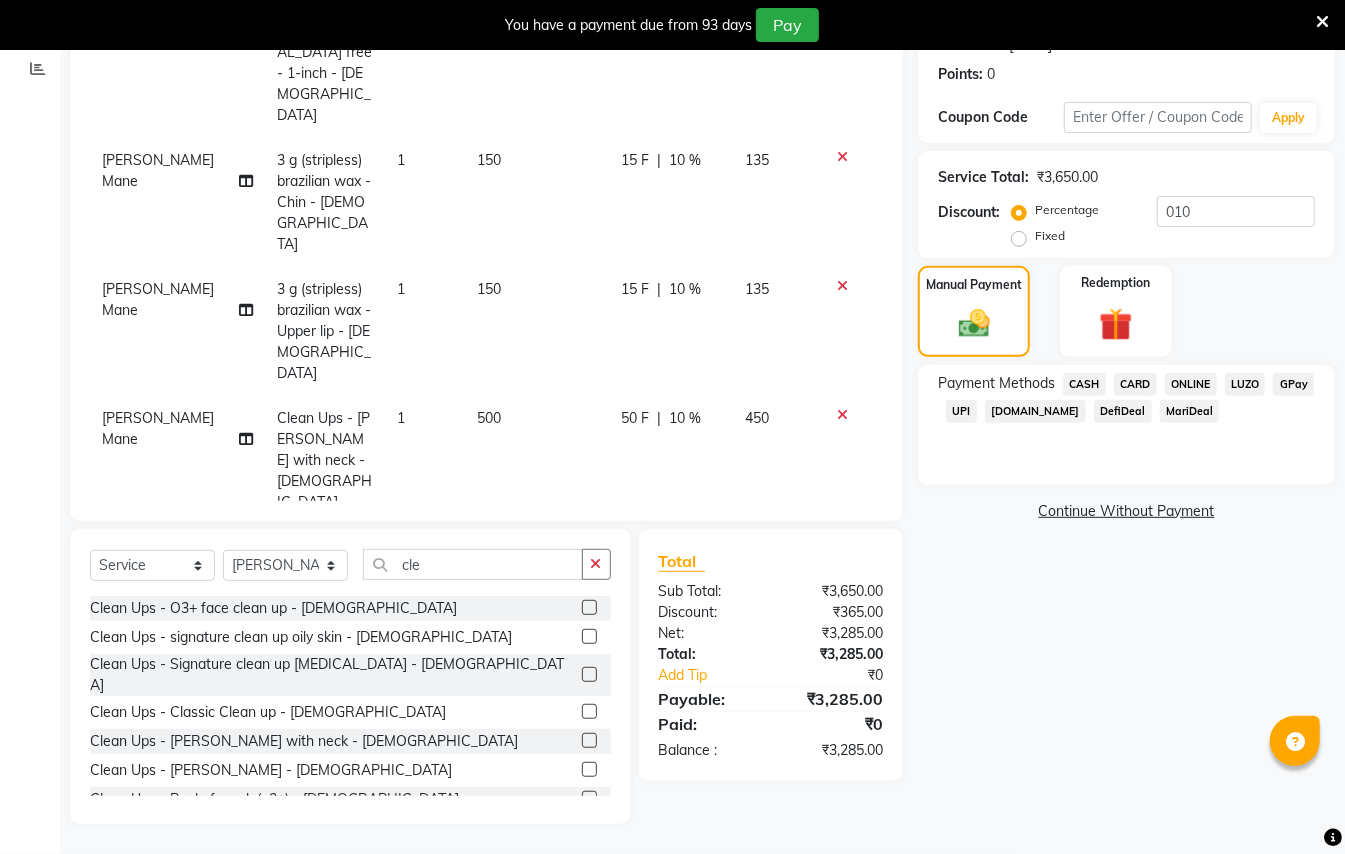 click on "GPay" 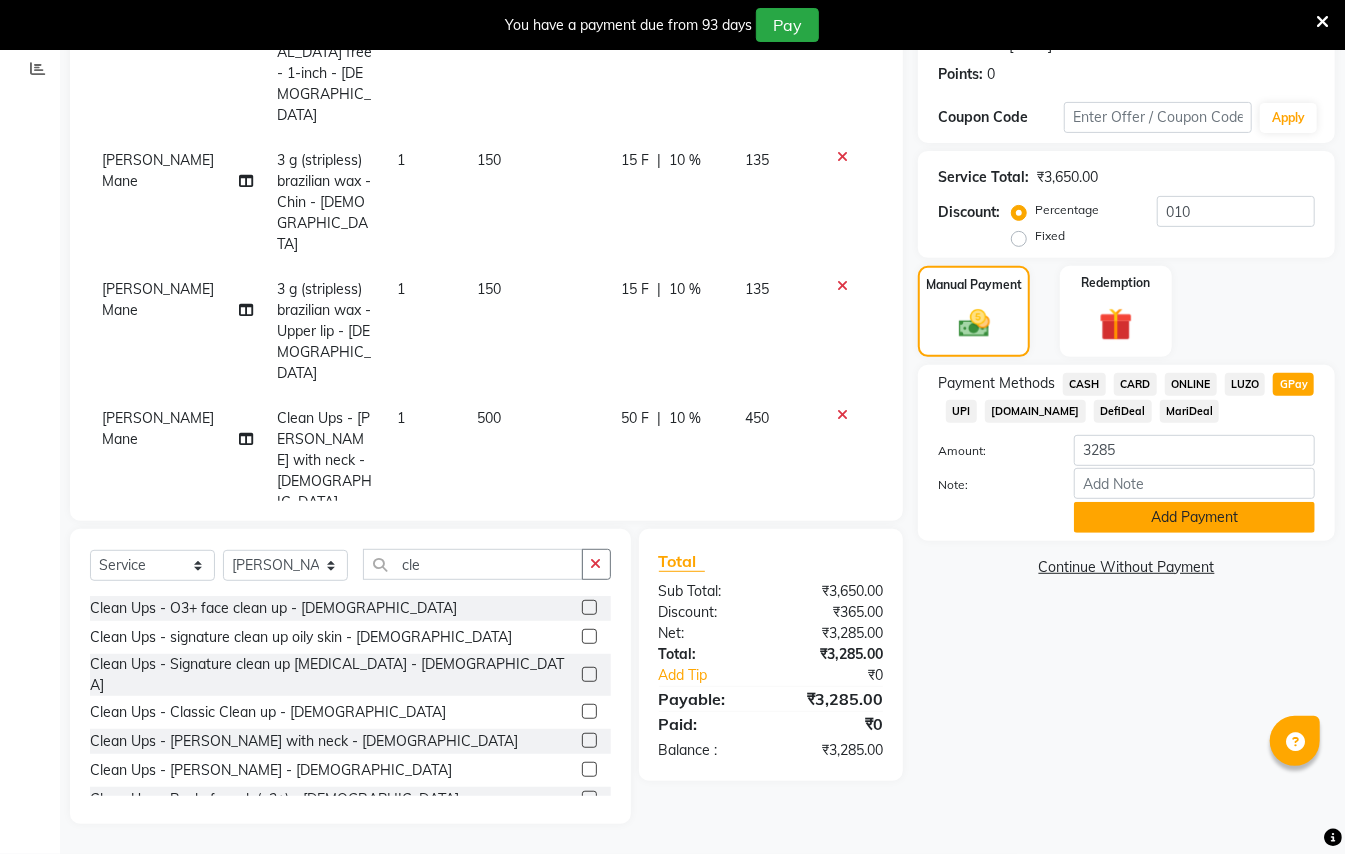 click on "Add Payment" 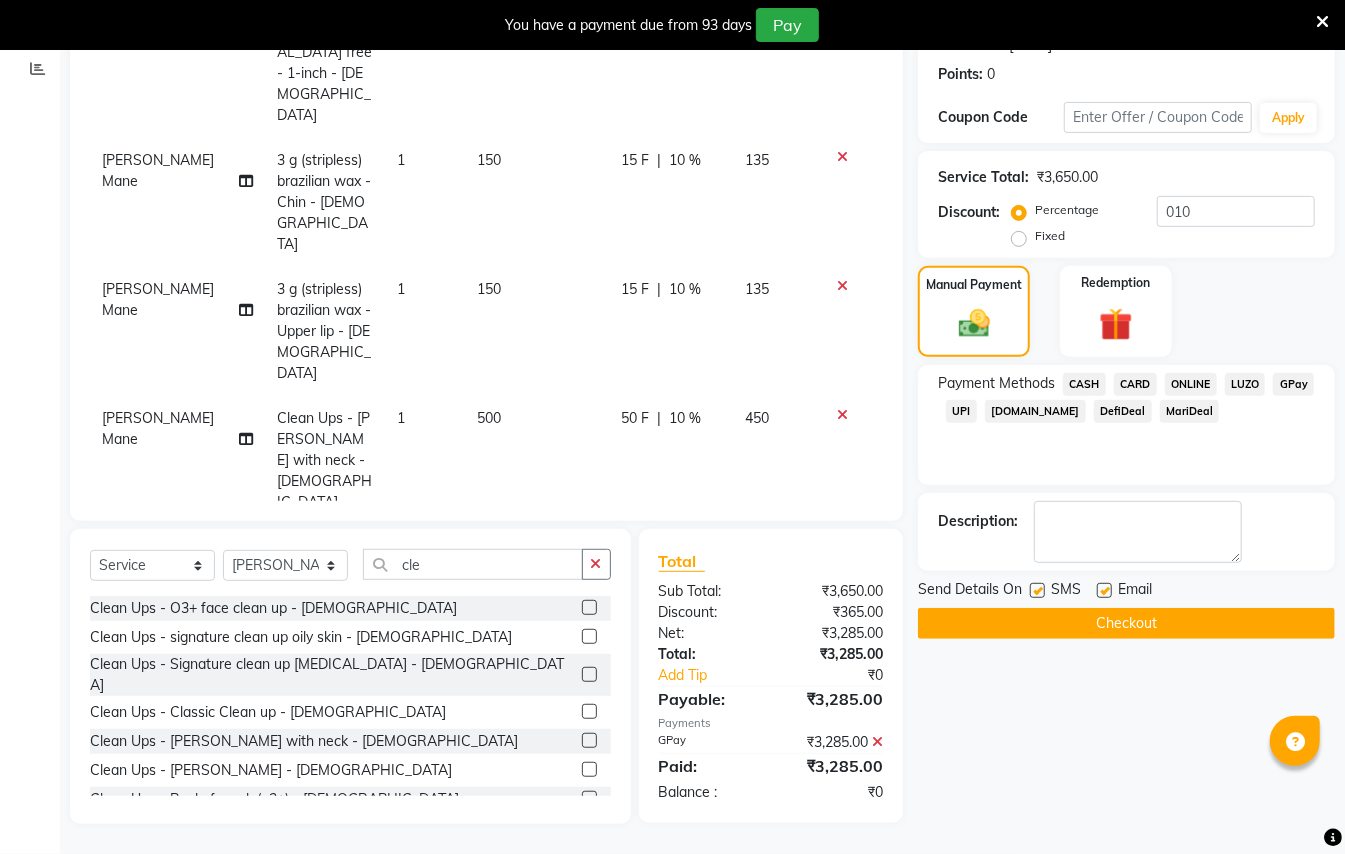 click on "Checkout" 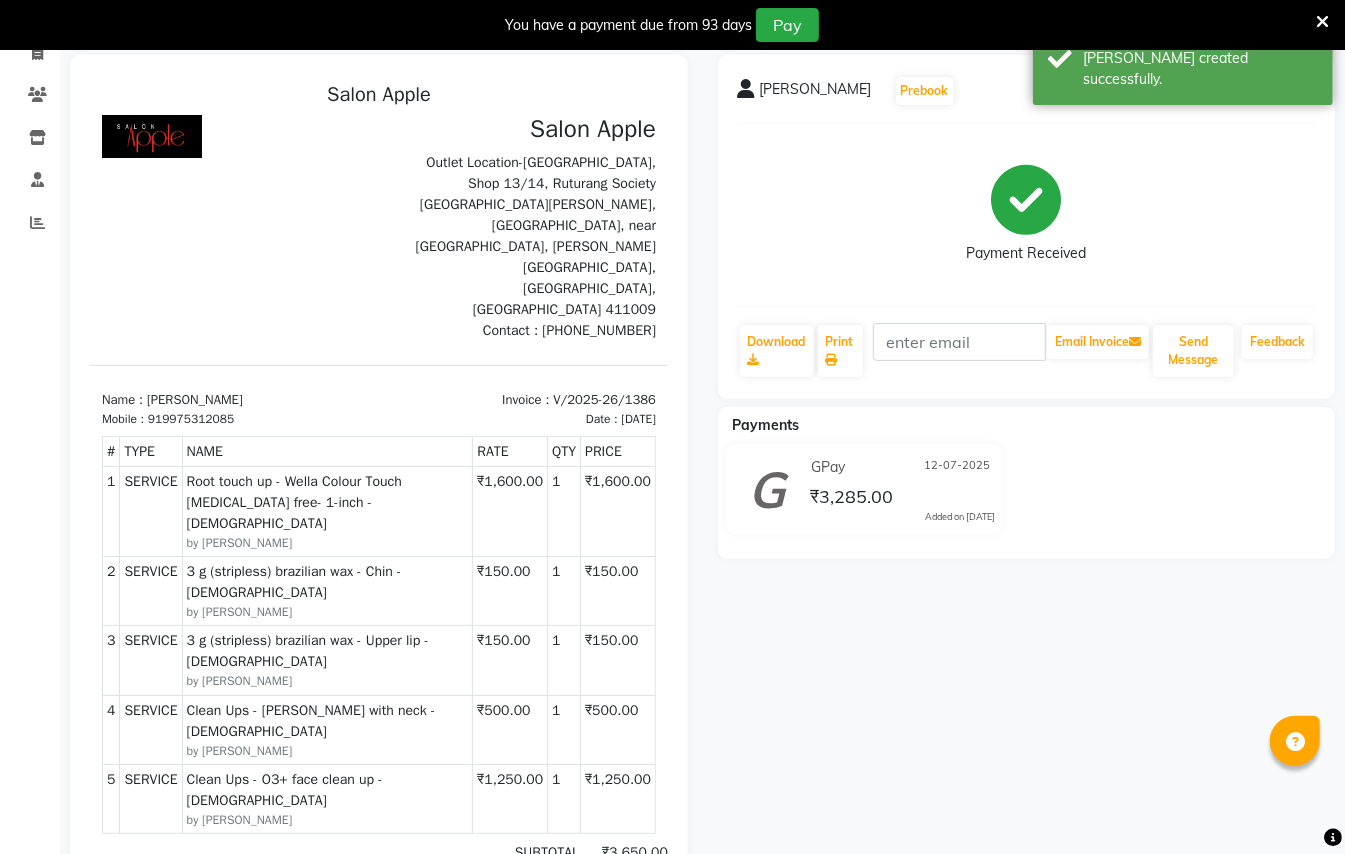 scroll, scrollTop: 0, scrollLeft: 0, axis: both 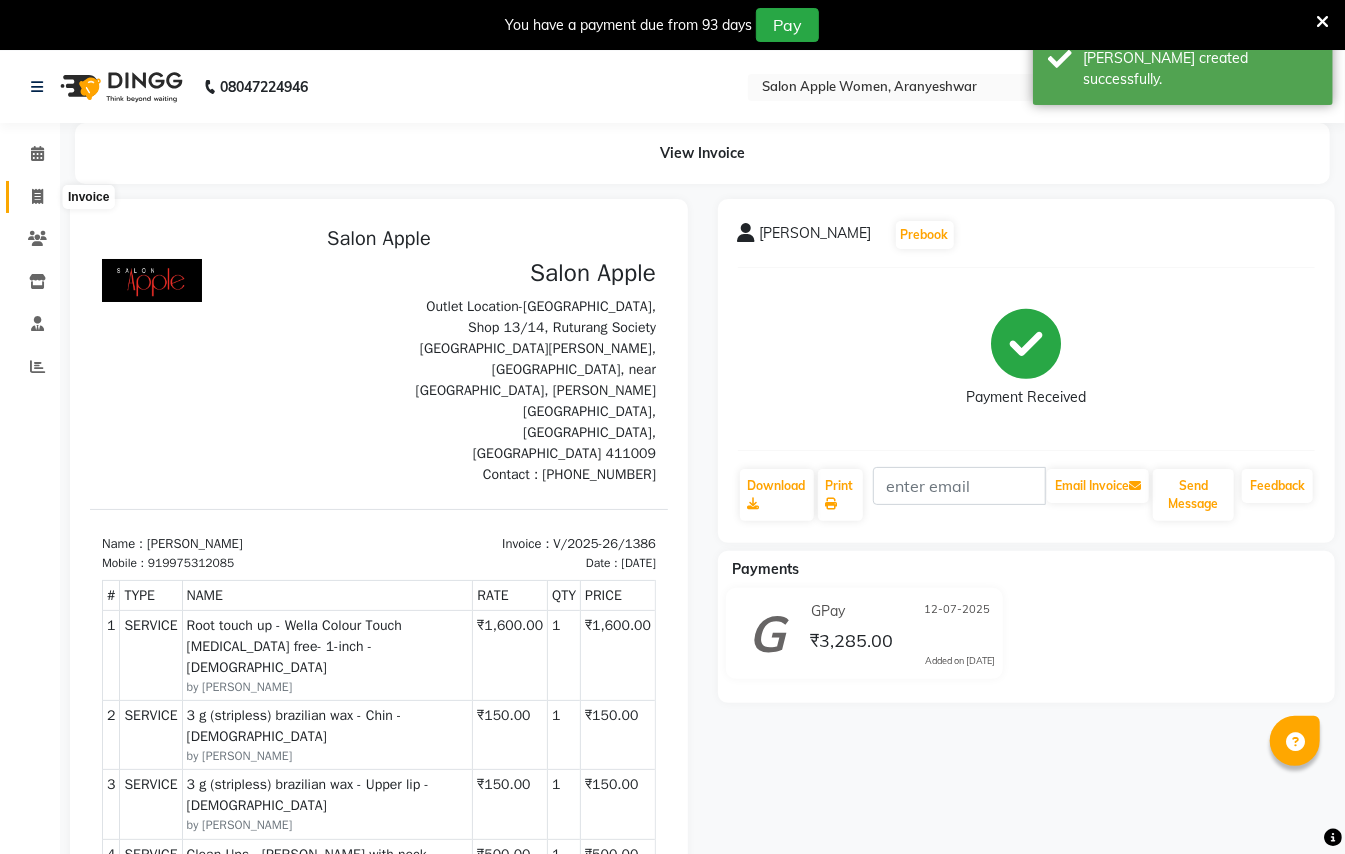 click 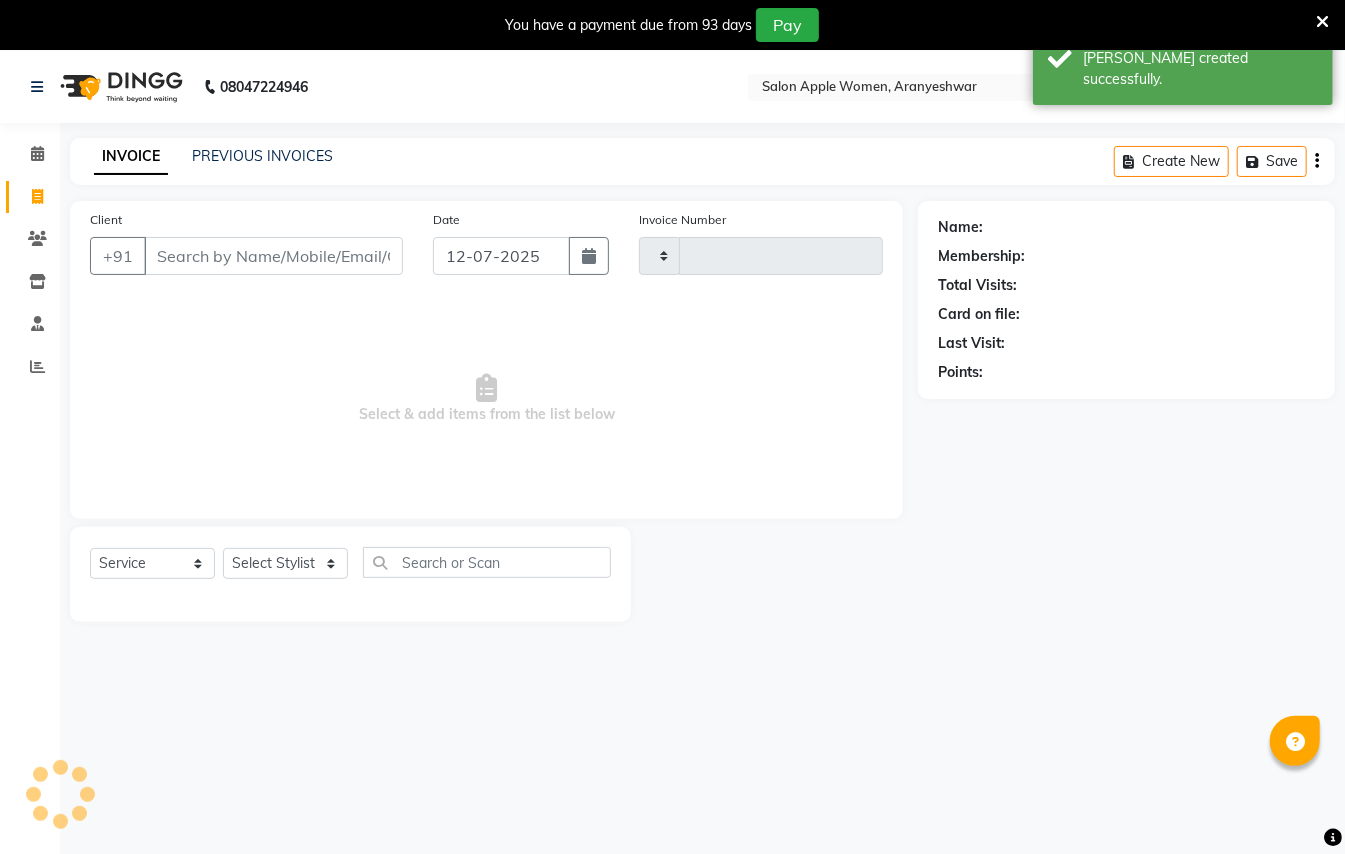scroll, scrollTop: 50, scrollLeft: 0, axis: vertical 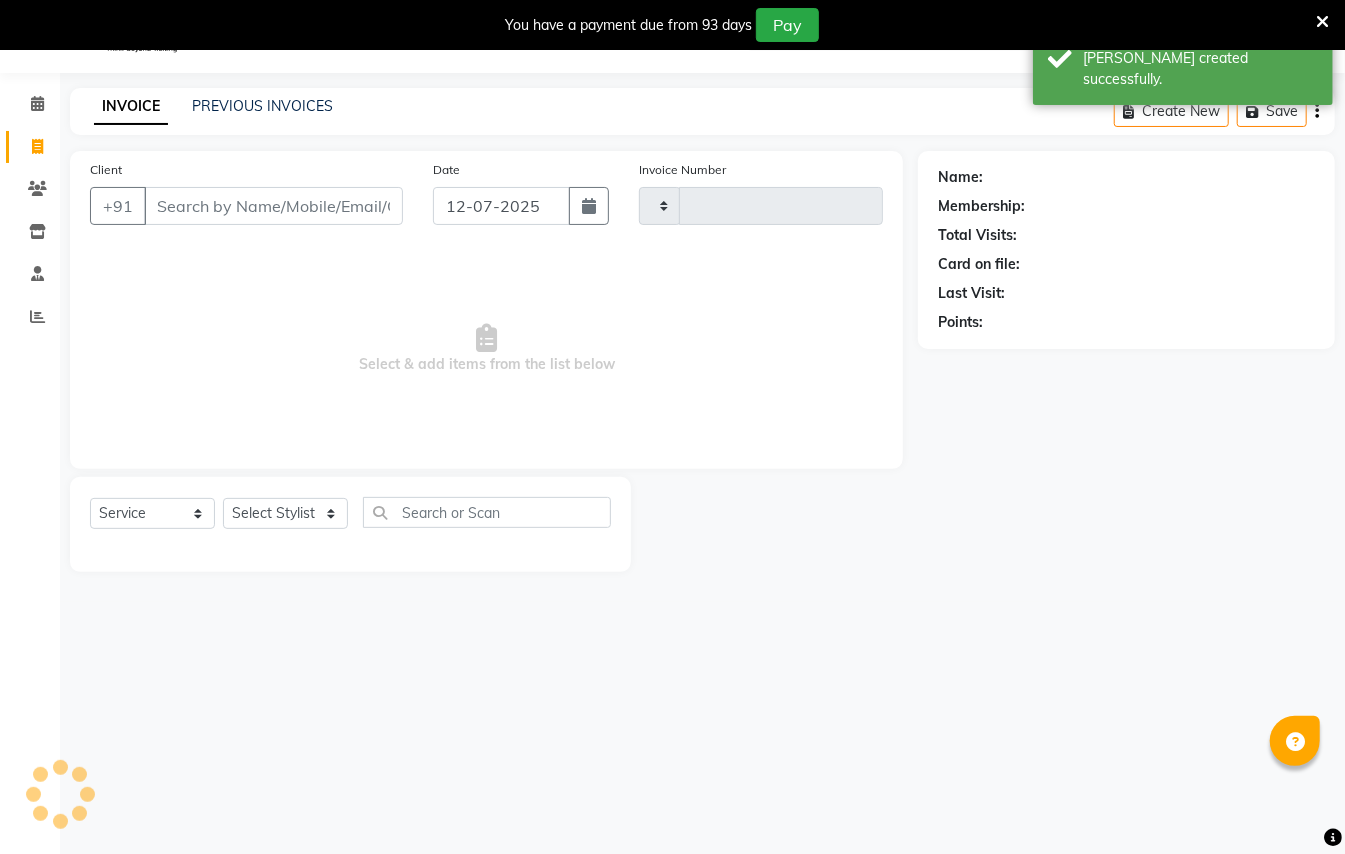 type on "1387" 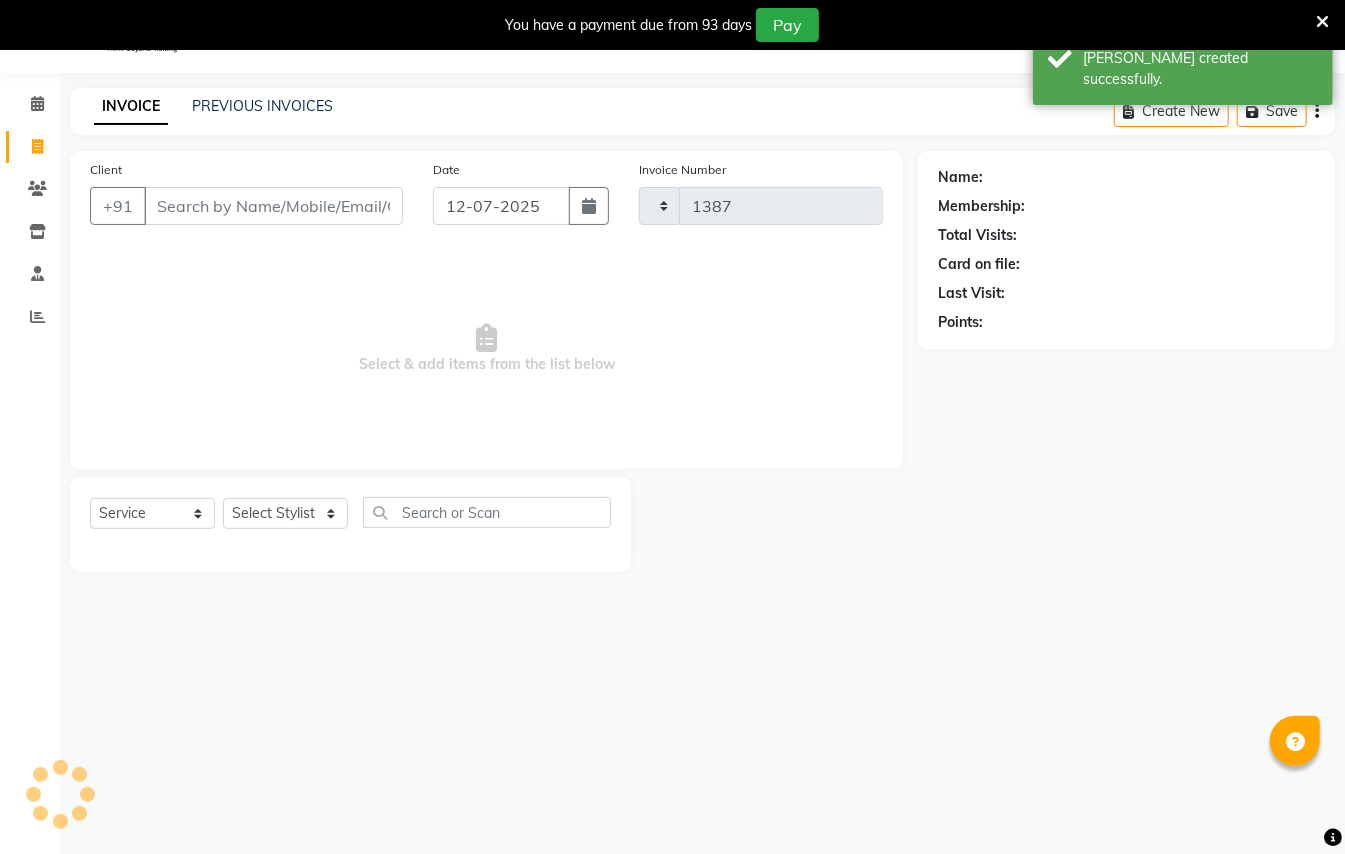 select on "123" 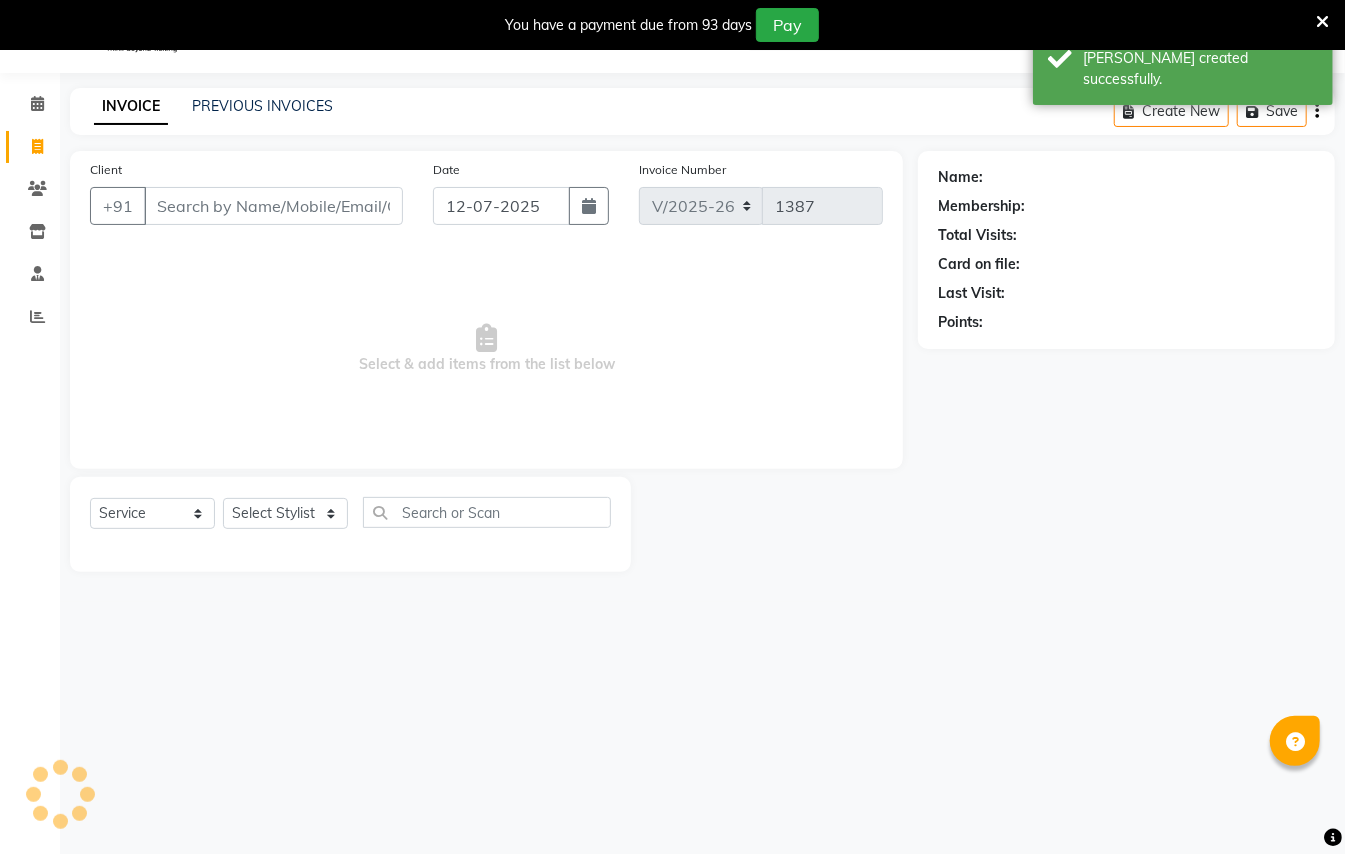 click on "Client" at bounding box center [273, 206] 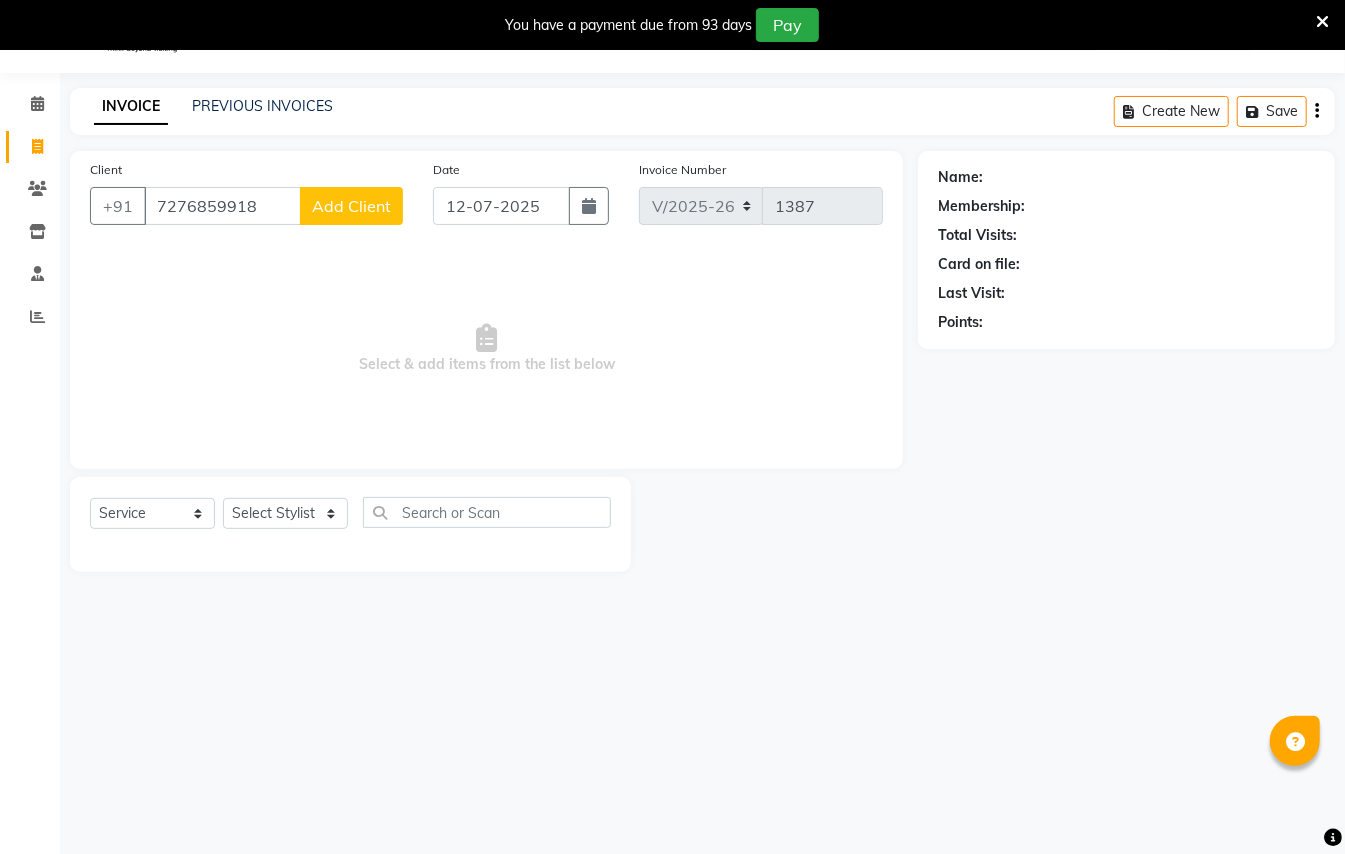 type on "7276859918" 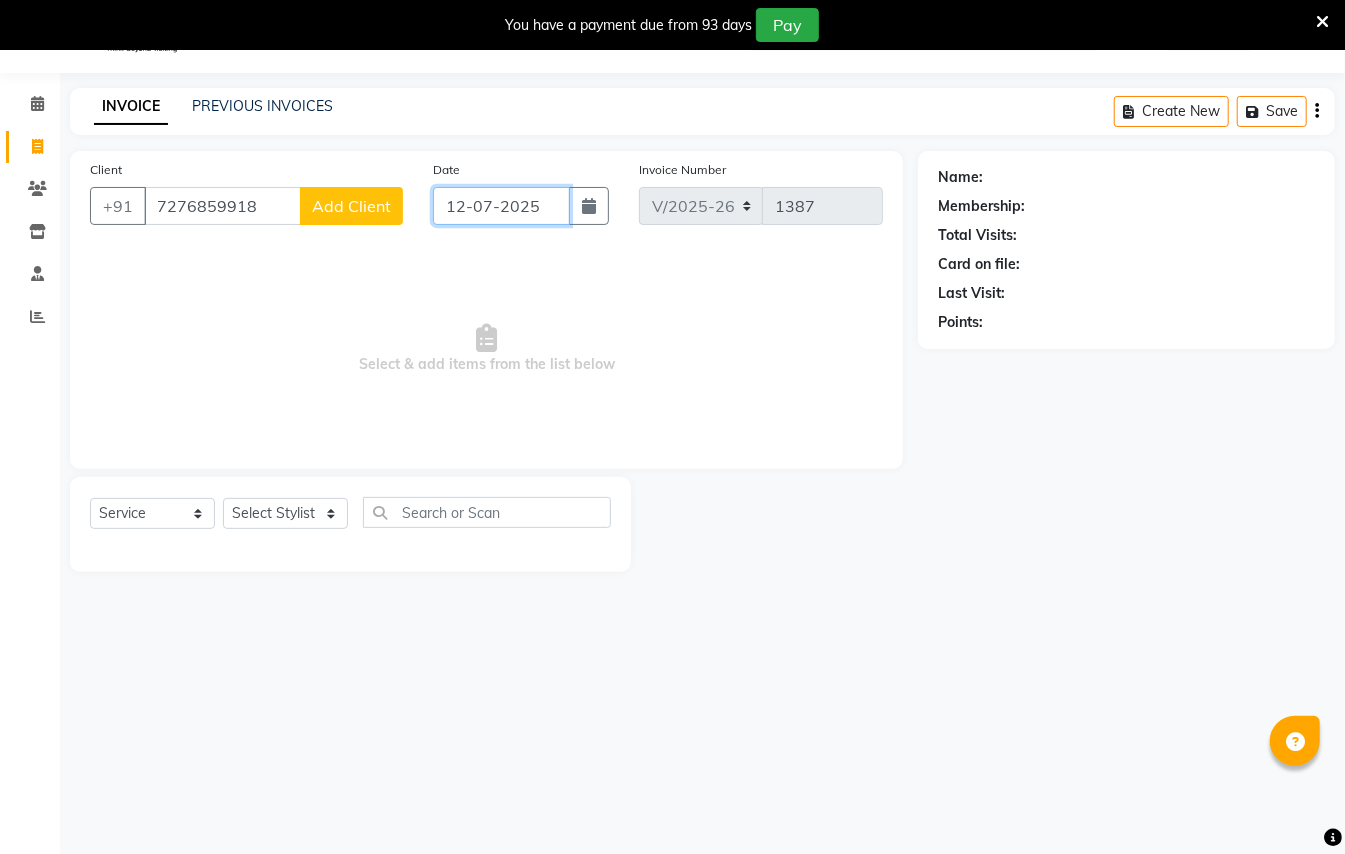 click on "12-07-2025" 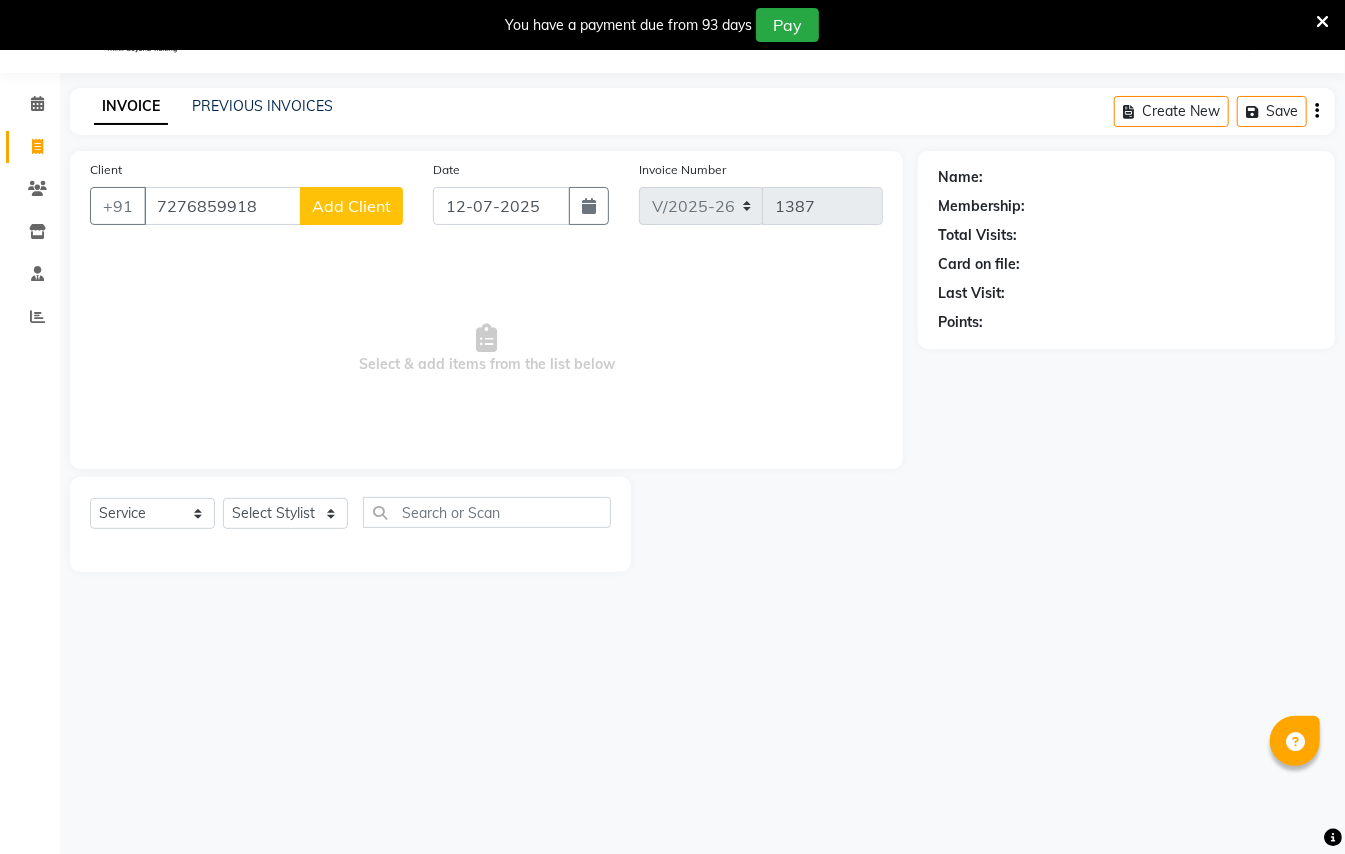 select on "7" 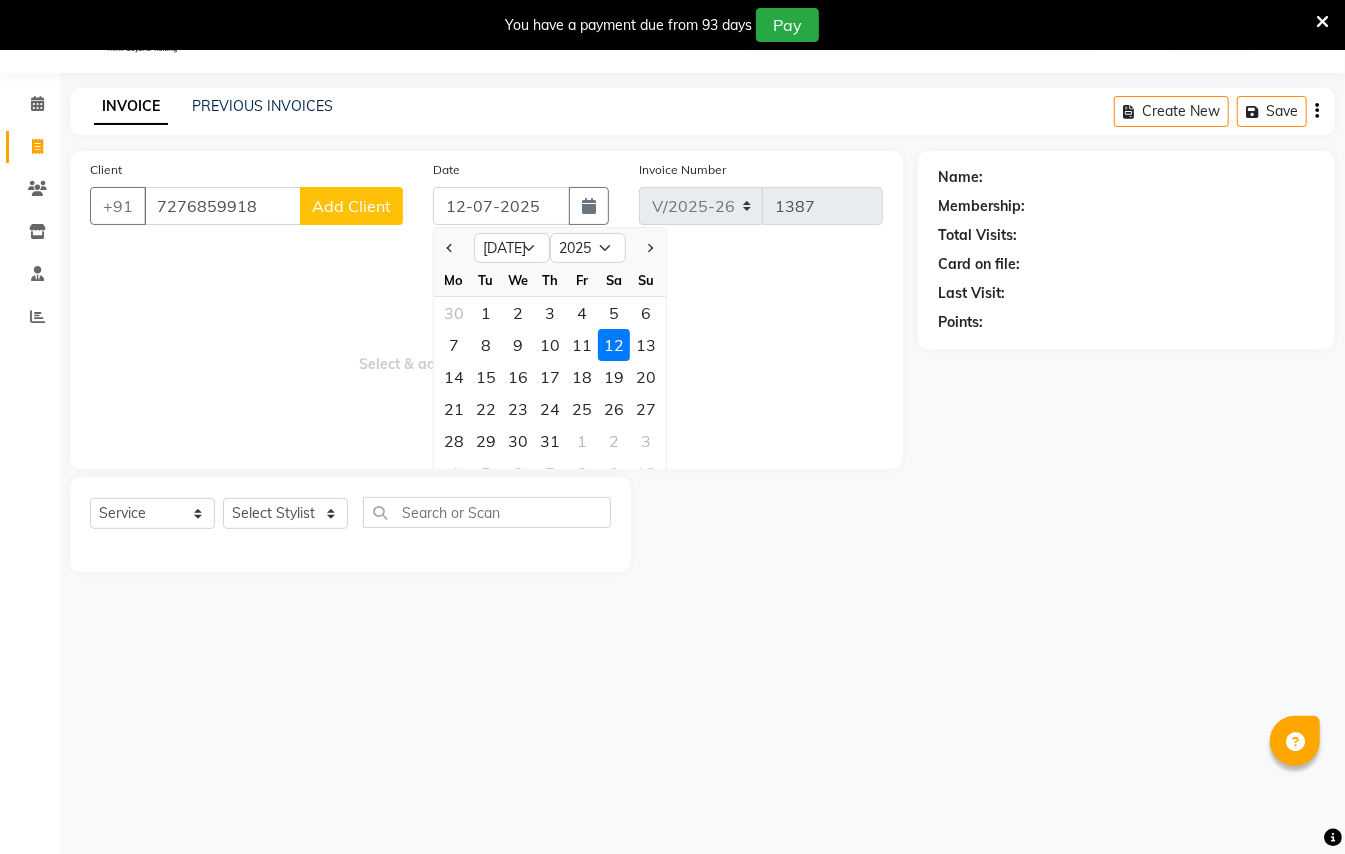 click on "Select & add items from the list below" at bounding box center (486, 349) 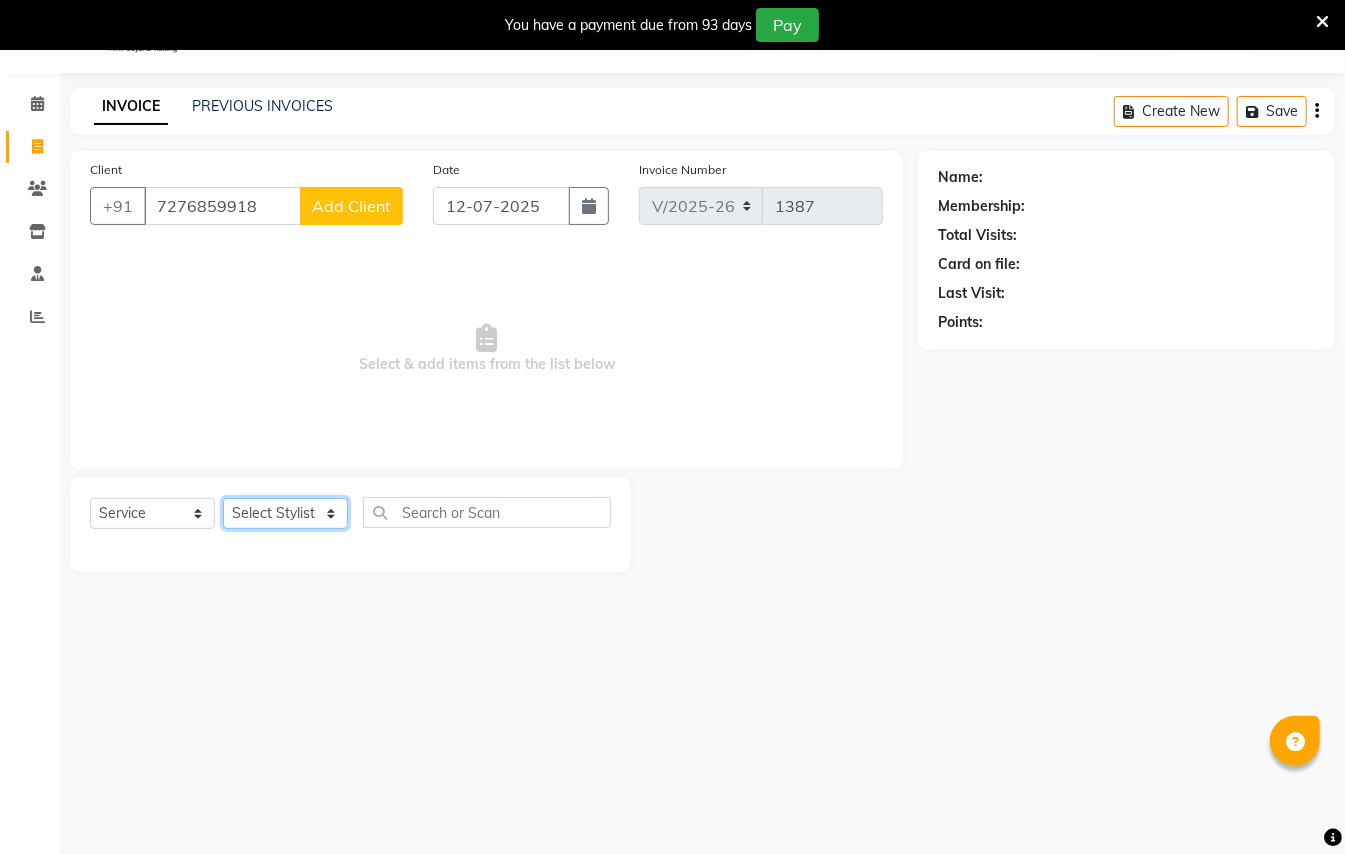 click on "Select Stylist [PERSON_NAME] [PERSON_NAME]  [PERSON_NAME] [PERSON_NAME] [PERSON_NAME] Mane Manager [PERSON_NAME]  [PERSON_NAME] Owner [PERSON_NAME]" 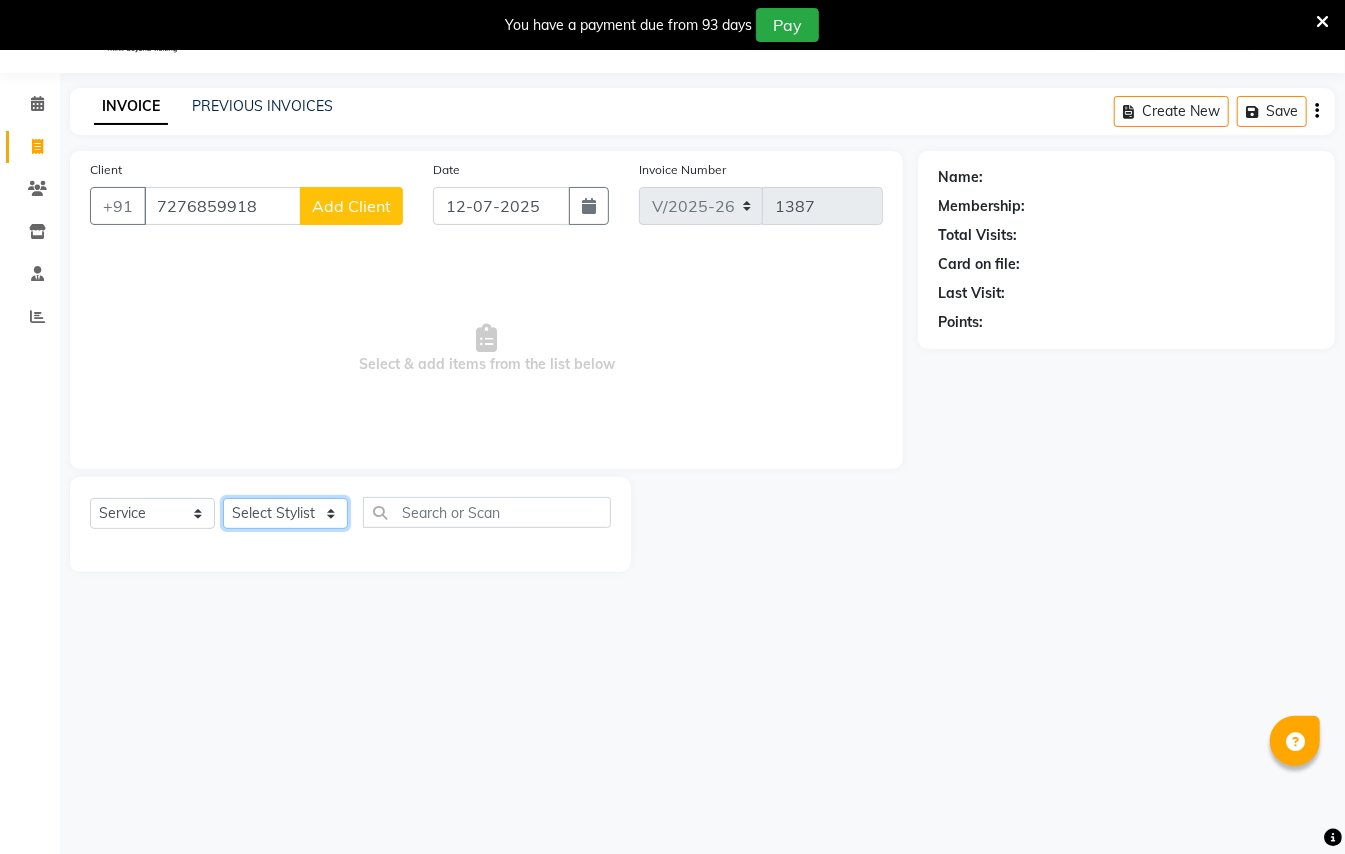 select on "31729" 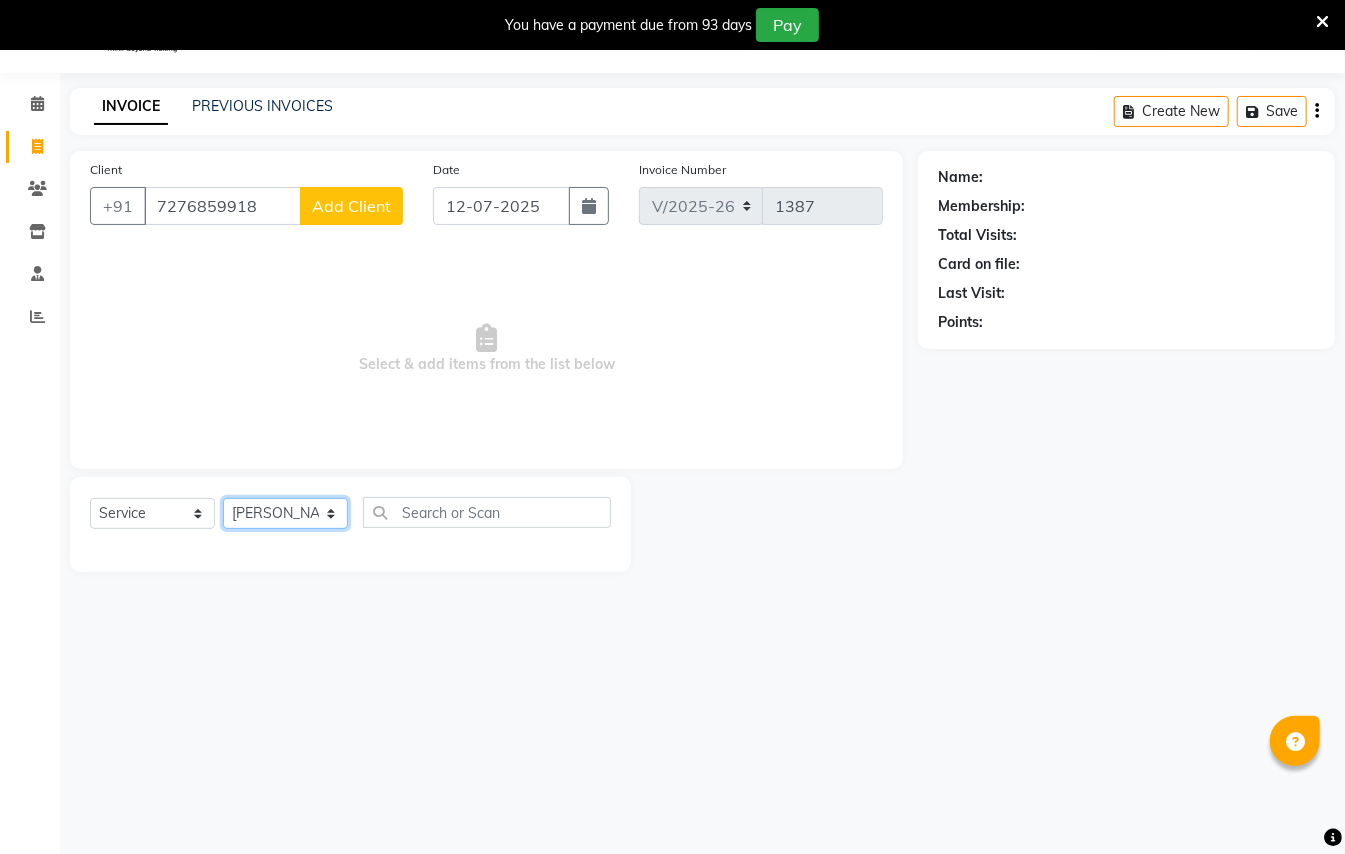 click on "Select Stylist [PERSON_NAME] [PERSON_NAME]  [PERSON_NAME] [PERSON_NAME] [PERSON_NAME] Mane Manager [PERSON_NAME]  [PERSON_NAME] Owner [PERSON_NAME]" 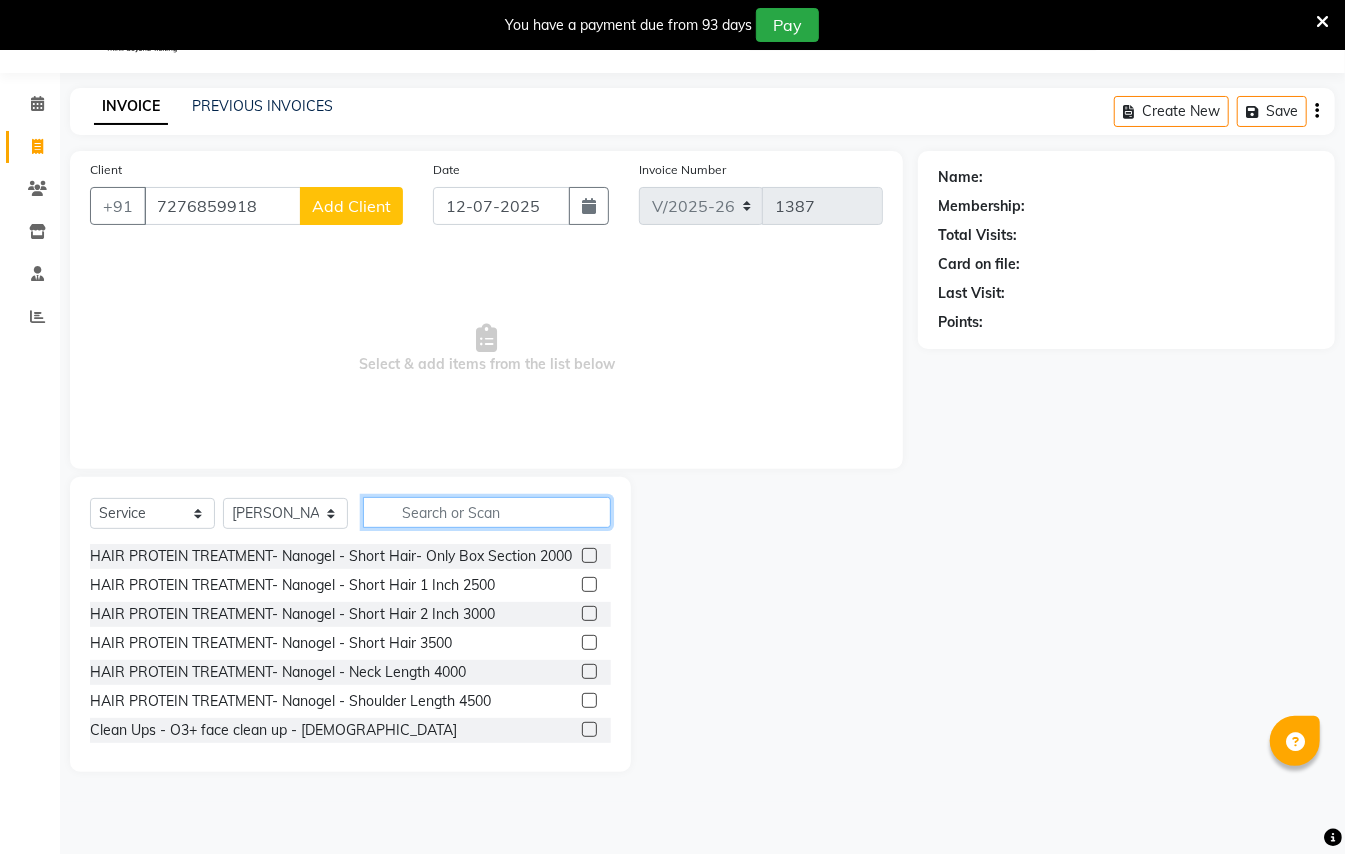 click 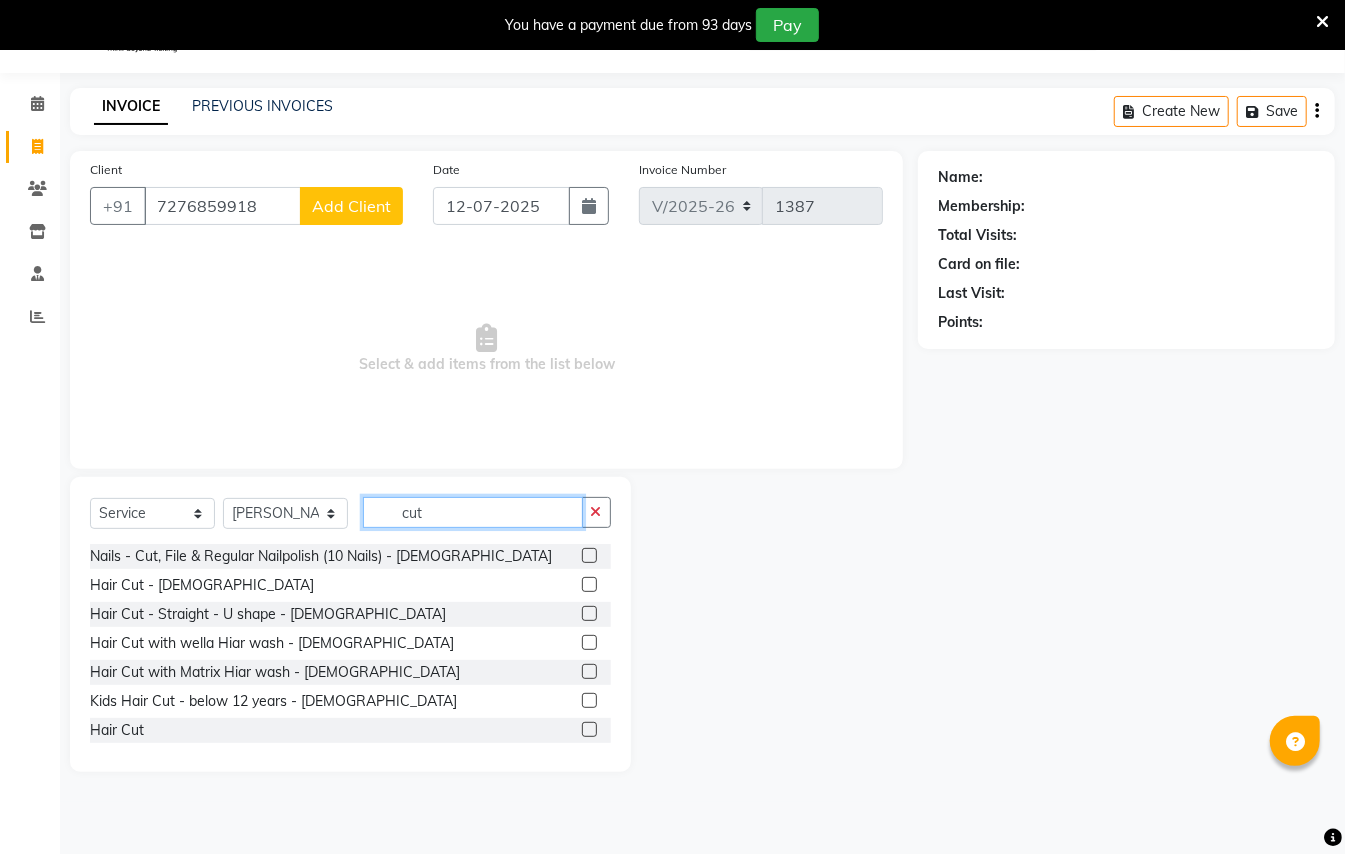 type on "cut" 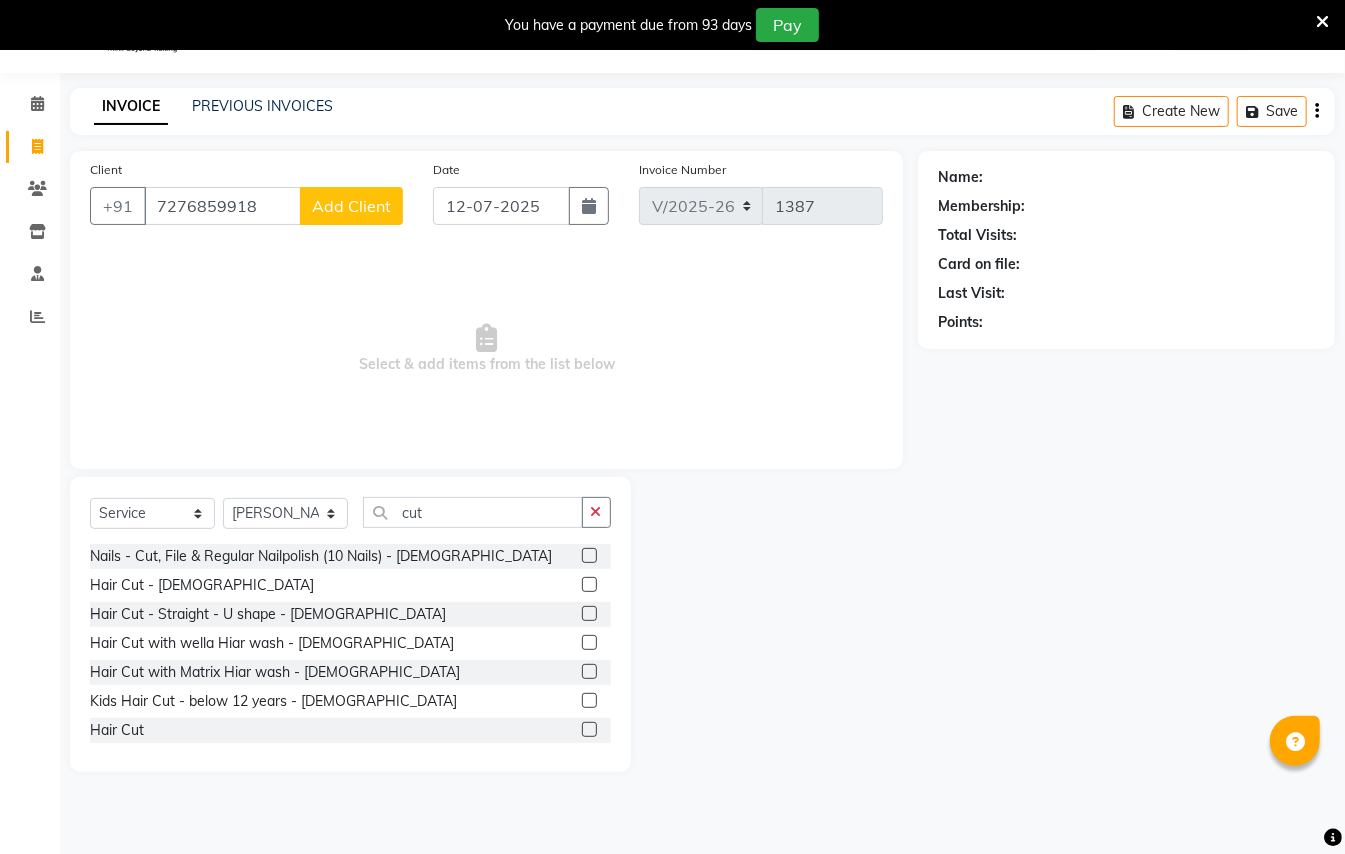 click on "Hair Cut - [DEMOGRAPHIC_DATA]" 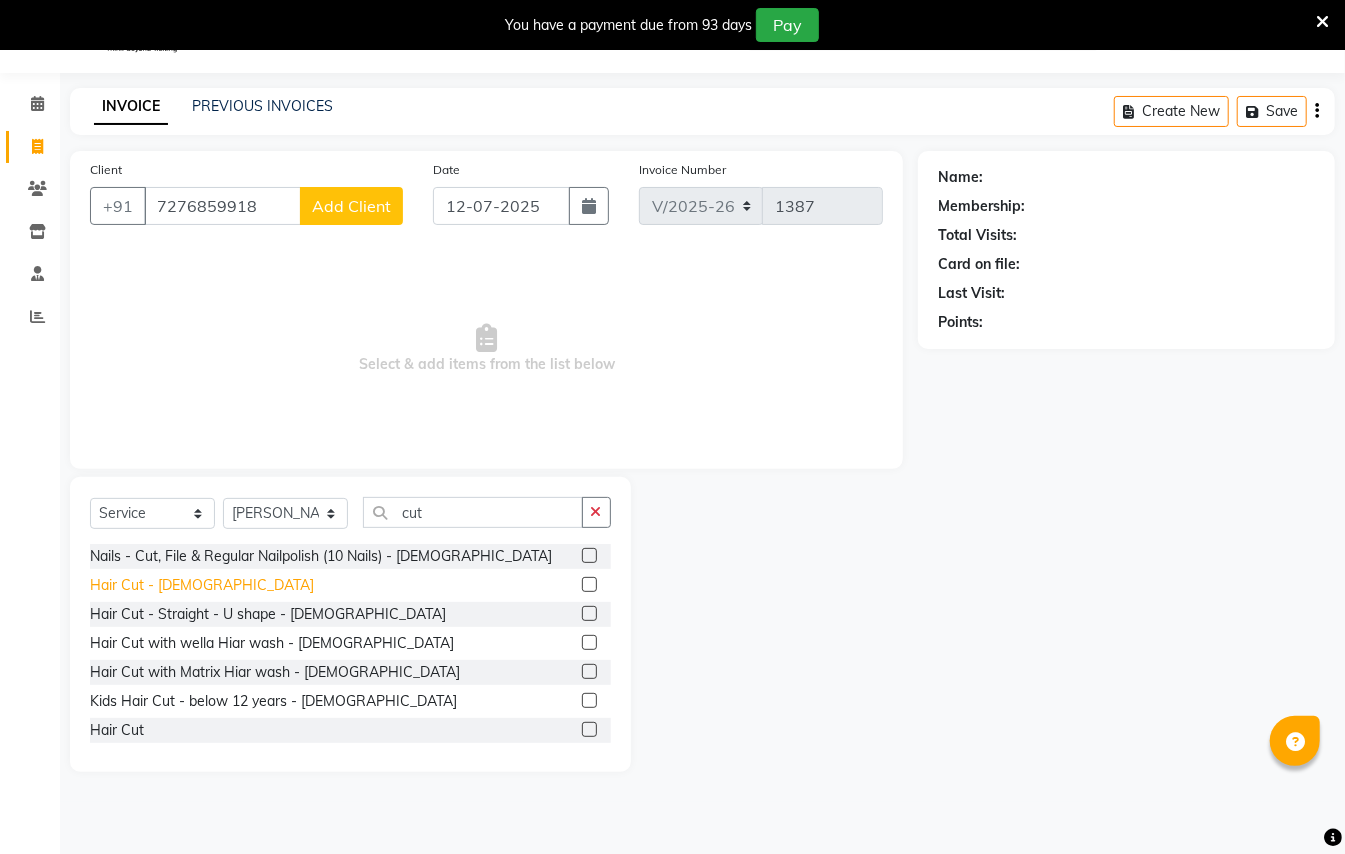 click on "Hair Cut - [DEMOGRAPHIC_DATA]" 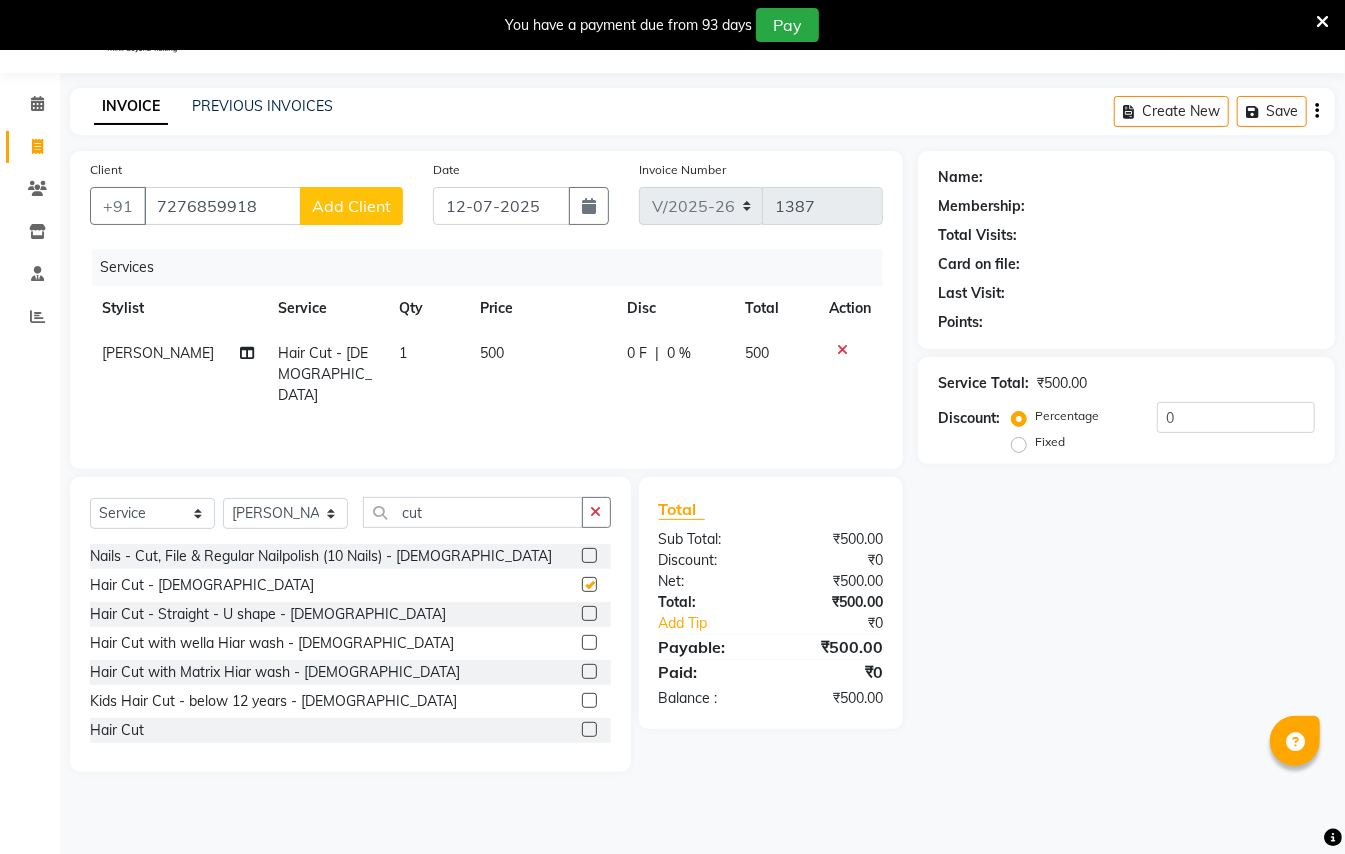 checkbox on "false" 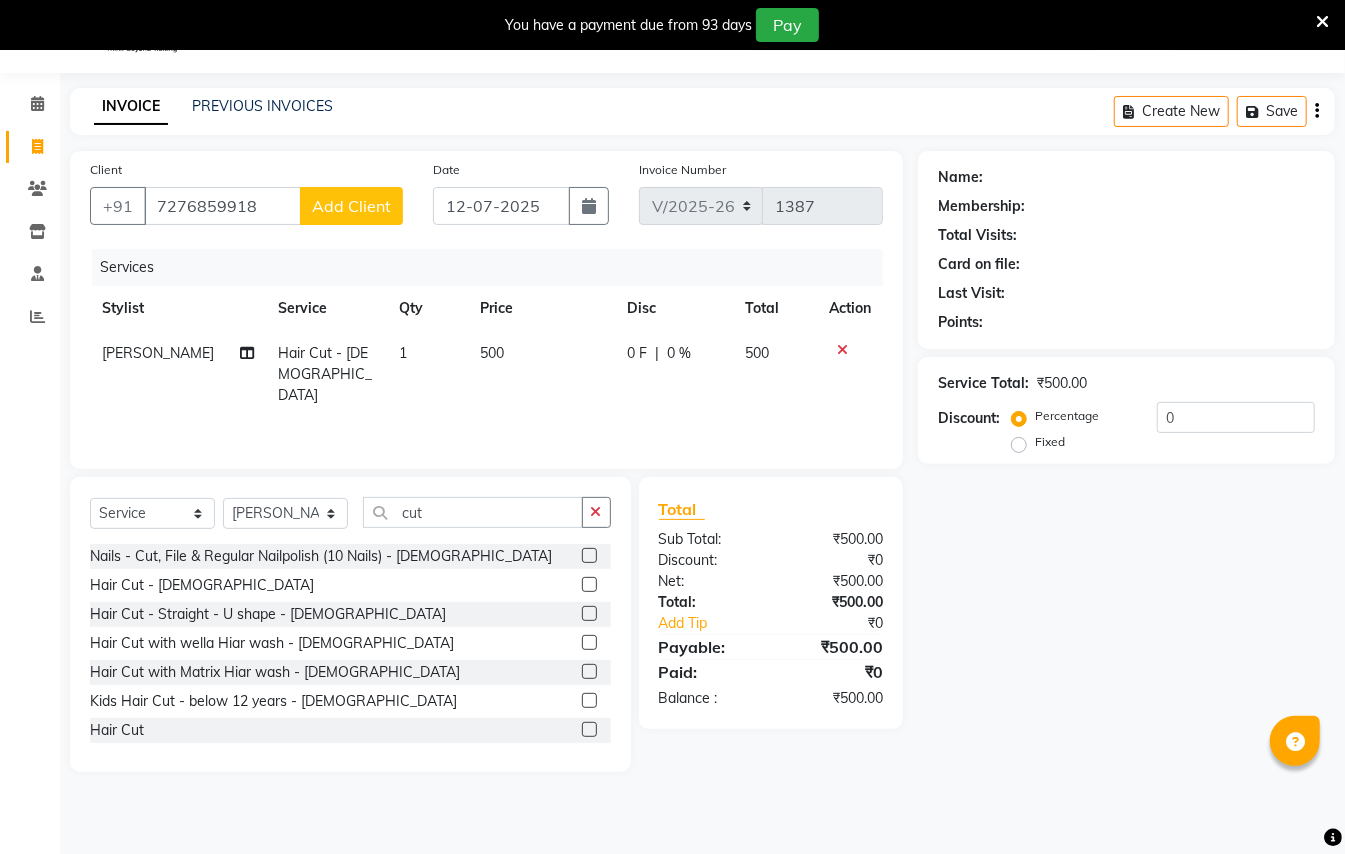 click on "Add Client" 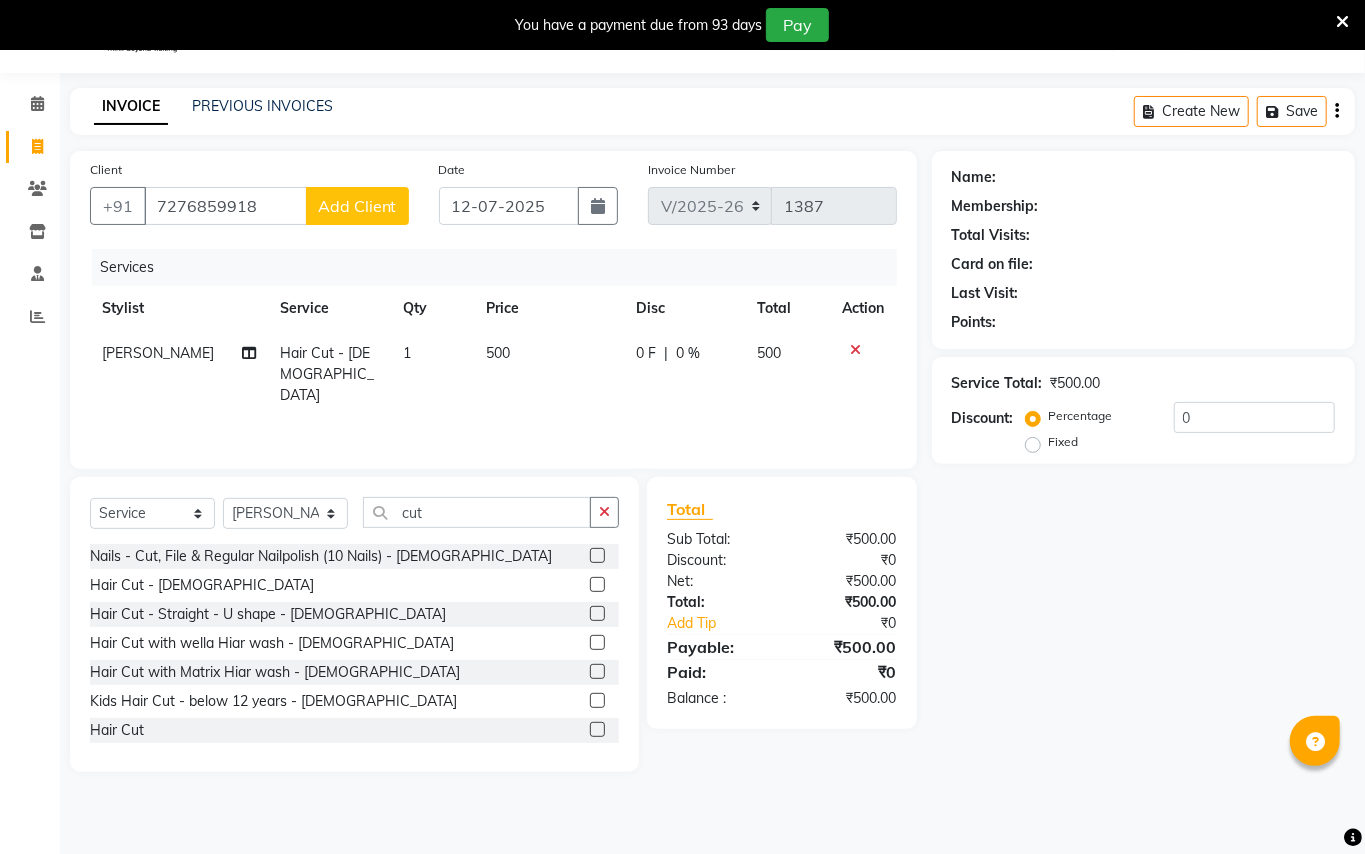 select on "22" 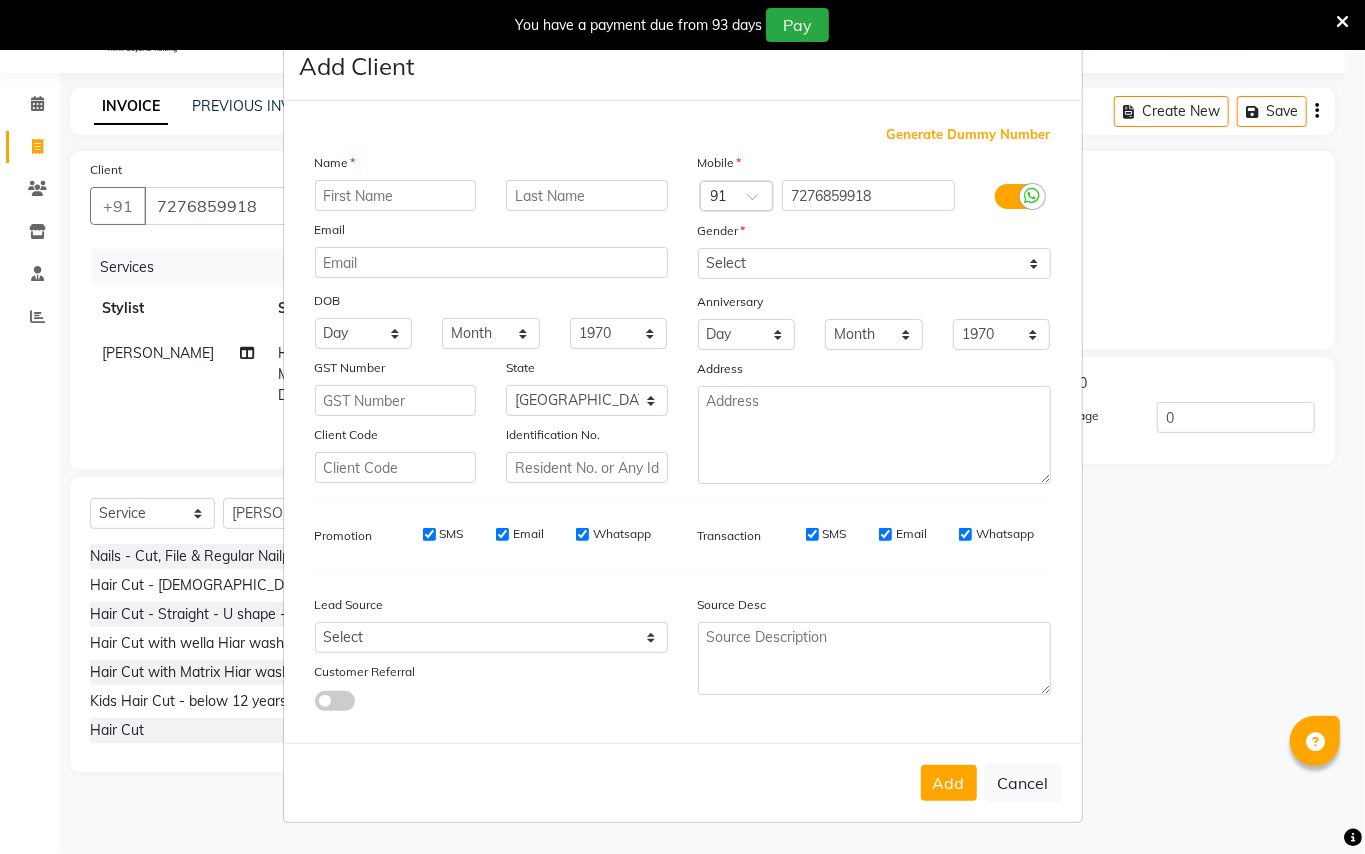 click at bounding box center [396, 195] 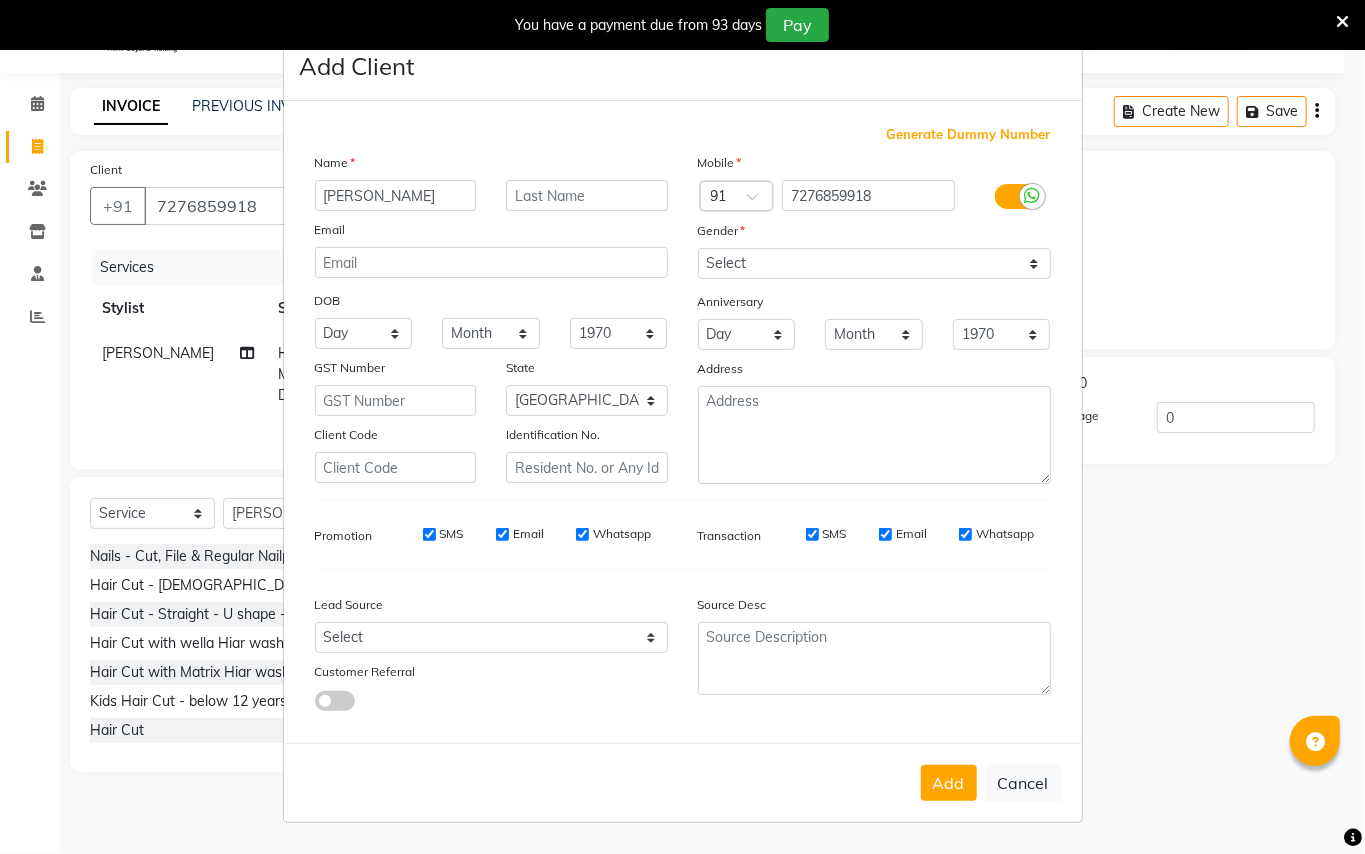 type on "[PERSON_NAME]" 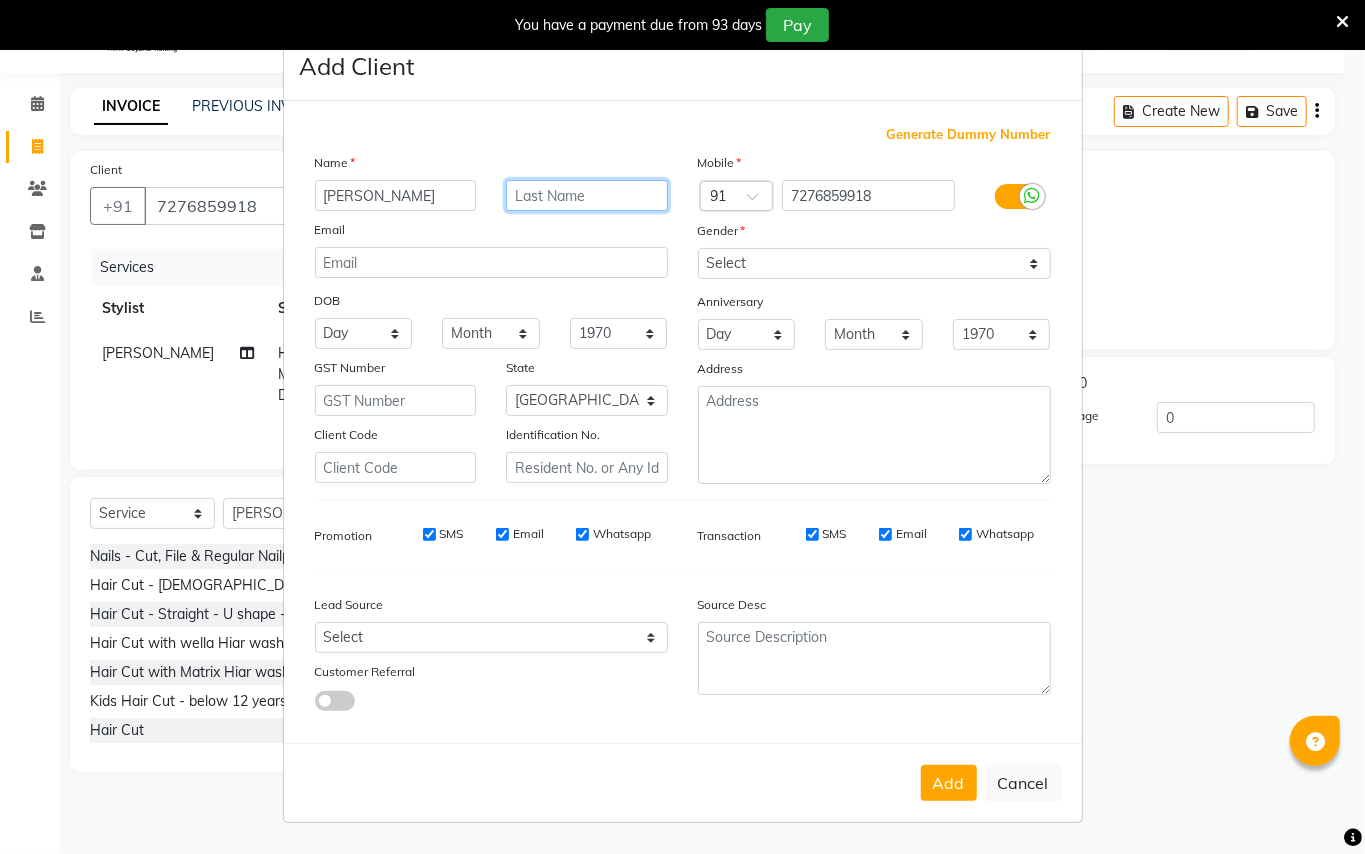 click at bounding box center (587, 195) 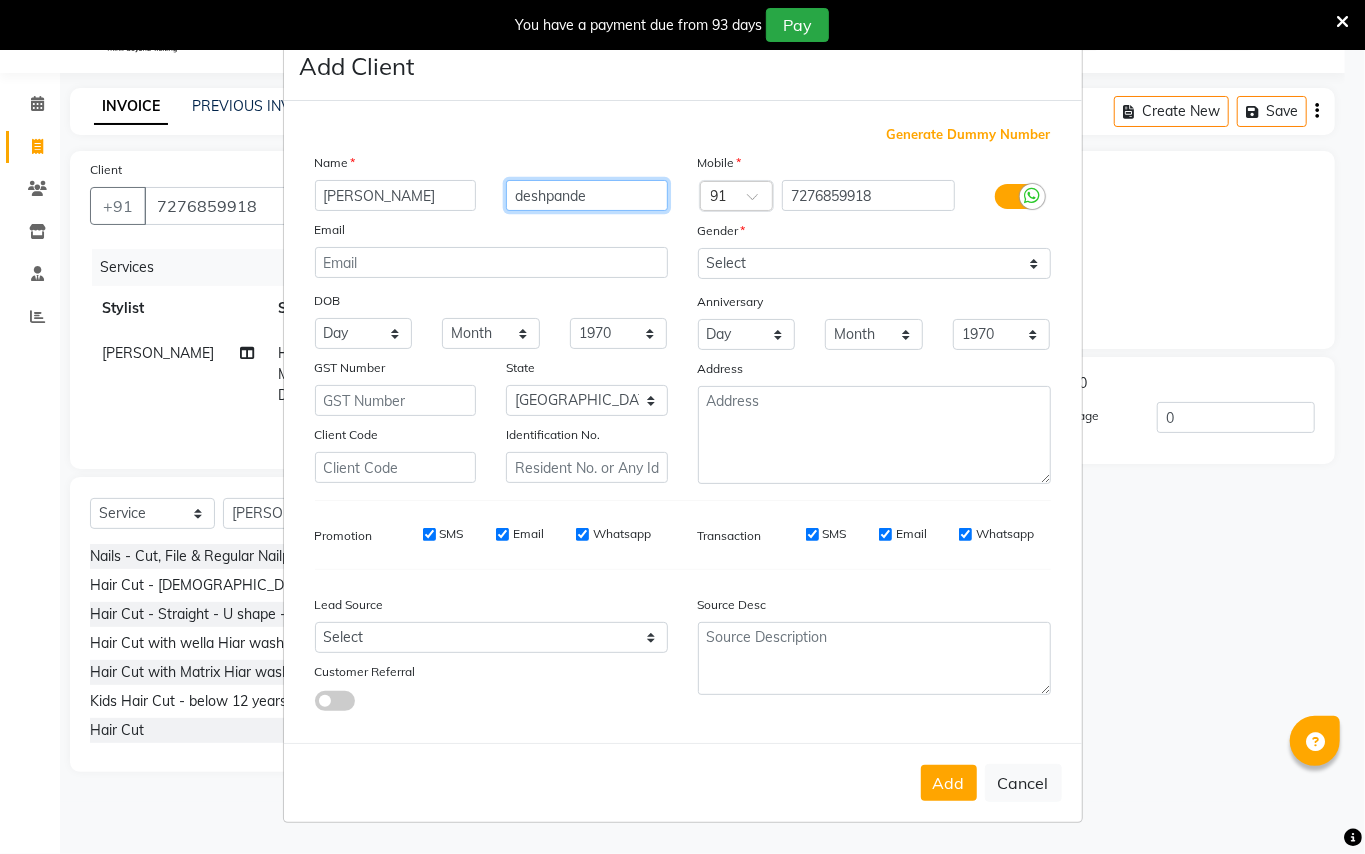 type on "deshpande" 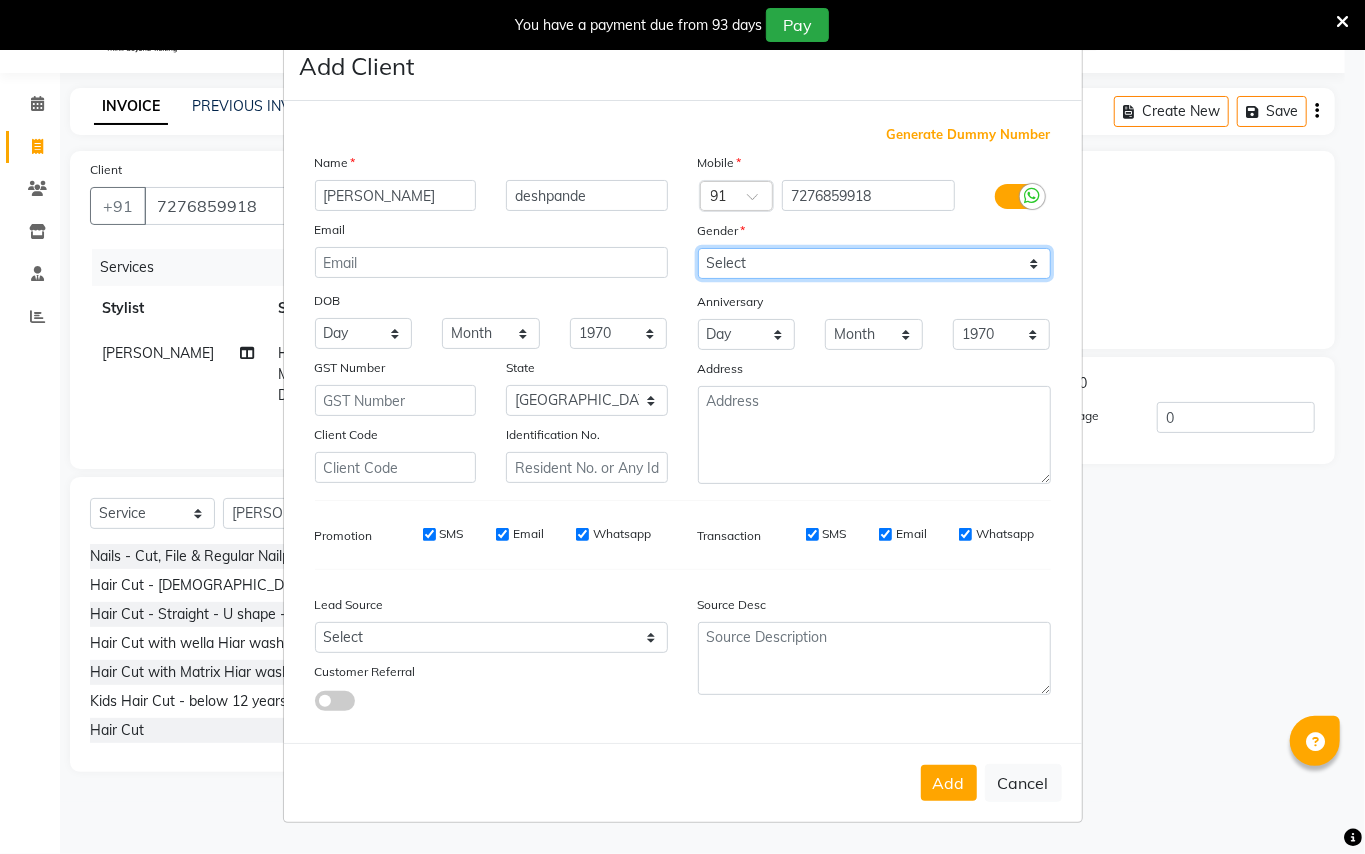 click on "Select [DEMOGRAPHIC_DATA] [DEMOGRAPHIC_DATA] Other Prefer Not To Say" at bounding box center (874, 263) 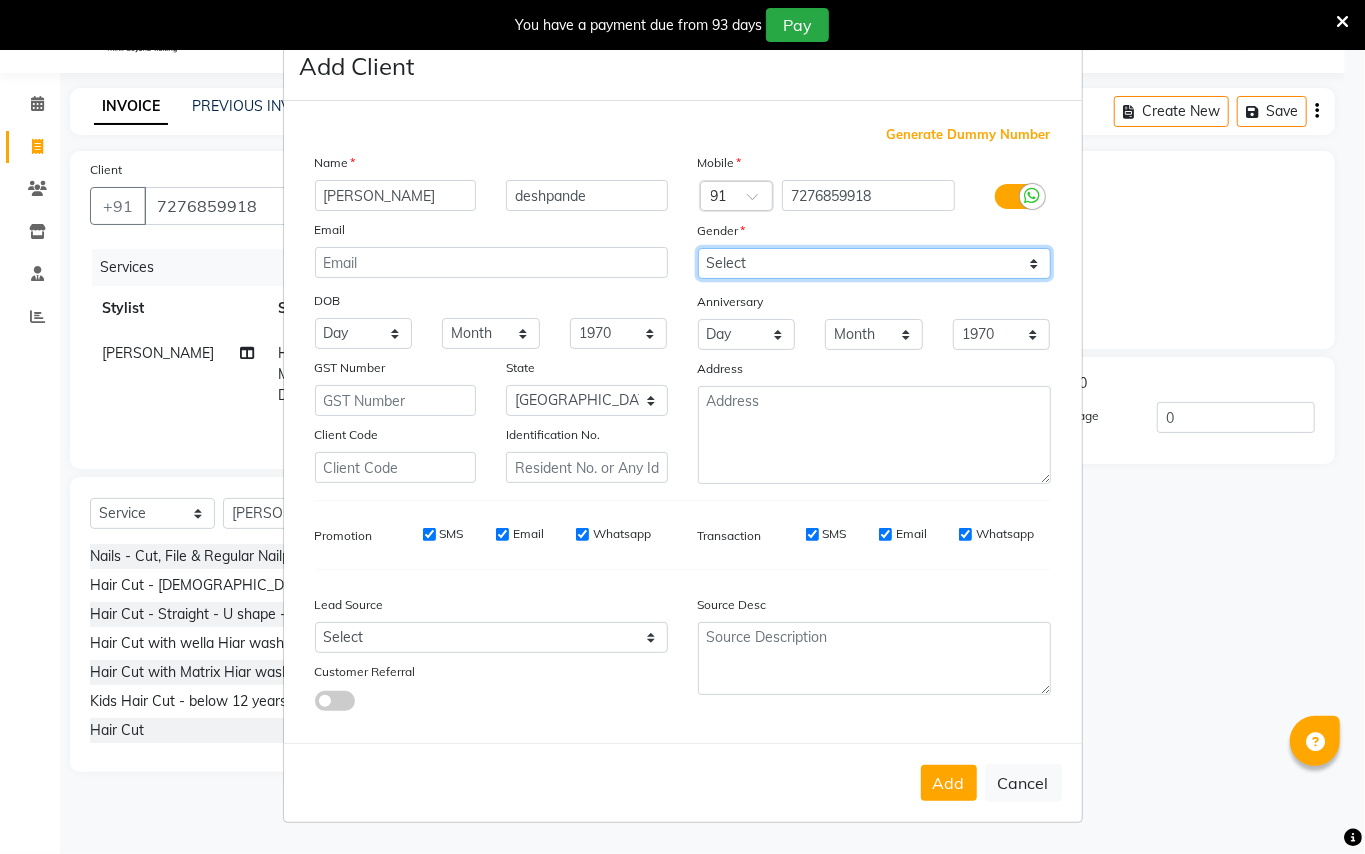 select on "[DEMOGRAPHIC_DATA]" 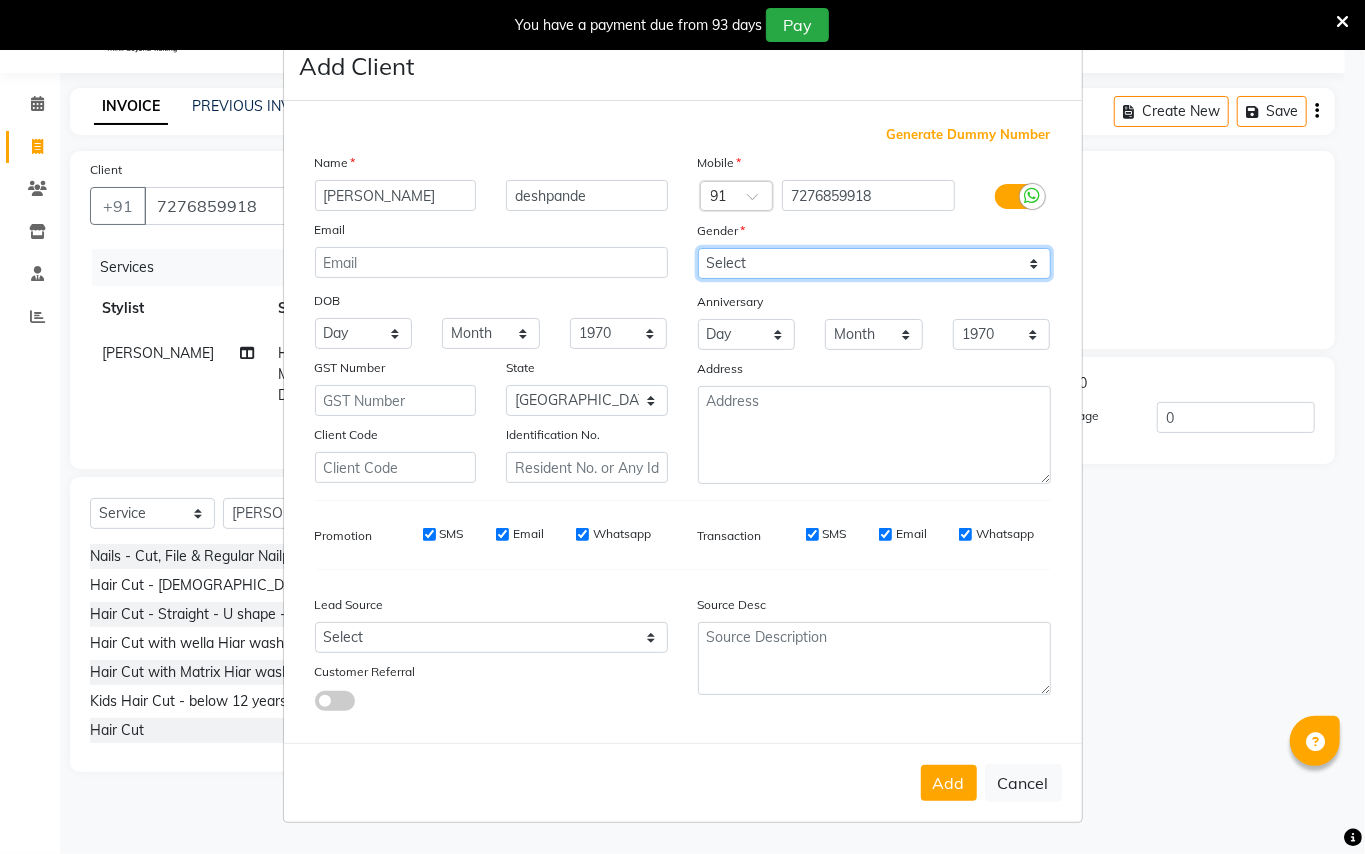 click on "Select [DEMOGRAPHIC_DATA] [DEMOGRAPHIC_DATA] Other Prefer Not To Say" at bounding box center (874, 263) 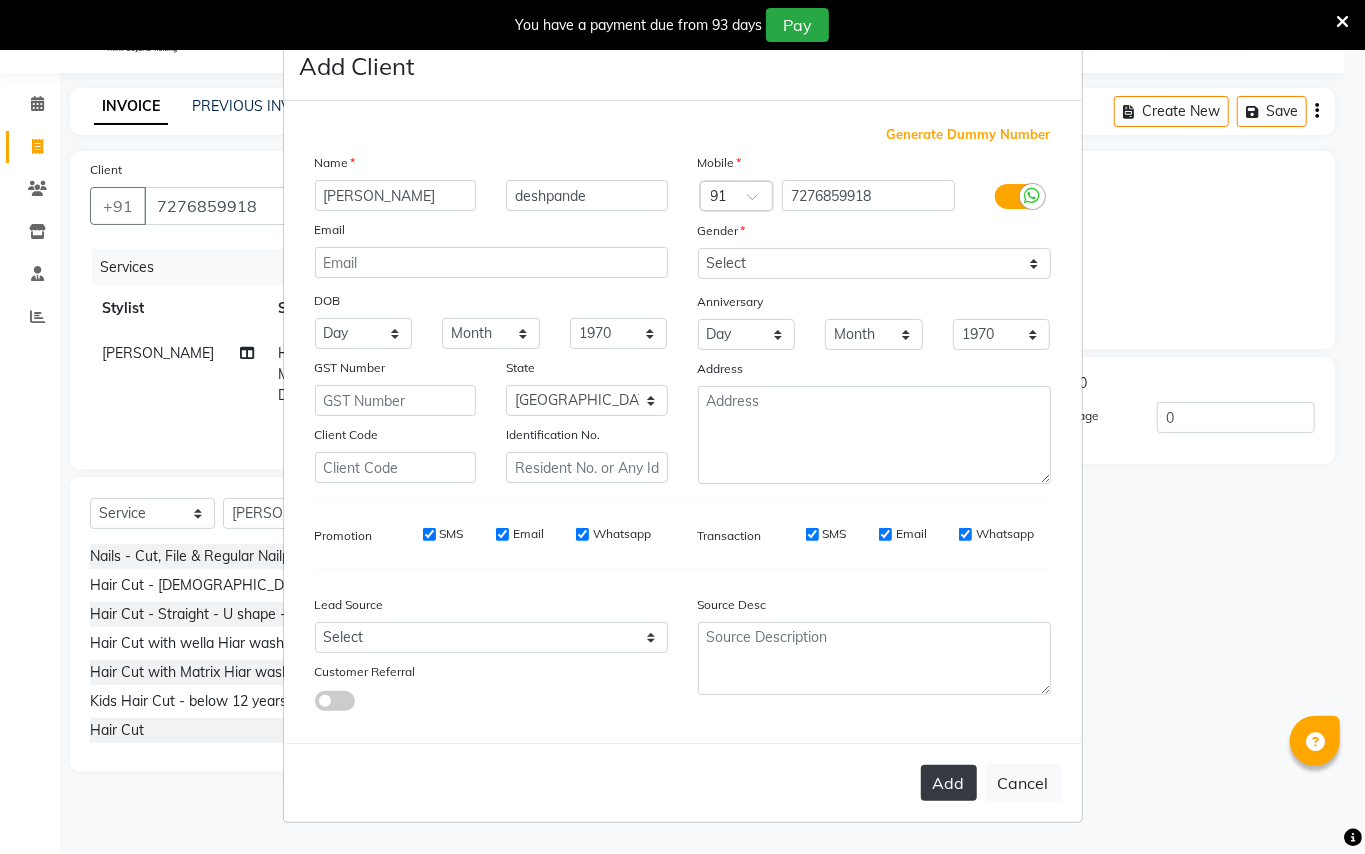 click on "Add" at bounding box center [949, 783] 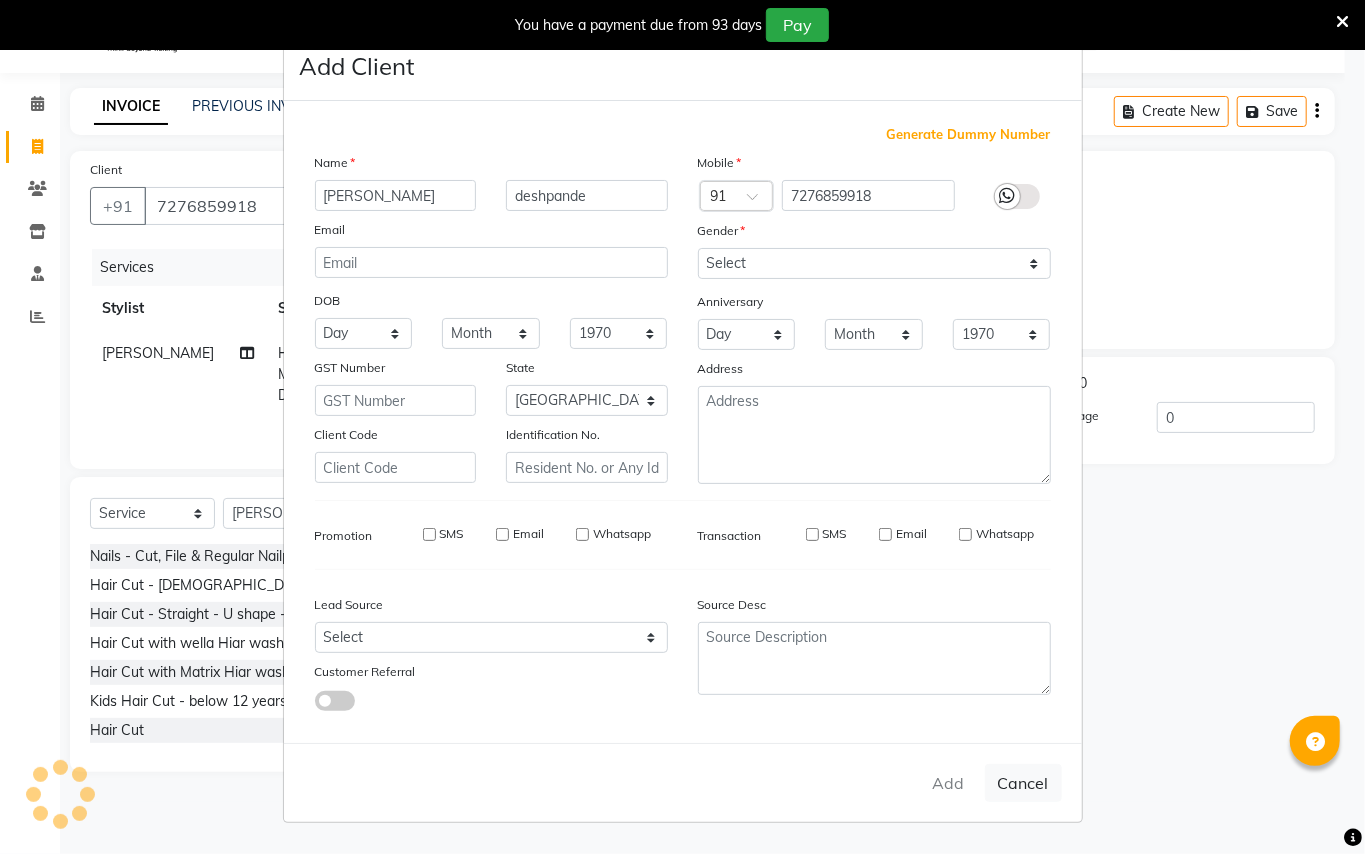 type 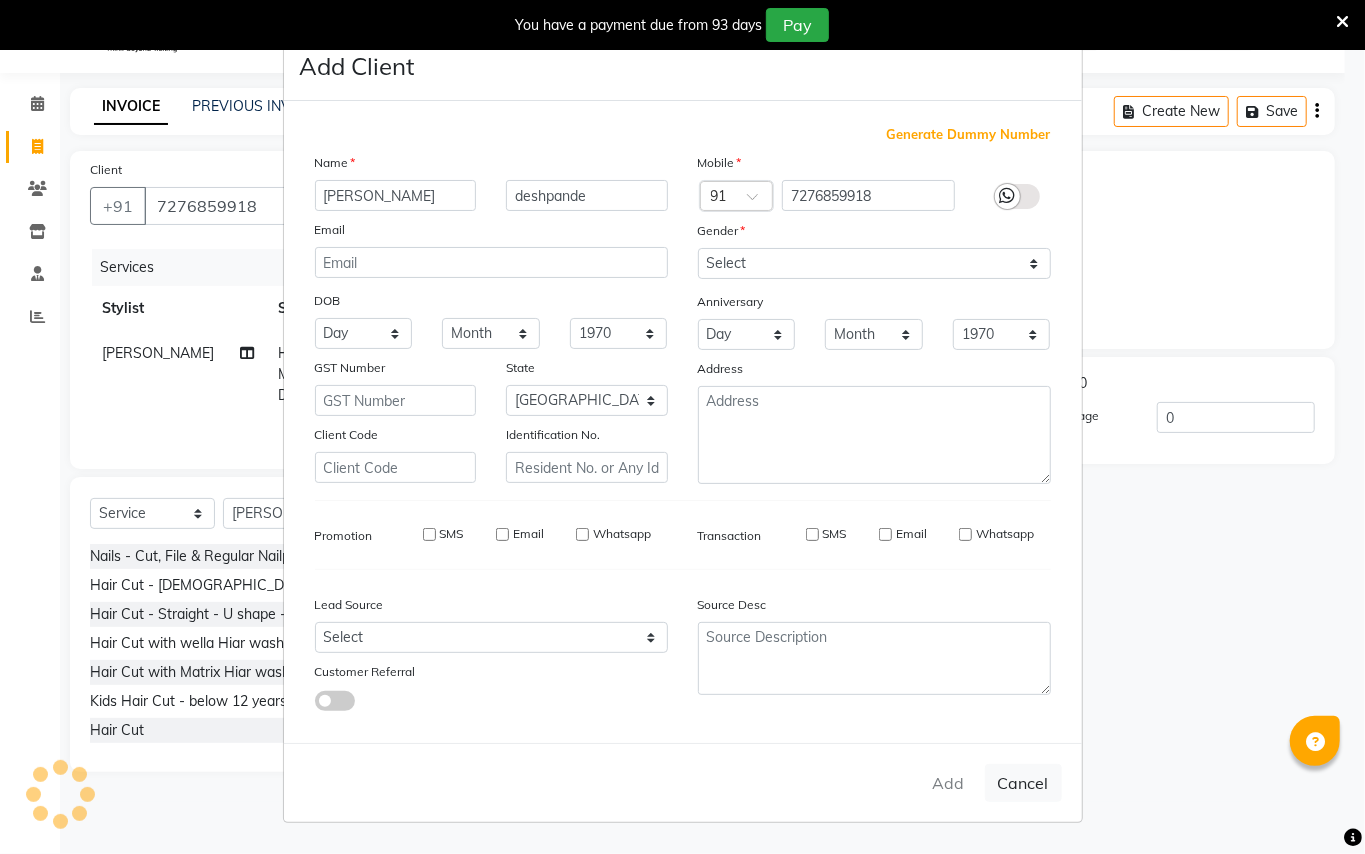 type 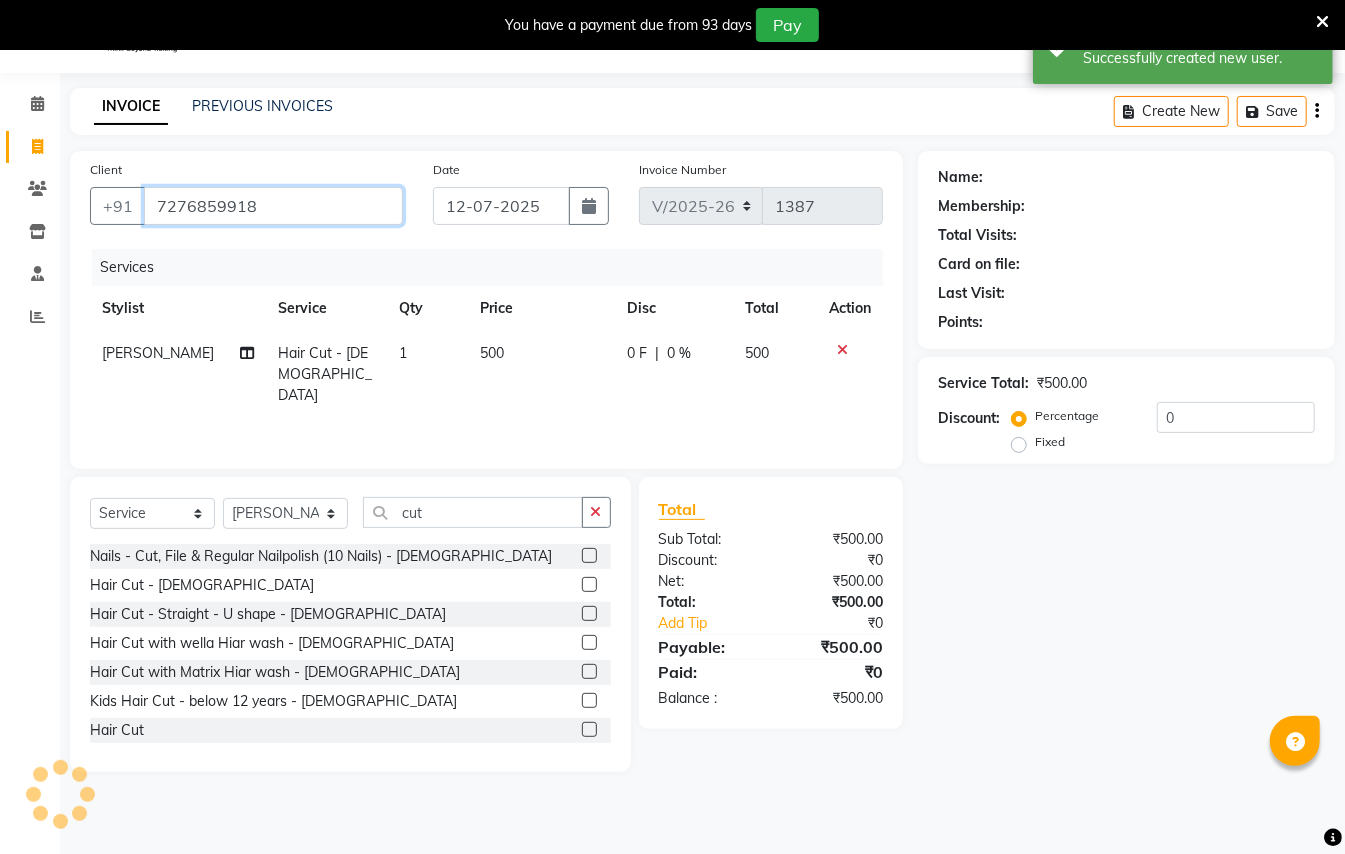 click on "7276859918" at bounding box center (273, 206) 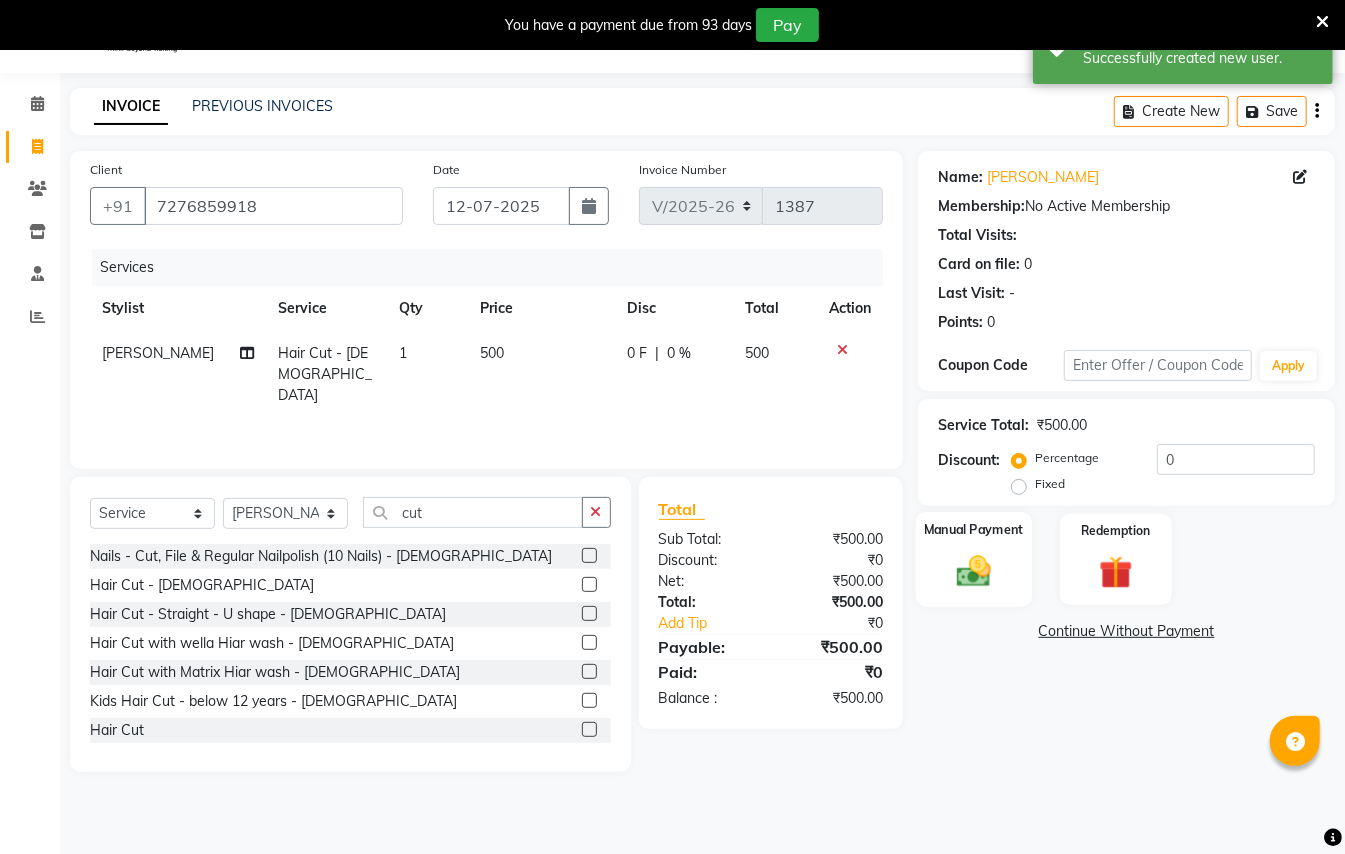 click 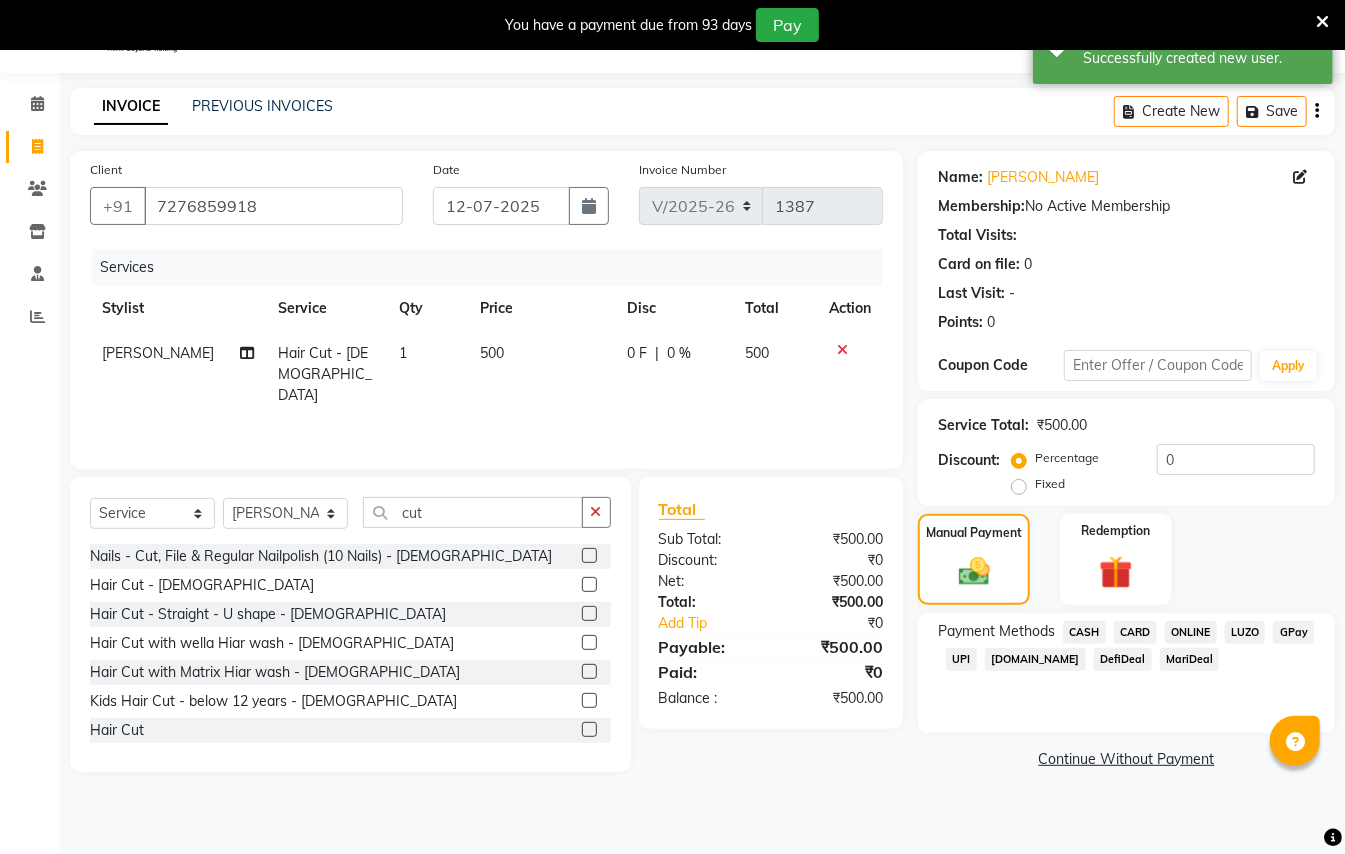 click on "GPay" 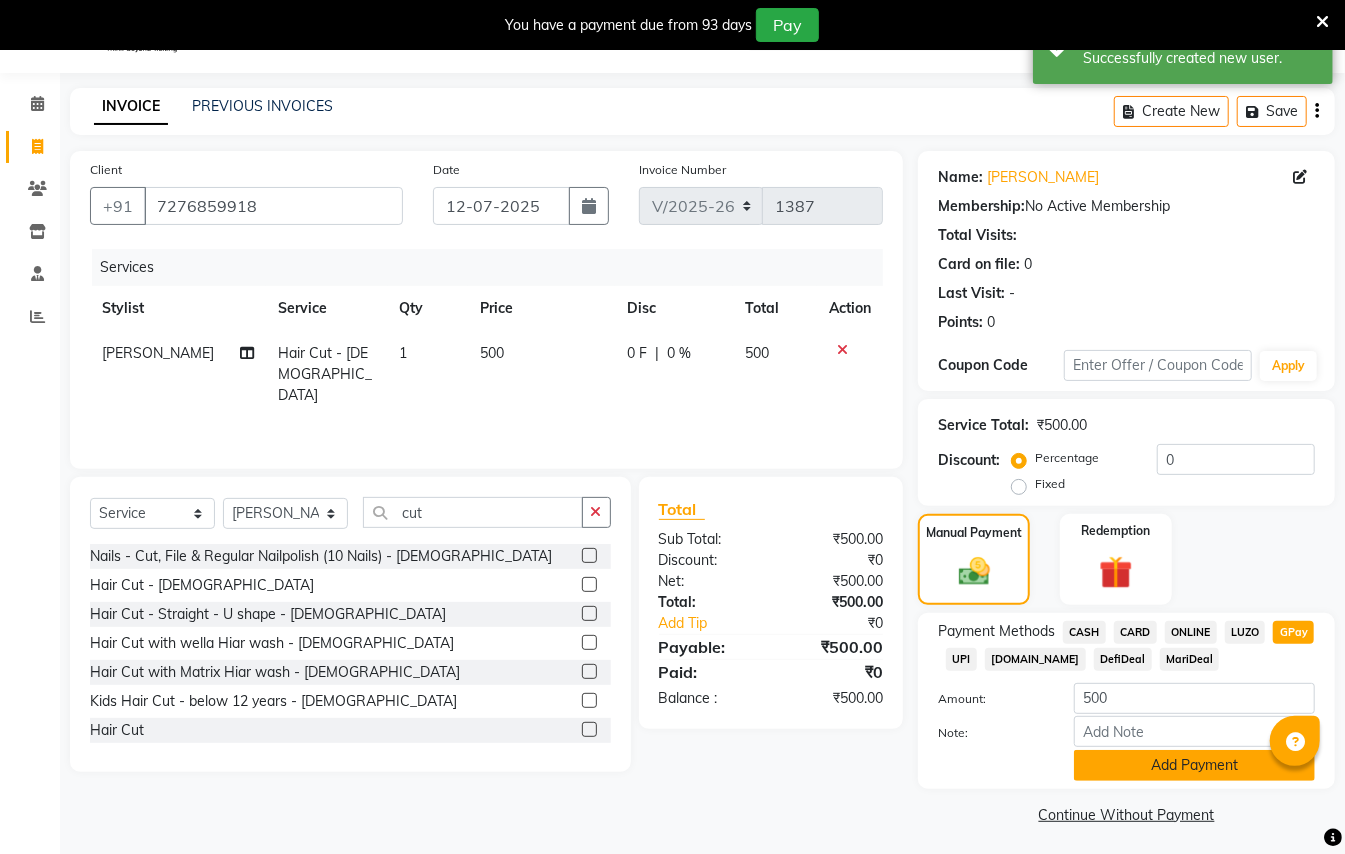 click on "Add Payment" 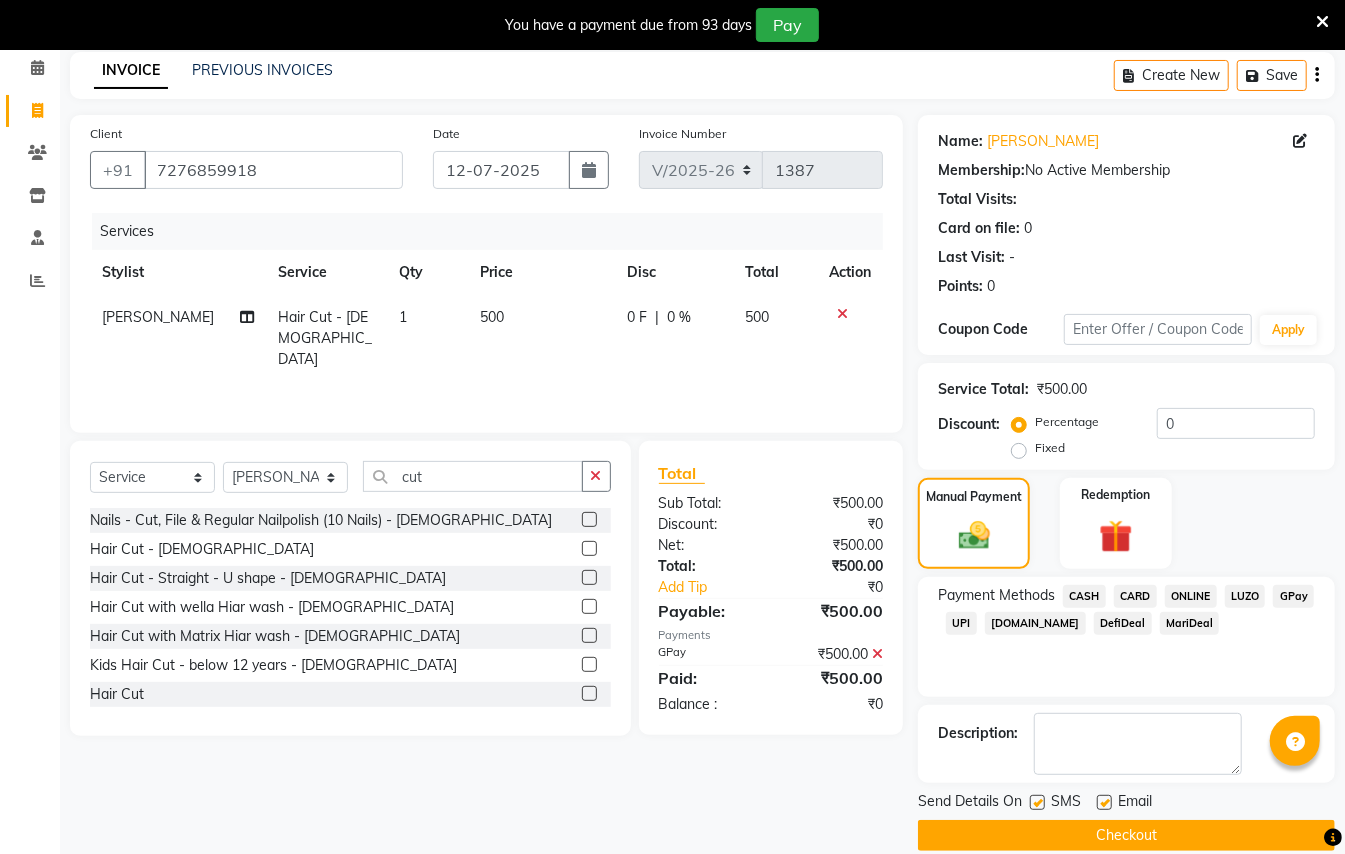 scroll, scrollTop: 114, scrollLeft: 0, axis: vertical 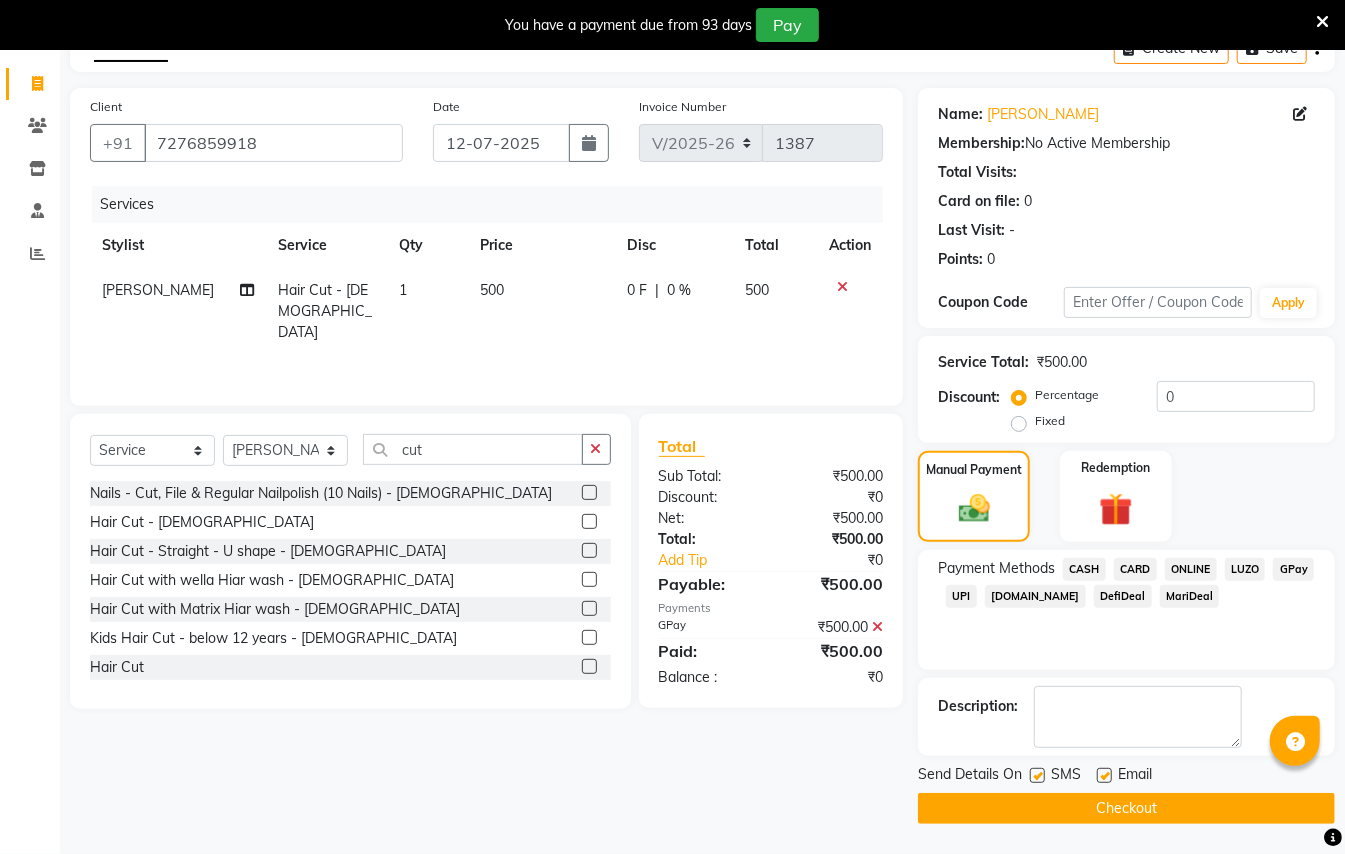 click on "Checkout" 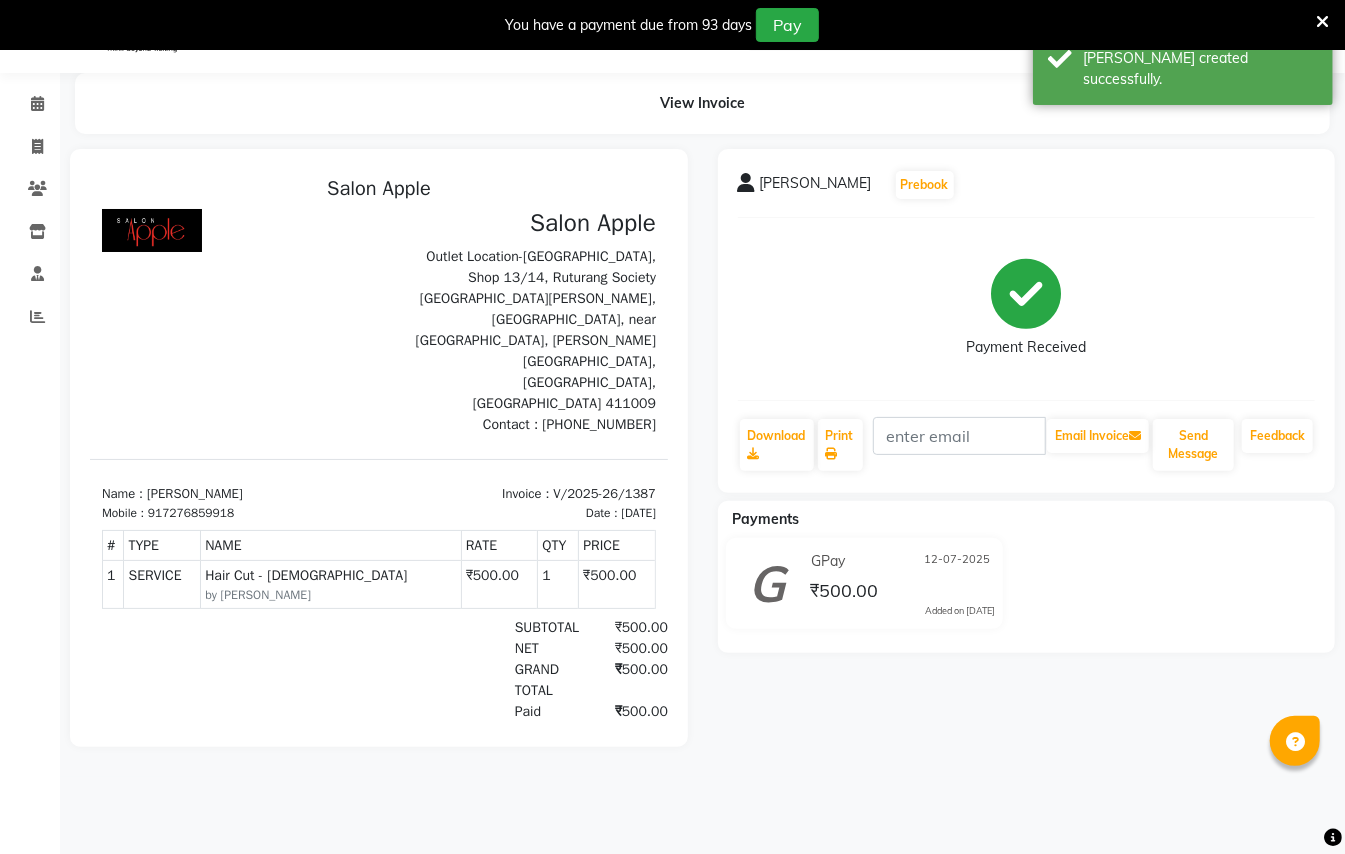 scroll, scrollTop: 0, scrollLeft: 0, axis: both 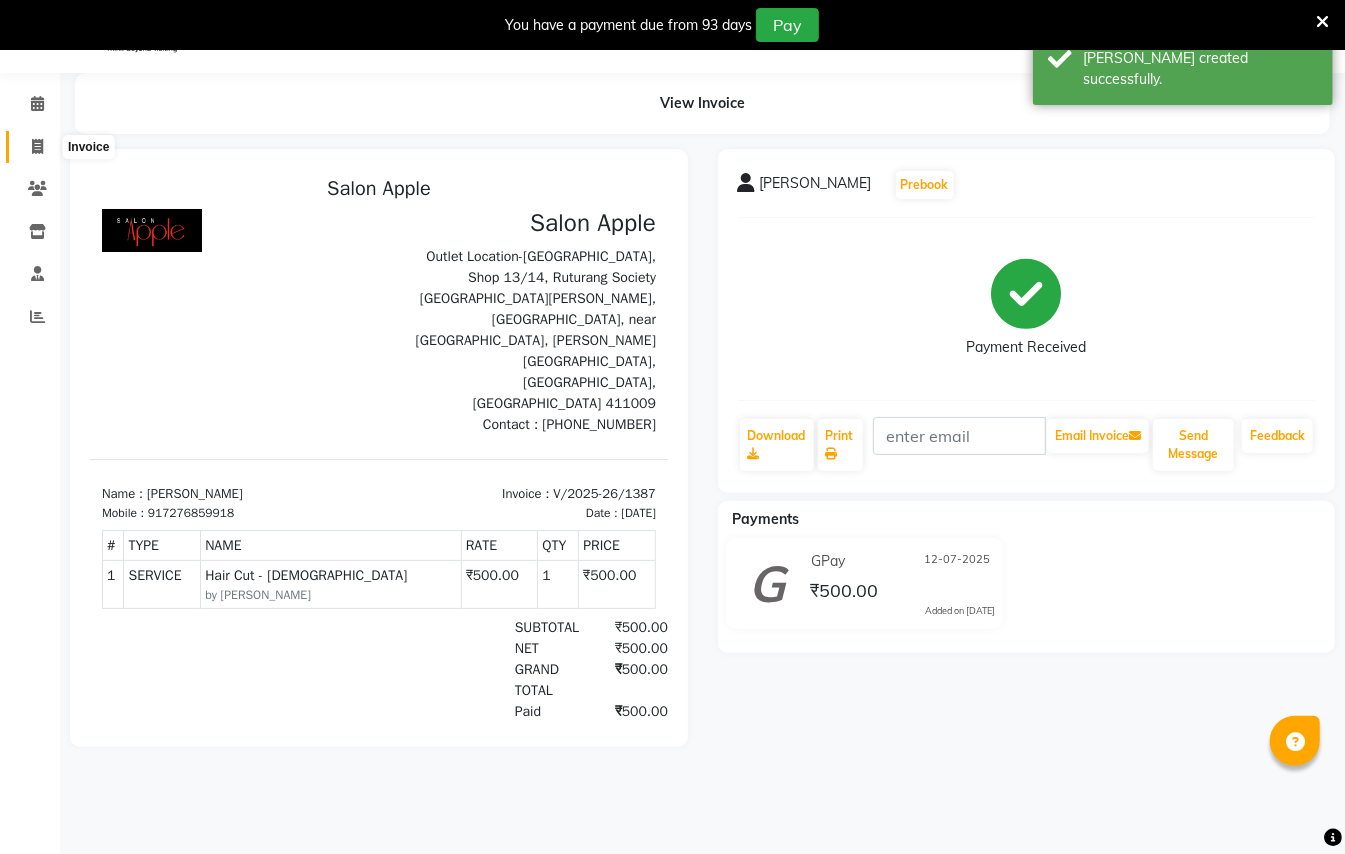 click 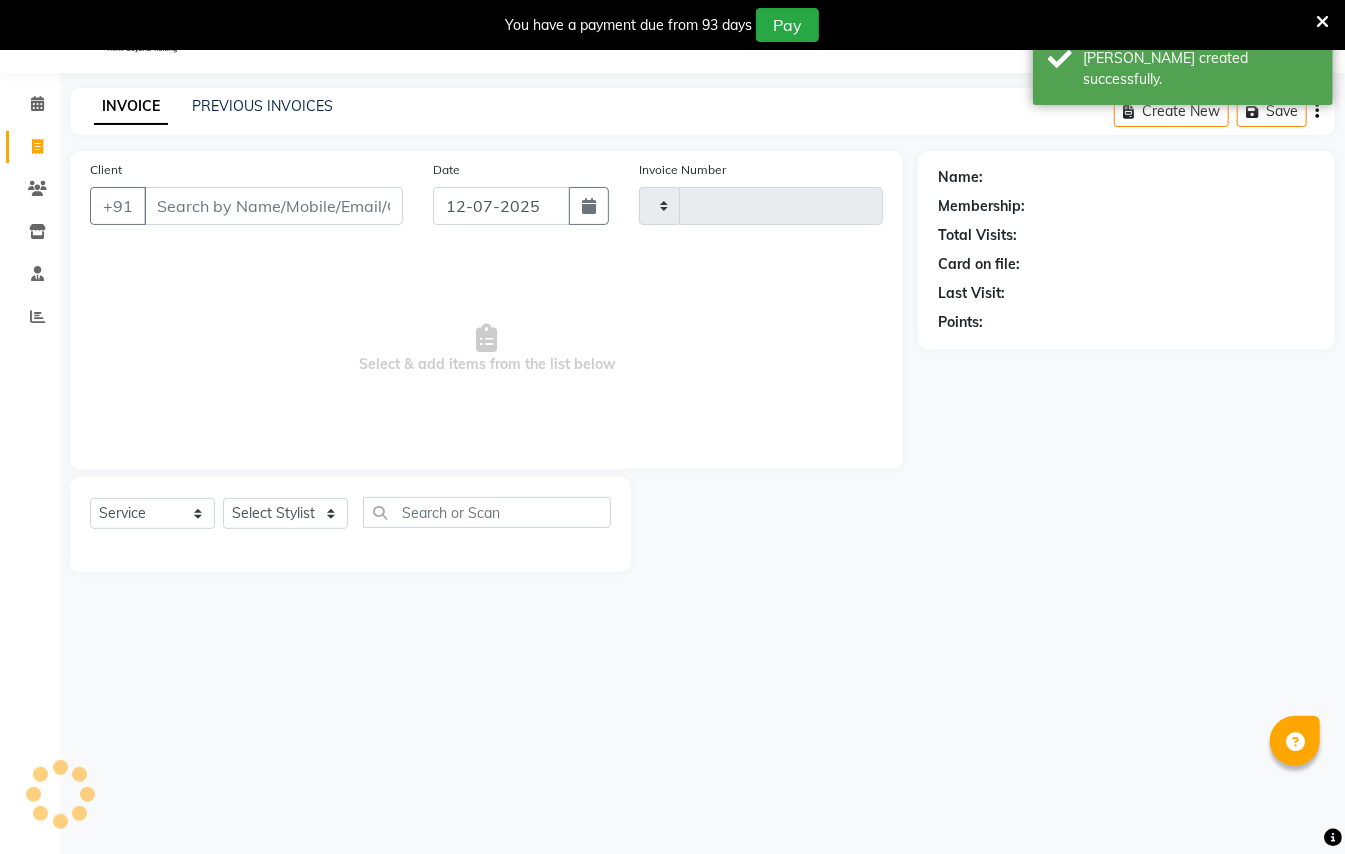 type on "1388" 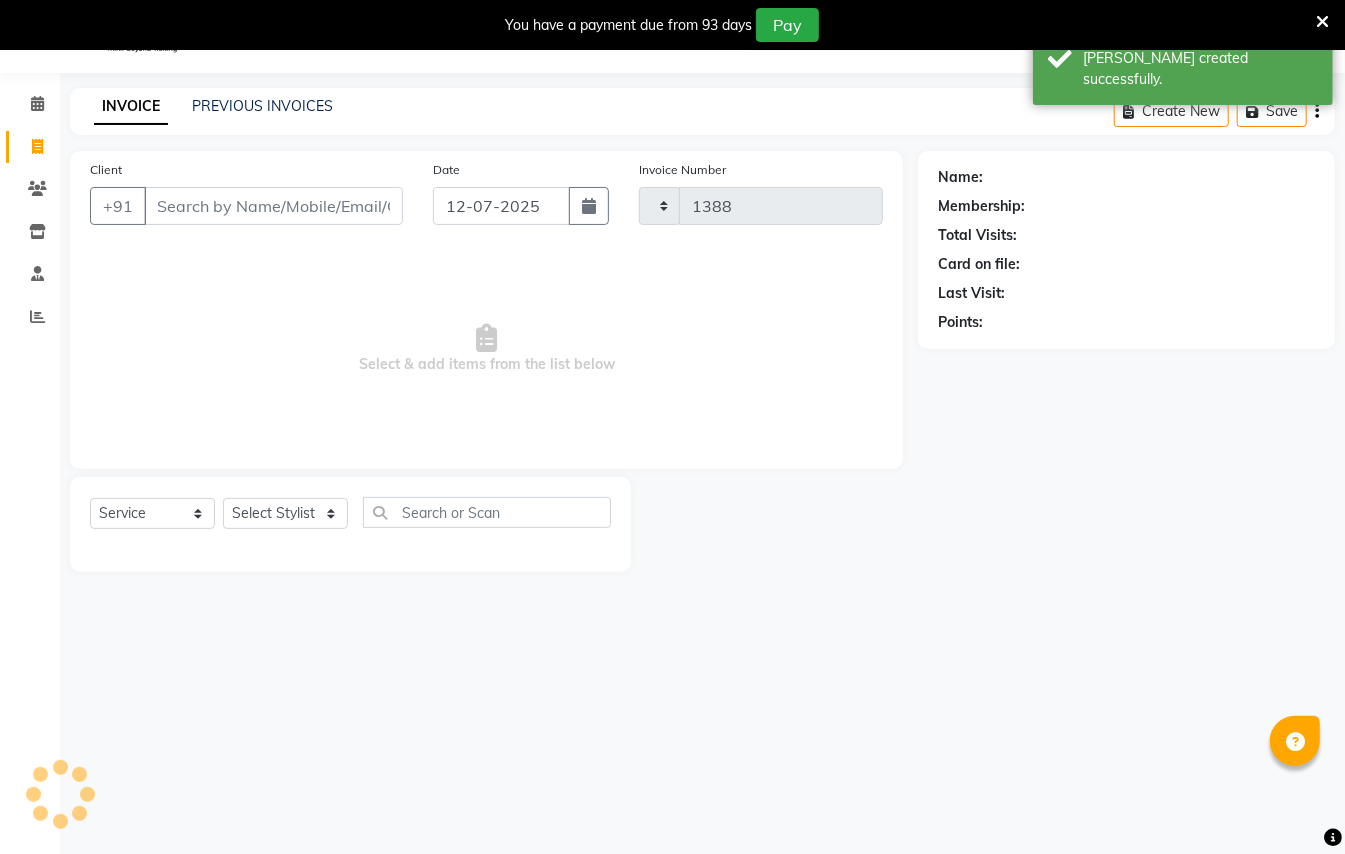 select on "123" 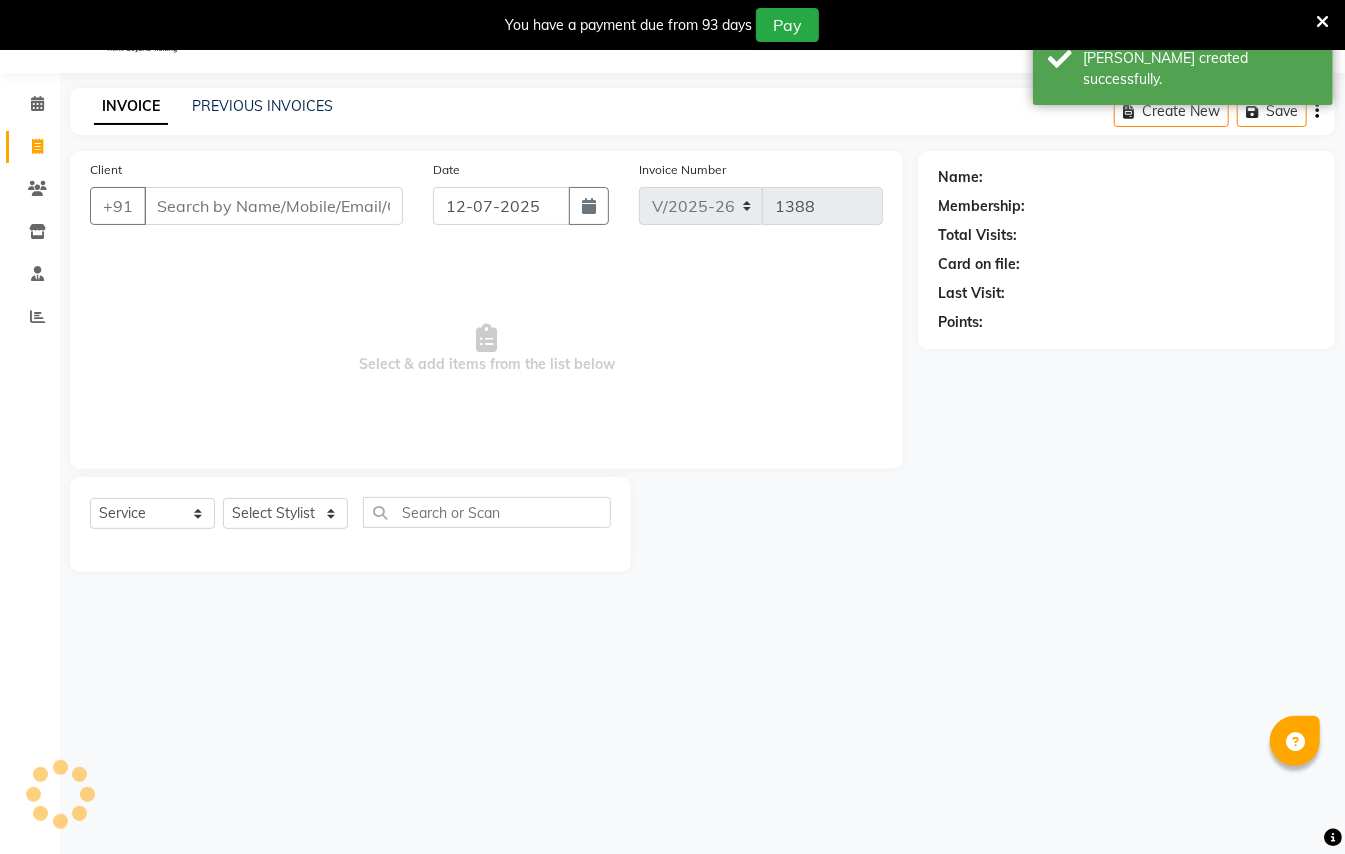 click on "Client" at bounding box center (273, 206) 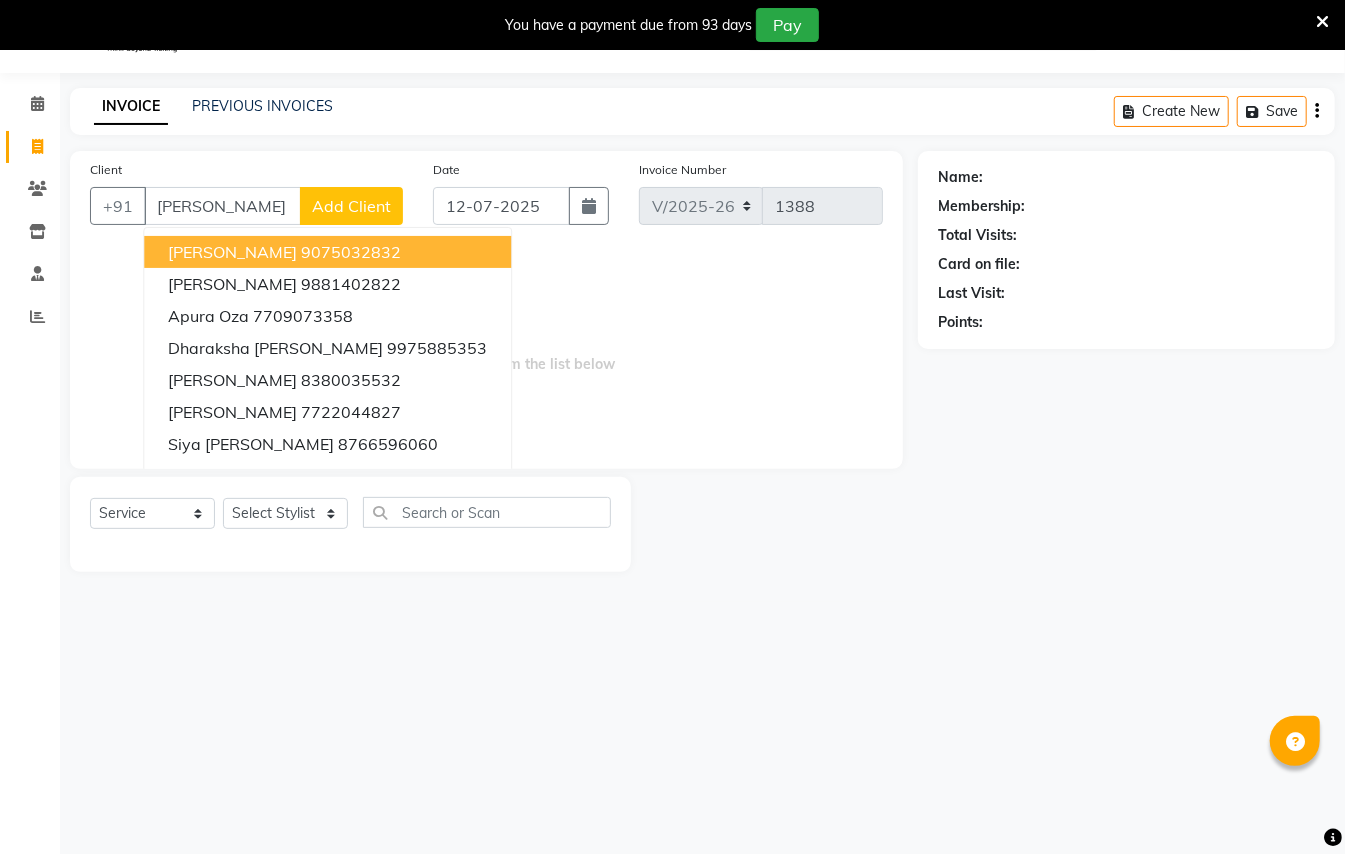 click on "[PERSON_NAME]" at bounding box center [222, 206] 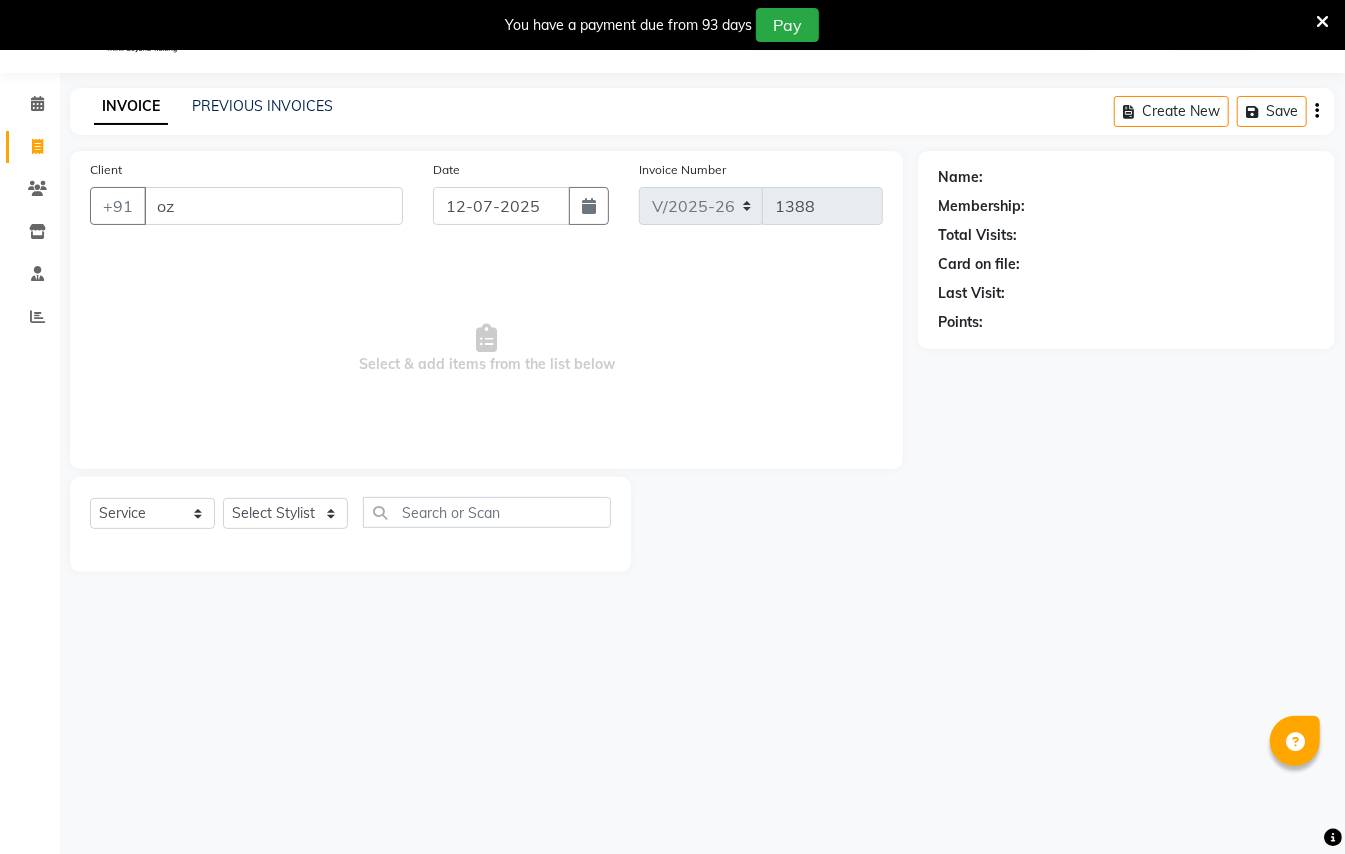 type on "o" 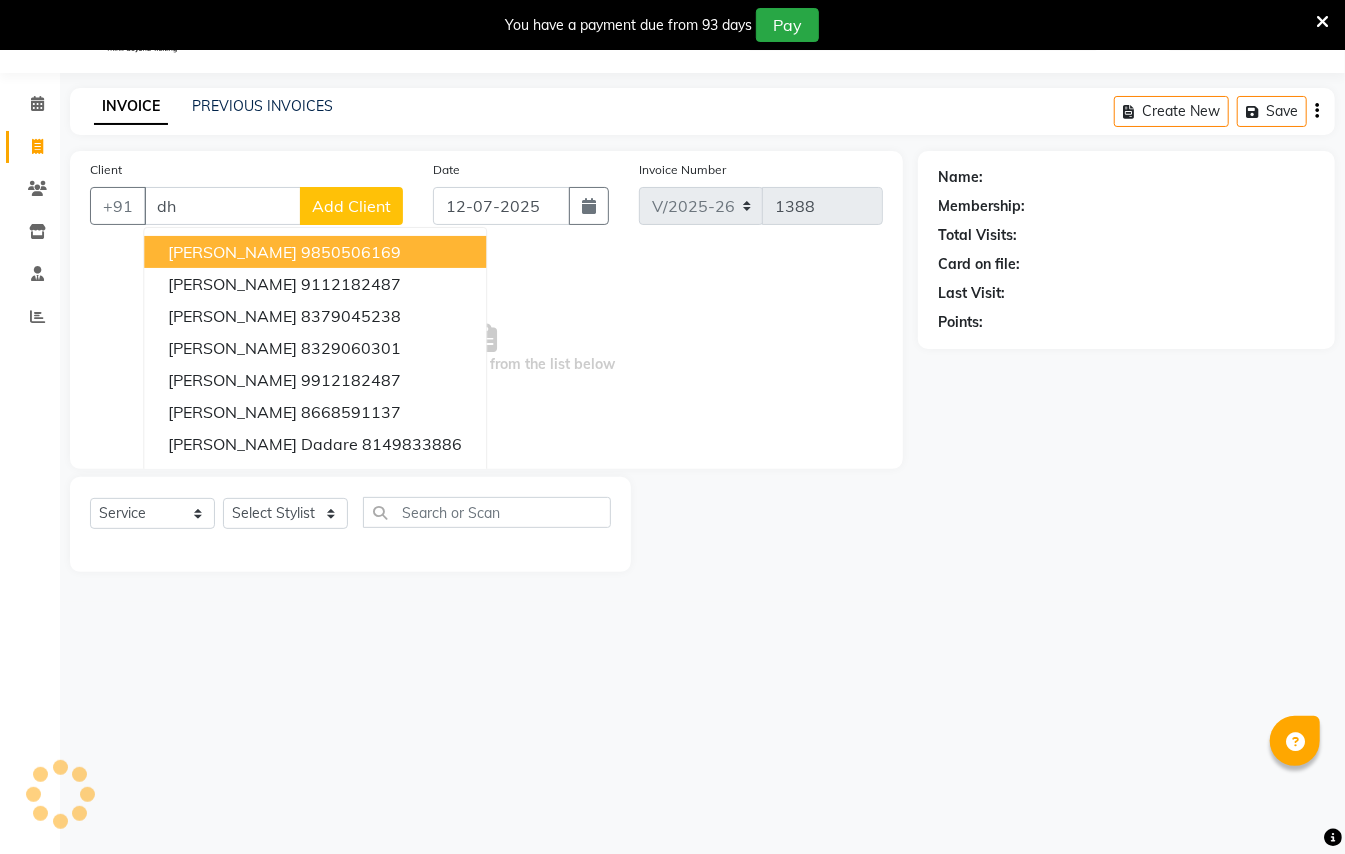 type on "d" 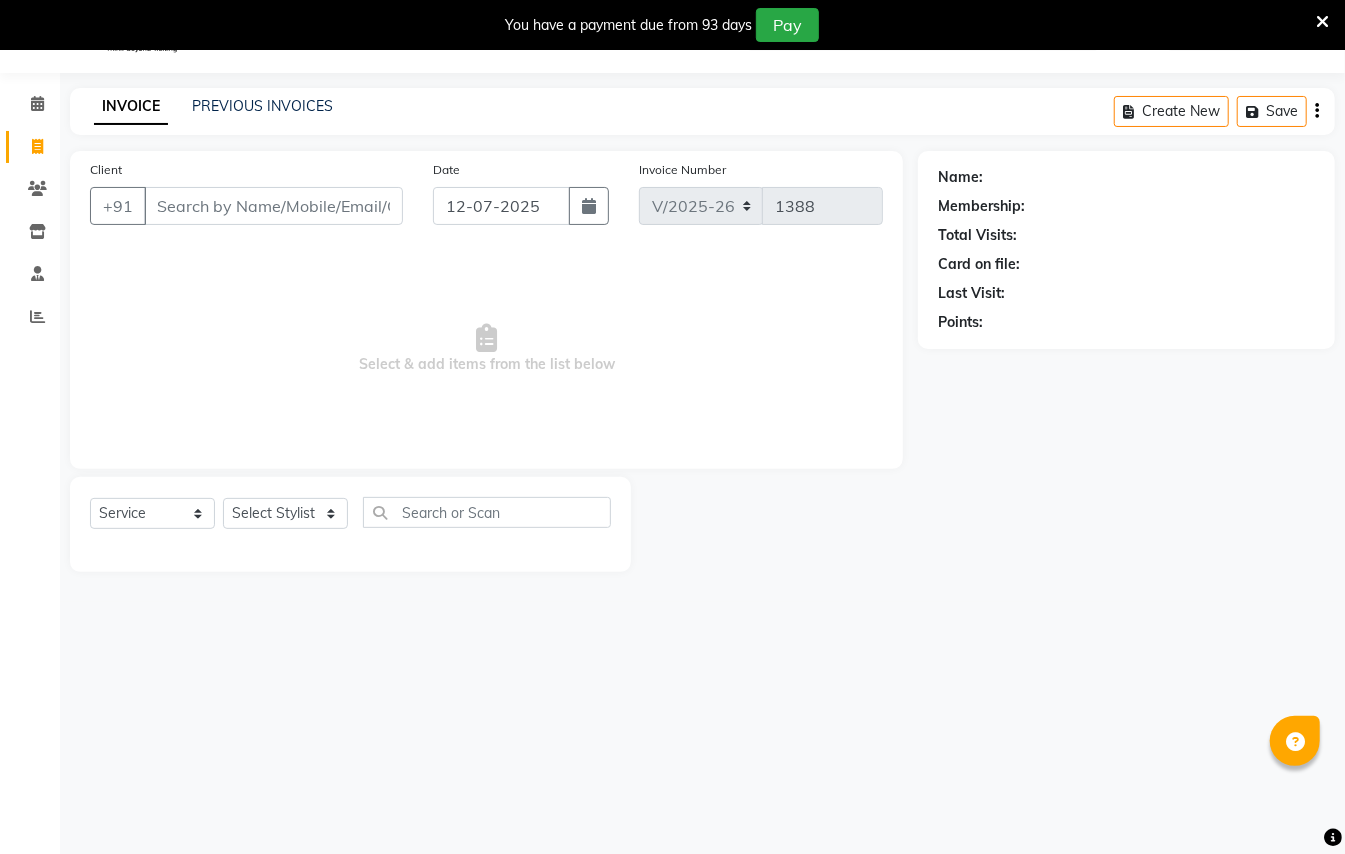 drag, startPoint x: 1017, startPoint y: 20, endPoint x: 1026, endPoint y: -6, distance: 27.513634 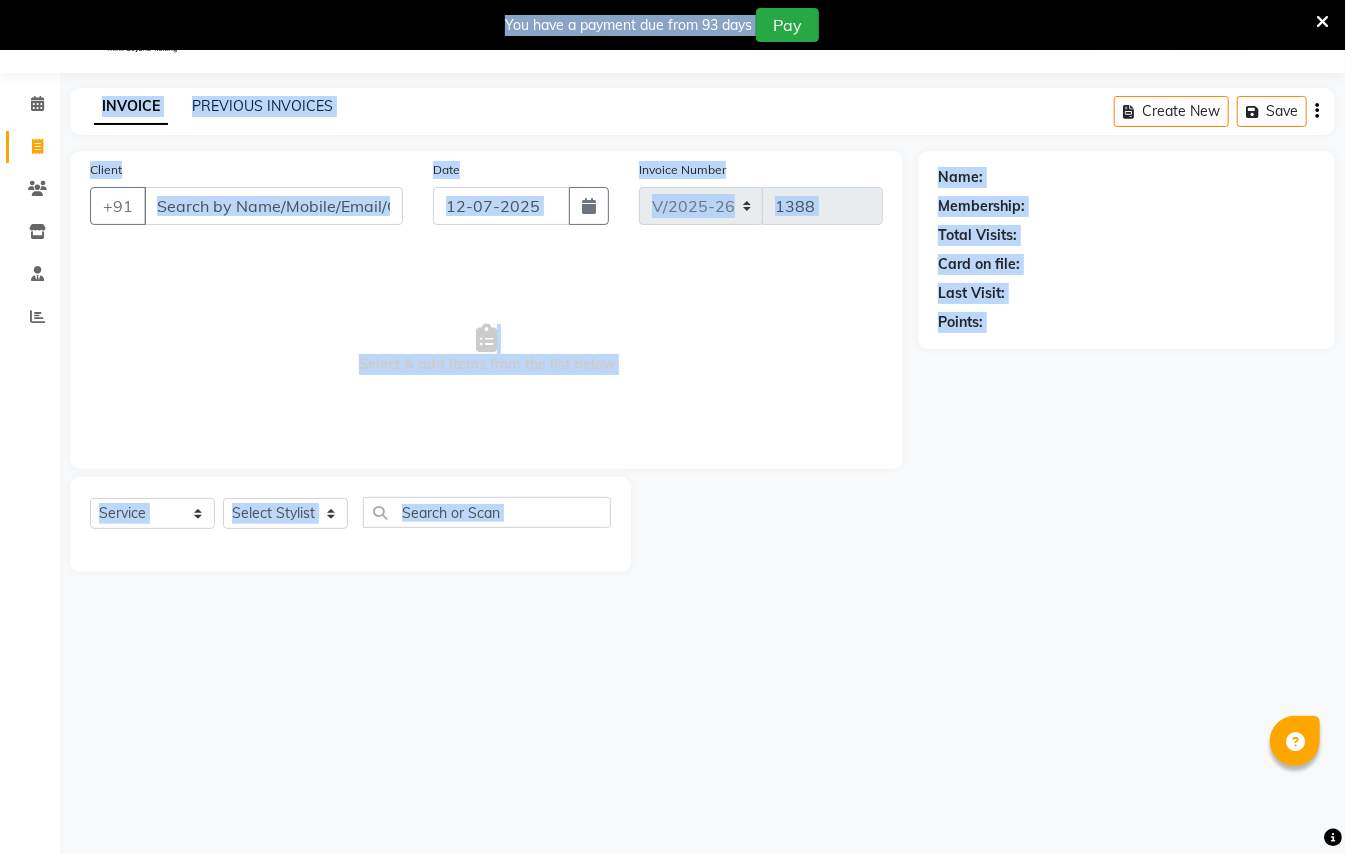scroll, scrollTop: 22, scrollLeft: 0, axis: vertical 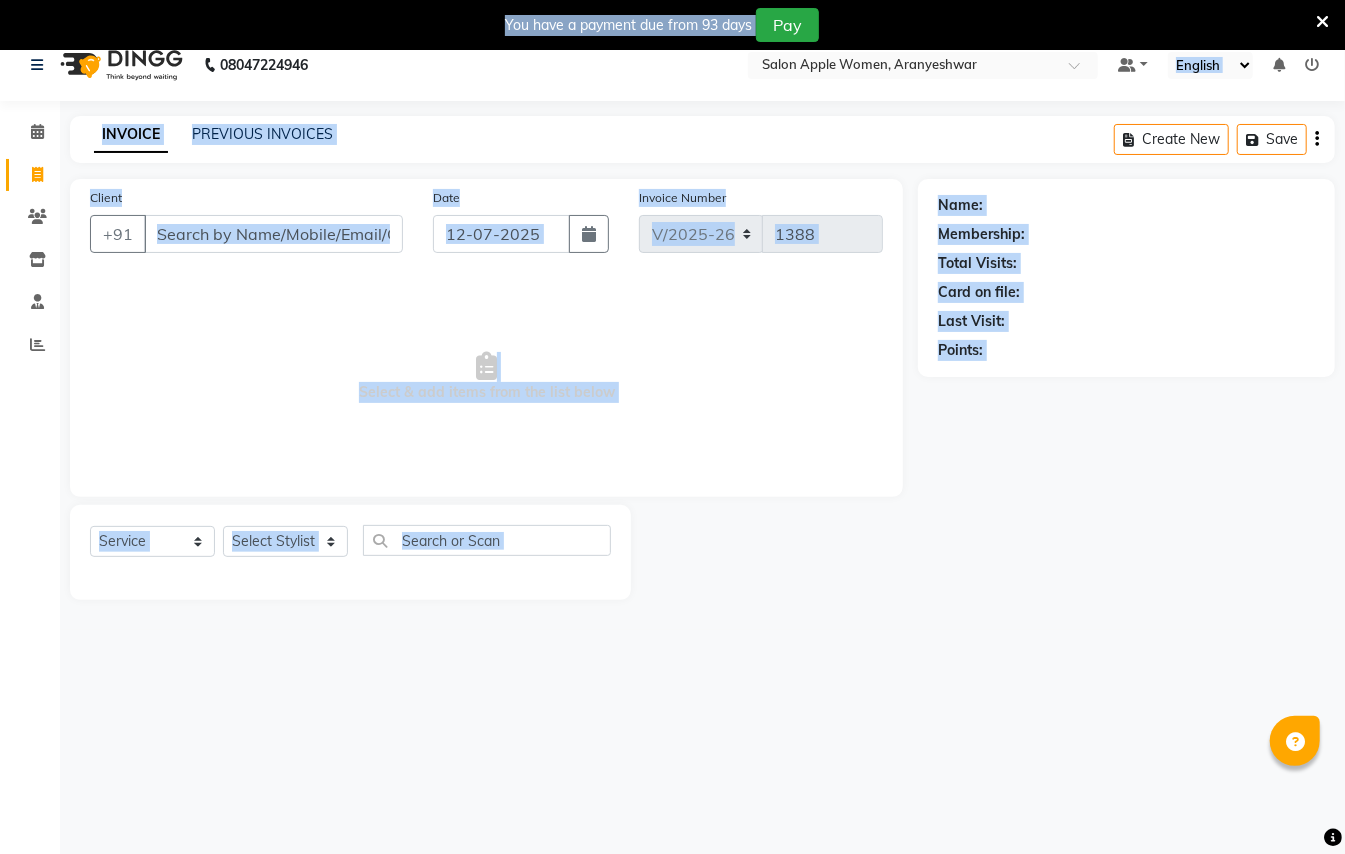 click on "Name: Membership: Total Visits: Card on file: Last Visit:  Points:" 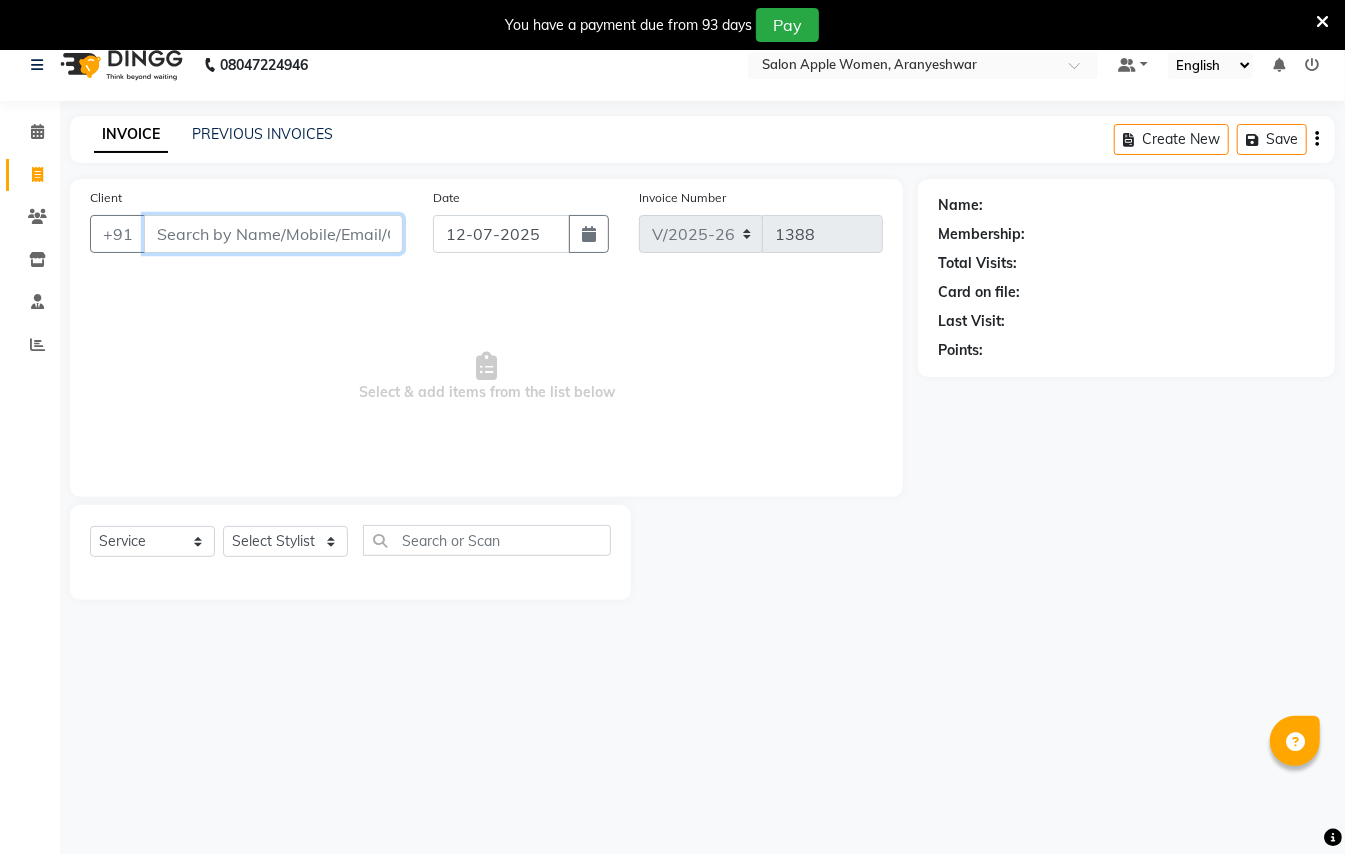 click on "Client" at bounding box center (273, 234) 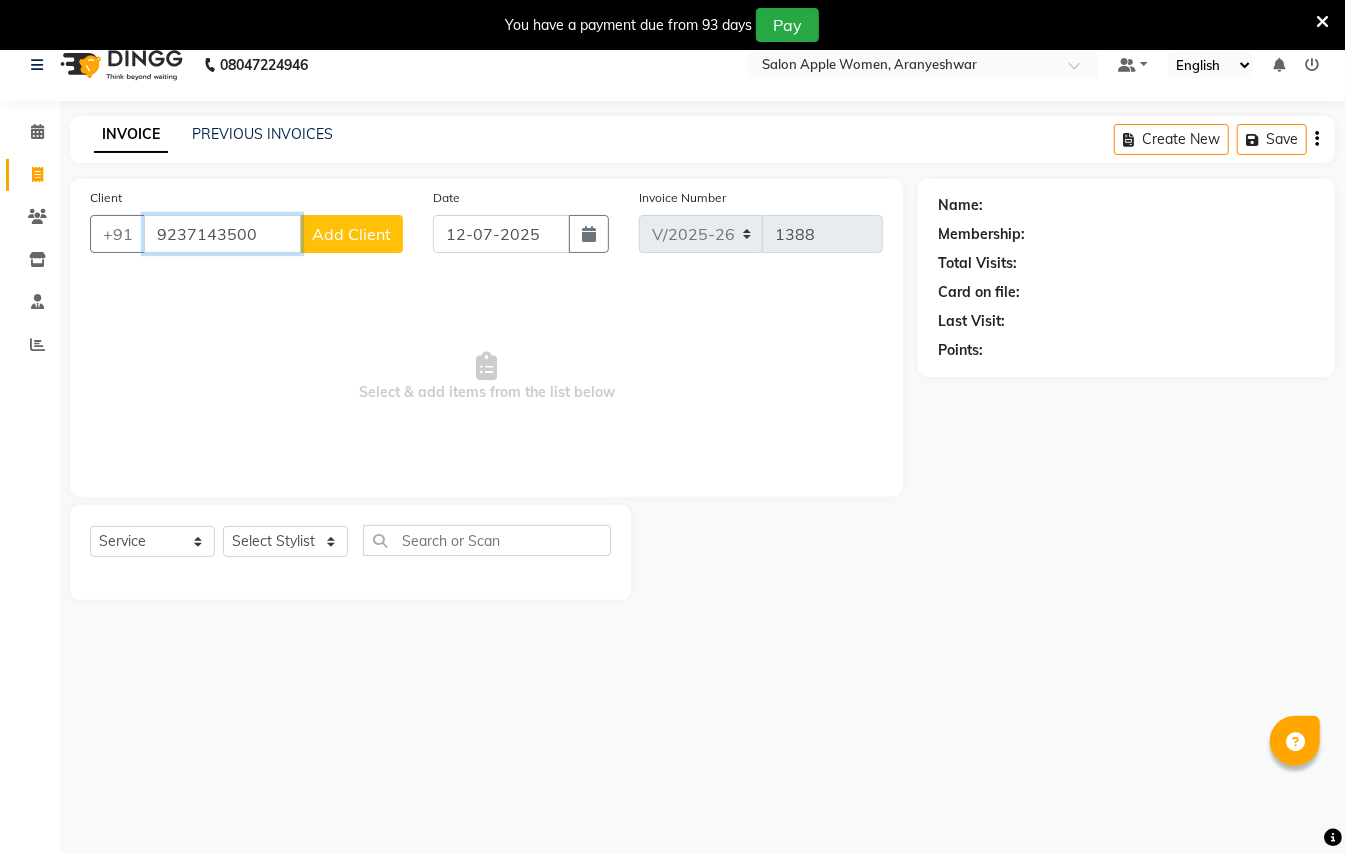 type on "9237143500" 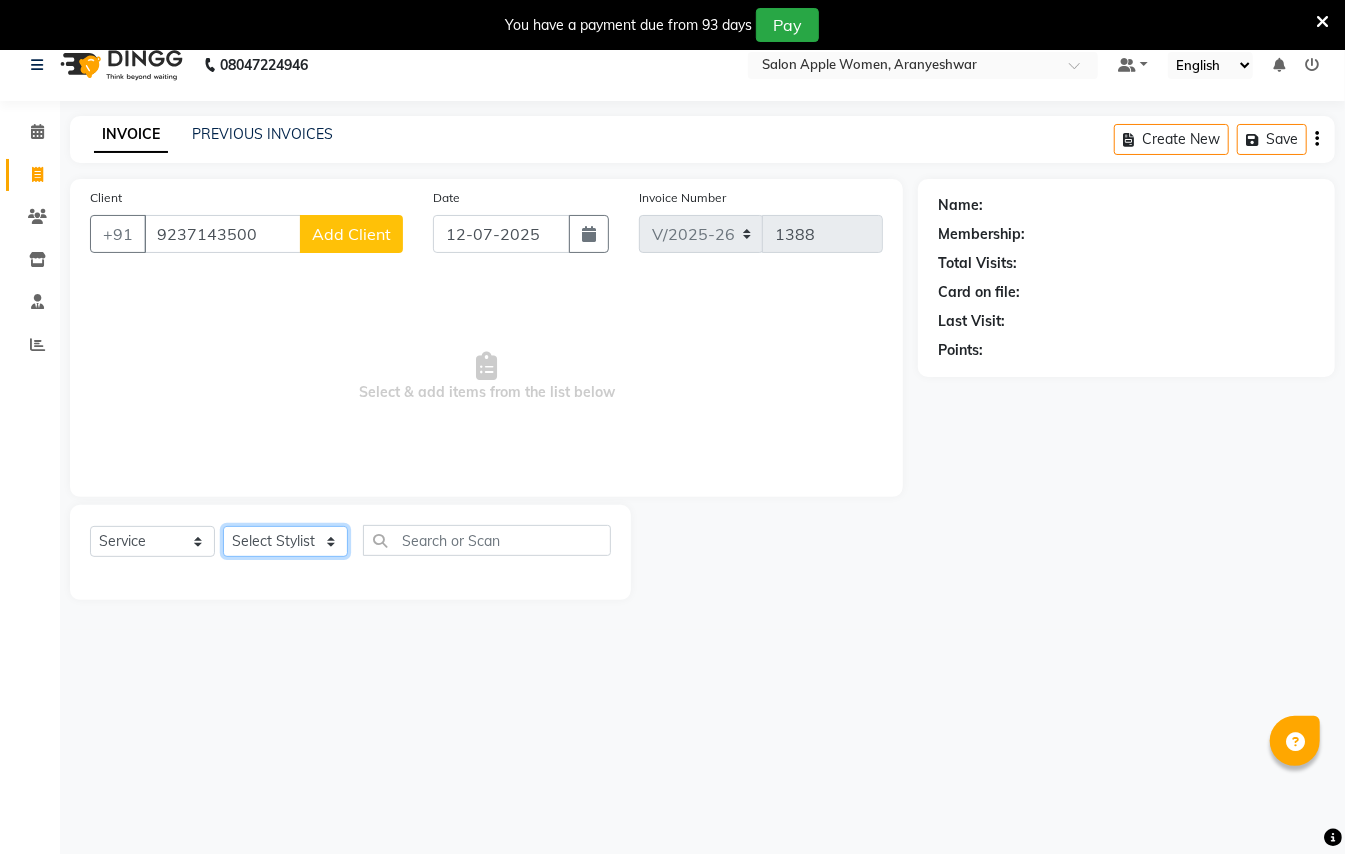 click on "Select Stylist [PERSON_NAME] [PERSON_NAME]  [PERSON_NAME] [PERSON_NAME] [PERSON_NAME] Mane Manager [PERSON_NAME]  [PERSON_NAME] Owner [PERSON_NAME]" 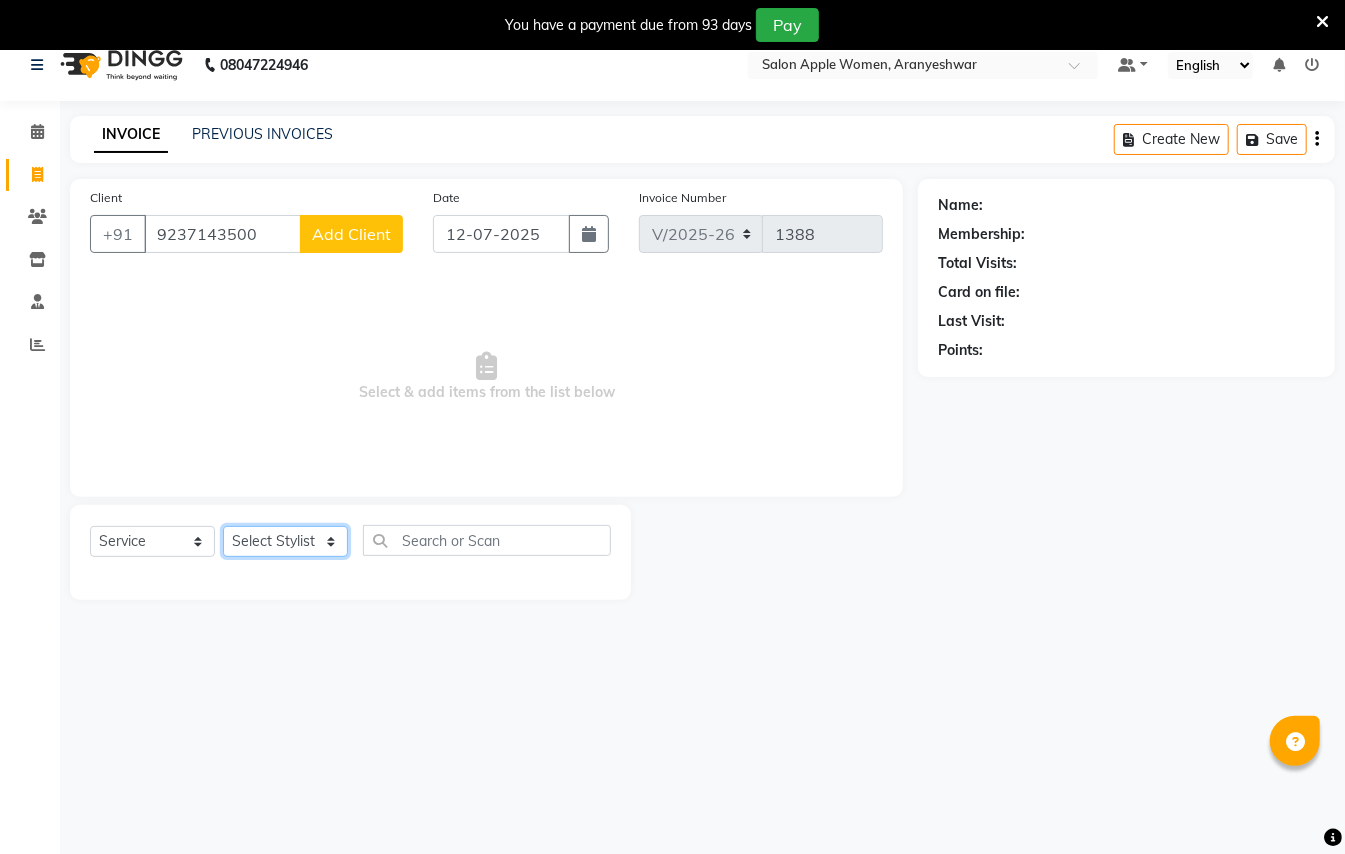 select on "31729" 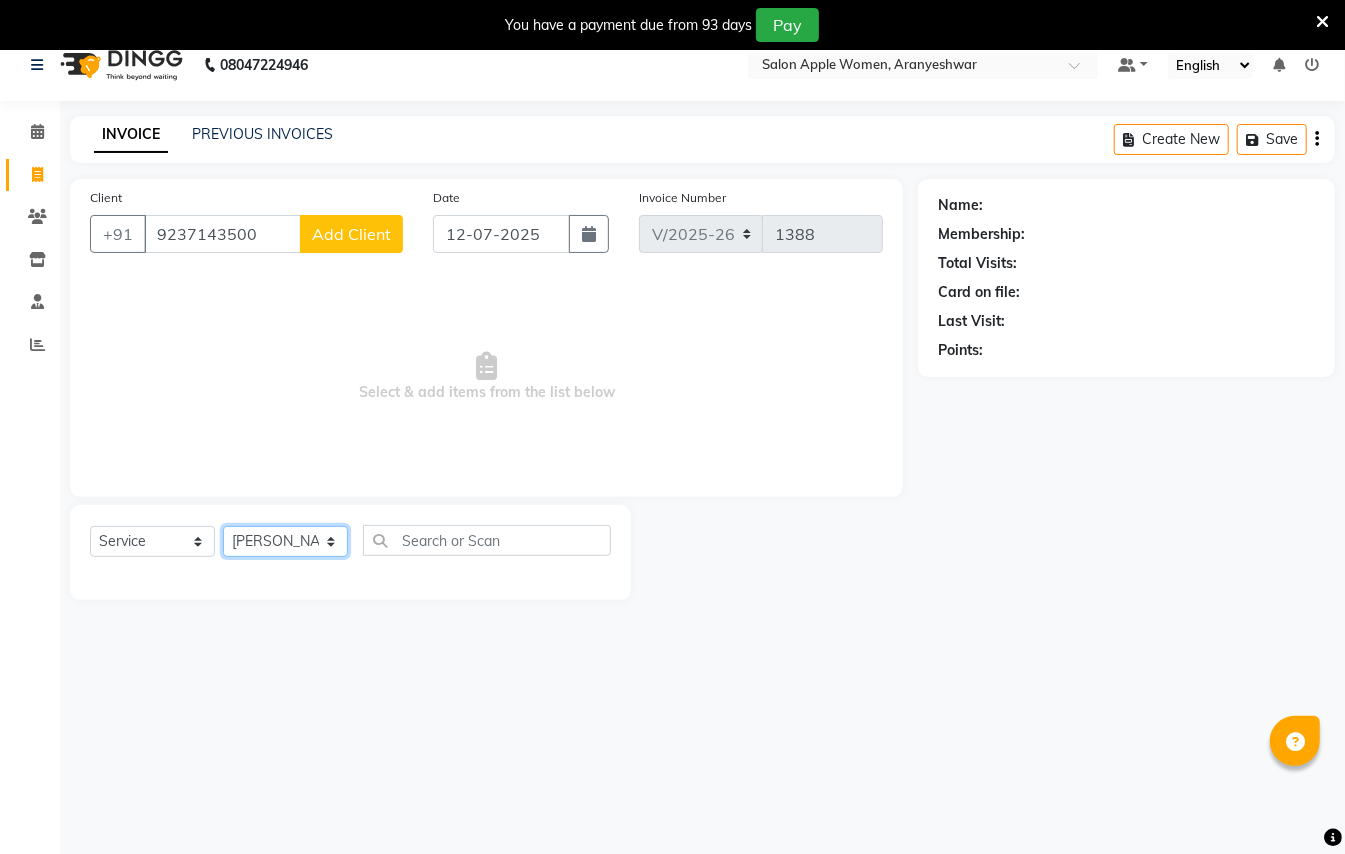 click on "Select Stylist [PERSON_NAME] [PERSON_NAME]  [PERSON_NAME] [PERSON_NAME] [PERSON_NAME] Mane Manager [PERSON_NAME]  [PERSON_NAME] Owner [PERSON_NAME]" 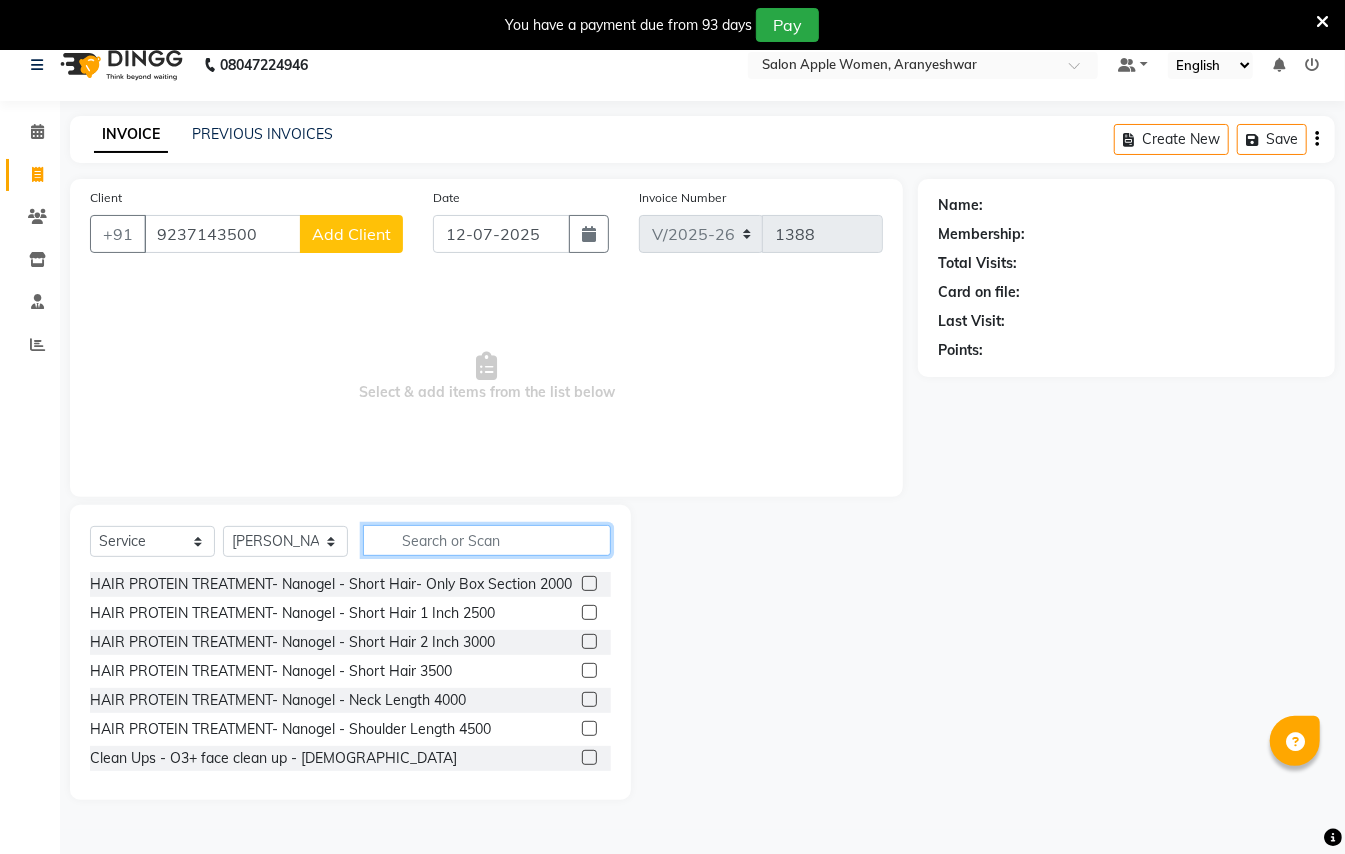 click 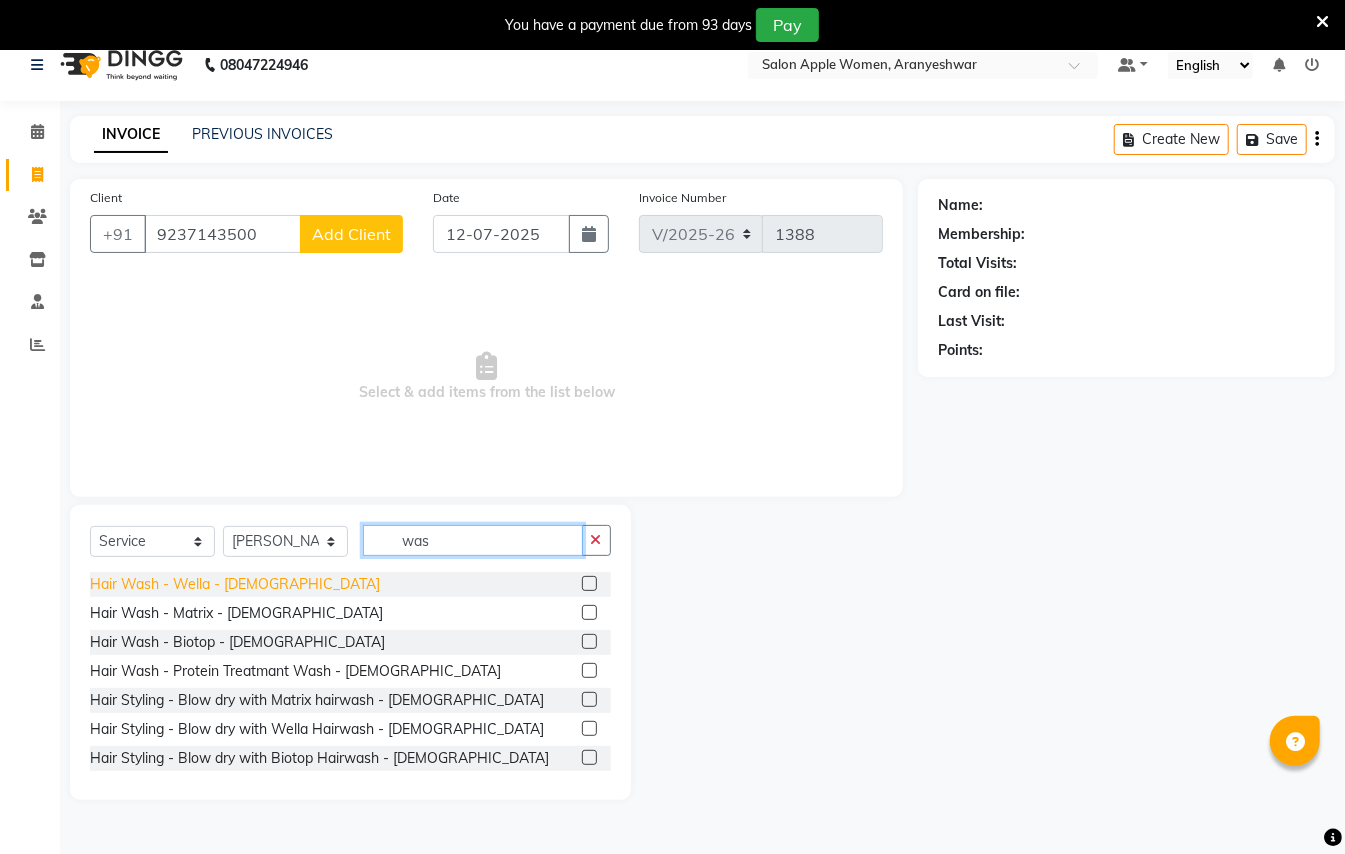 type on "was" 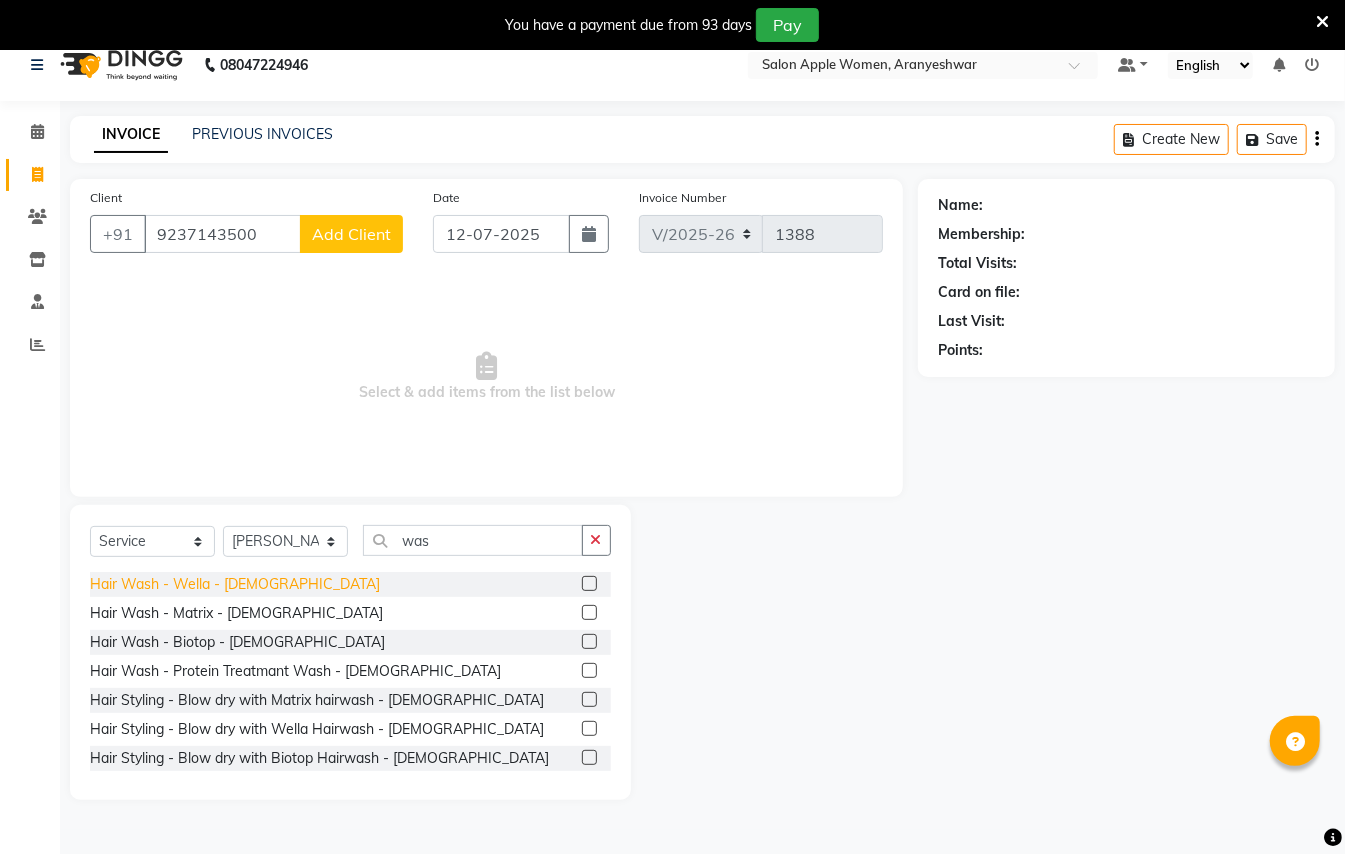 click on "Hair Wash - Wella - [DEMOGRAPHIC_DATA]" 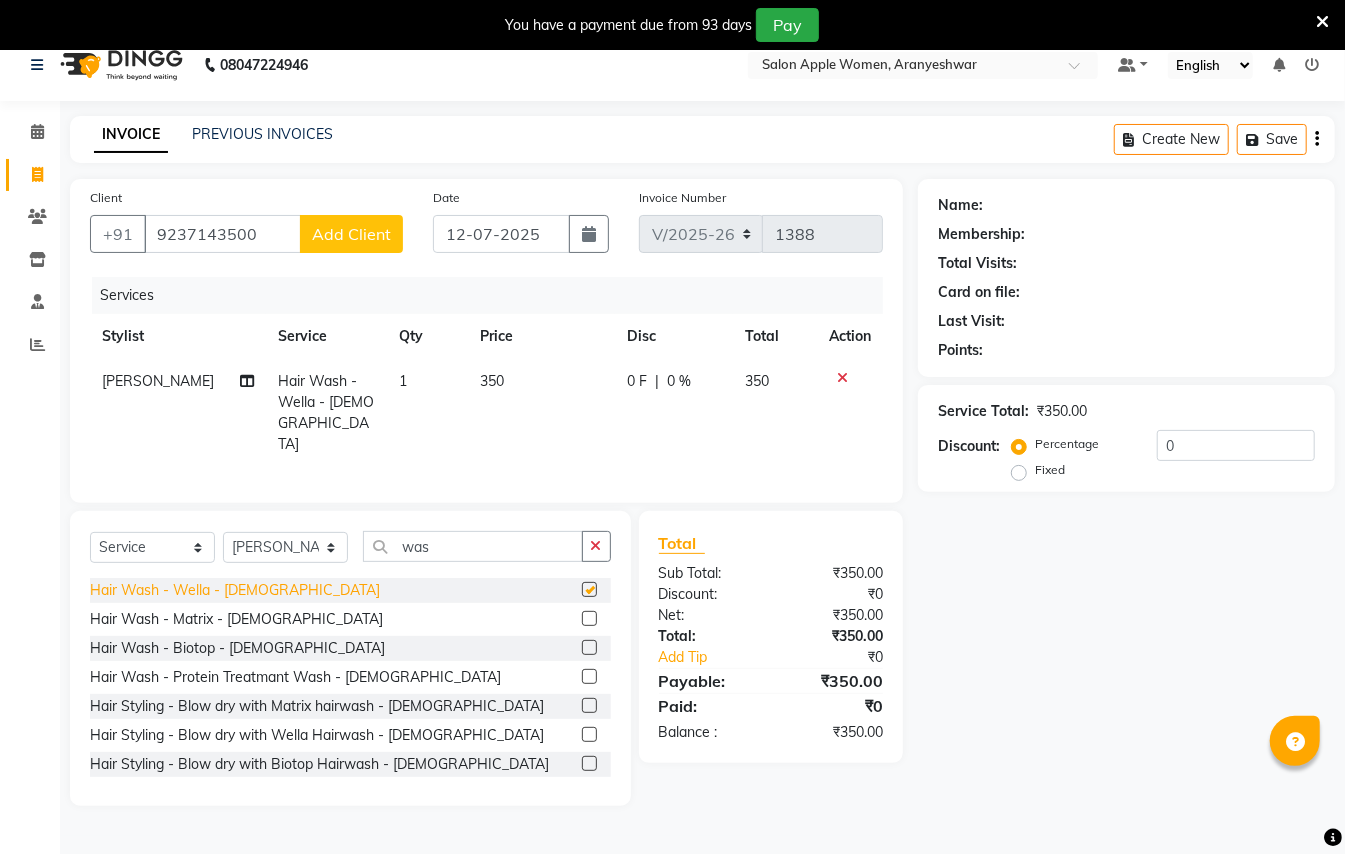 checkbox on "false" 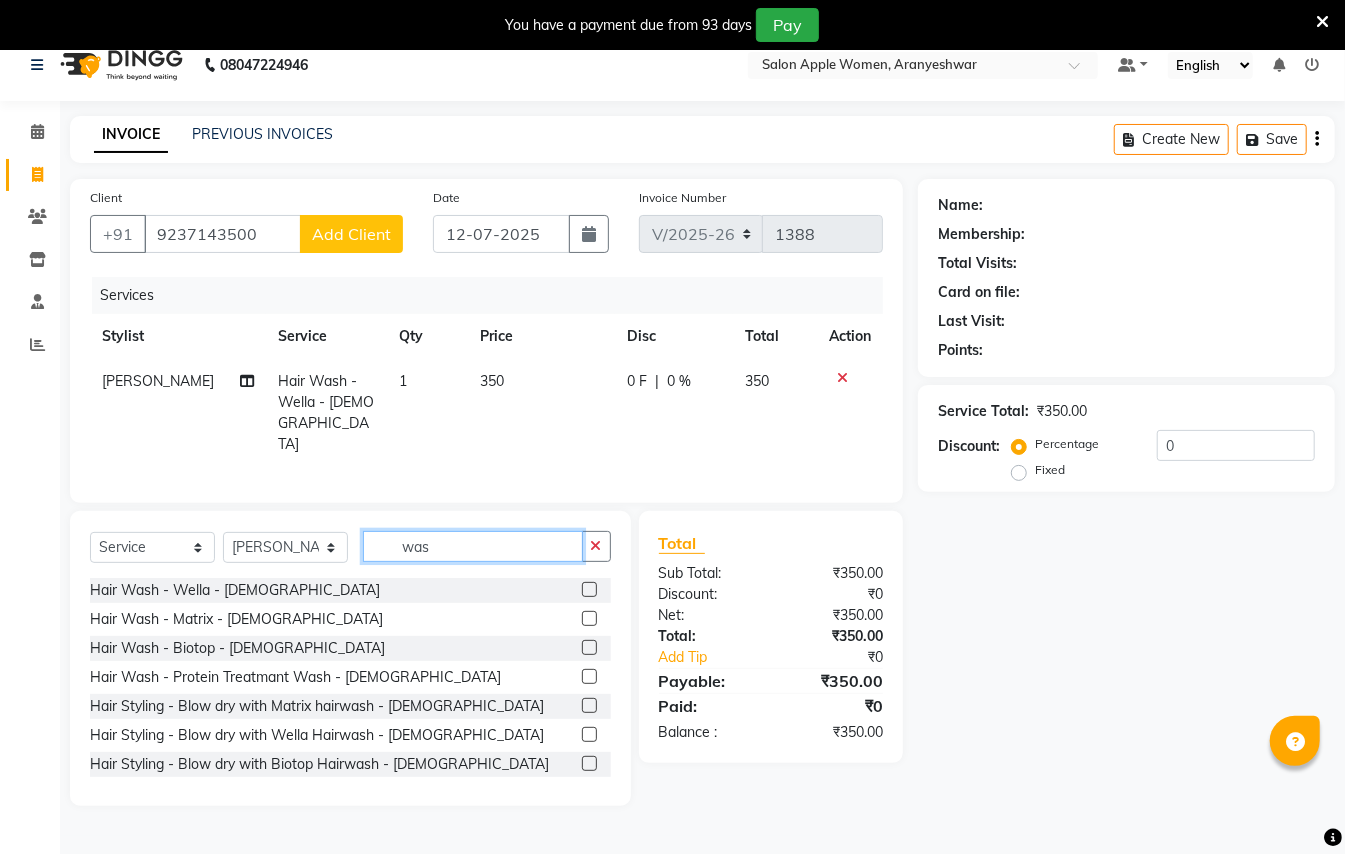 click on "was" 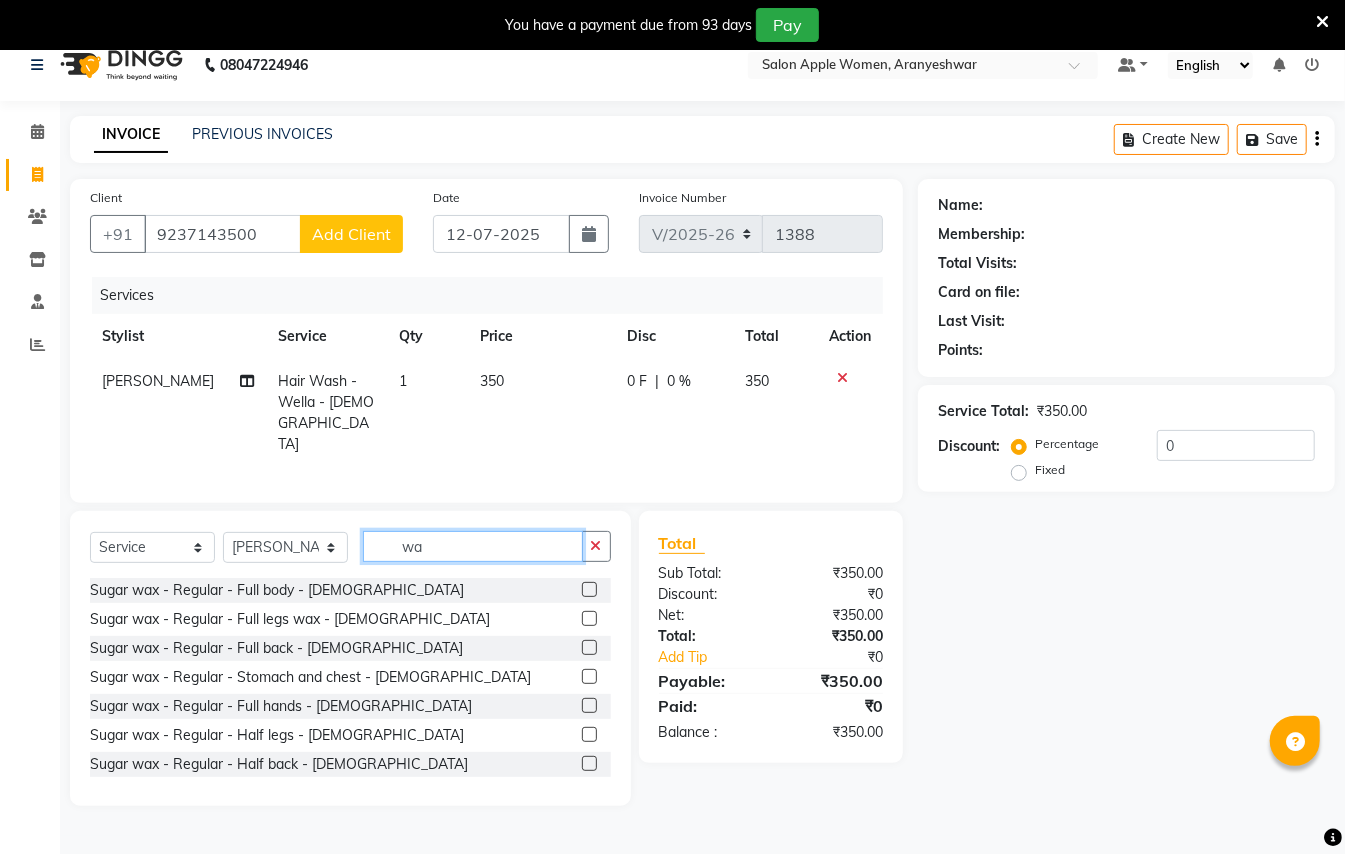 type on "w" 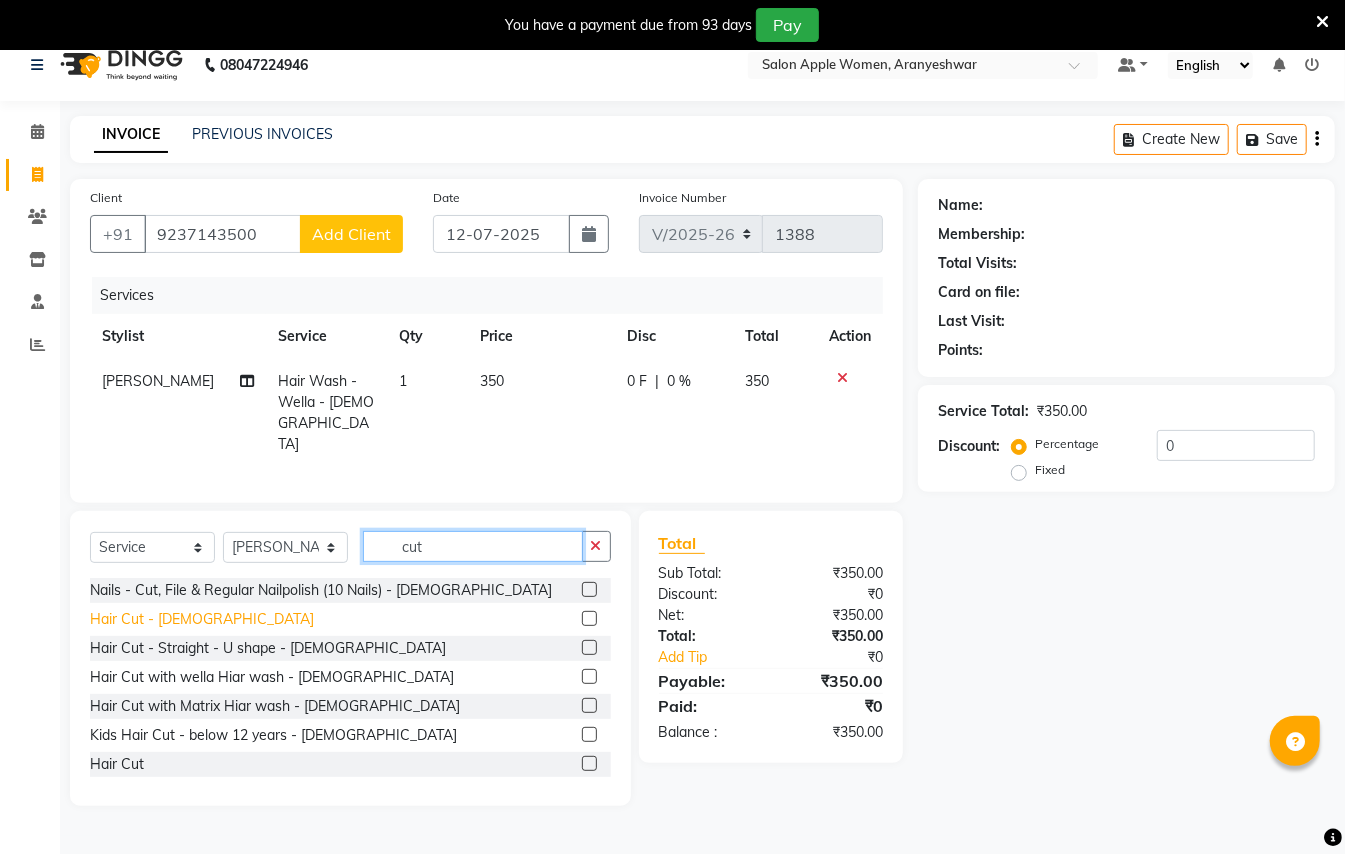 type on "cut" 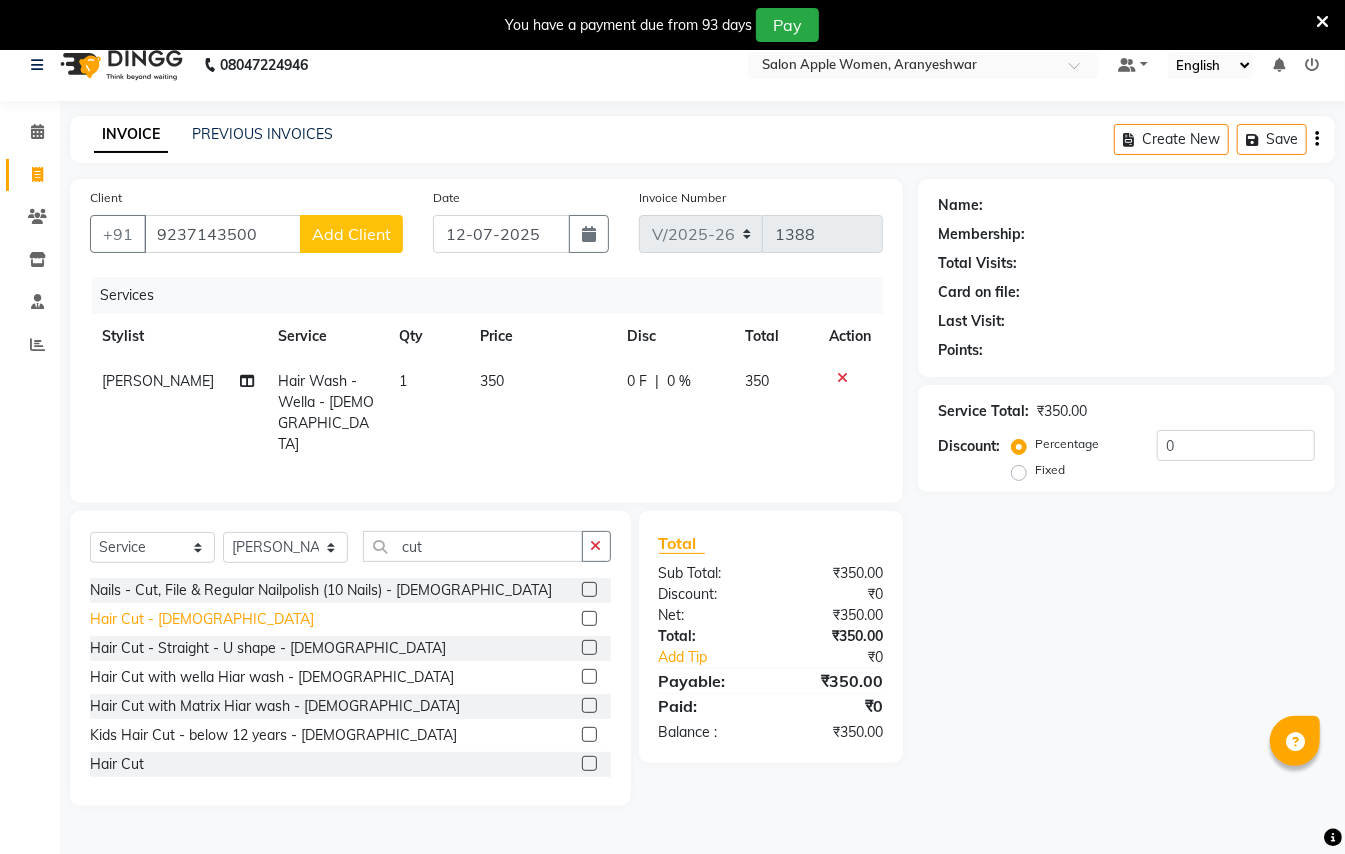 click on "Hair Cut - [DEMOGRAPHIC_DATA]" 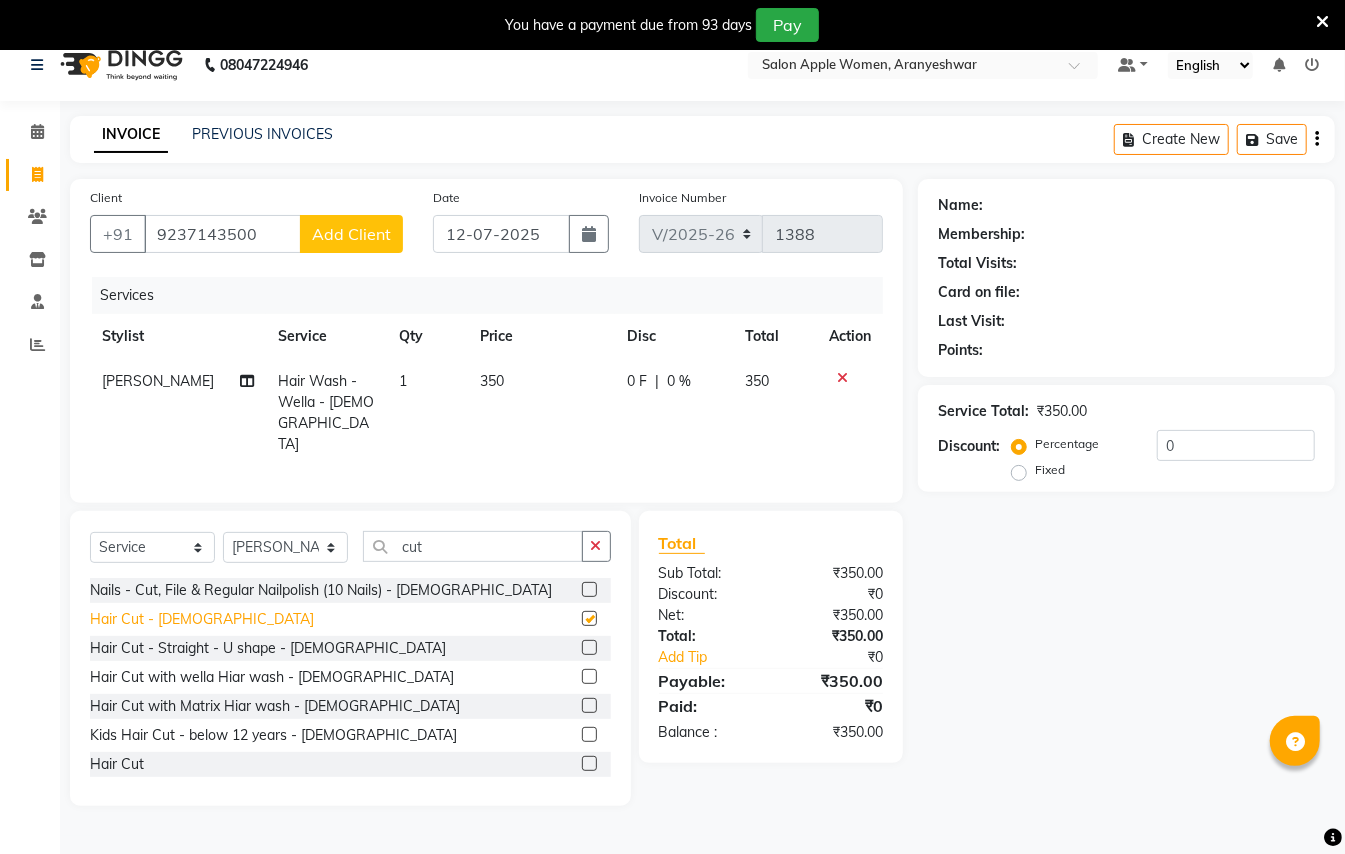 checkbox on "false" 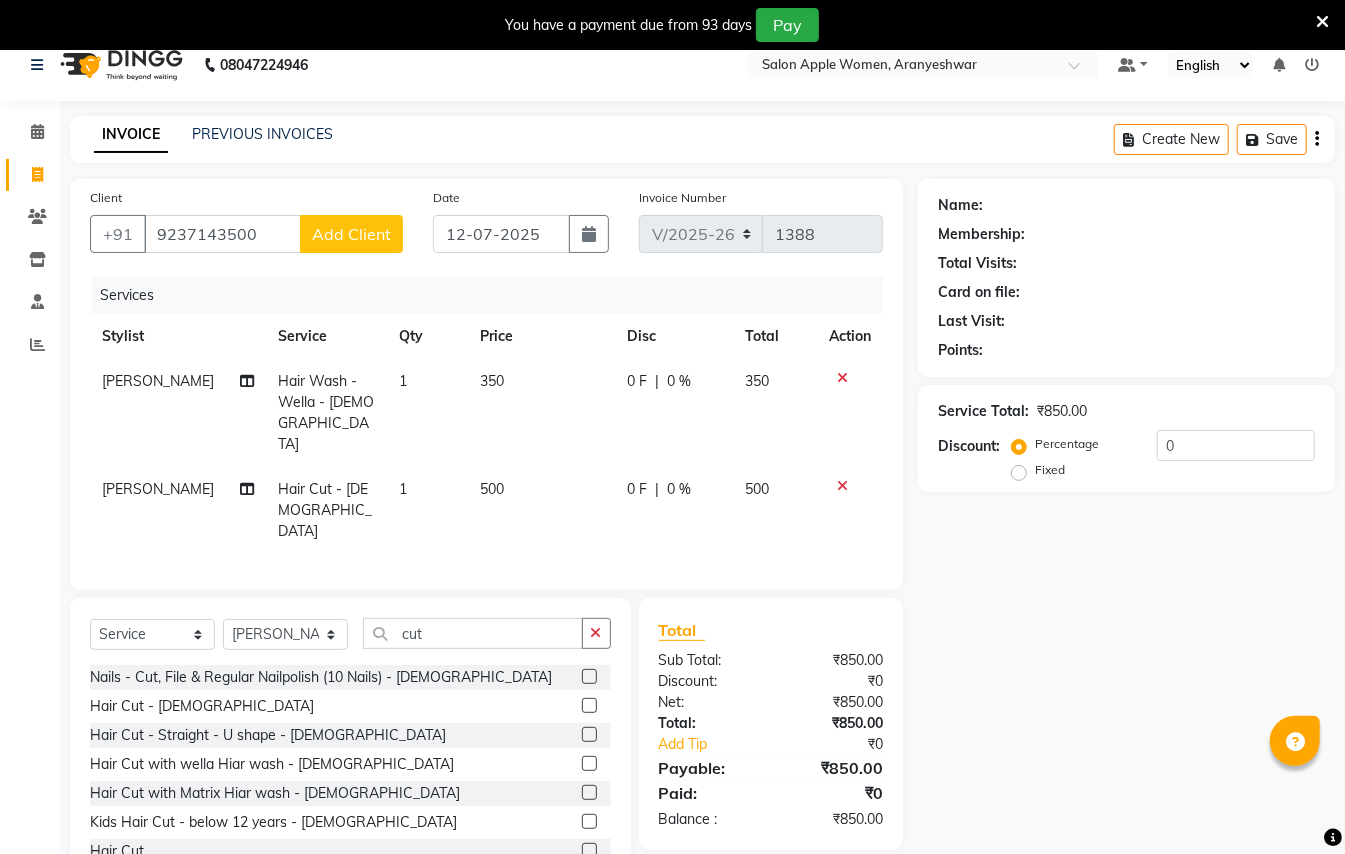 click on "Add Client" 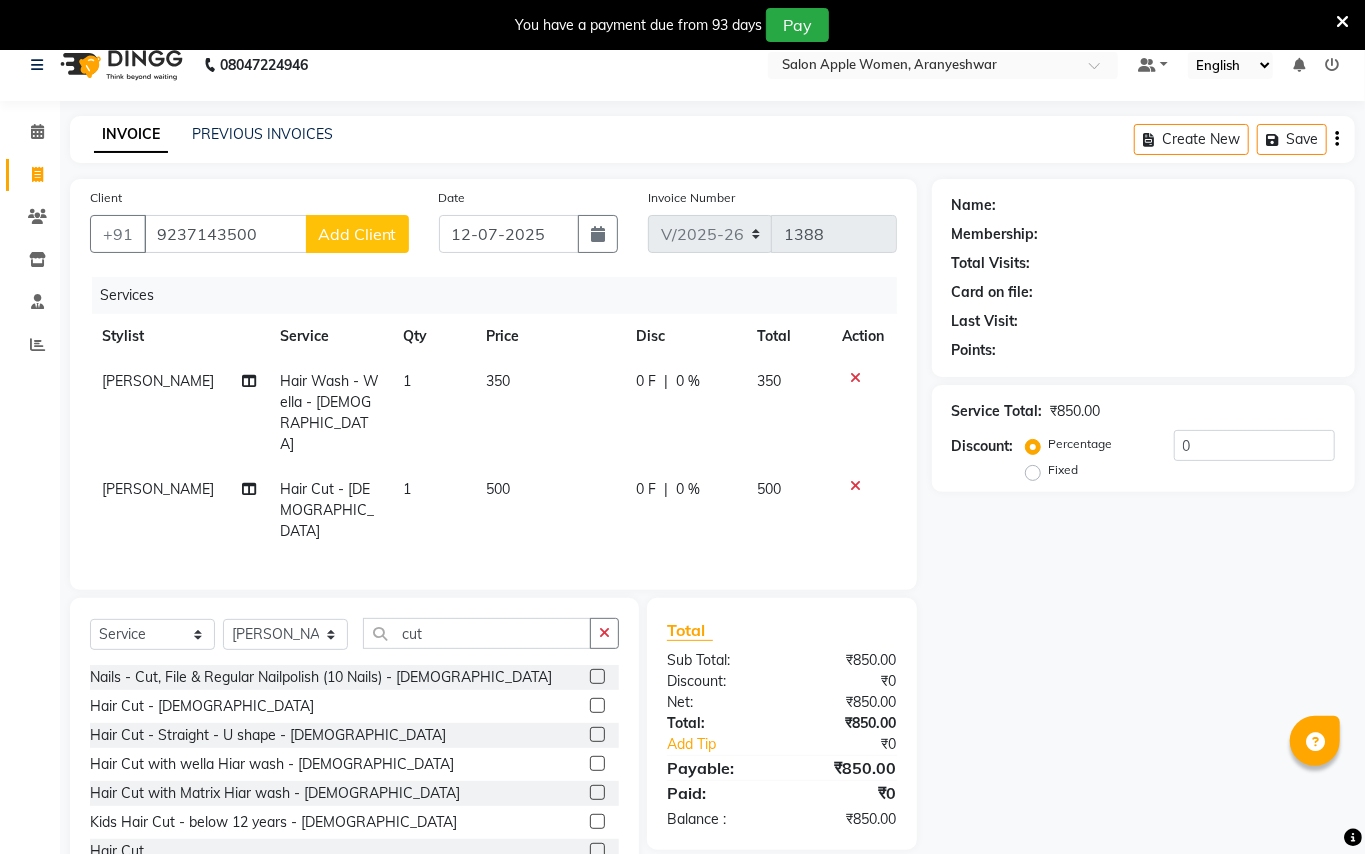 select on "22" 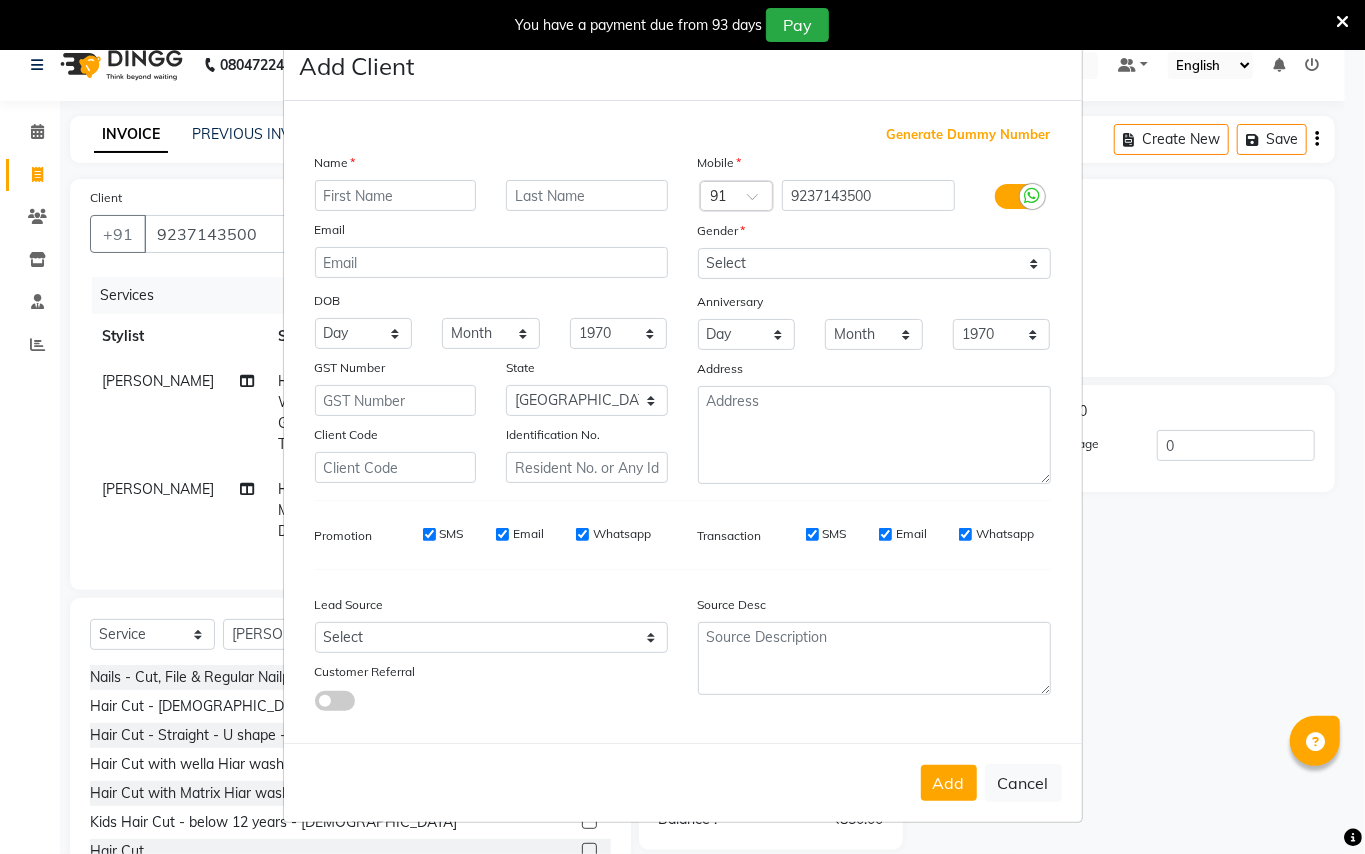 click at bounding box center [396, 195] 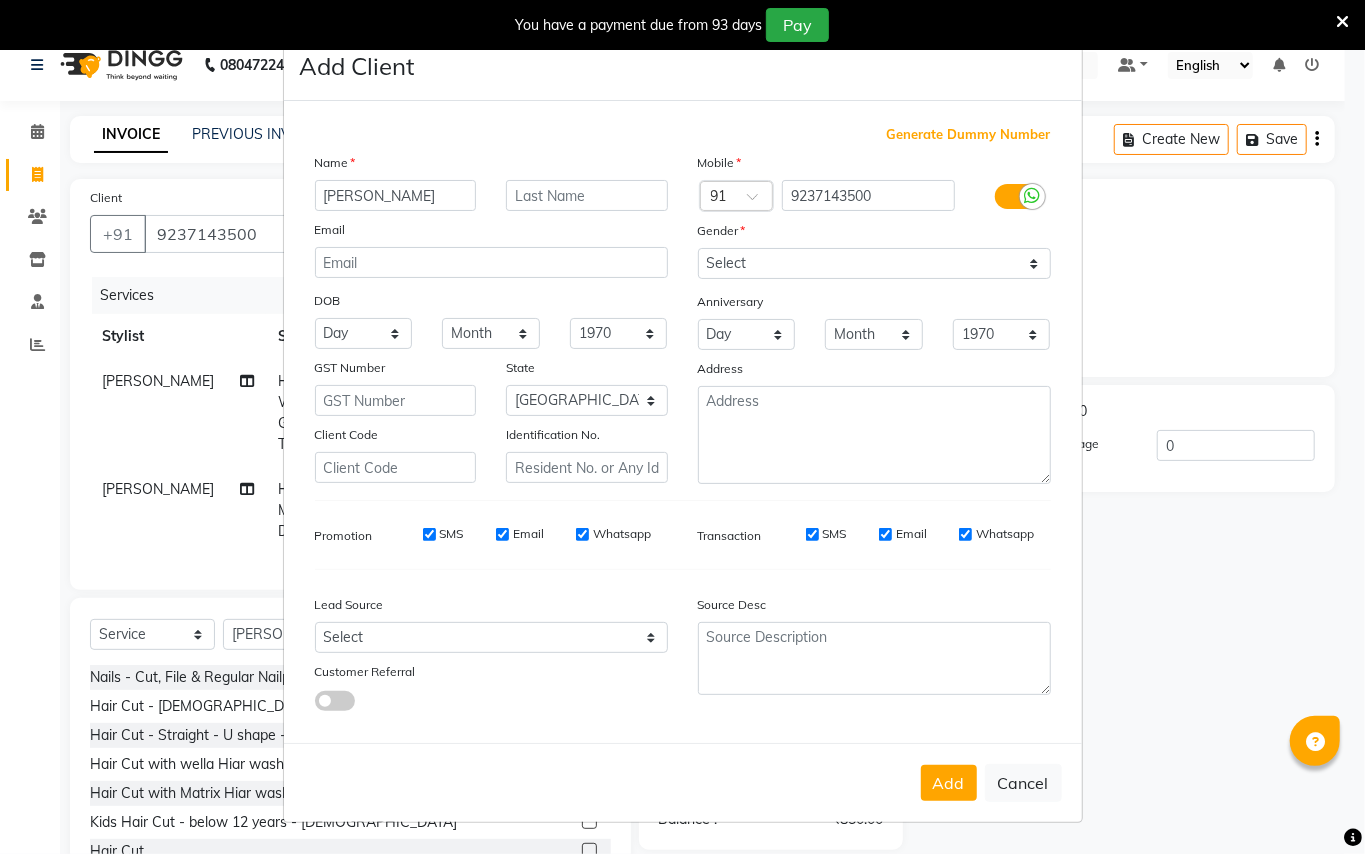 type on "[PERSON_NAME]" 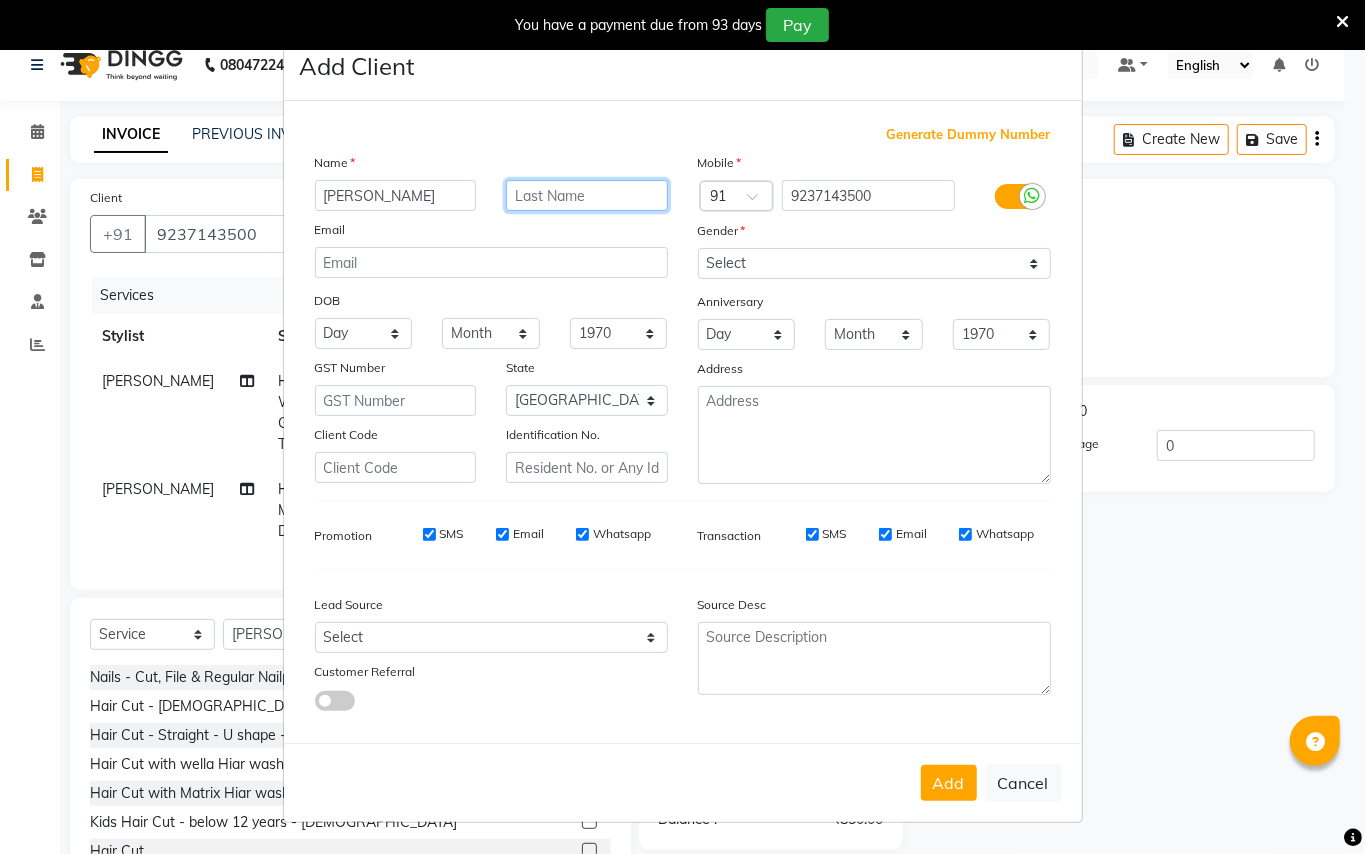 click at bounding box center (587, 195) 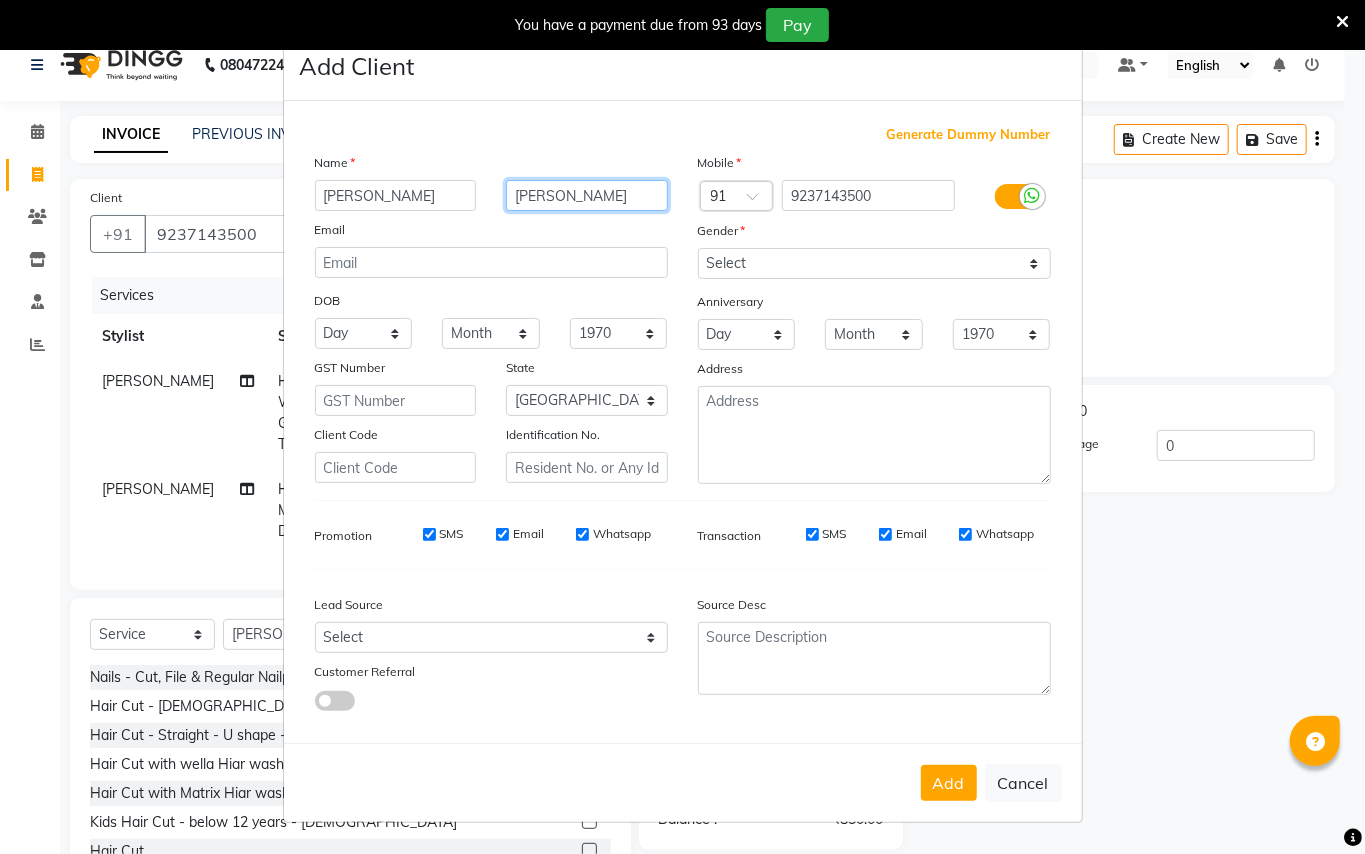 type on "[PERSON_NAME]" 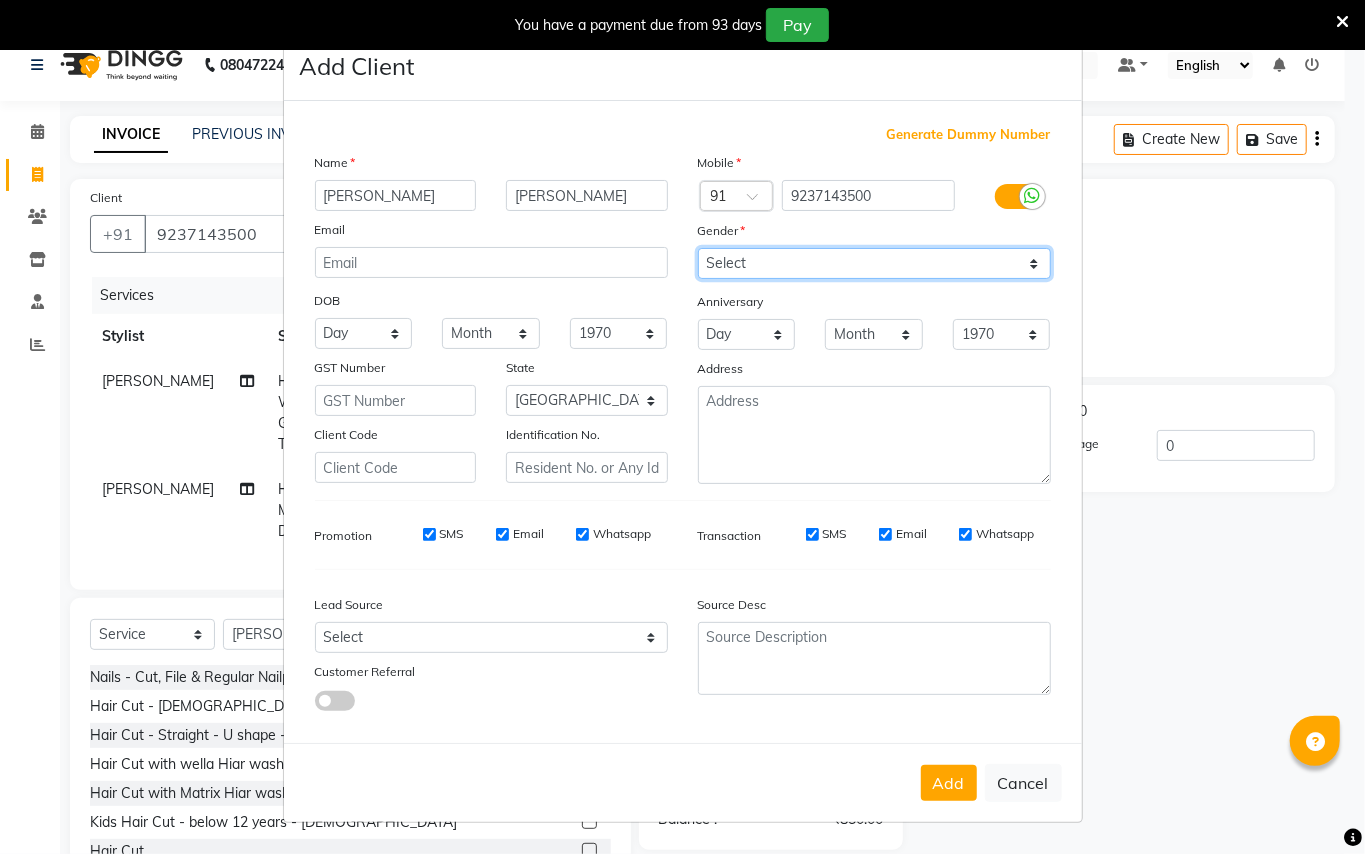 click on "Select [DEMOGRAPHIC_DATA] [DEMOGRAPHIC_DATA] Other Prefer Not To Say" at bounding box center [874, 263] 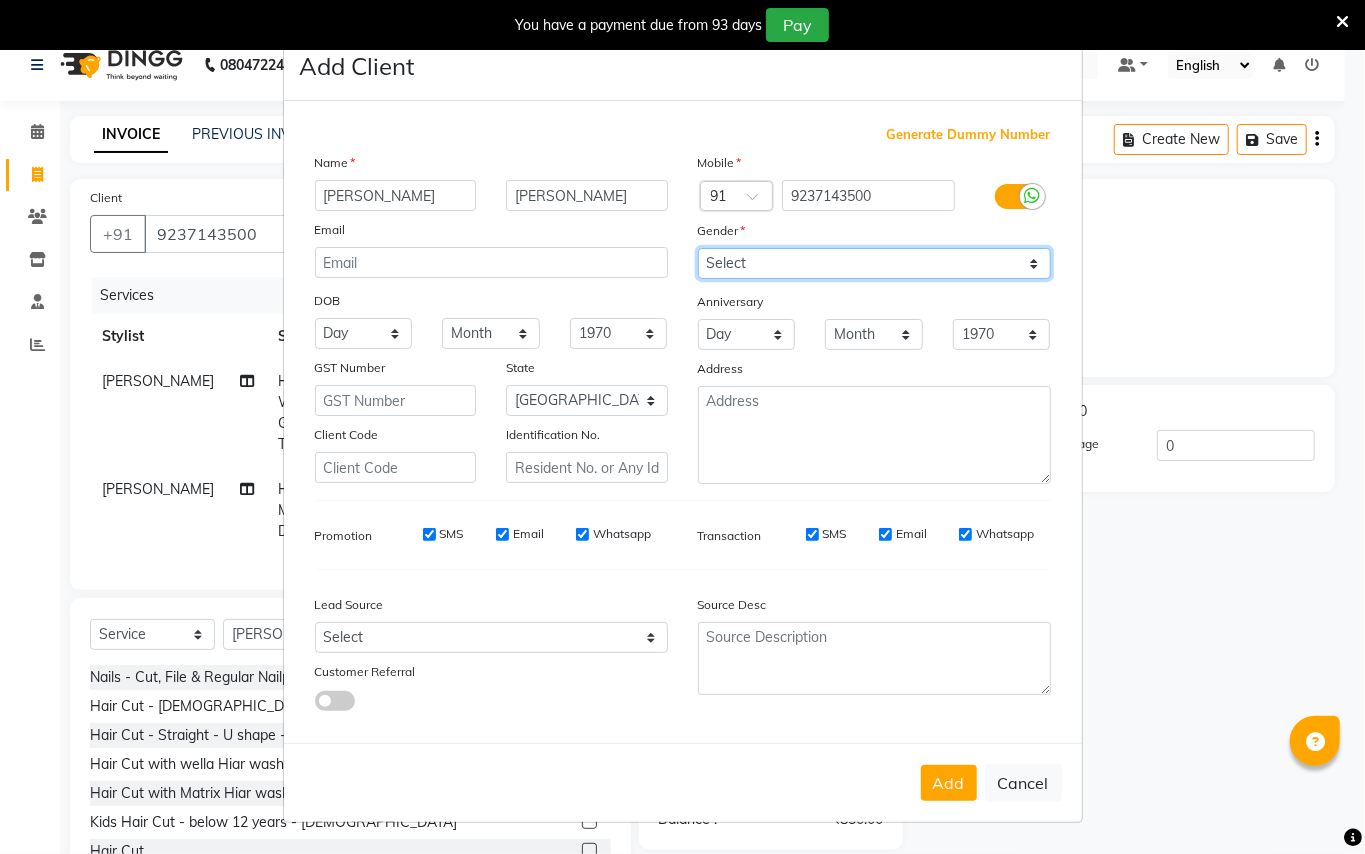 select on "[DEMOGRAPHIC_DATA]" 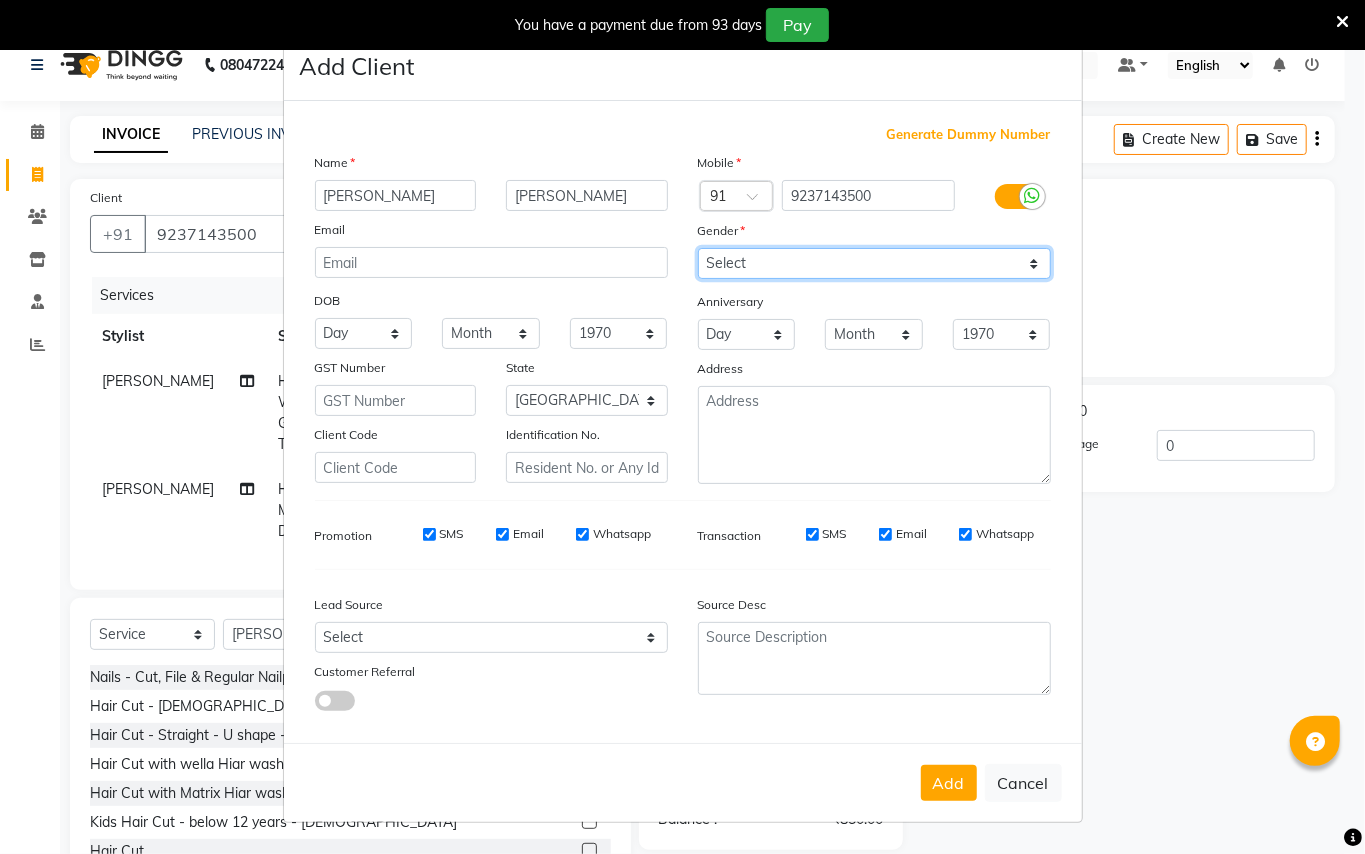 click on "Select [DEMOGRAPHIC_DATA] [DEMOGRAPHIC_DATA] Other Prefer Not To Say" at bounding box center [874, 263] 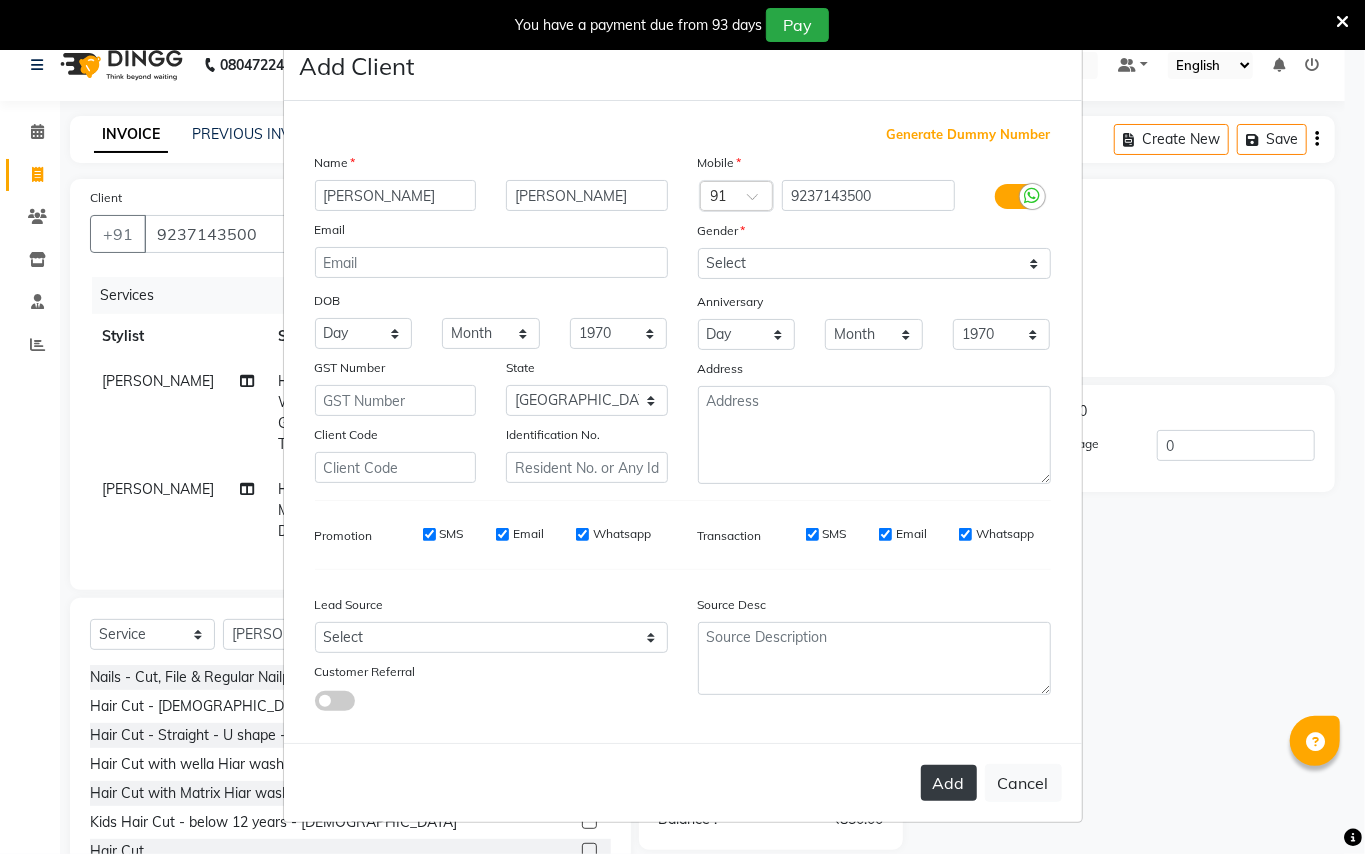 click on "Add" at bounding box center (949, 783) 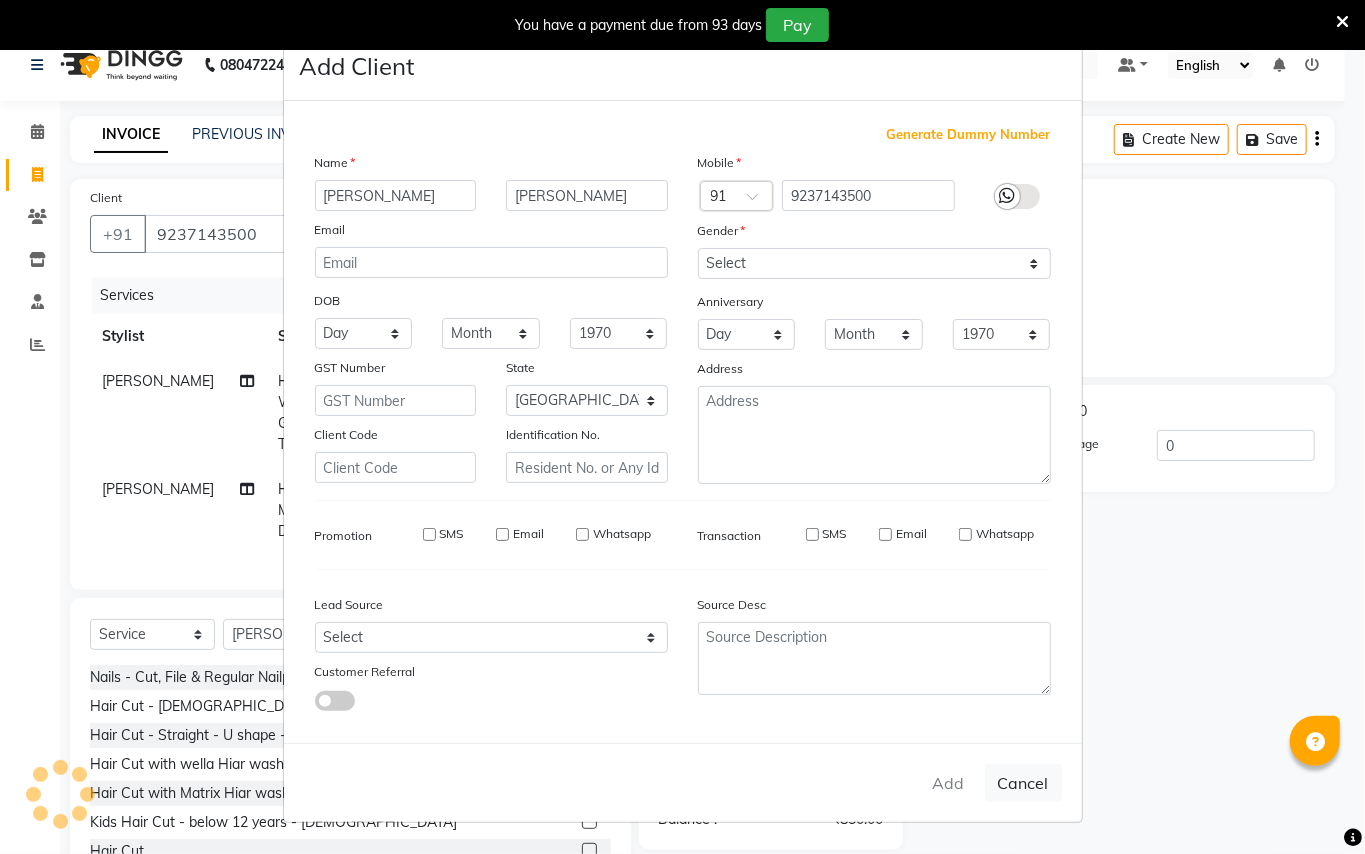 type 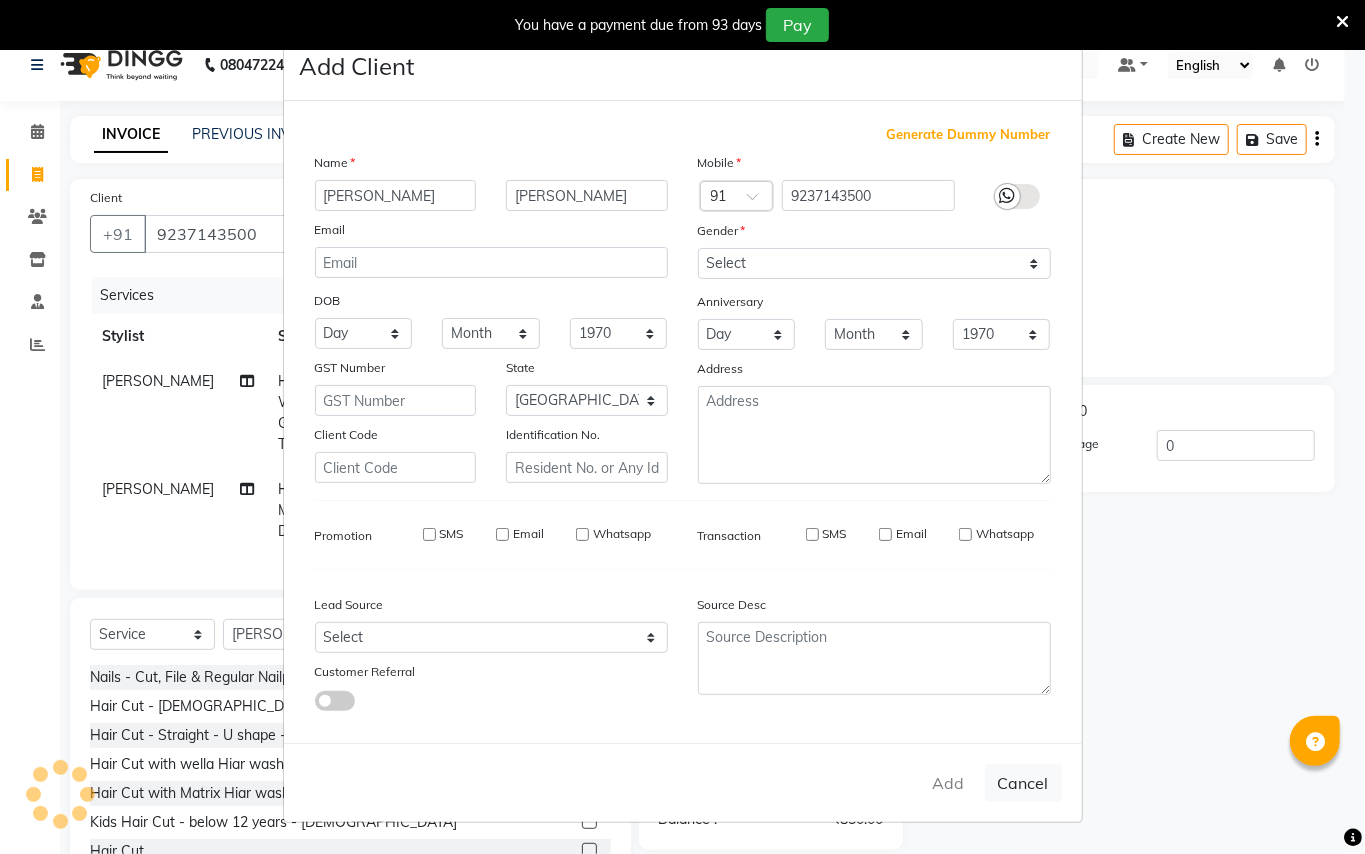 type 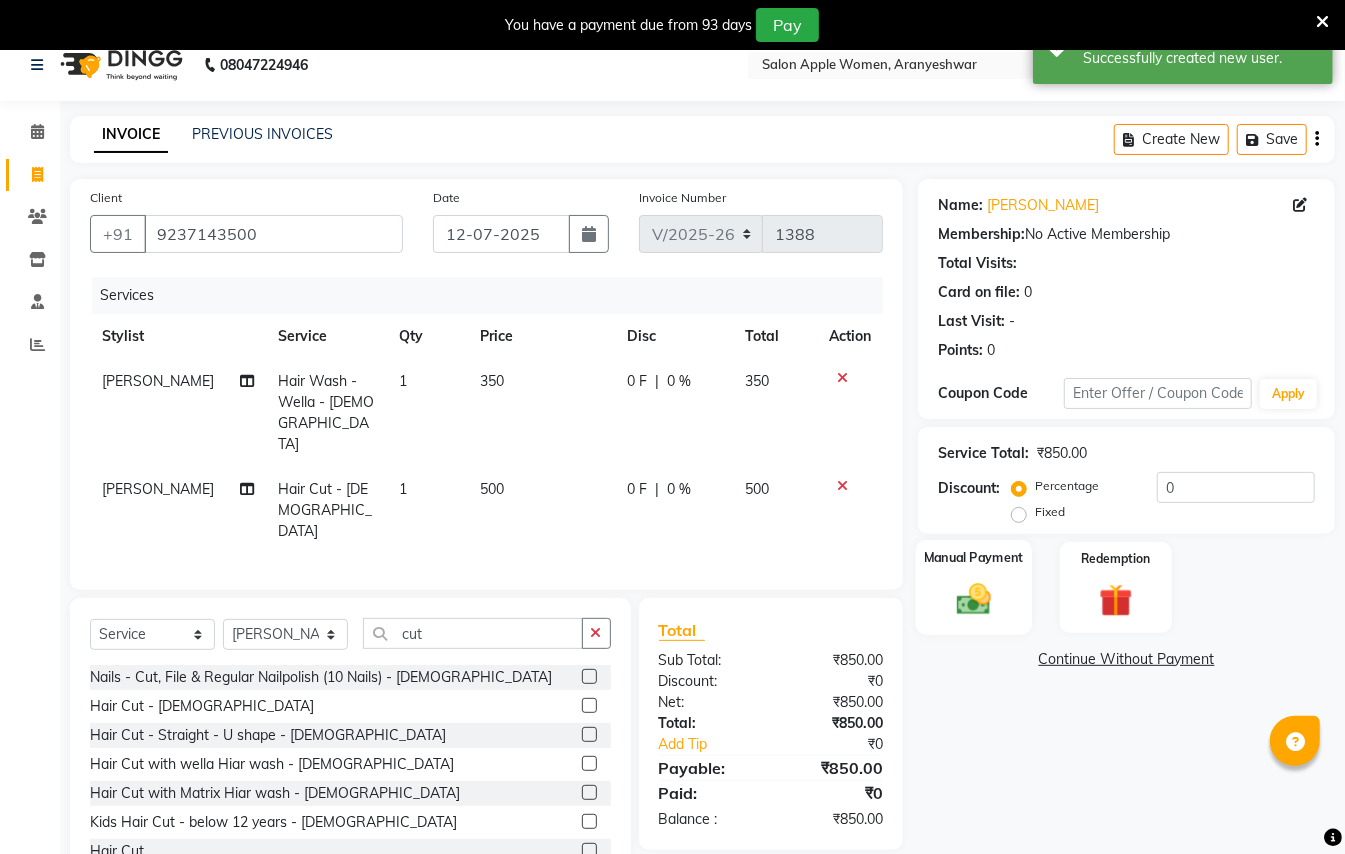 click 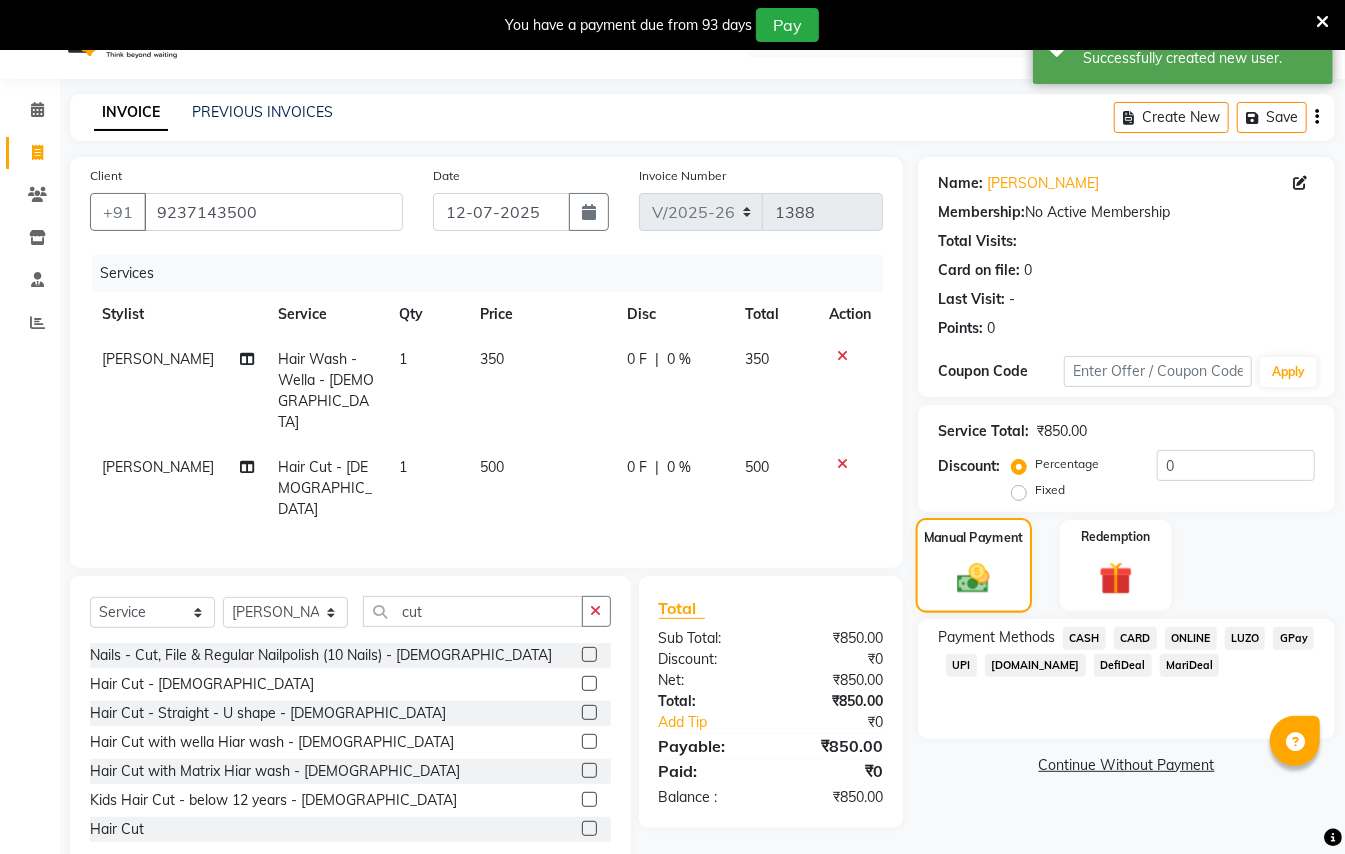 scroll, scrollTop: 50, scrollLeft: 0, axis: vertical 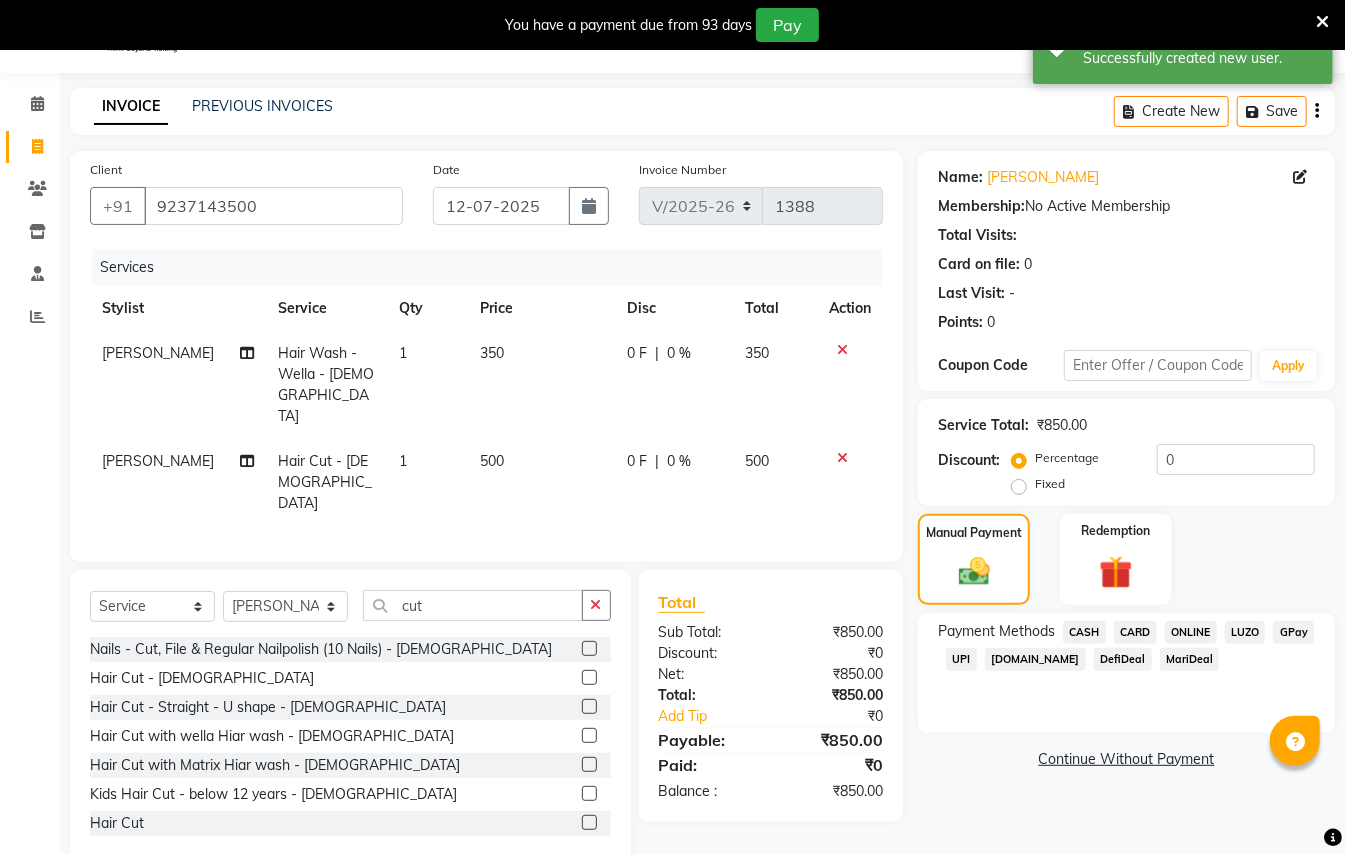click on "GPay" 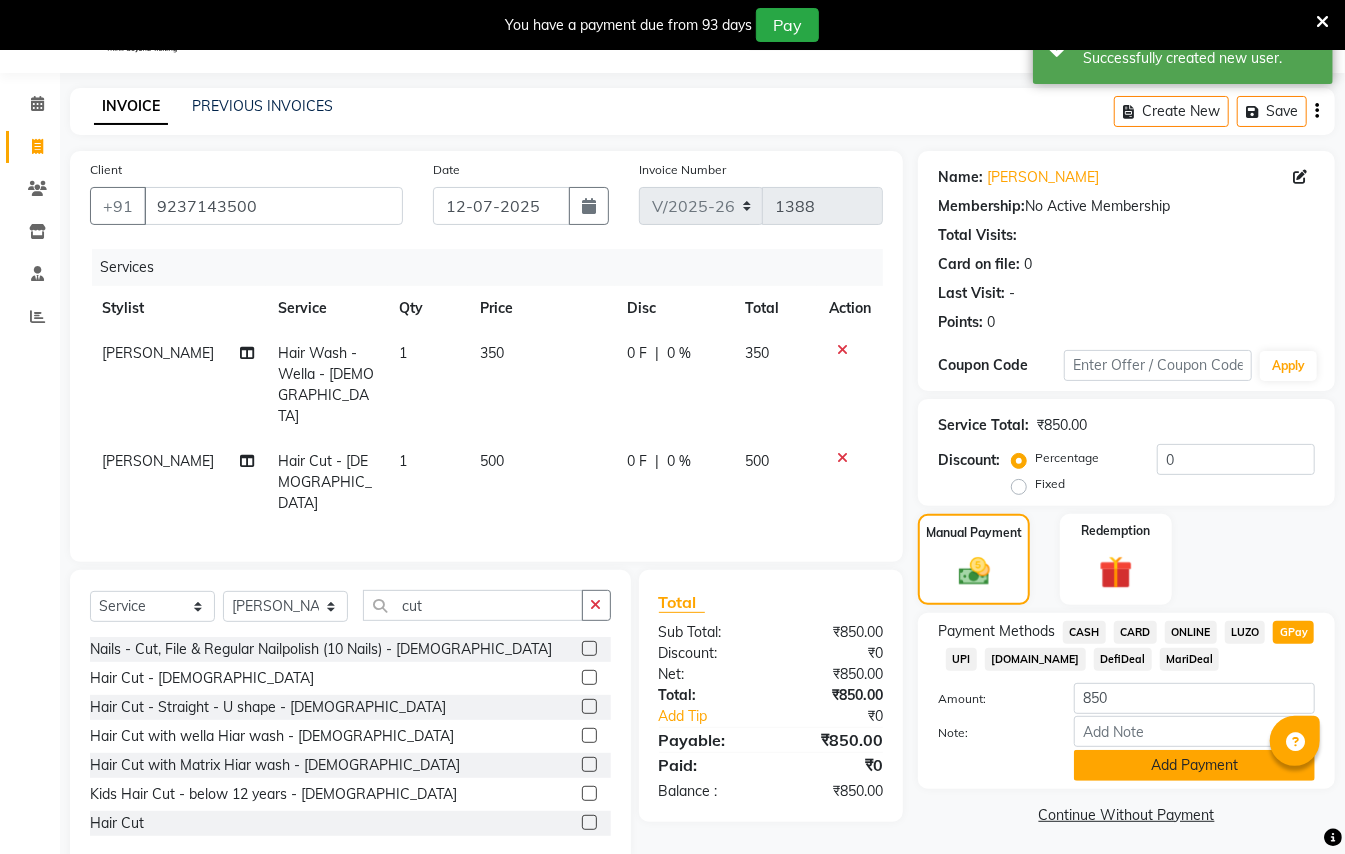 click on "Add Payment" 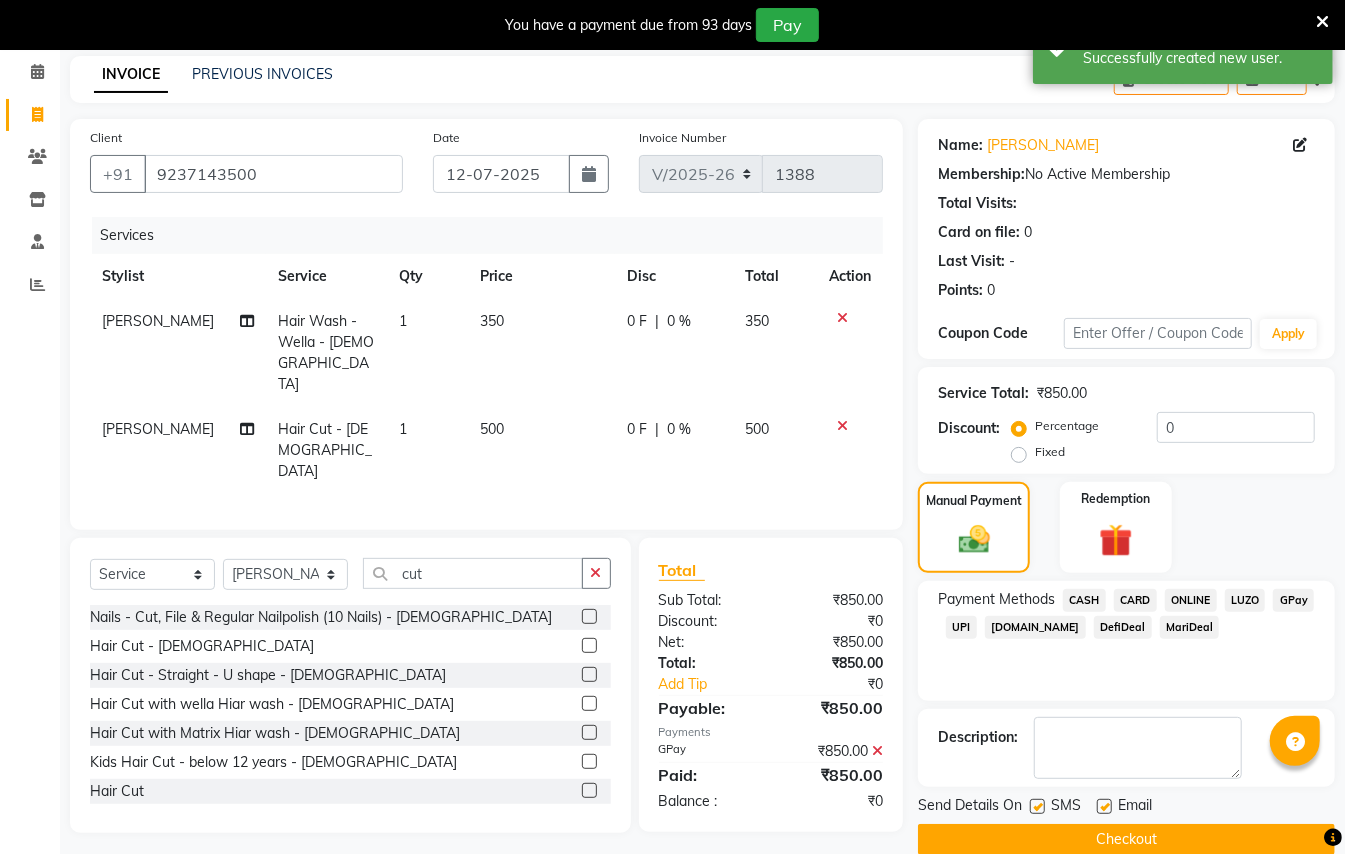 scroll, scrollTop: 114, scrollLeft: 0, axis: vertical 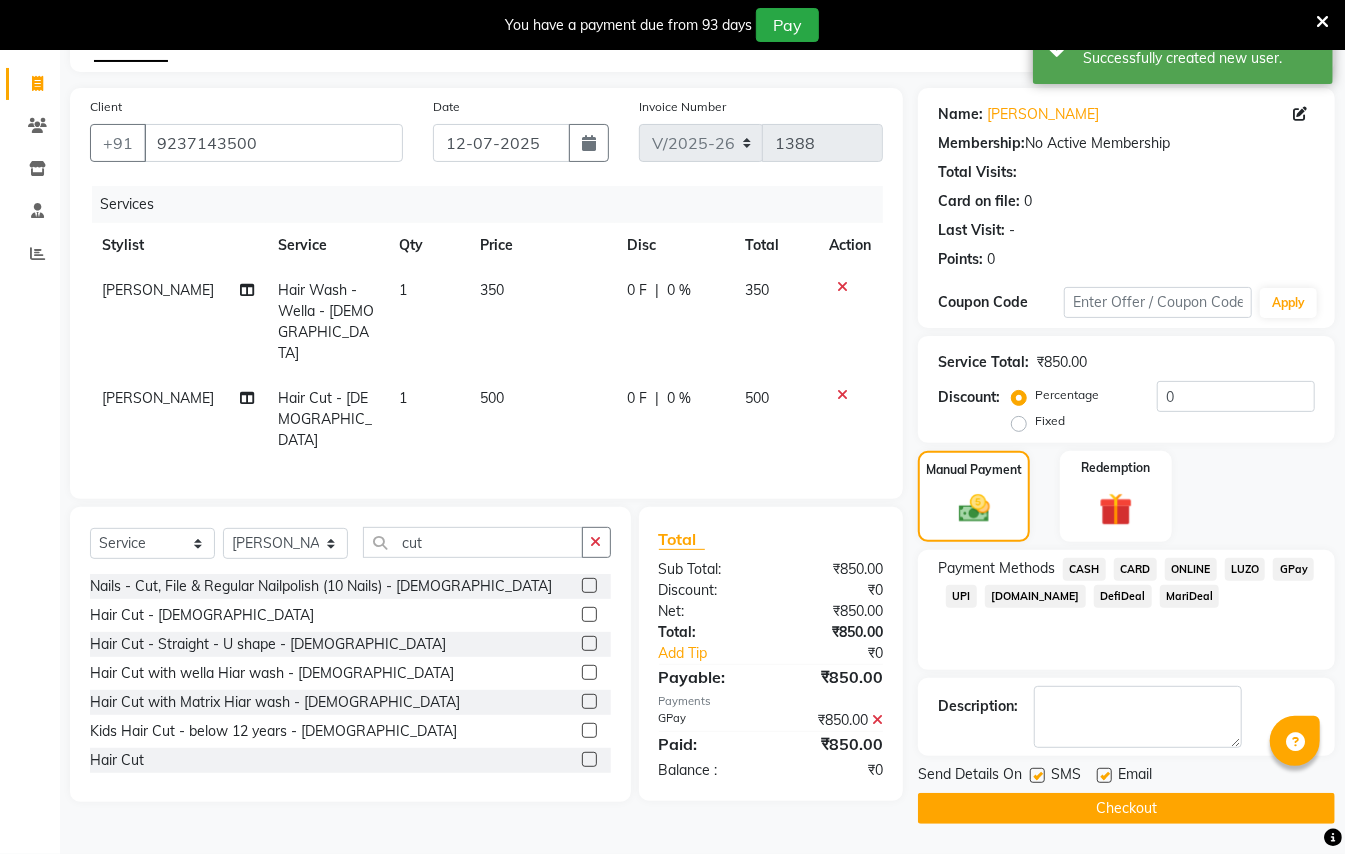 click on "Checkout" 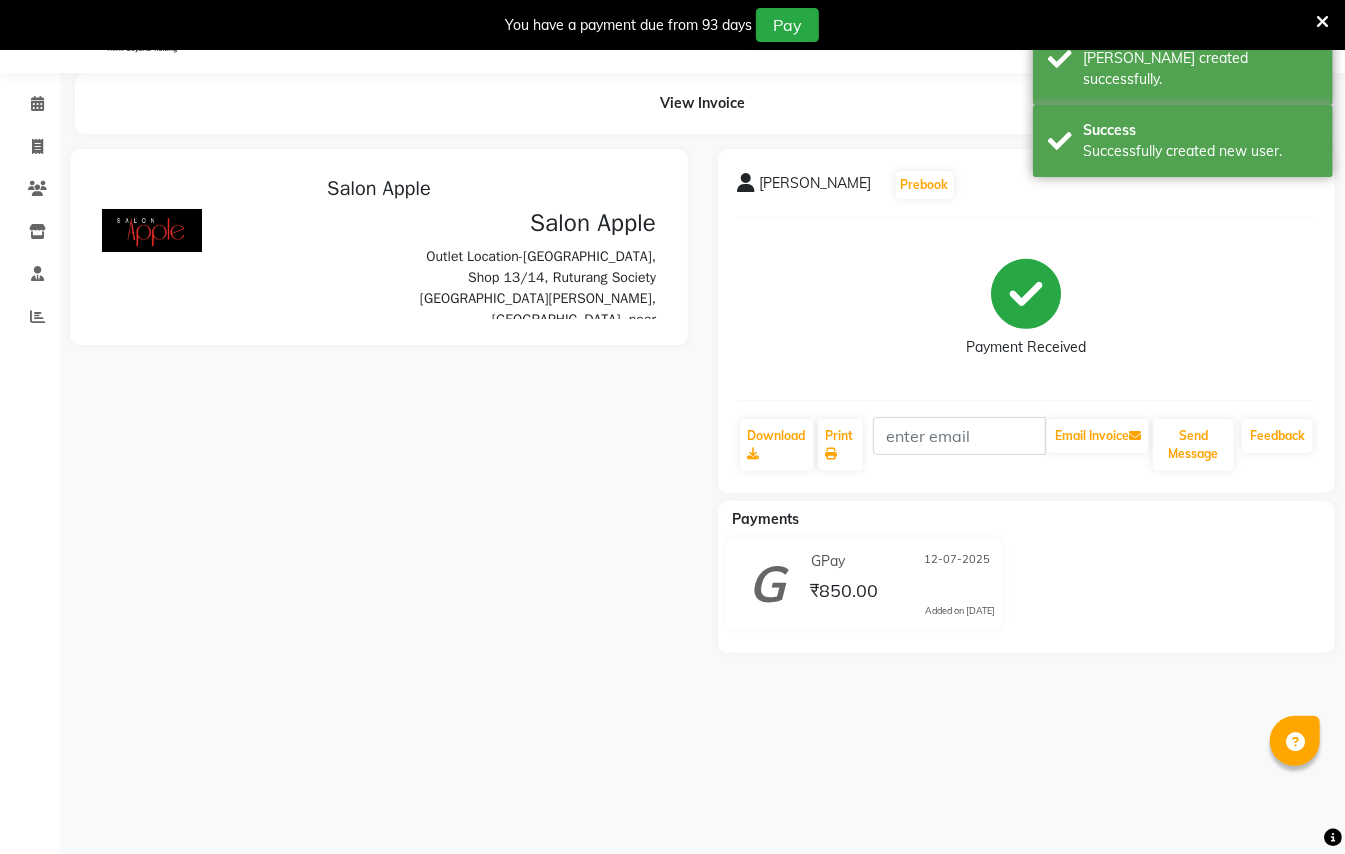 scroll, scrollTop: 0, scrollLeft: 0, axis: both 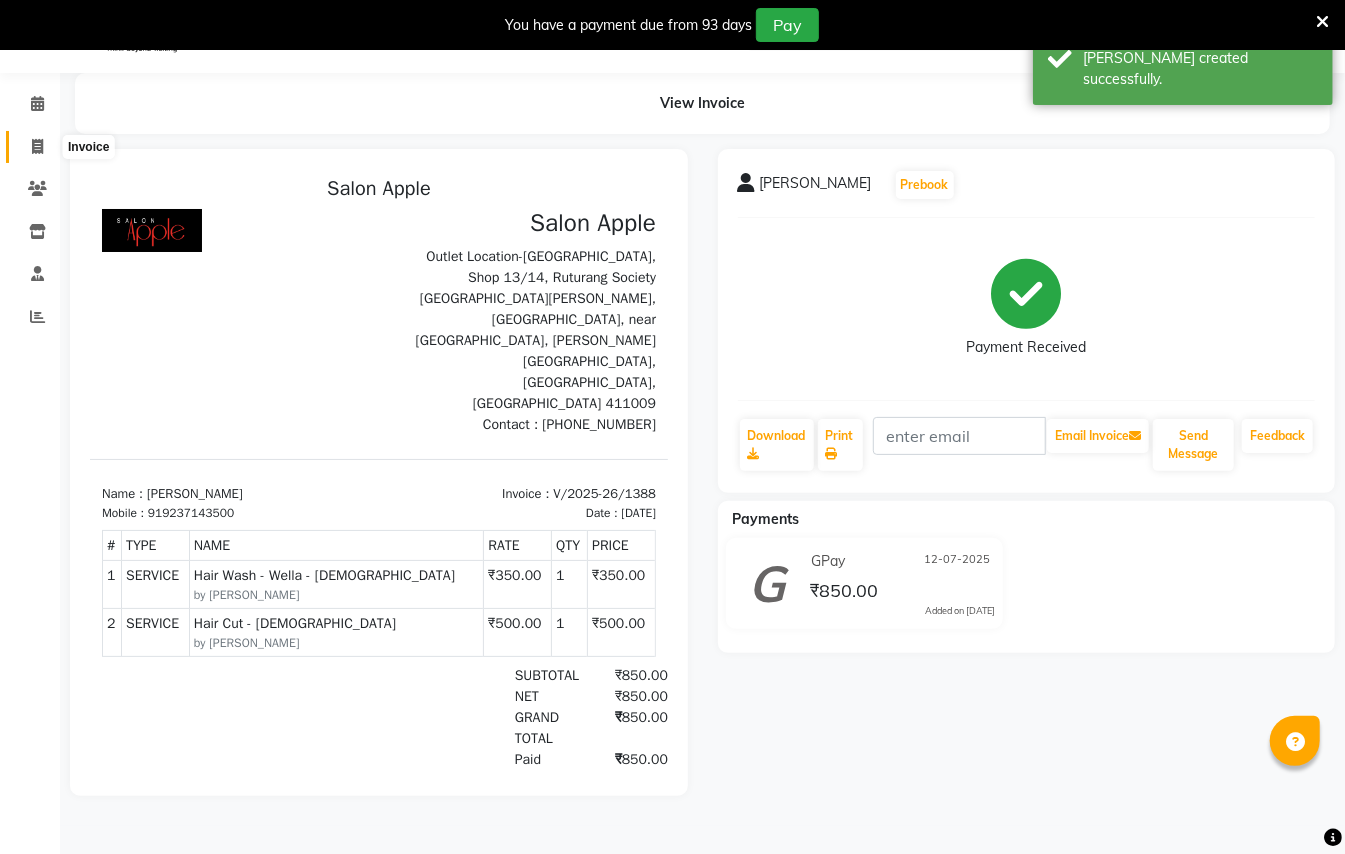 click 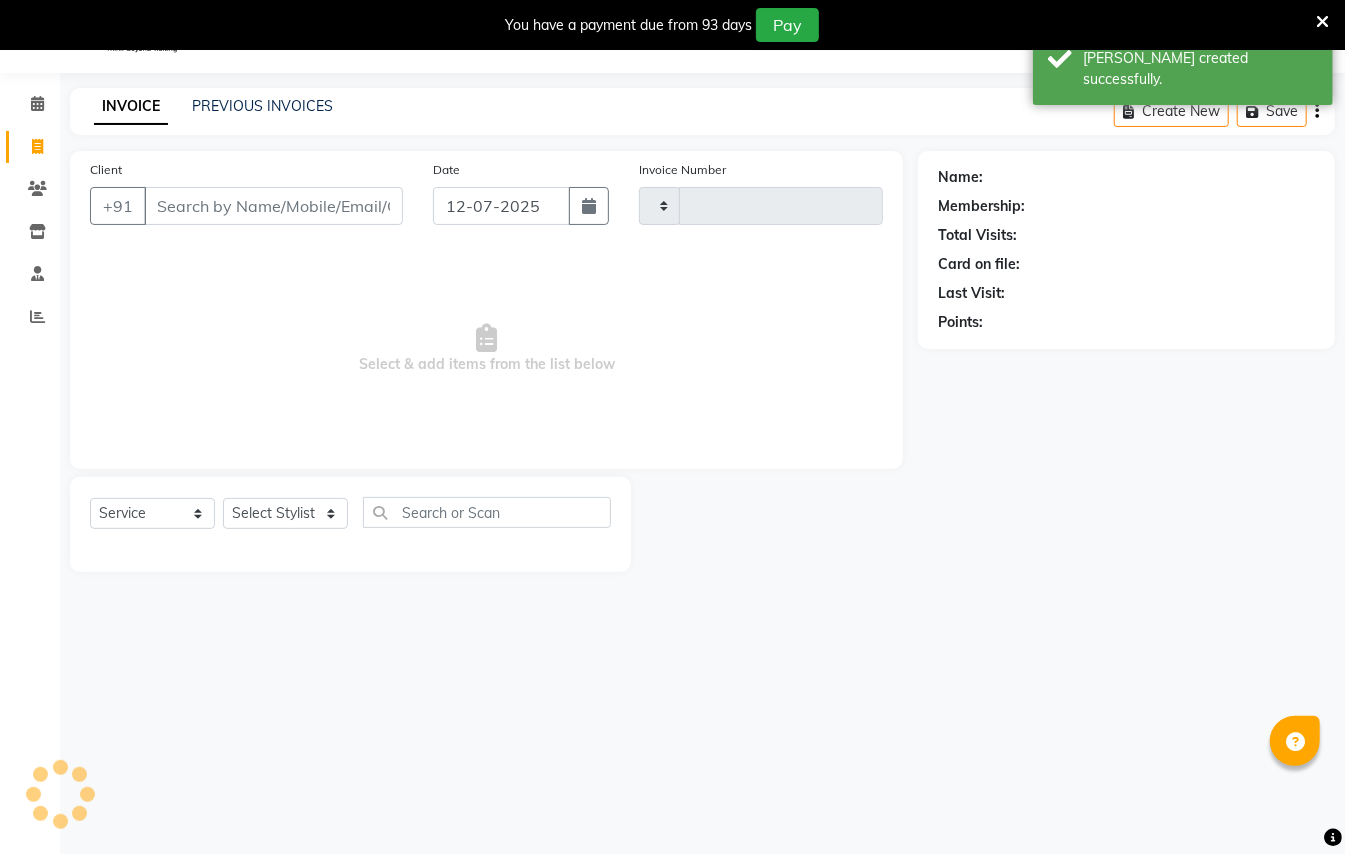 type on "1389" 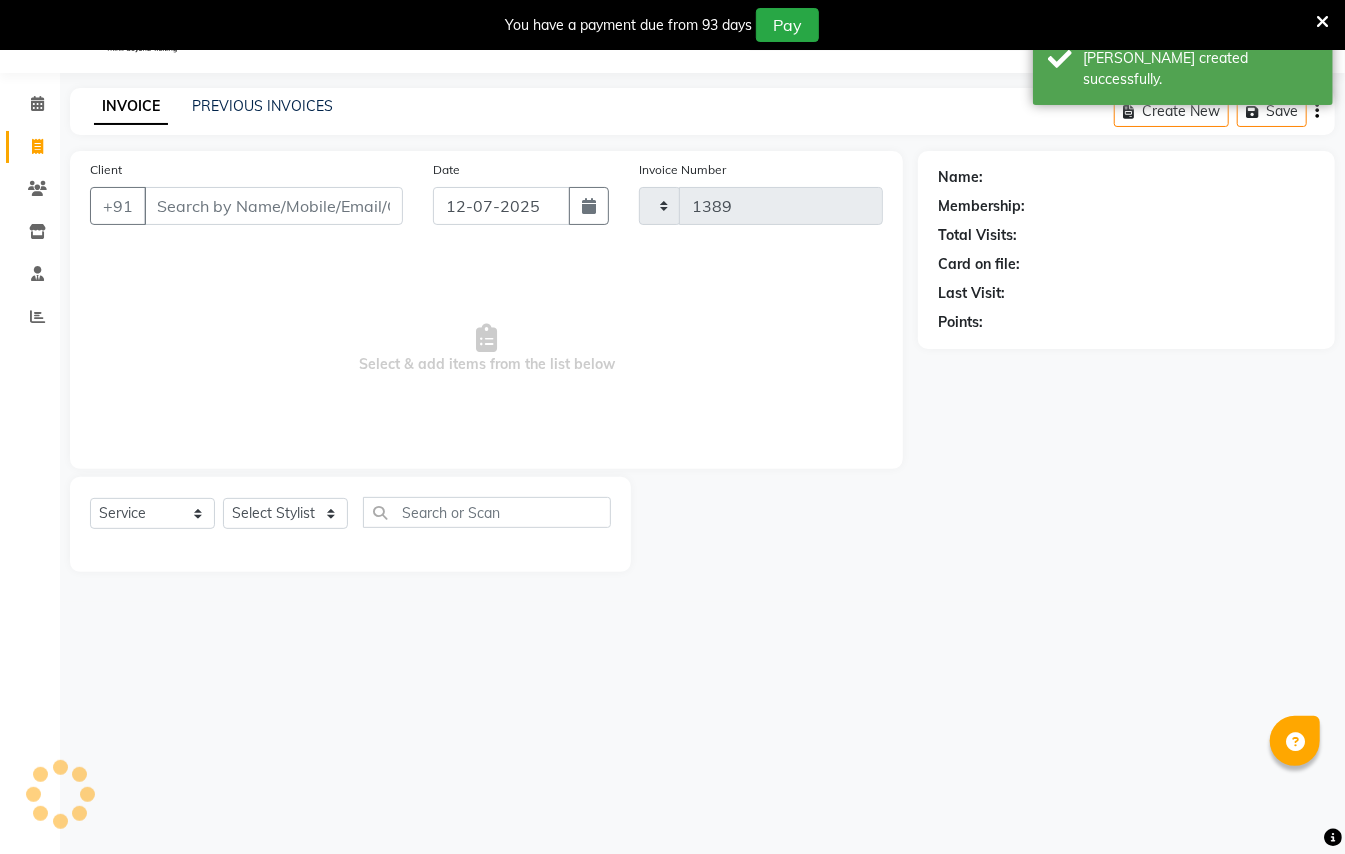 select on "123" 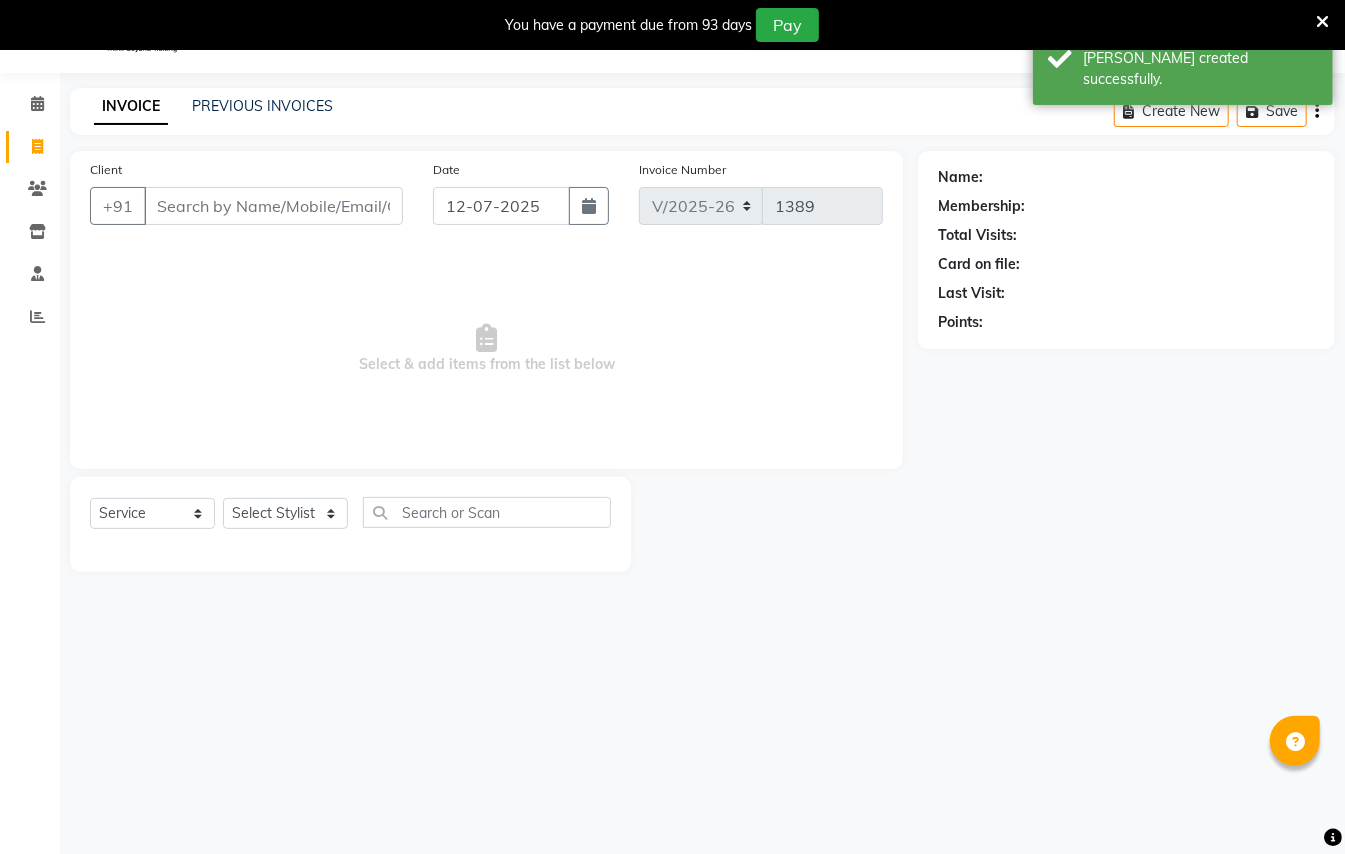 click on "Client" at bounding box center (273, 206) 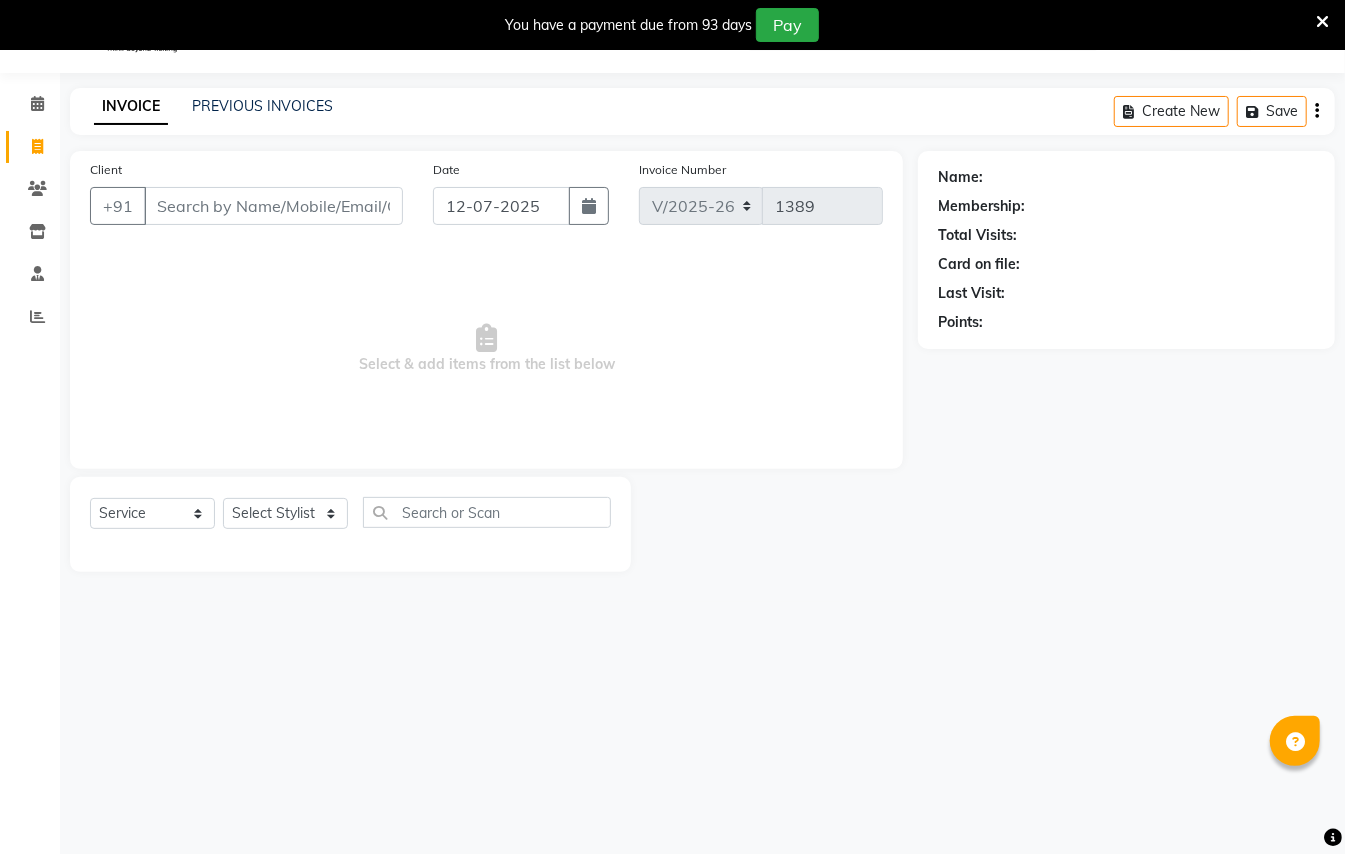 click on "Client" at bounding box center [273, 206] 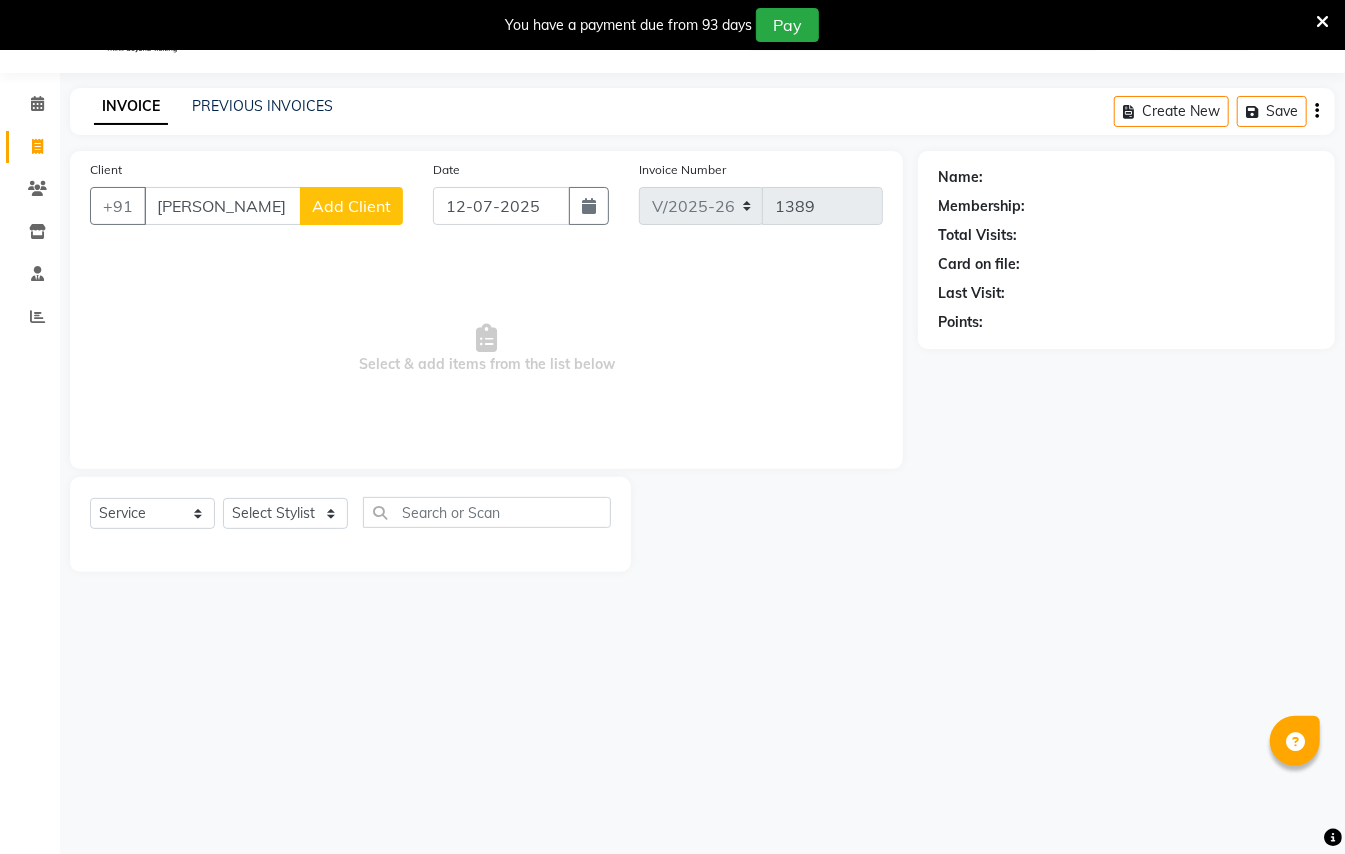 click on "[PERSON_NAME]" at bounding box center [222, 206] 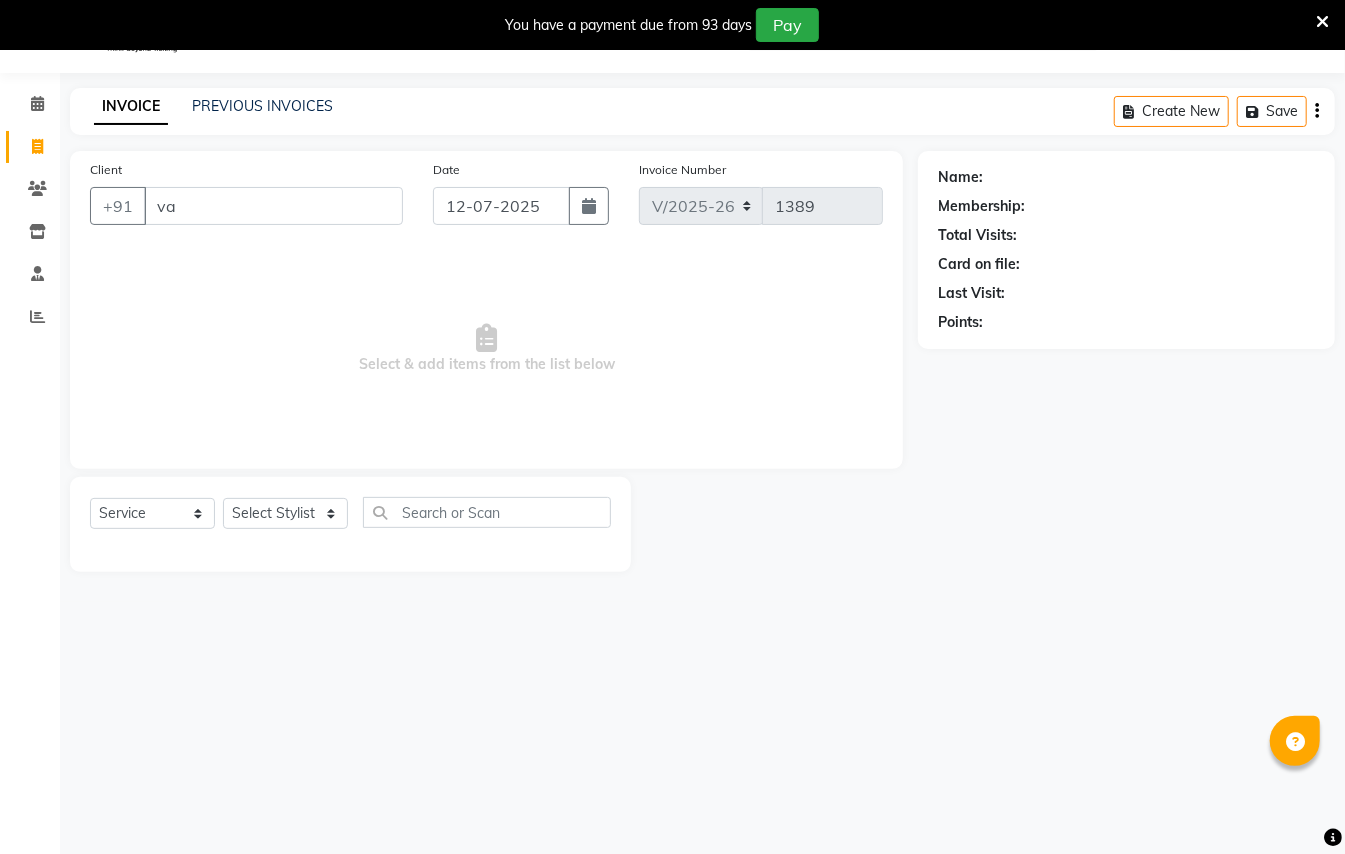 type on "v" 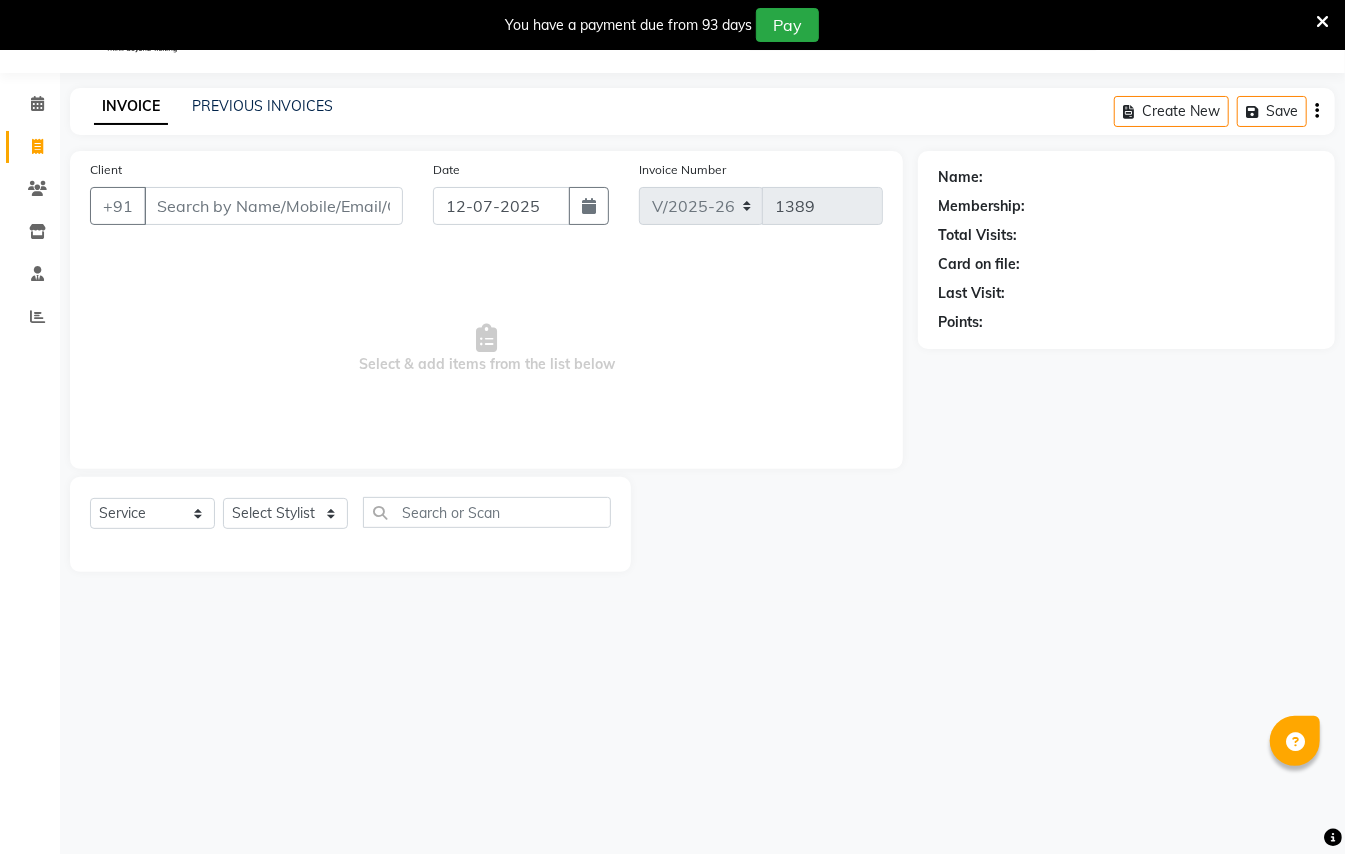 drag, startPoint x: 704, startPoint y: 262, endPoint x: 754, endPoint y: 68, distance: 200.3397 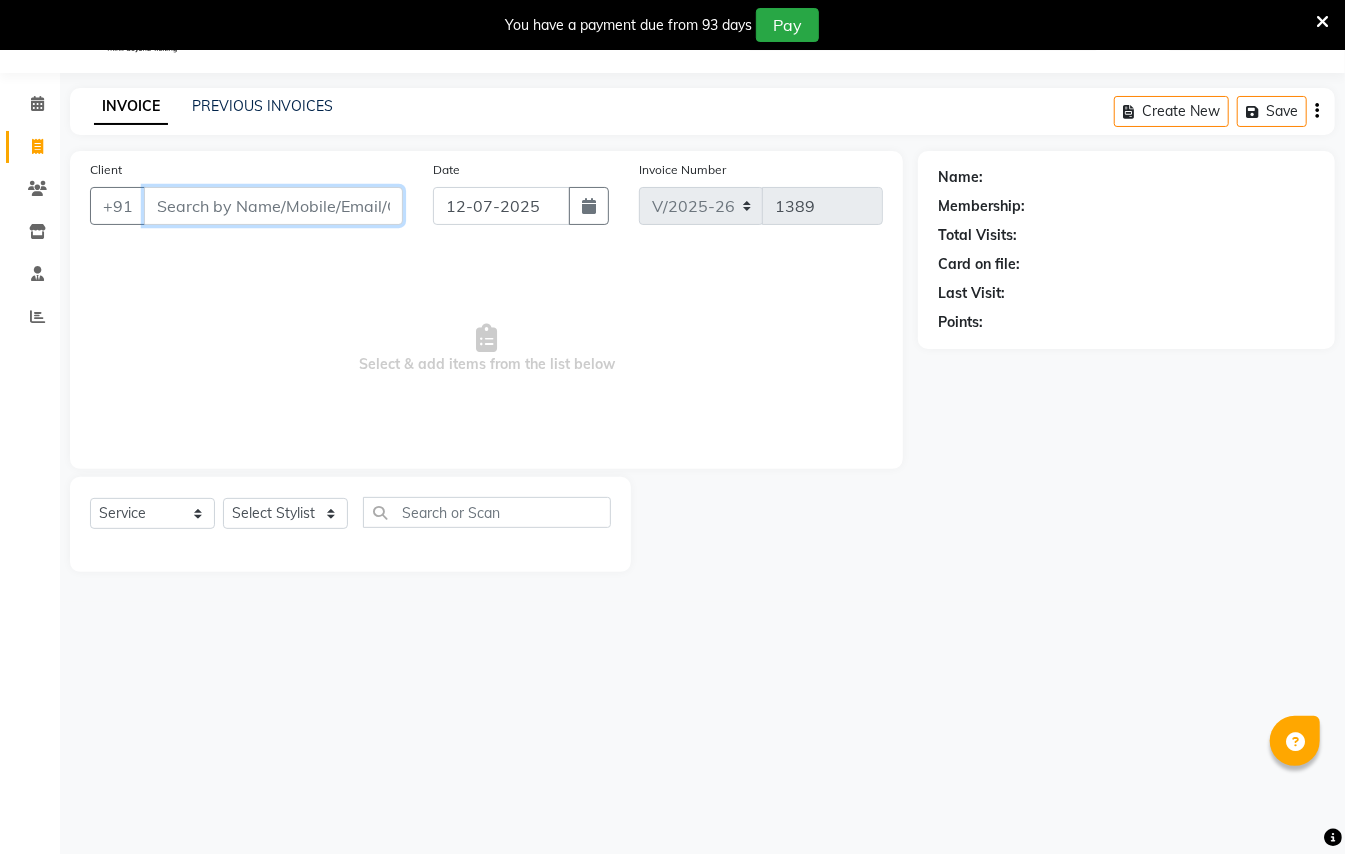 click on "Client" at bounding box center [273, 206] 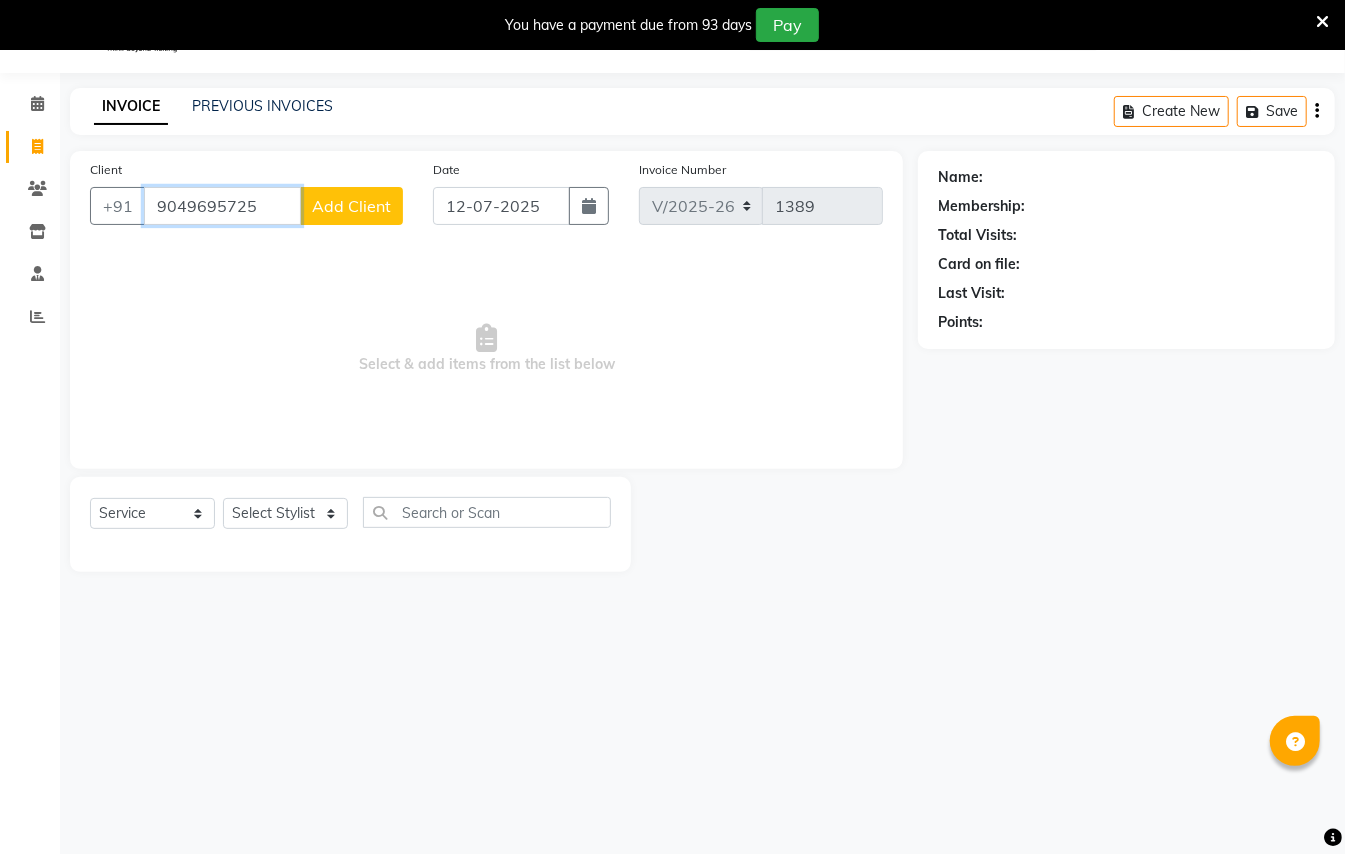 type on "9049695725" 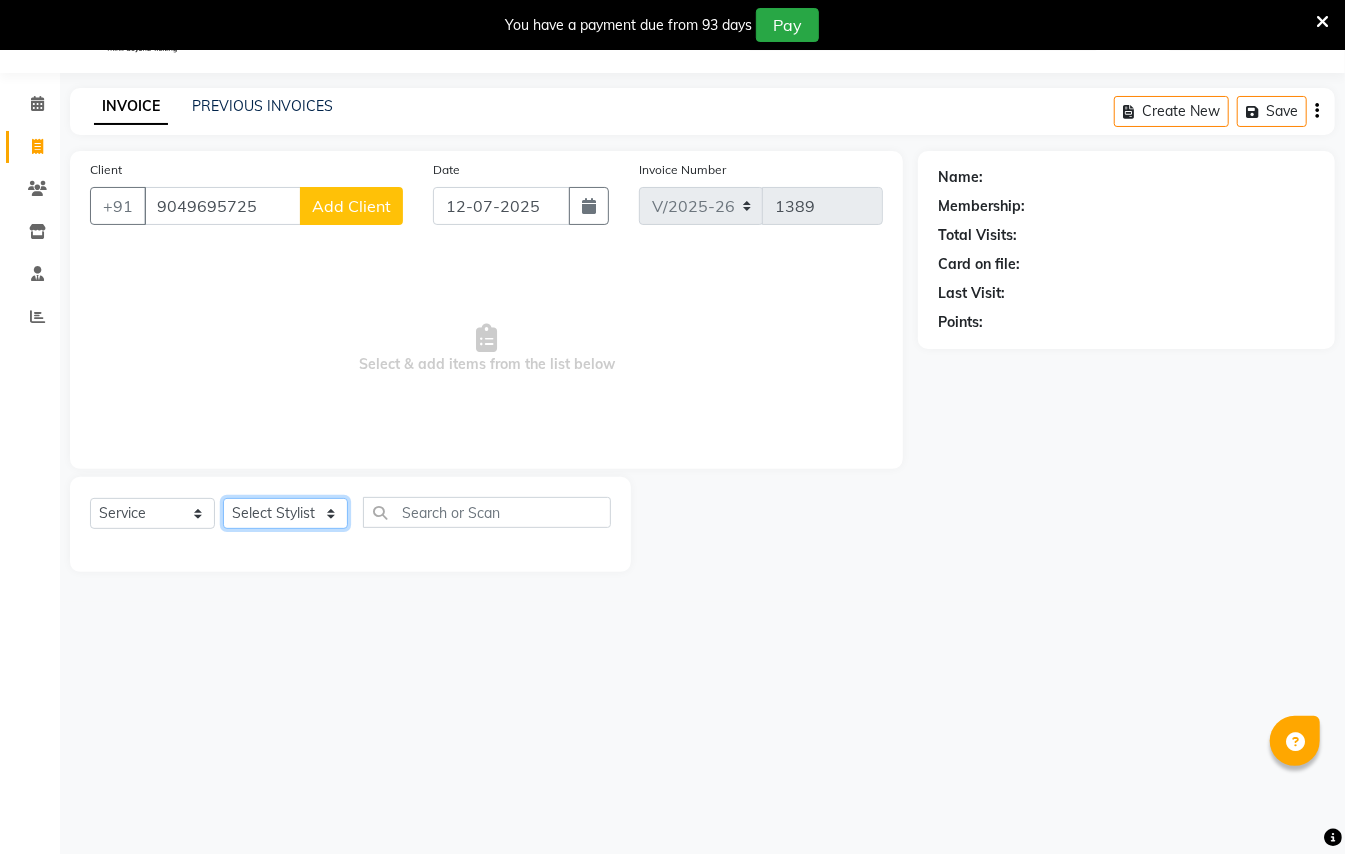 click on "Select Stylist [PERSON_NAME] [PERSON_NAME]  [PERSON_NAME] [PERSON_NAME] [PERSON_NAME] Mane Manager [PERSON_NAME]  [PERSON_NAME] Owner [PERSON_NAME]" 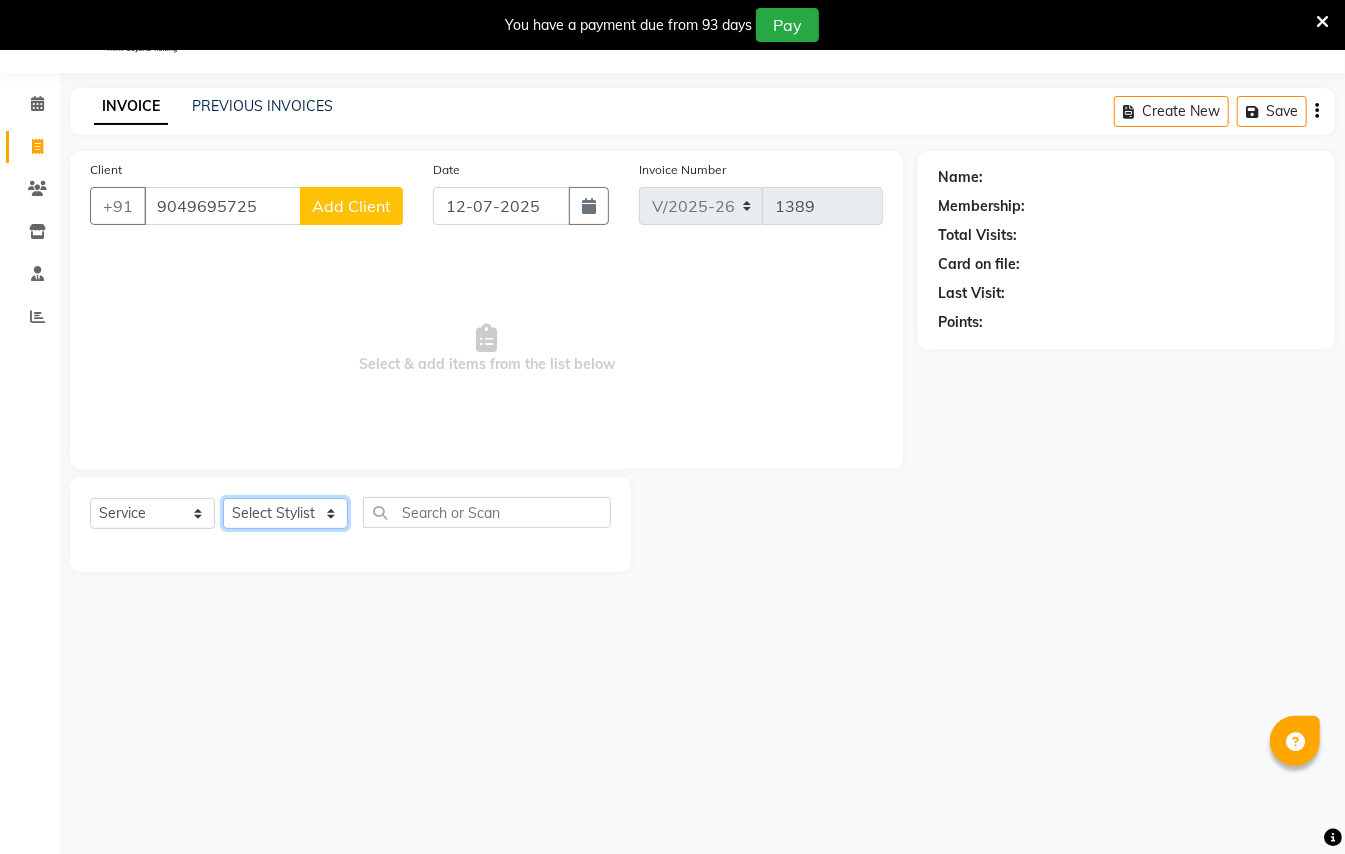 select on "79398" 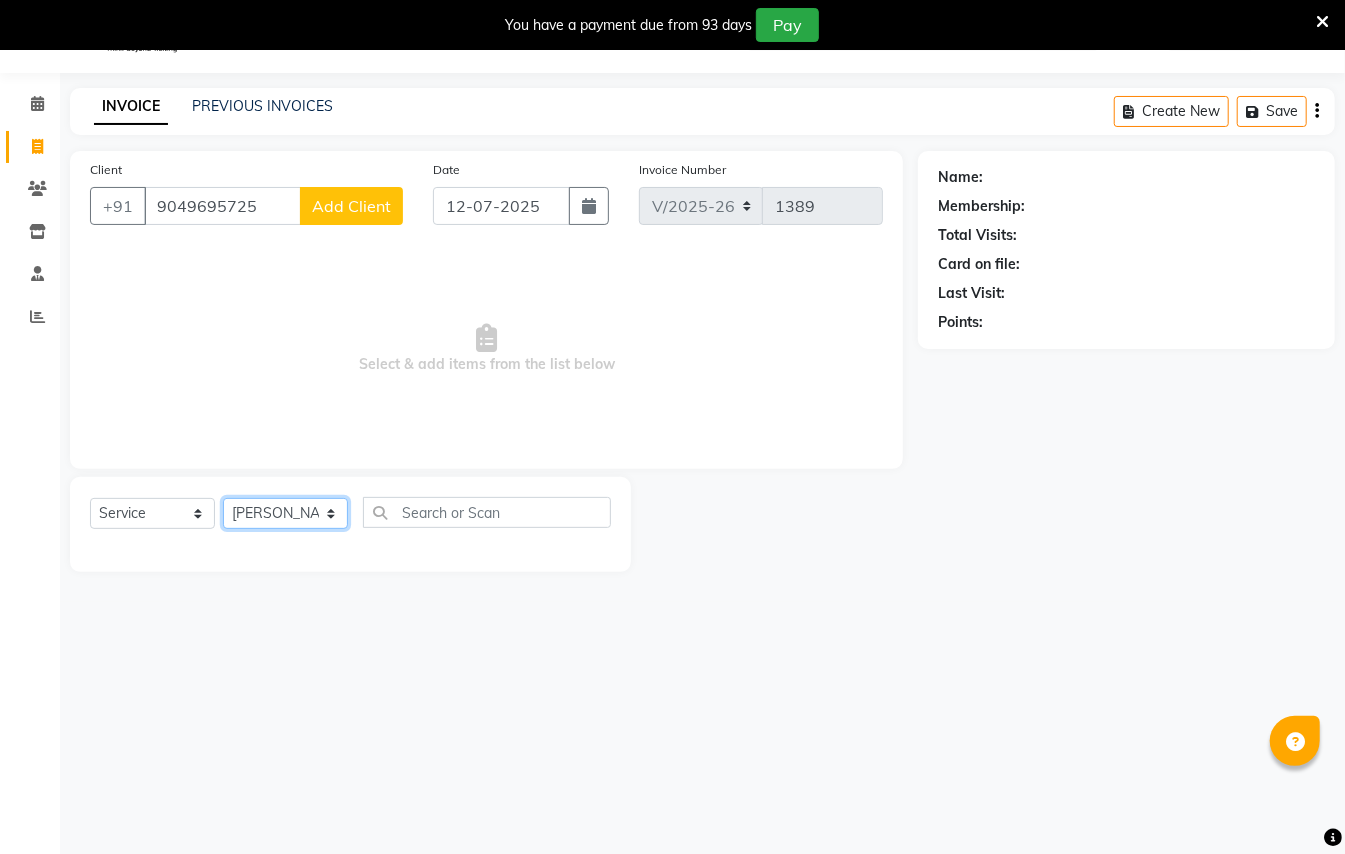 click on "Select Stylist [PERSON_NAME] [PERSON_NAME]  [PERSON_NAME] [PERSON_NAME] [PERSON_NAME] Mane Manager [PERSON_NAME]  [PERSON_NAME] Owner [PERSON_NAME]" 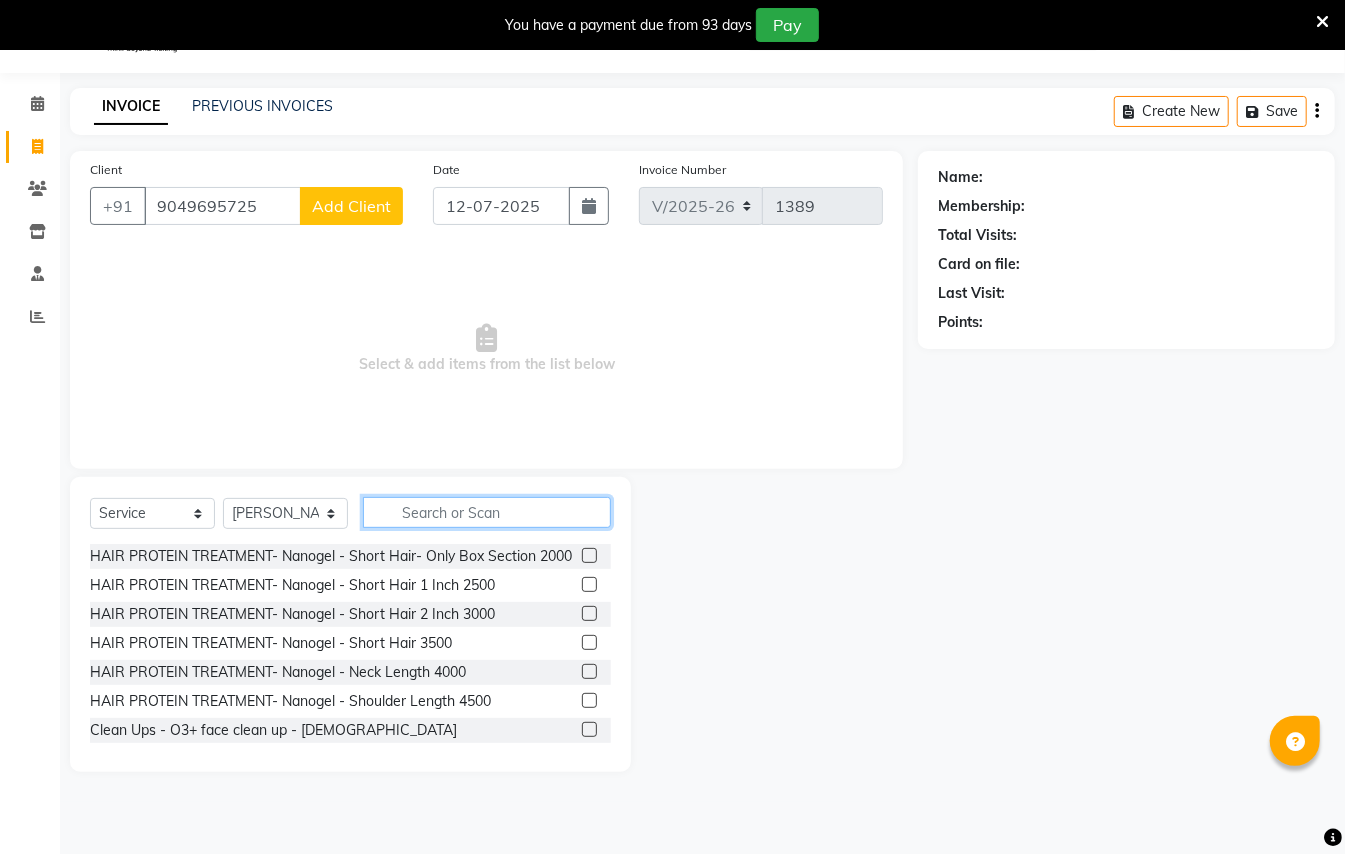 click 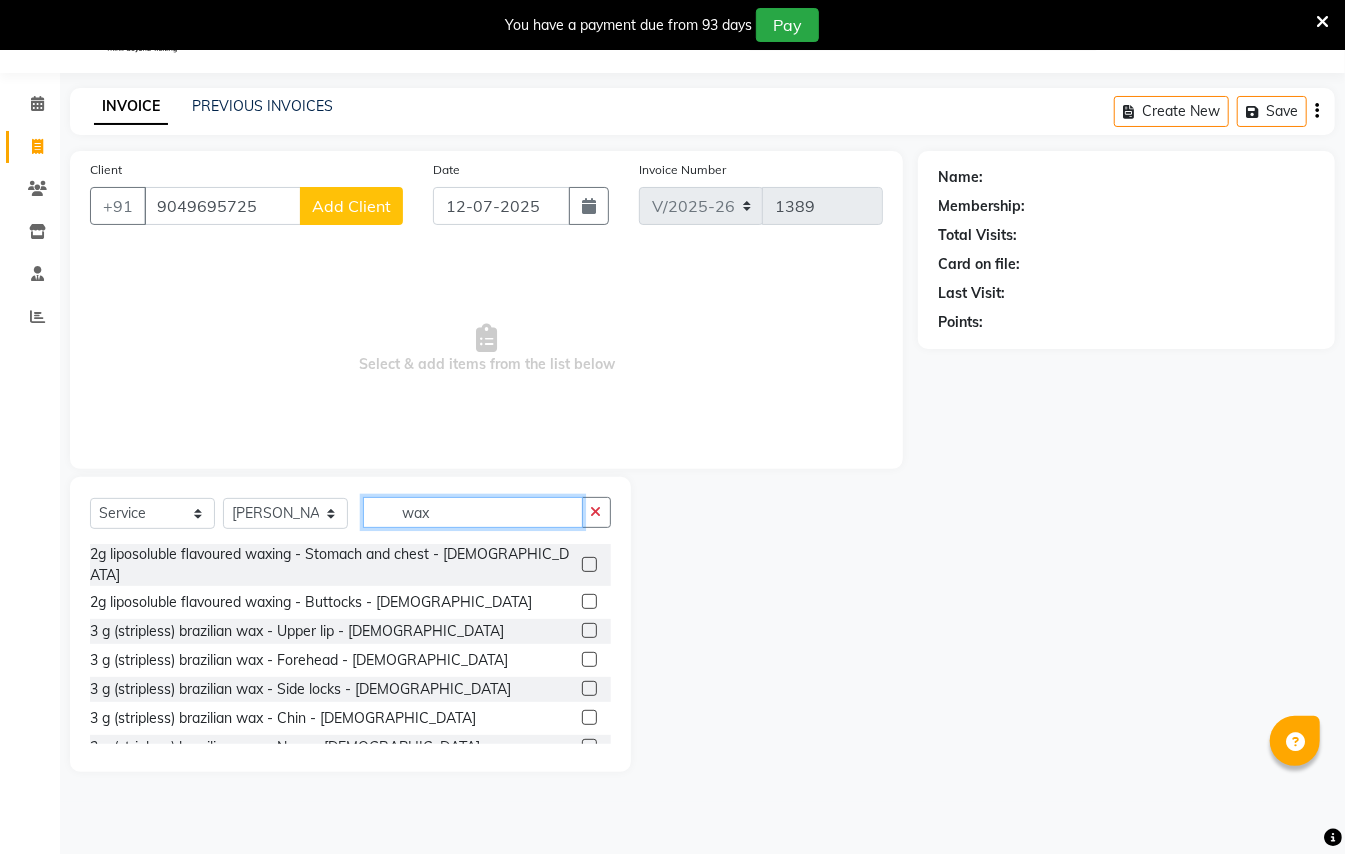 scroll, scrollTop: 533, scrollLeft: 0, axis: vertical 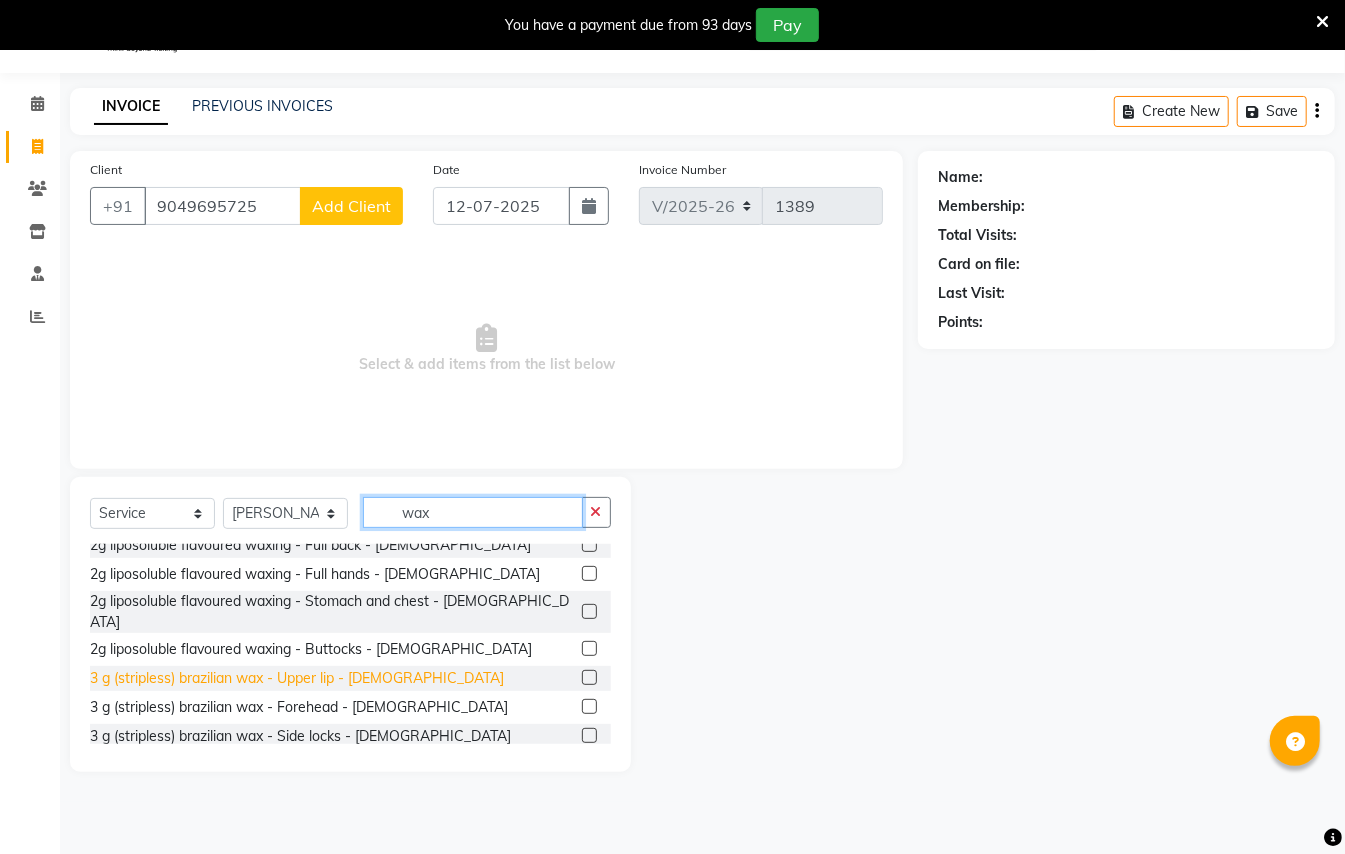 type on "wax" 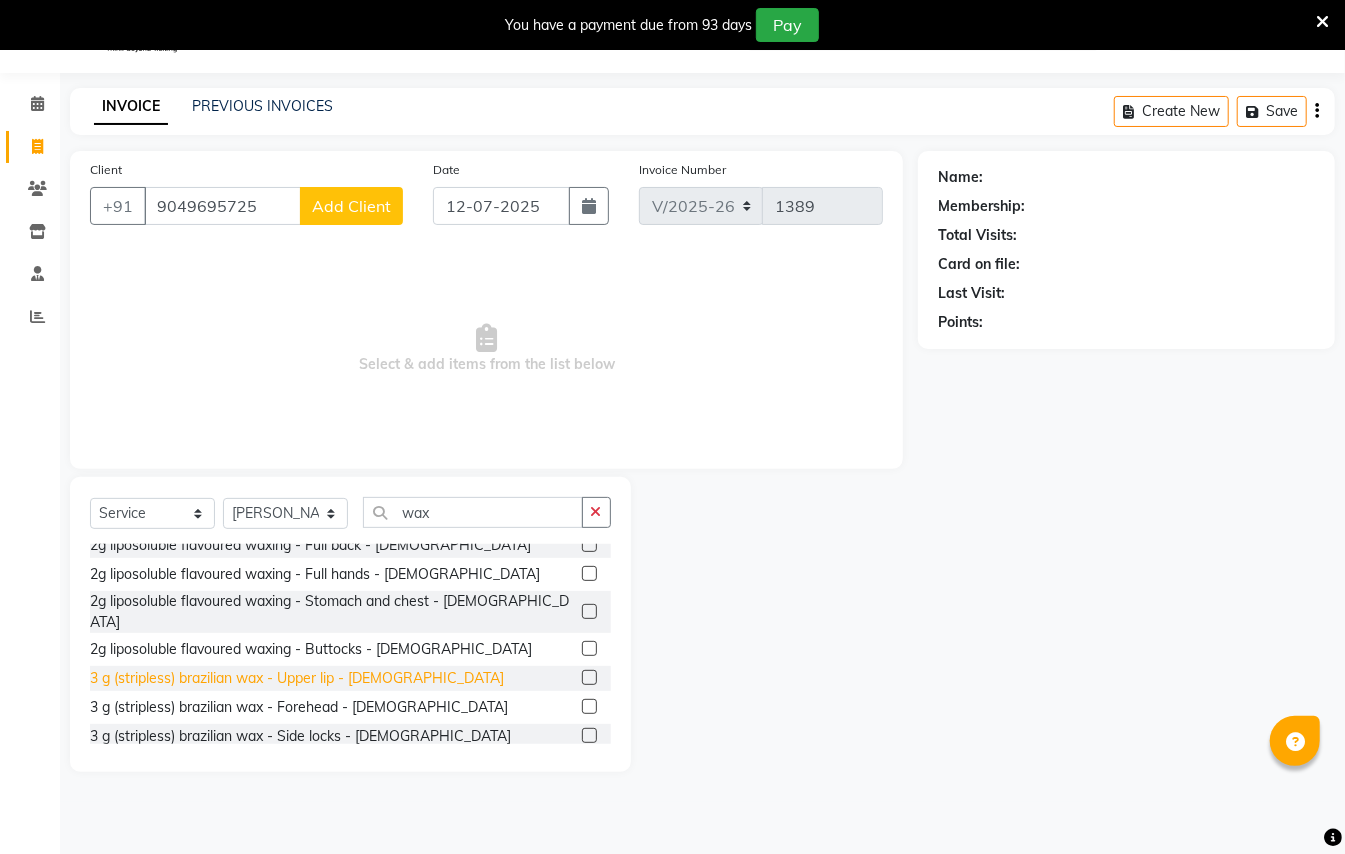 click on "3 g (stripless) brazilian wax - Upper lip - [DEMOGRAPHIC_DATA]" 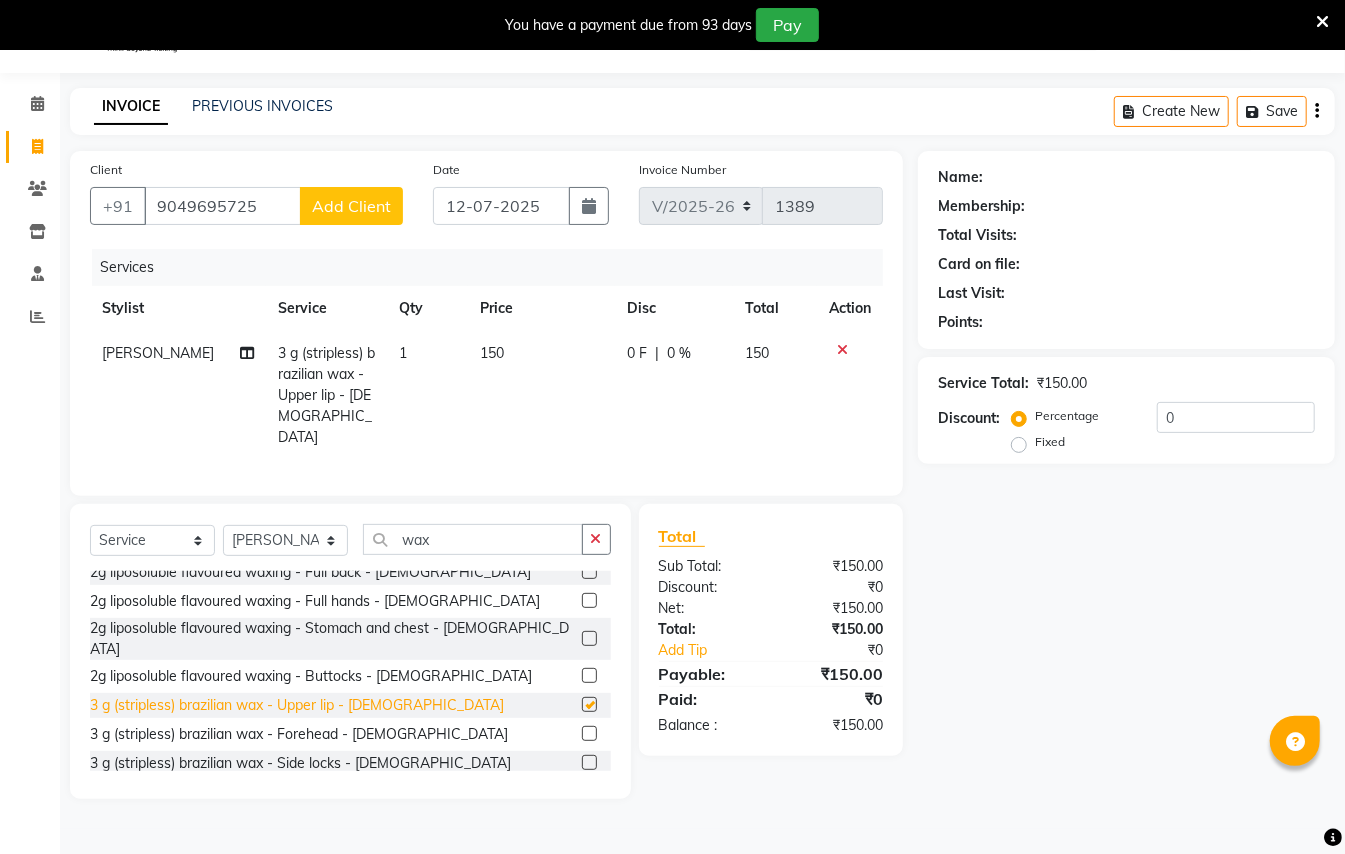 checkbox on "false" 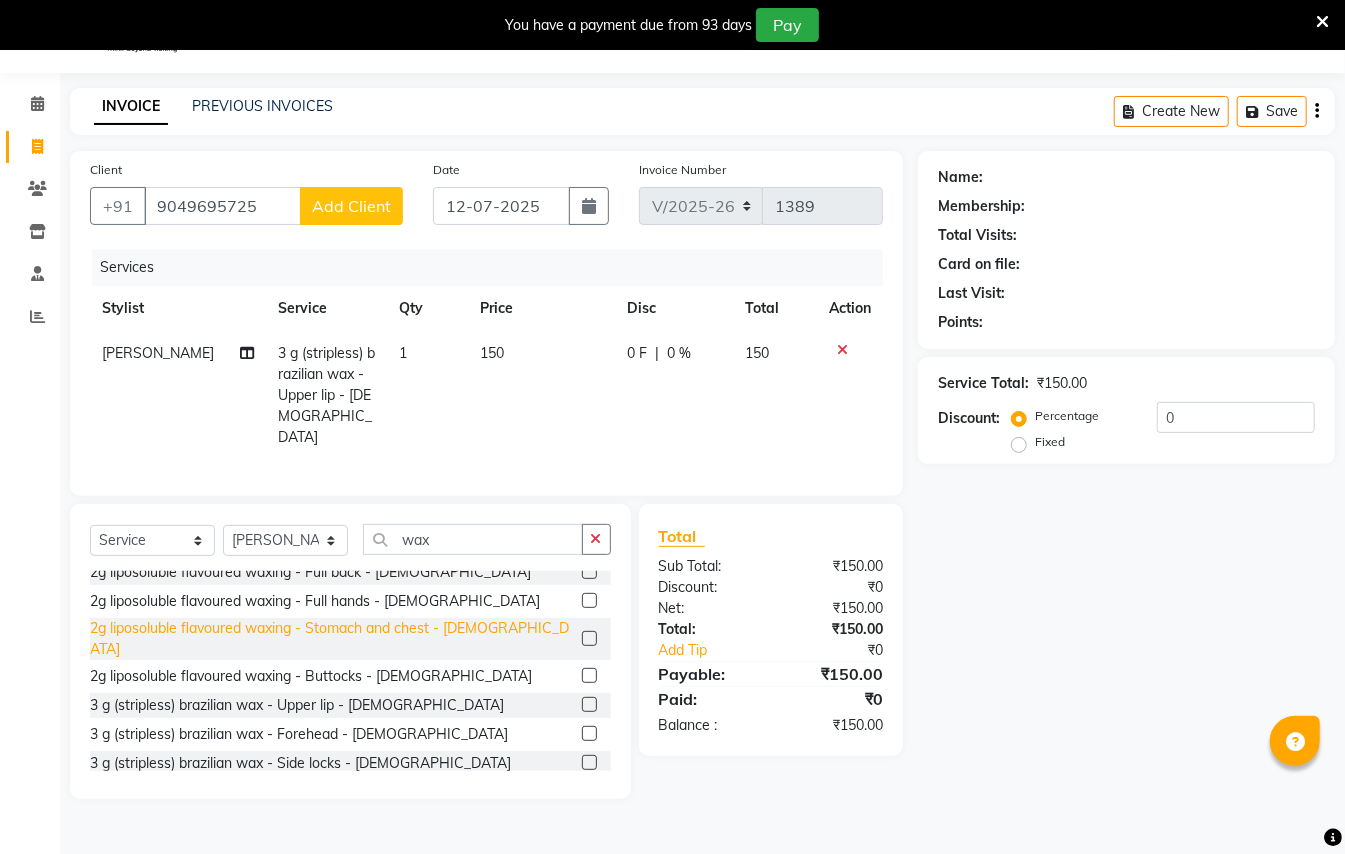 scroll, scrollTop: 666, scrollLeft: 0, axis: vertical 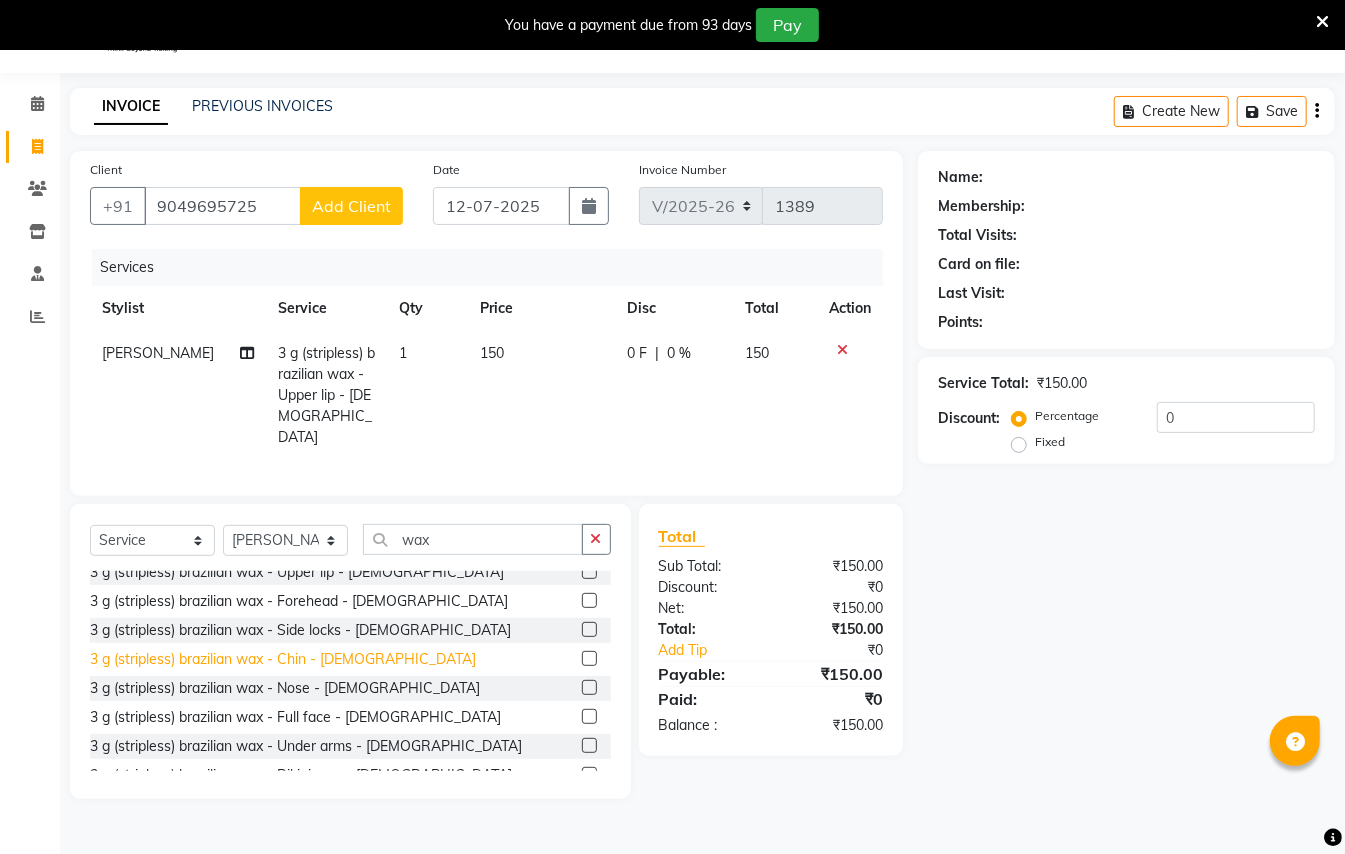 click on "3 g (stripless) brazilian wax - Chin - [DEMOGRAPHIC_DATA]" 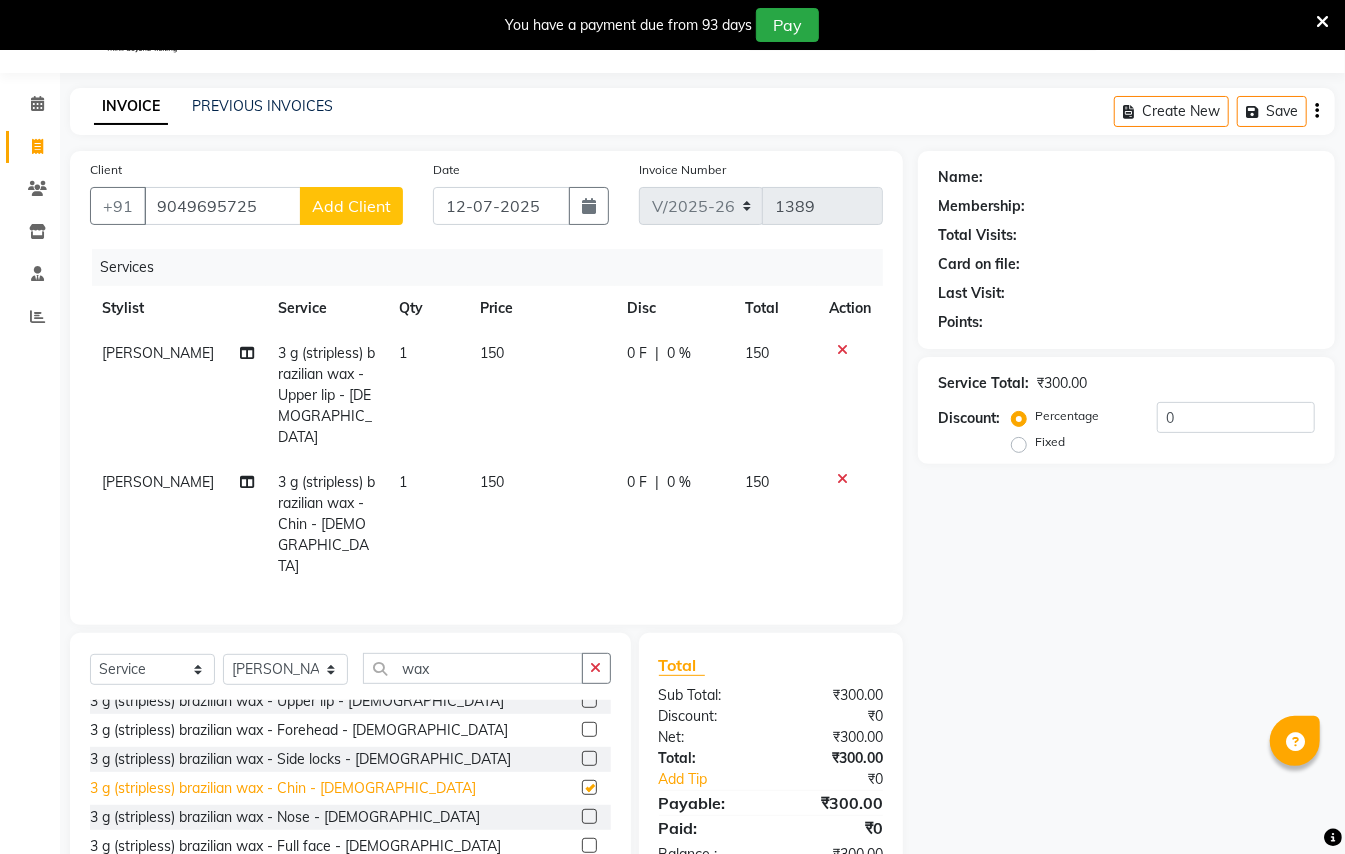 checkbox on "false" 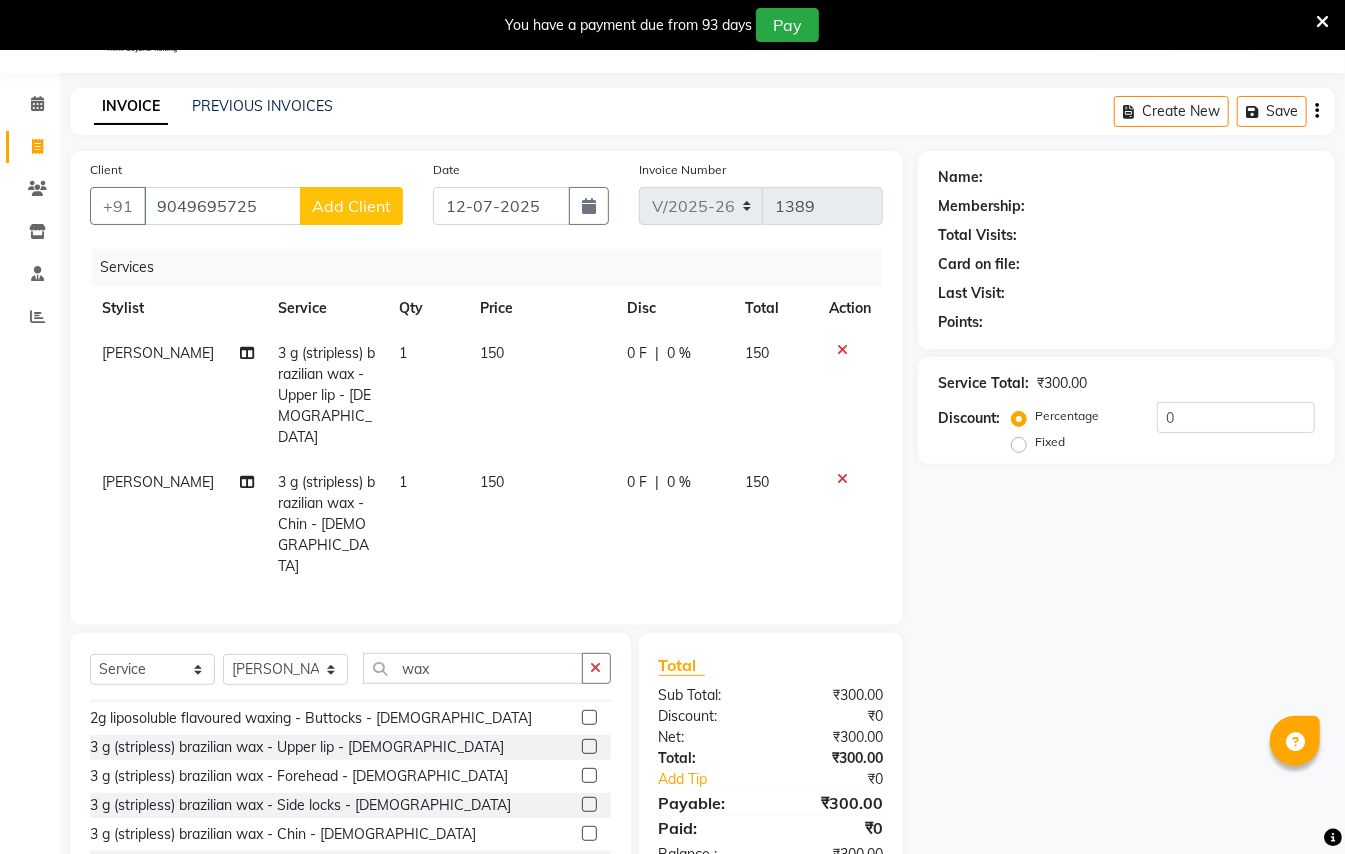 scroll, scrollTop: 666, scrollLeft: 0, axis: vertical 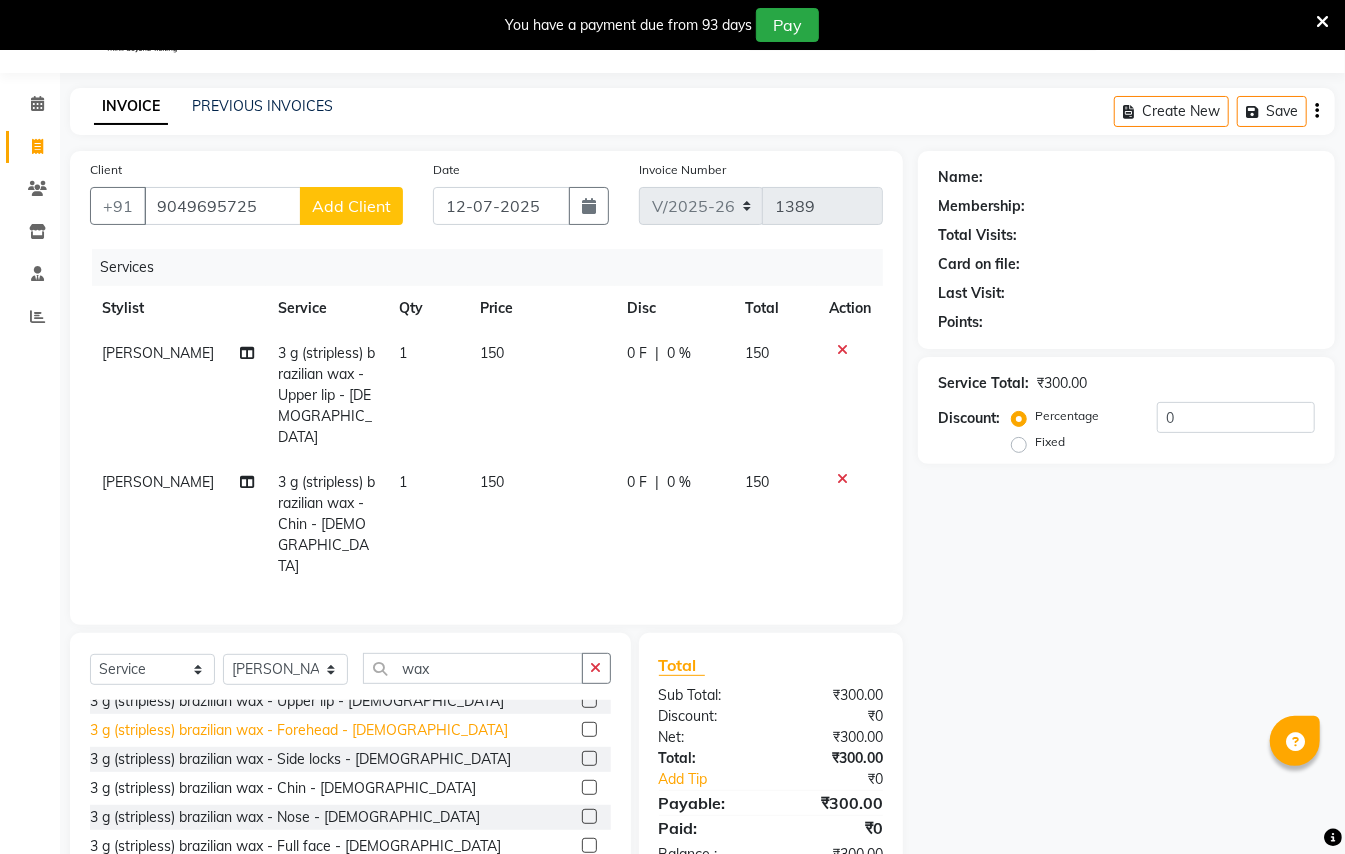 click on "3 g (stripless) brazilian wax - Forehead - [DEMOGRAPHIC_DATA]" 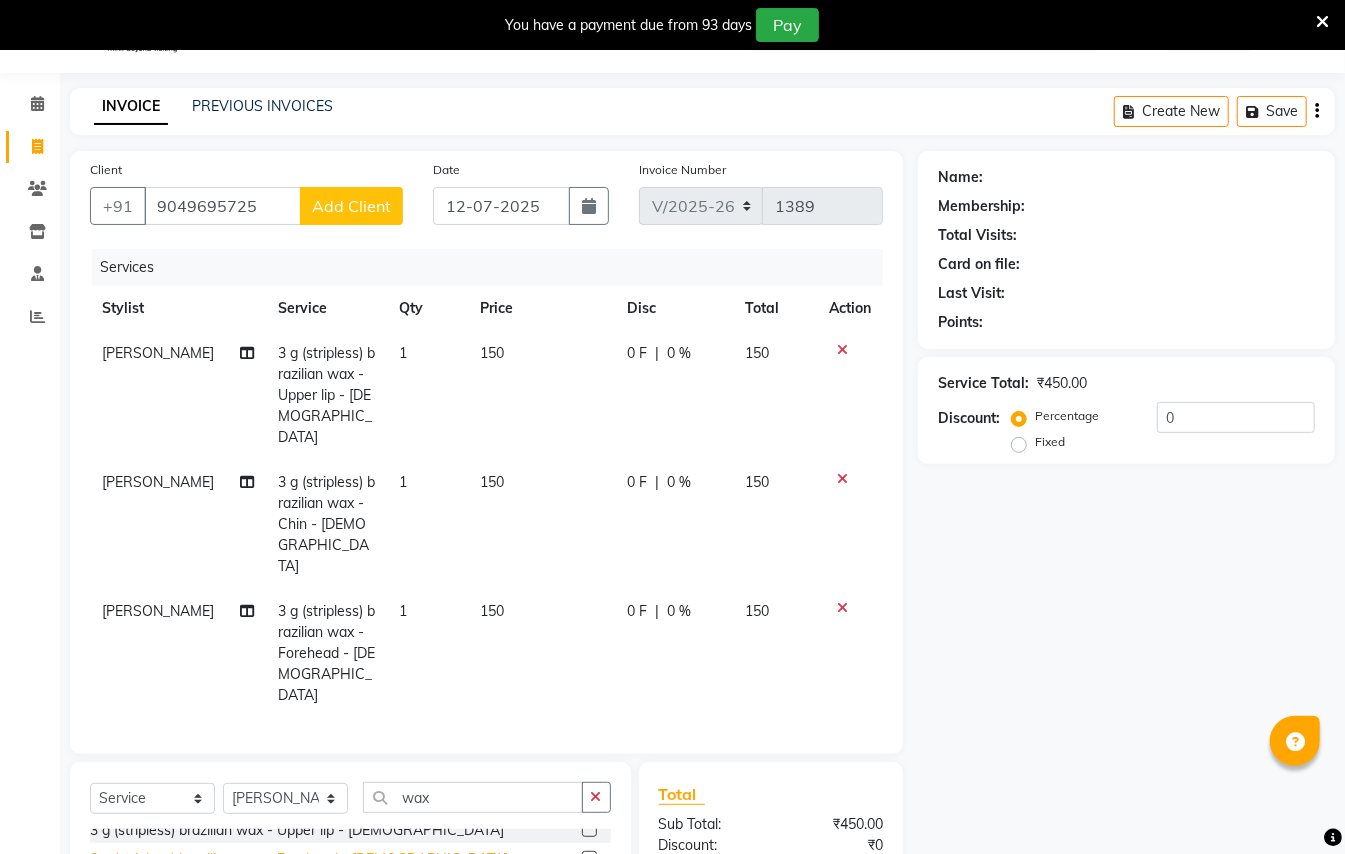 checkbox on "false" 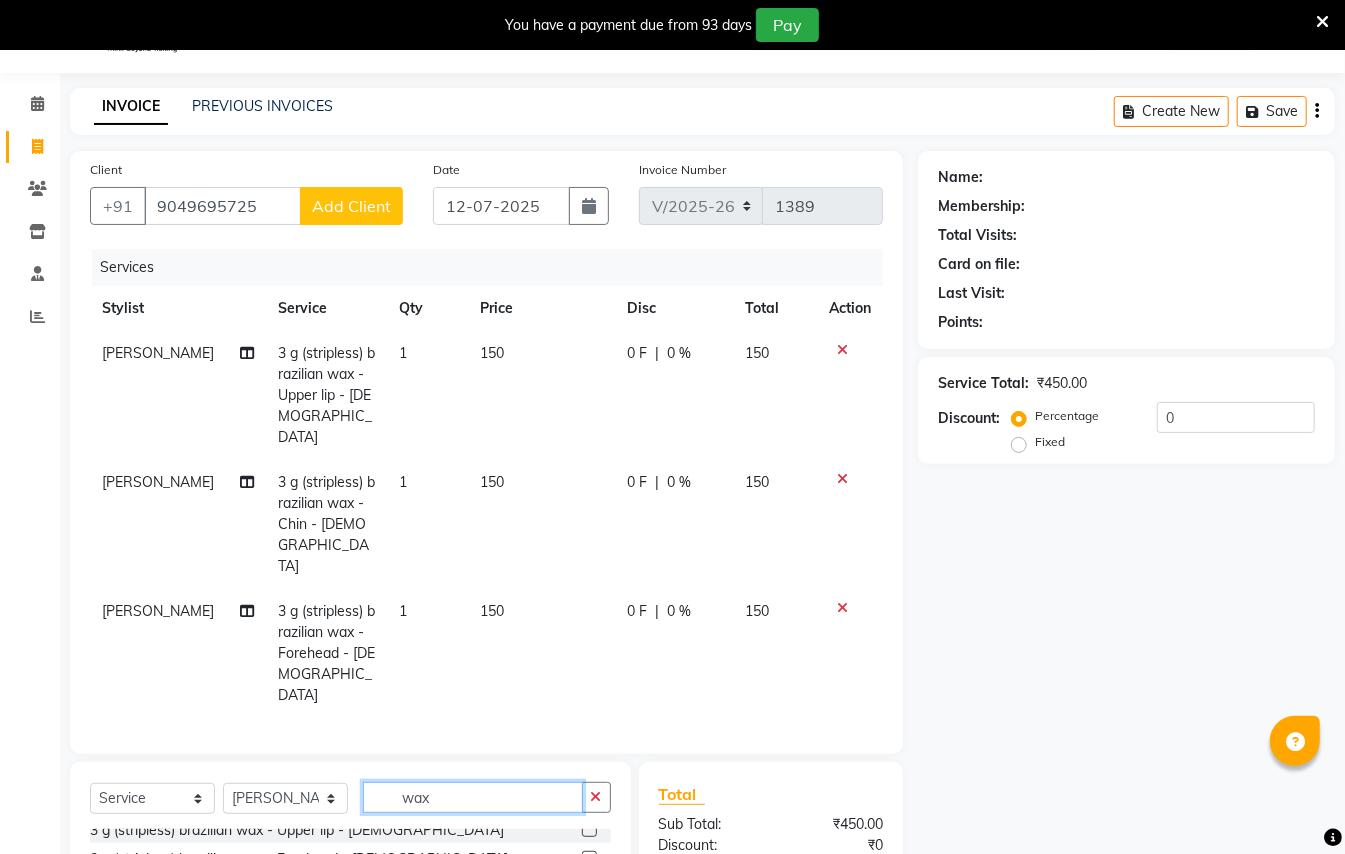 click on "wax" 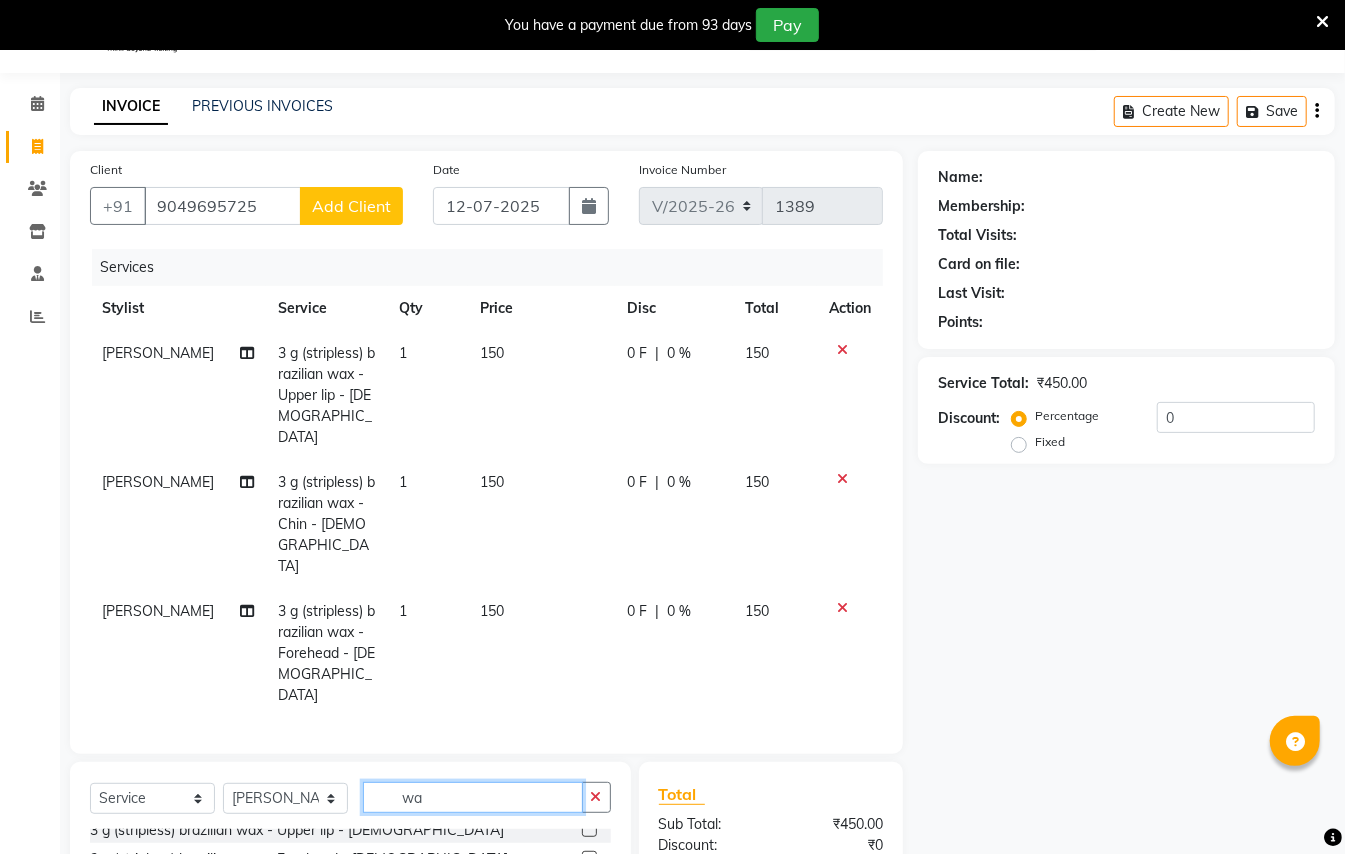 type on "w" 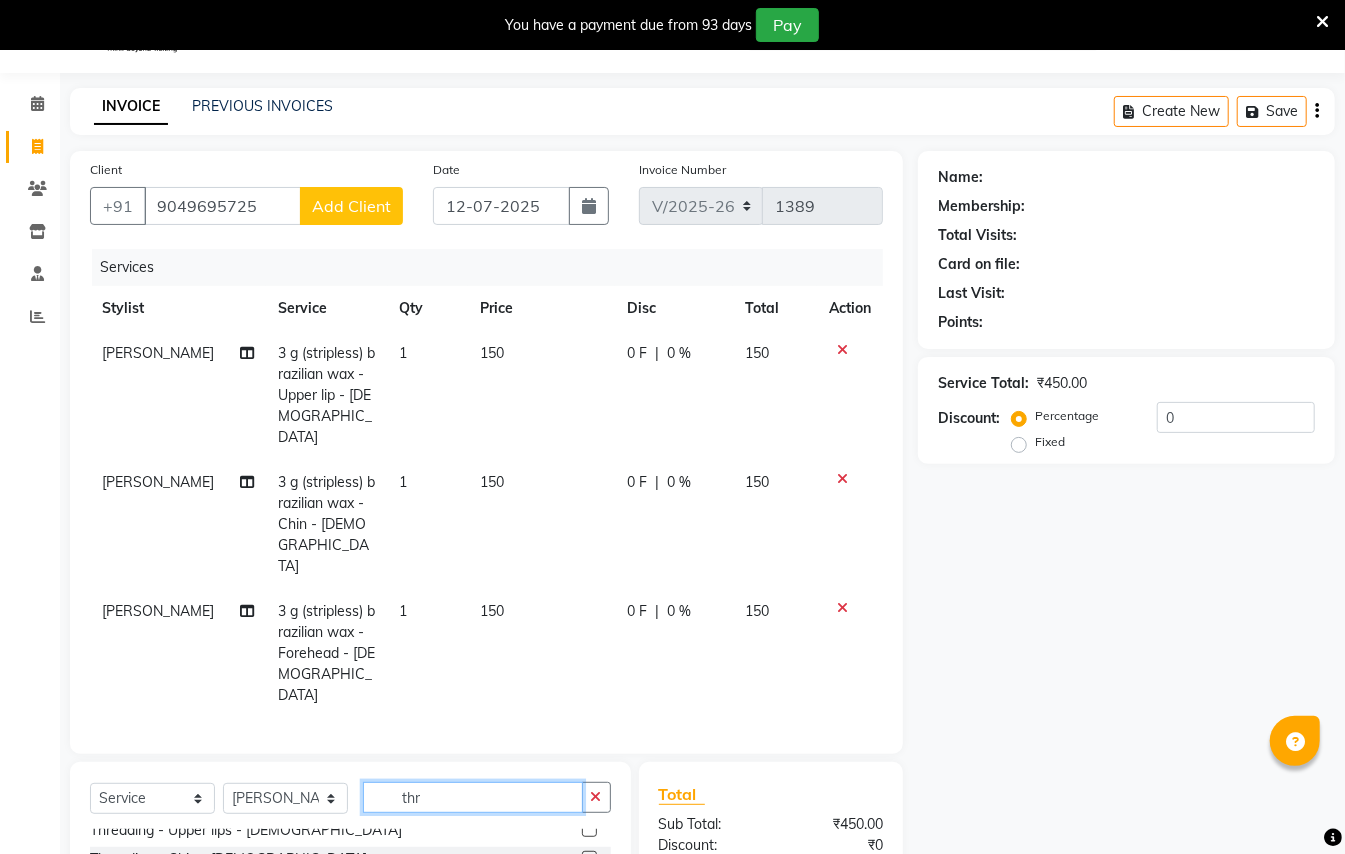 scroll, scrollTop: 32, scrollLeft: 0, axis: vertical 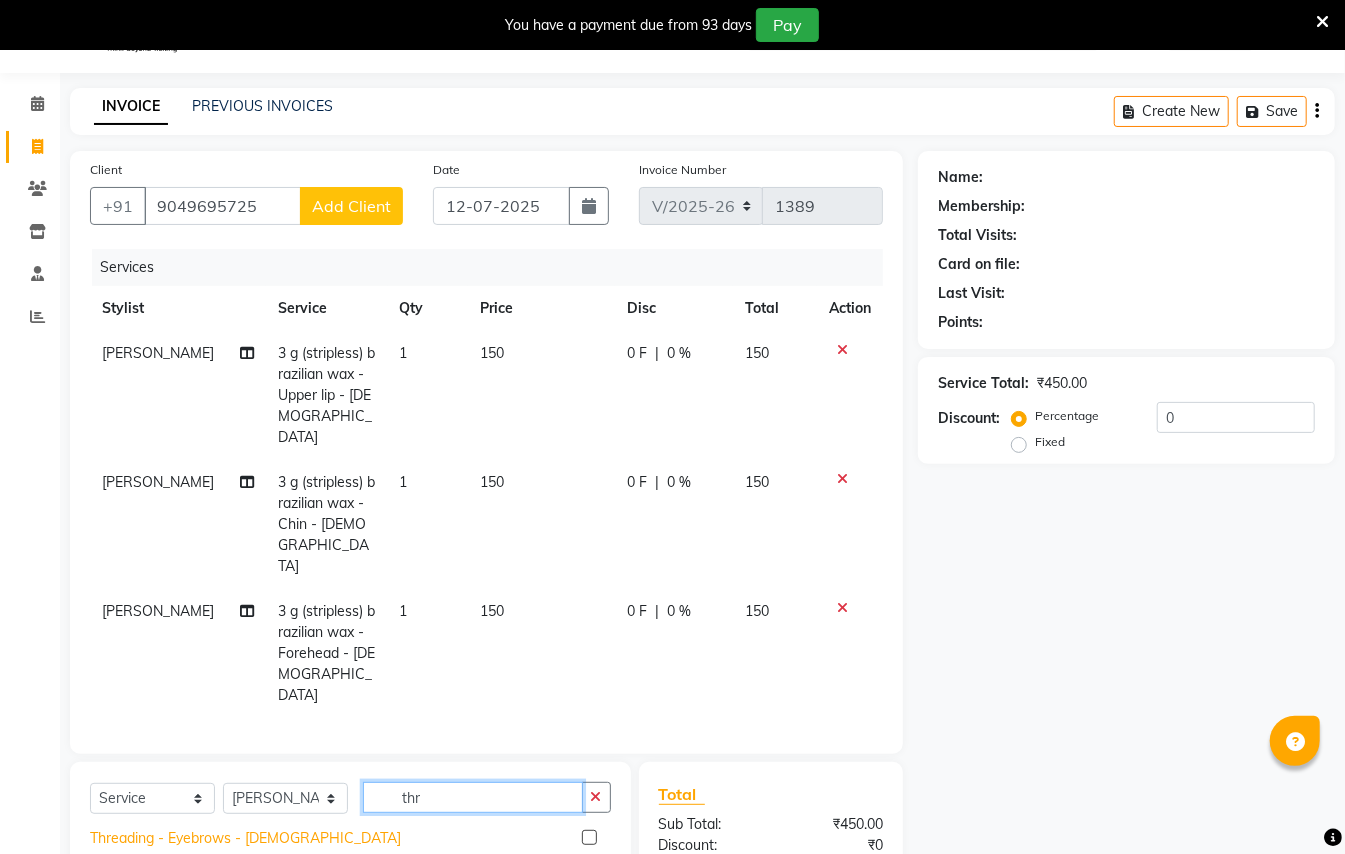 type on "thr" 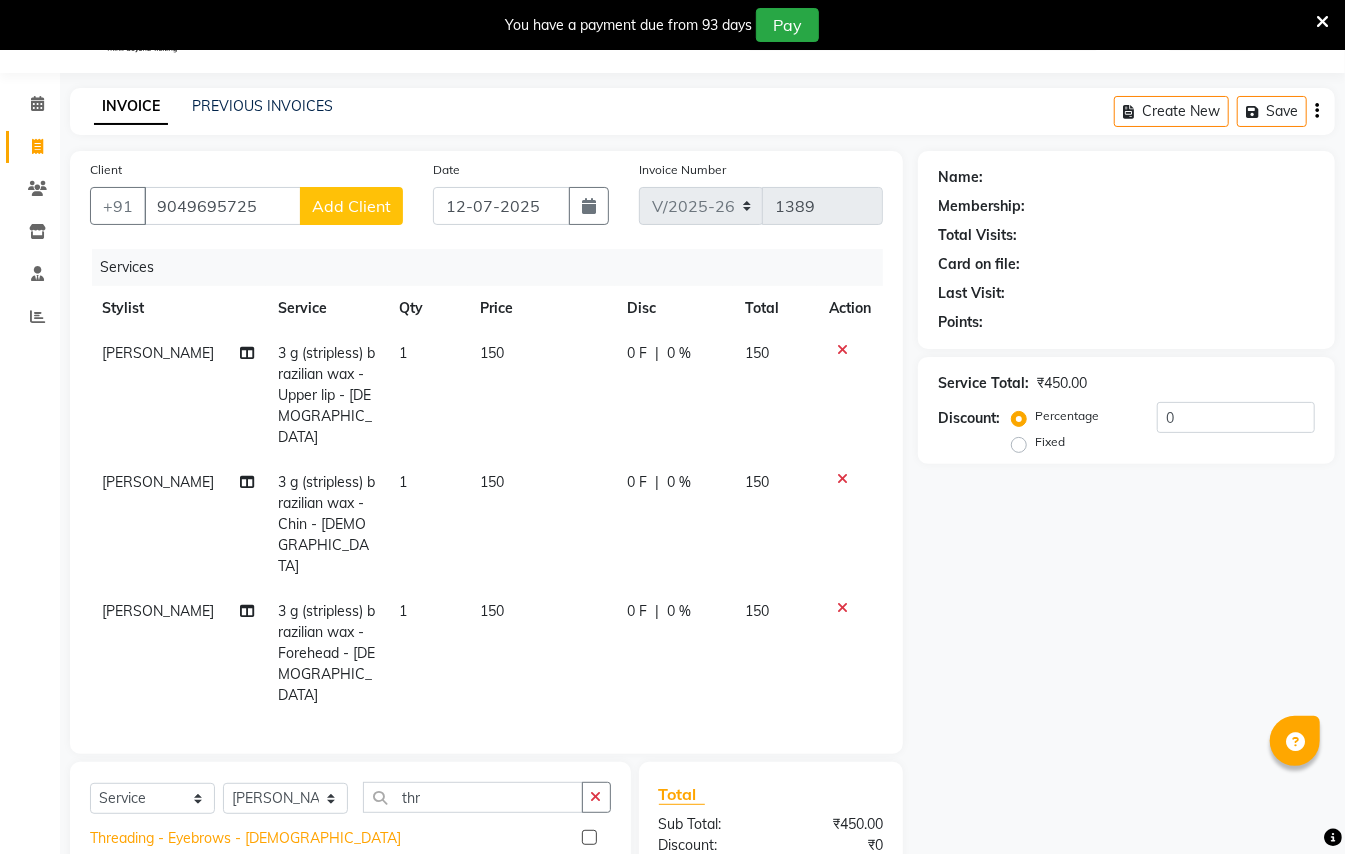 click on "Threading - Eyebrows - [DEMOGRAPHIC_DATA]" 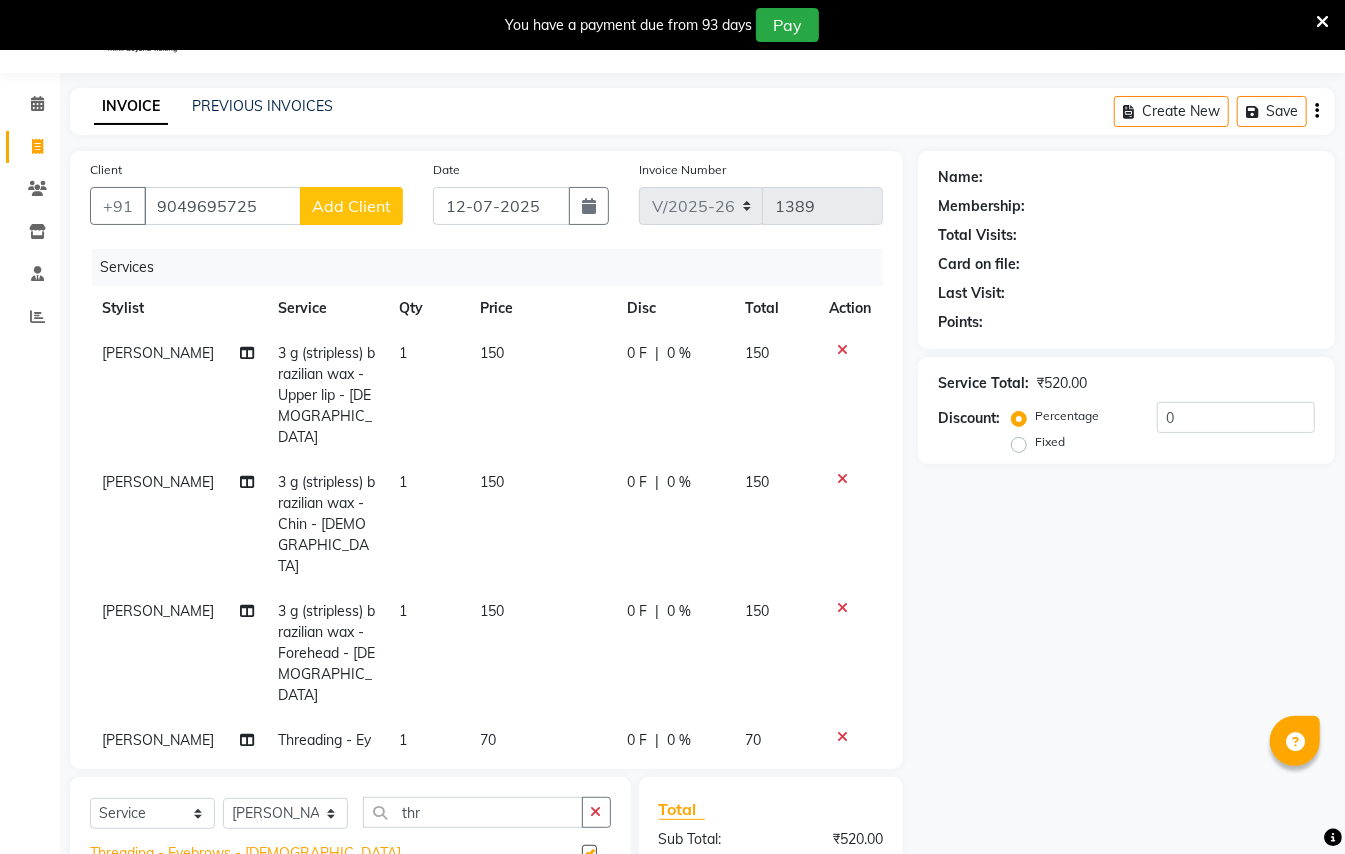checkbox on "false" 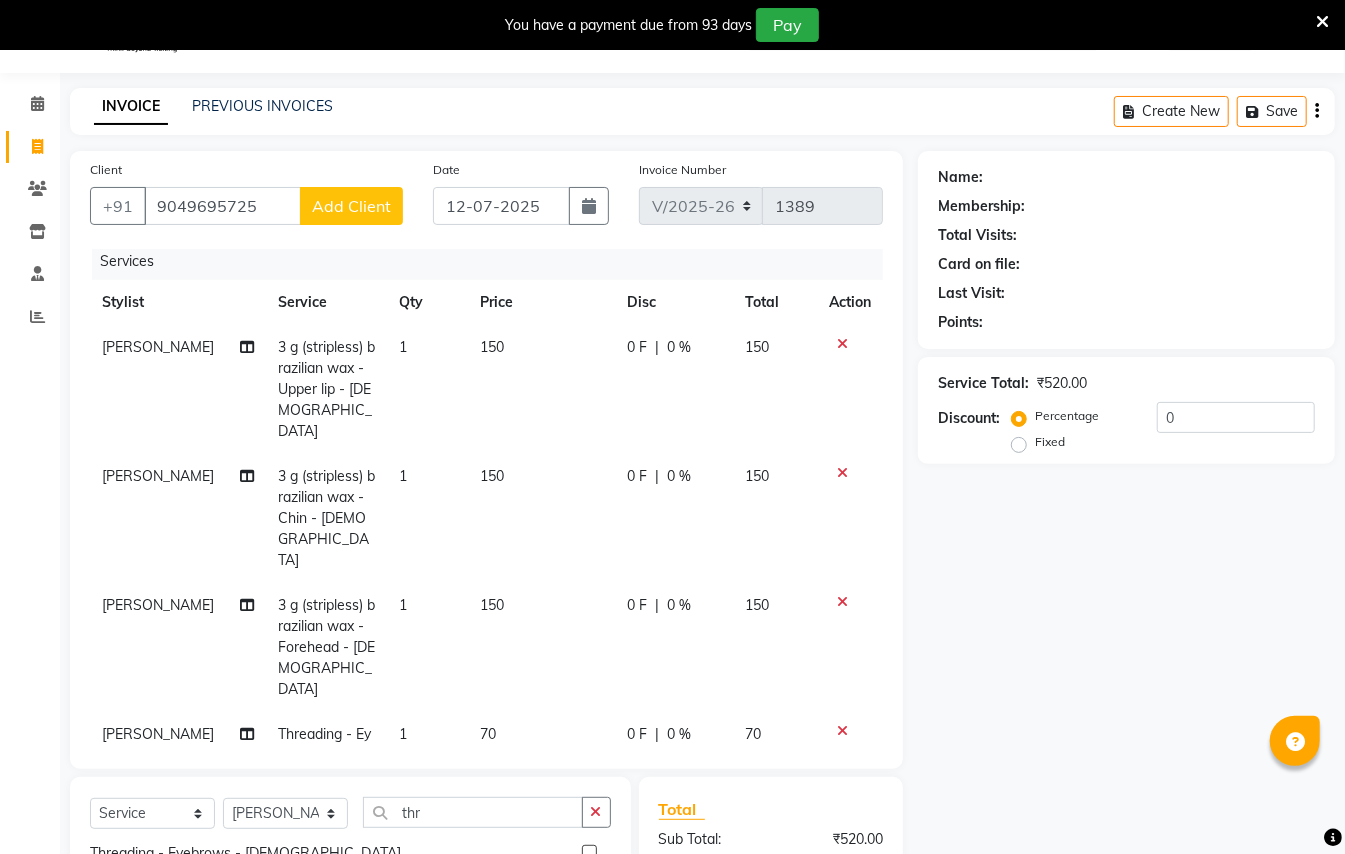 scroll, scrollTop: 8, scrollLeft: 0, axis: vertical 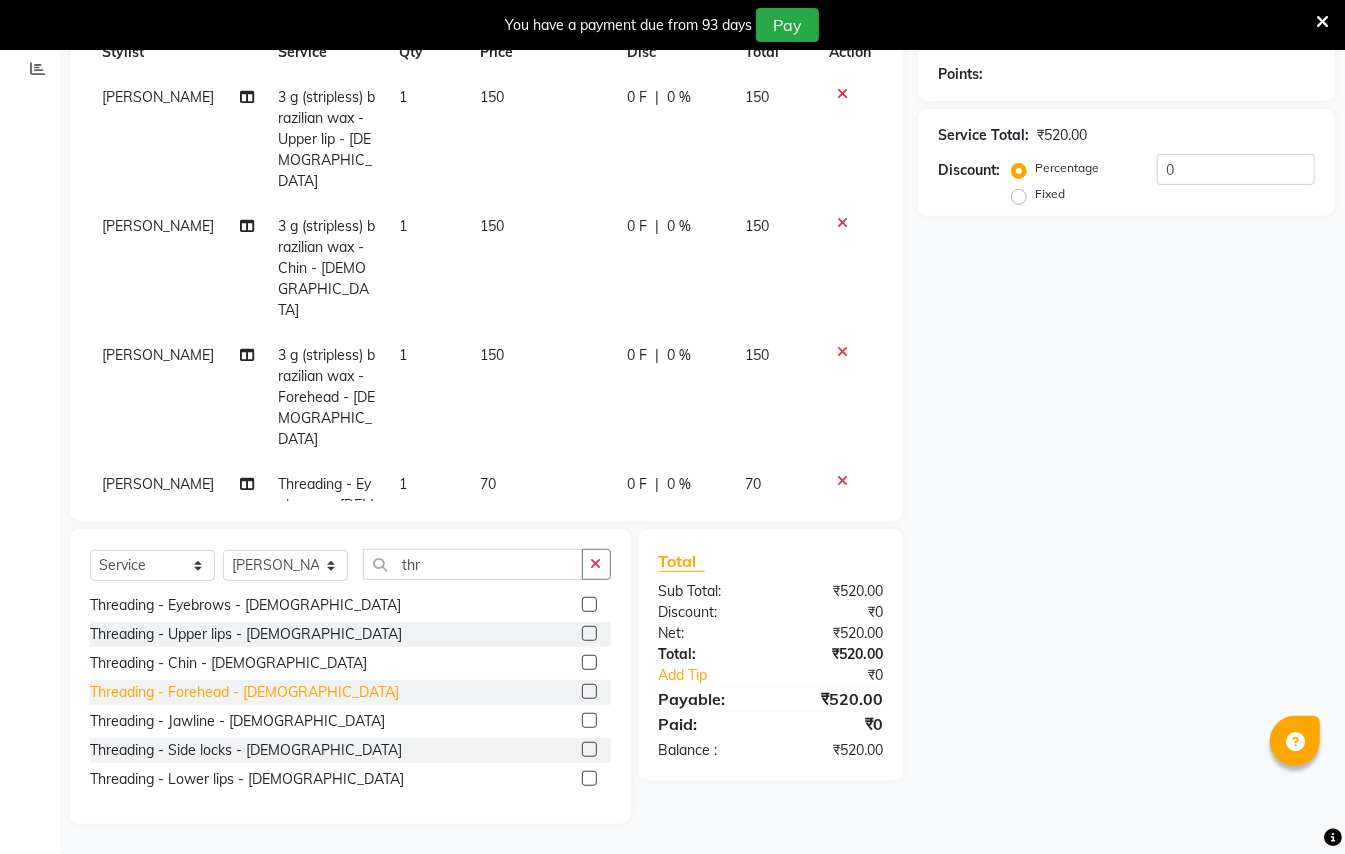 click on "Threading - Forehead - [DEMOGRAPHIC_DATA]" 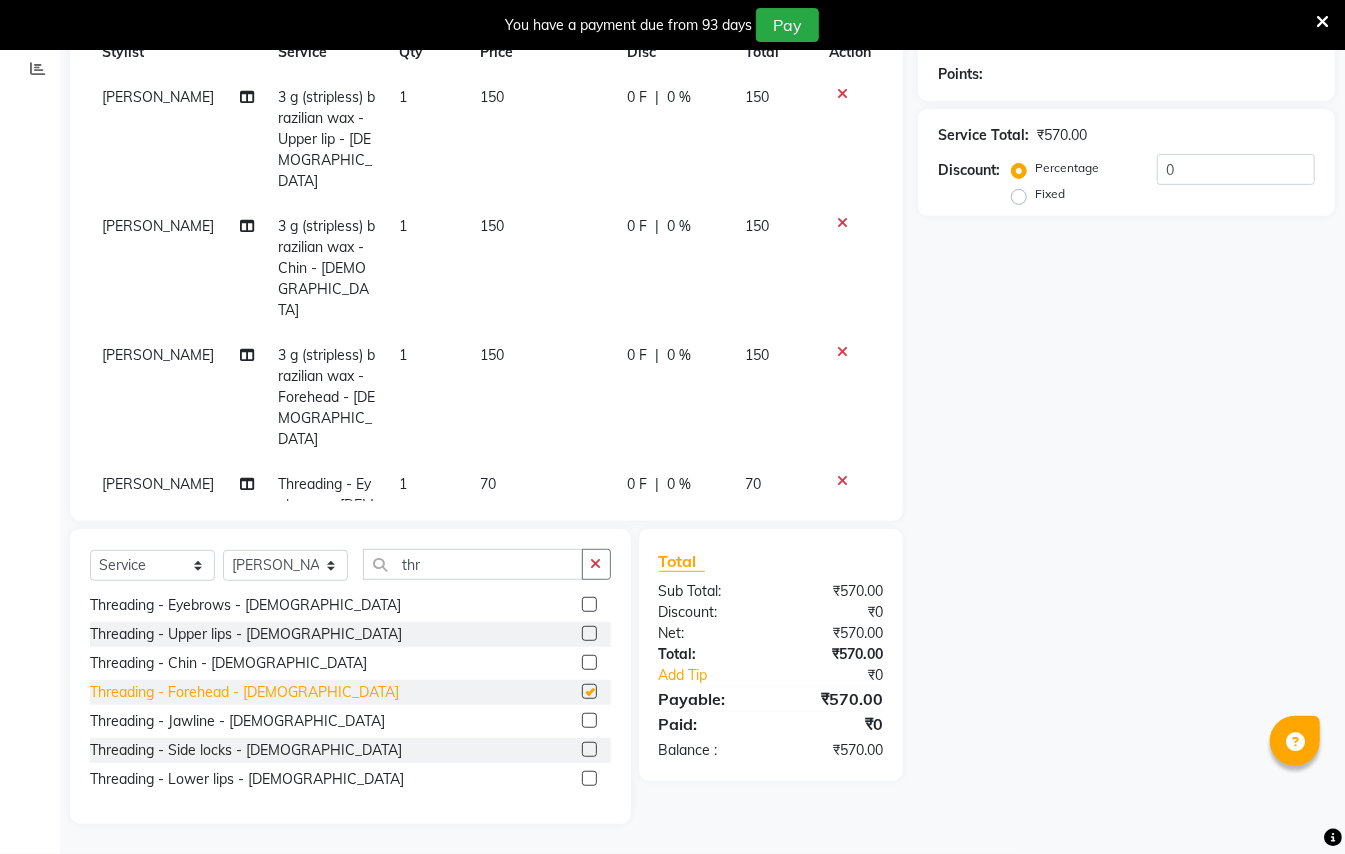 checkbox on "false" 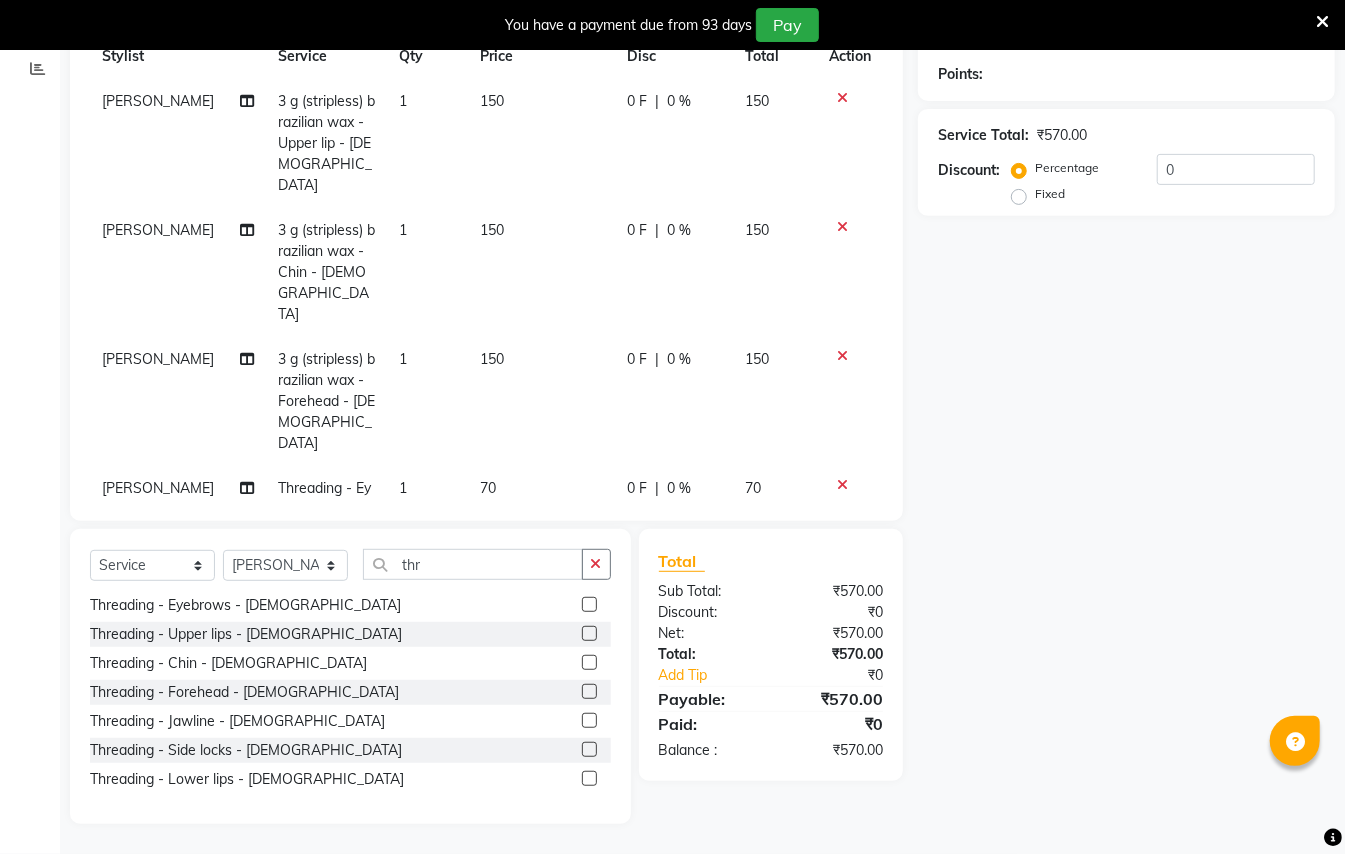 scroll, scrollTop: 0, scrollLeft: 0, axis: both 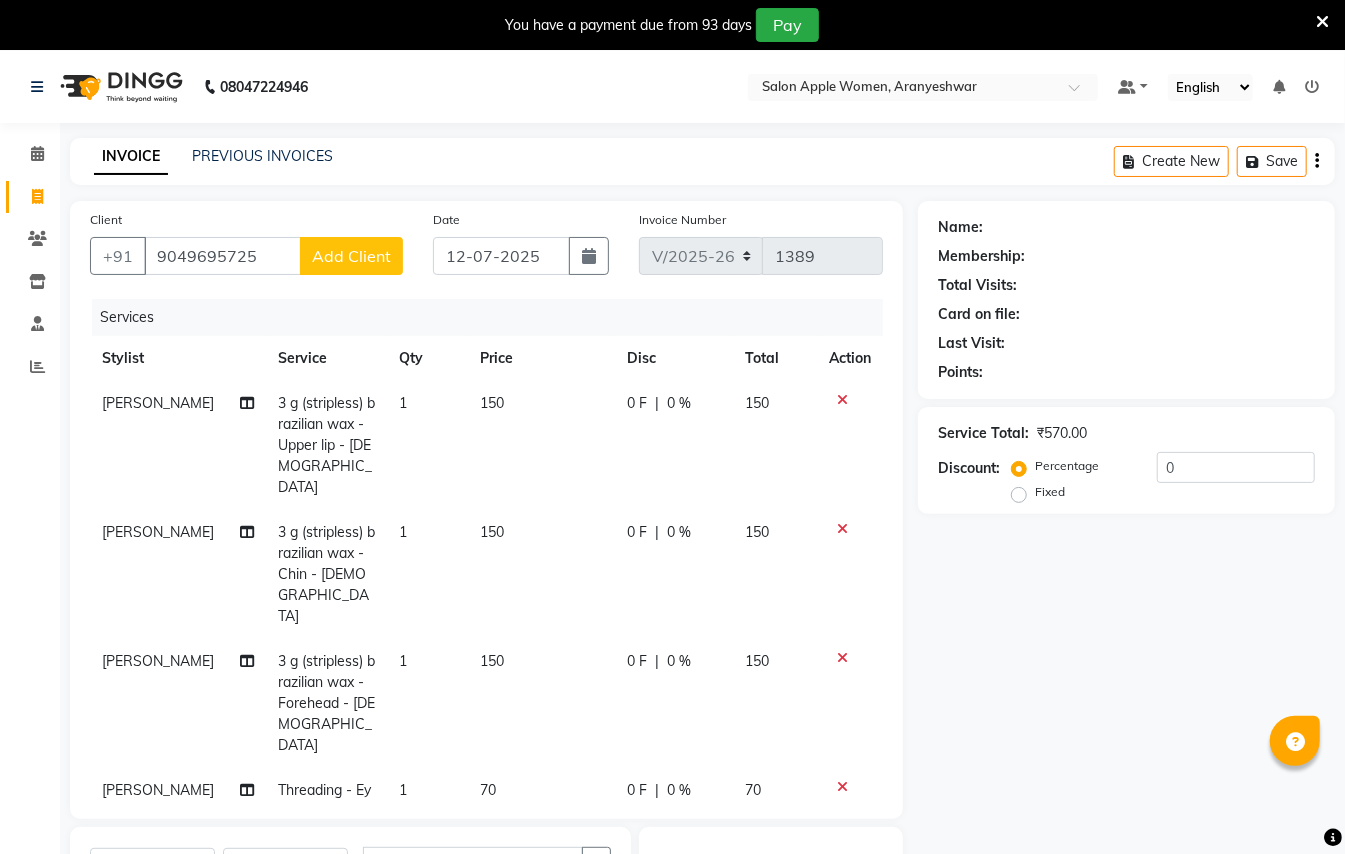 click on "Add Client" 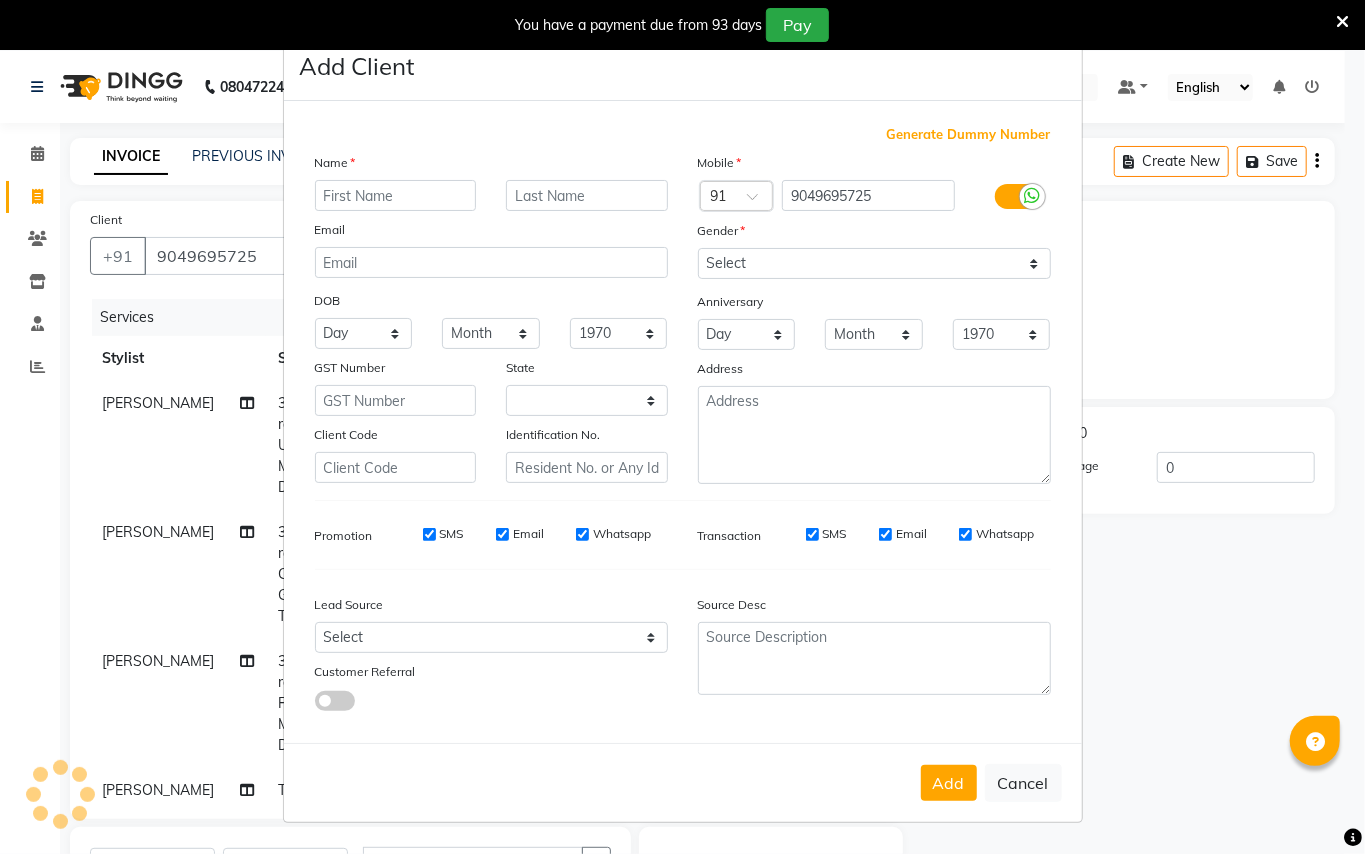 select on "22" 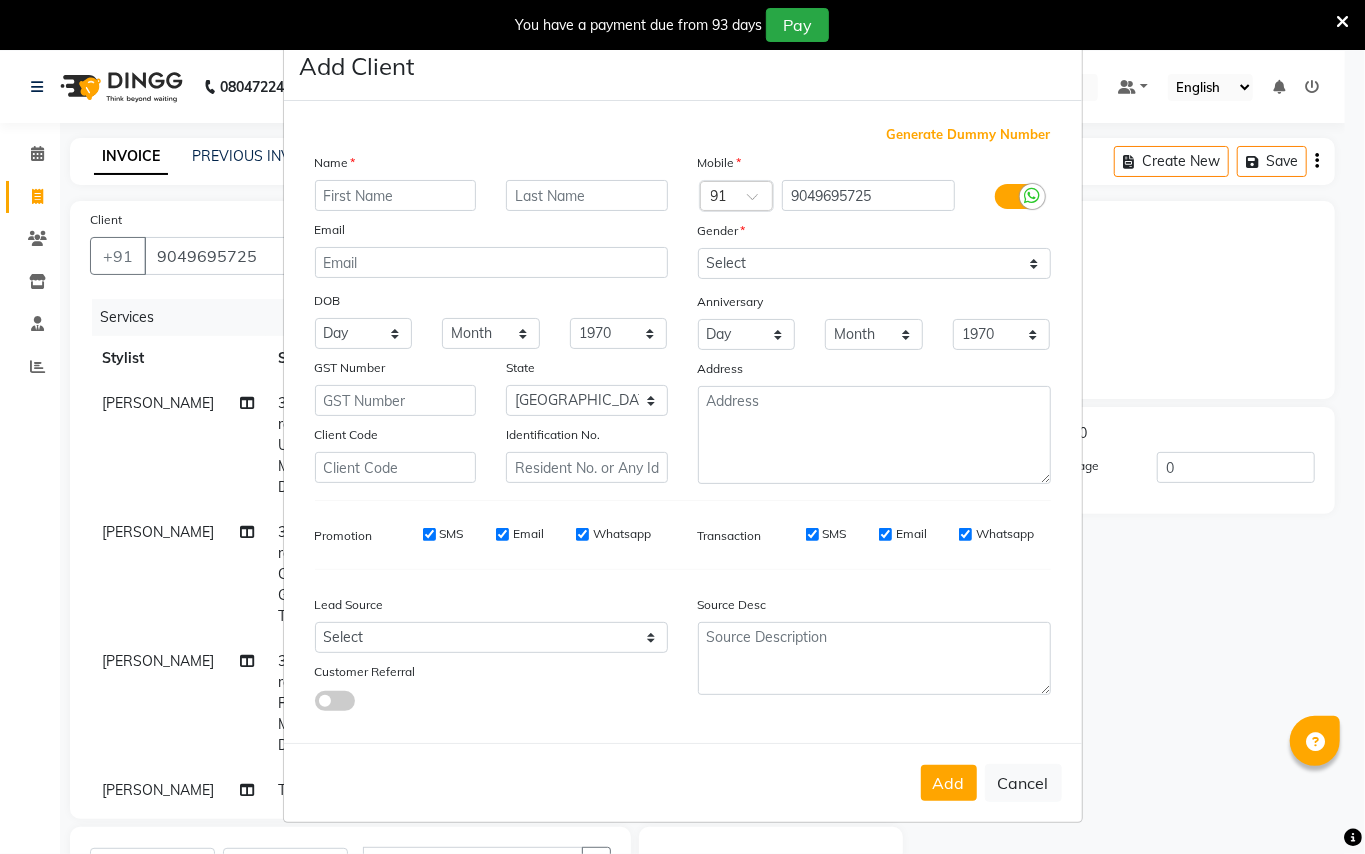 click at bounding box center [396, 195] 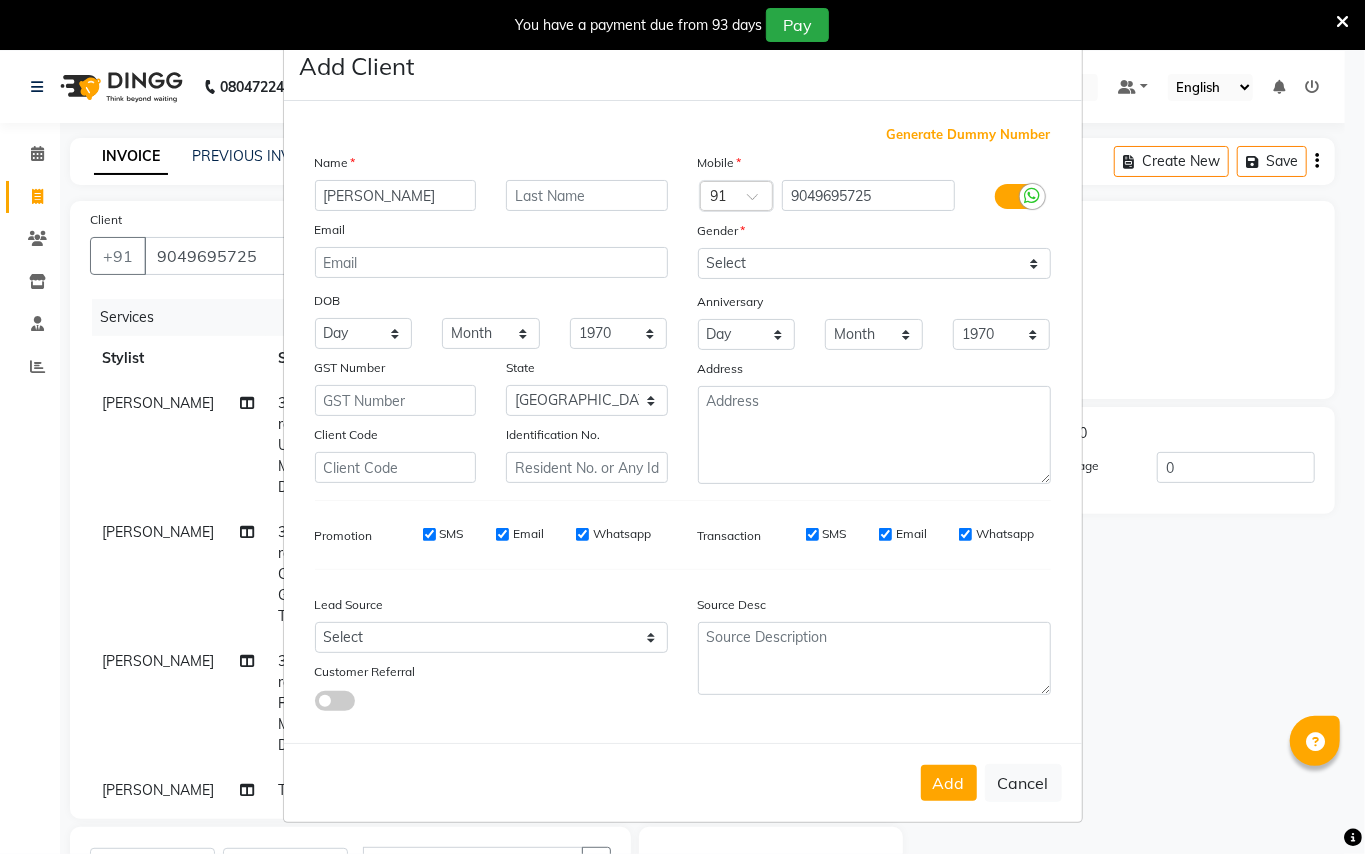 type on "[PERSON_NAME]" 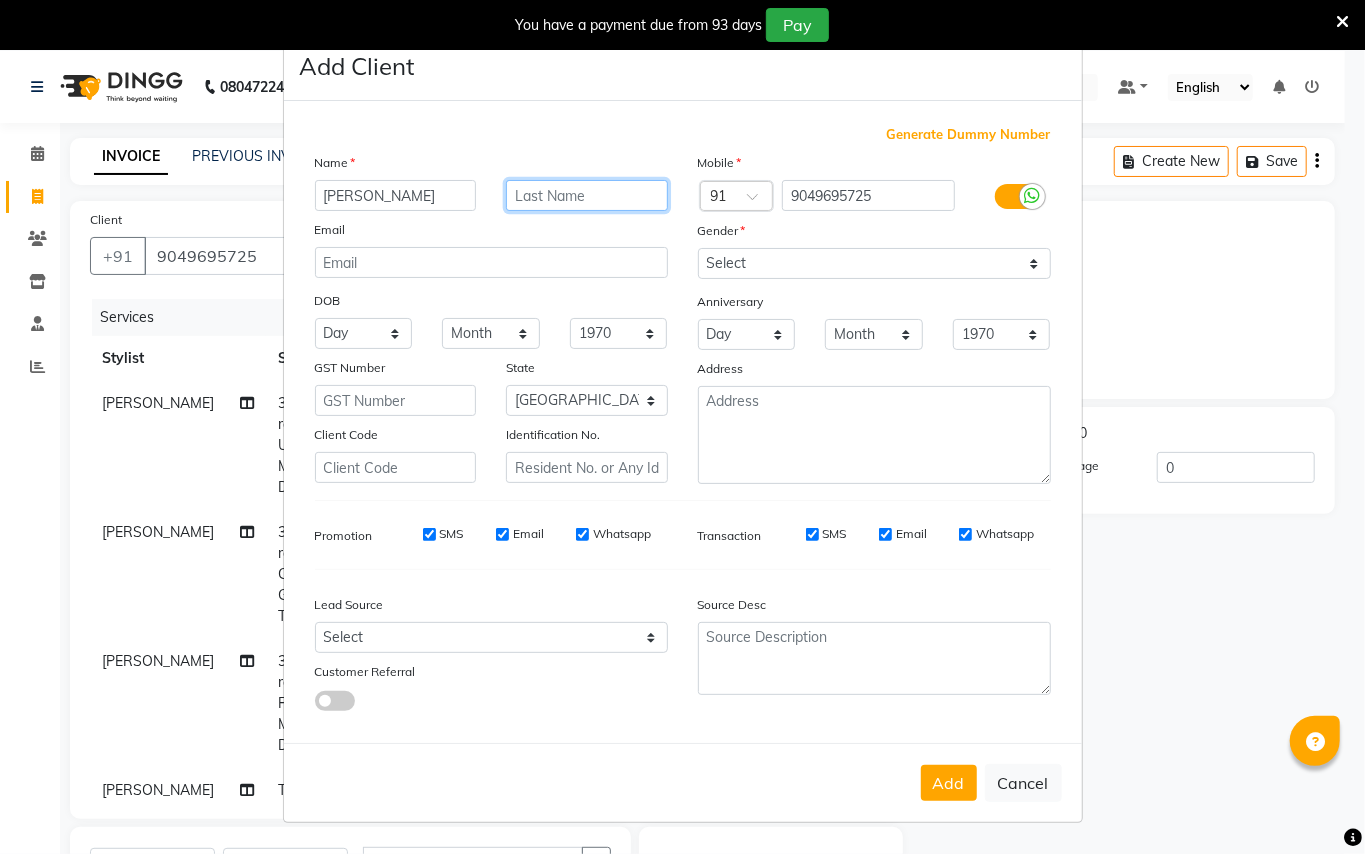 click at bounding box center (587, 195) 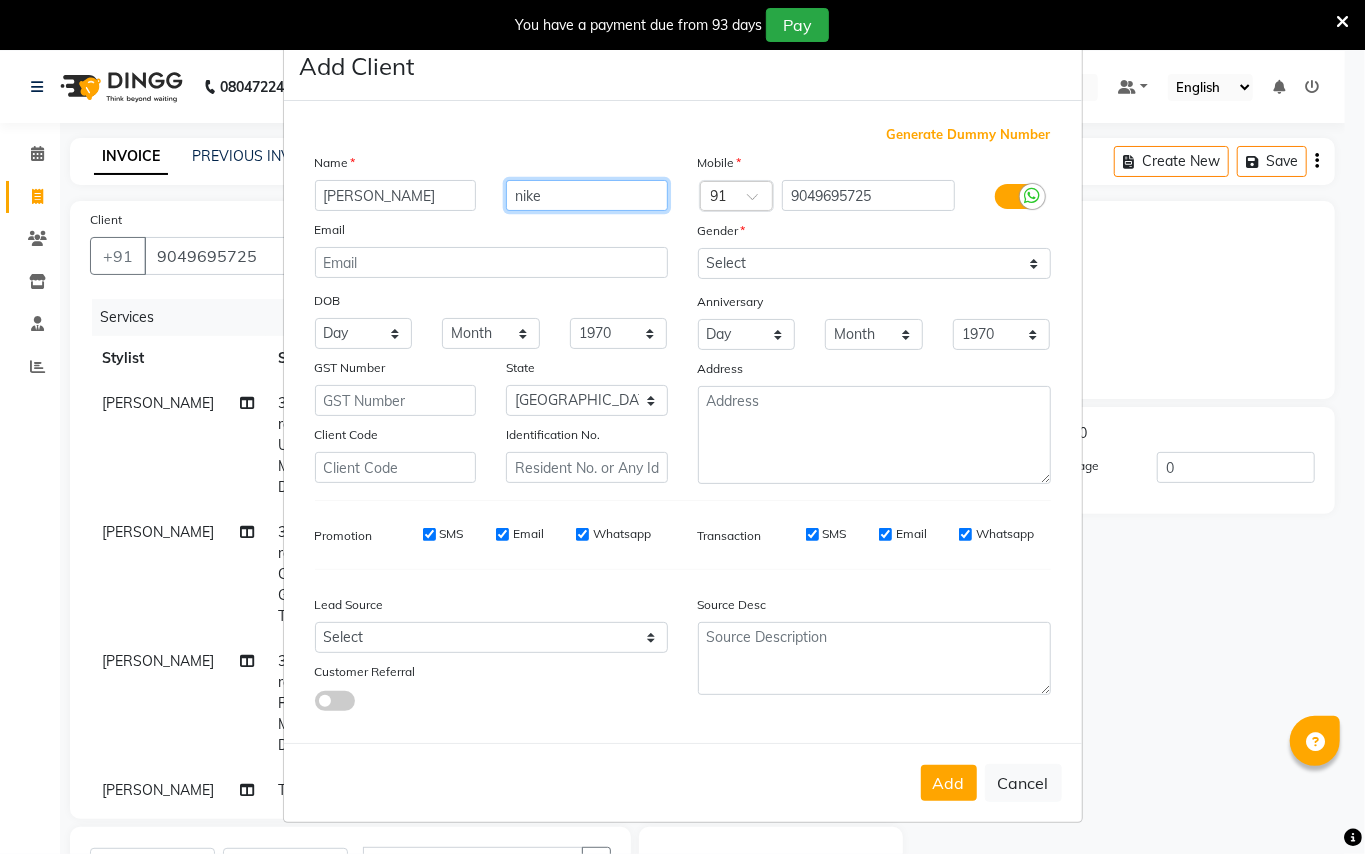 type on "nike" 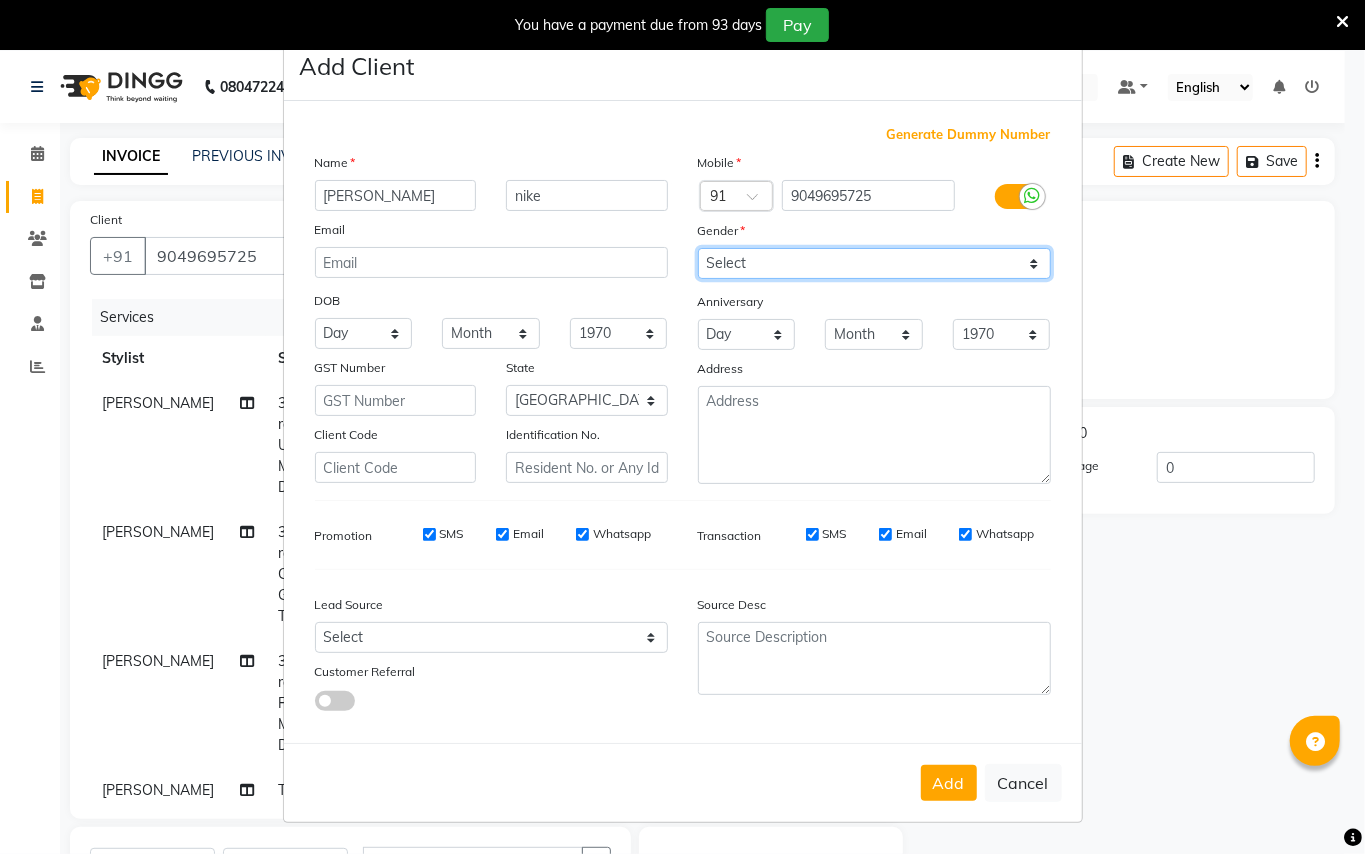 click on "Select [DEMOGRAPHIC_DATA] [DEMOGRAPHIC_DATA] Other Prefer Not To Say" at bounding box center (874, 263) 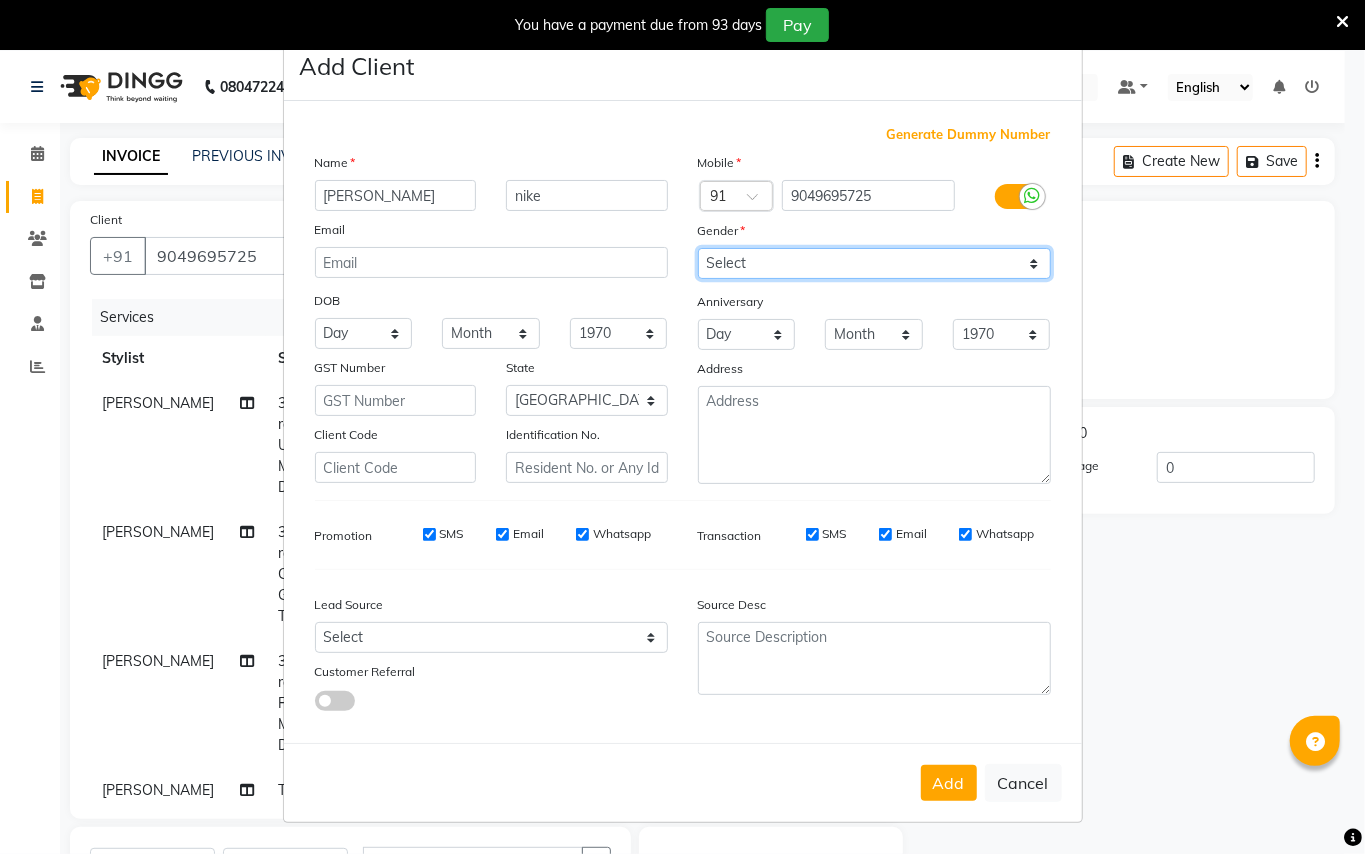 select on "[DEMOGRAPHIC_DATA]" 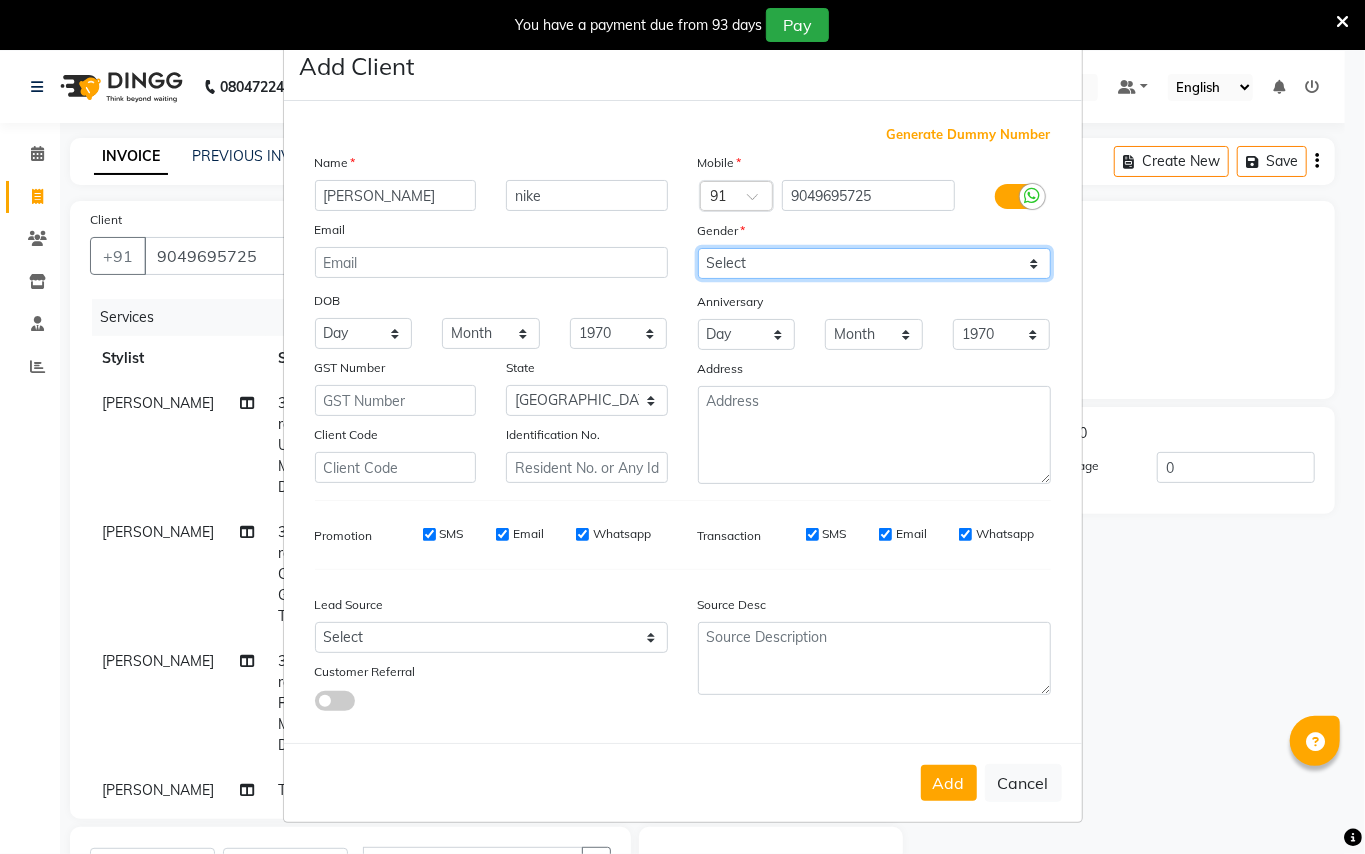 click on "Select [DEMOGRAPHIC_DATA] [DEMOGRAPHIC_DATA] Other Prefer Not To Say" at bounding box center [874, 263] 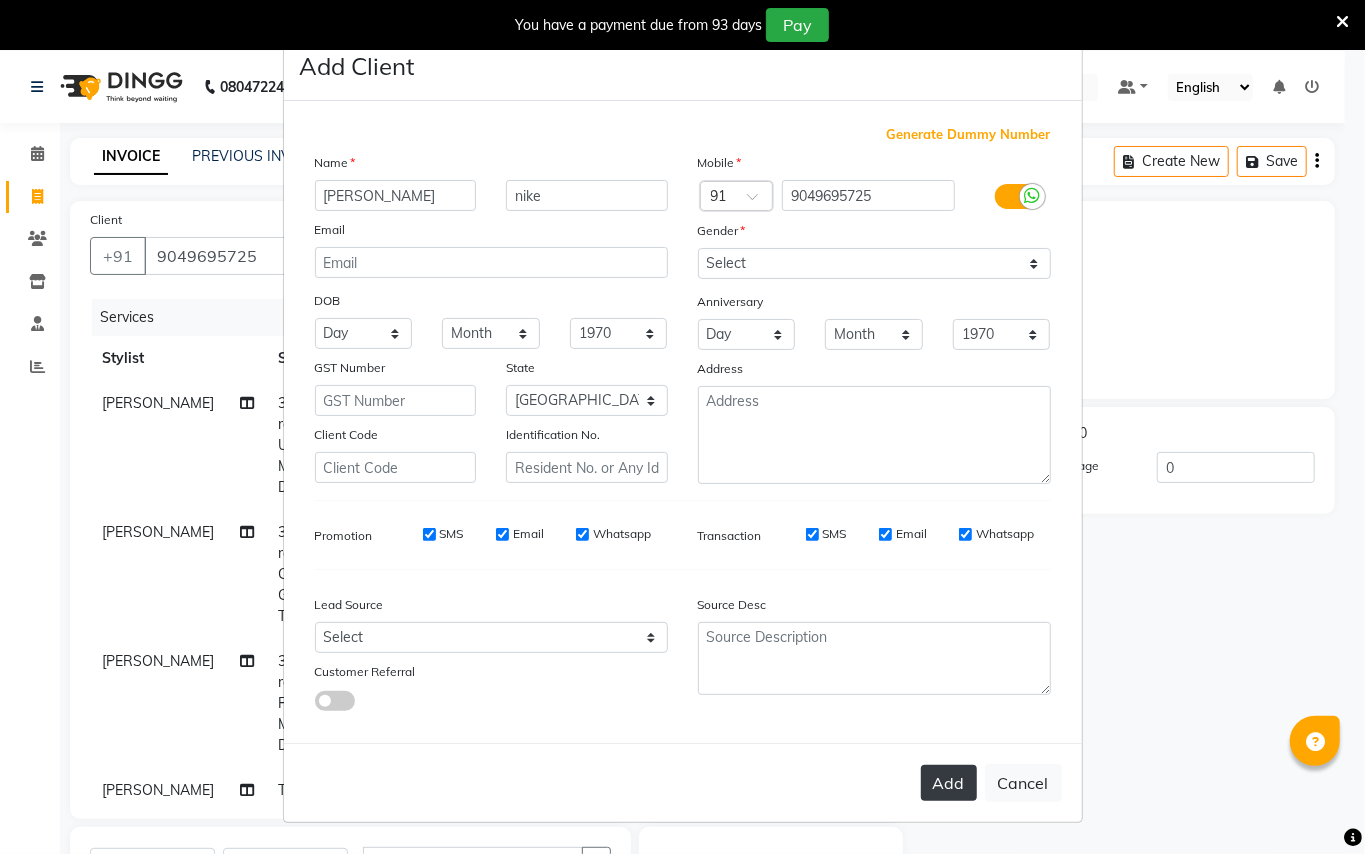 click on "Add" at bounding box center (949, 783) 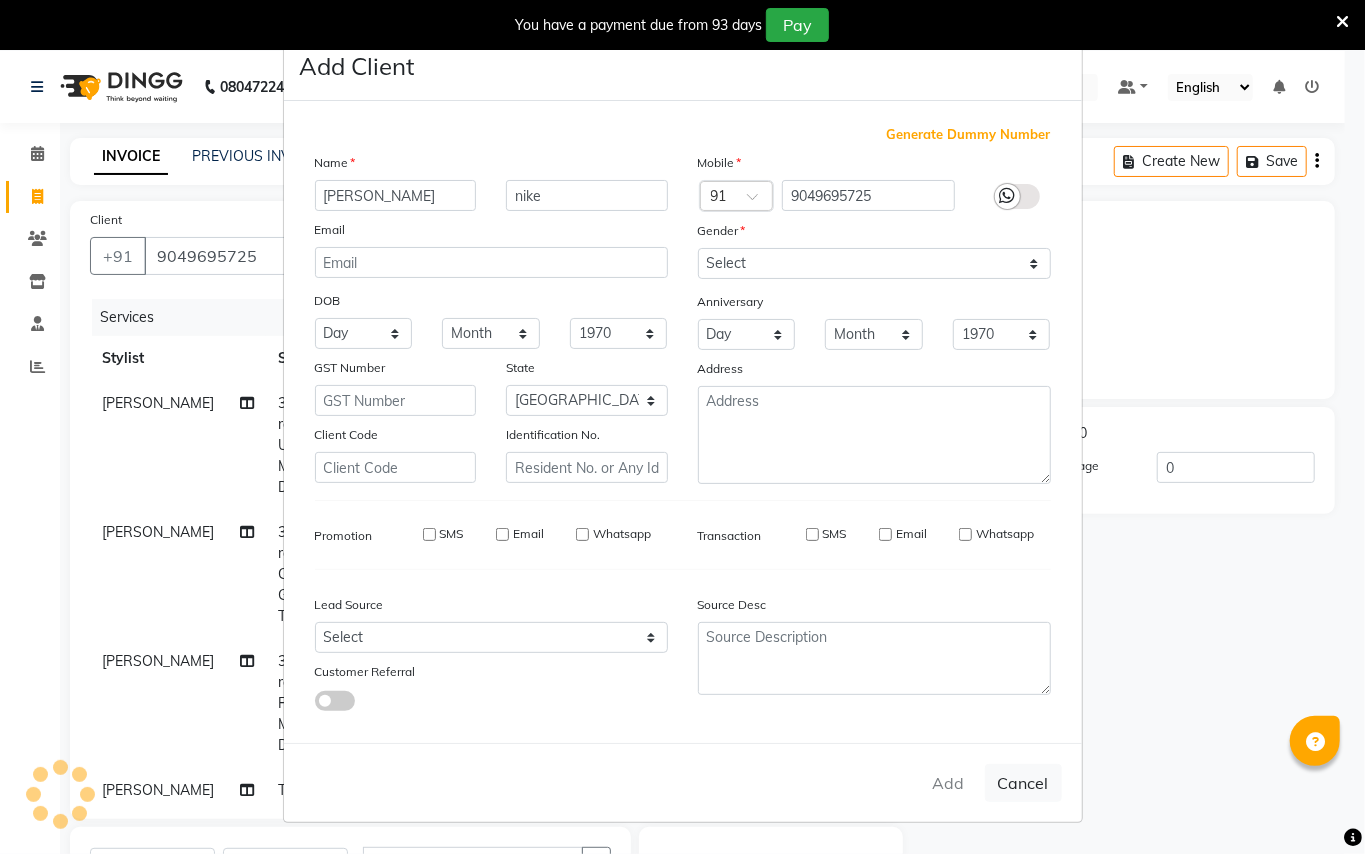 type 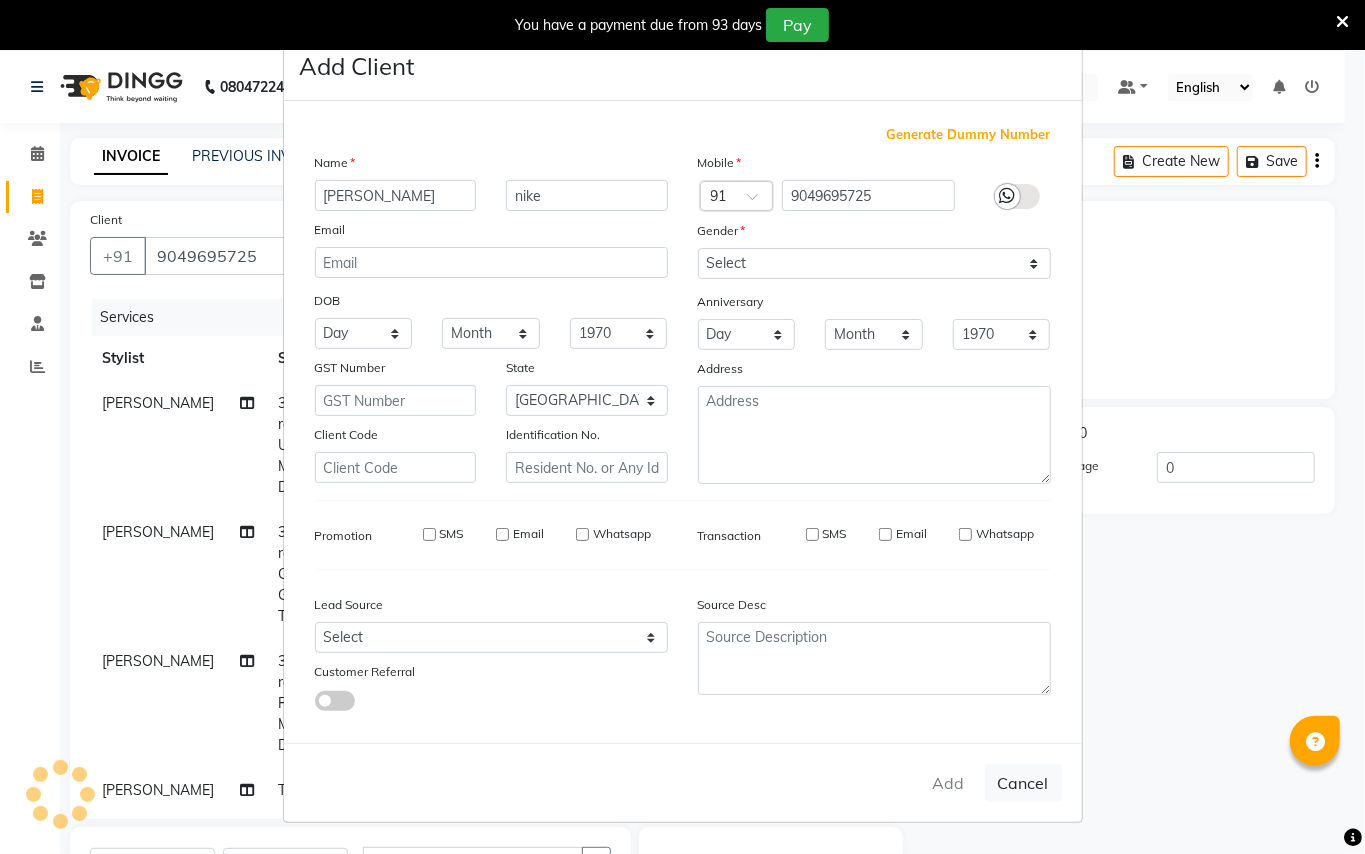 type 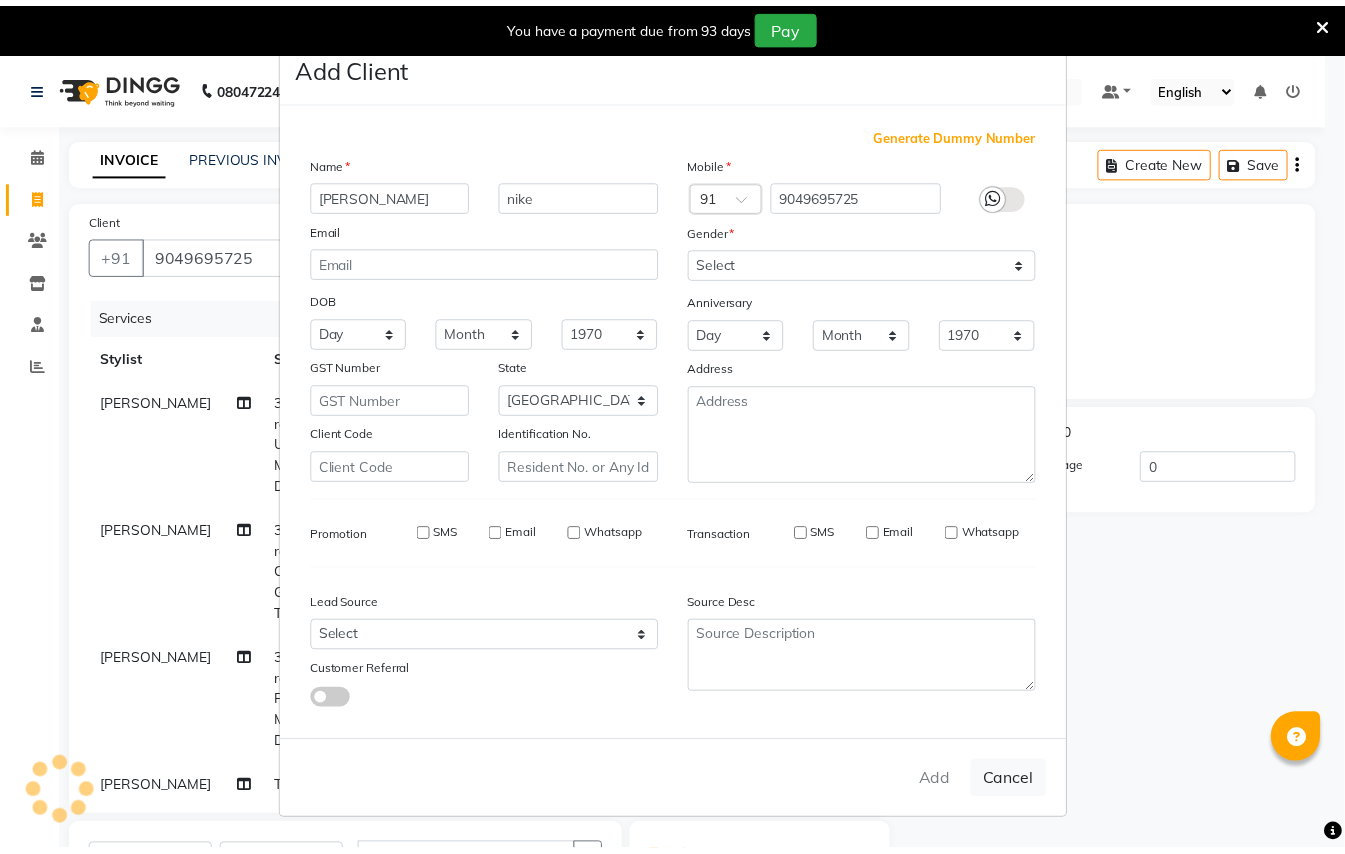 type 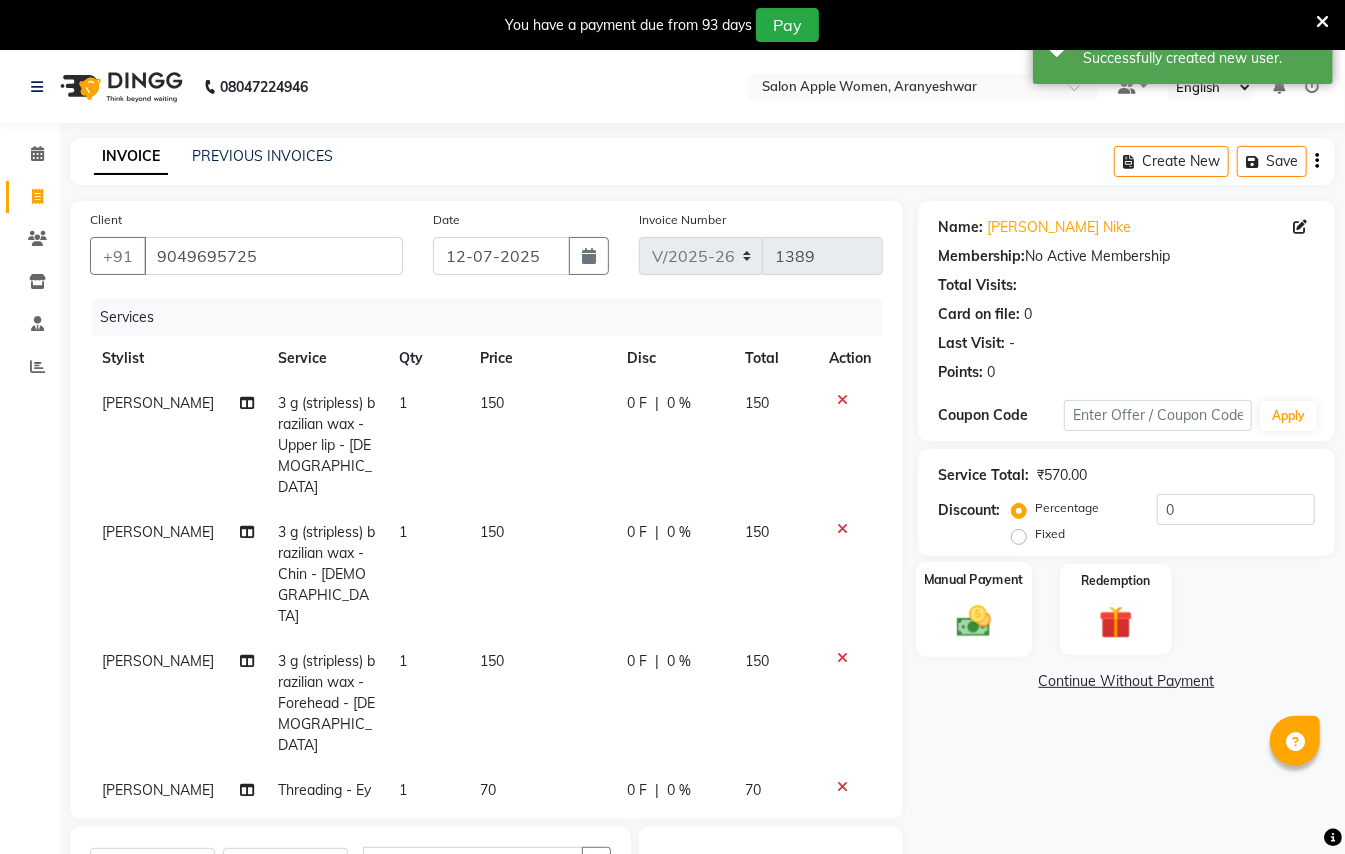 click 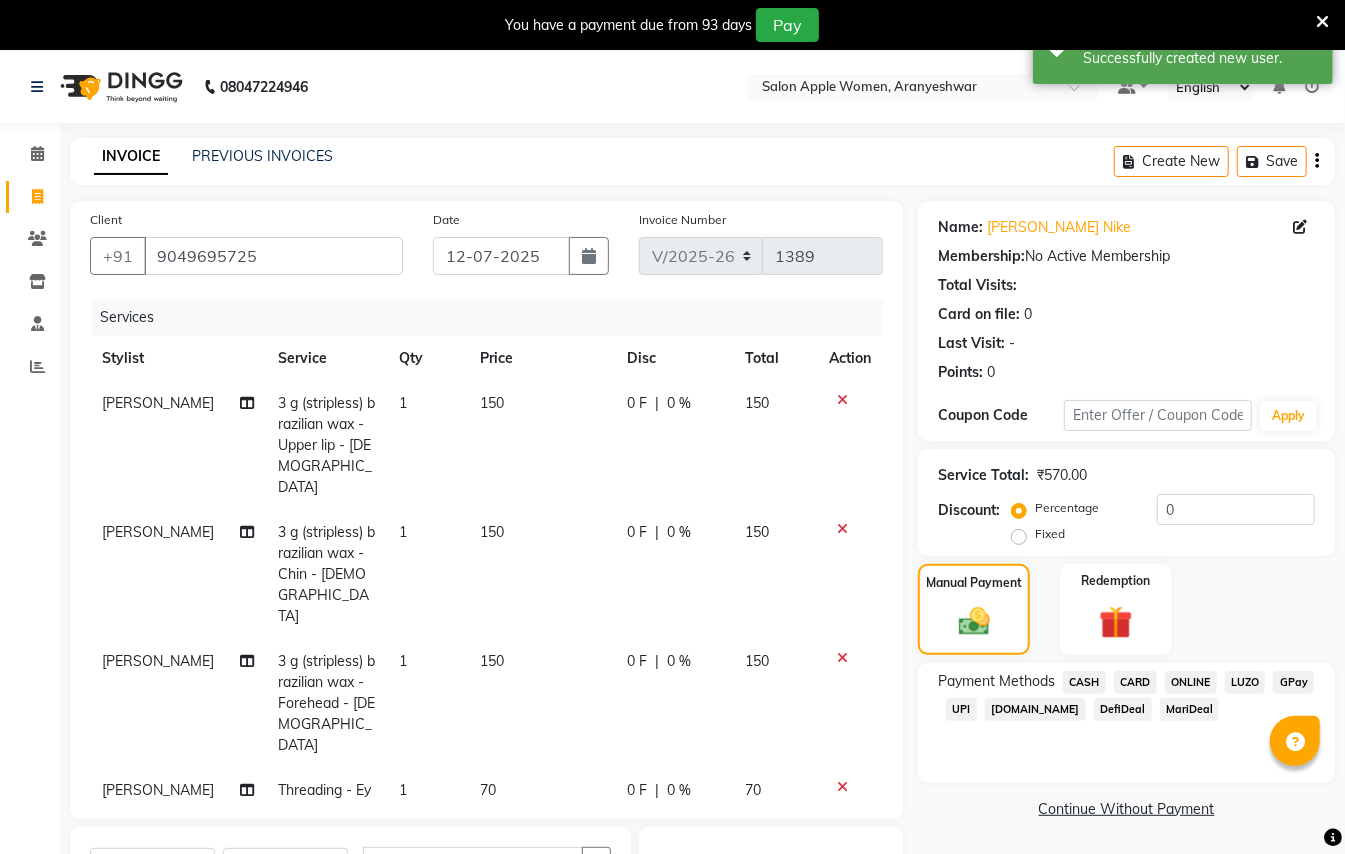 click on "GPay" 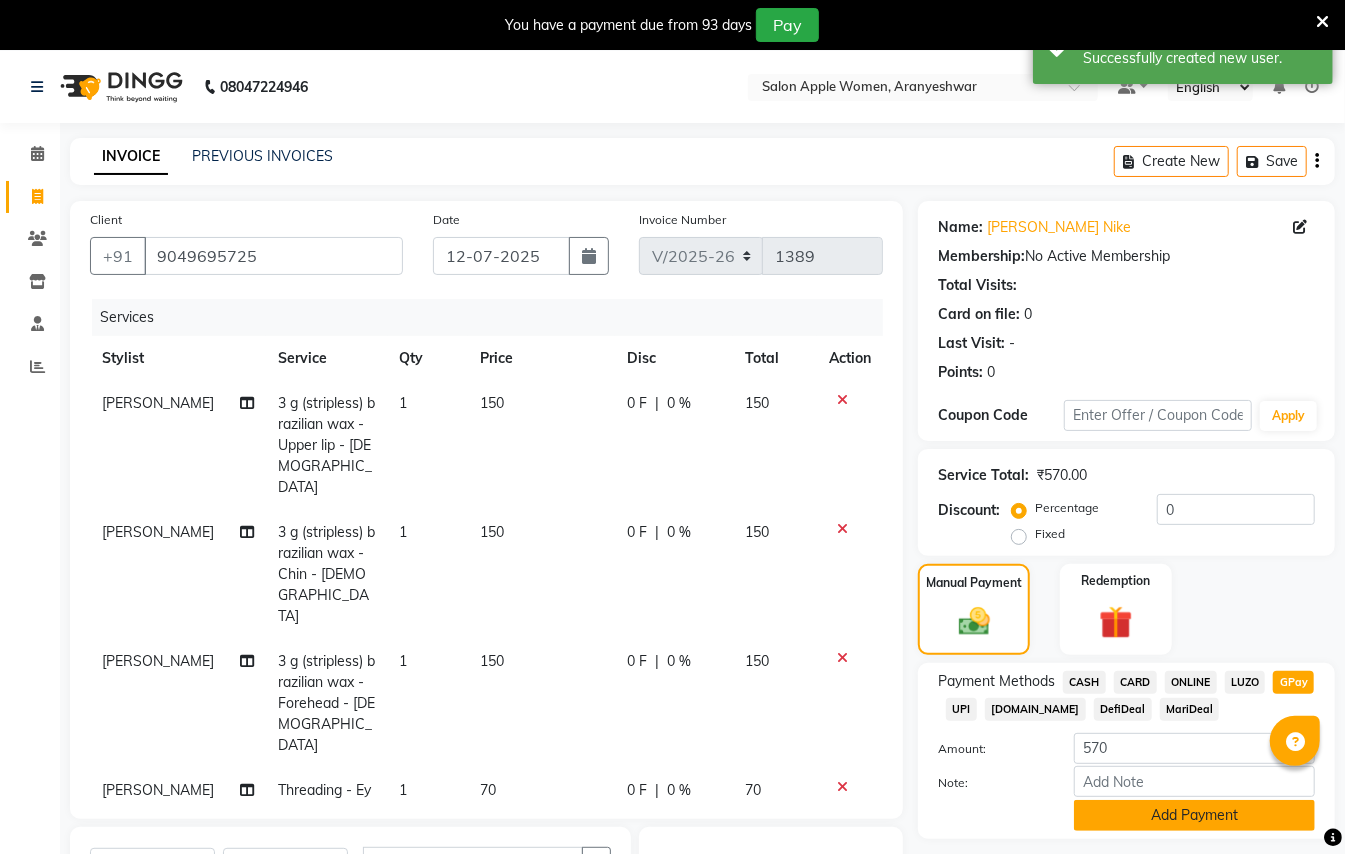 click on "Add Payment" 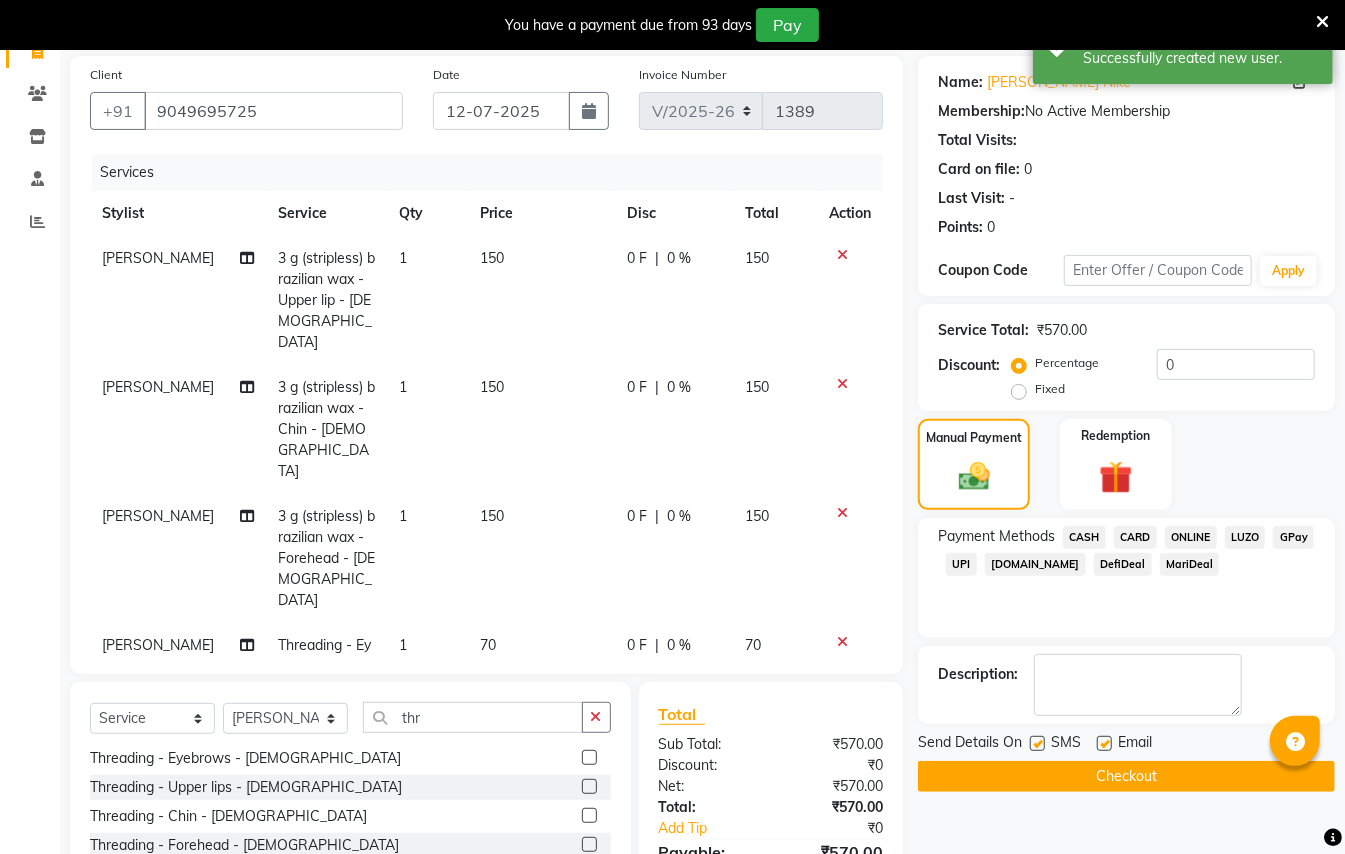 scroll, scrollTop: 298, scrollLeft: 0, axis: vertical 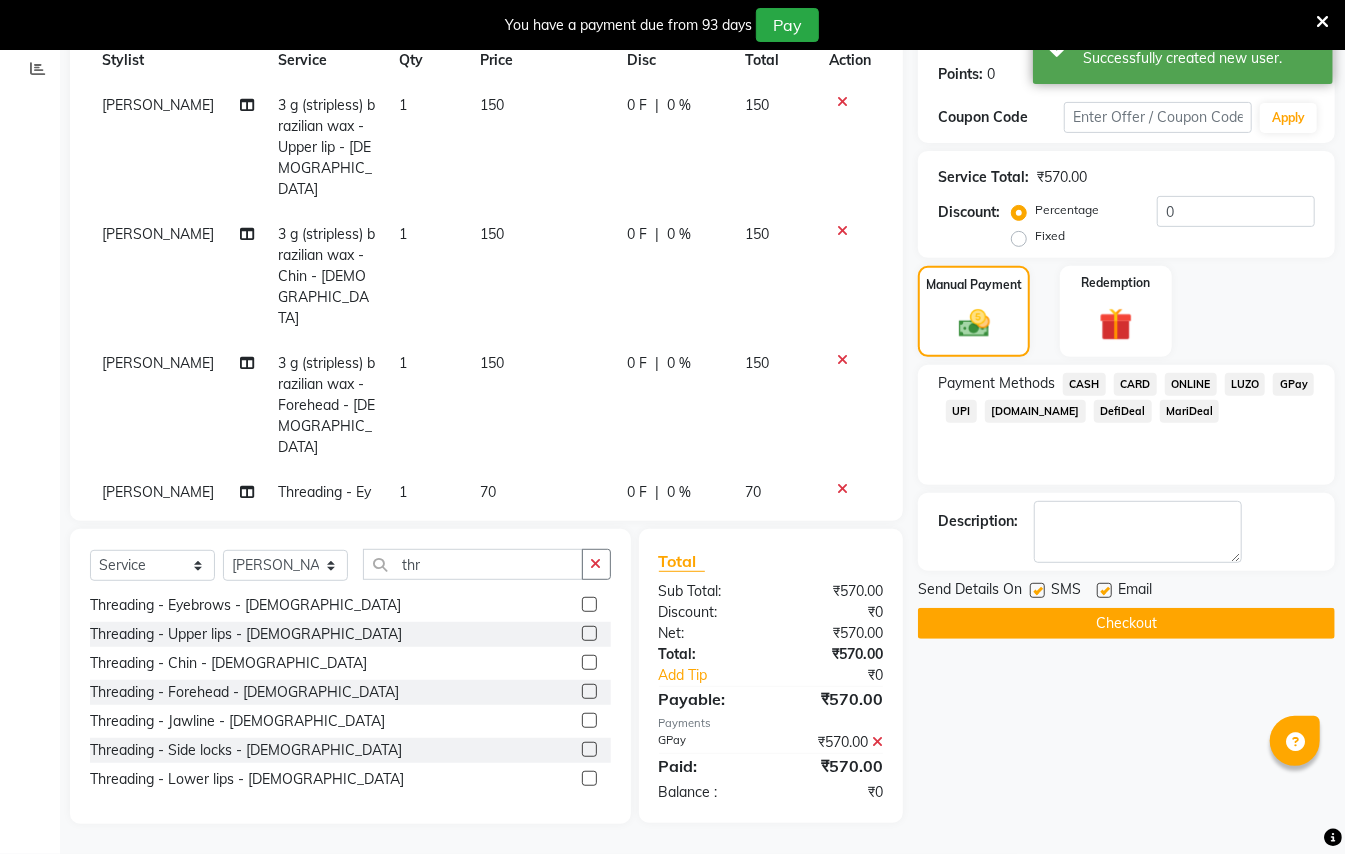 click on "Checkout" 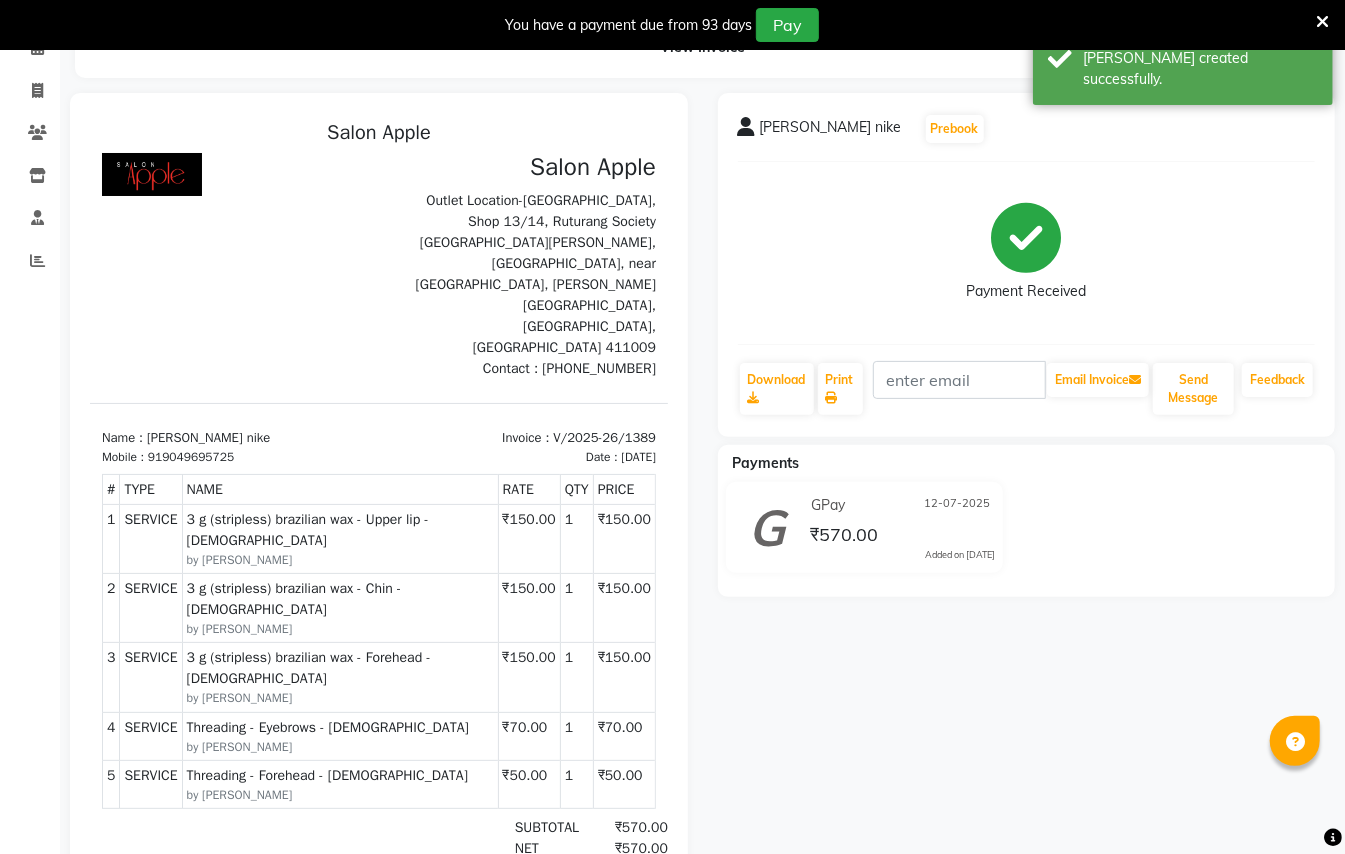 scroll, scrollTop: 0, scrollLeft: 0, axis: both 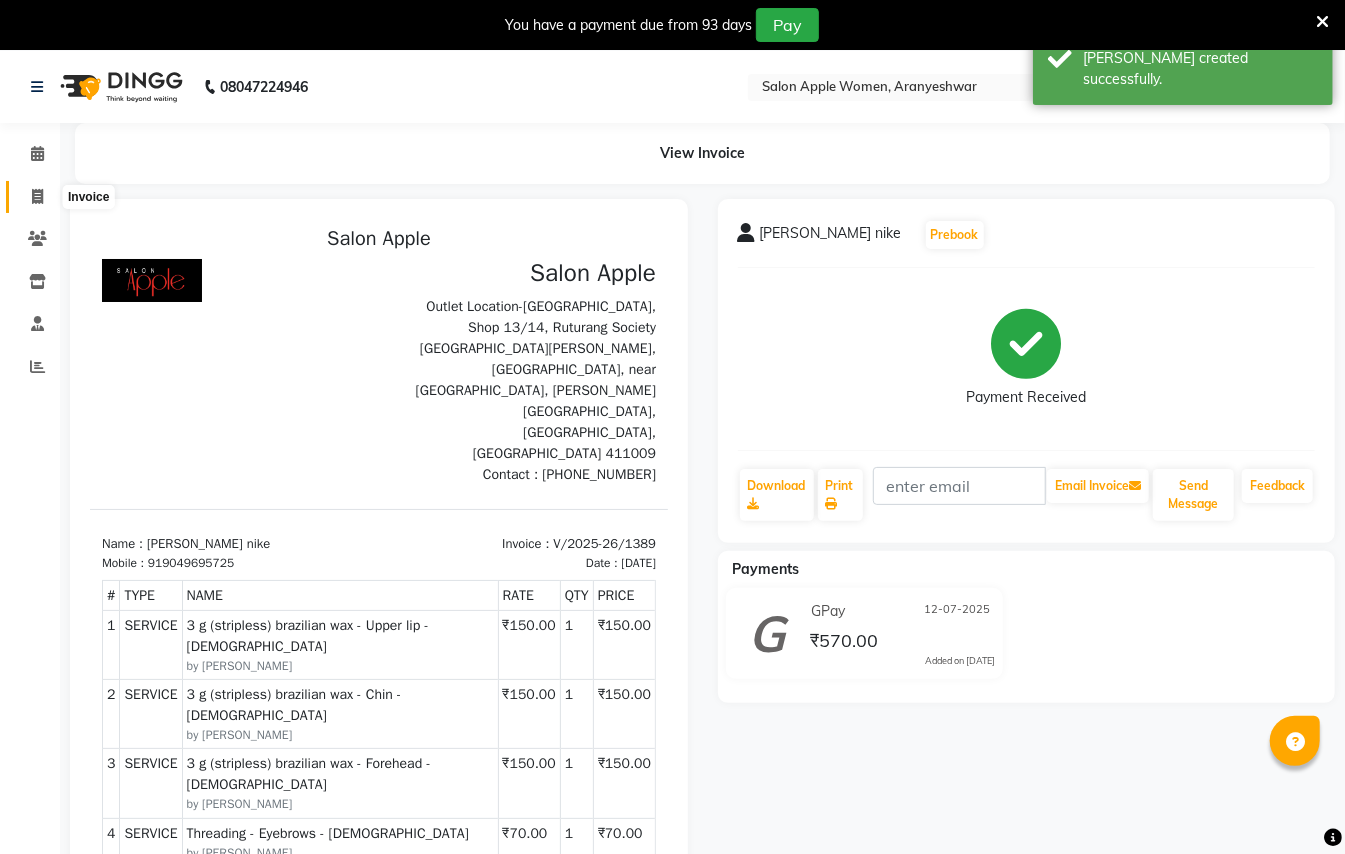 click 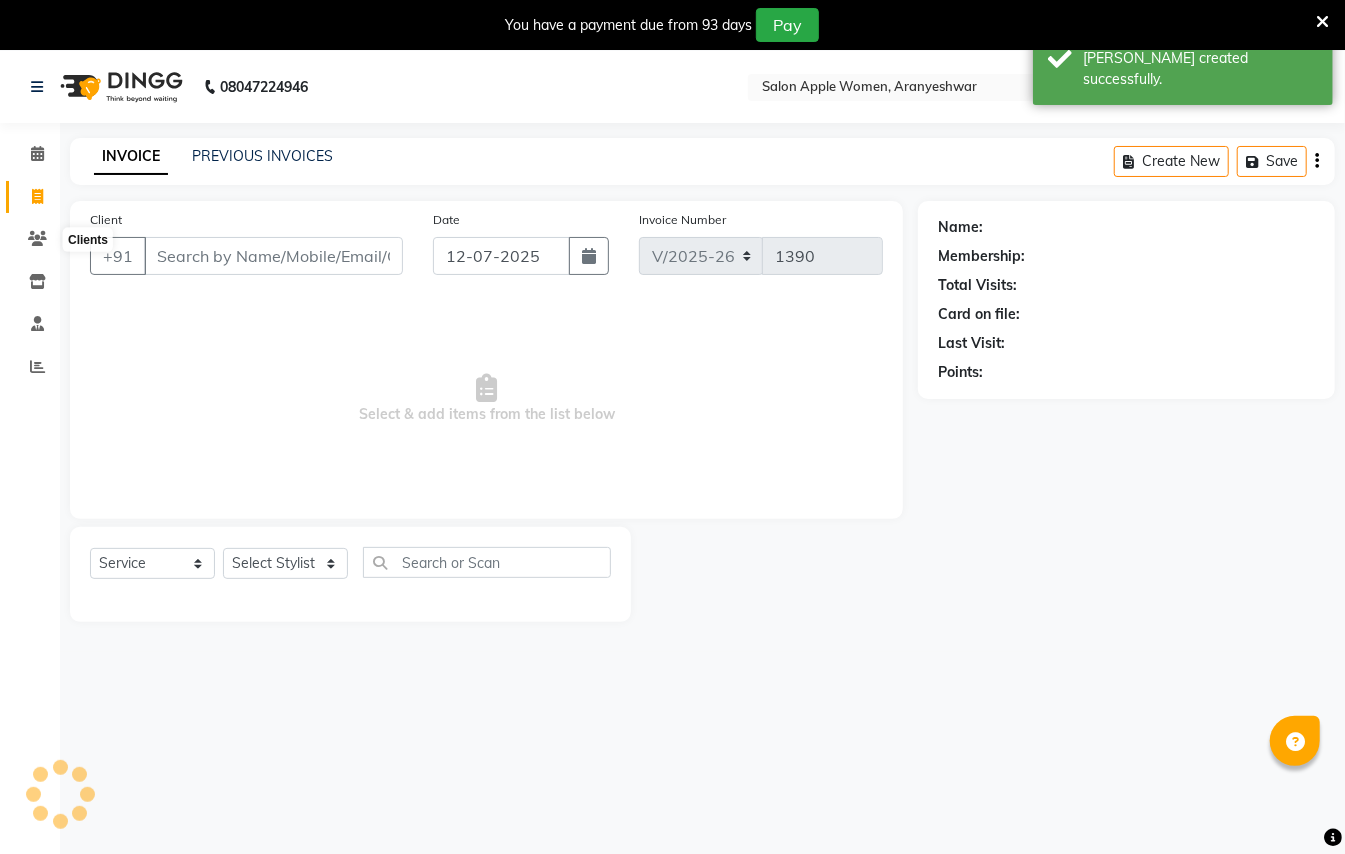 scroll, scrollTop: 50, scrollLeft: 0, axis: vertical 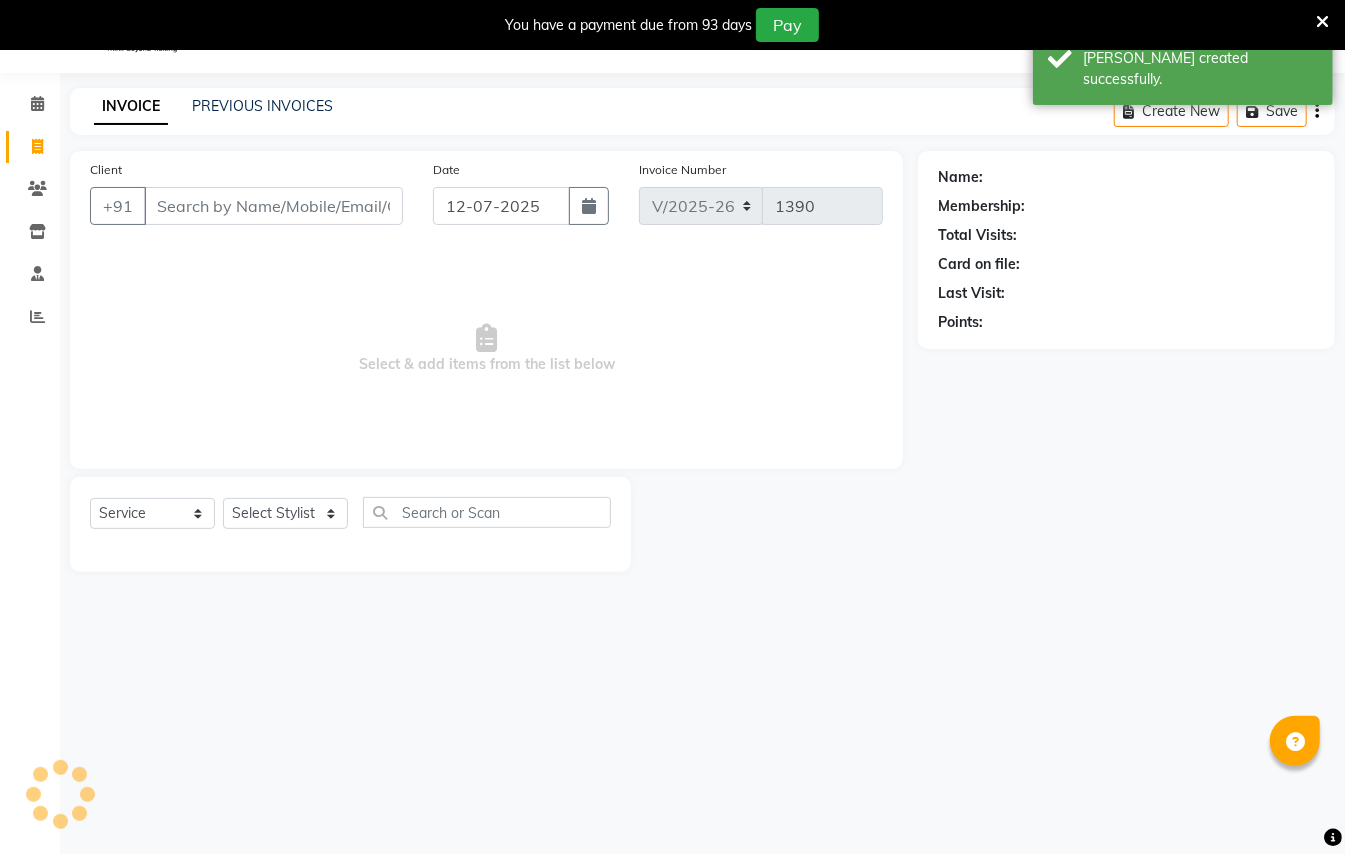 click on "Client" at bounding box center (273, 206) 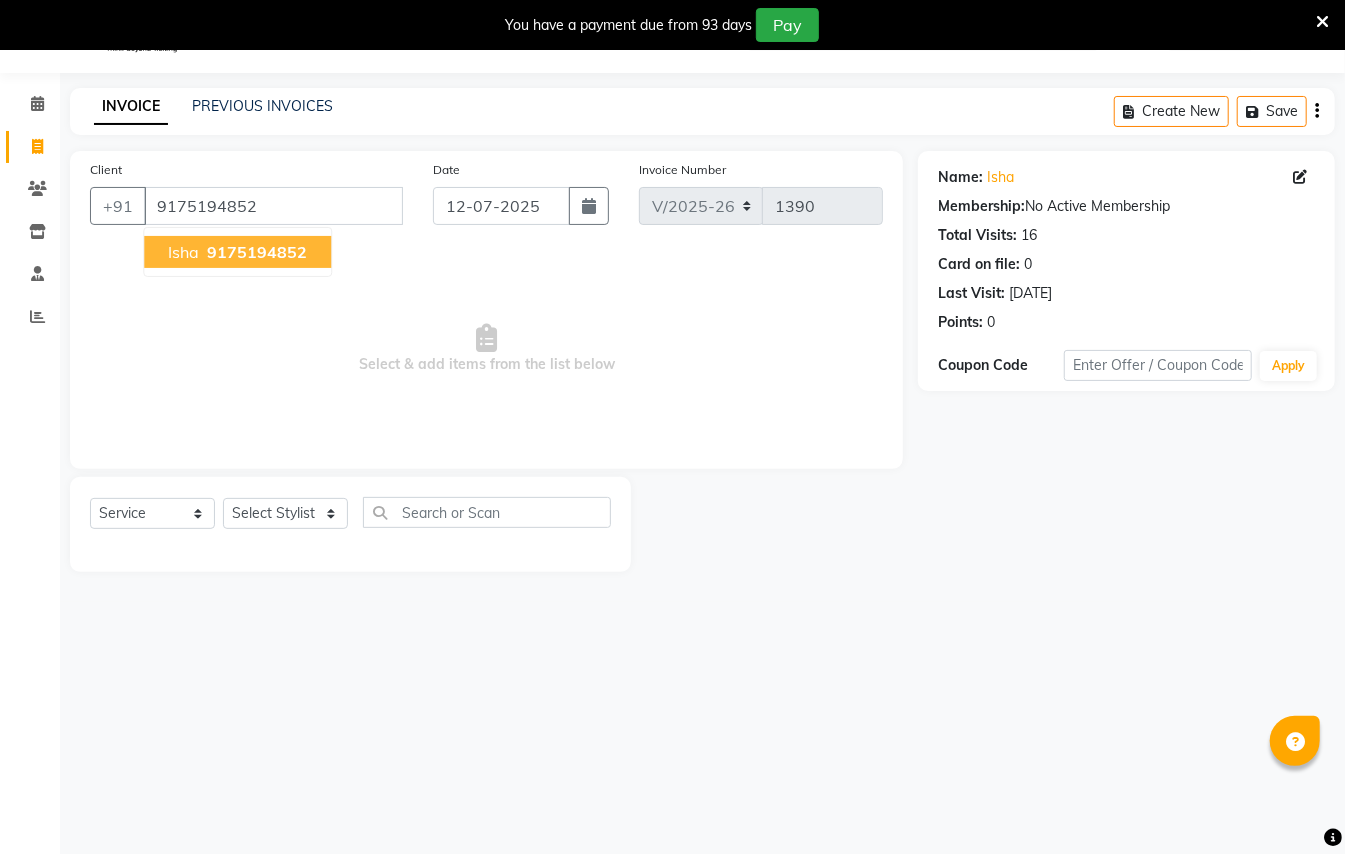 click on "9175194852" at bounding box center [257, 252] 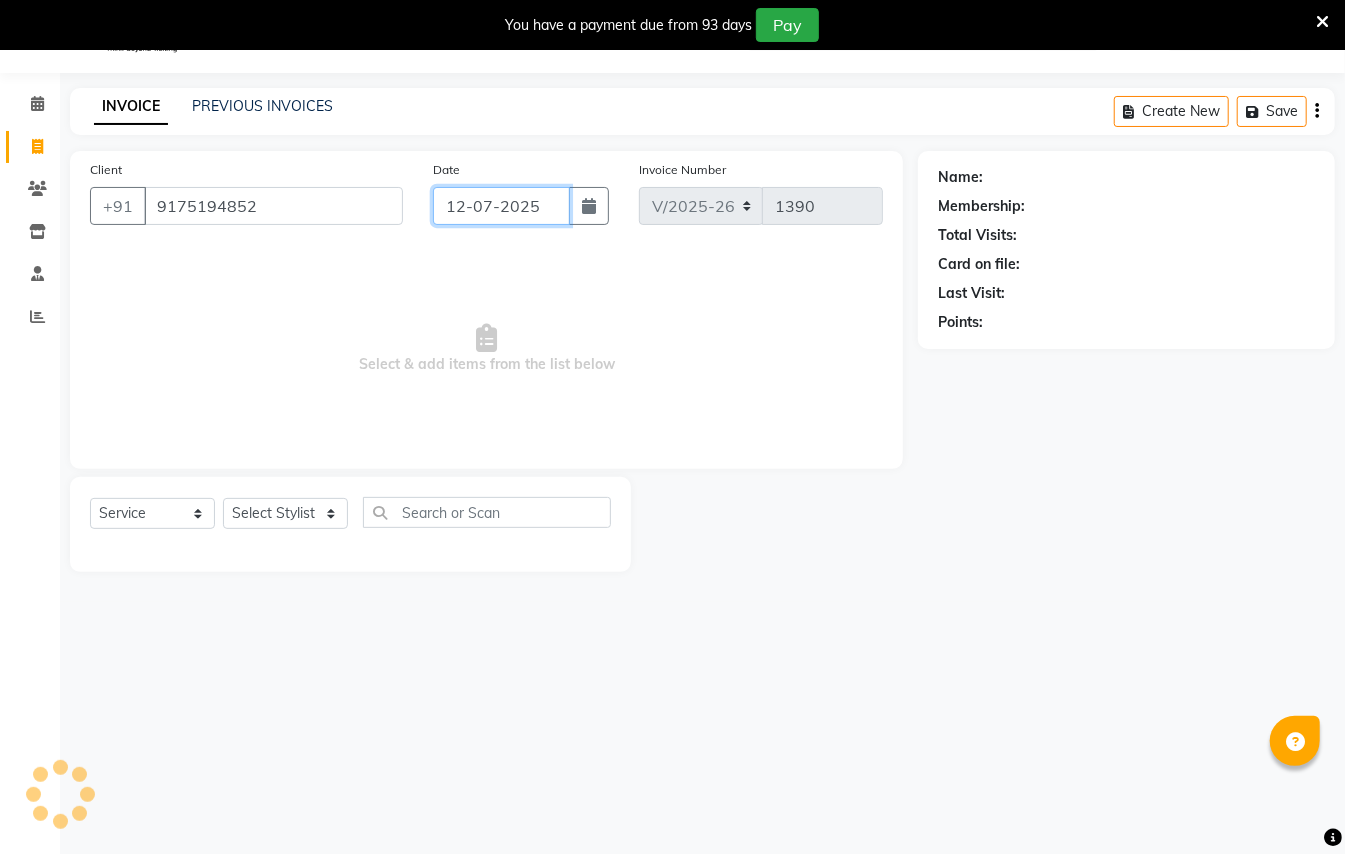 click on "12-07-2025" 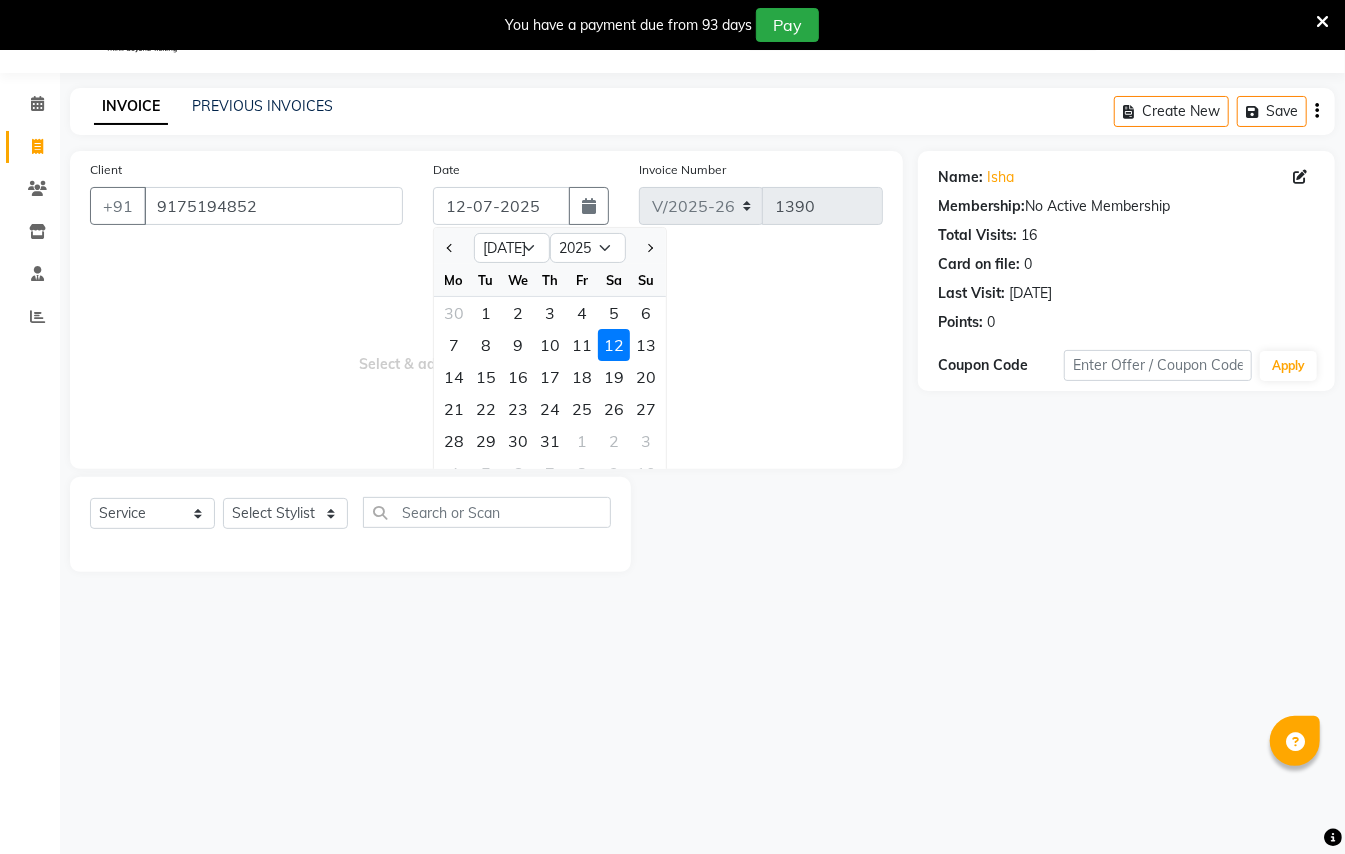click on "Select & add items from the list below" at bounding box center [486, 349] 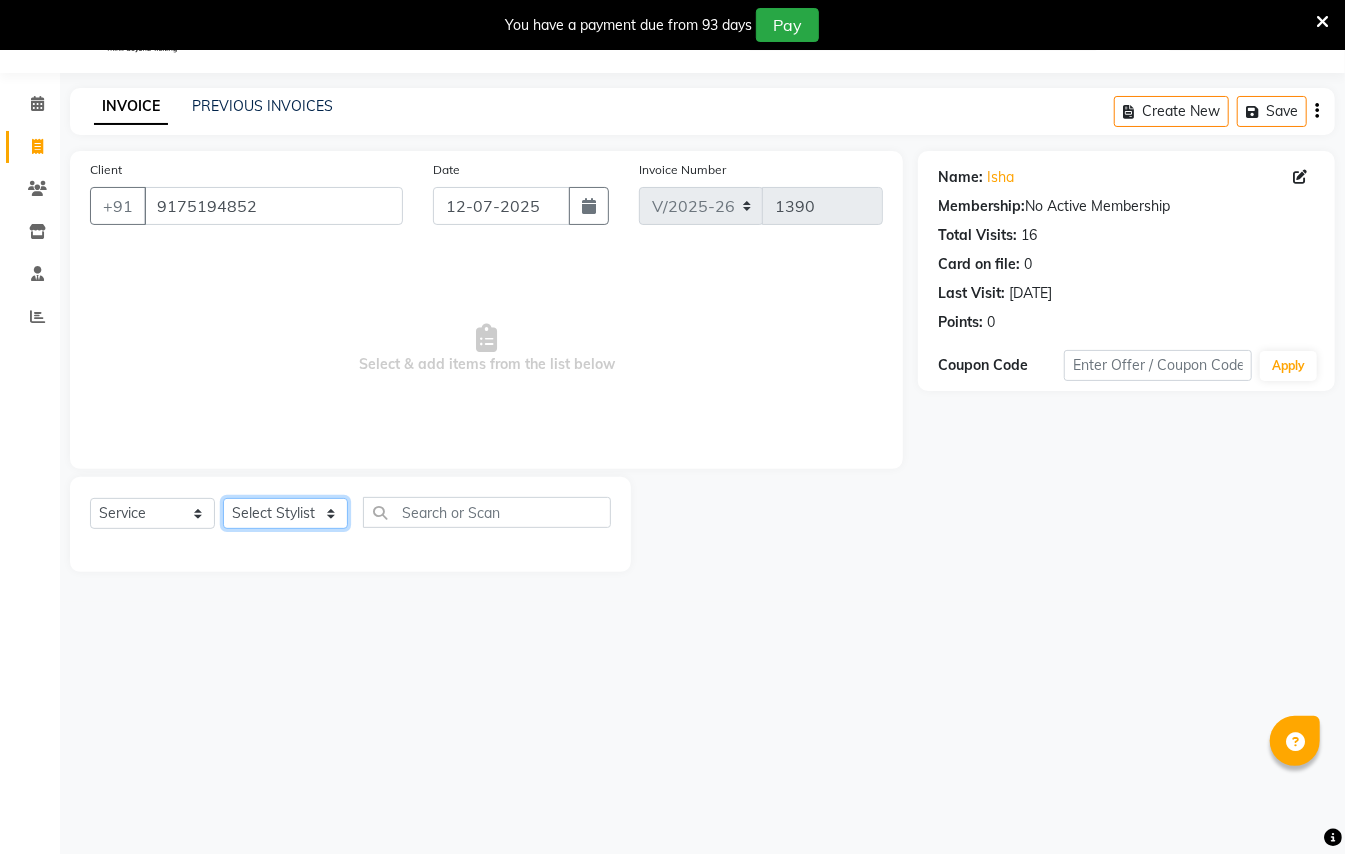 click on "Select Stylist [PERSON_NAME] [PERSON_NAME]  [PERSON_NAME] [PERSON_NAME] [PERSON_NAME] Mane Manager [PERSON_NAME]  [PERSON_NAME] Owner [PERSON_NAME]" 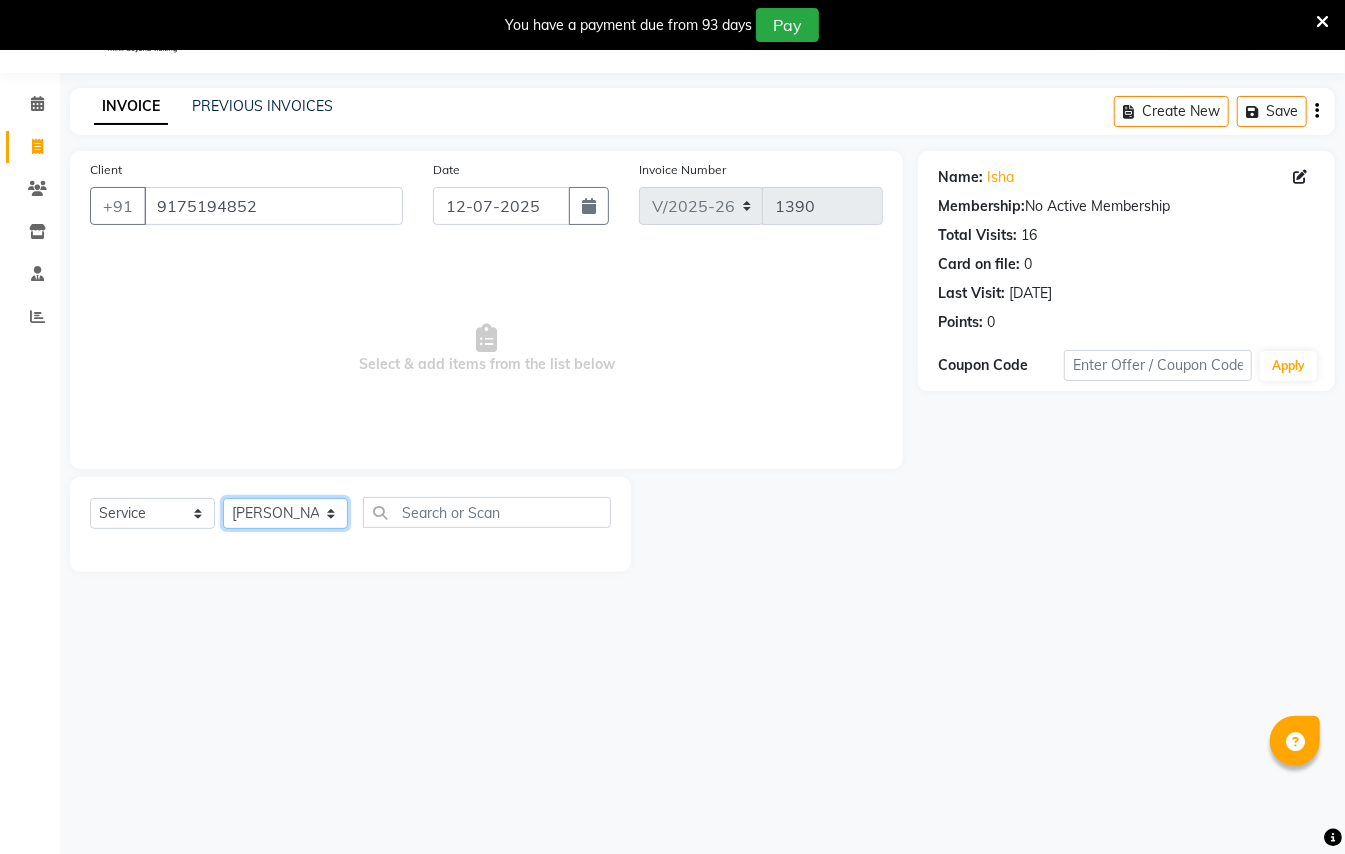 click on "Select Stylist [PERSON_NAME] [PERSON_NAME]  [PERSON_NAME] [PERSON_NAME] [PERSON_NAME] Mane Manager [PERSON_NAME]  [PERSON_NAME] Owner [PERSON_NAME]" 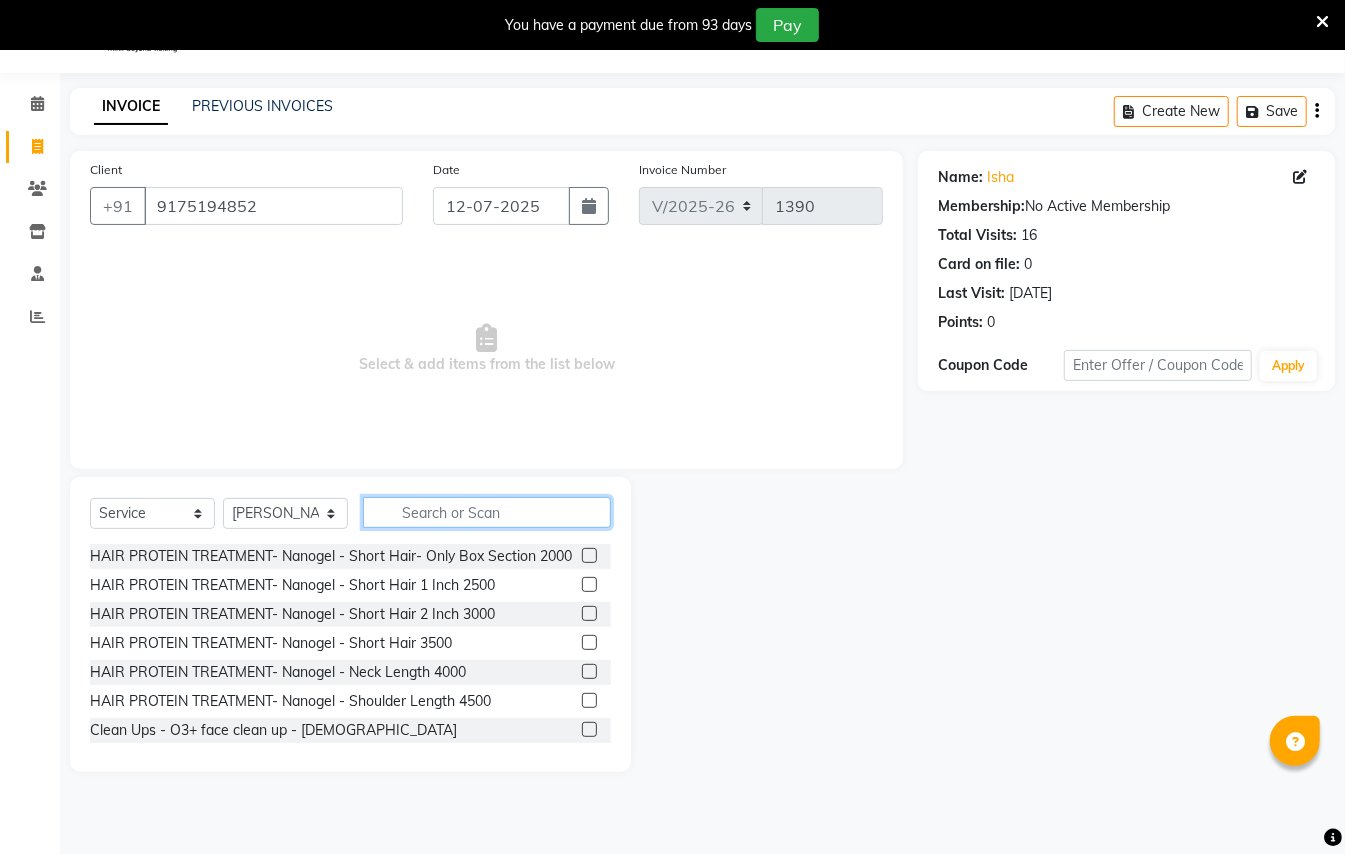 click 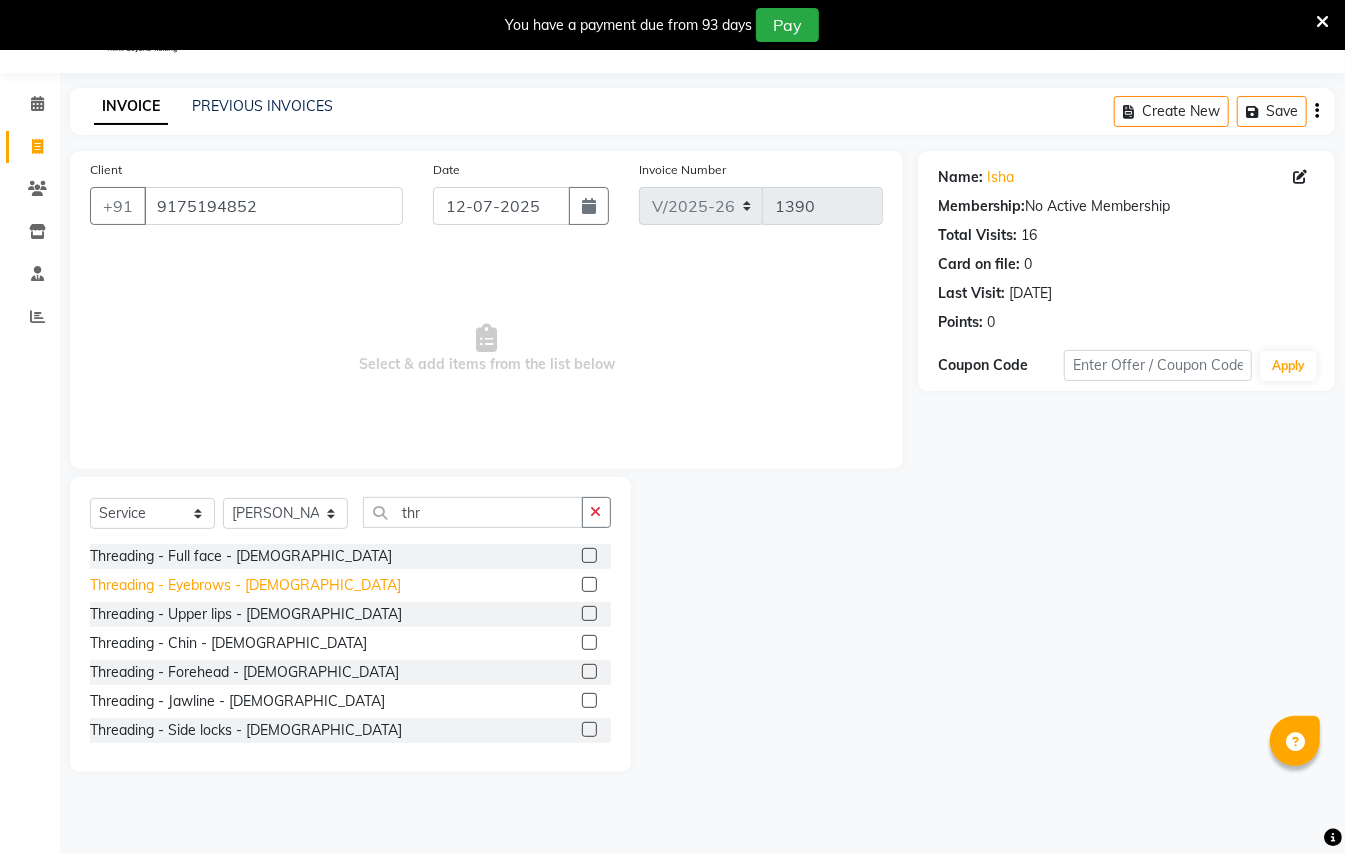 click on "Threading - Eyebrows - [DEMOGRAPHIC_DATA]" 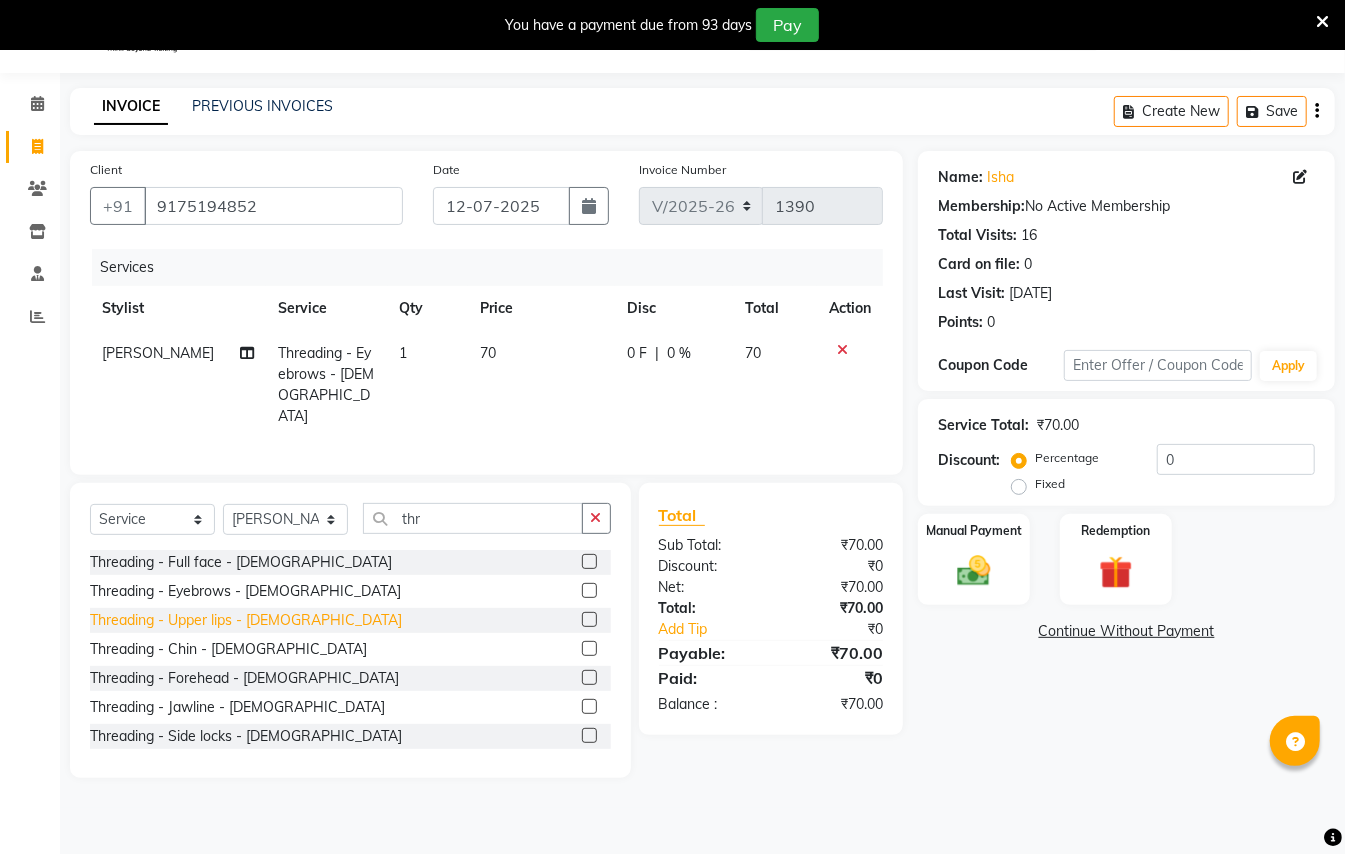 click on "Threading - Upper lips - [DEMOGRAPHIC_DATA]" 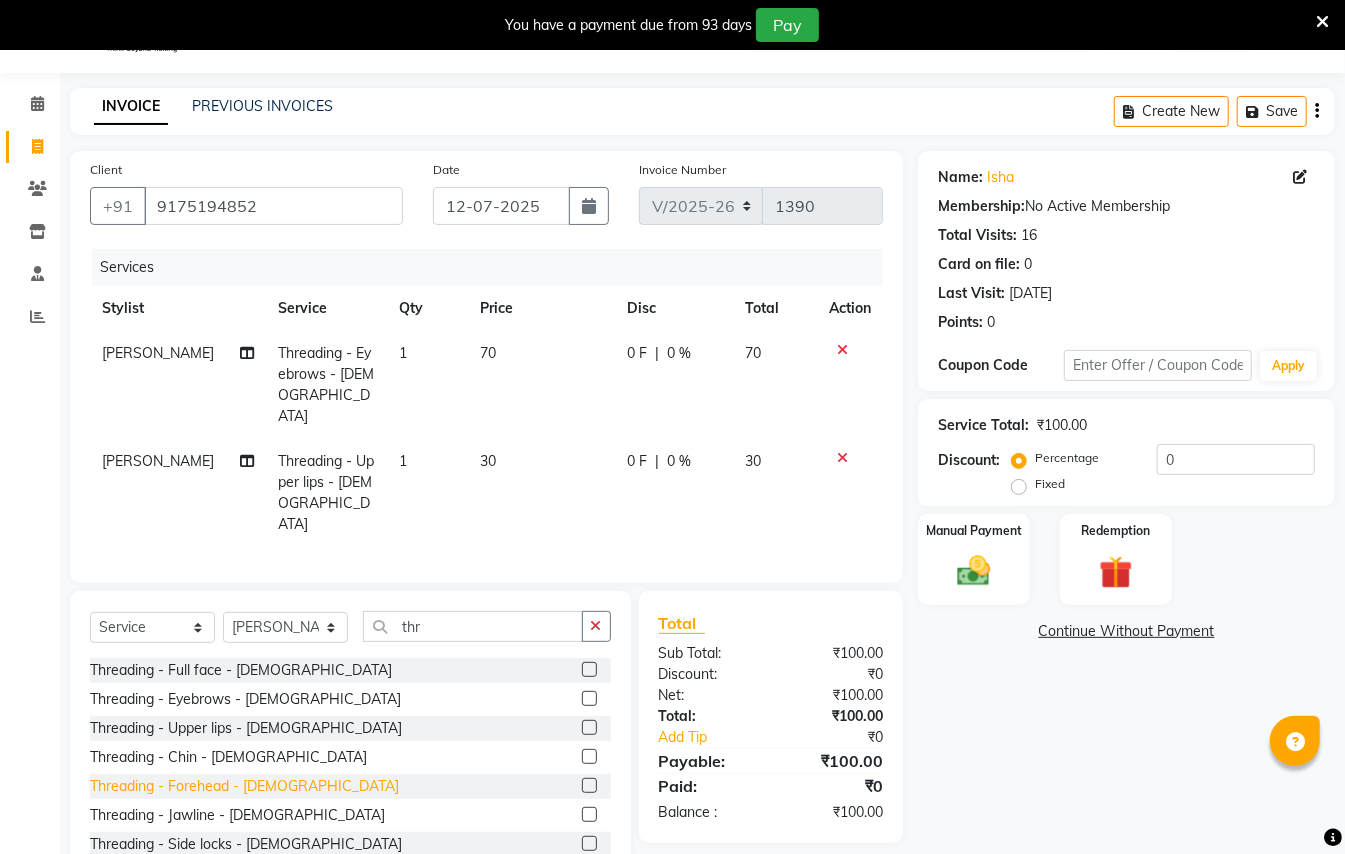 click on "Threading - Forehead - [DEMOGRAPHIC_DATA]" 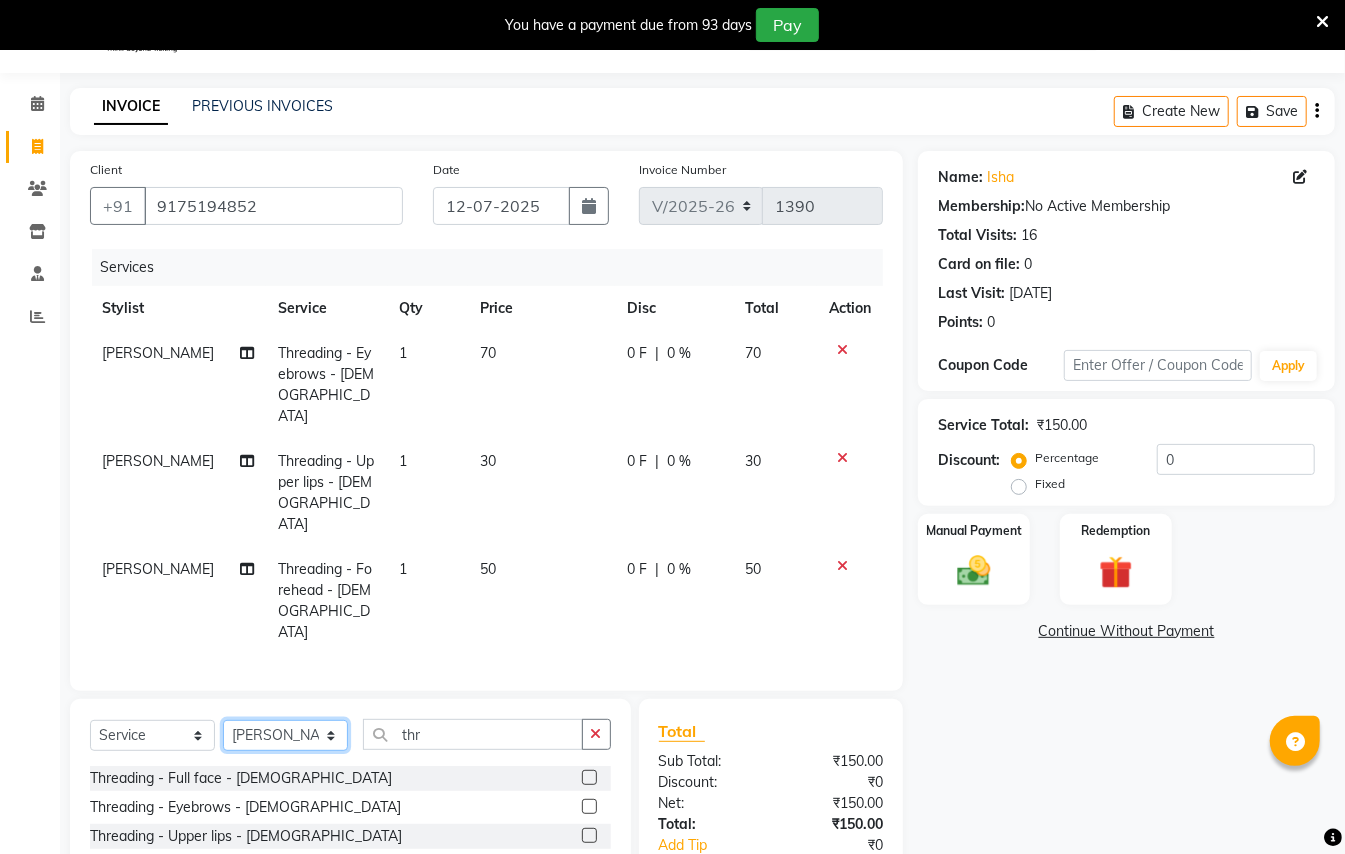 click on "Select Stylist [PERSON_NAME] [PERSON_NAME]  [PERSON_NAME] [PERSON_NAME] [PERSON_NAME] Mane Manager [PERSON_NAME]  [PERSON_NAME] Owner [PERSON_NAME]" 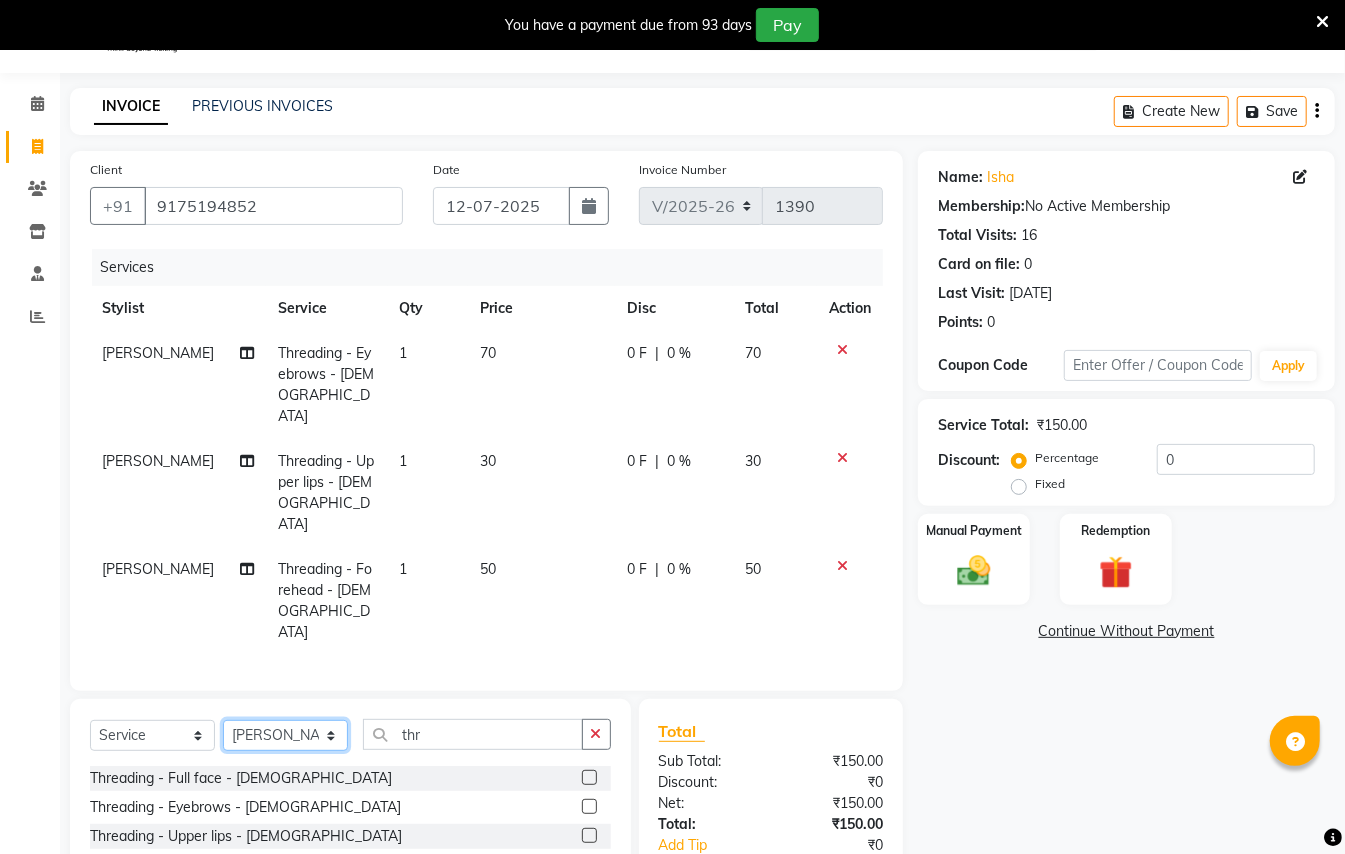 click on "Select Stylist [PERSON_NAME] [PERSON_NAME]  [PERSON_NAME] [PERSON_NAME] [PERSON_NAME] Mane Manager [PERSON_NAME]  [PERSON_NAME] Owner [PERSON_NAME]" 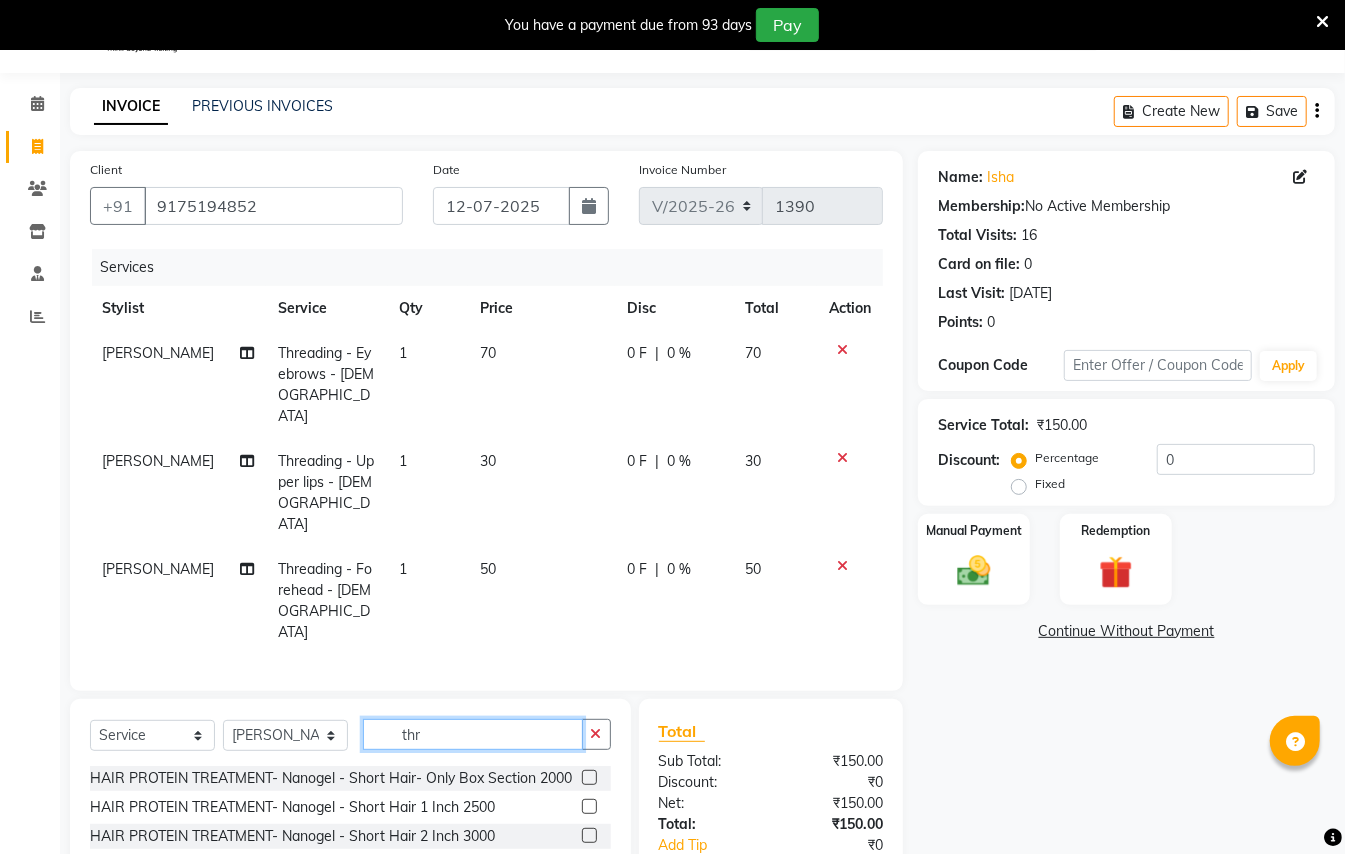 click on "thr" 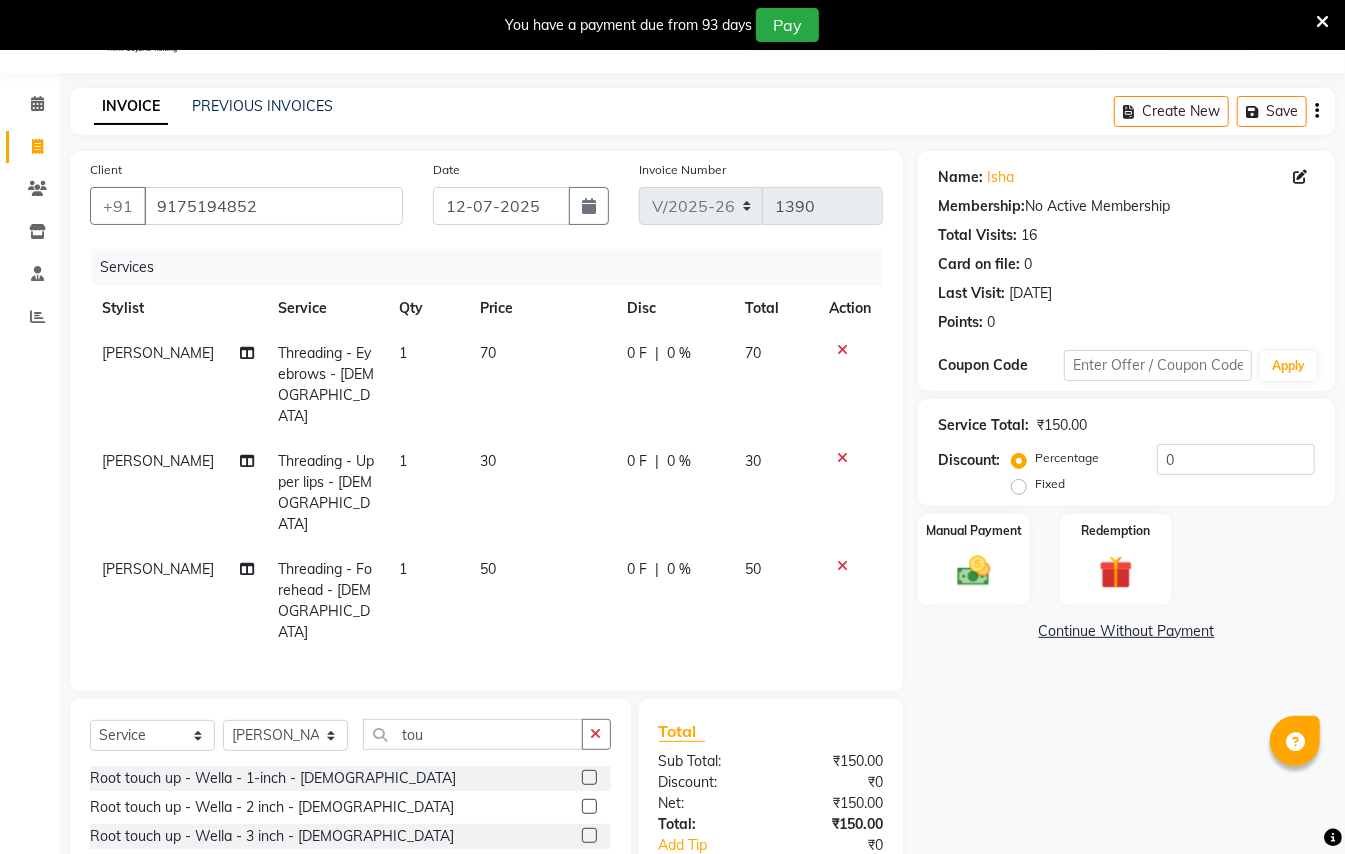 click on "Root touch up - Wella Colour Touch [MEDICAL_DATA] free- 1-inch - [DEMOGRAPHIC_DATA]" 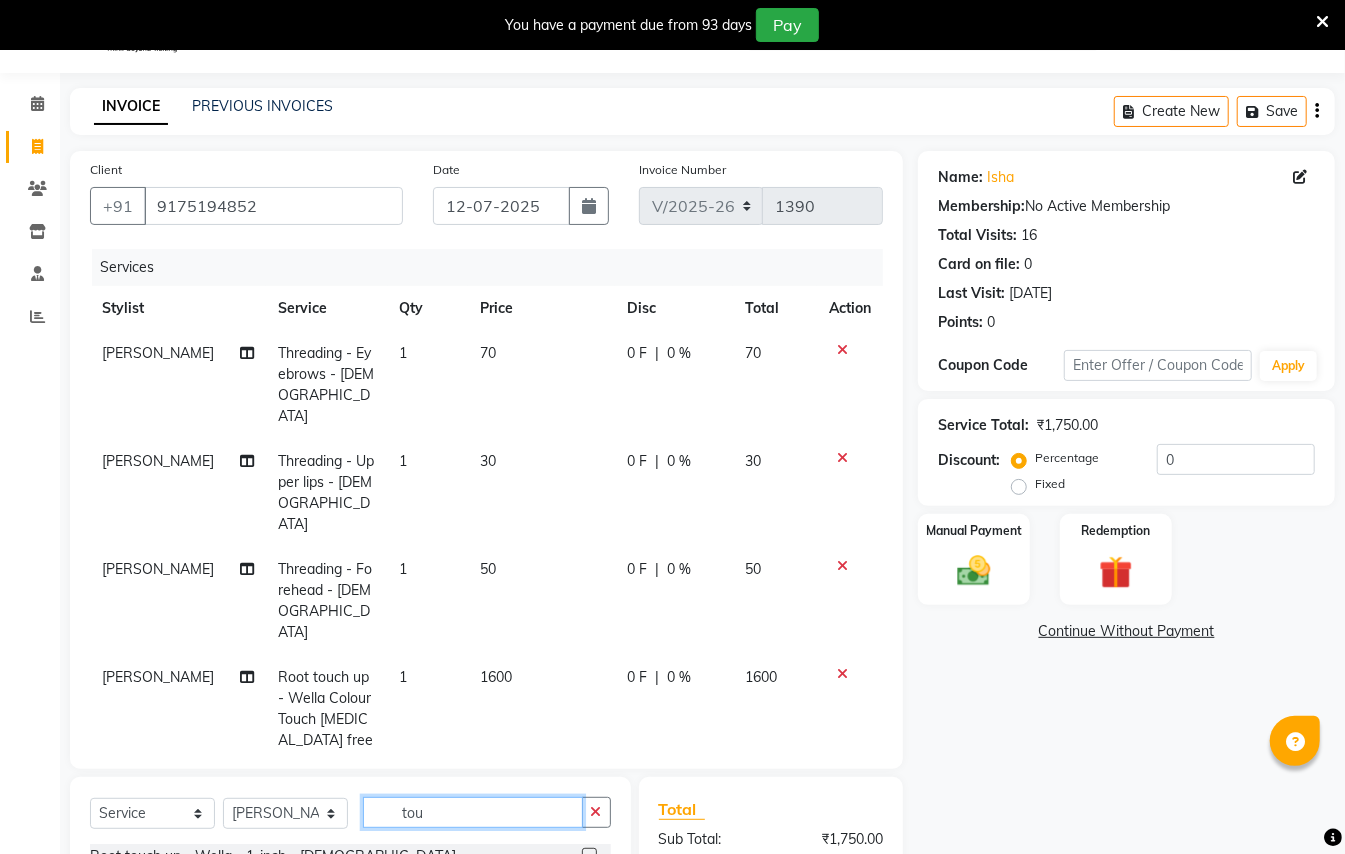 click on "tou" 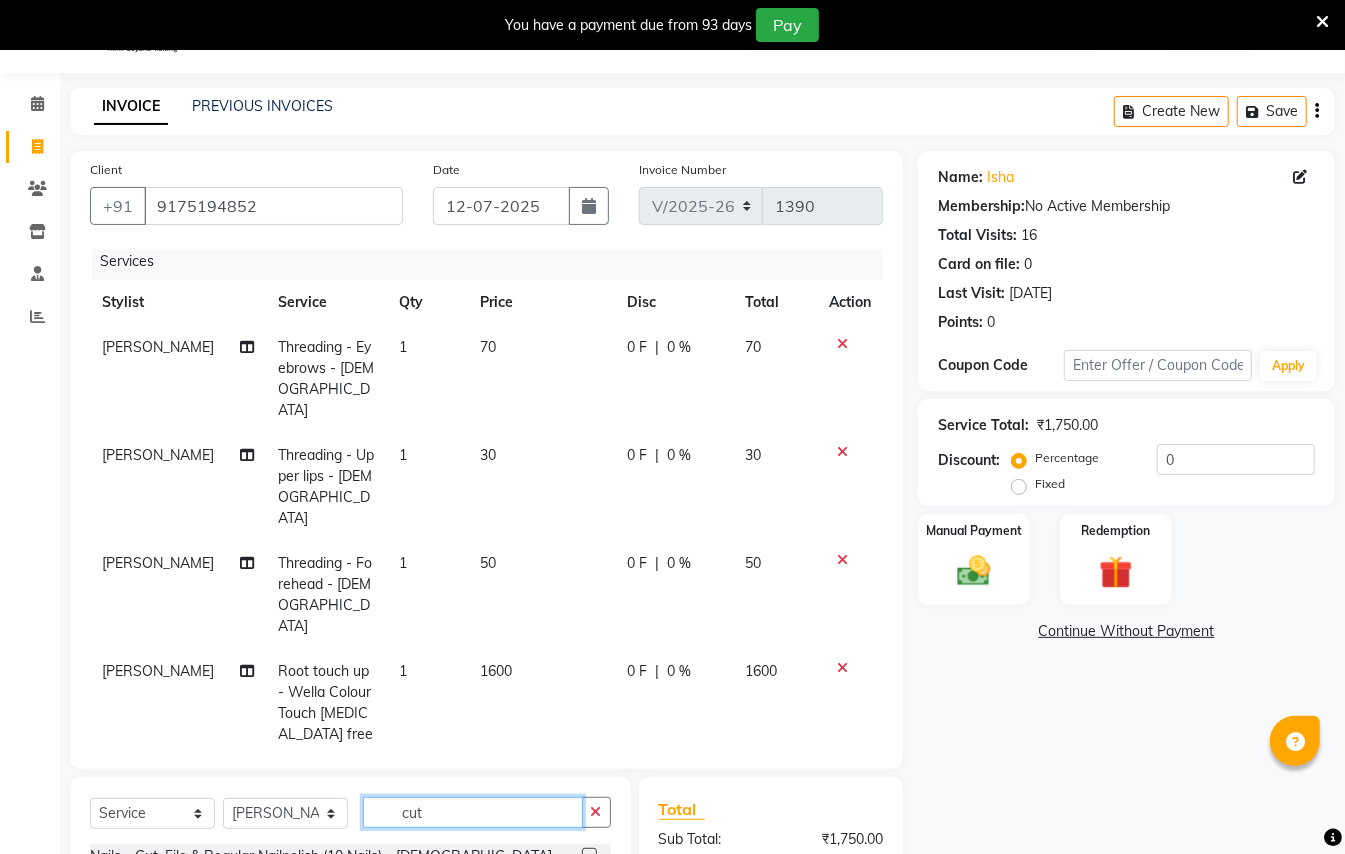 scroll, scrollTop: 8, scrollLeft: 0, axis: vertical 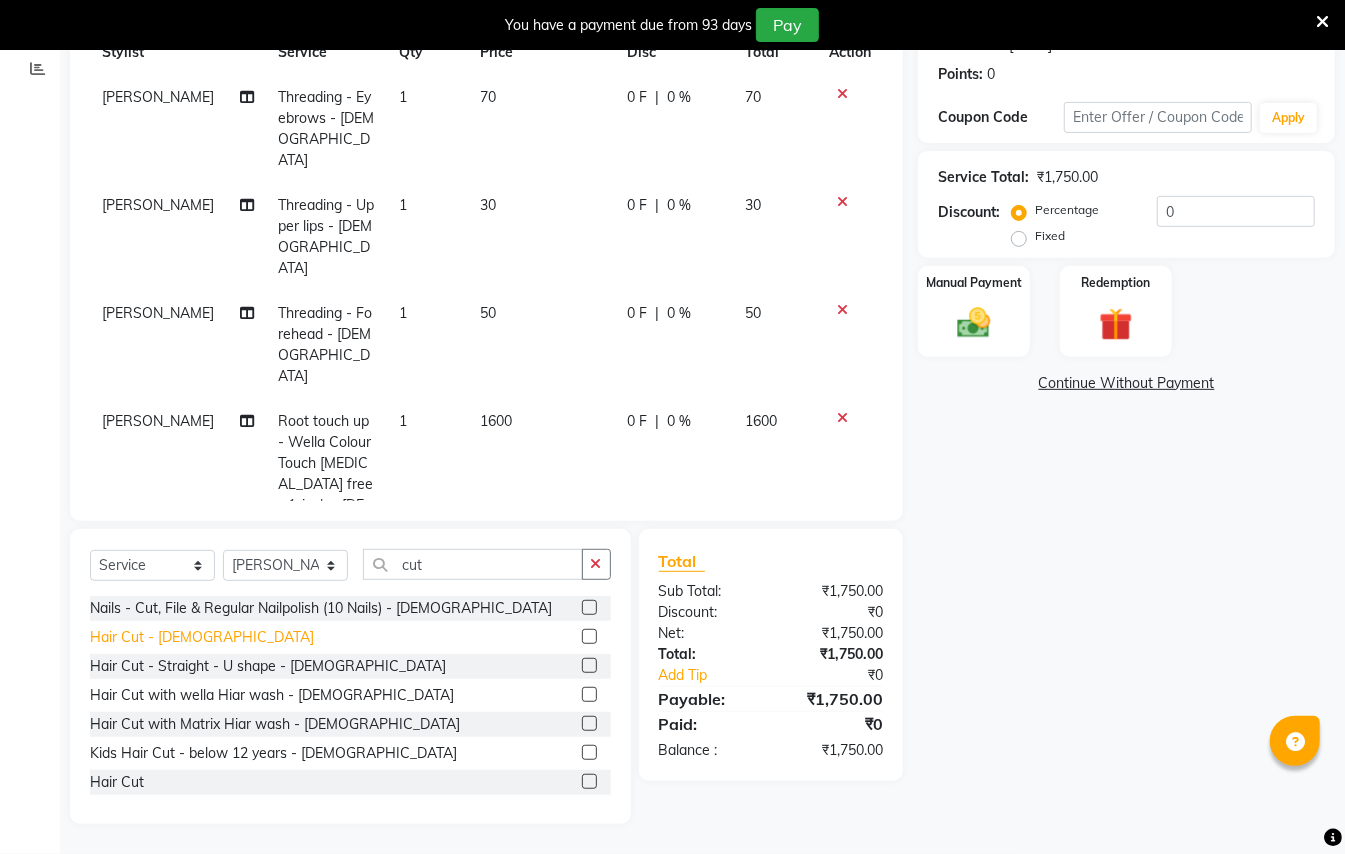 click on "Hair Cut - [DEMOGRAPHIC_DATA]" 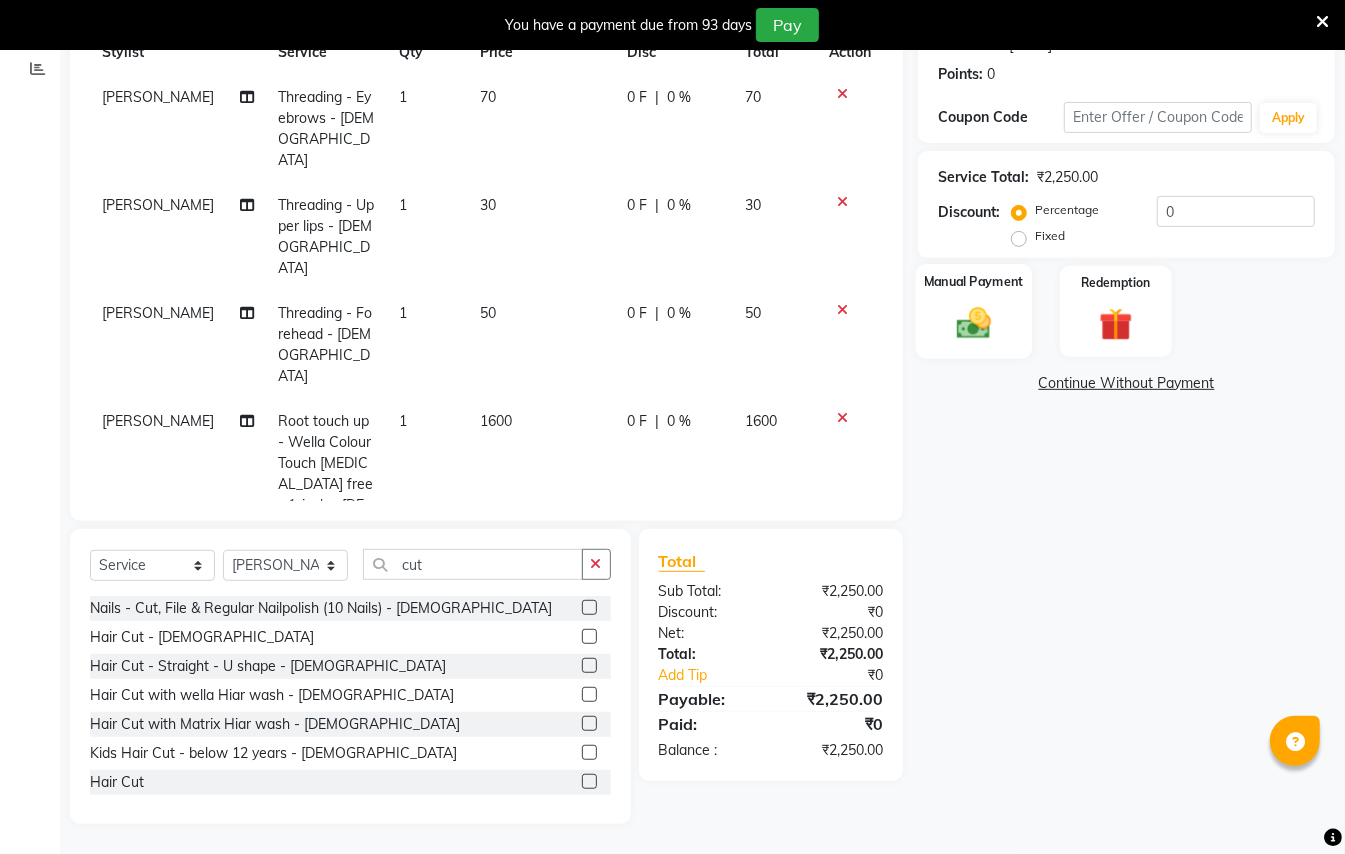 click 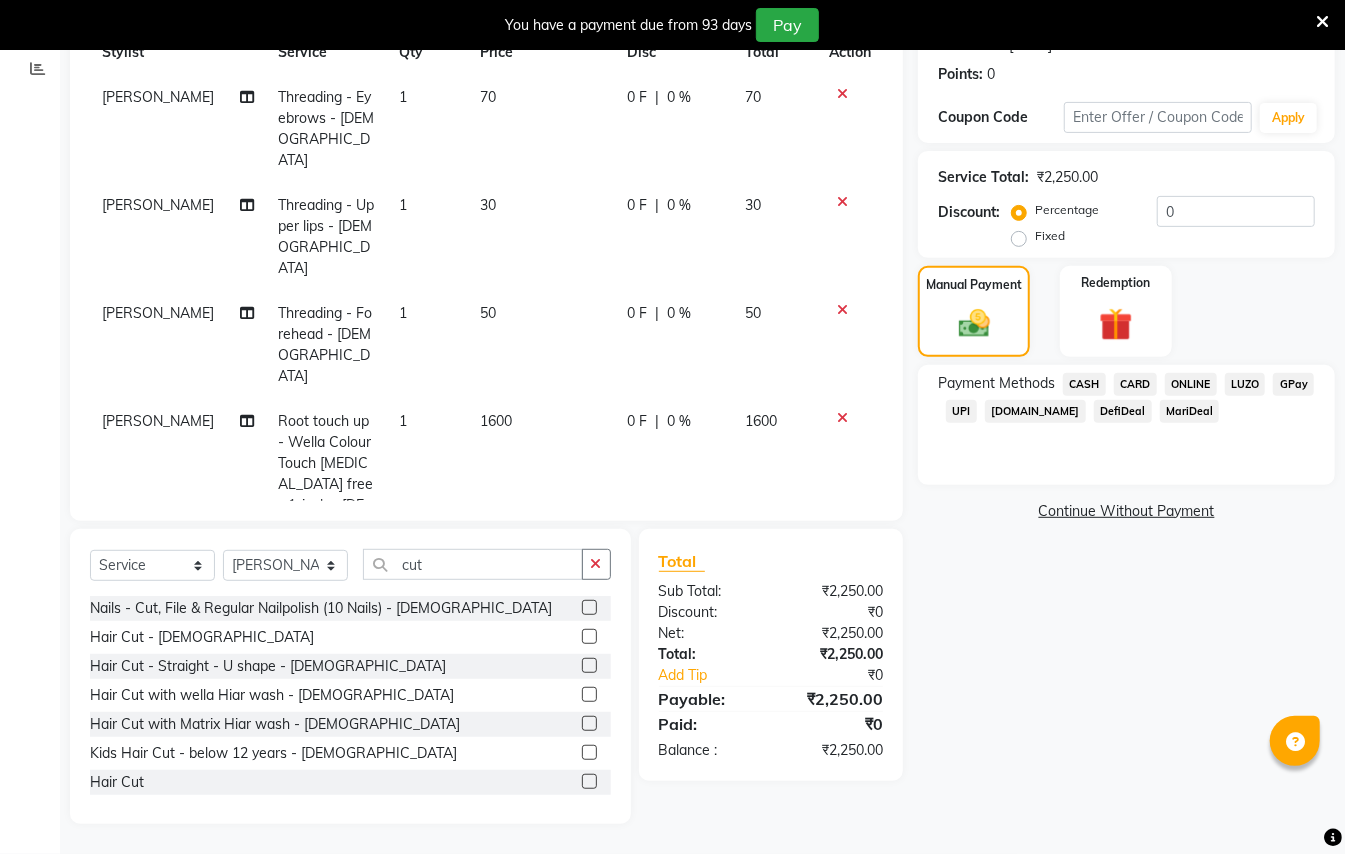click on "CASH" 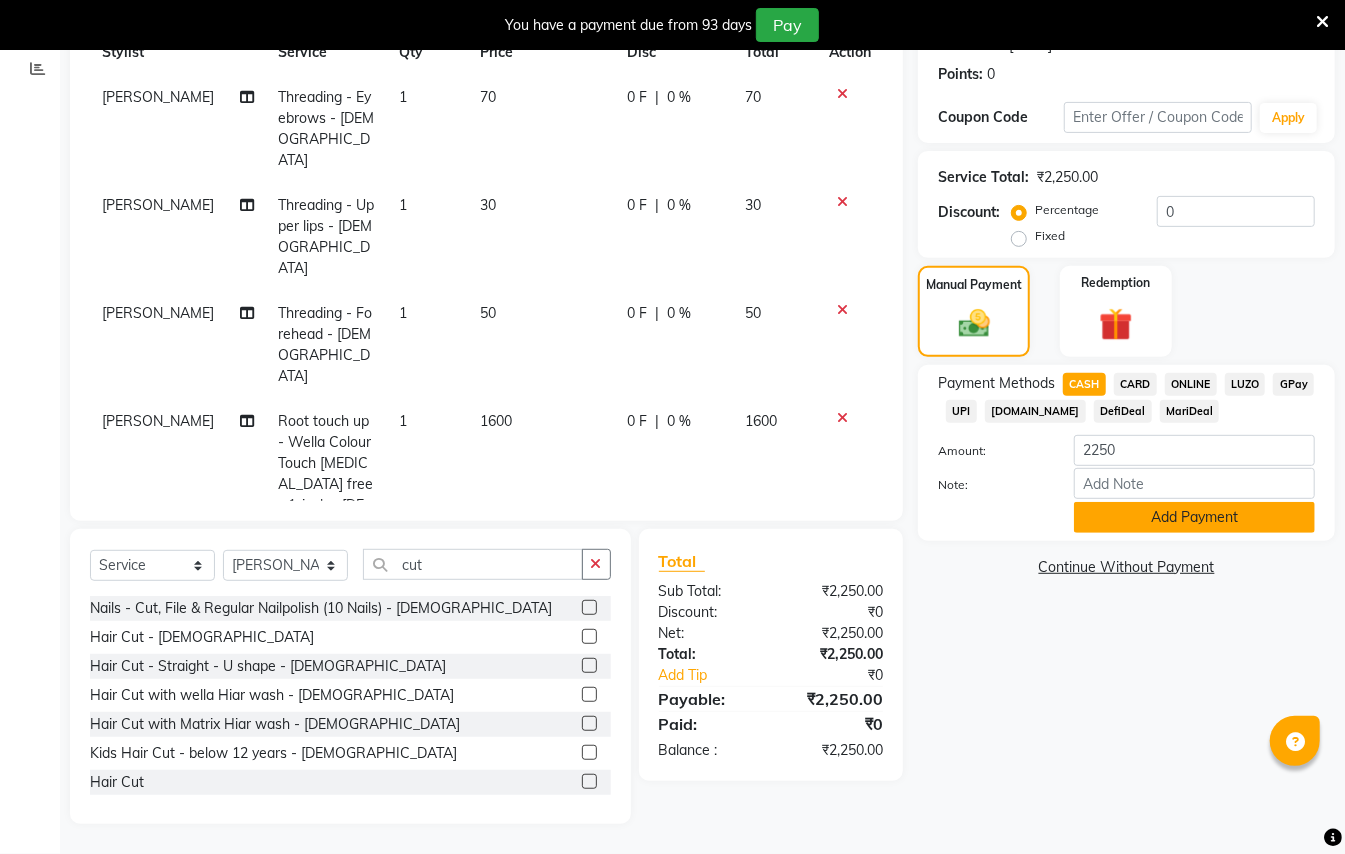 click on "Add Payment" 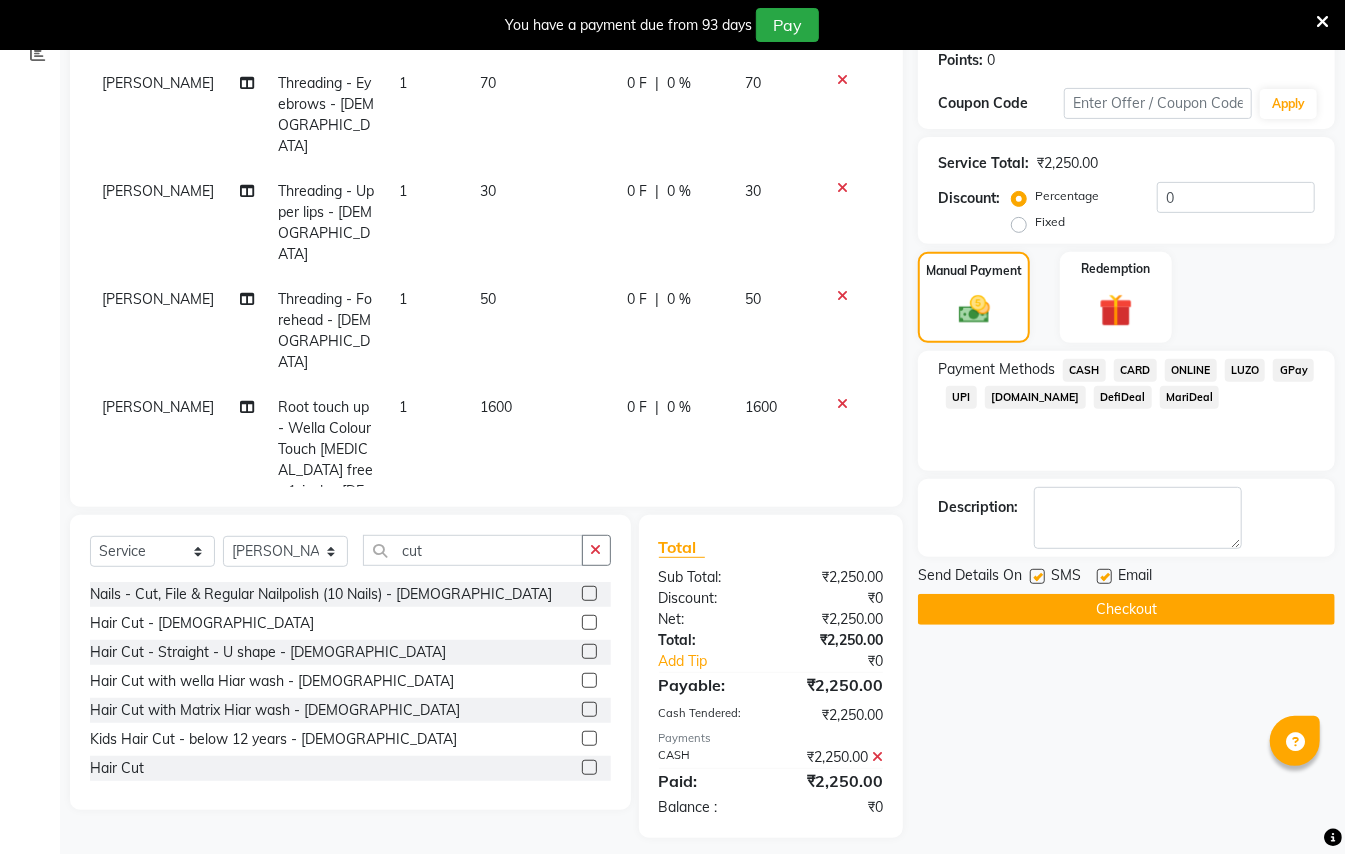 scroll, scrollTop: 325, scrollLeft: 0, axis: vertical 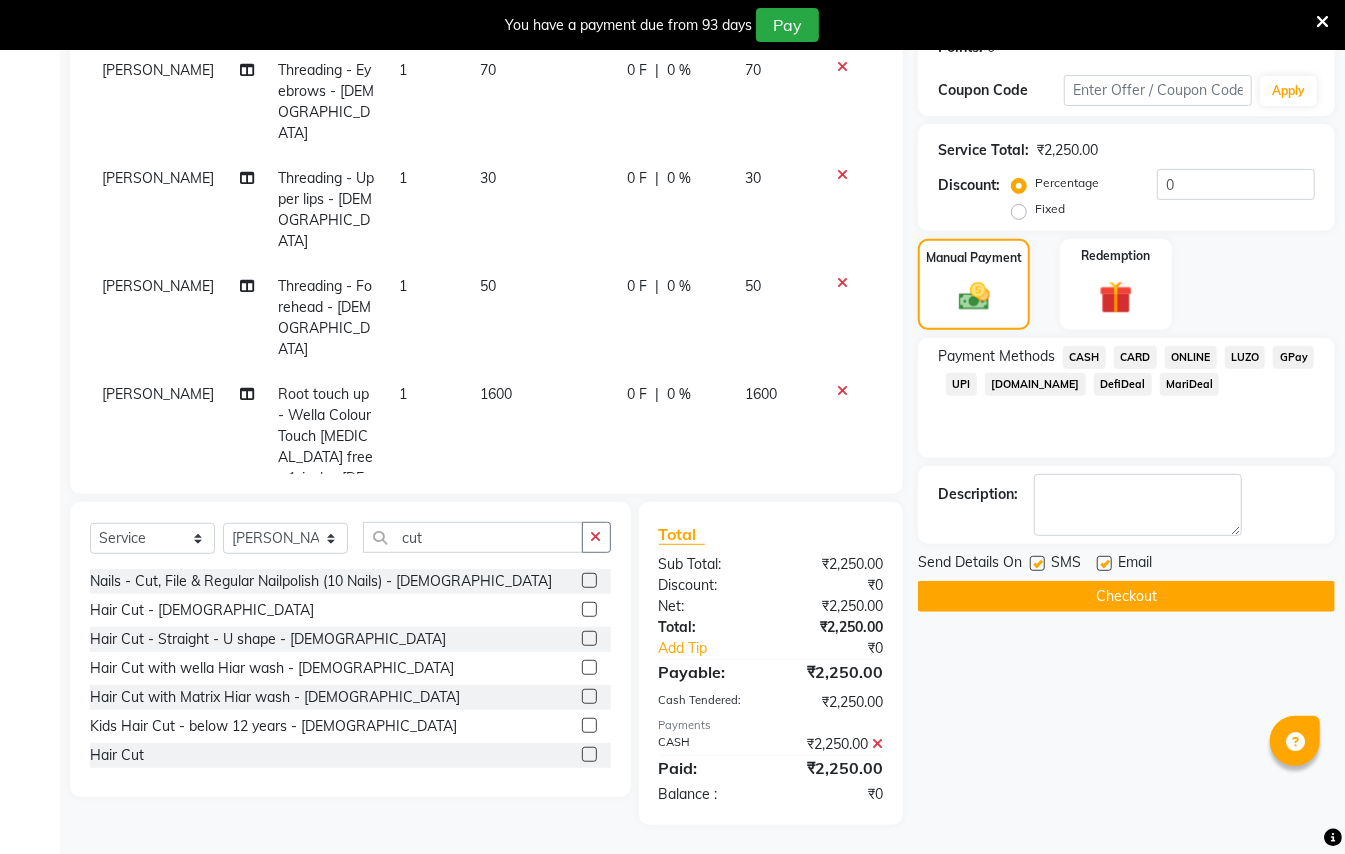 click on "Checkout" 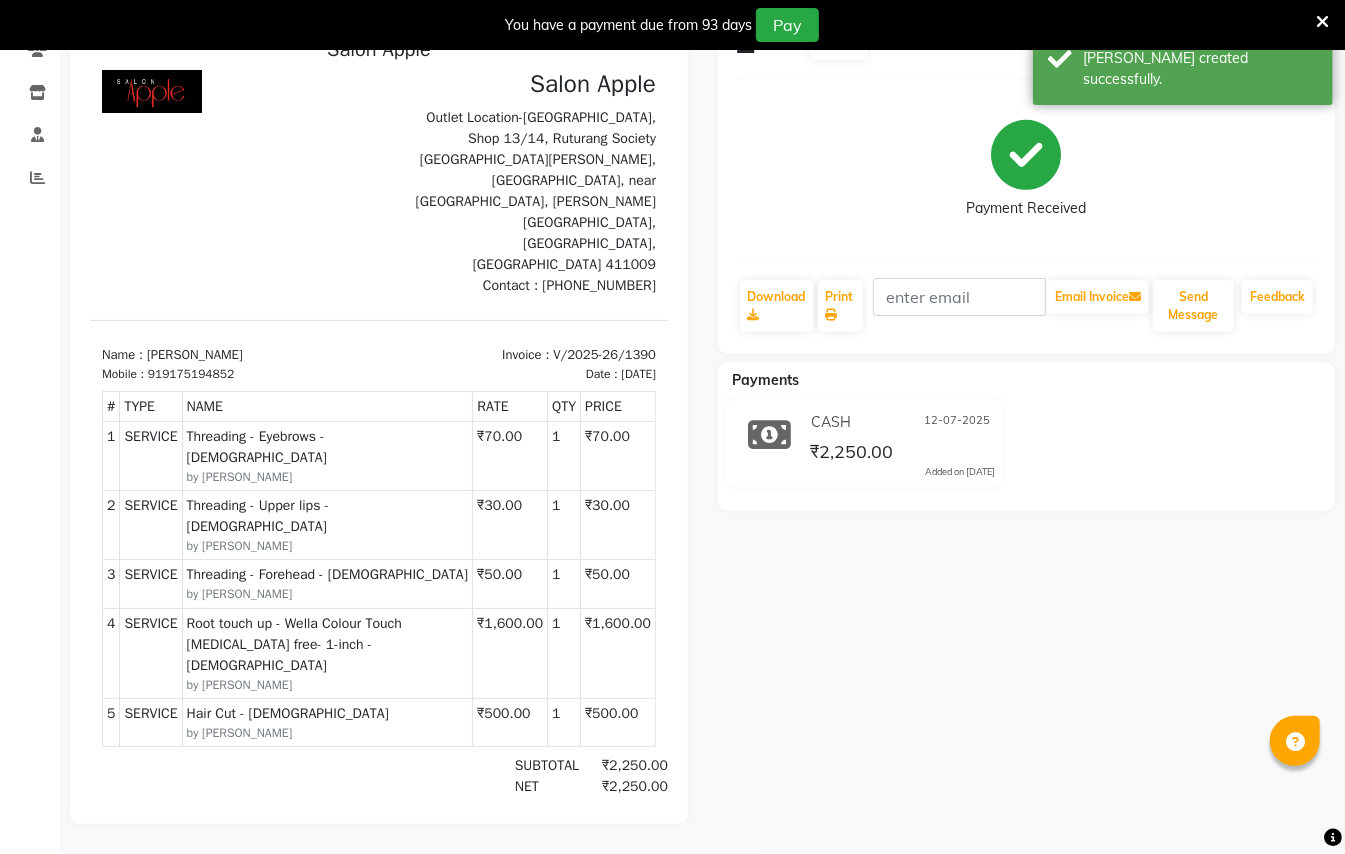 scroll, scrollTop: 0, scrollLeft: 0, axis: both 